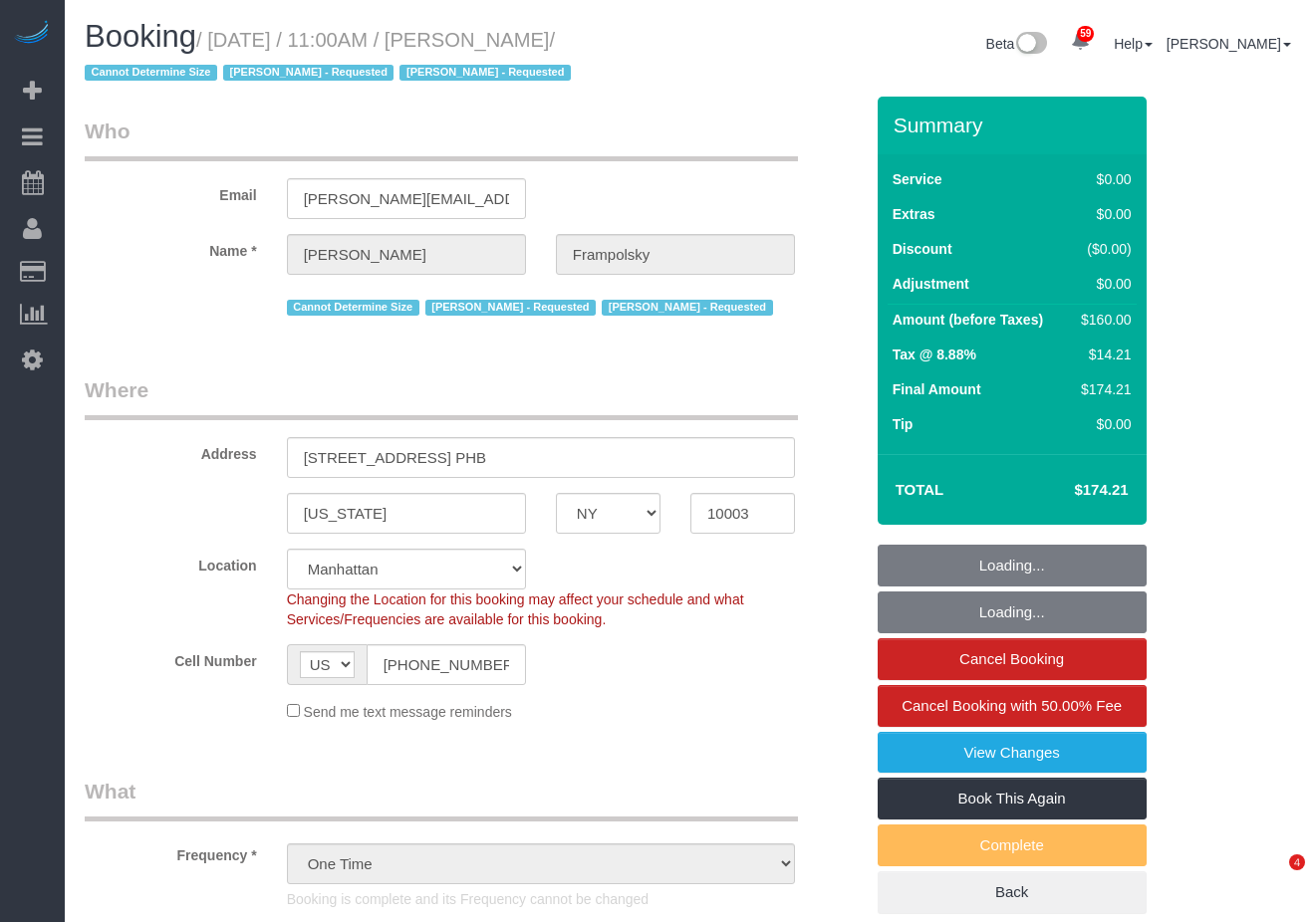 select on "NY" 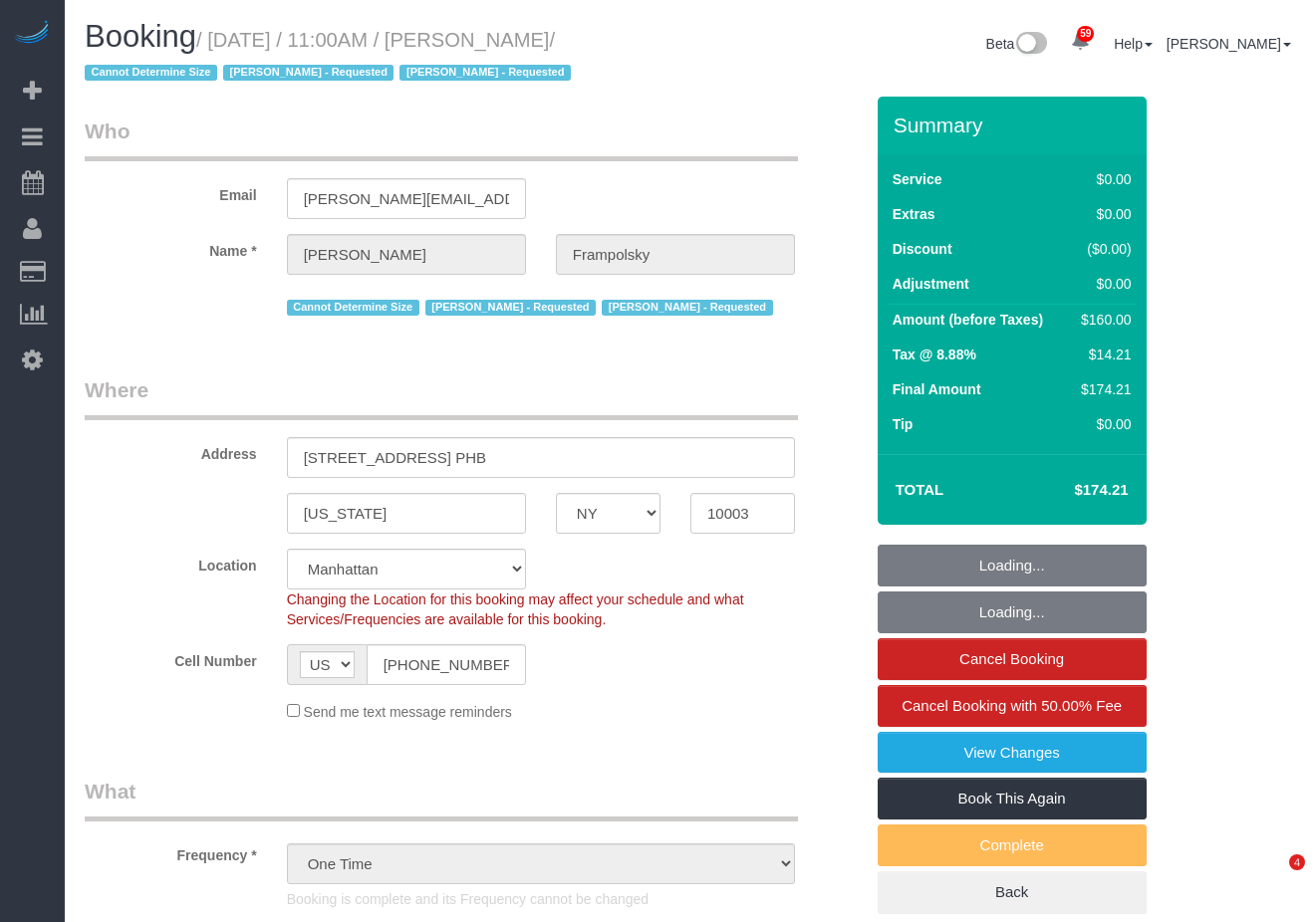 select on "1" 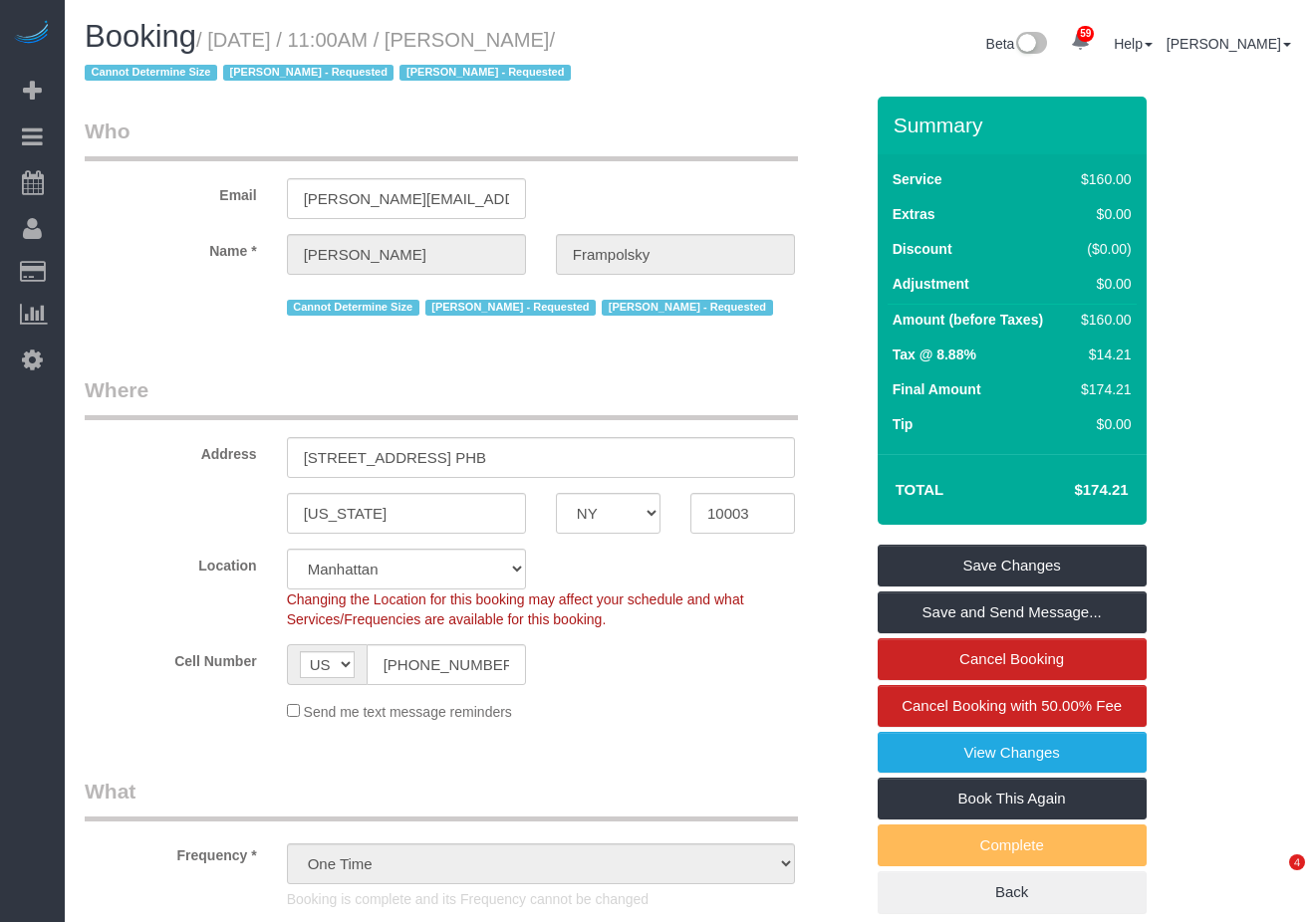 scroll, scrollTop: 0, scrollLeft: 0, axis: both 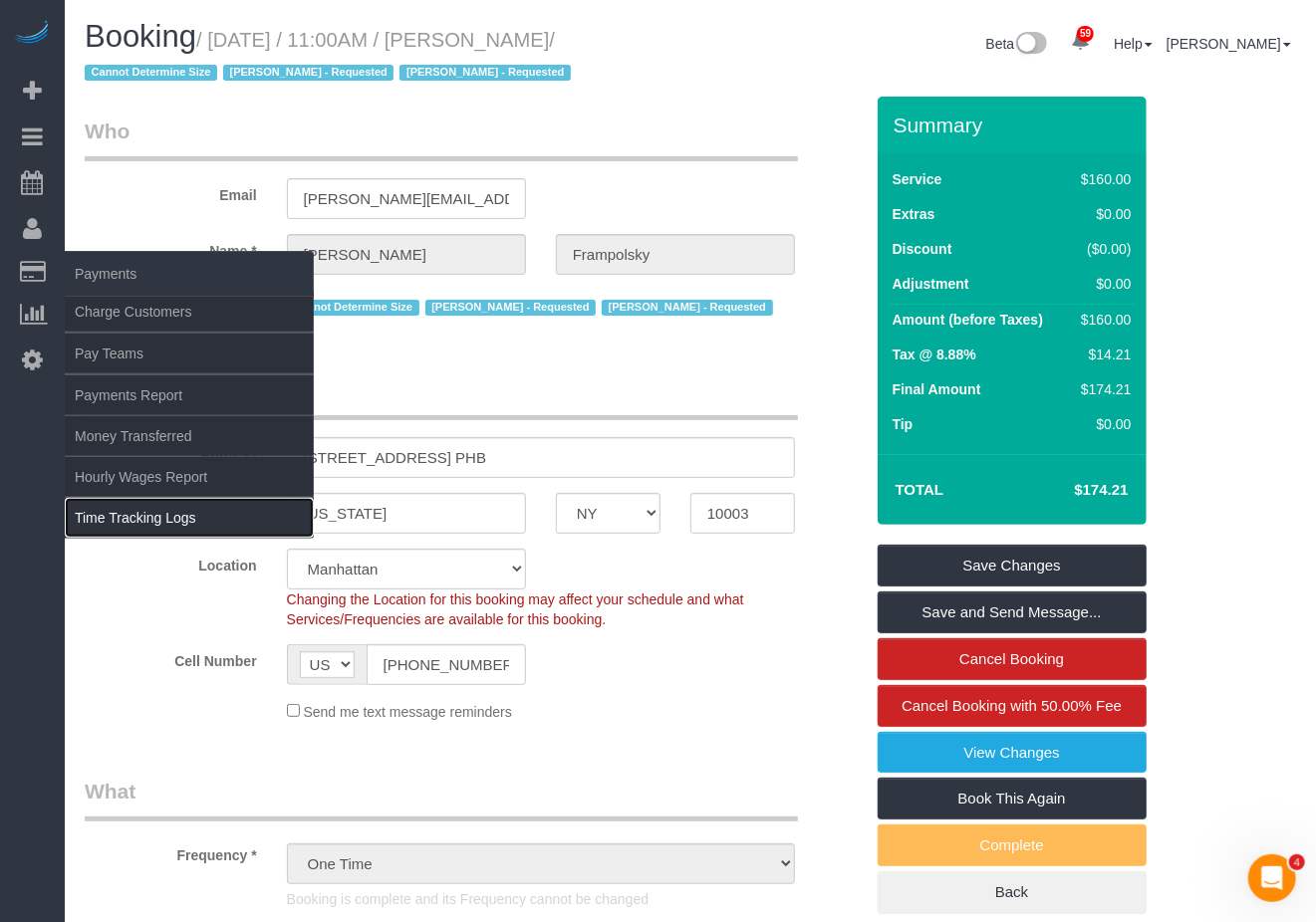 click on "Time Tracking Logs" at bounding box center [189, 518] 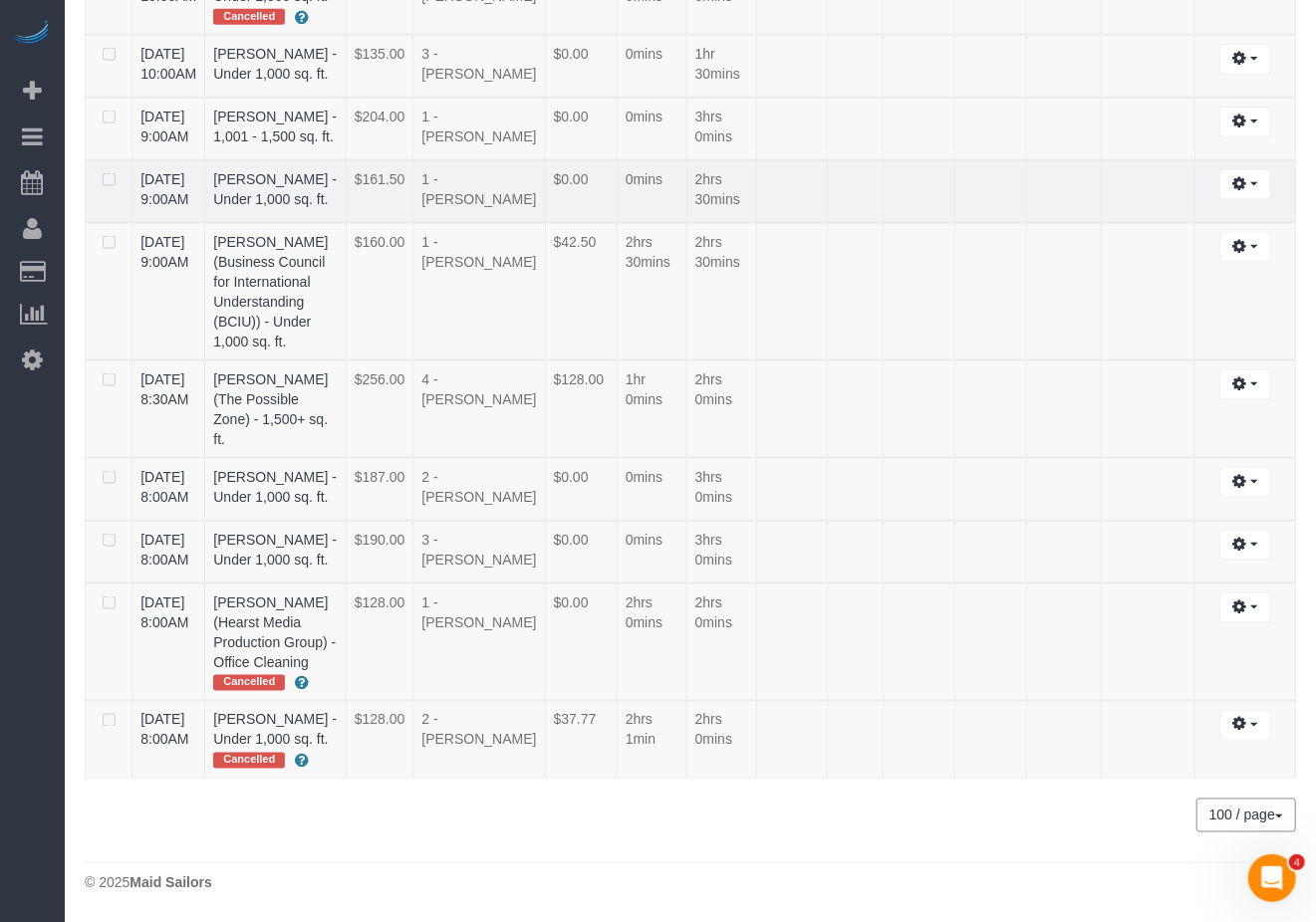 scroll, scrollTop: 1403, scrollLeft: 0, axis: vertical 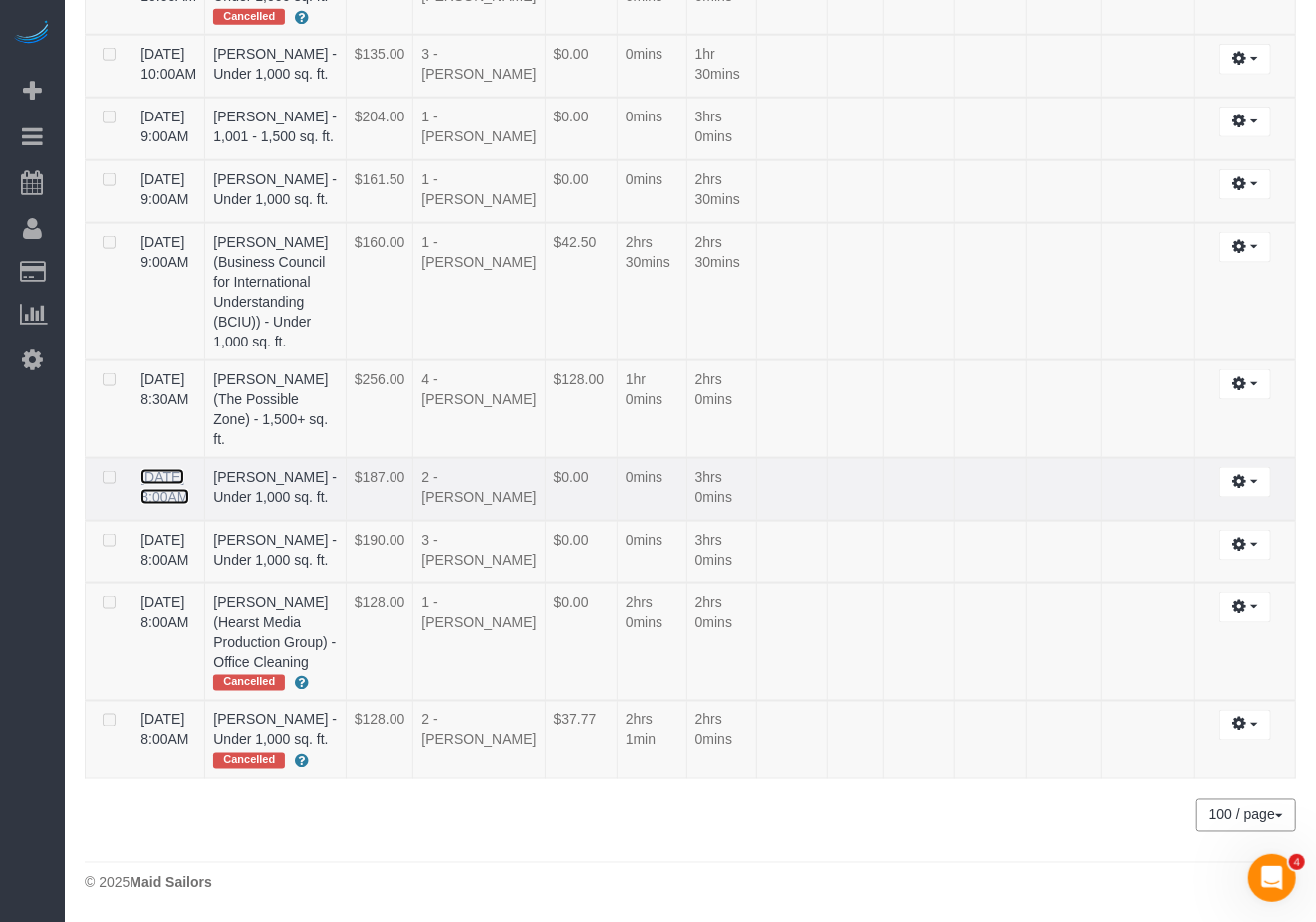 click on "[DATE] 8:00AM" at bounding box center (164, 487) 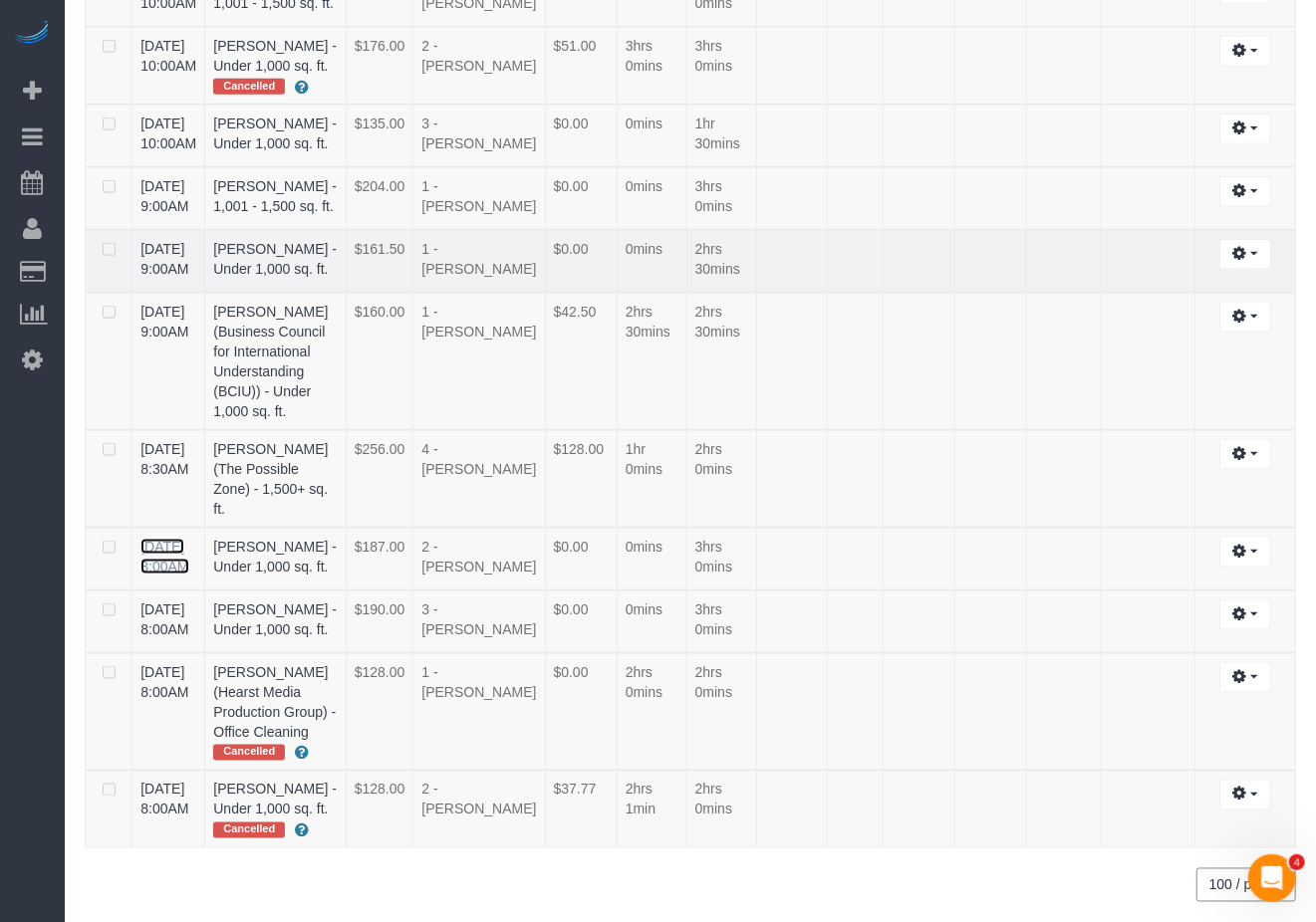 scroll, scrollTop: 1403, scrollLeft: 0, axis: vertical 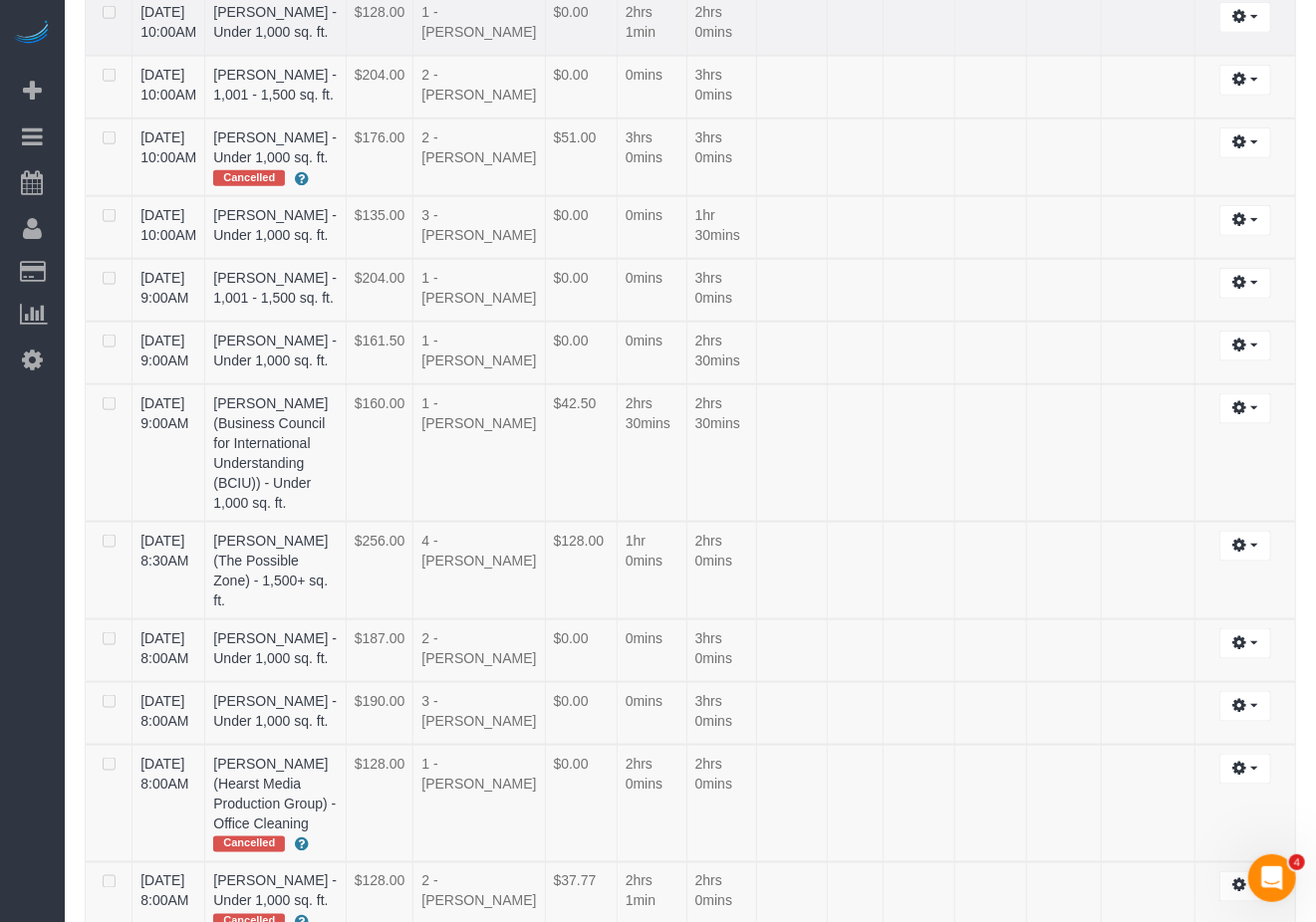 drag, startPoint x: 145, startPoint y: 52, endPoint x: 307, endPoint y: 73, distance: 163.35544 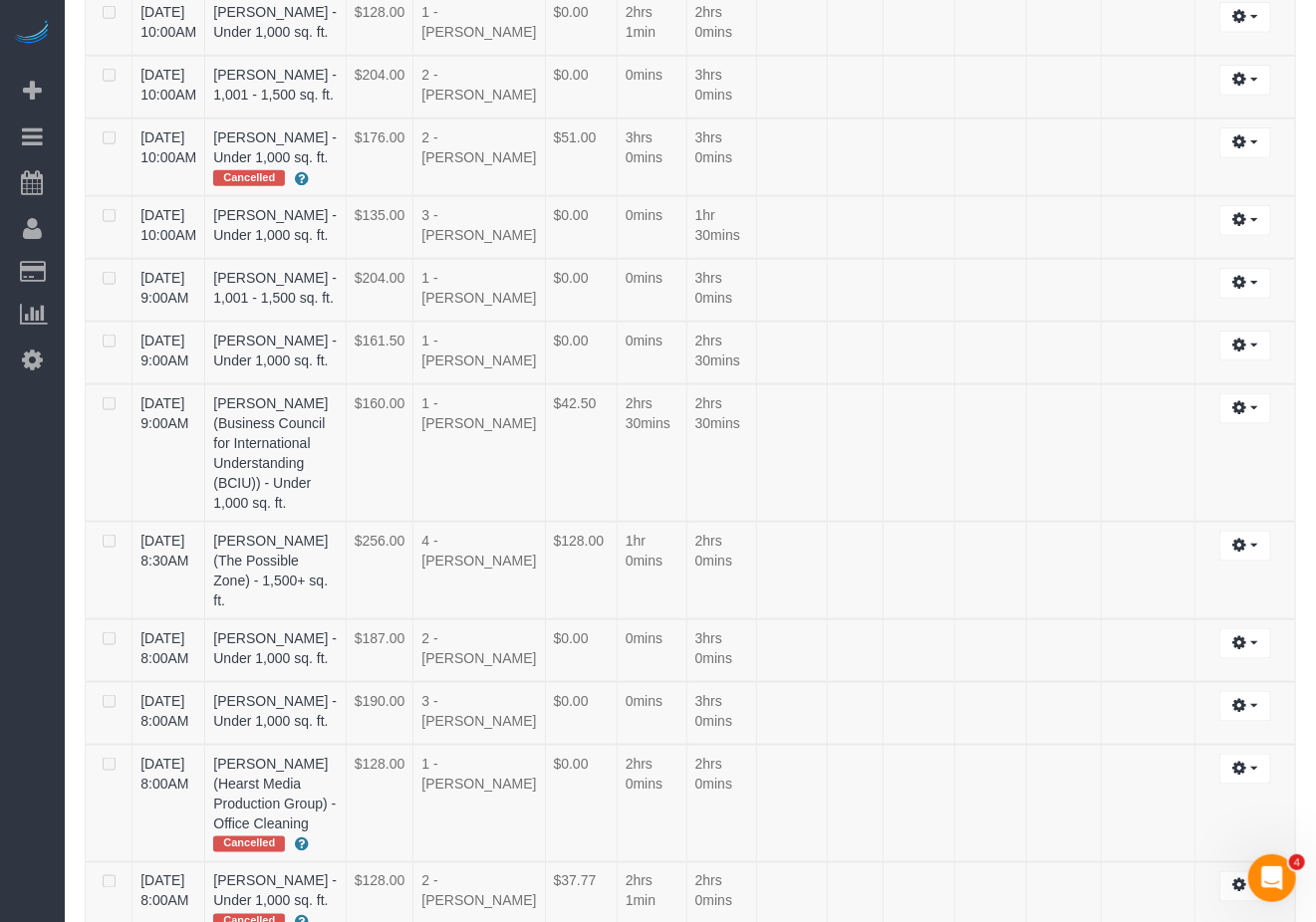 click at bounding box center (1148, -39) 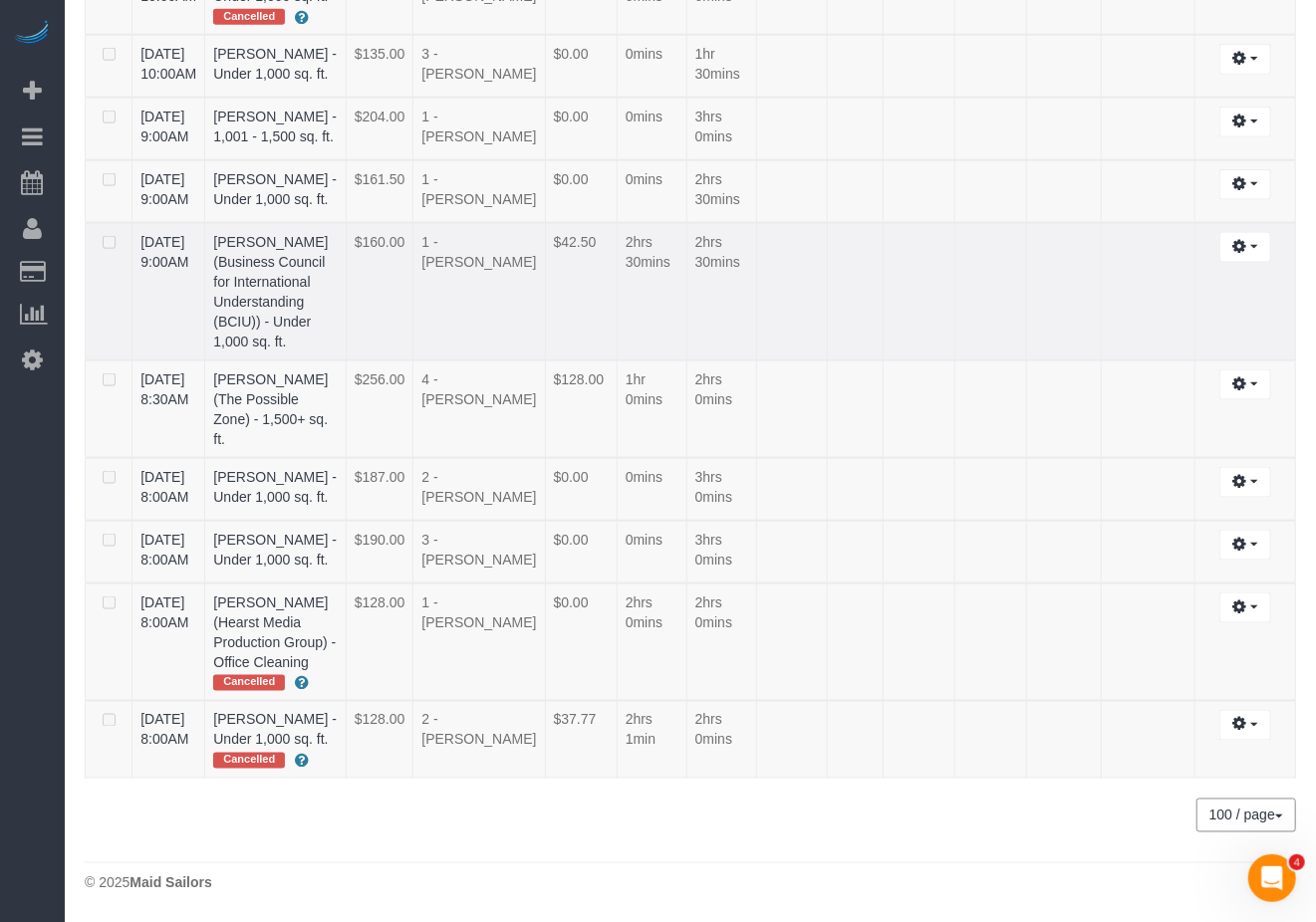 scroll, scrollTop: 1270, scrollLeft: 0, axis: vertical 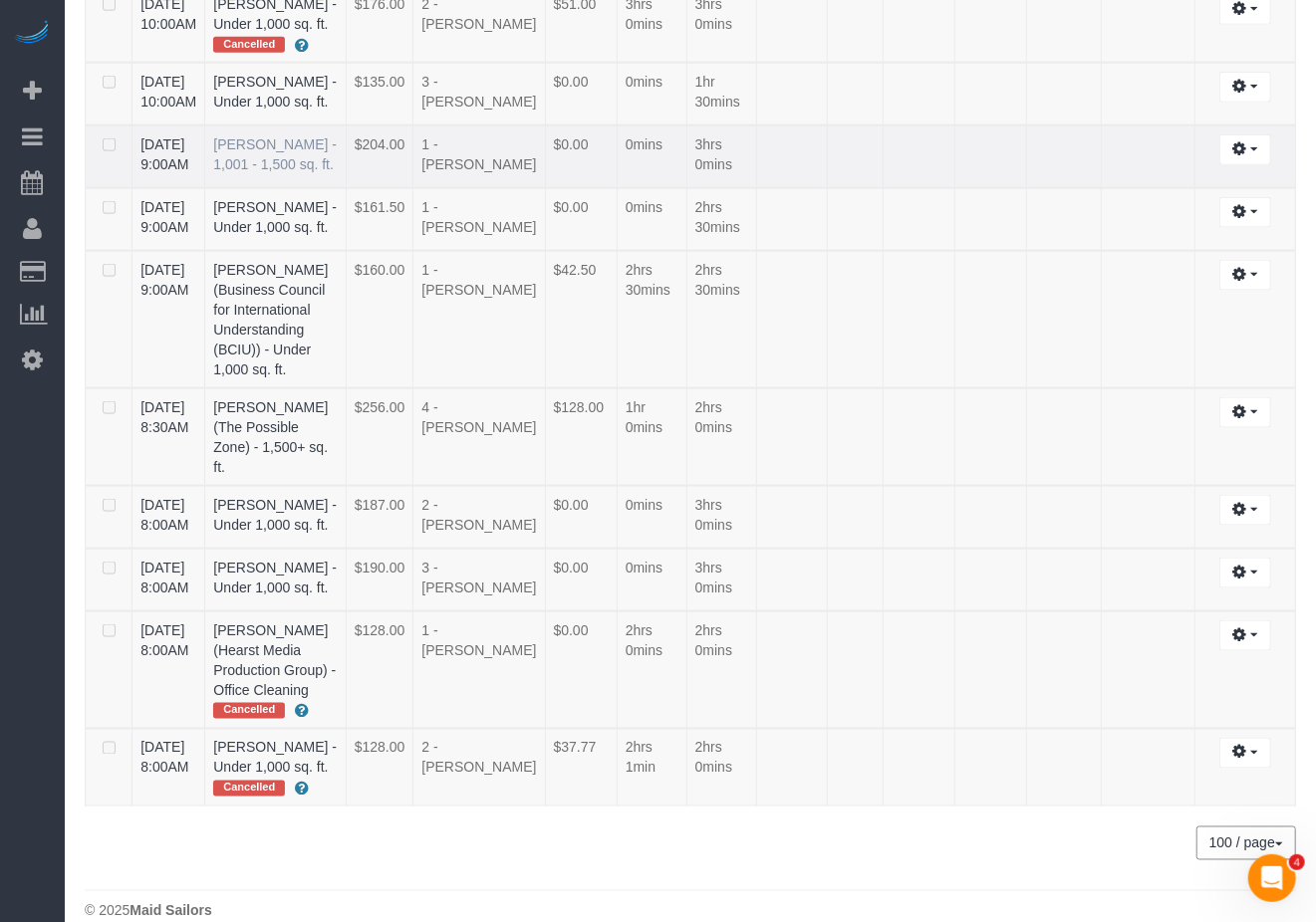 drag, startPoint x: 133, startPoint y: 229, endPoint x: 328, endPoint y: 235, distance: 195.09229 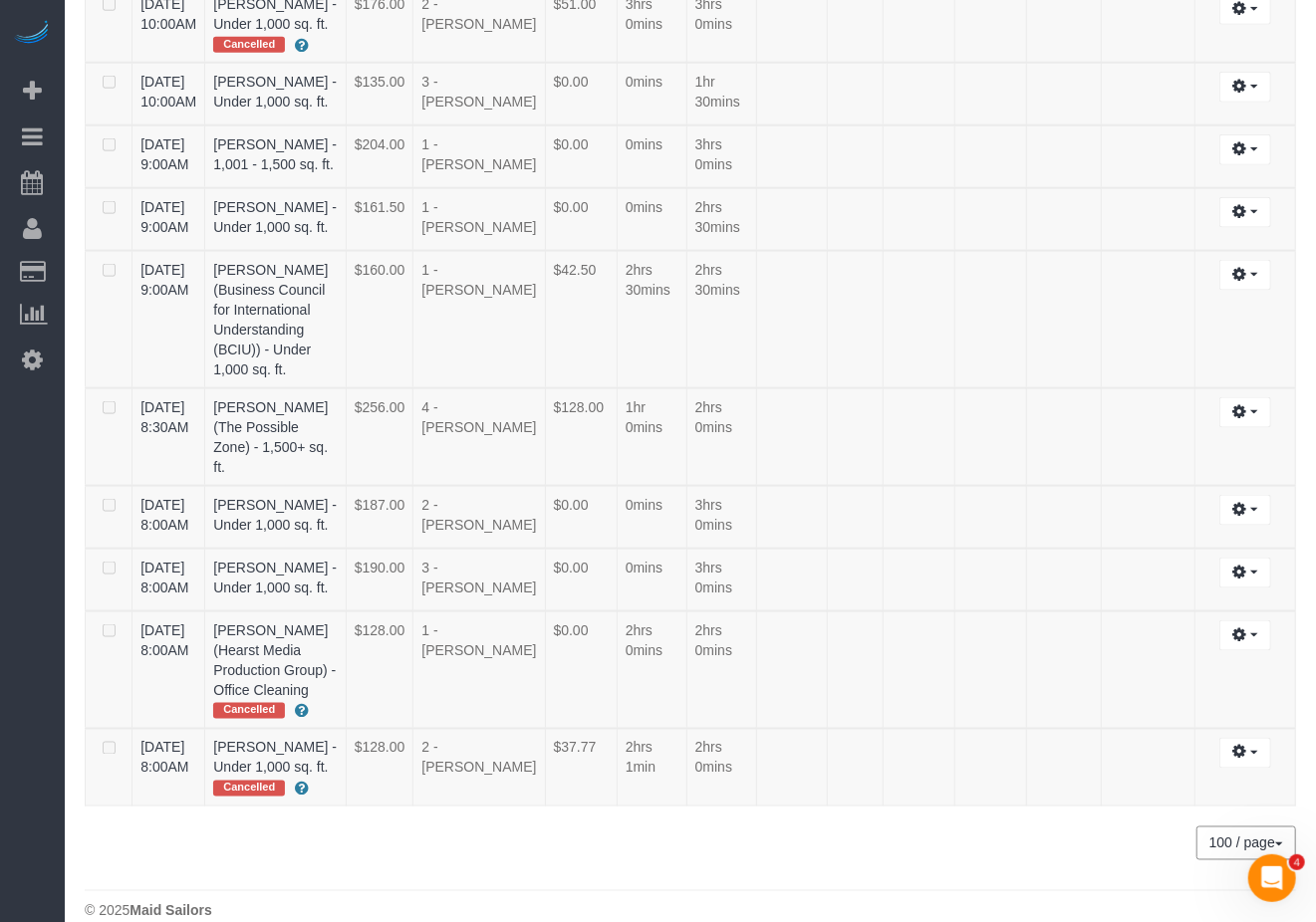 click on "All Active Archived
July 05, 2025 - July 05, 2025
Export to CSV
100 / page
10 / page
20 / page
30 / page
40 / page
50 / page
100 / page
Date
Booking
Price
Team
Earnings
Time Credited" at bounding box center (690, -159) 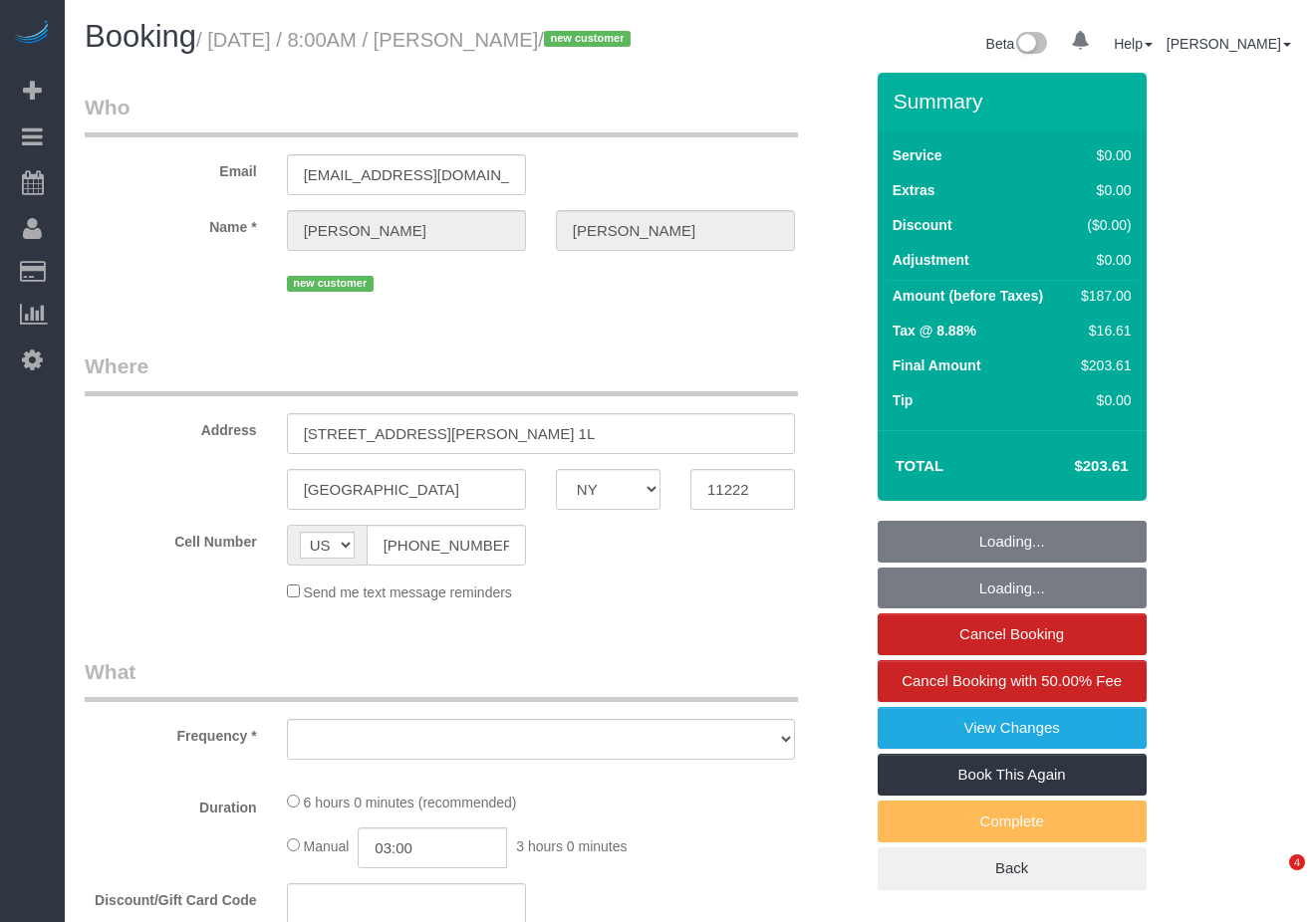 select on "NY" 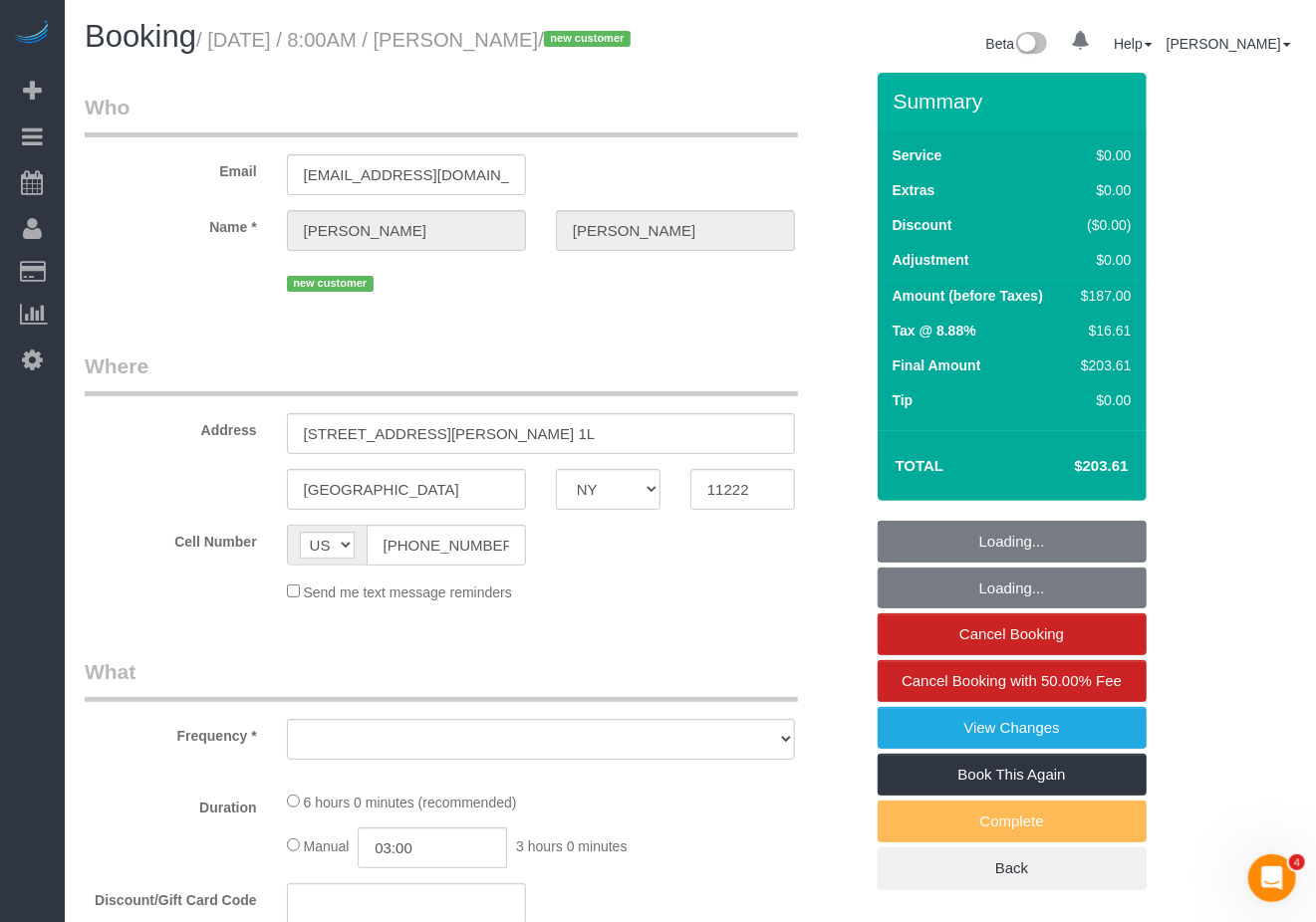 scroll, scrollTop: 0, scrollLeft: 0, axis: both 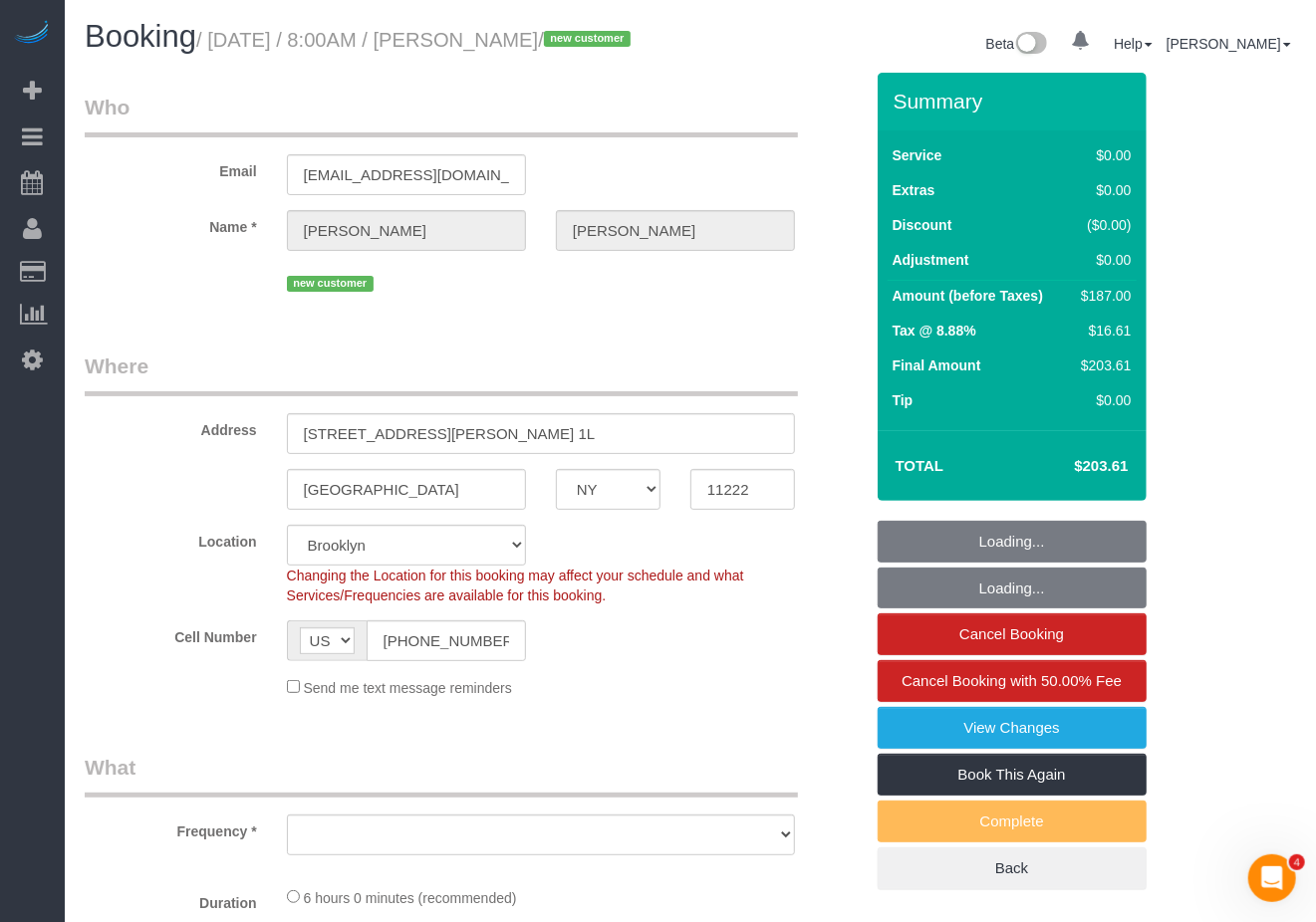 select on "object:966" 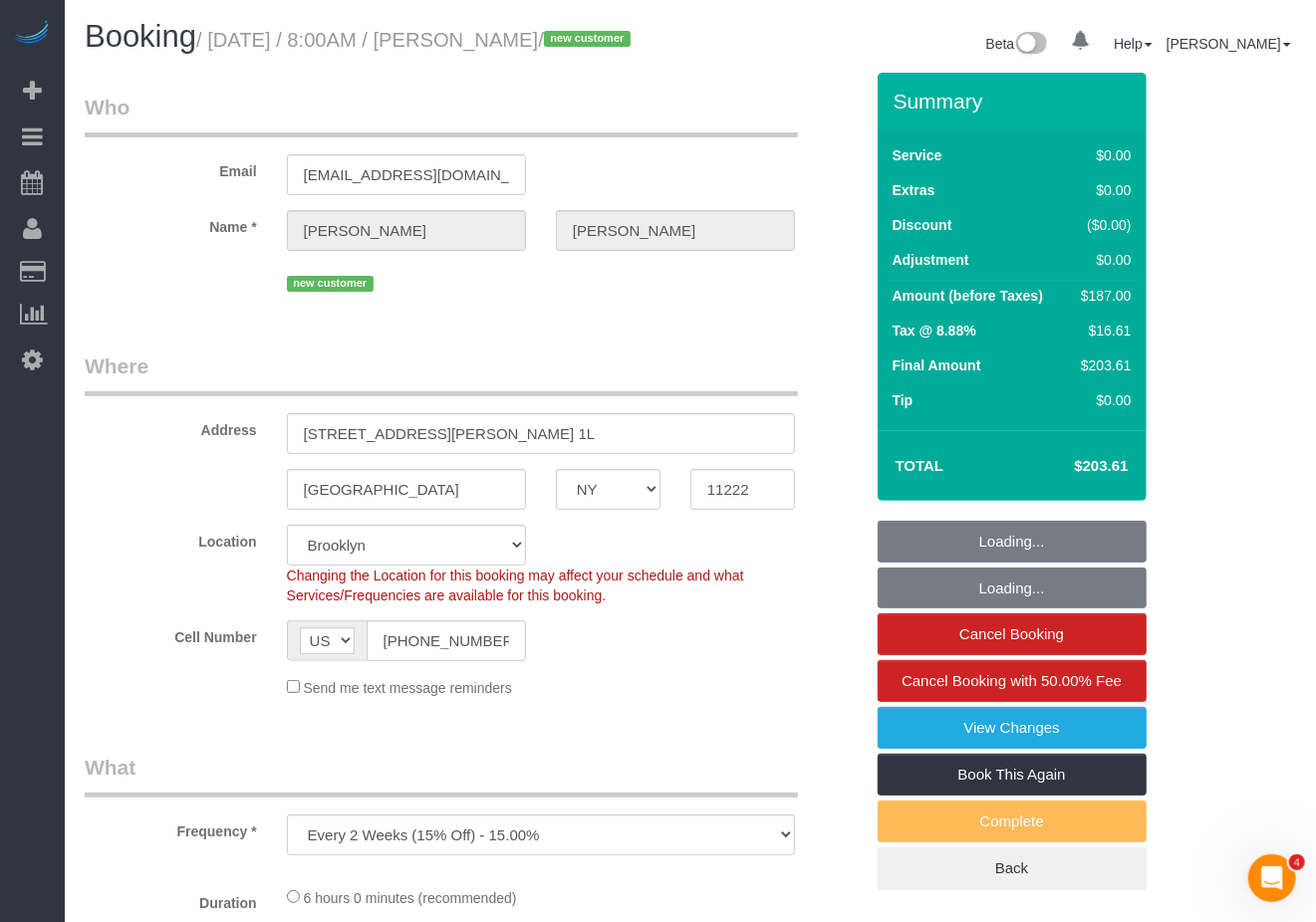 select on "string:stripe-pm_1Rgot54VGloSiKo7rhm5yy7q" 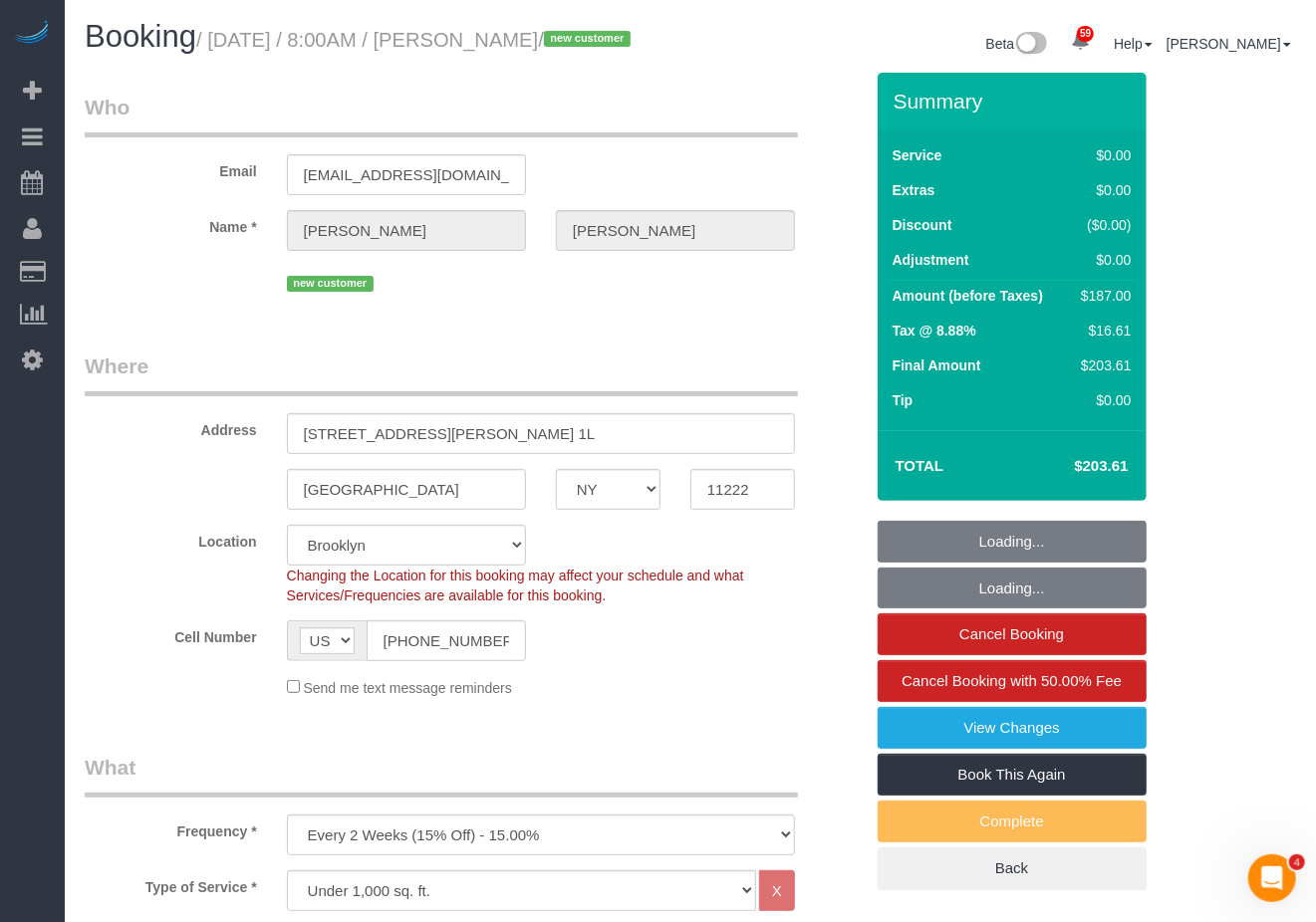 select on "object:1078" 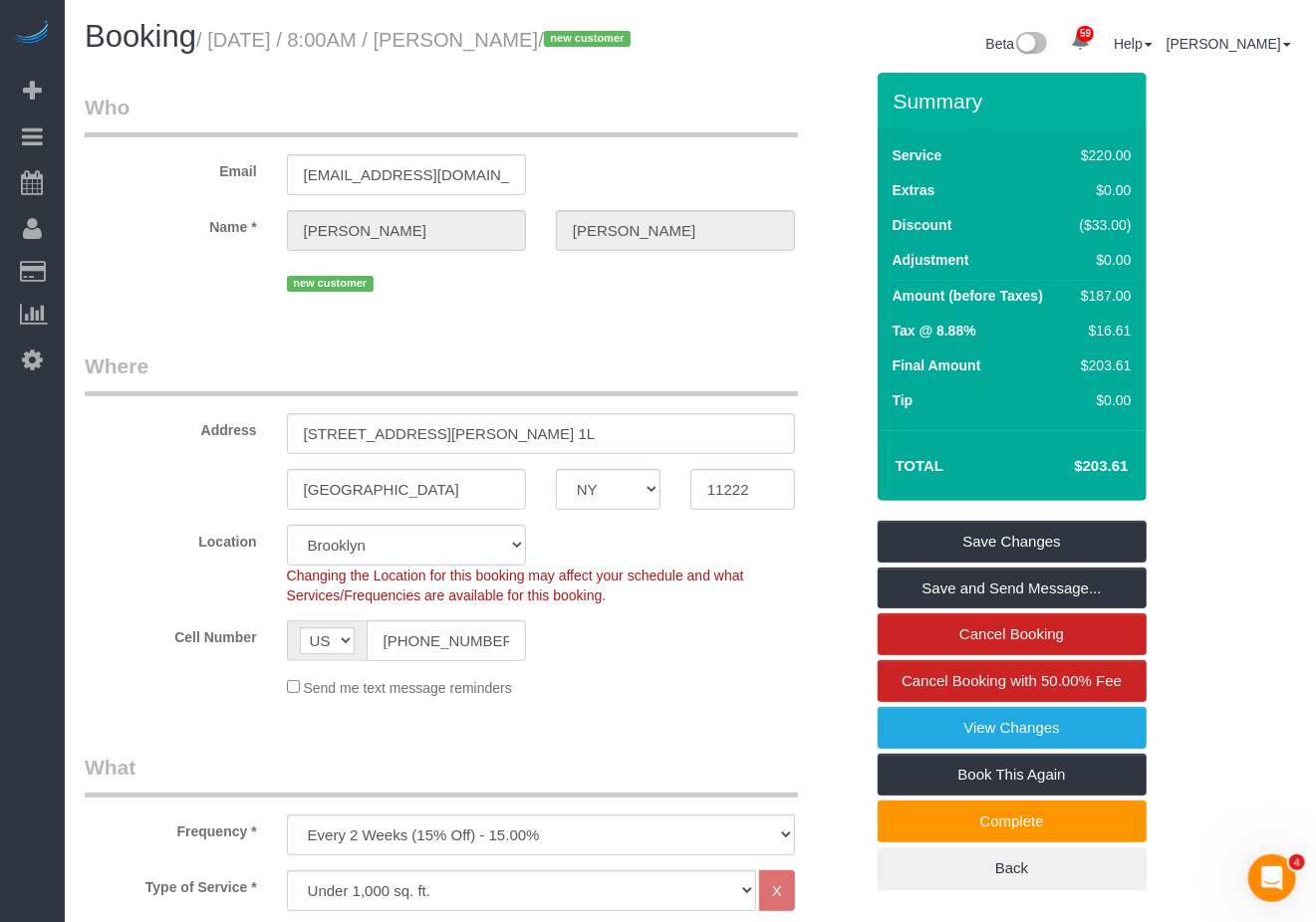 click on "Who
Email
ryanmichaelgallagher@gmail.com
Name *
Ryan
Gallagher
new customer
Where
Address
97 Russell Street, Apt. 1L
Brooklyn
AK
AL
AR
AZ
CA
CO
CT
DC
DE
FL
GA
HI
IA
ID
IL
IN
KS
KY
LA
MA
MD
ME
MI
MN
MO
MS
MT
NC
ND" at bounding box center [473, 1740] 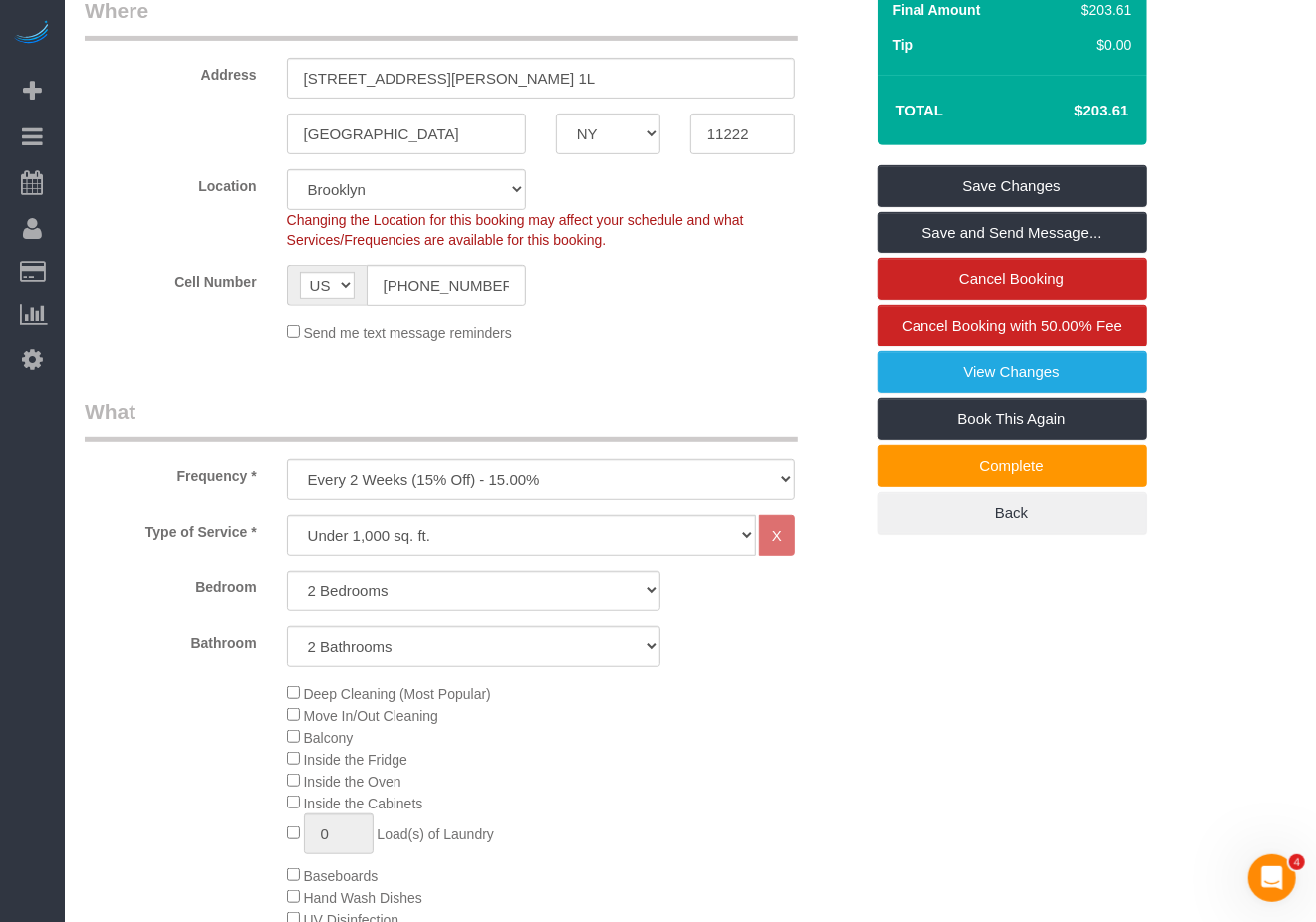 scroll, scrollTop: 346, scrollLeft: 0, axis: vertical 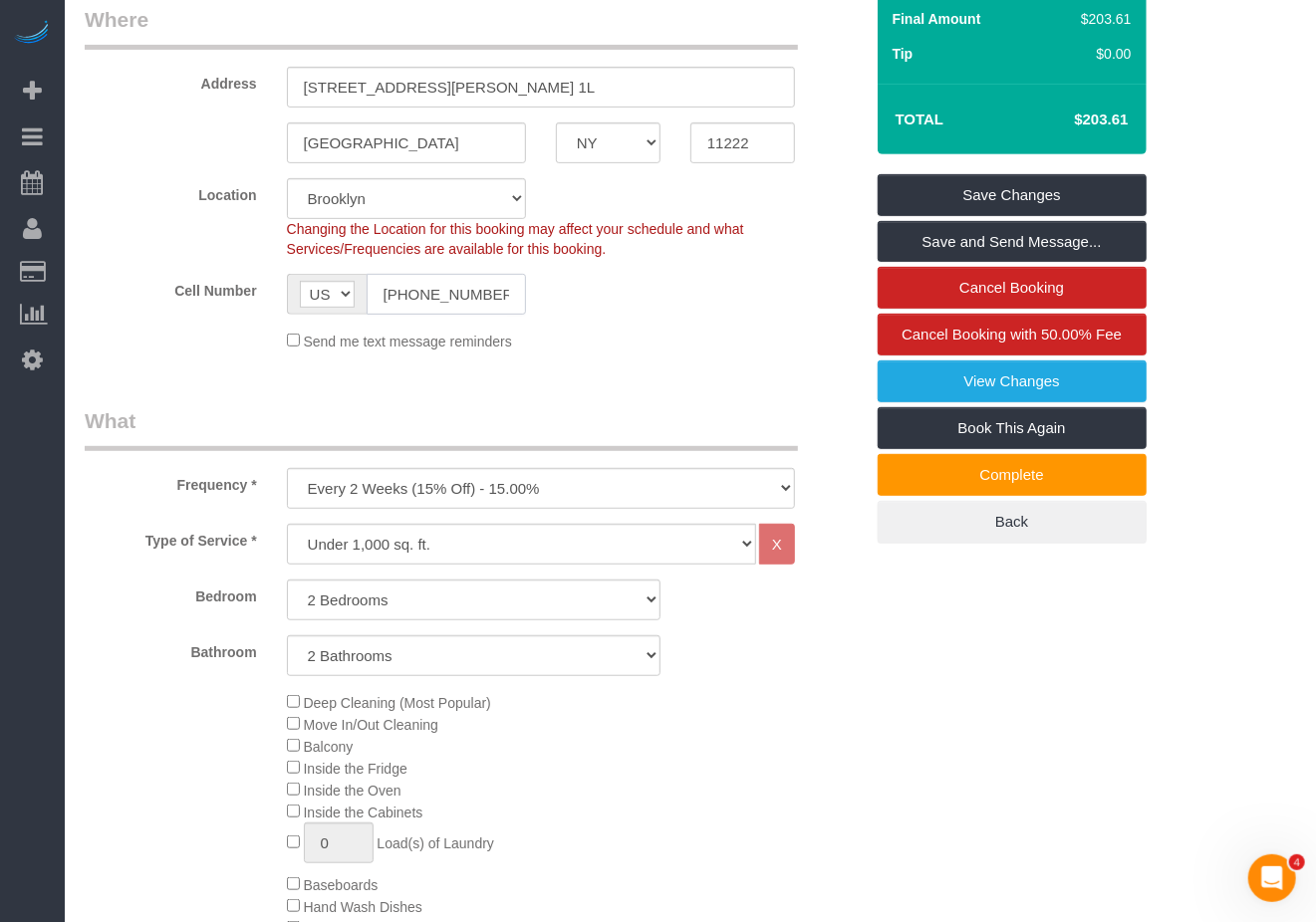 drag, startPoint x: 379, startPoint y: 309, endPoint x: 556, endPoint y: 320, distance: 177.34148 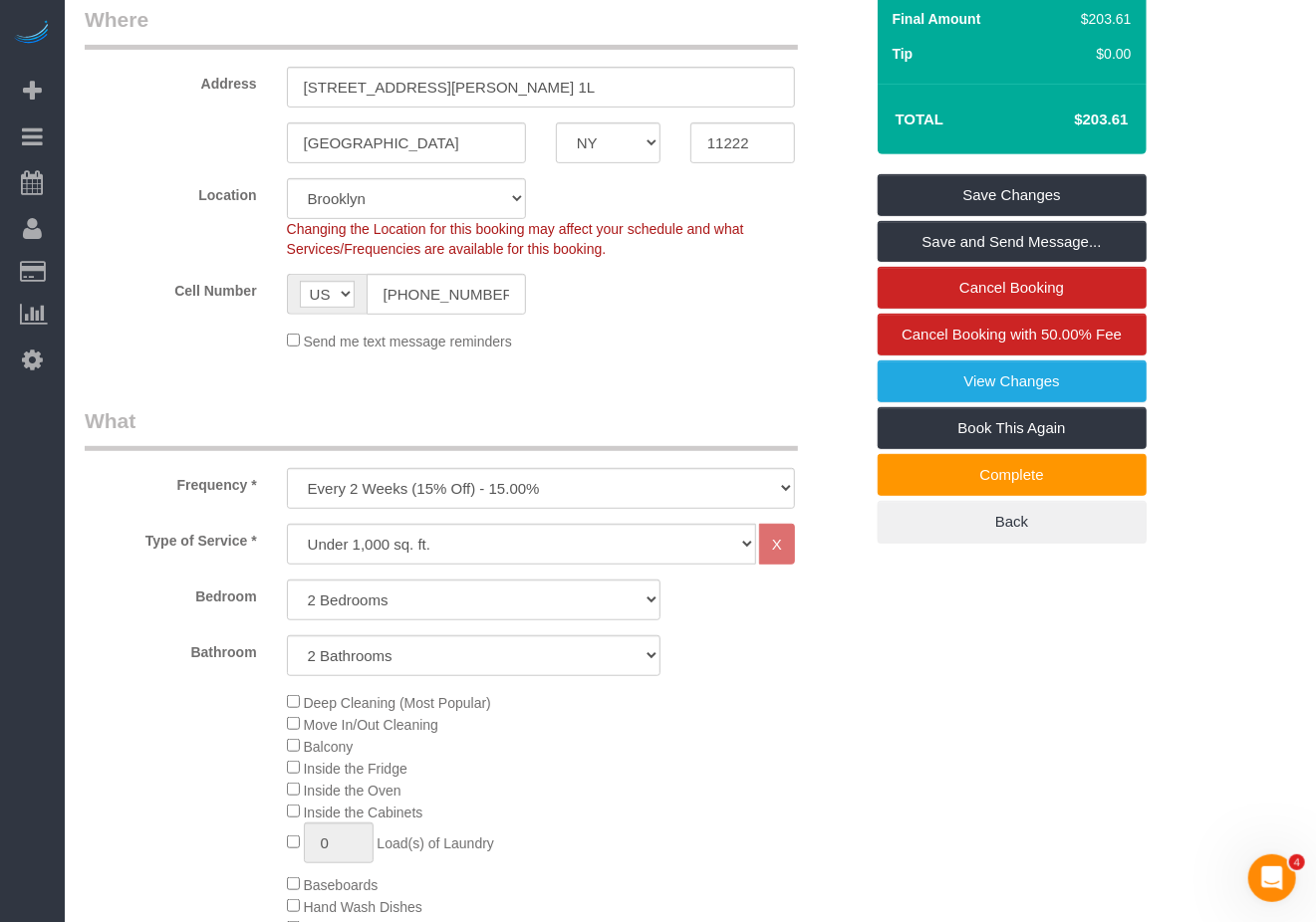 scroll, scrollTop: 0, scrollLeft: 0, axis: both 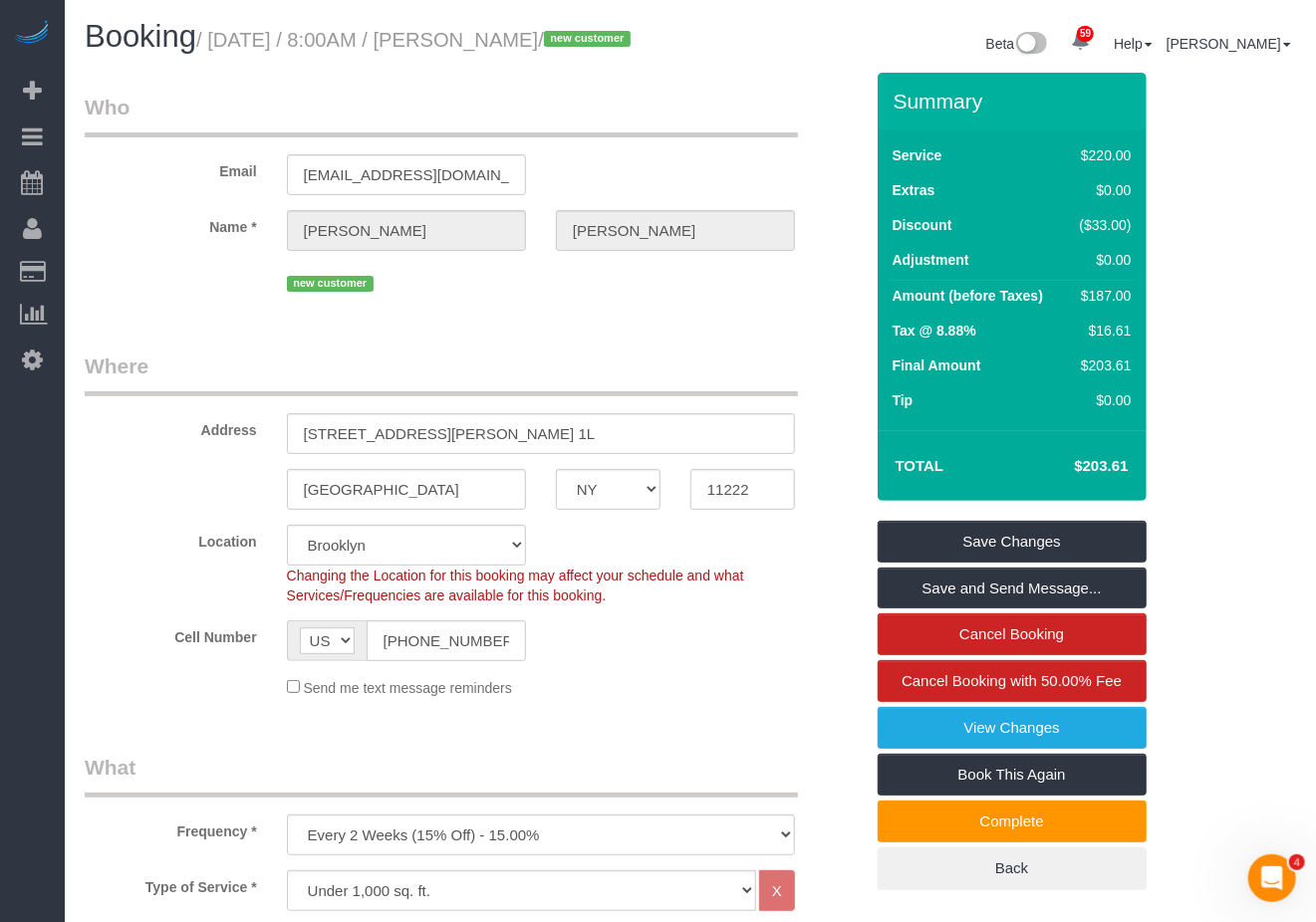 drag, startPoint x: 212, startPoint y: 37, endPoint x: 578, endPoint y: 26, distance: 366.16526 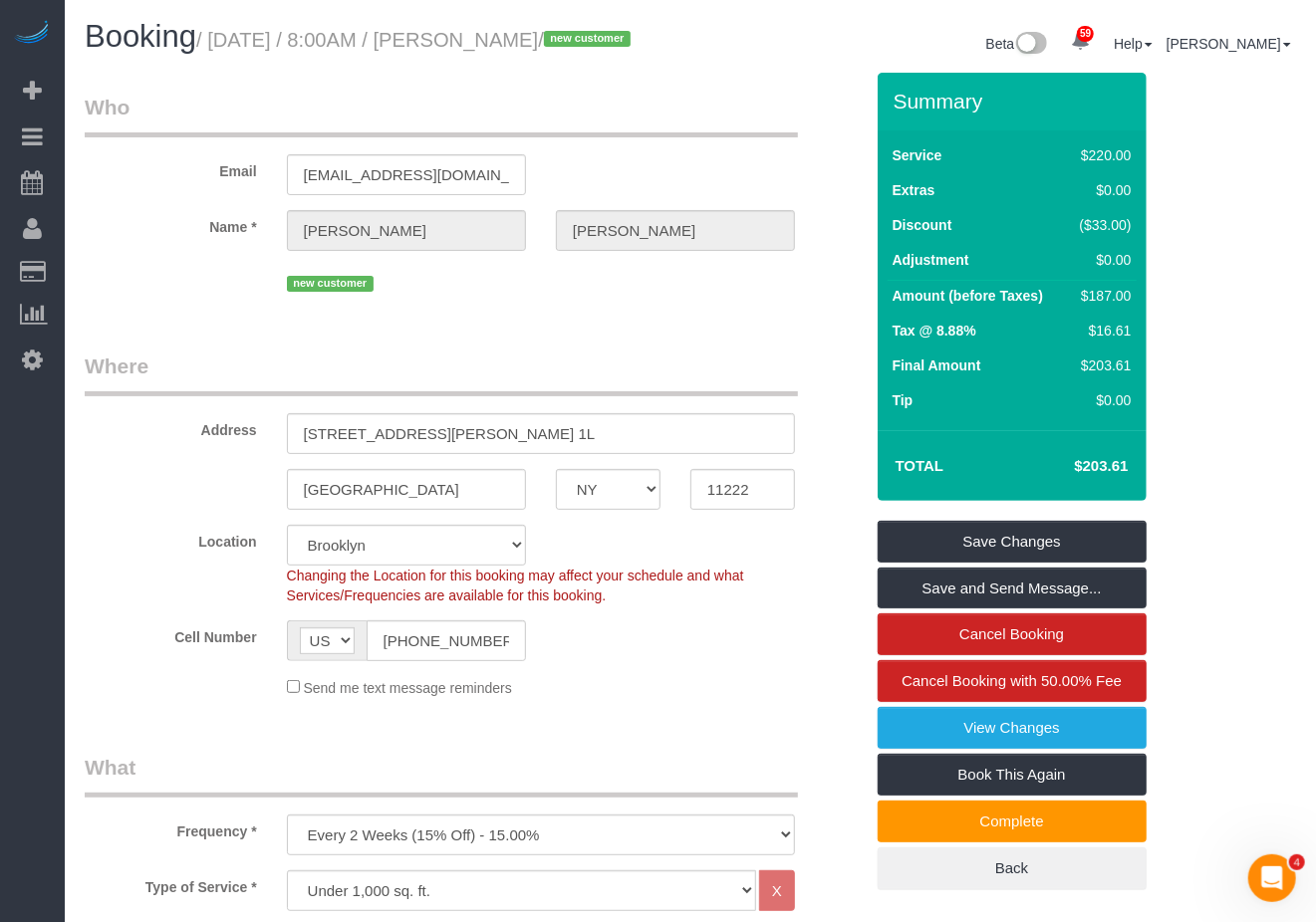 click on "Who
Email
ryanmichaelgallagher@gmail.com
Name *
Ryan
Gallagher
new customer
Where
Address
97 Russell Street, Apt. 1L
Brooklyn
AK
AL
AR
AZ
CA
CO
CT
DC
DE
FL
GA
HI
IA
ID
IL
IN
KS
KY
LA
MA
MD
ME
MI
MN
MO
MS
MT
NC" at bounding box center (690, 1740) 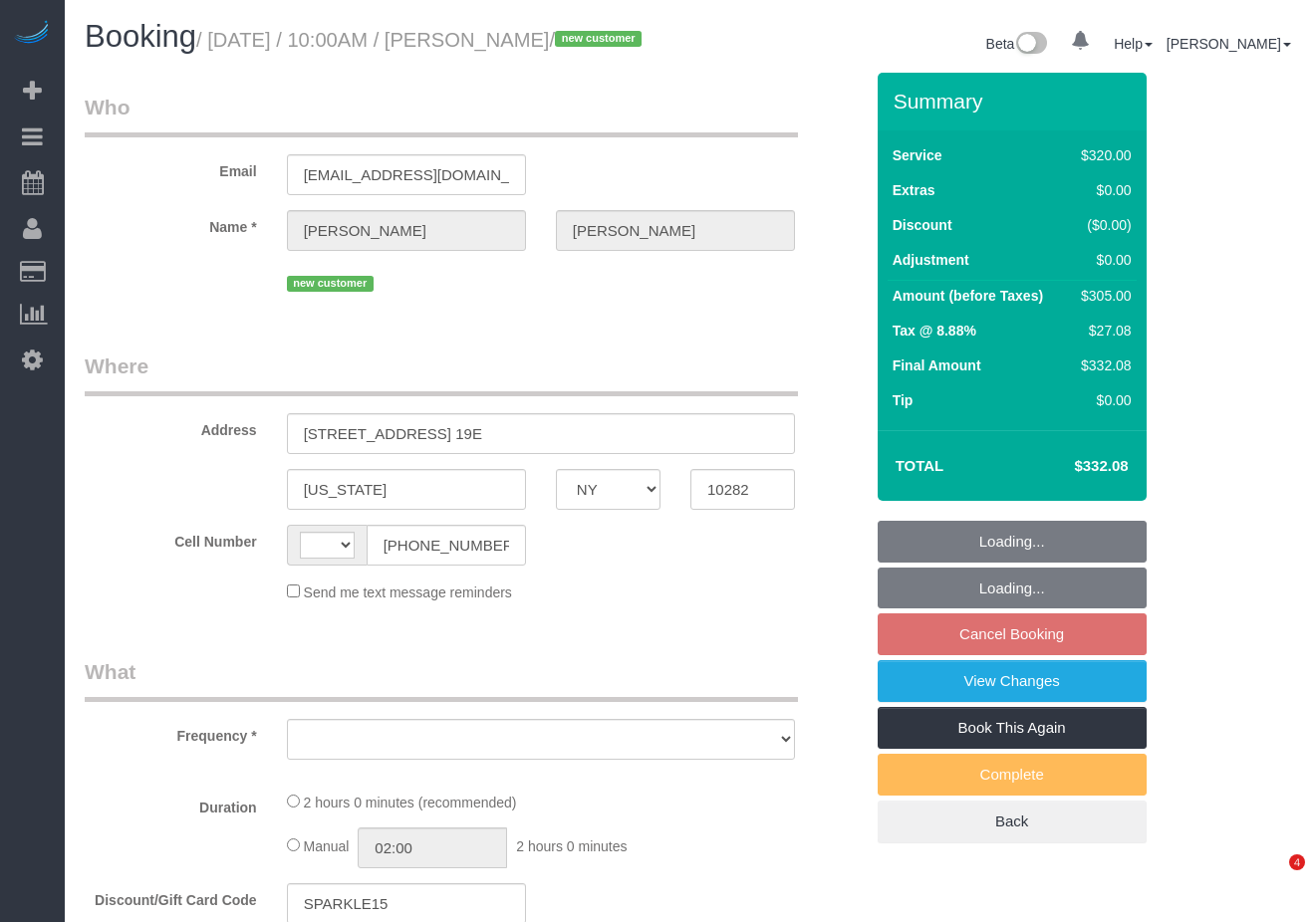 select on "NY" 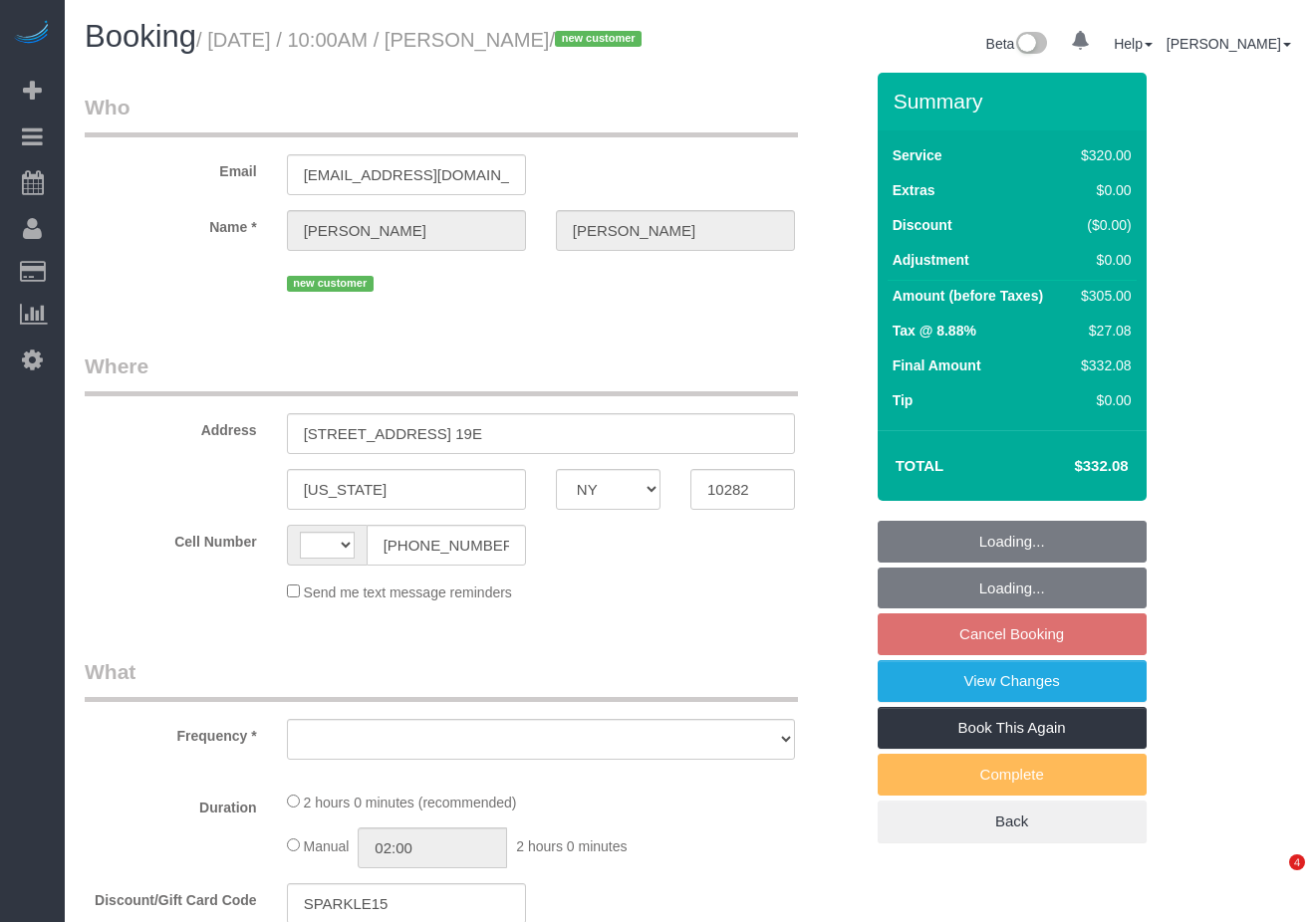 scroll, scrollTop: 0, scrollLeft: 0, axis: both 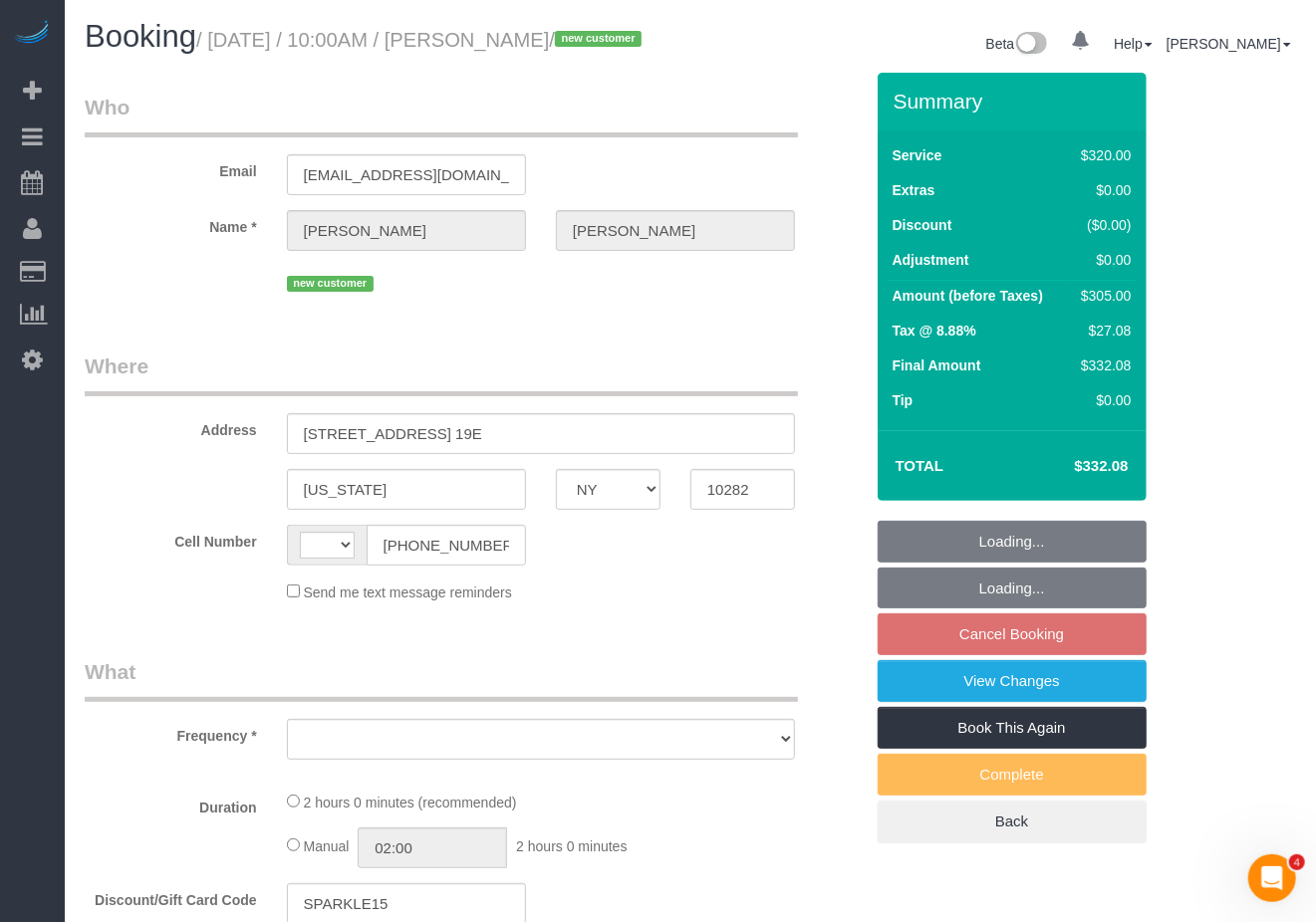 select on "number:89" 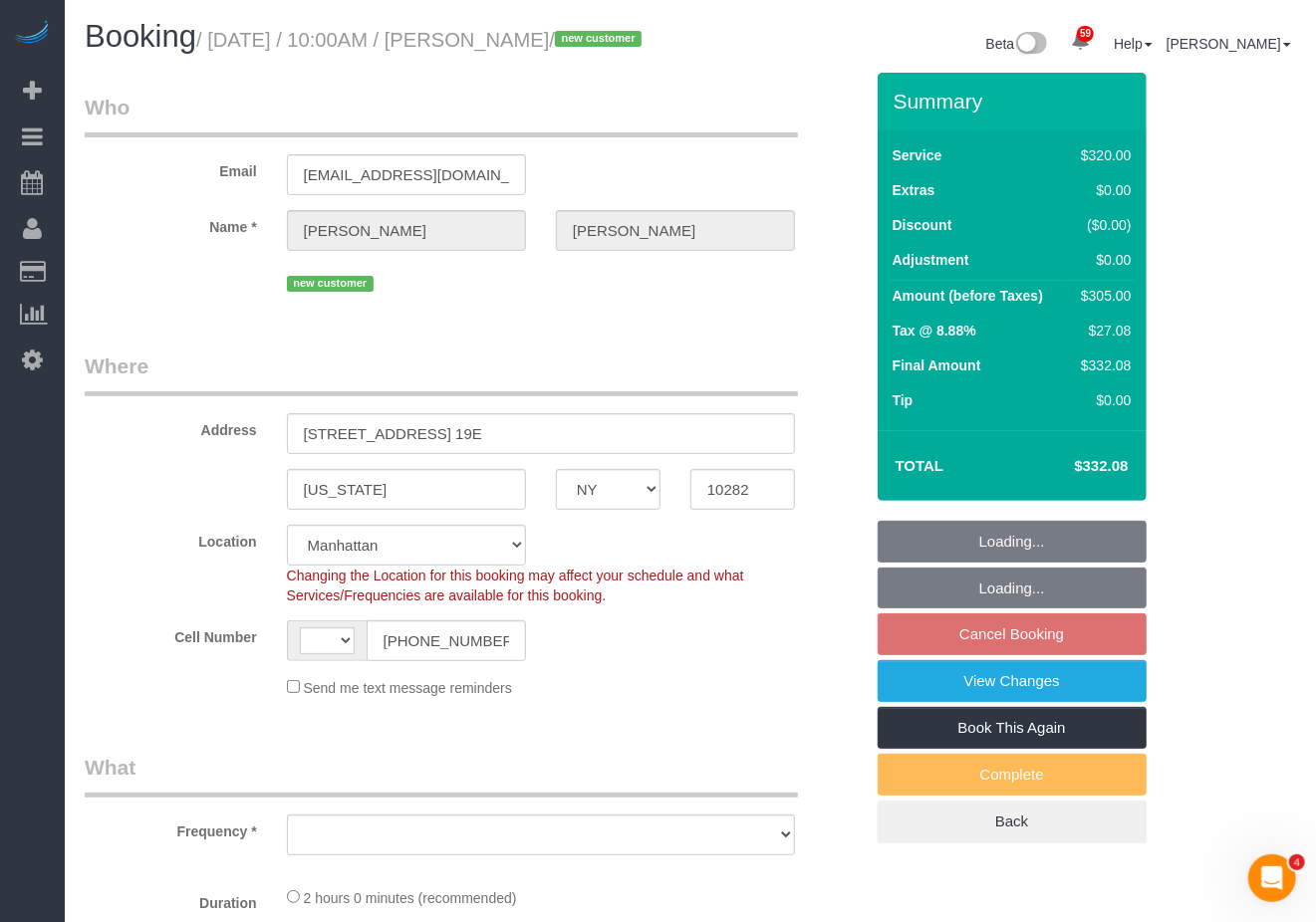select on "string:US" 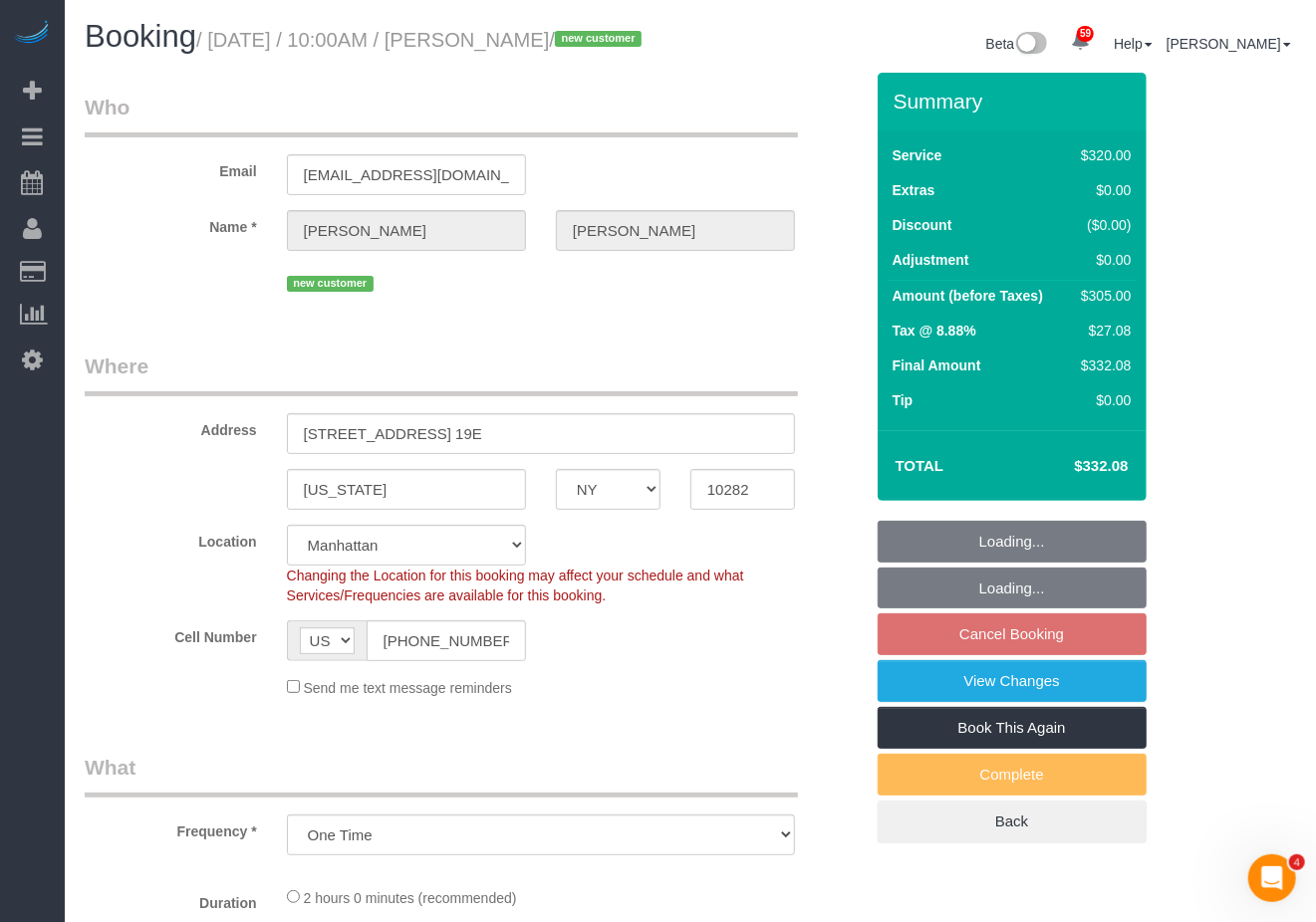 select on "2" 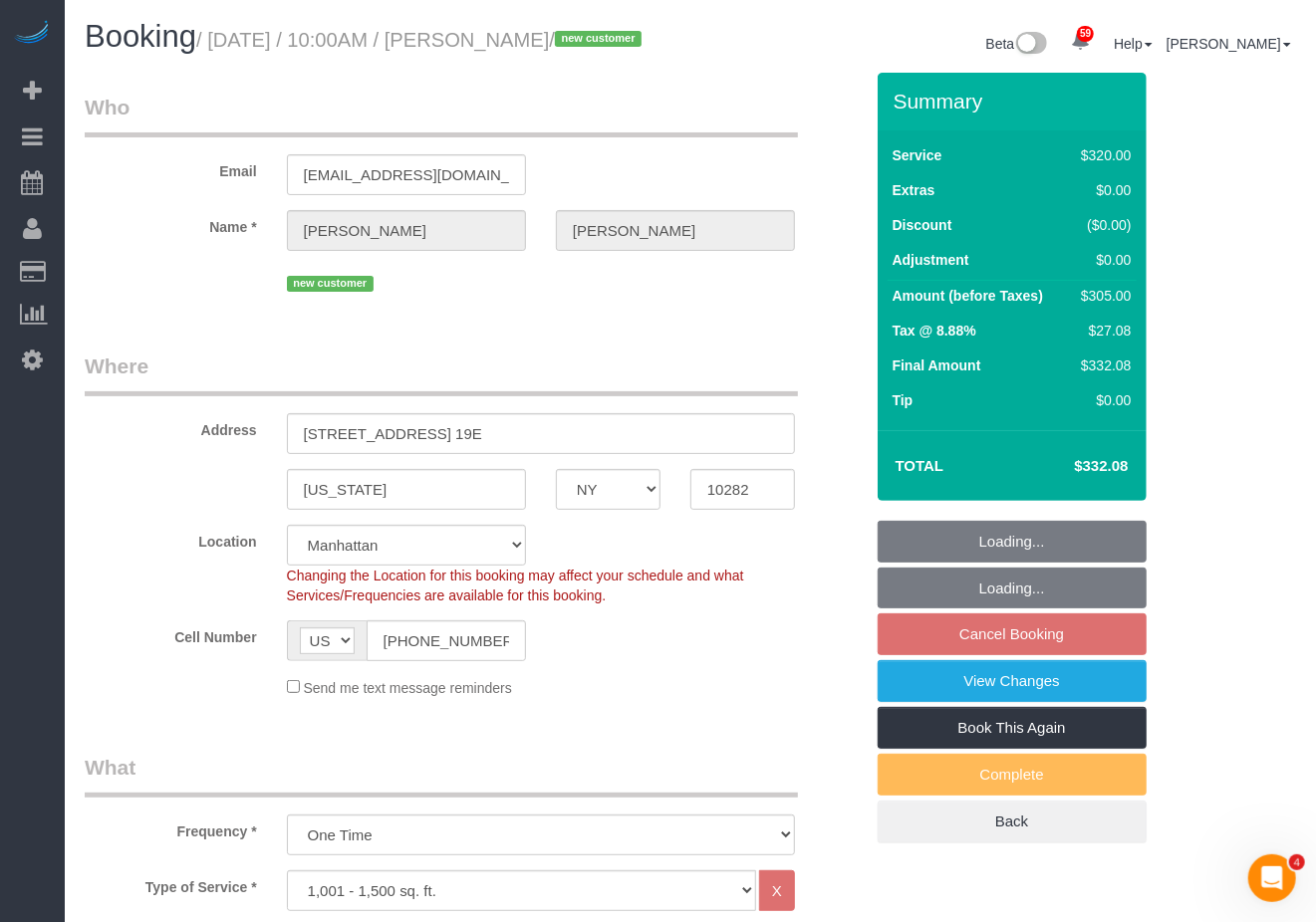 select on "object:1046" 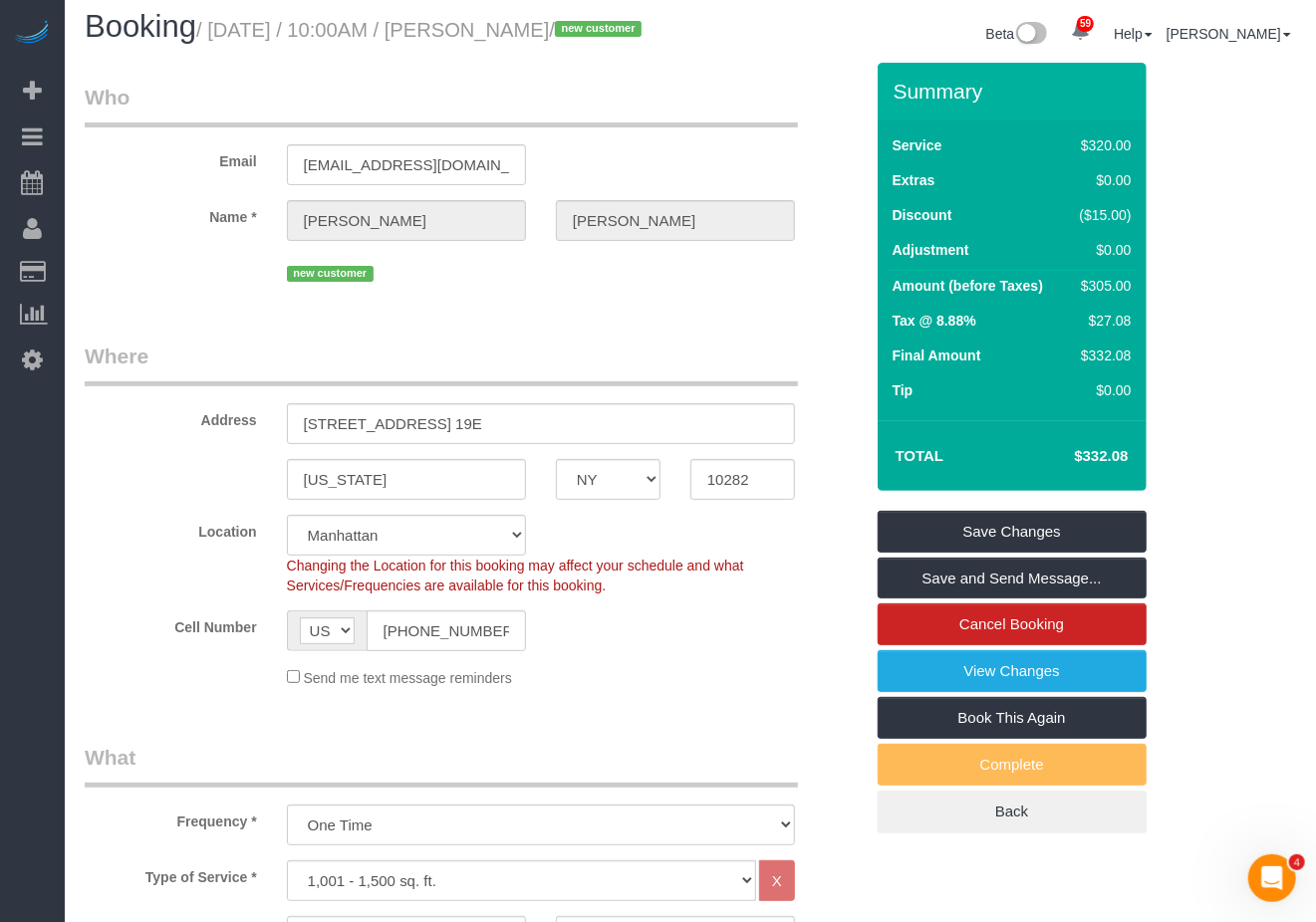 scroll, scrollTop: 0, scrollLeft: 0, axis: both 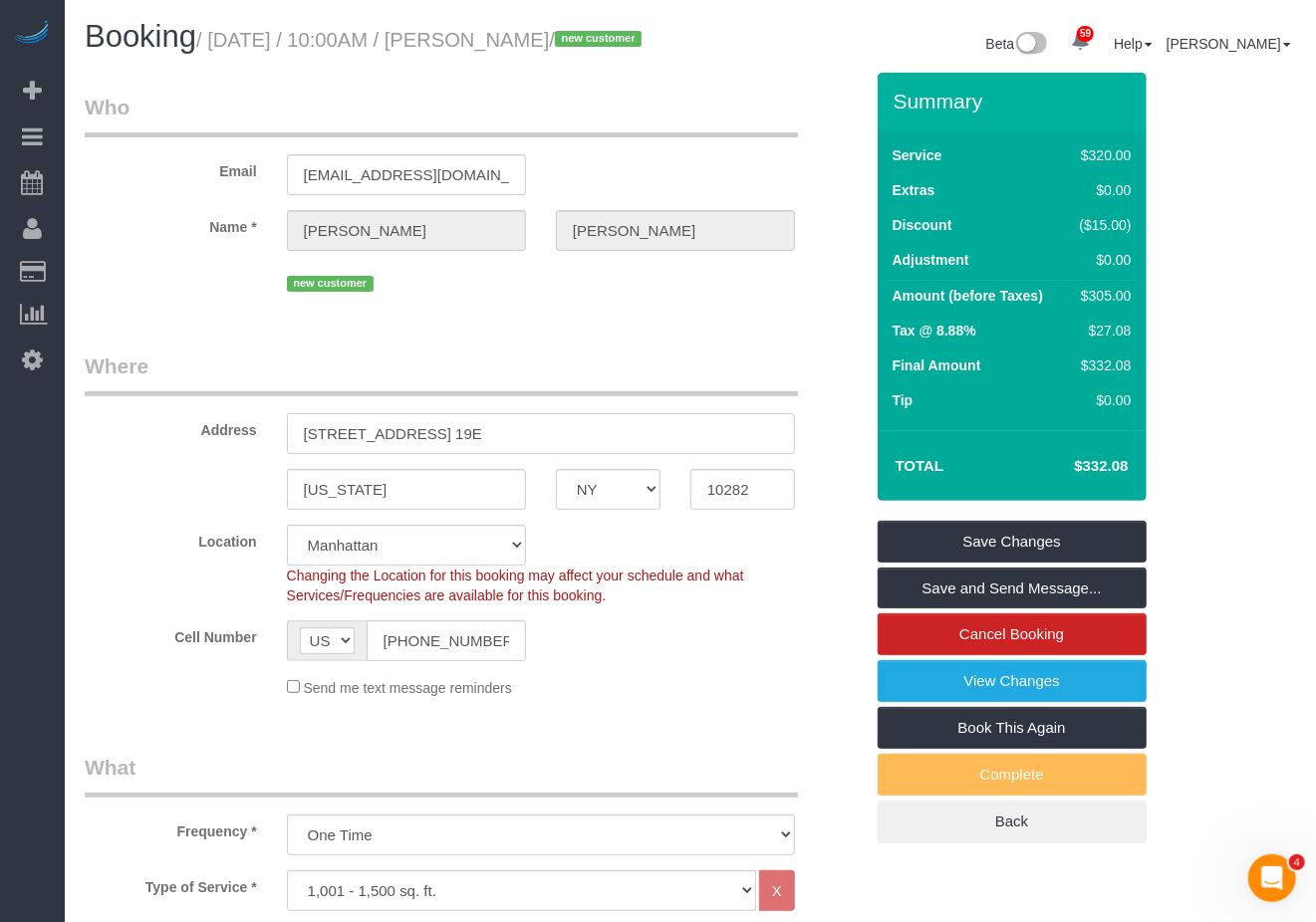 click on "300 N End Ave, Apt 19E" at bounding box center [541, 433] 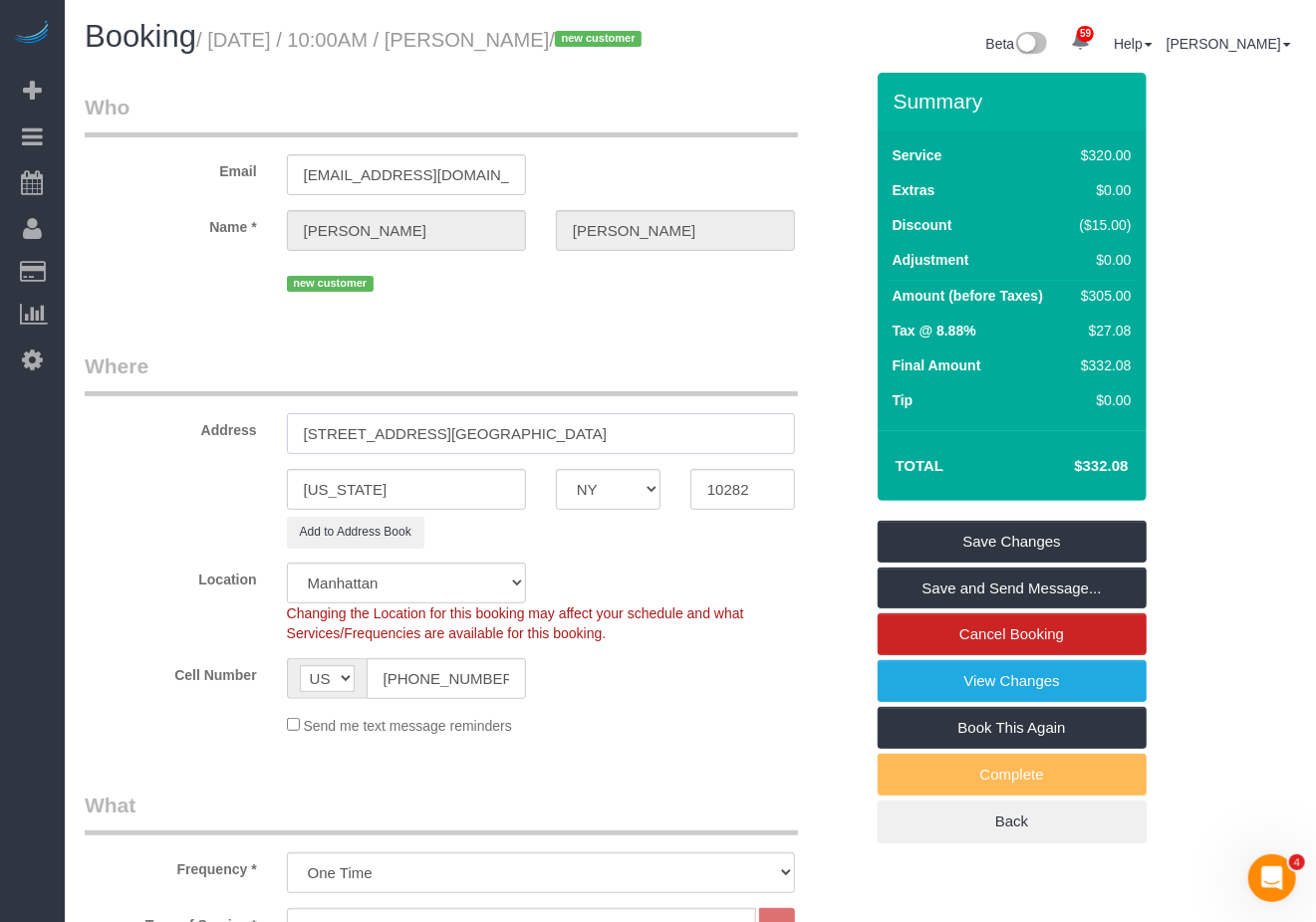 click on "300 North End Ave, Apt 19E" at bounding box center [541, 433] 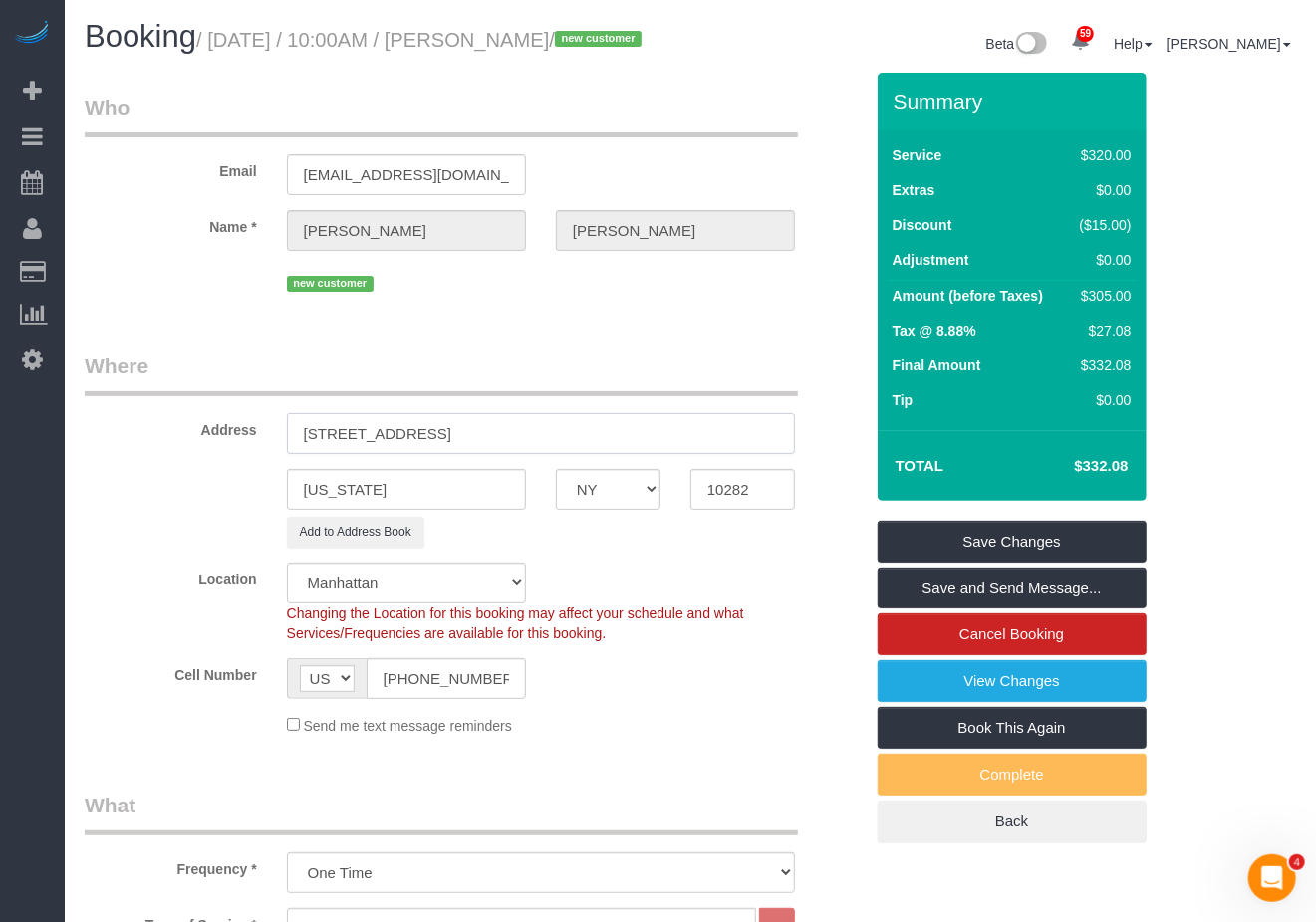 drag, startPoint x: 580, startPoint y: 439, endPoint x: 267, endPoint y: 444, distance: 313.0399 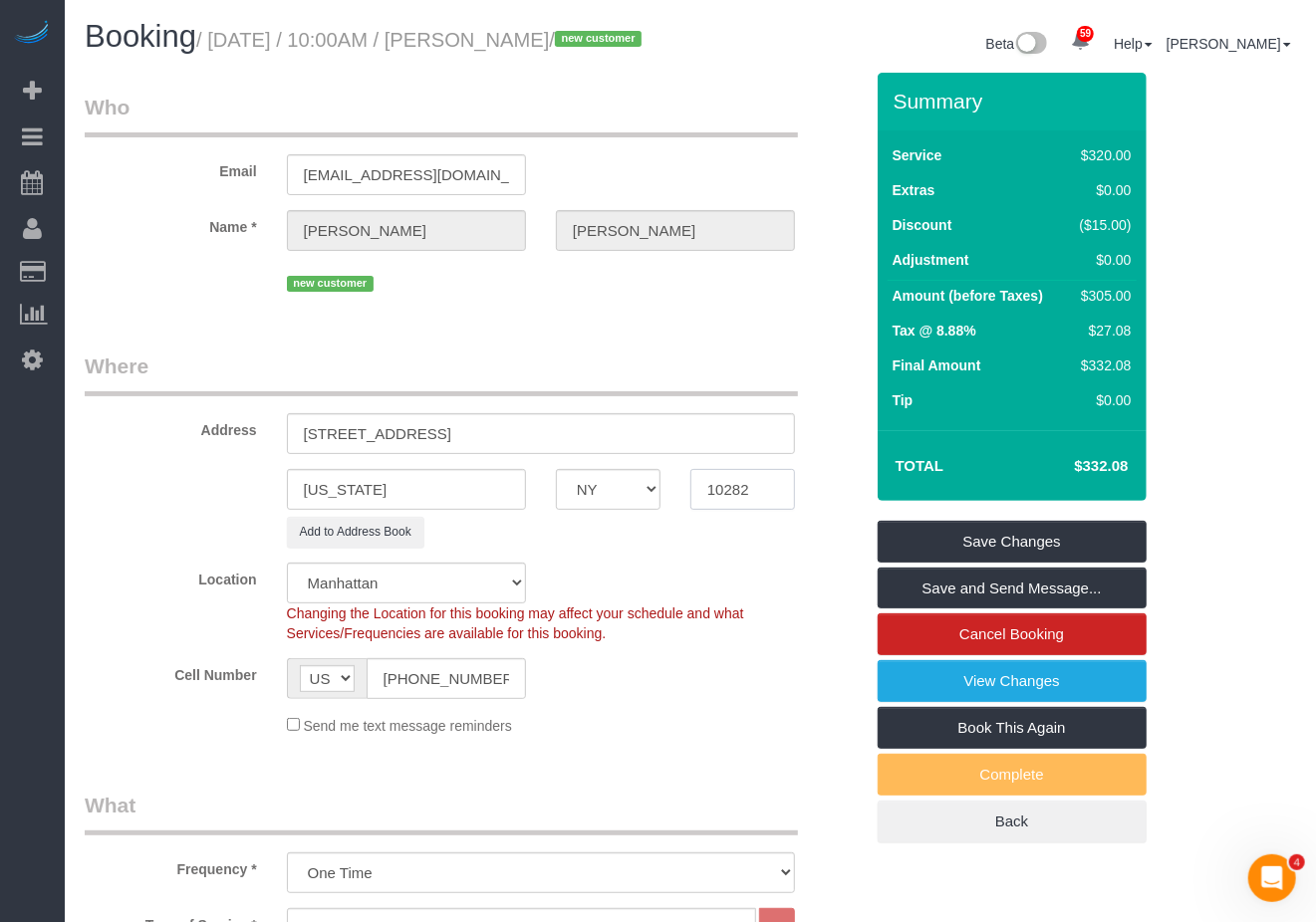 click on "10282" at bounding box center [742, 489] 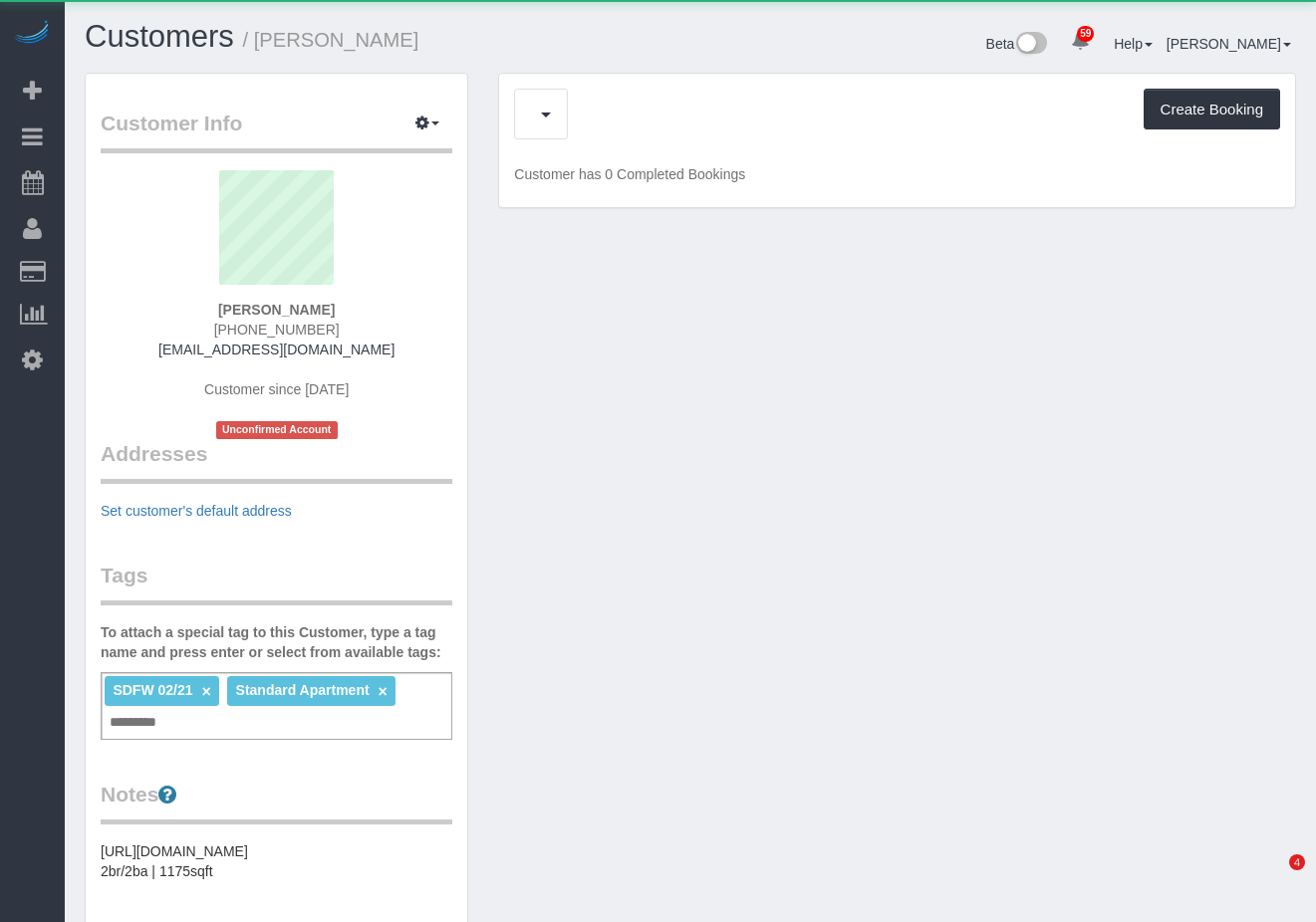 scroll, scrollTop: 0, scrollLeft: 0, axis: both 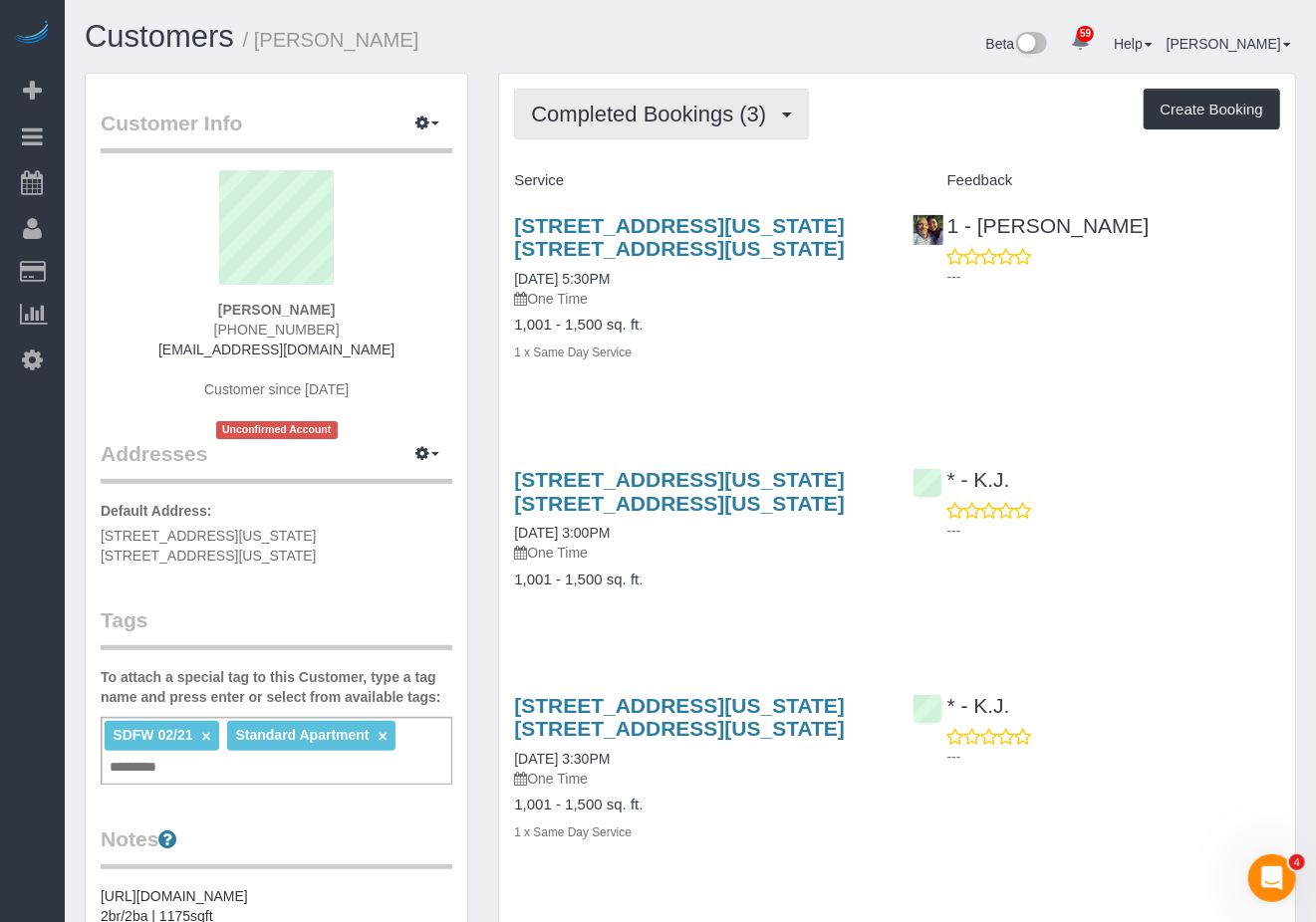 click on "Completed Bookings (3)" at bounding box center (661, 114) 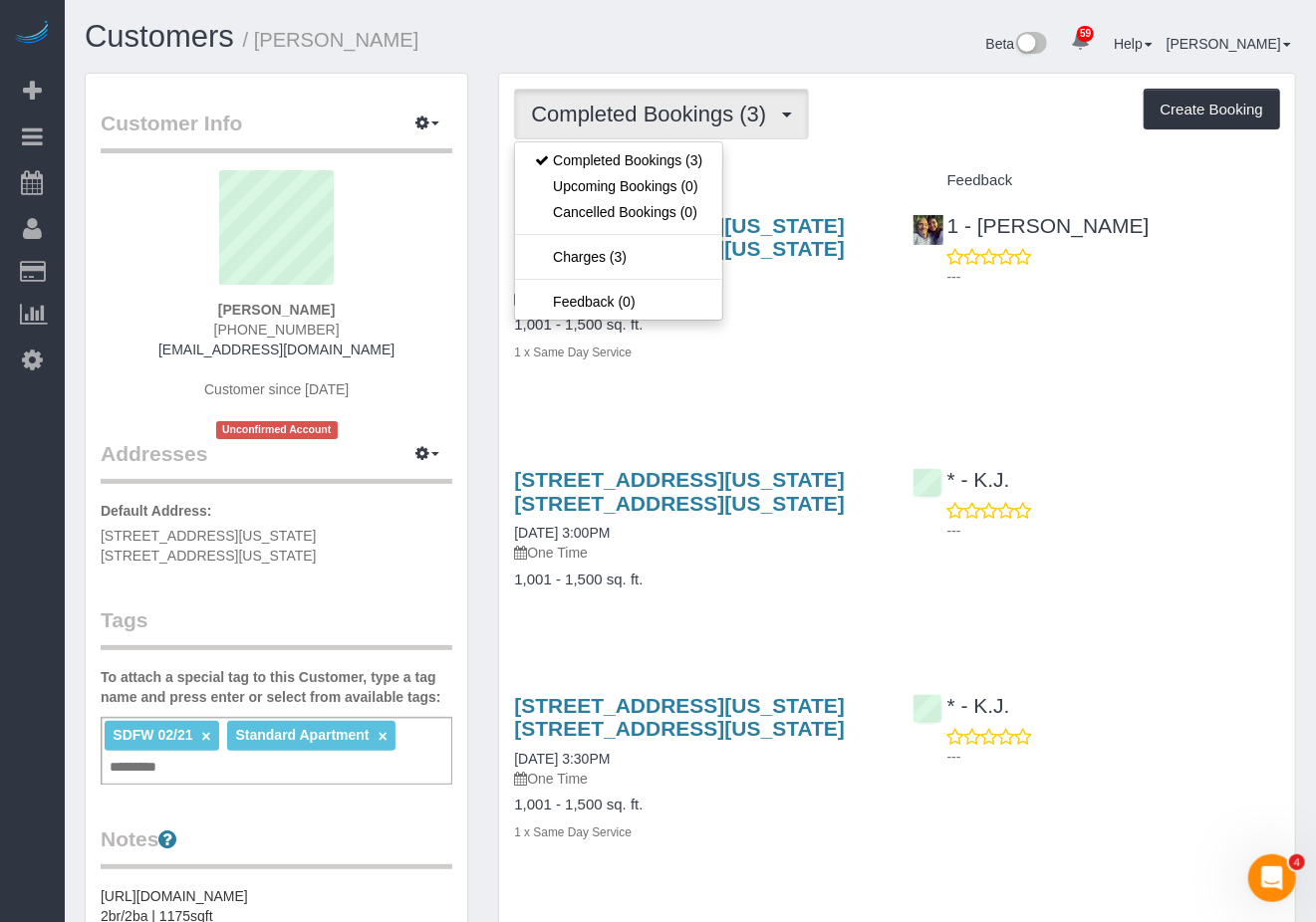 click on "Completed Bookings (3)
Completed Bookings (3)
Upcoming Bookings (0)
Cancelled Bookings (0)
Charges (3)
Feedback (0)
Create Booking" at bounding box center [897, 114] 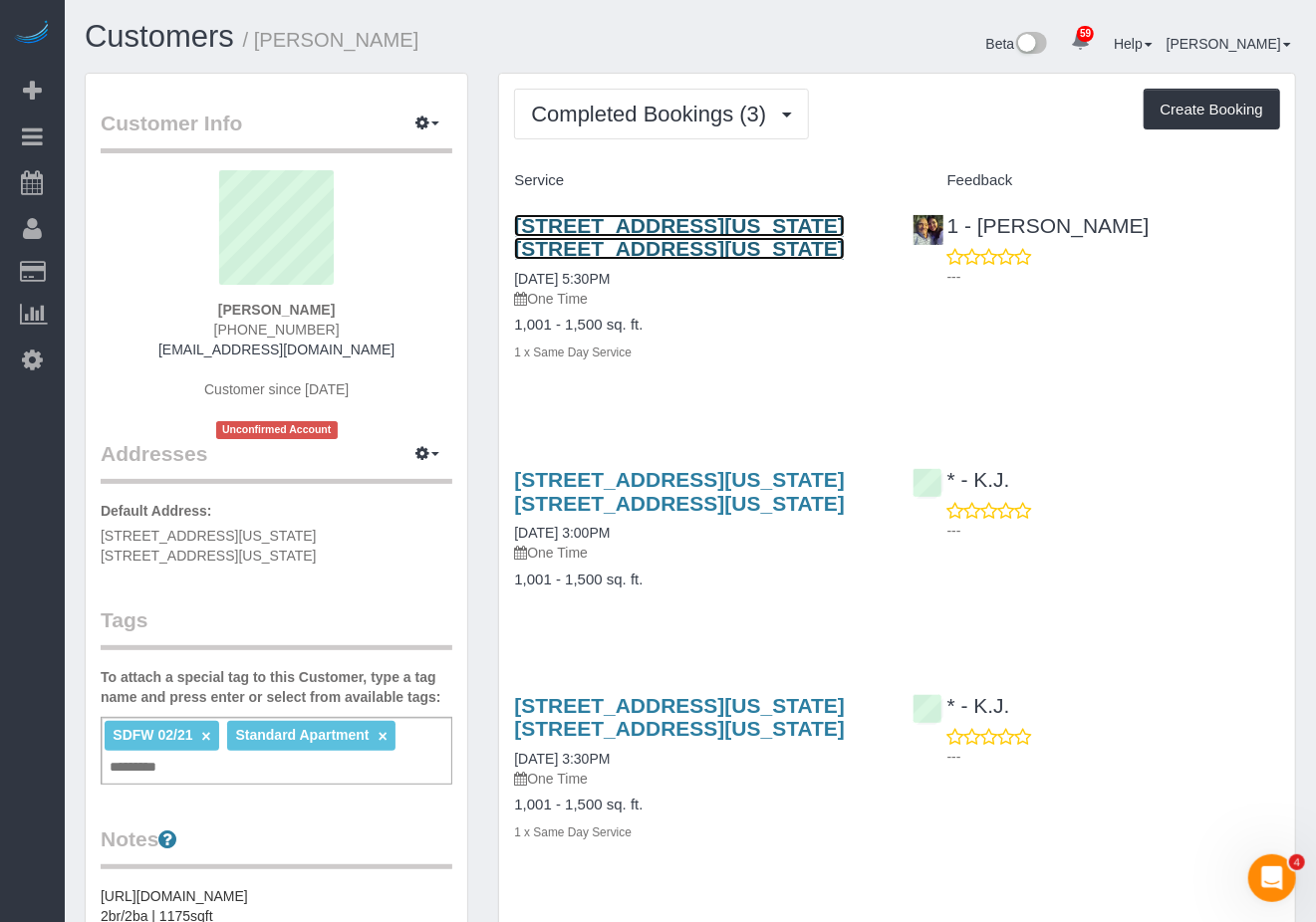 click on "123 Washington Street, Apt. 54b, New York, NY 10006" at bounding box center [679, 237] 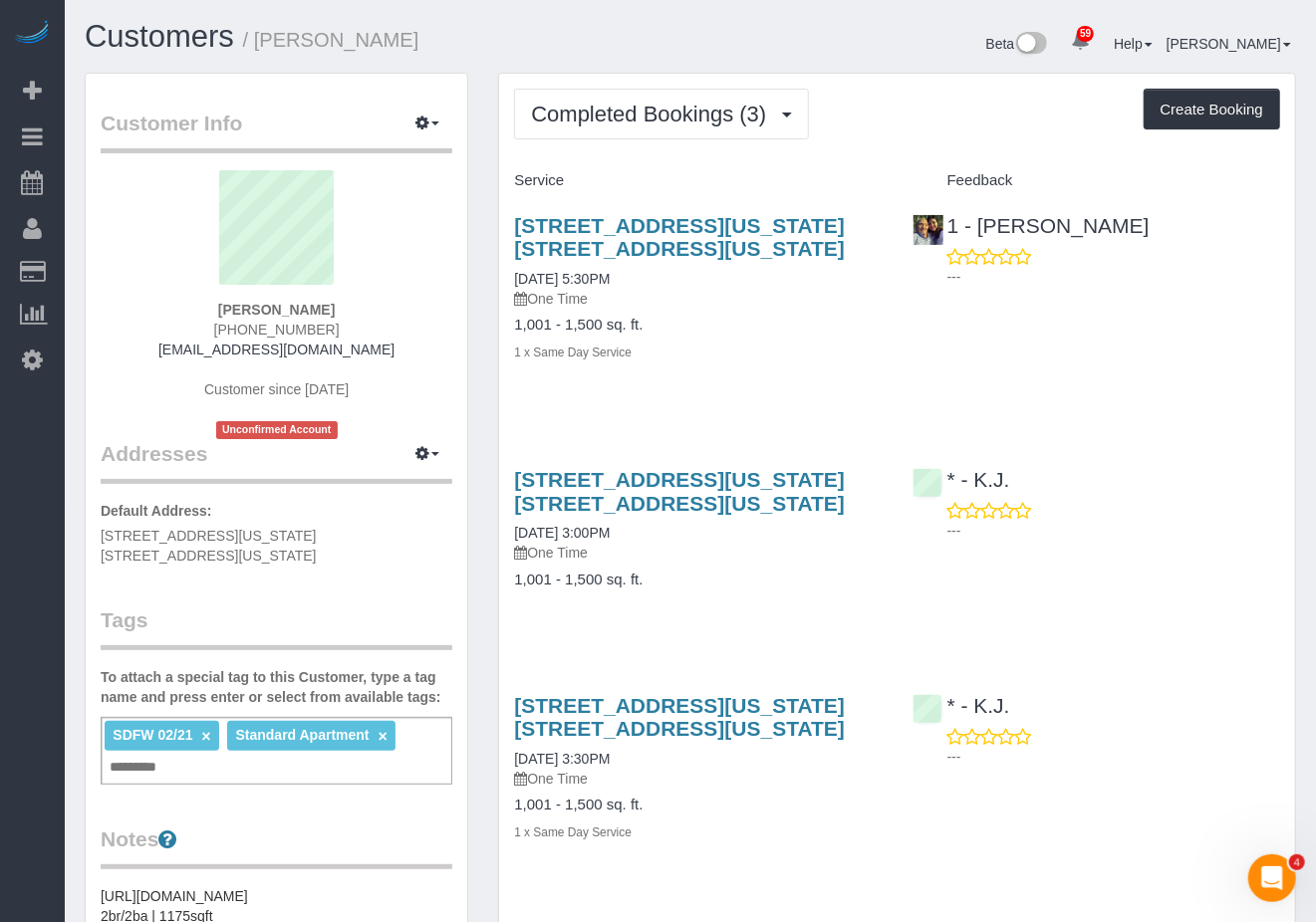 click on "---" at bounding box center (1114, 277) 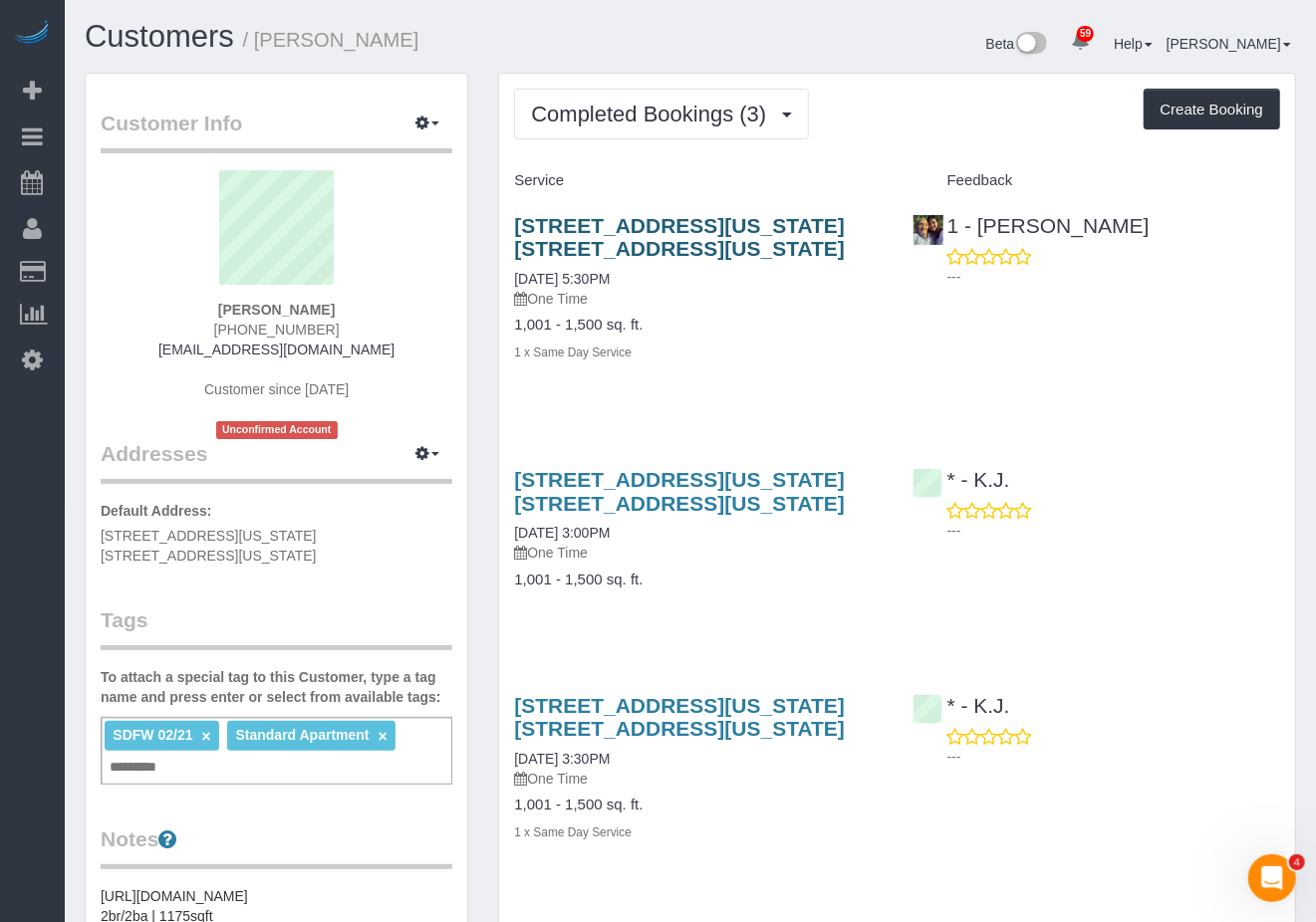 copy on "123 Washington Street, Apt. 54b, New York, NY 10006" 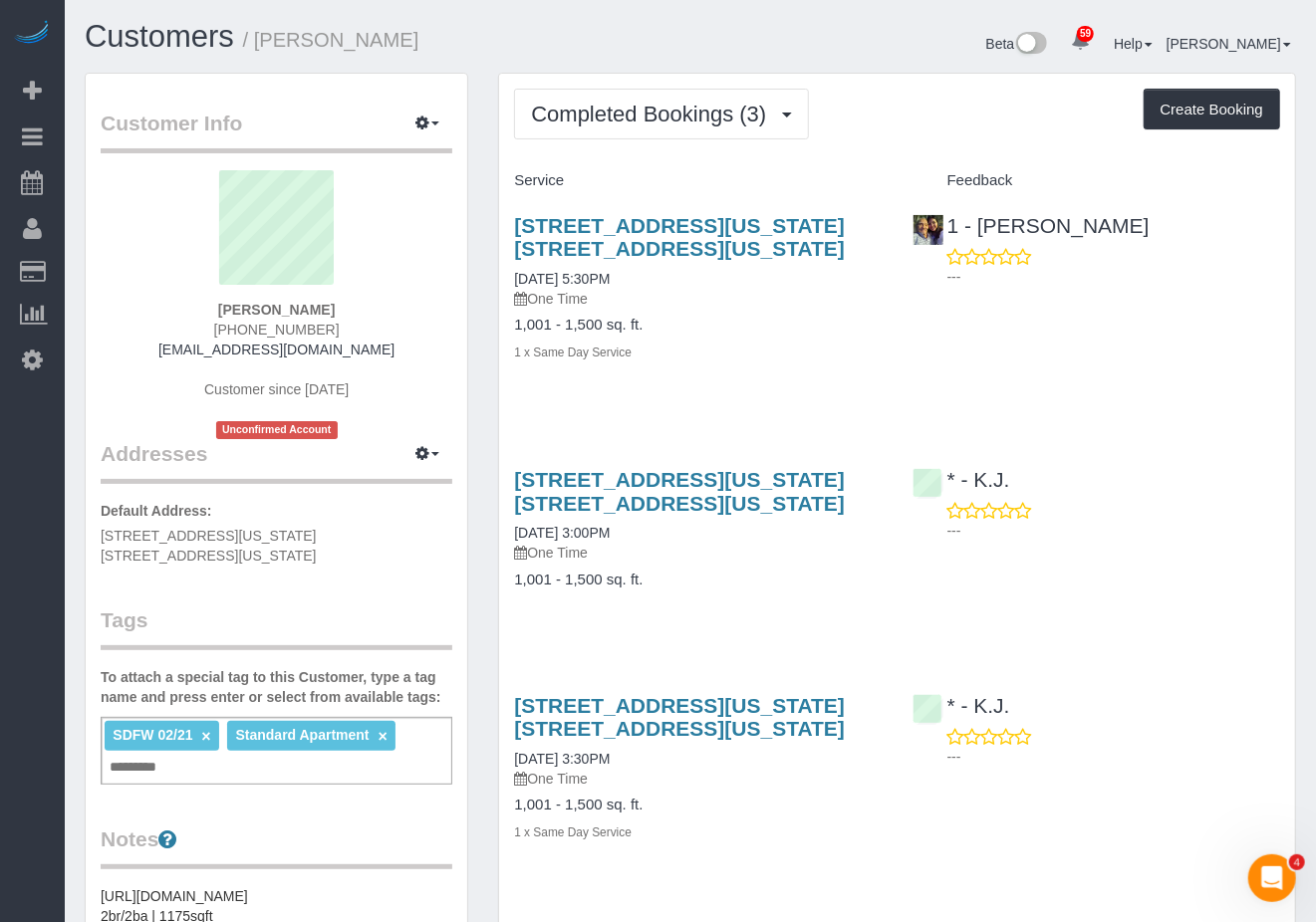 click on "123 Washington Street, Apt. 54b, New York, NY 10006
11/15/2024 3:30PM
One Time
1,001 - 1,500 sq. ft.
1 x Same Day Service" at bounding box center (697, 779) 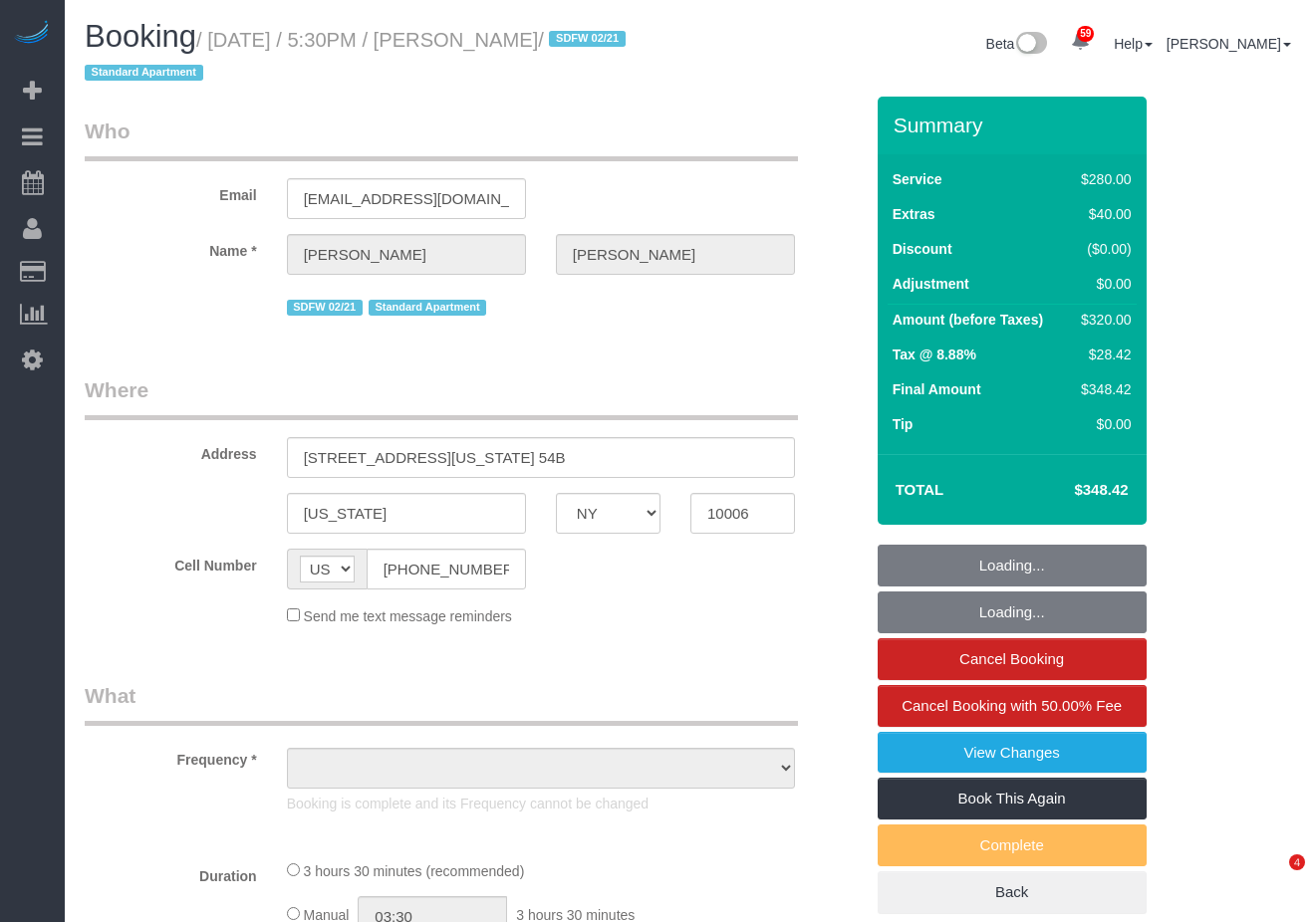 select on "NY" 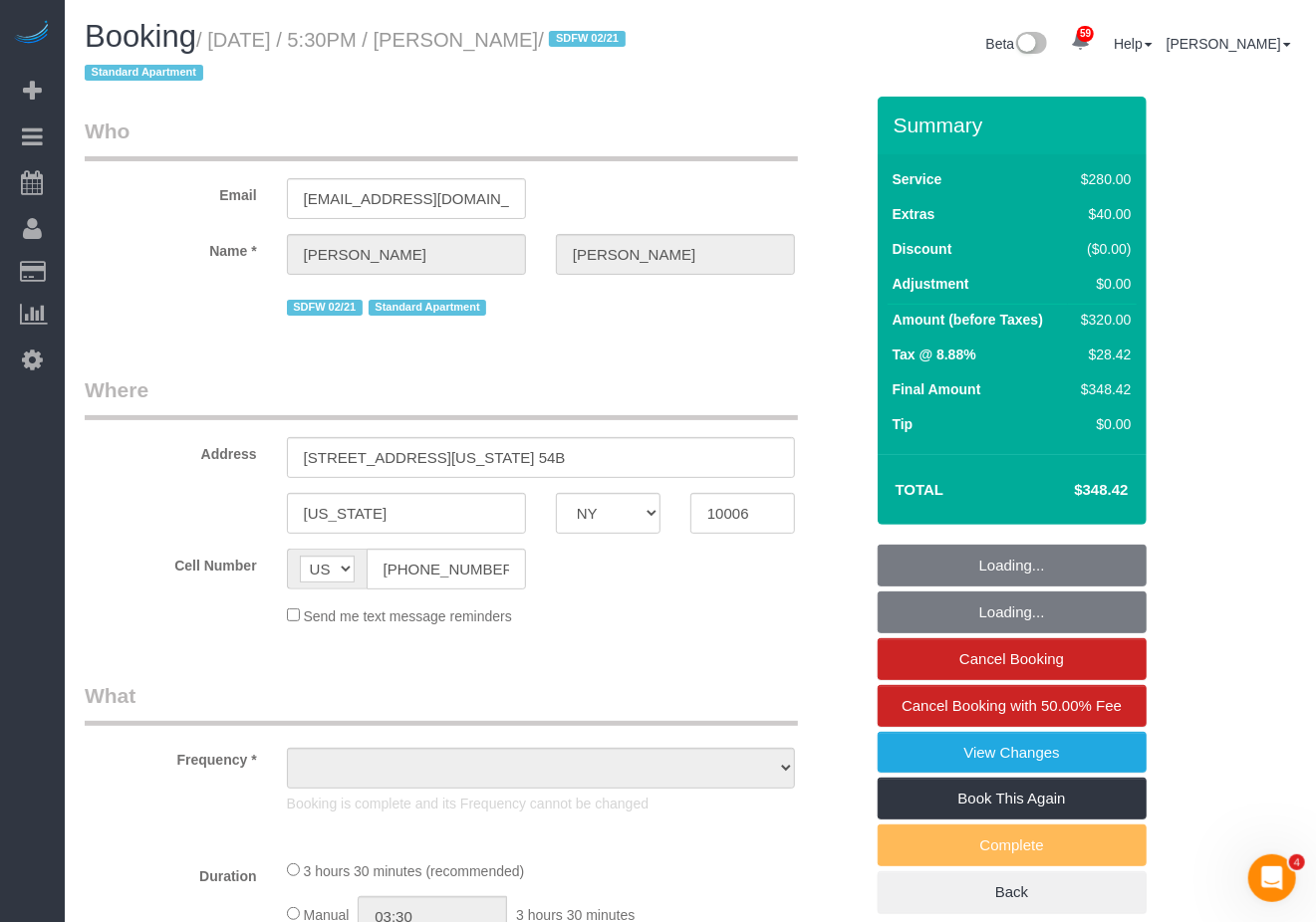 scroll, scrollTop: 0, scrollLeft: 0, axis: both 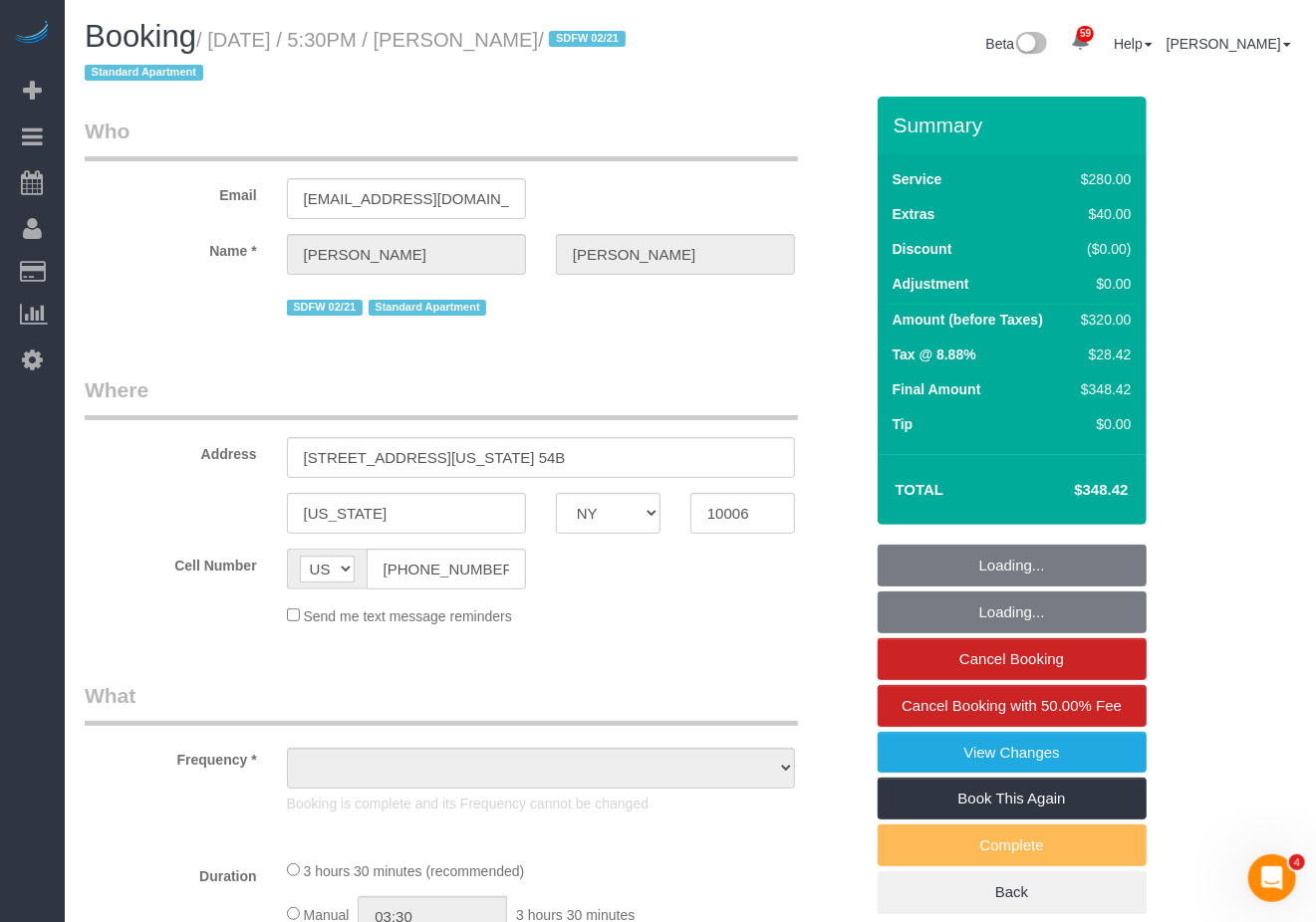 select on "object:828" 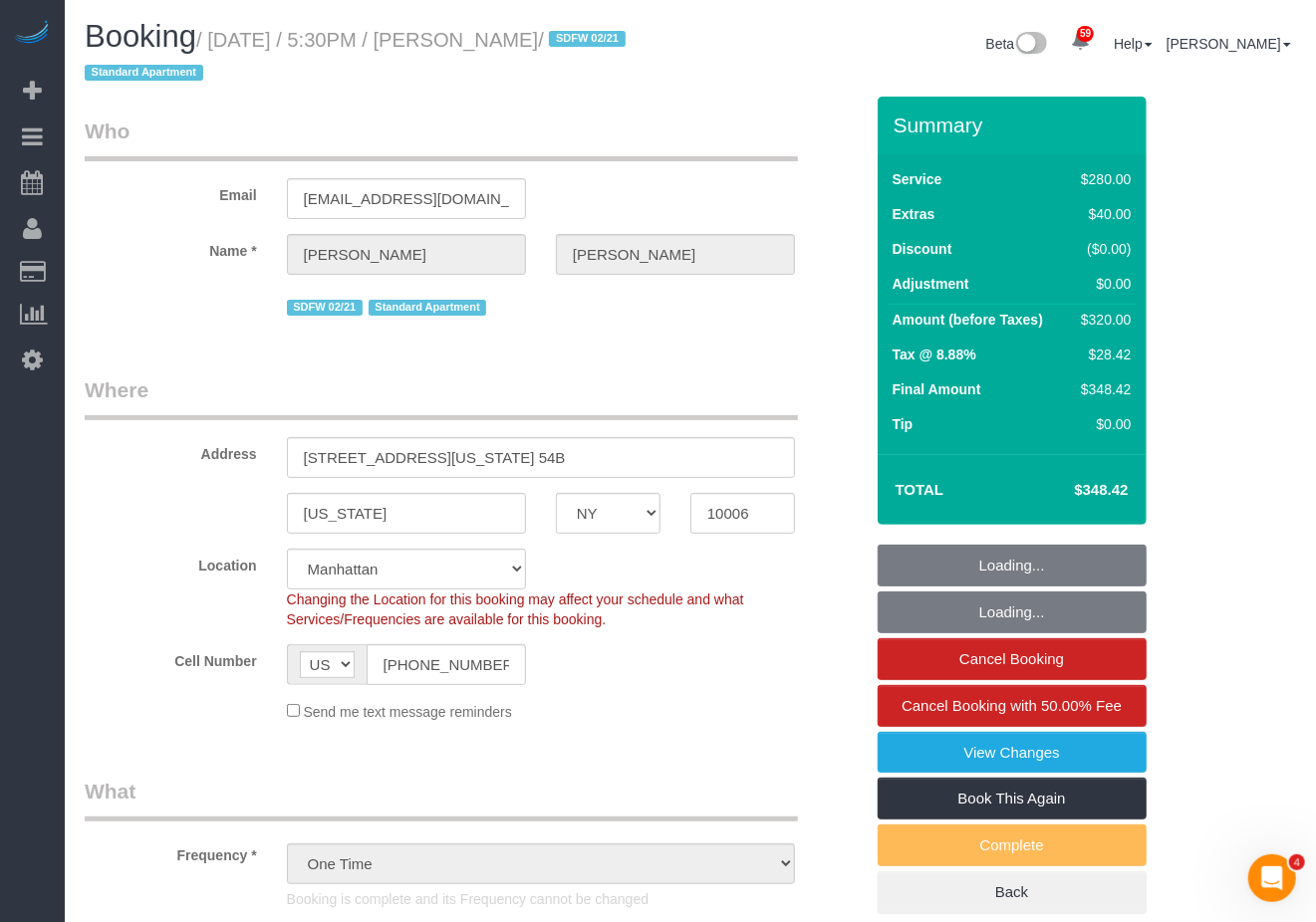 select on "210" 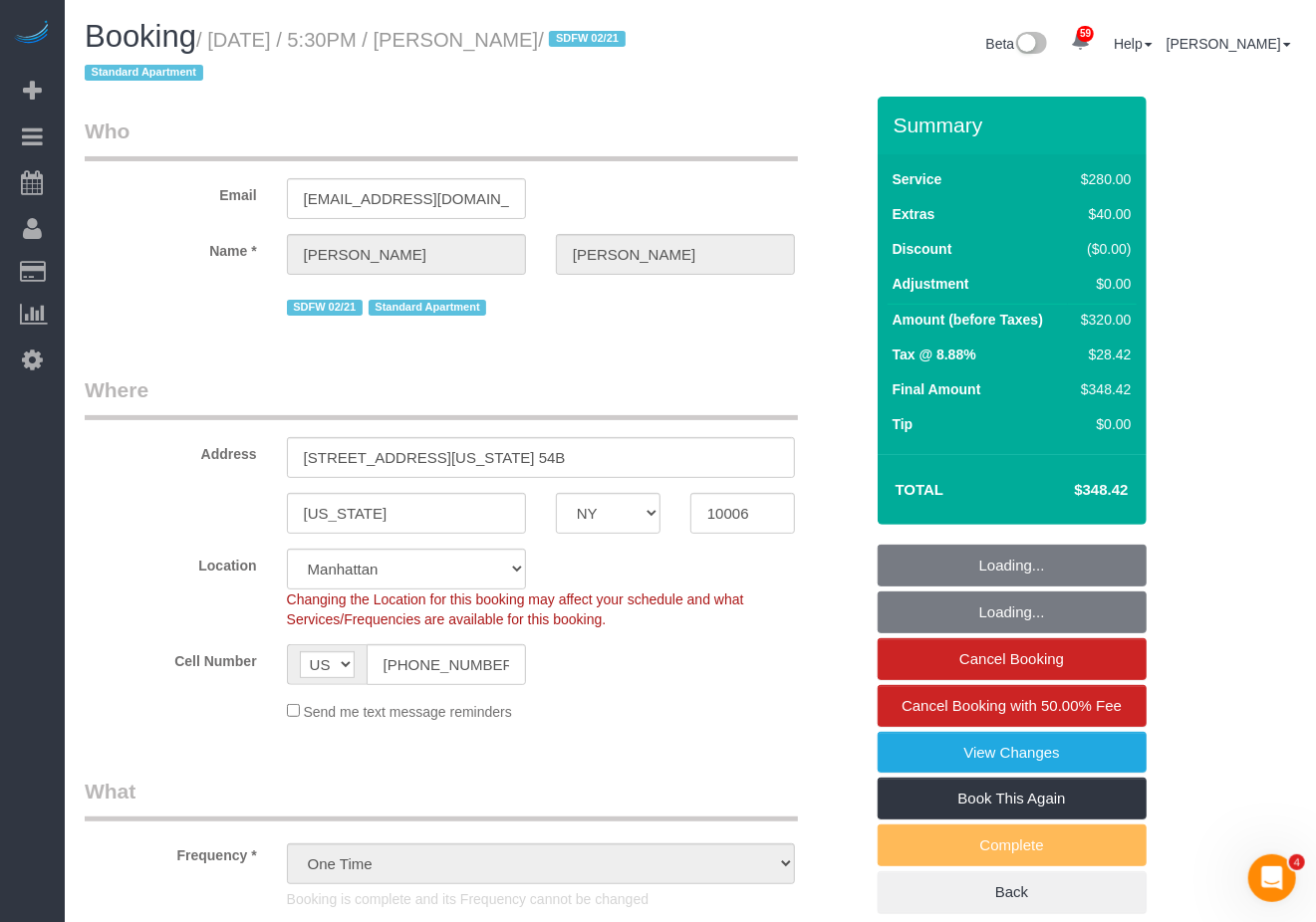 select on "number:60" 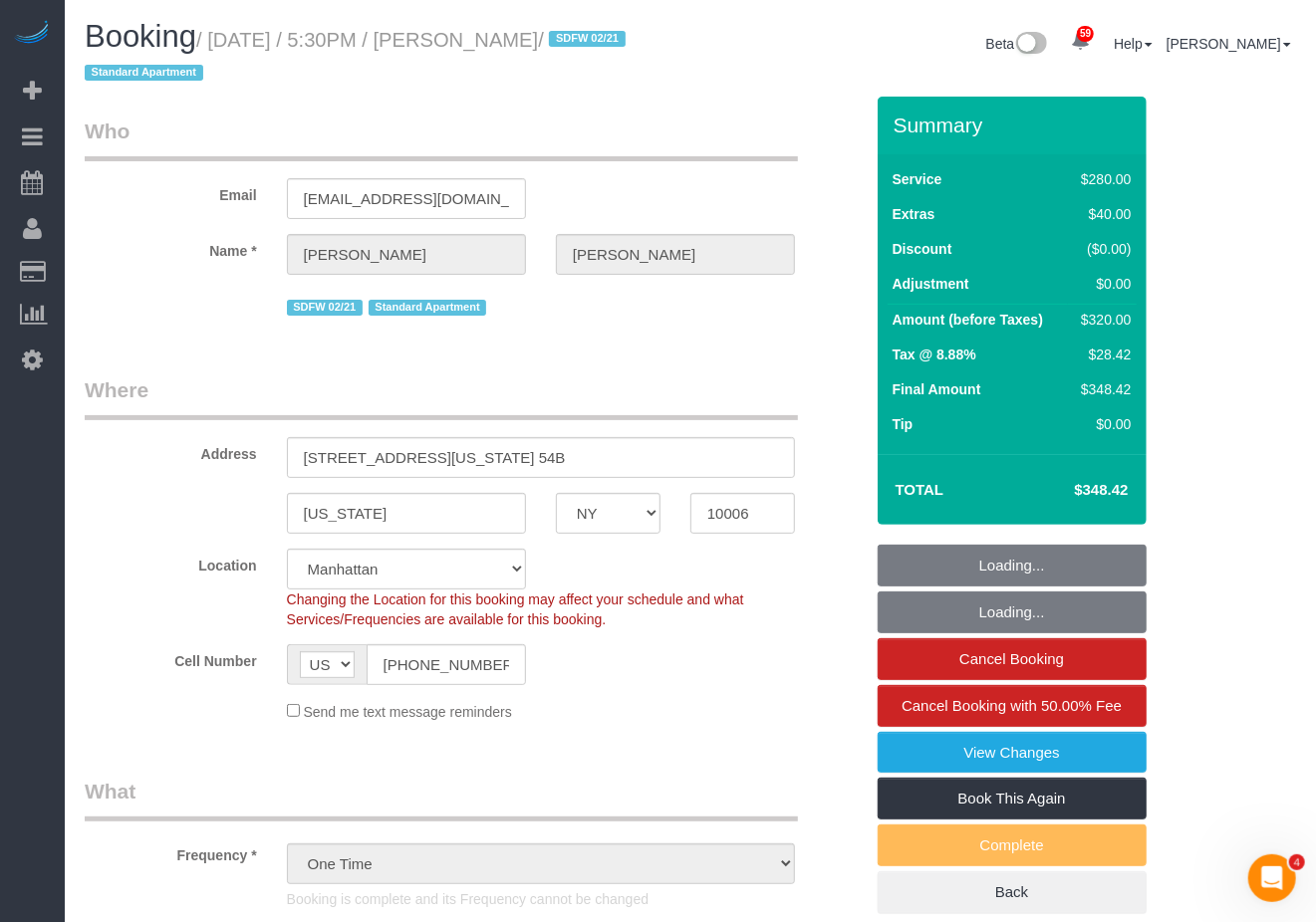 select on "object:1429" 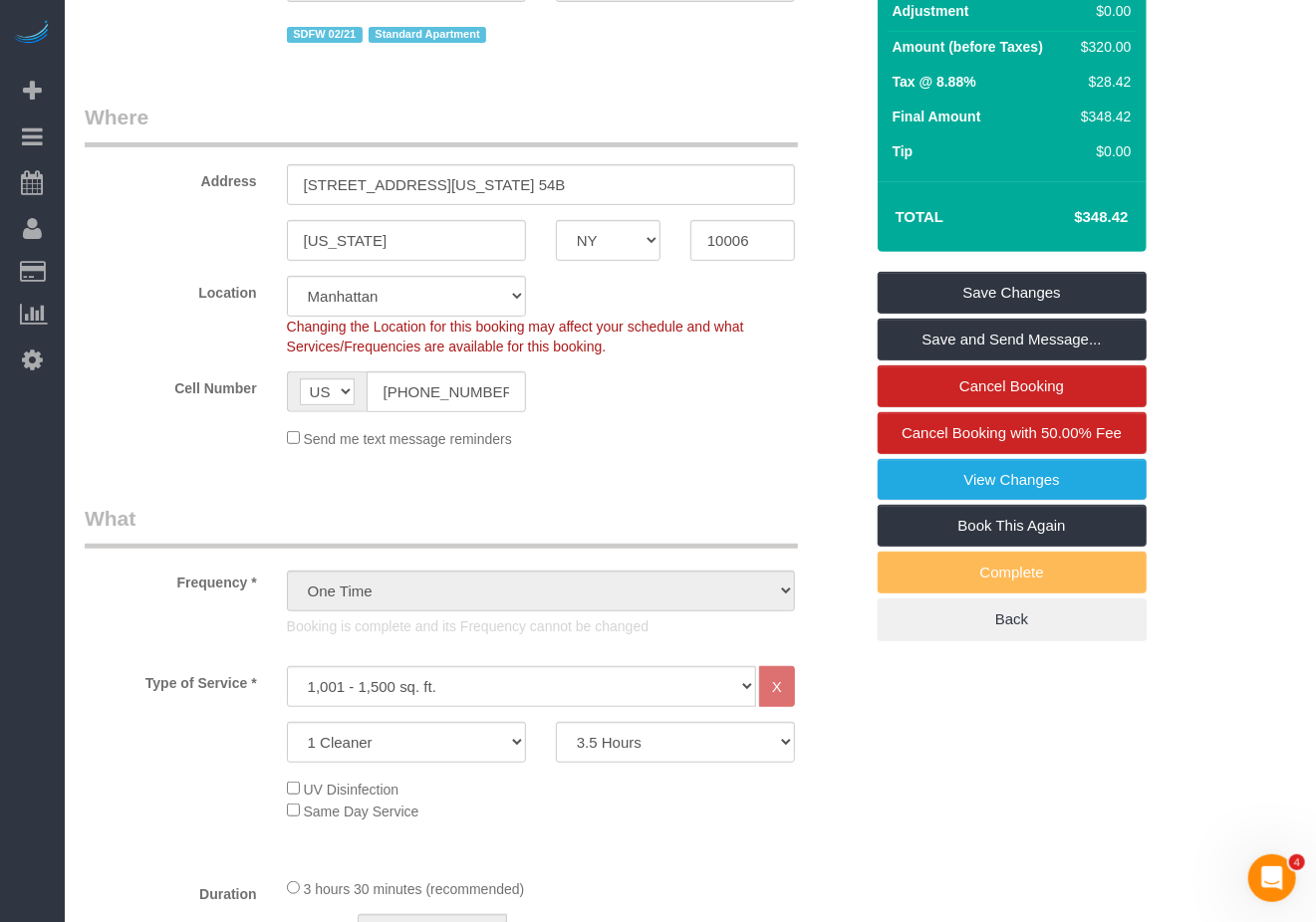 scroll, scrollTop: 265, scrollLeft: 0, axis: vertical 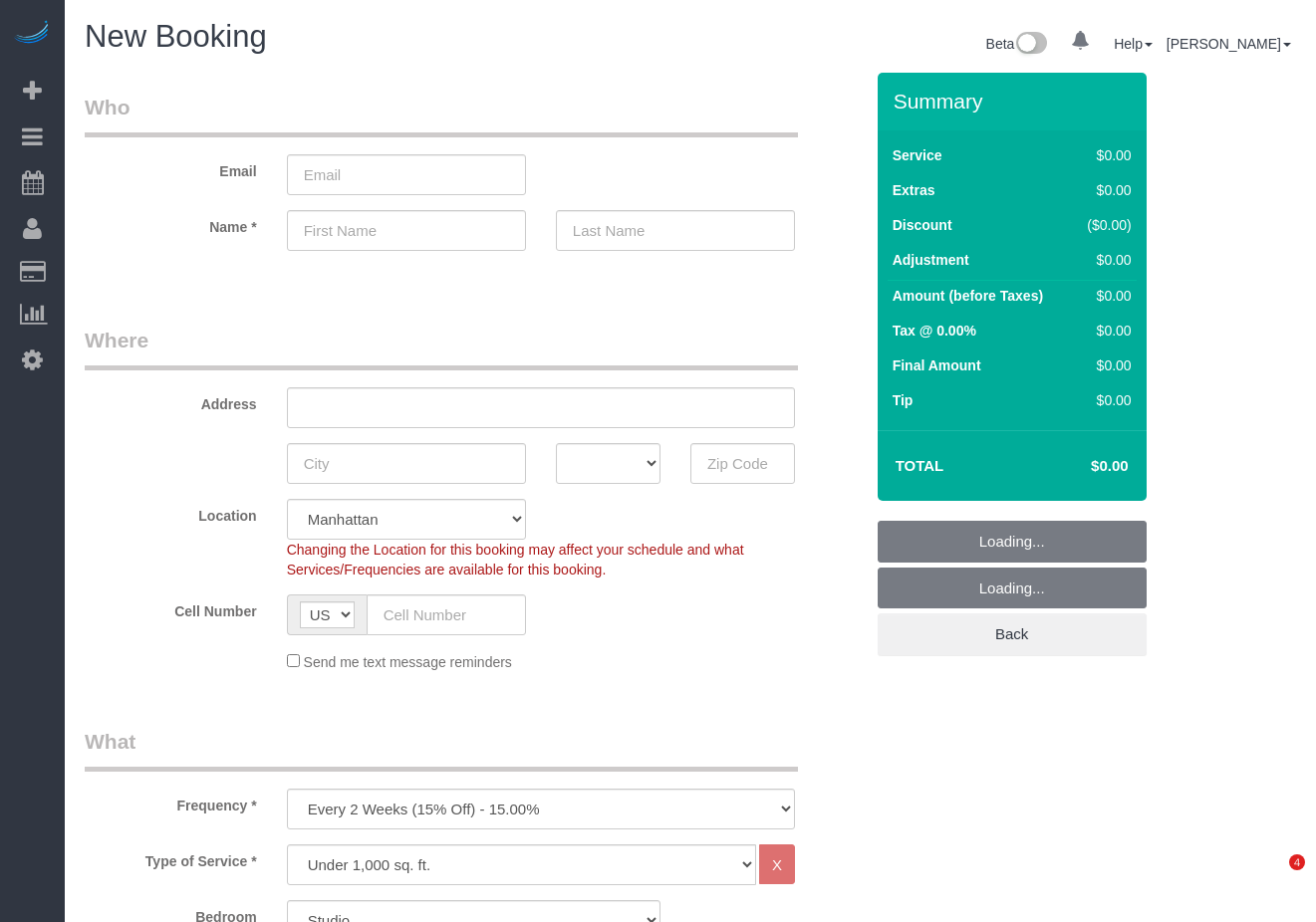 select on "number:89" 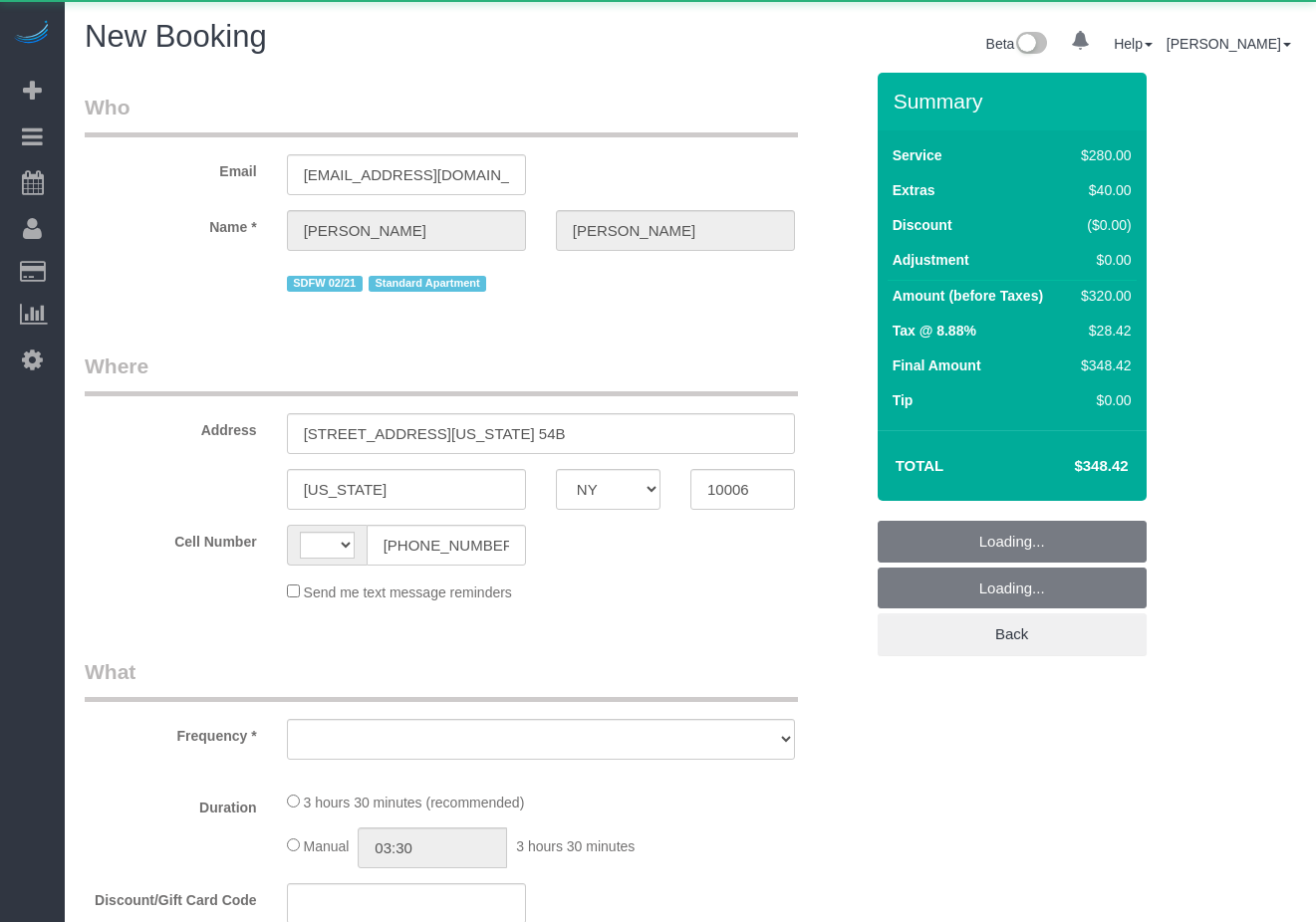 select on "NY" 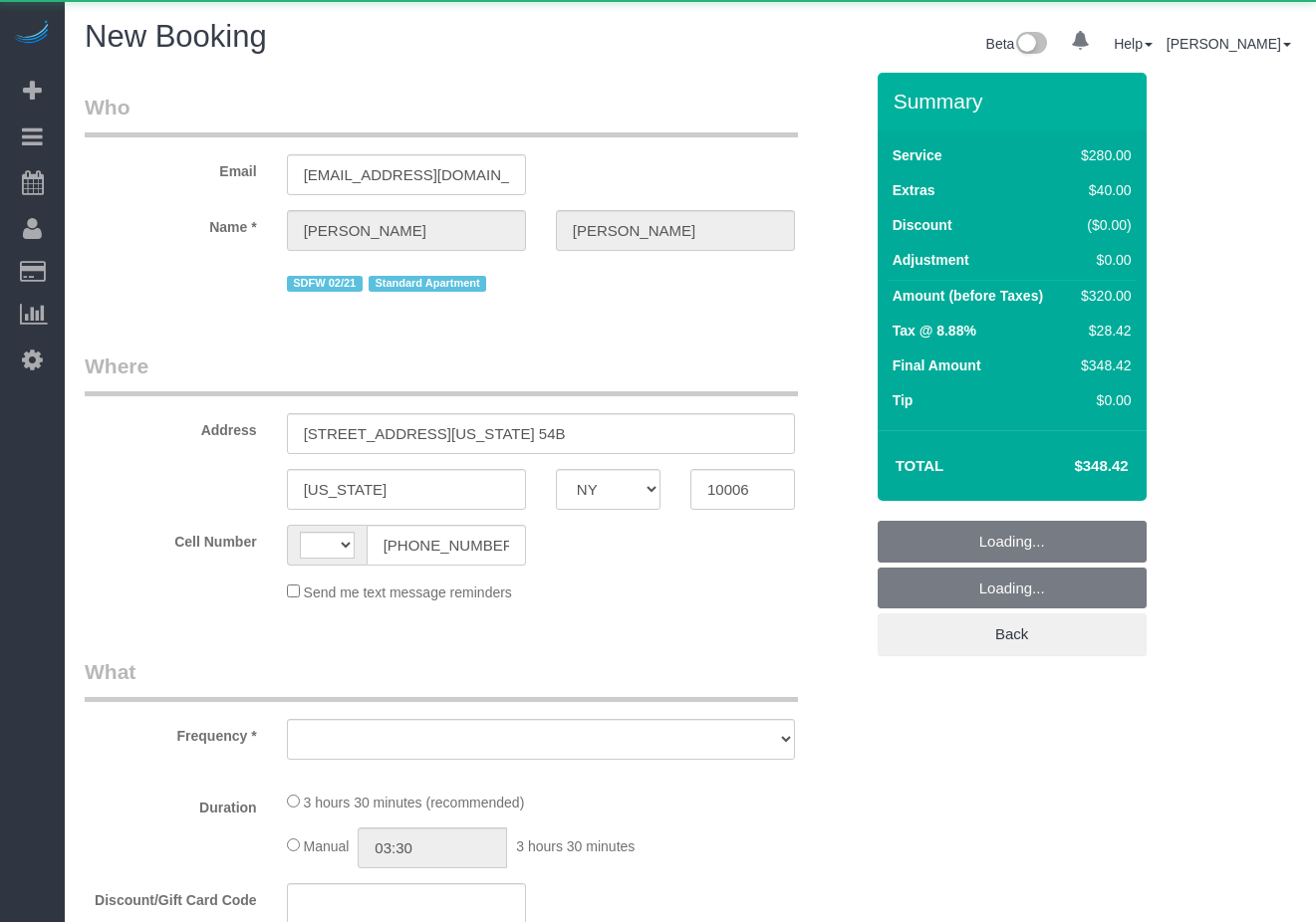 scroll, scrollTop: 0, scrollLeft: 0, axis: both 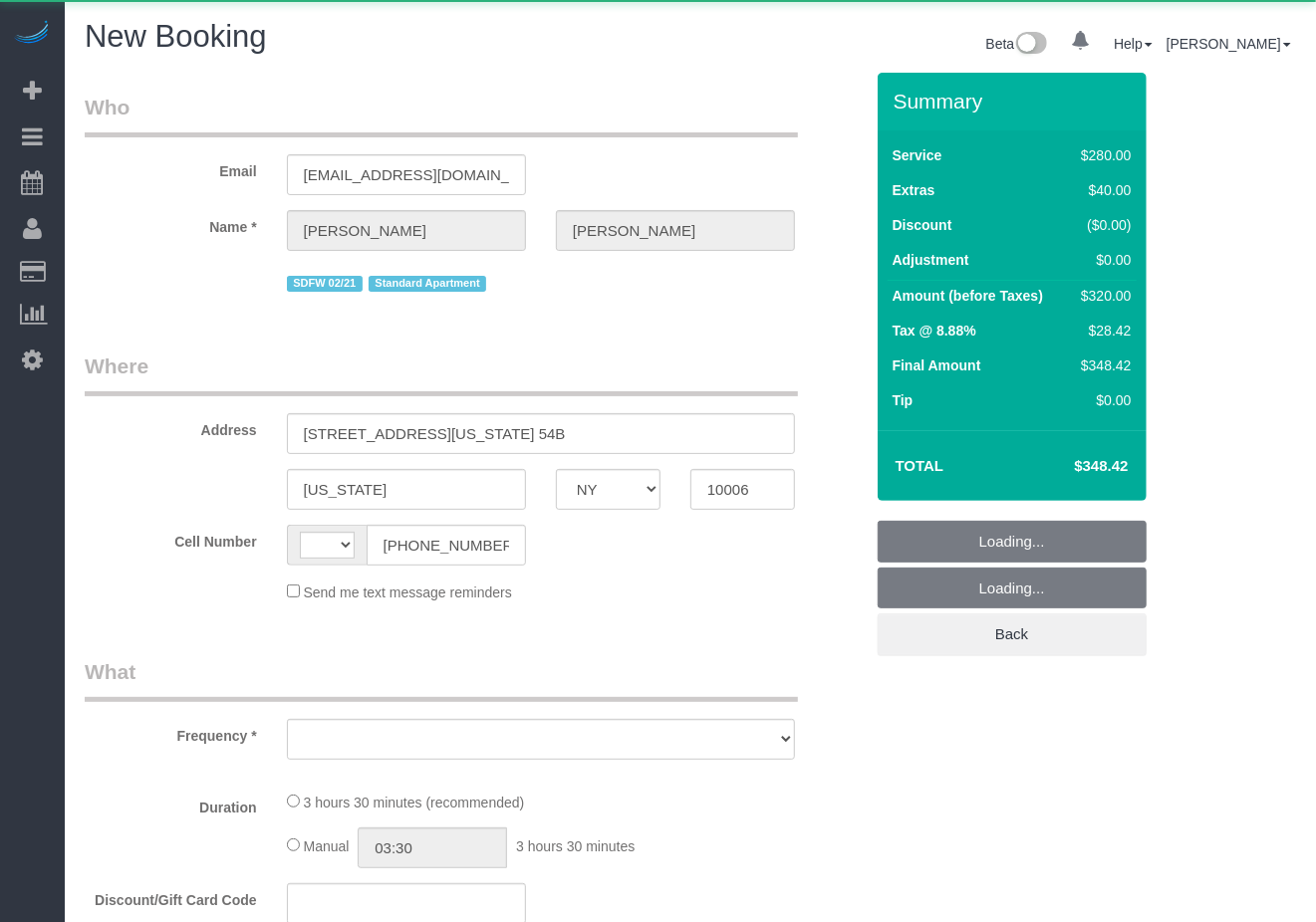 select on "string:[GEOGRAPHIC_DATA]" 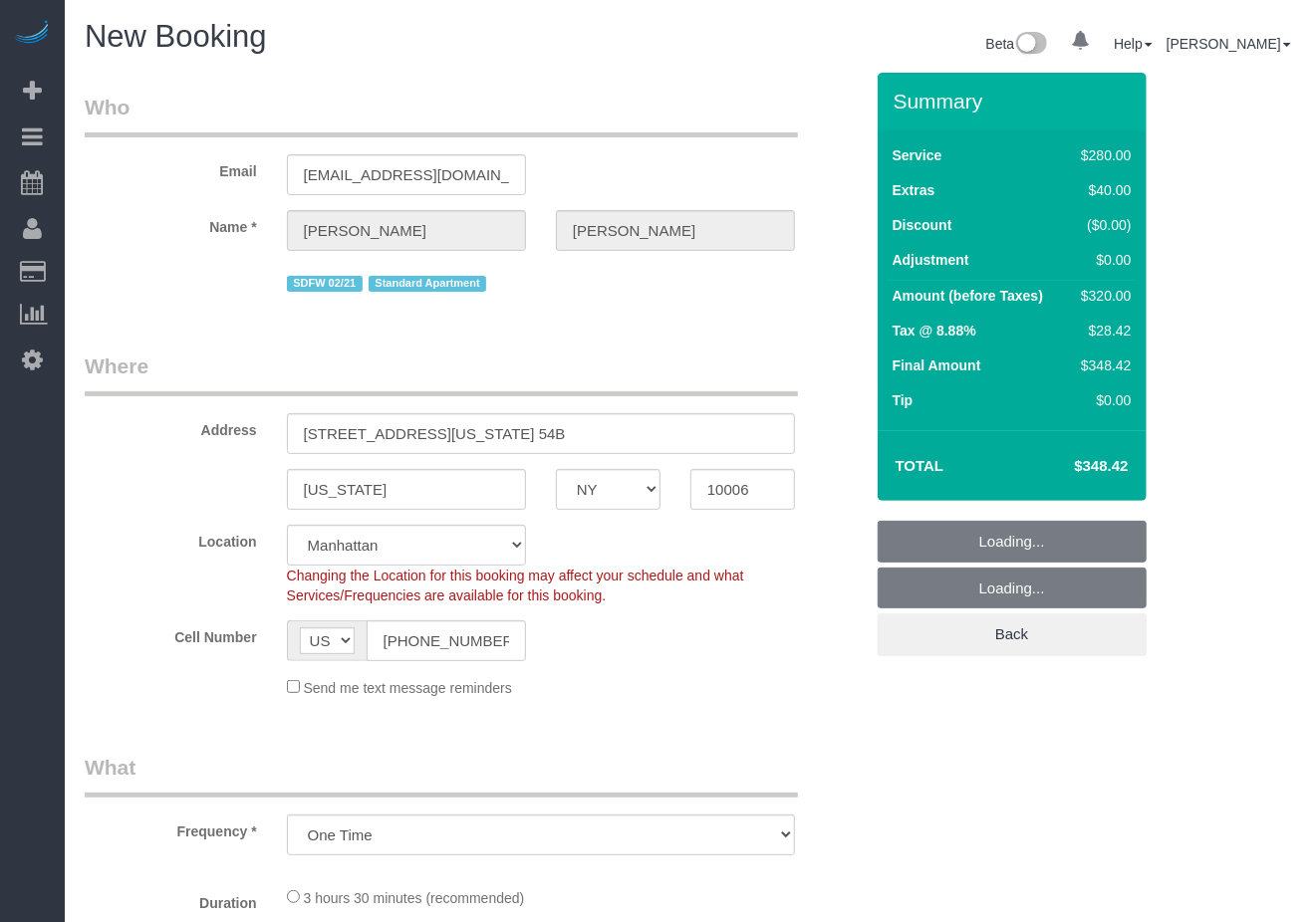 select on "object:1221" 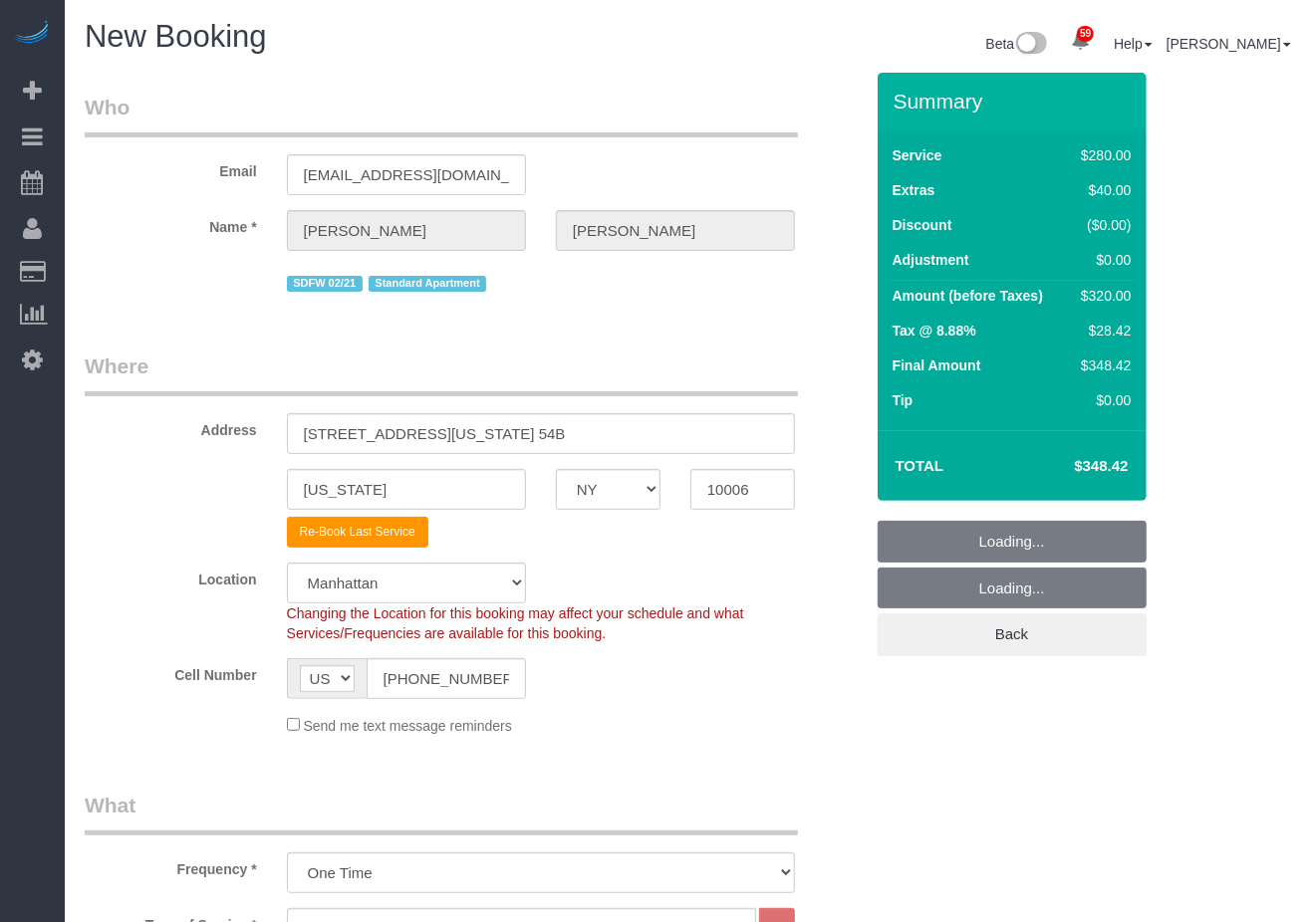 select on "object:1386" 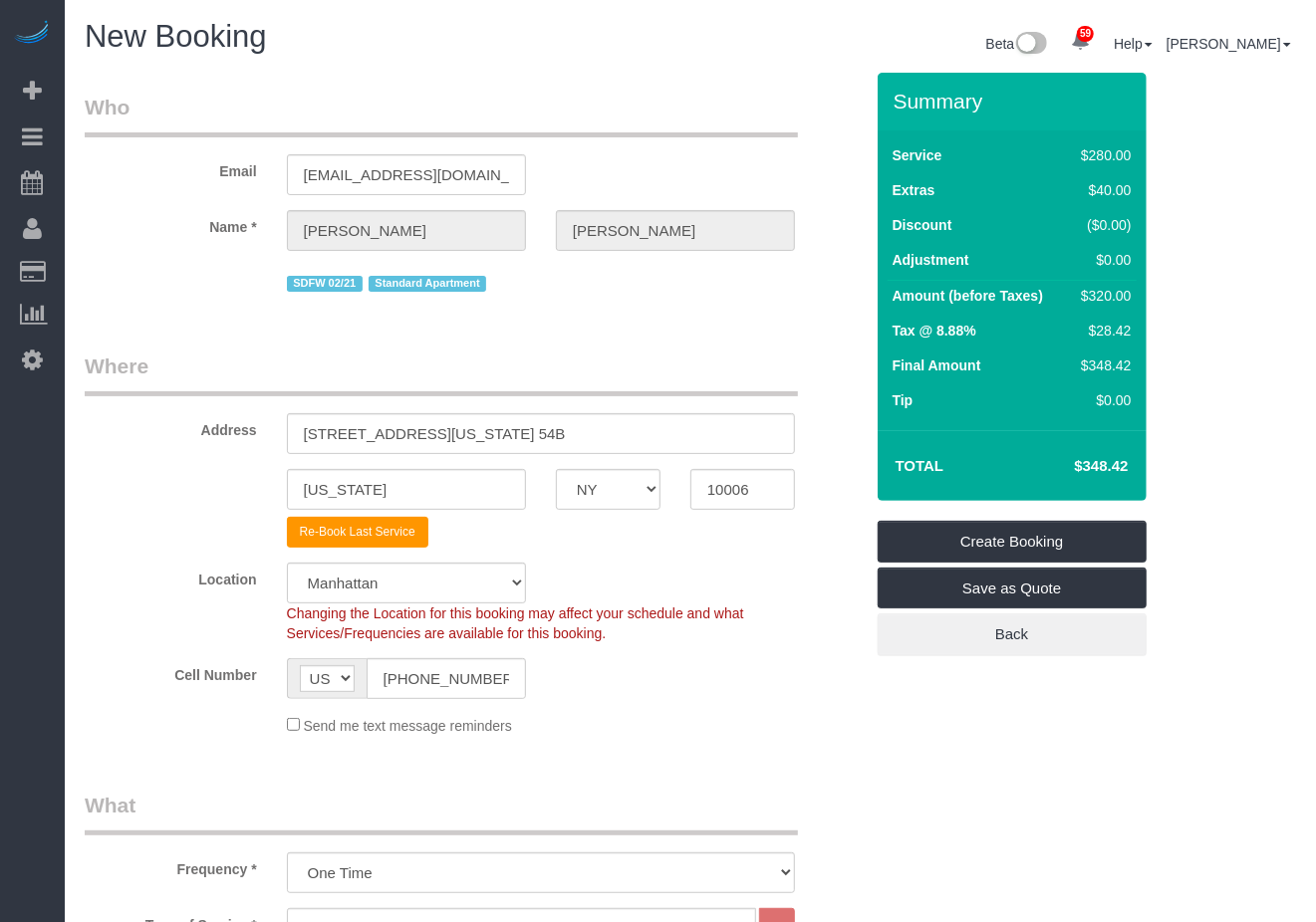 click on "Who
Email
[EMAIL_ADDRESS][DOMAIN_NAME]
Name *
[PERSON_NAME]
SDFW 02/21
Standard Apartment
Where
Address
[STREET_ADDRESS][US_STATE] 54B
[US_STATE]
AK
AL
AR
AZ
CA
CO
CT
DC
DE
[GEOGRAPHIC_DATA]
[GEOGRAPHIC_DATA]
HI
IA
ID
IL
IN
KS
[GEOGRAPHIC_DATA]
LA
MA
MD
ME
MI
[GEOGRAPHIC_DATA]
[GEOGRAPHIC_DATA]
MS" at bounding box center [690, 1506] 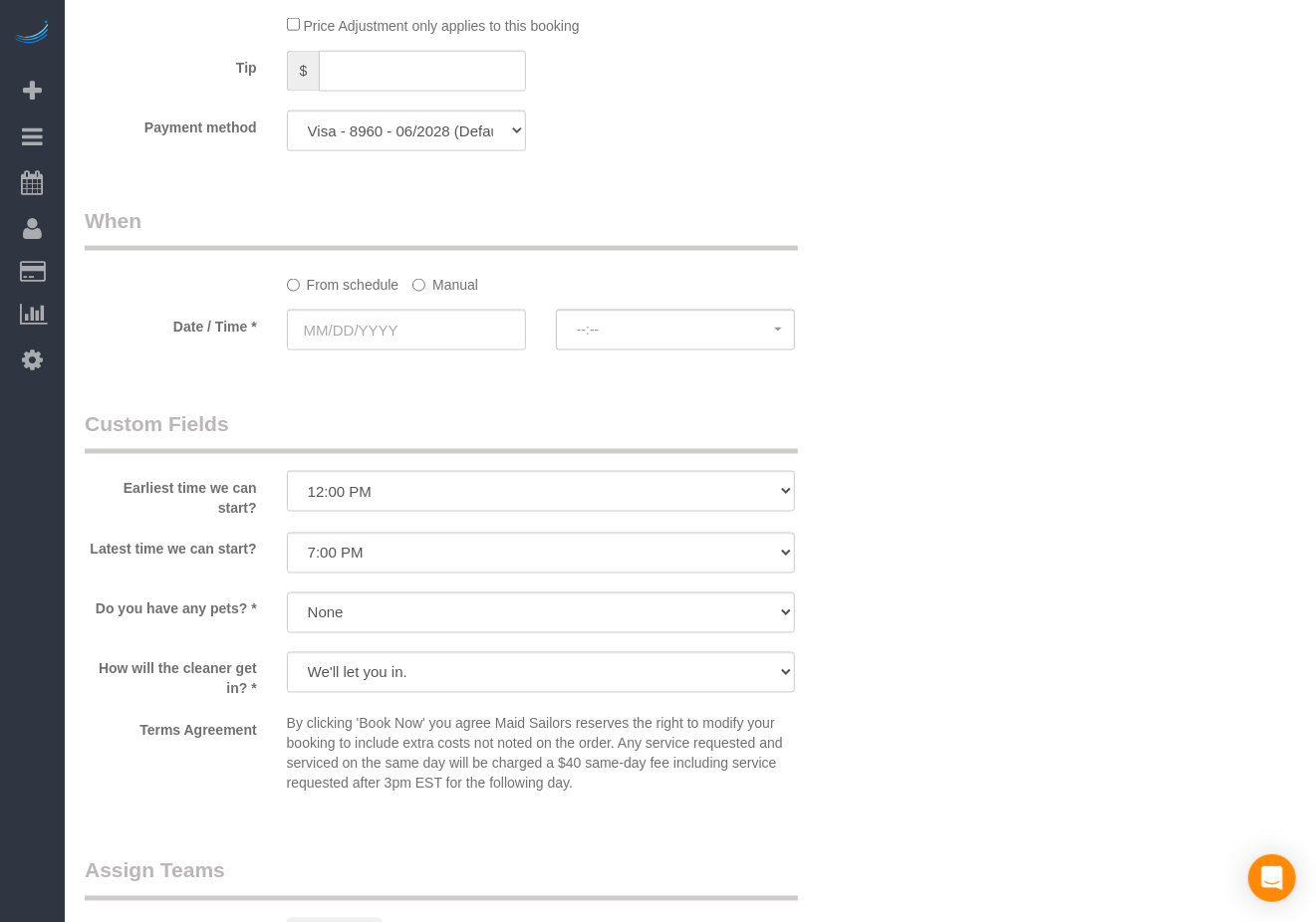 scroll, scrollTop: 1460, scrollLeft: 0, axis: vertical 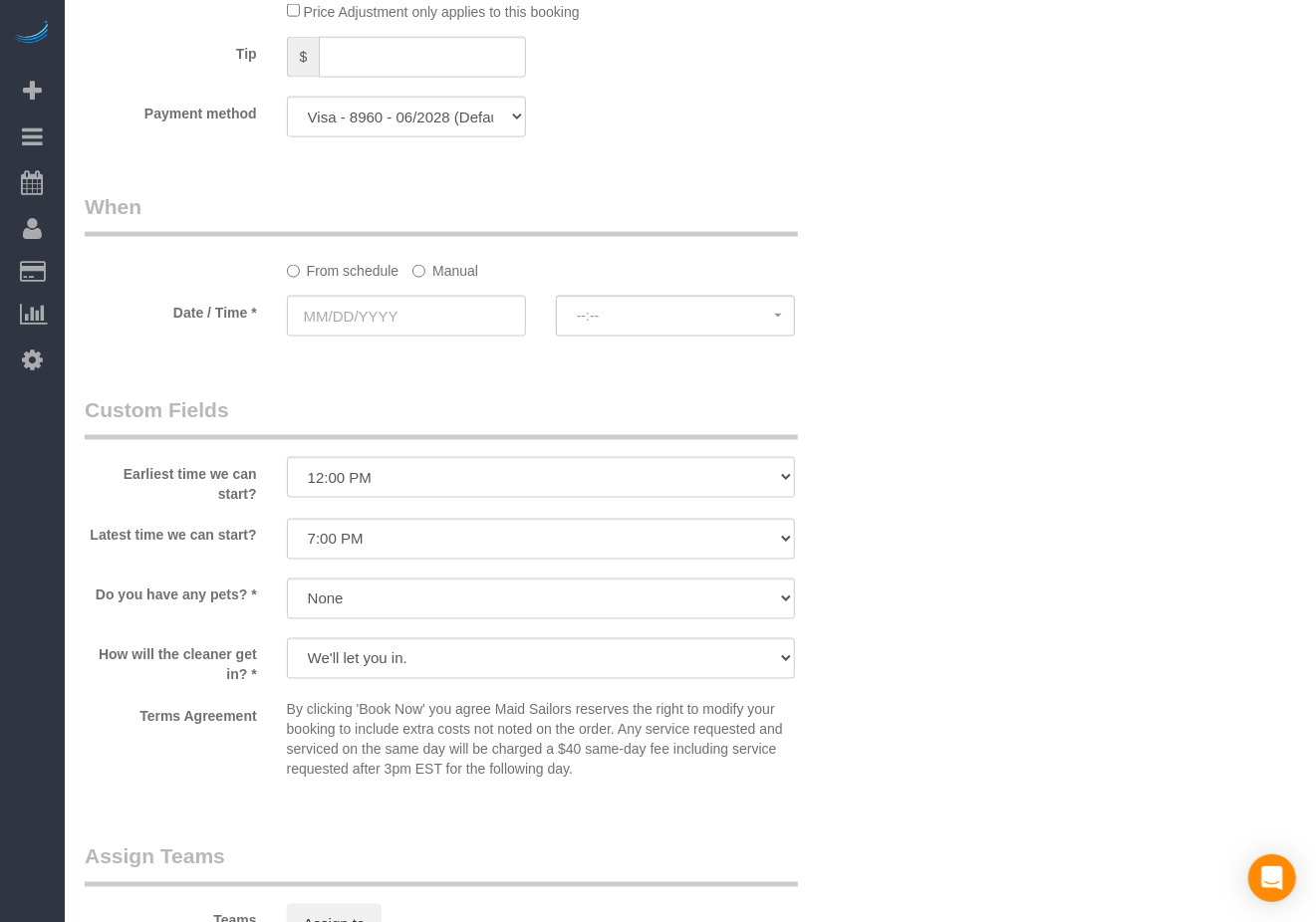 click on "Manual" 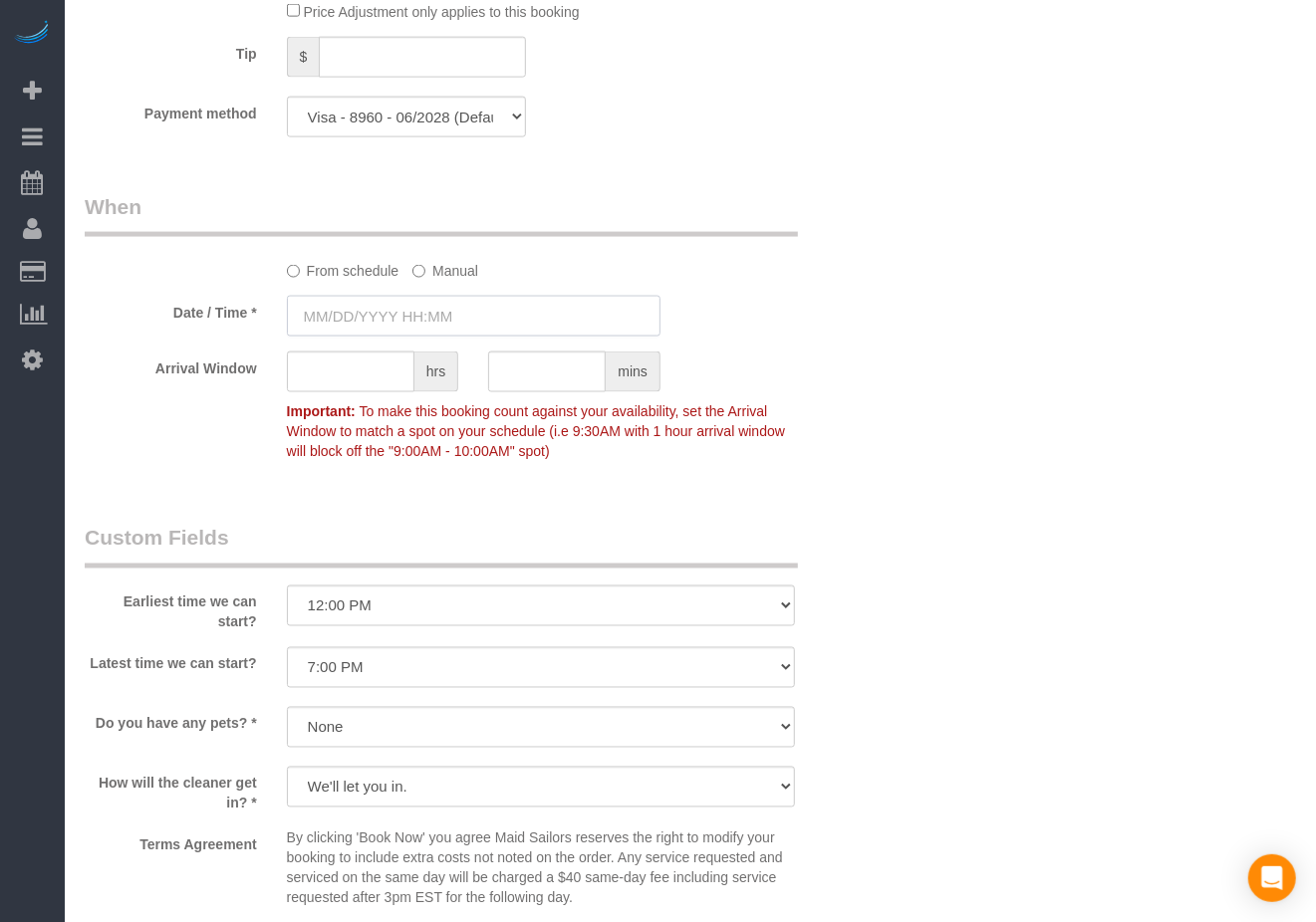 click at bounding box center [473, 316] 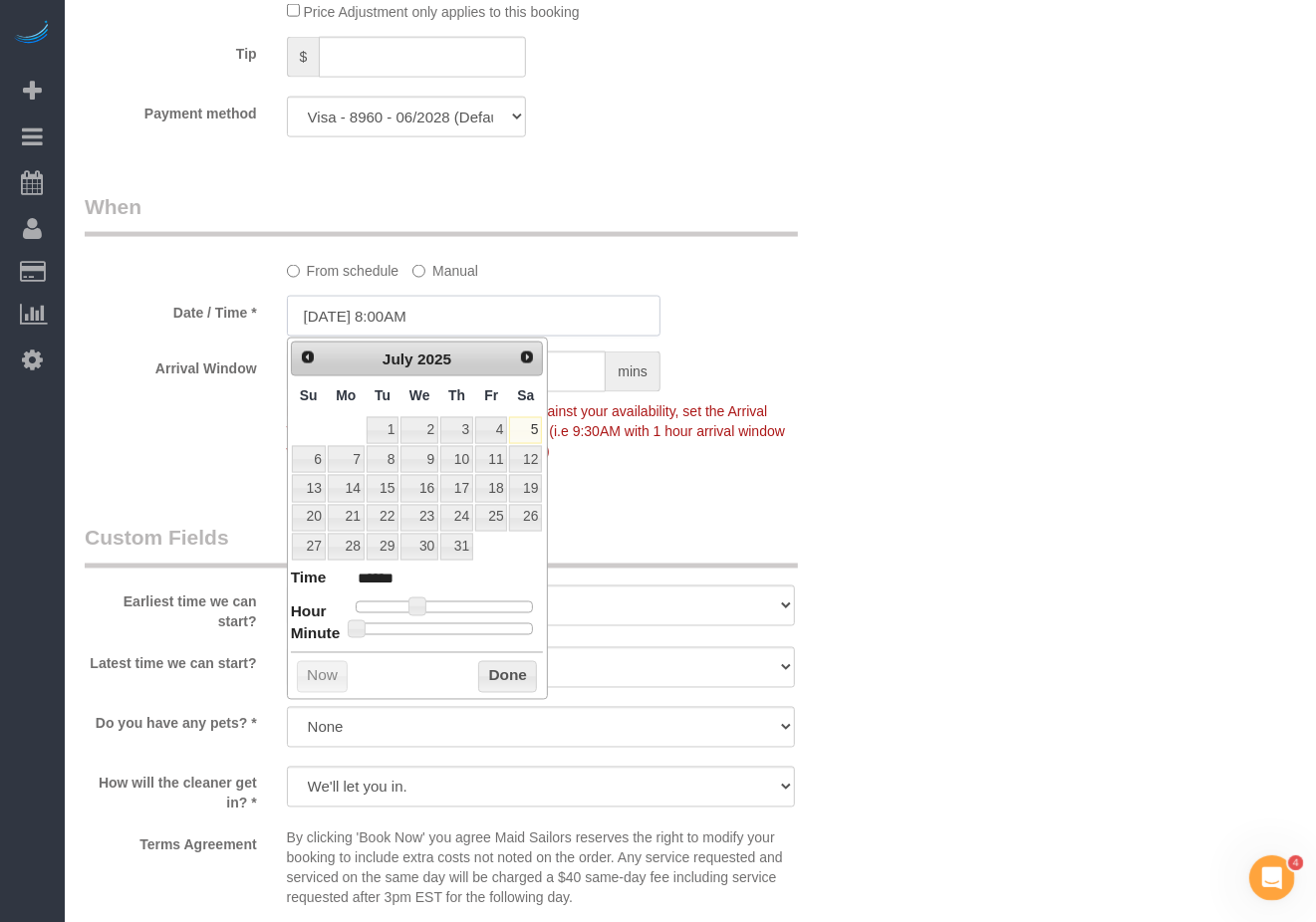 scroll, scrollTop: 0, scrollLeft: 0, axis: both 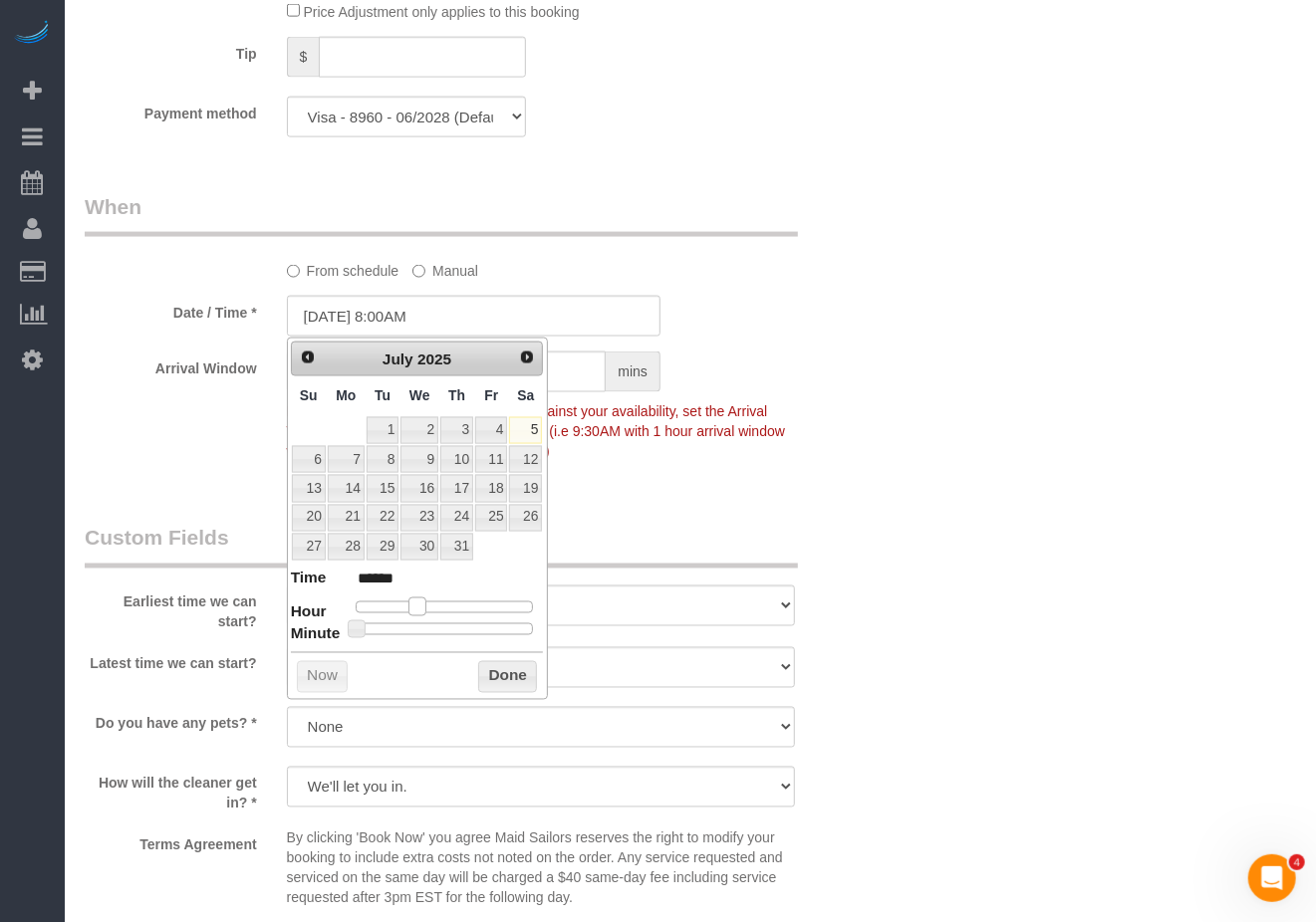 type on "07/05/2025 9:00AM" 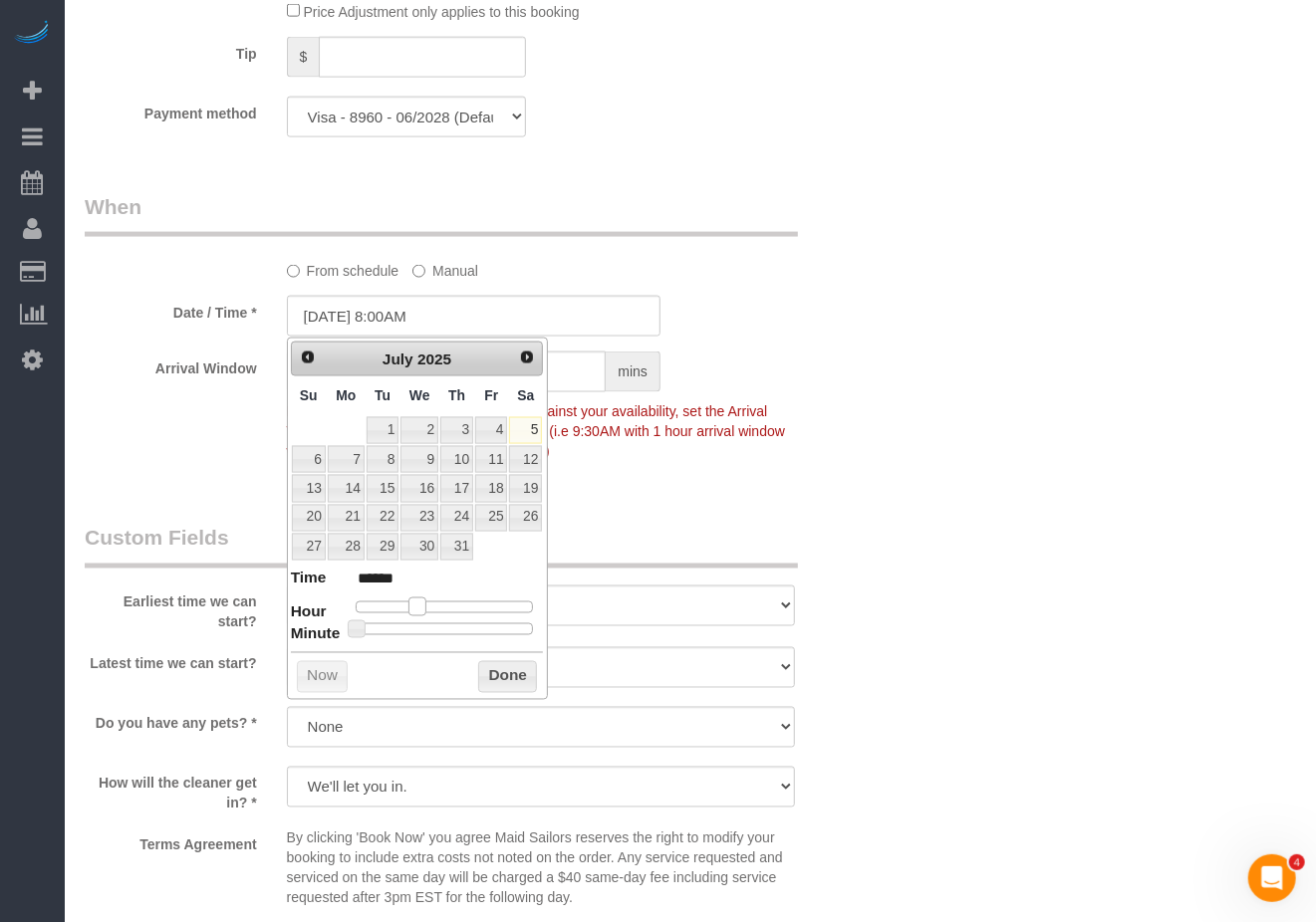 type on "******" 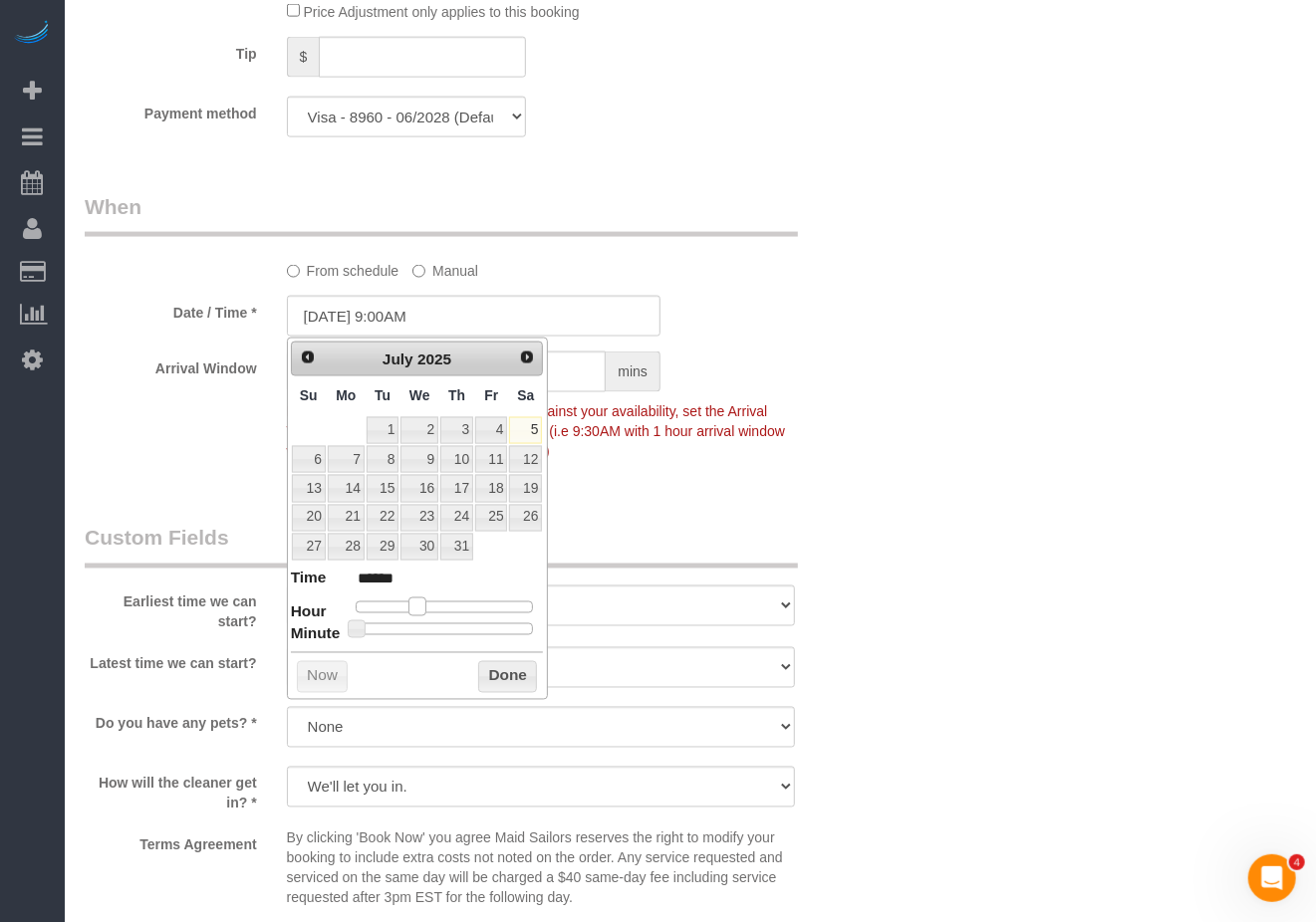 type on "07/05/2025 10:00AM" 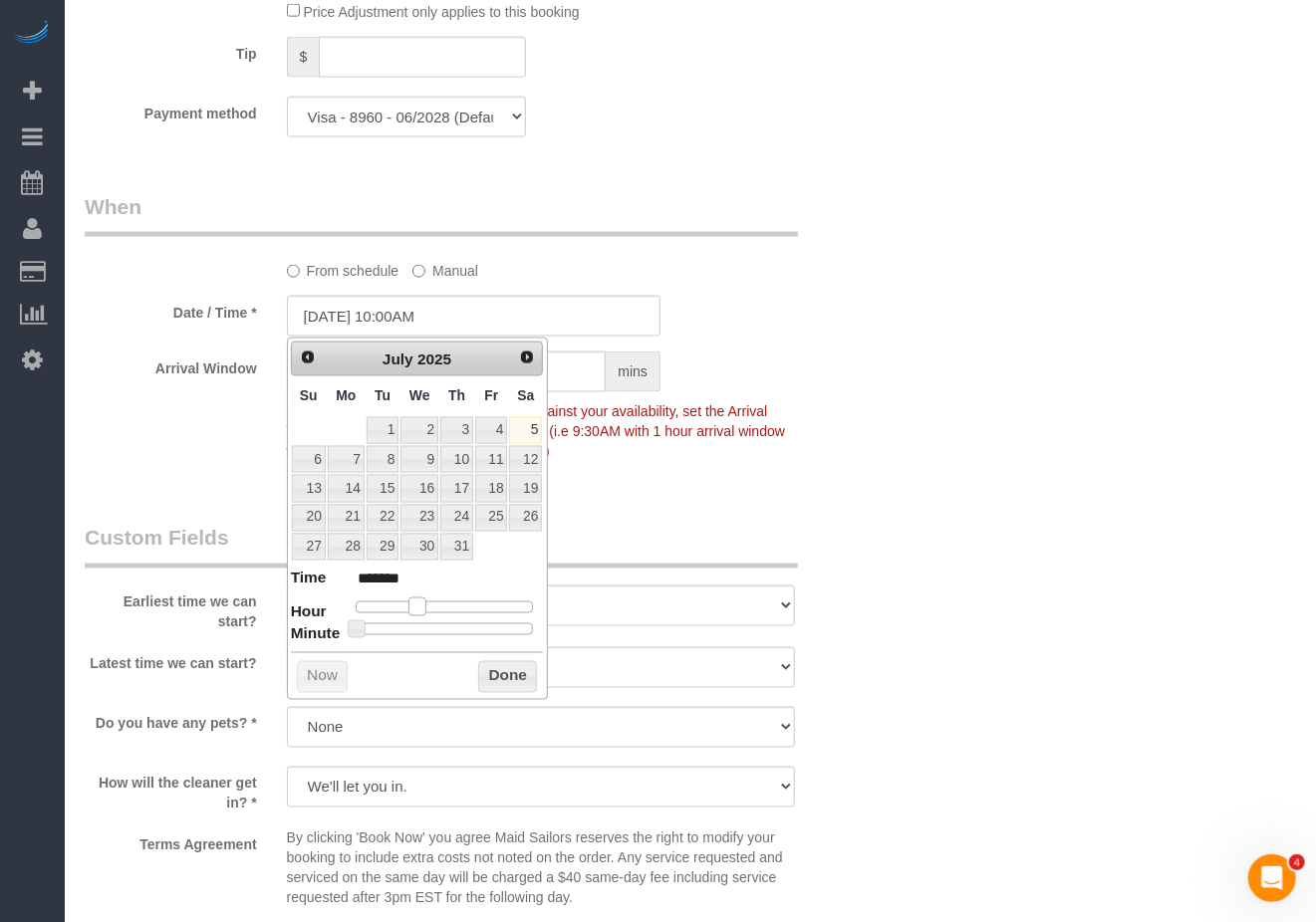 type on "07/05/2025 11:00AM" 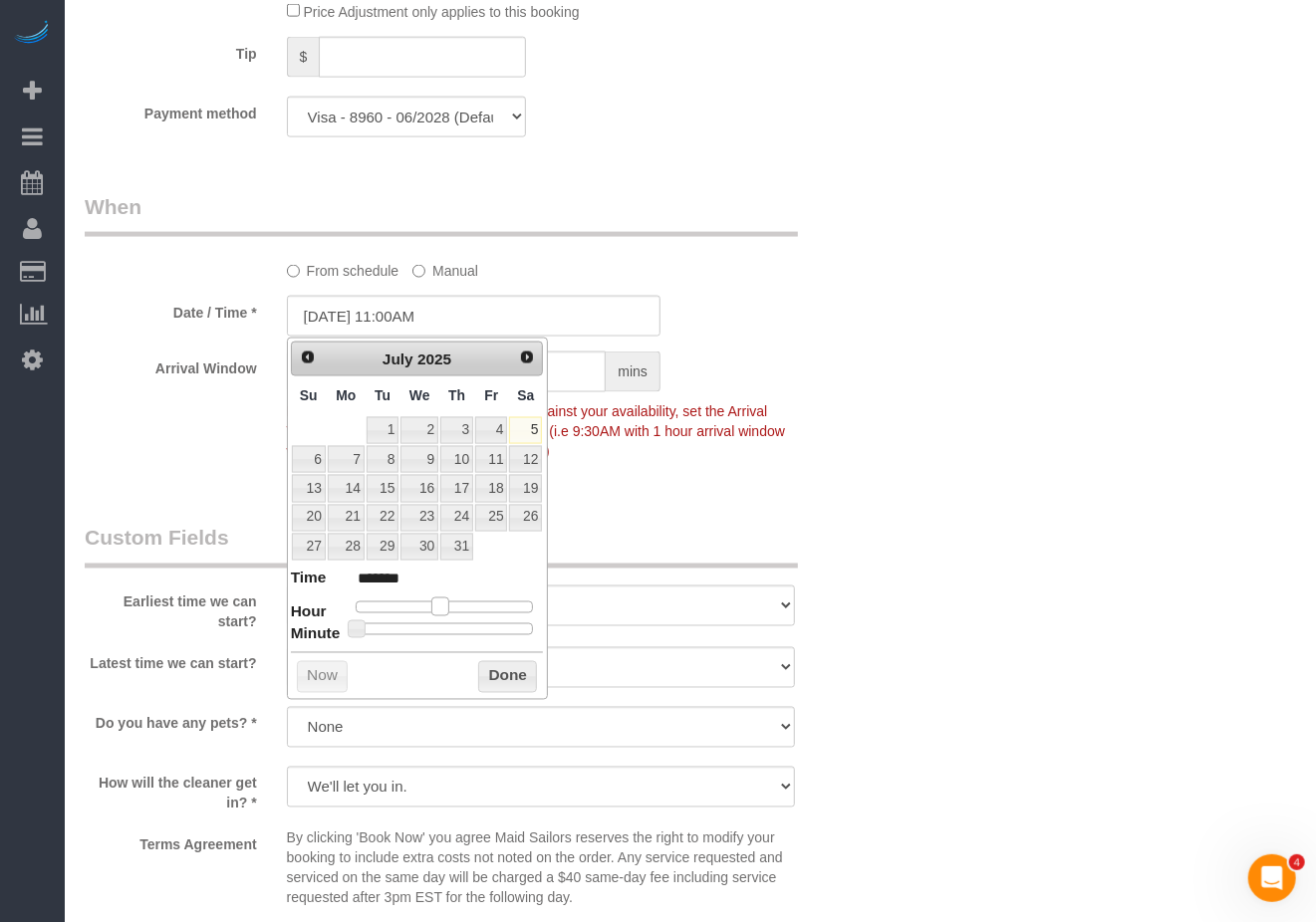 type on "07/05/2025 10:00AM" 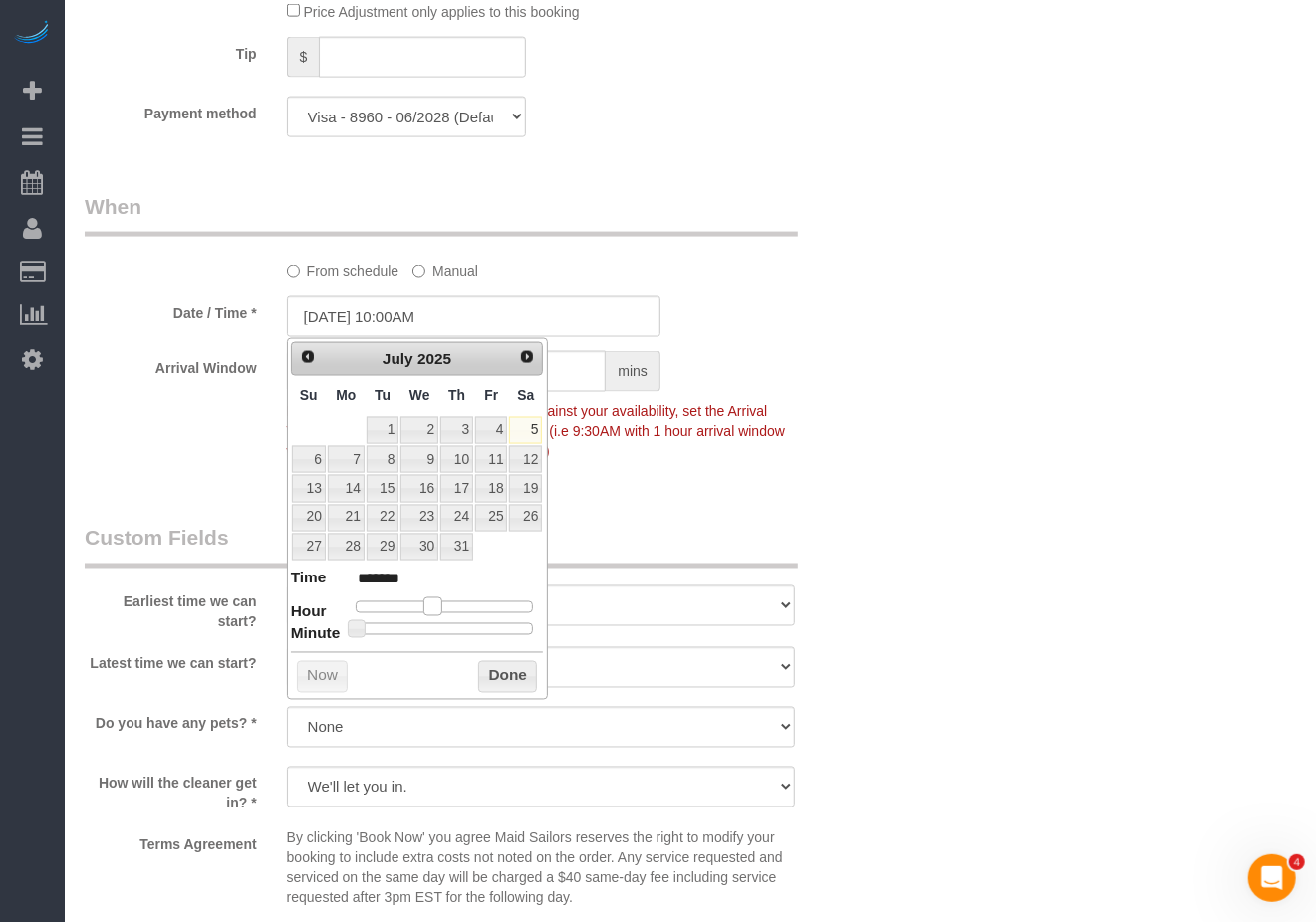 drag, startPoint x: 422, startPoint y: 606, endPoint x: 436, endPoint y: 603, distance: 14.3178211 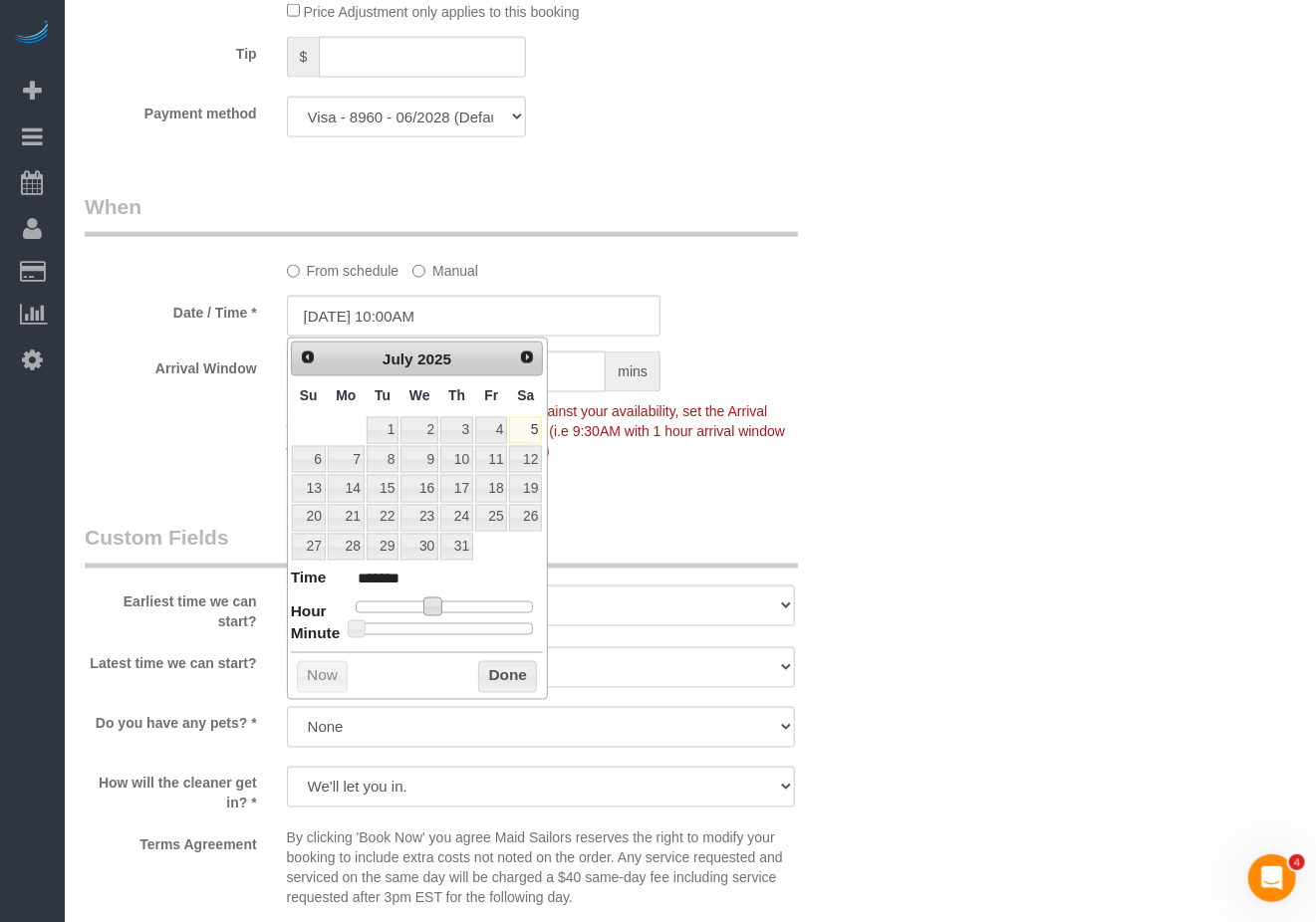 click on "From schedule
Manual" 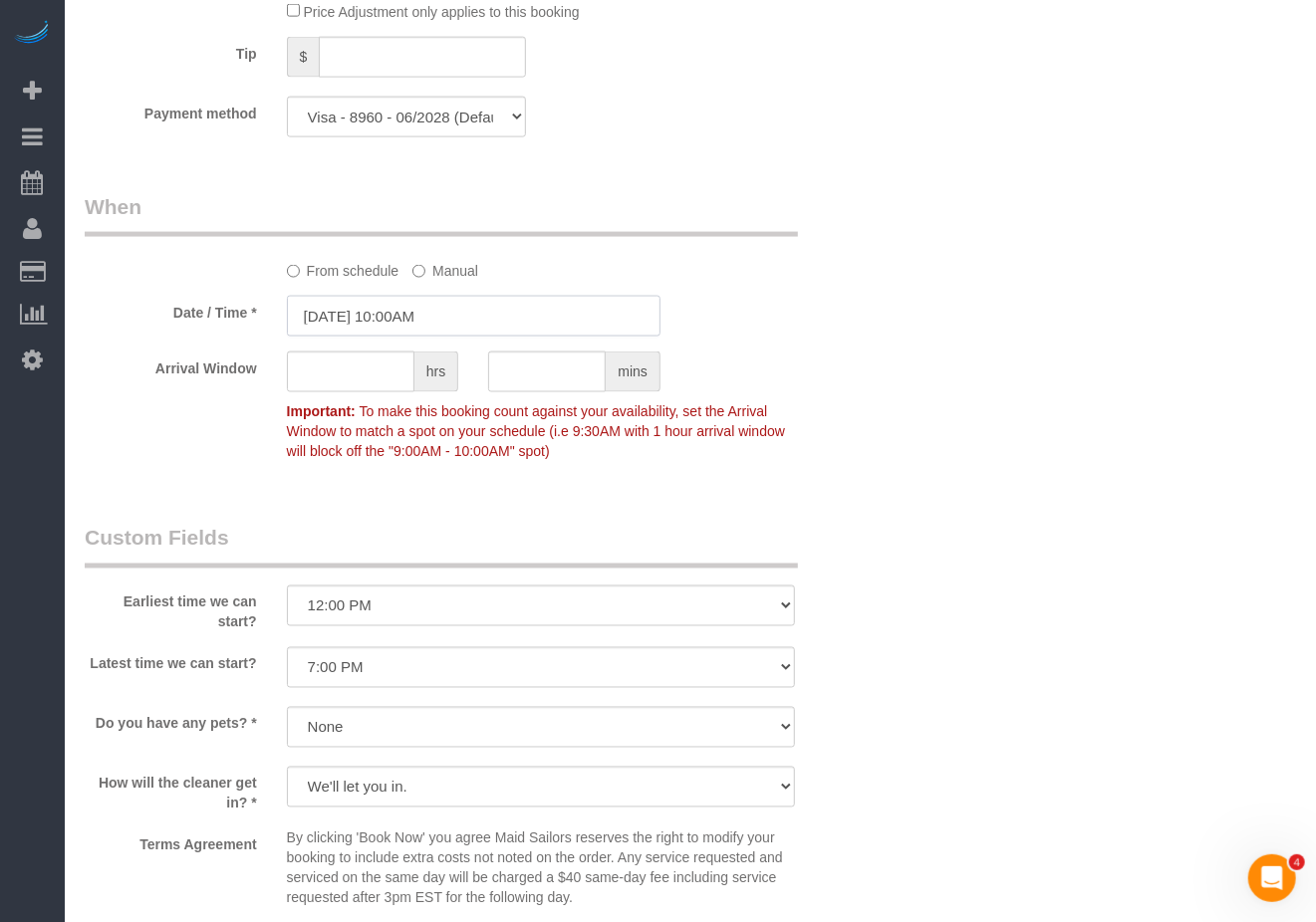 click on "07/05/2025 10:00AM" at bounding box center (473, 316) 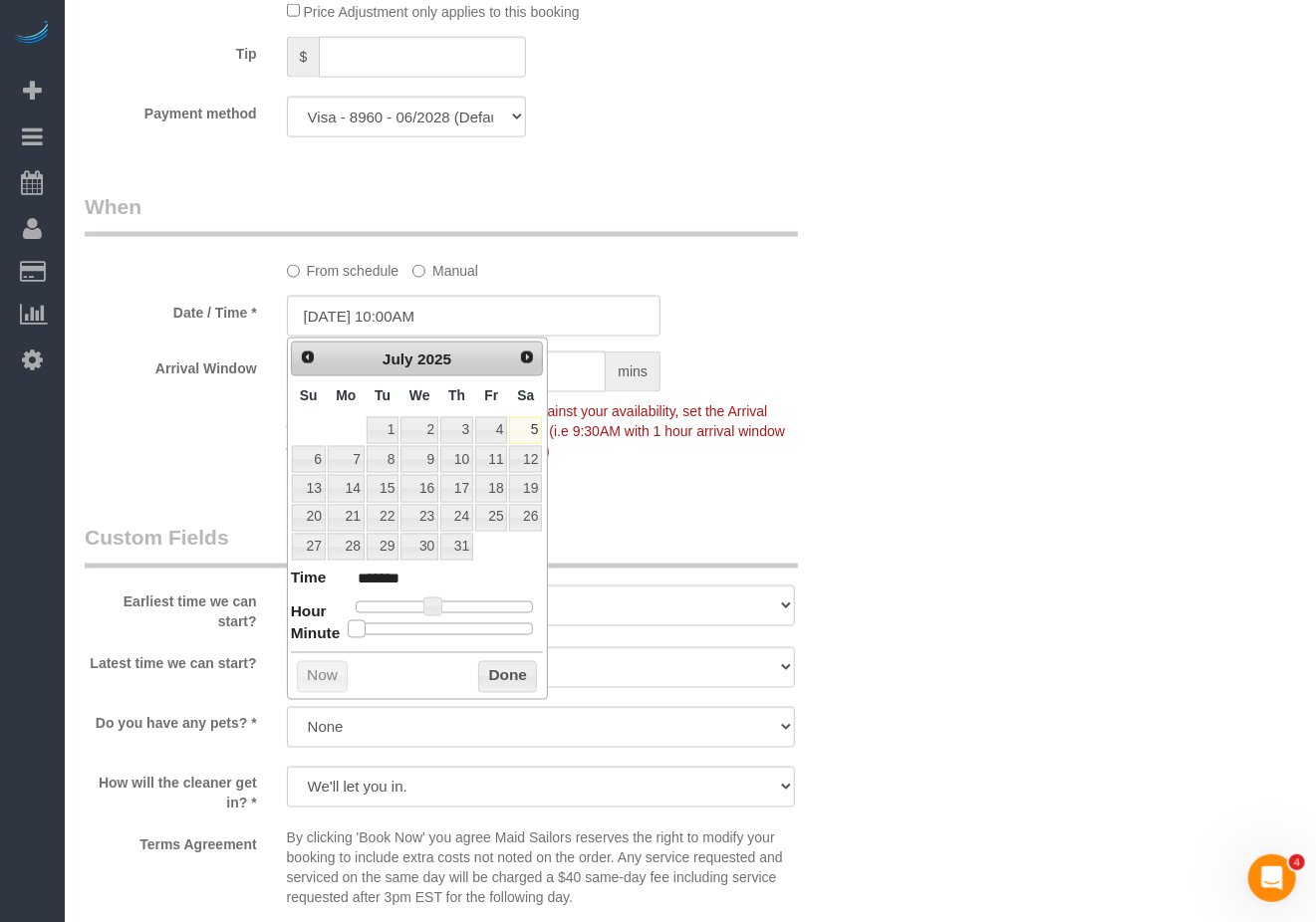 type on "07/05/2025 10:05AM" 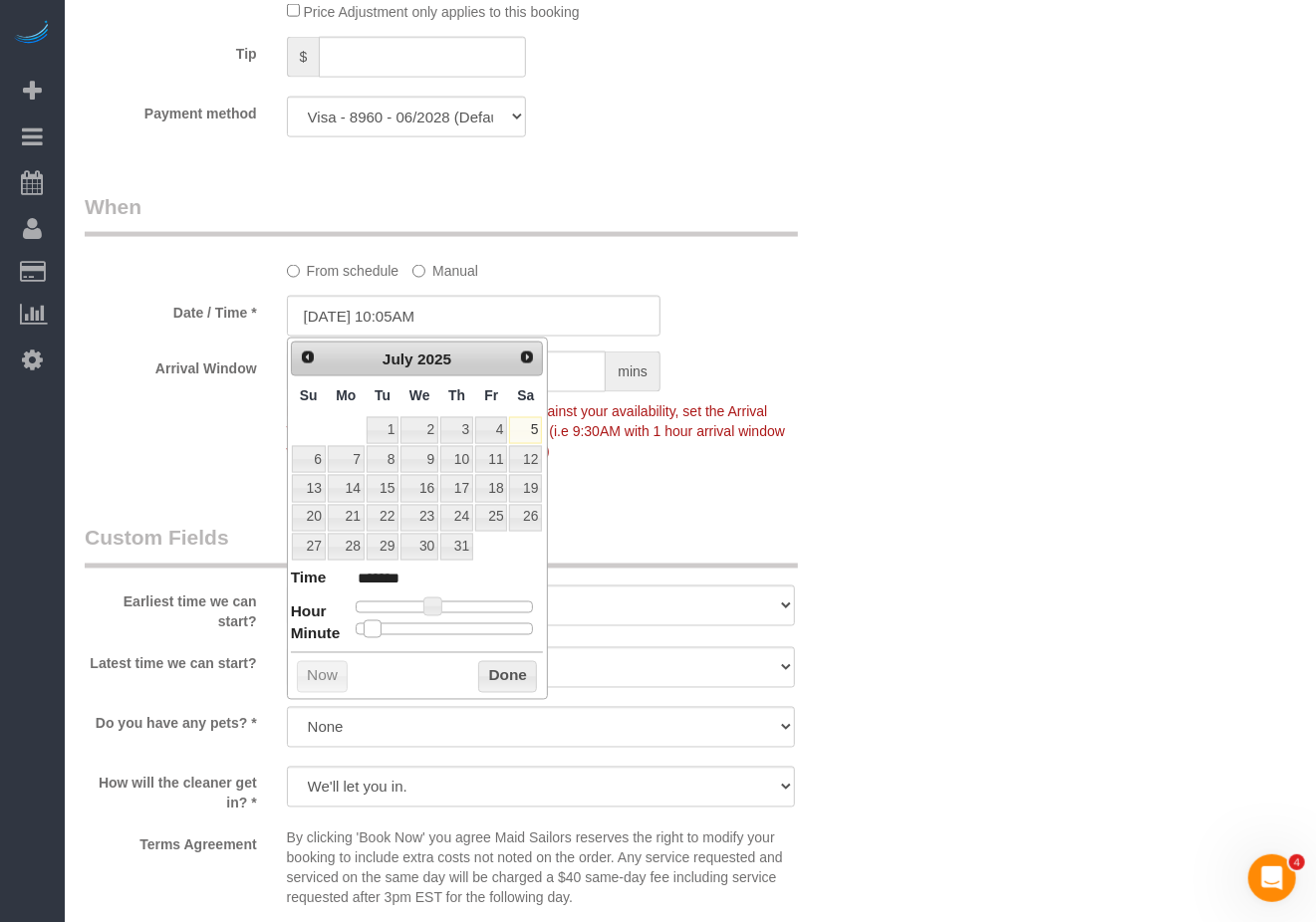 type on "07/05/2025 10:10AM" 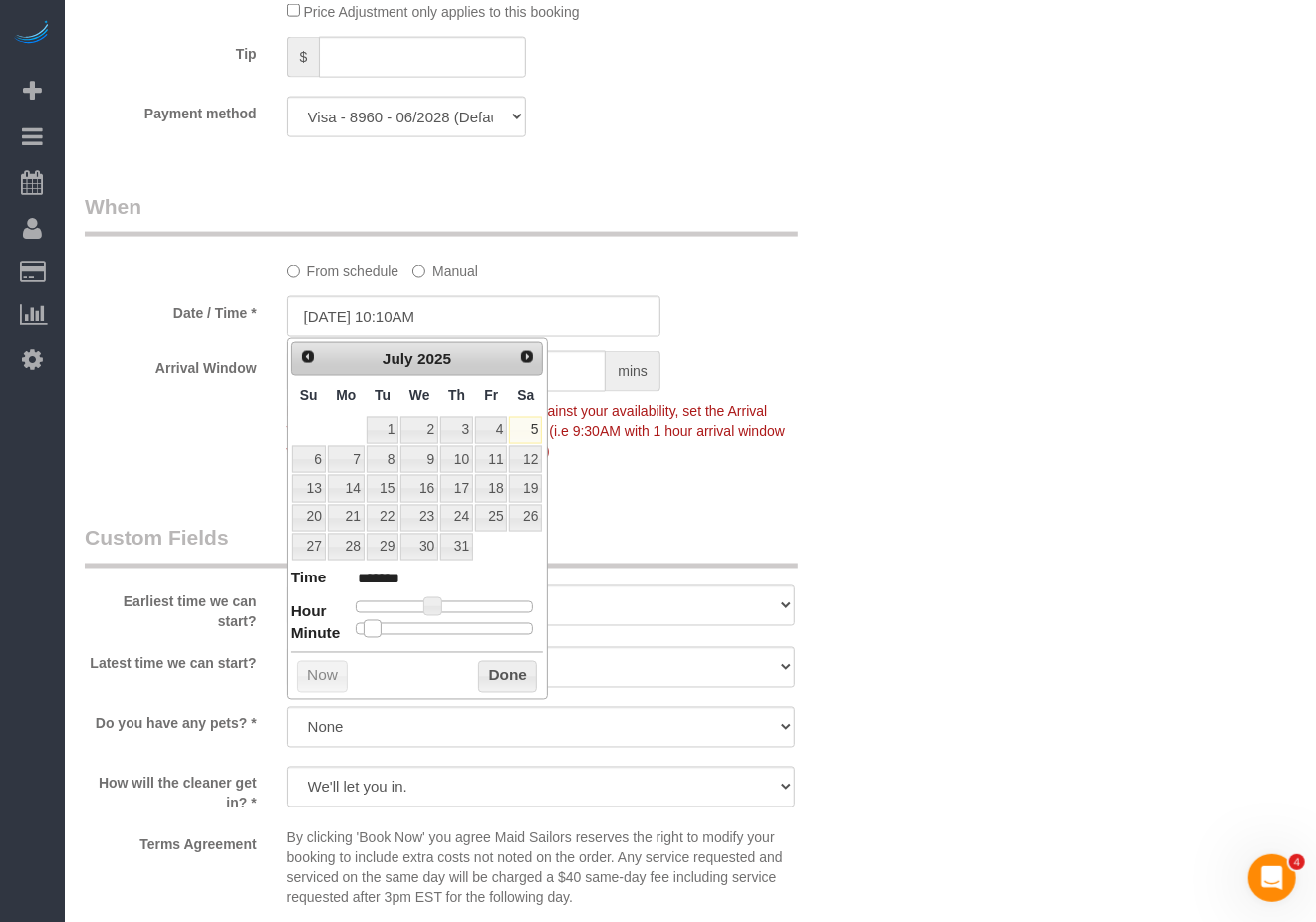 type on "07/05/2025 10:15AM" 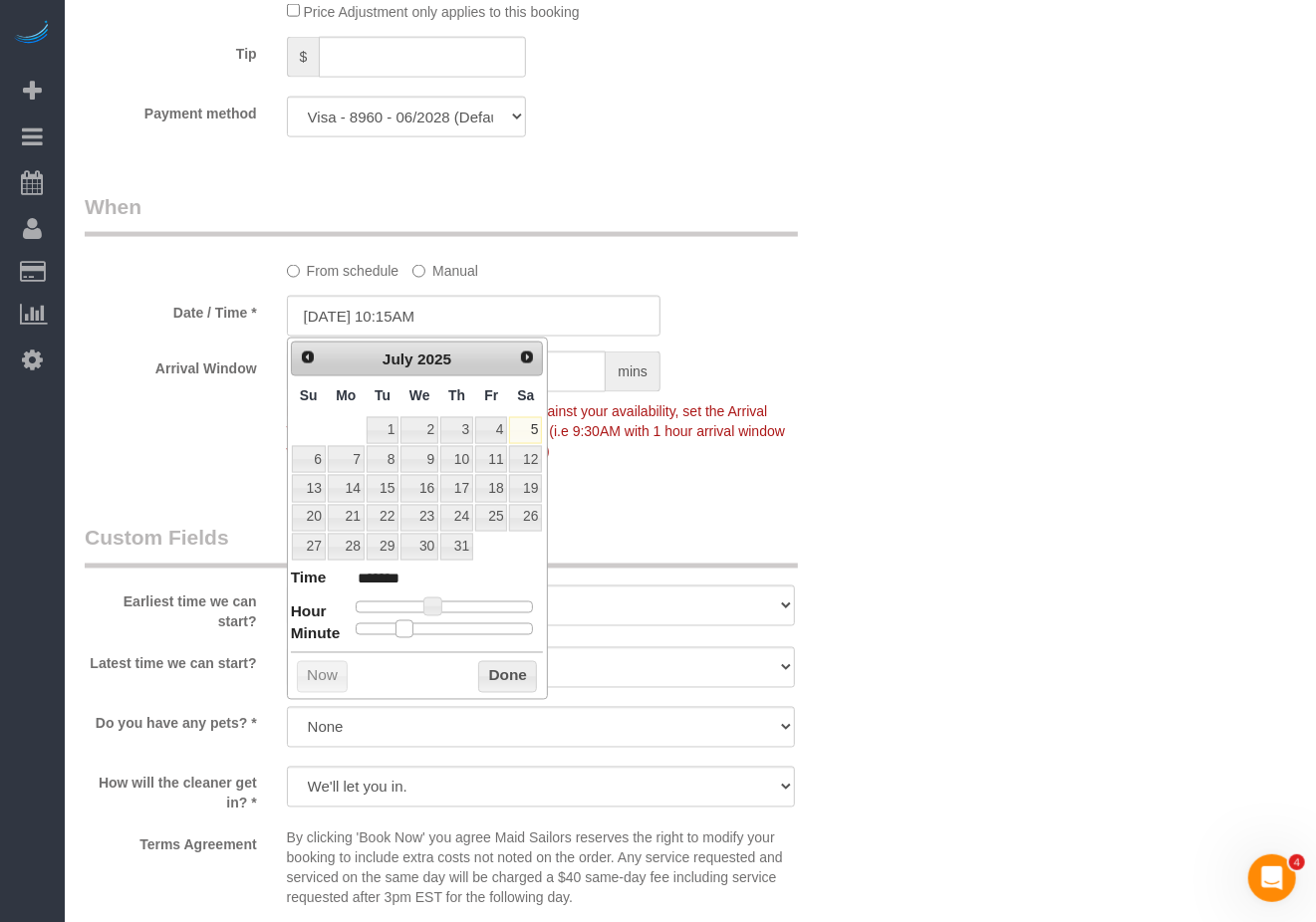 type on "07/05/2025 10:20AM" 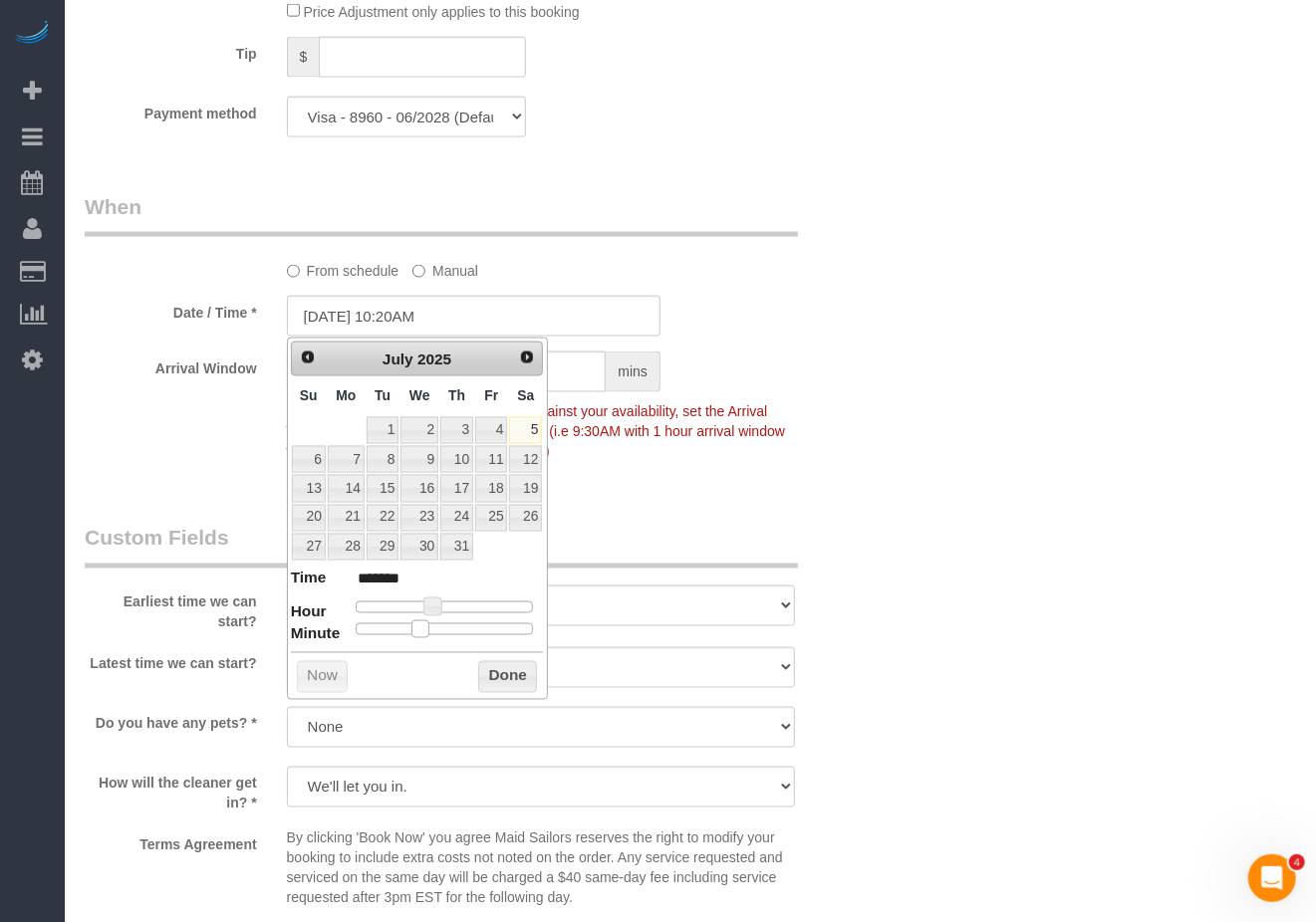 type on "07/05/2025 10:25AM" 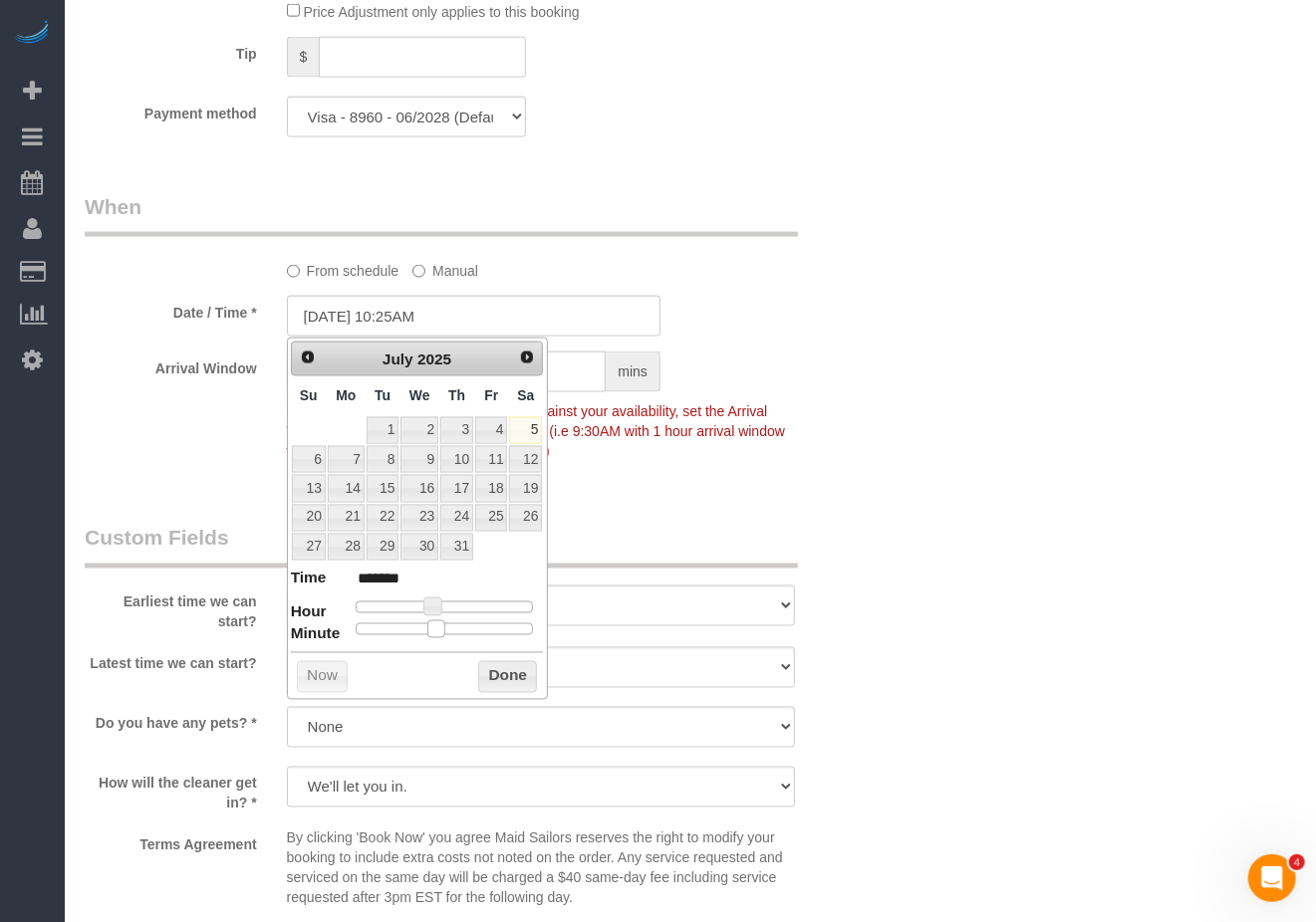 type on "07/05/2025 10:30AM" 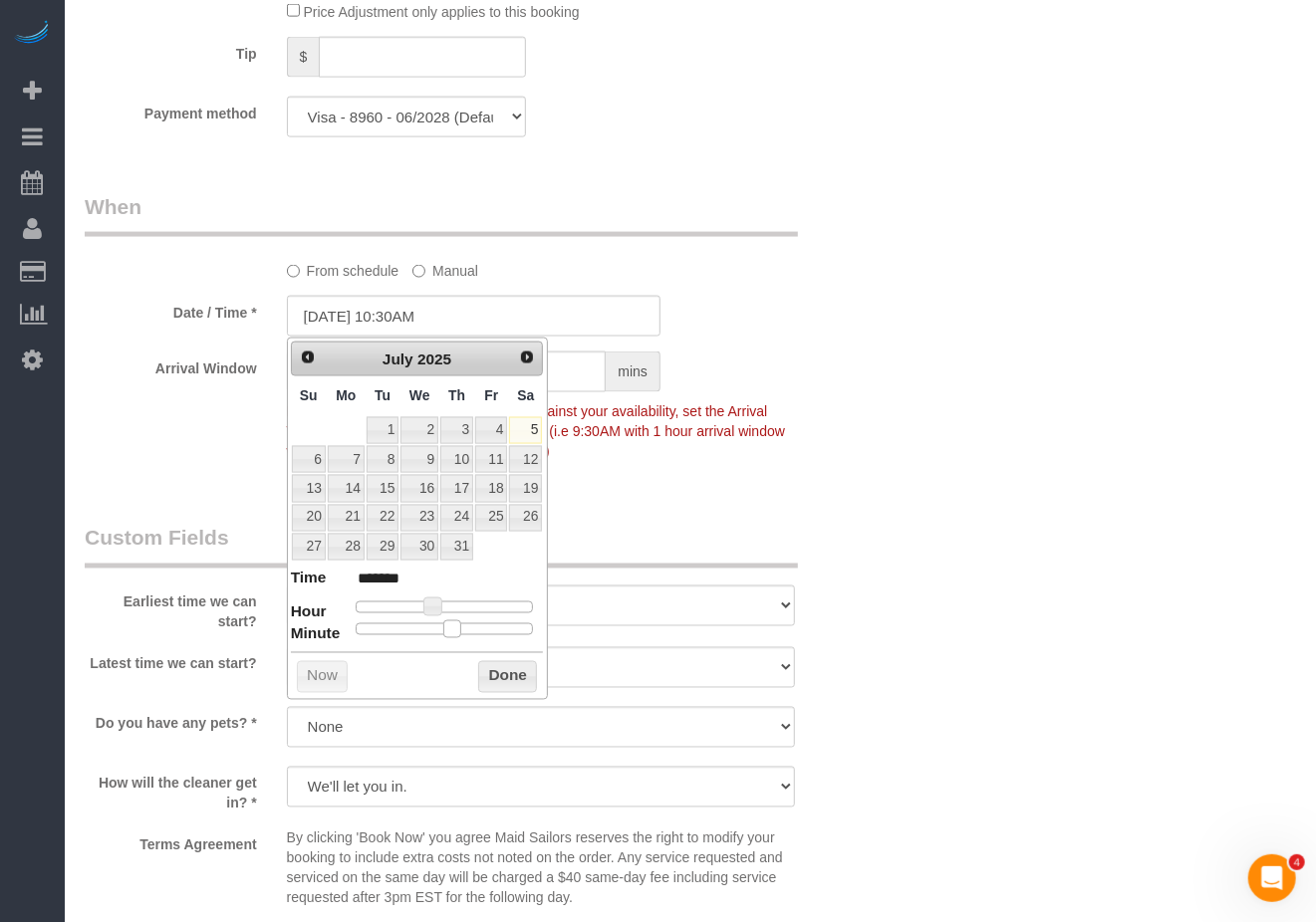 drag, startPoint x: 351, startPoint y: 637, endPoint x: 446, endPoint y: 635, distance: 95.02105 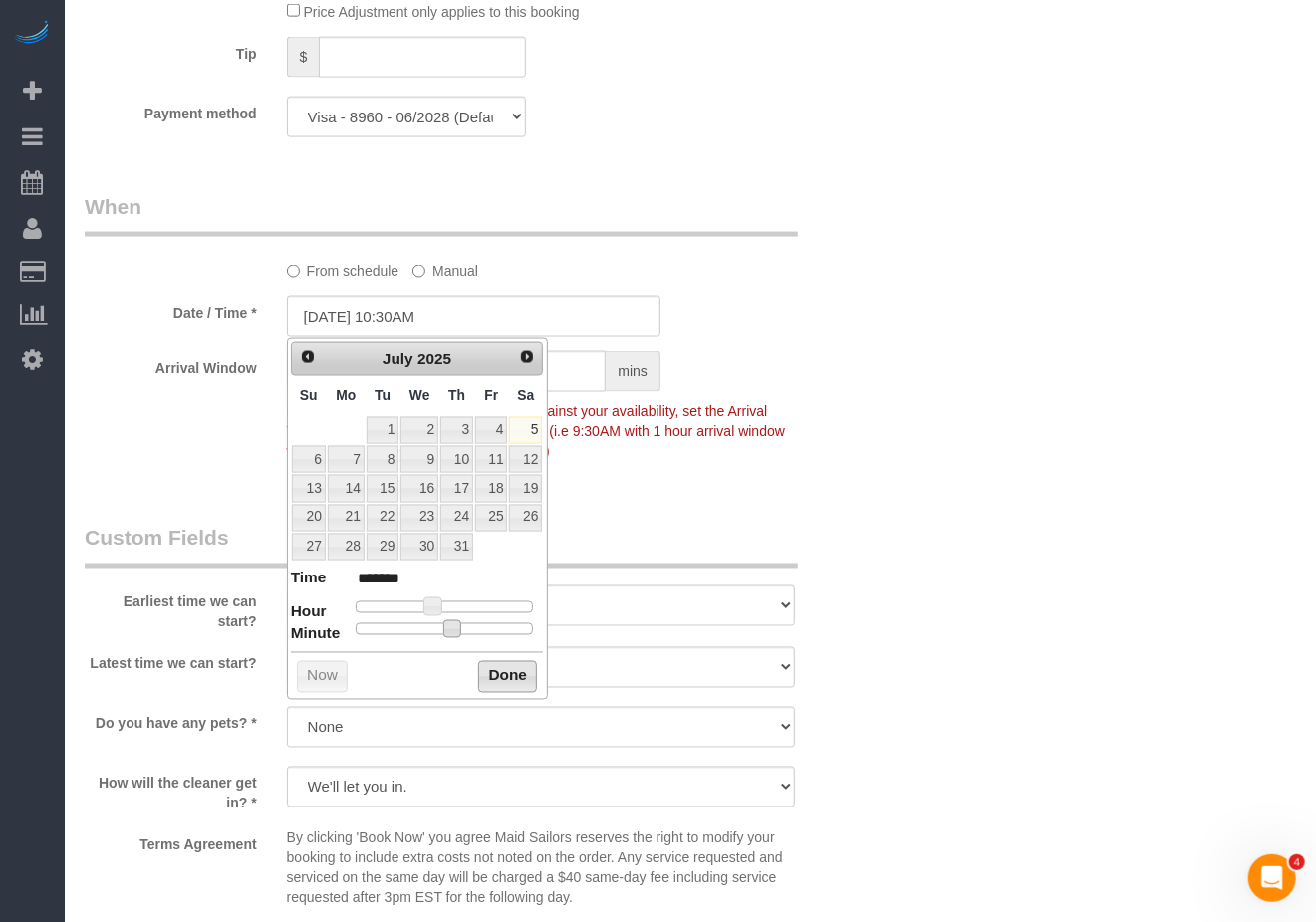 click on "Done" at bounding box center [507, 677] 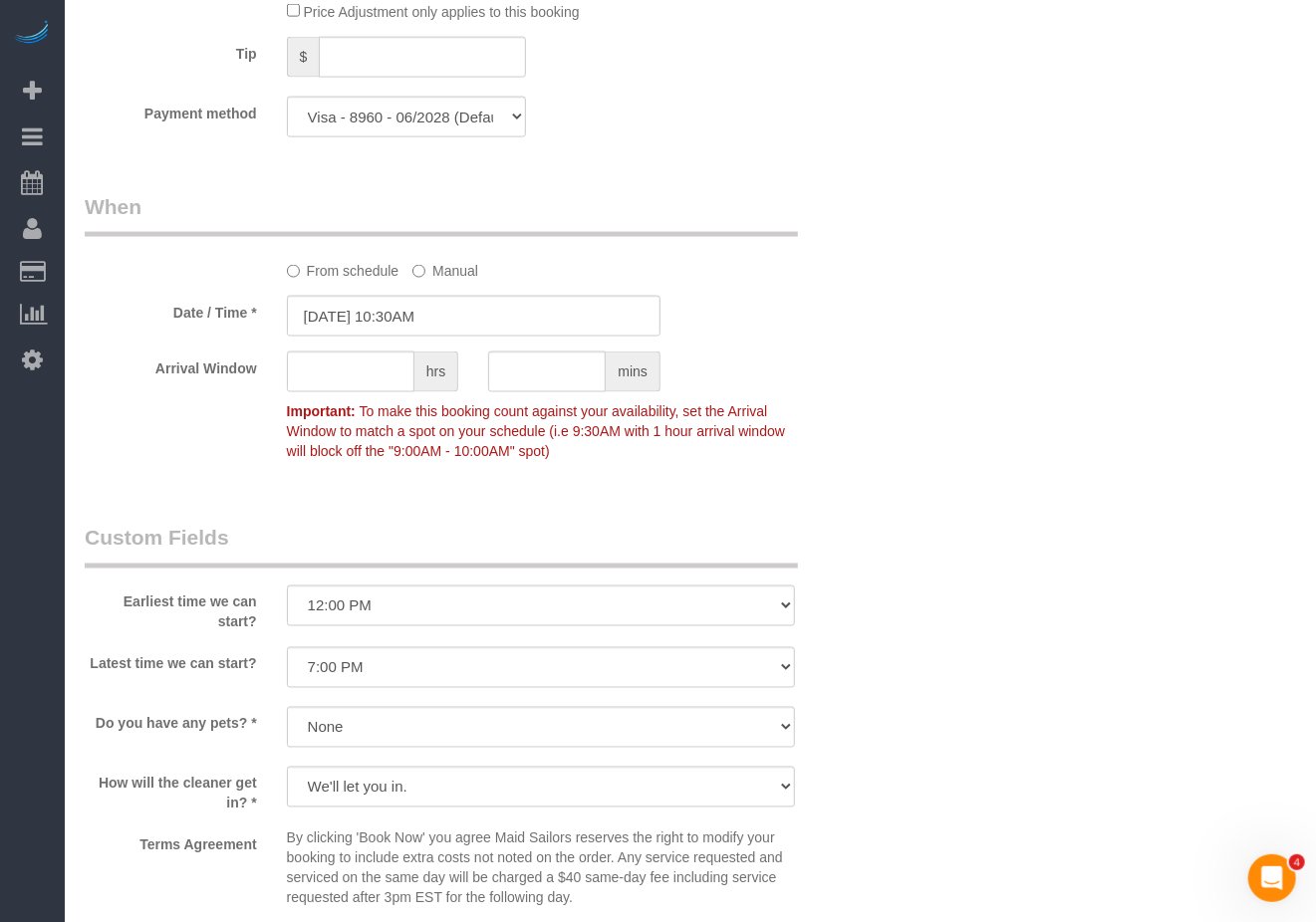 click on "Who
Email
tom2012durham@hotmail.co.uk
Name *
Tom
Chen
SDFW 02/21
Standard Apartment
Where
Address
123 Washington Street, Apt. 54B
New York
AK
AL
AR
AZ
CA
CO
CT
DC
DE
FL
GA
HI
IA
ID
IL
IN
KS
KY
LA
MA
MD
ME
MI
MN
MO
MS" at bounding box center (690, 111) 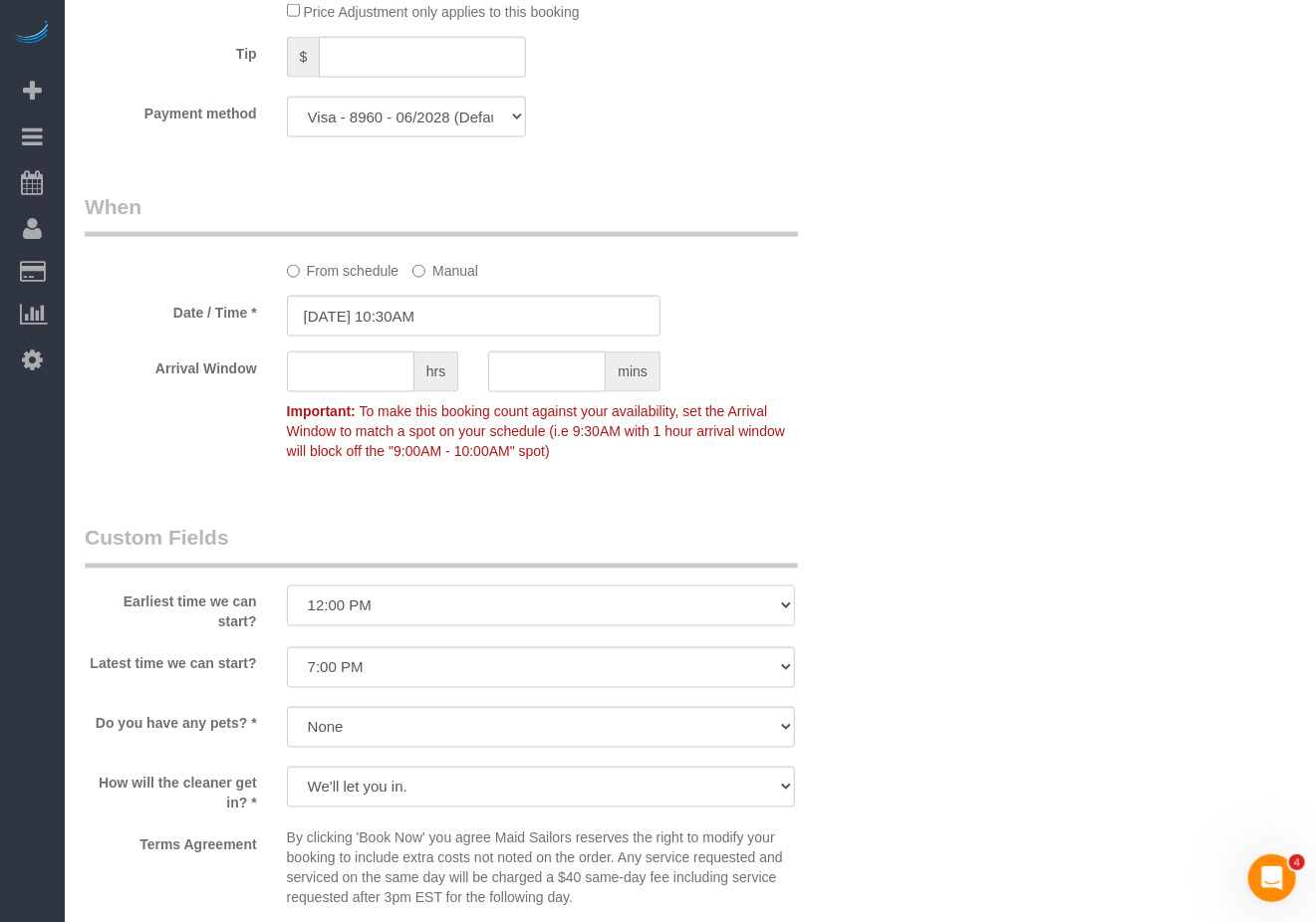 click on "I am not flexible, keep my selected time 8:00 AM 9:00 AM 10:00 AM 11:00 AM 12:00 PM 1:00 PM 2:00 PM 3:00 PM 4:00 PM 5:00 PM 6:00 PM 7:00 PM" at bounding box center (541, 605) 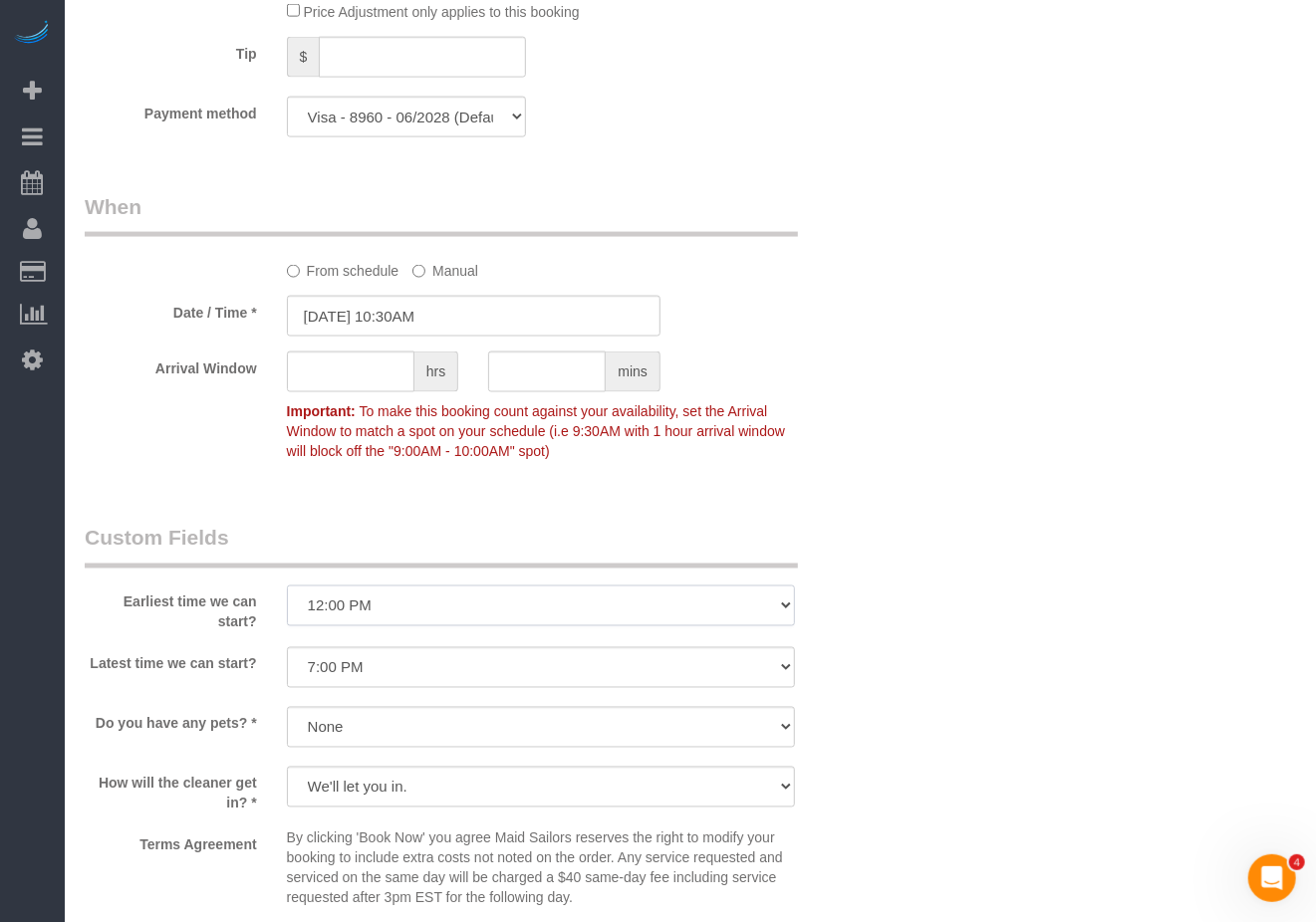 select on "number:58" 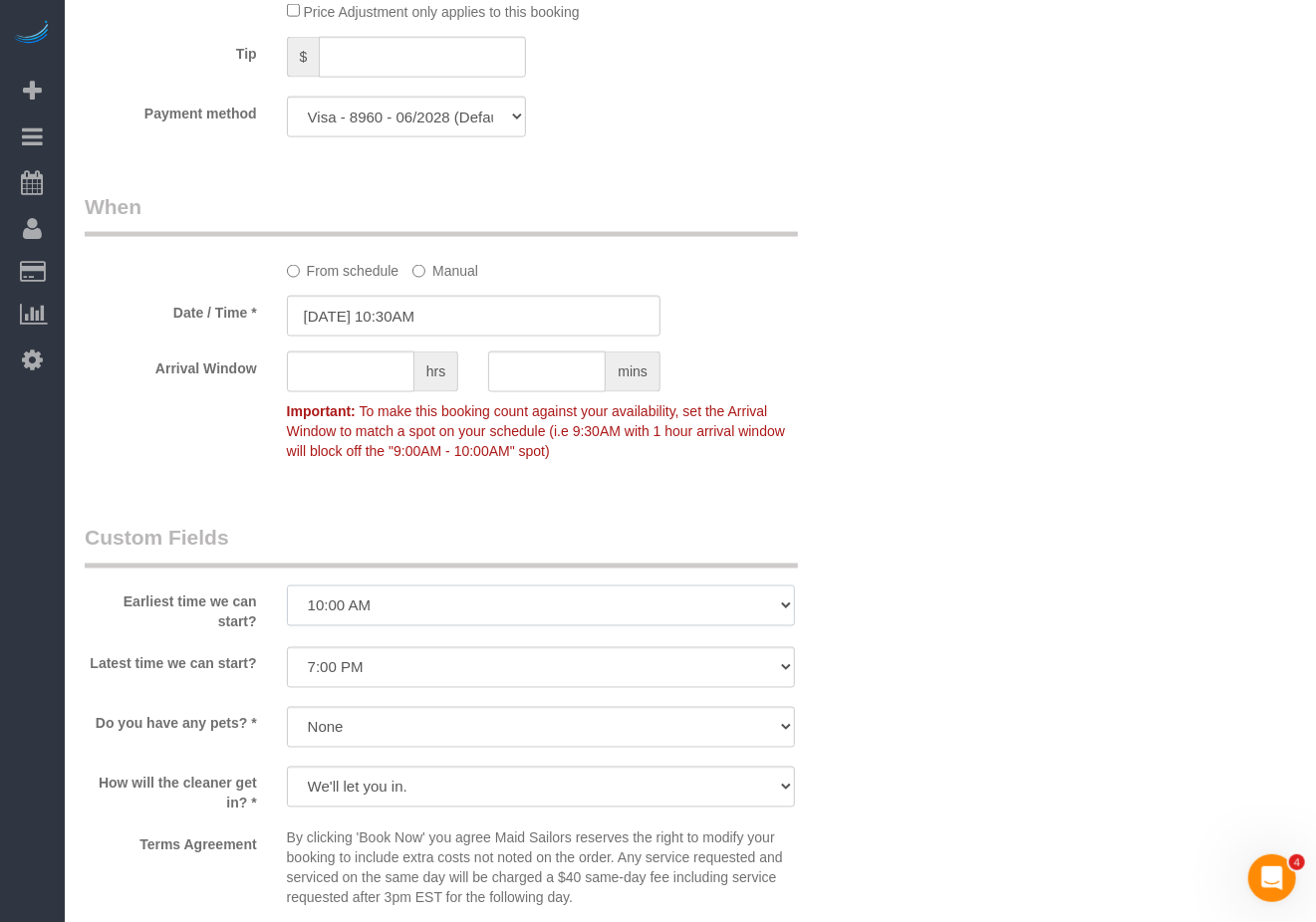 click on "I am not flexible, keep my selected time 8:00 AM 9:00 AM 10:00 AM 11:00 AM 12:00 PM 1:00 PM 2:00 PM 3:00 PM 4:00 PM 5:00 PM 6:00 PM 7:00 PM" at bounding box center (541, 605) 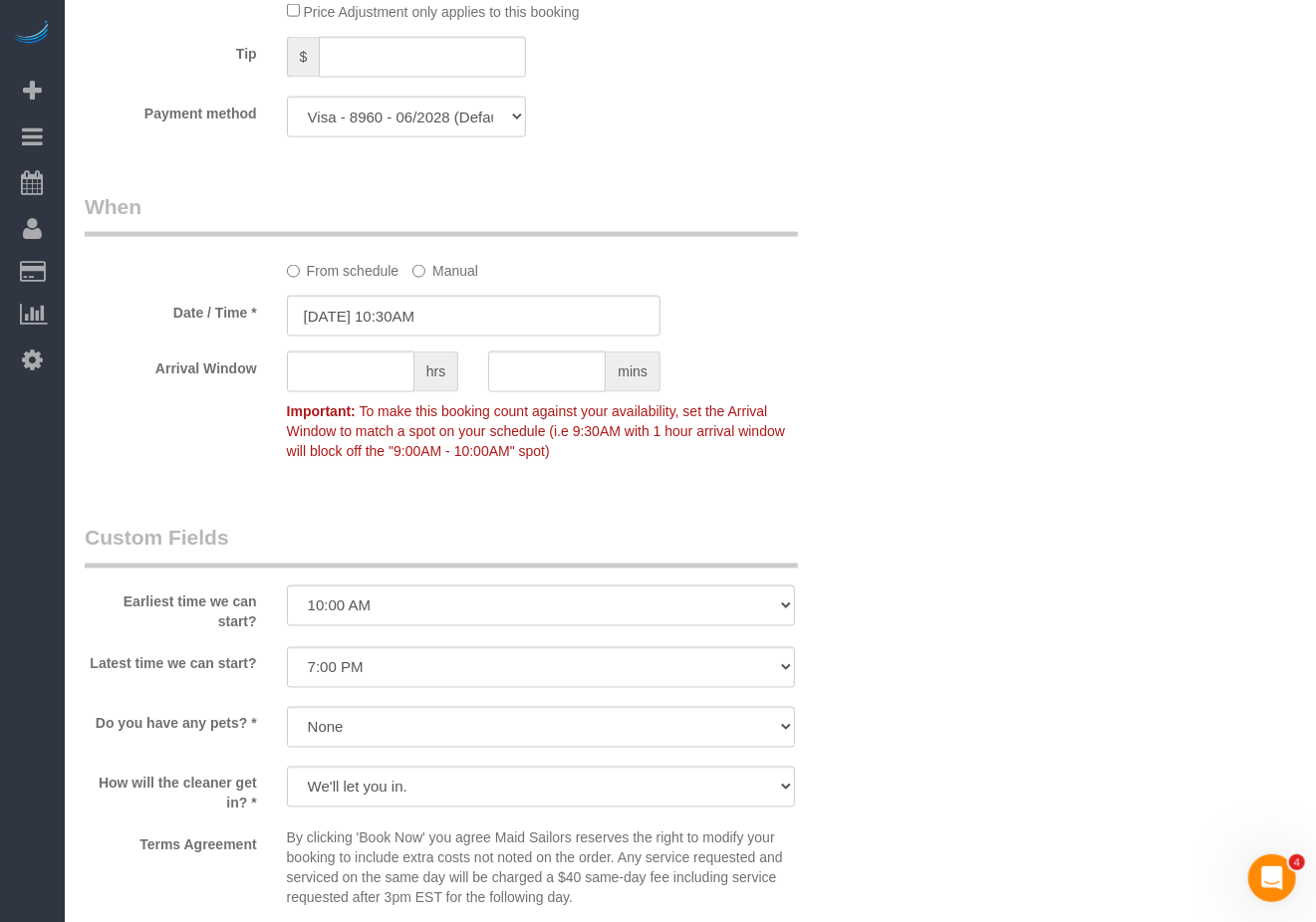 click on "From schedule
Manual
Date / Time *
07/05/2025 10:30AM
Arrival Window
hrs
mins
Important:
To make this booking count against your availability, set the Arrival
Window to match a spot on your schedule (i.e 9:30AM with 1 hour arrival
window will block off the "9:00AM - 10:00AM" spot)" 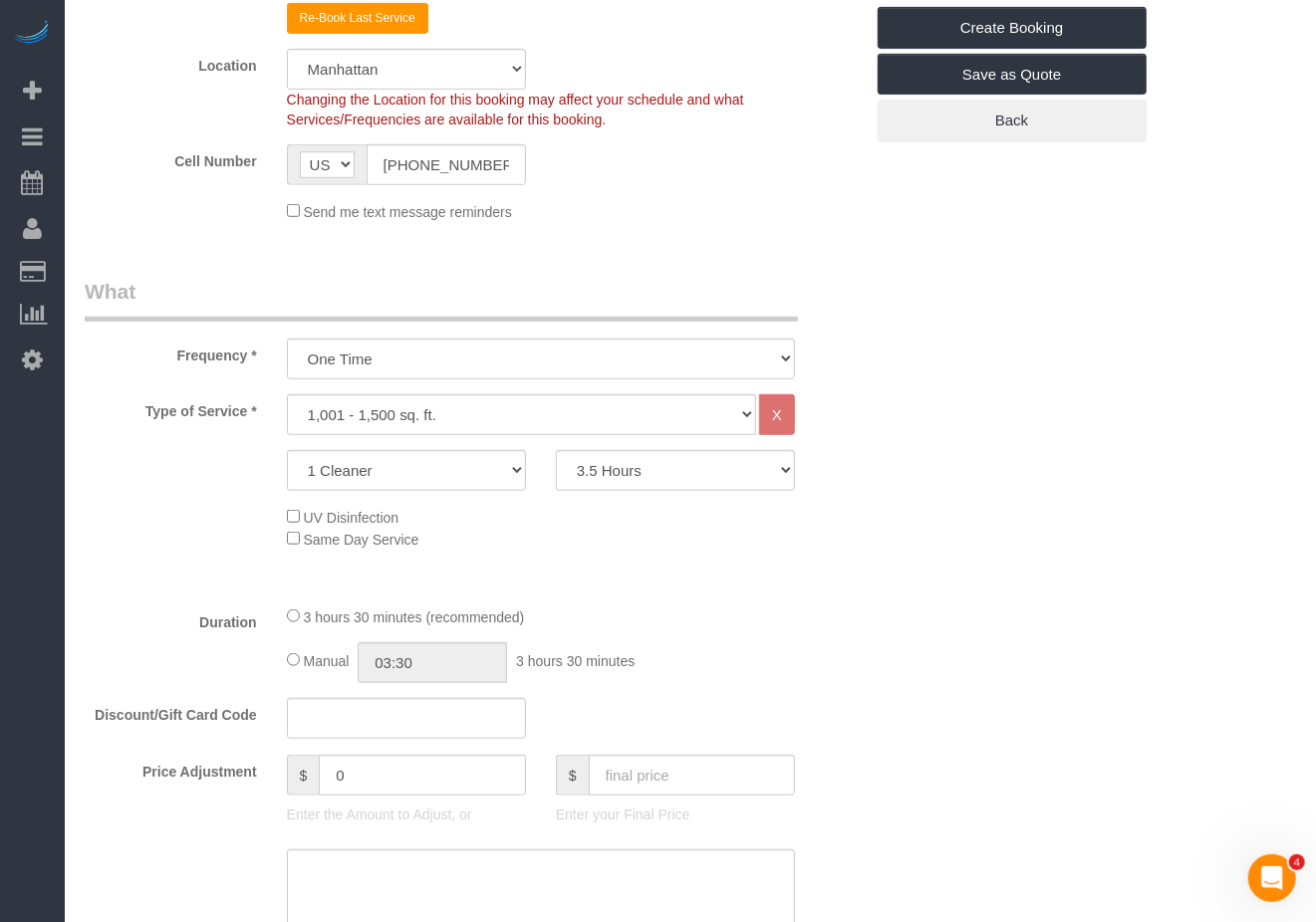 scroll, scrollTop: 0, scrollLeft: 0, axis: both 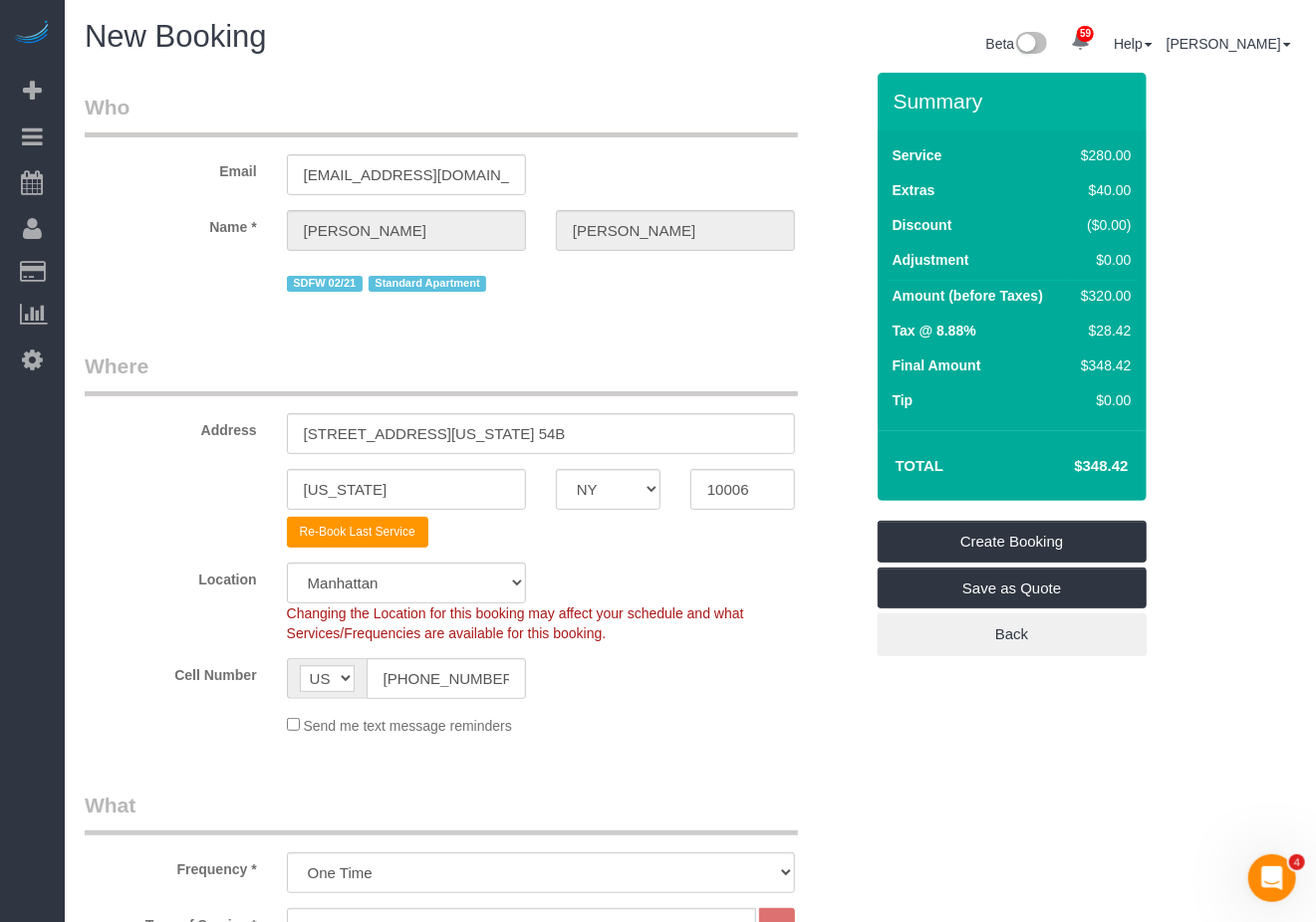 click on "Who
Email
tom2012durham@hotmail.co.uk
Name *
Tom
Chen
SDFW 02/21
Standard Apartment
Where
Address
123 Washington Street, Apt. 54B
New York
AK
AL
AR
AZ
CA
CO
CT
DC
DE
FL
GA
HI
IA
ID
IL
IN
KS
KY
LA
MA
MD
ME
MI
MN
MO
MS" at bounding box center [690, 1570] 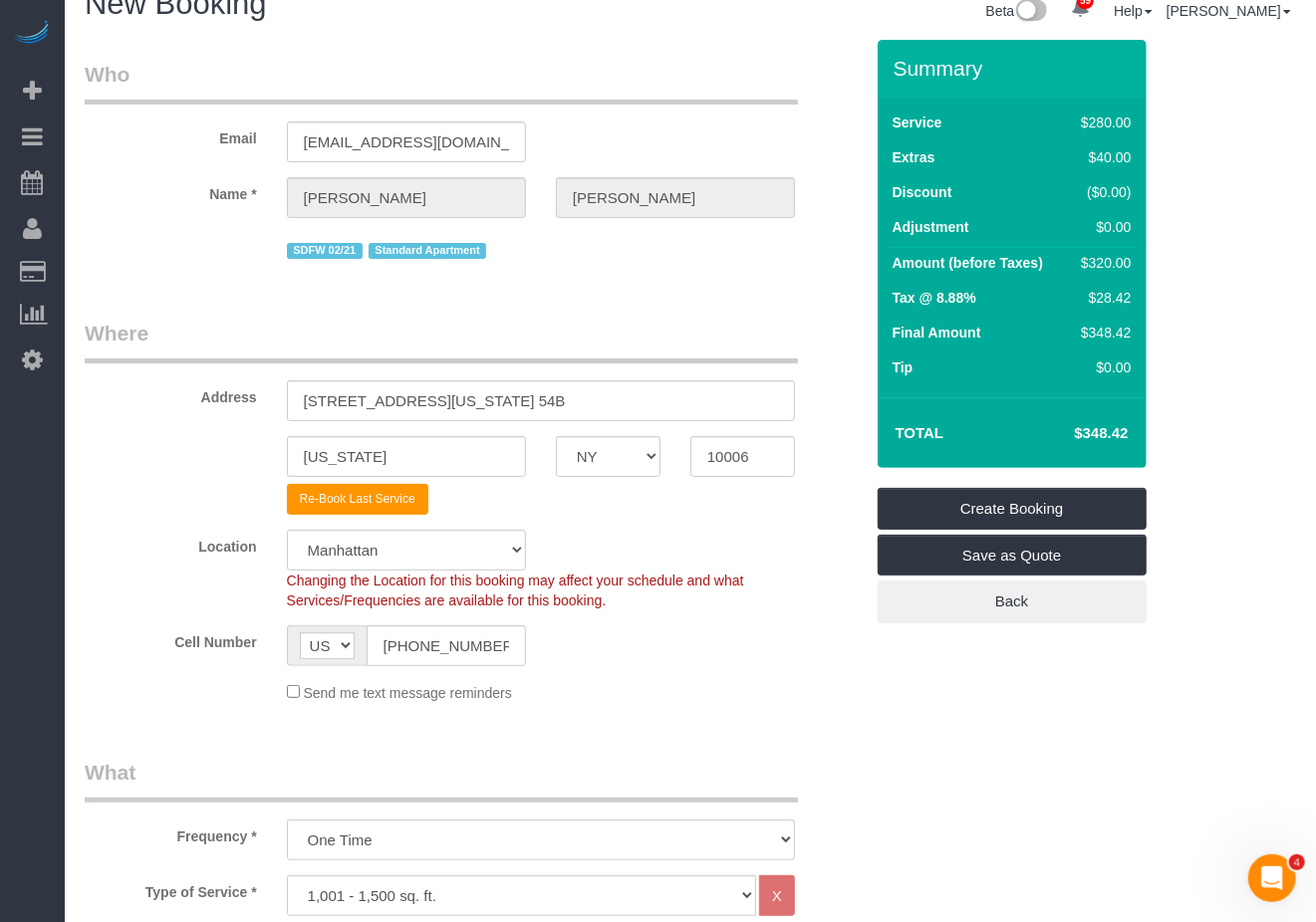 scroll, scrollTop: 0, scrollLeft: 0, axis: both 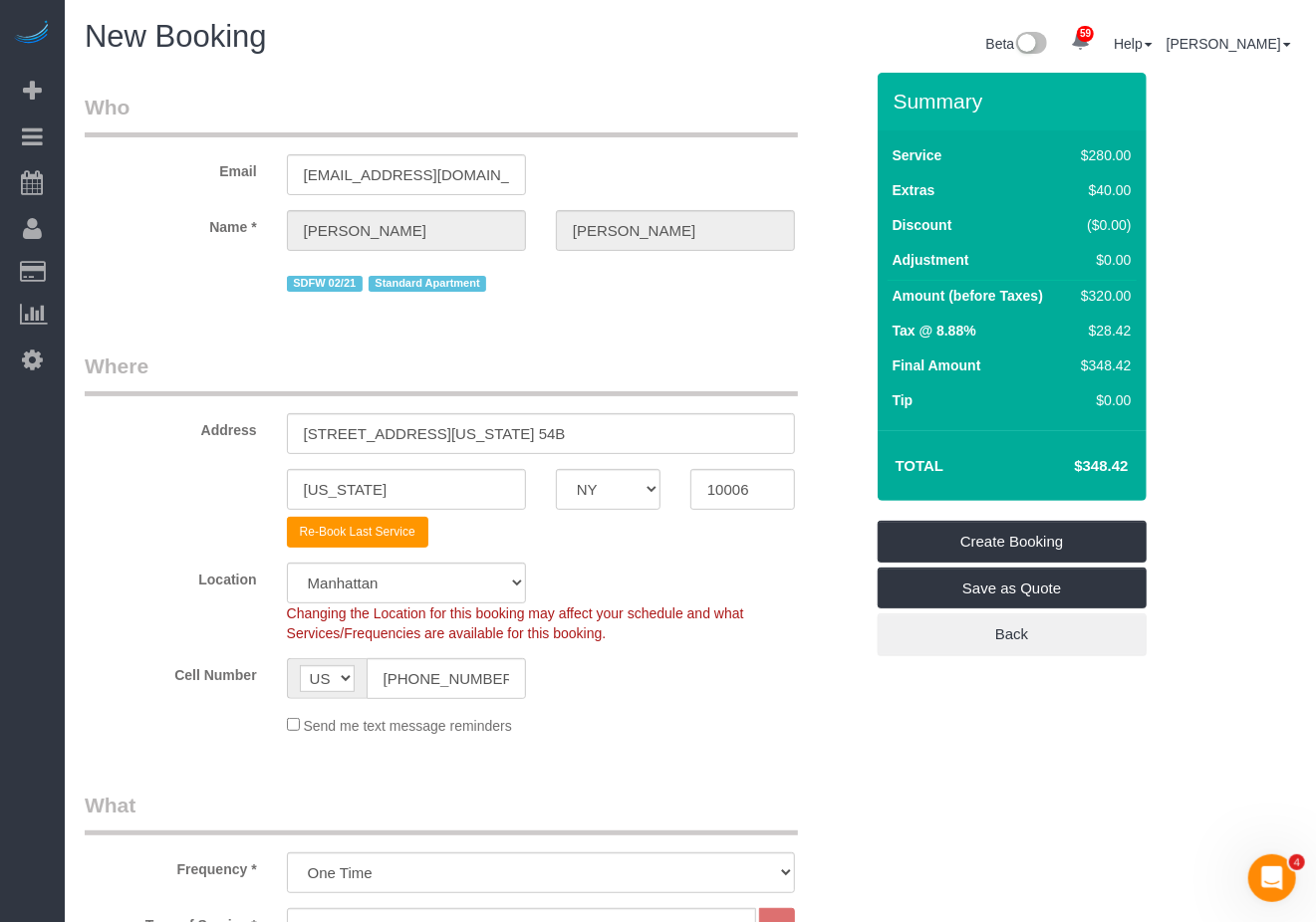 click on "Who
Email
tom2012durham@hotmail.co.uk
Name *
Tom
Chen
SDFW 02/21
Standard Apartment
Where
Address
123 Washington Street, Apt. 54B
New York
AK
AL
AR
AZ
CA
CO
CT
DC
DE
FL
GA
HI
IA
ID
IL
IN
KS
KY
LA
MA
MD
ME
MI
MN
MO
MS" at bounding box center [690, 1570] 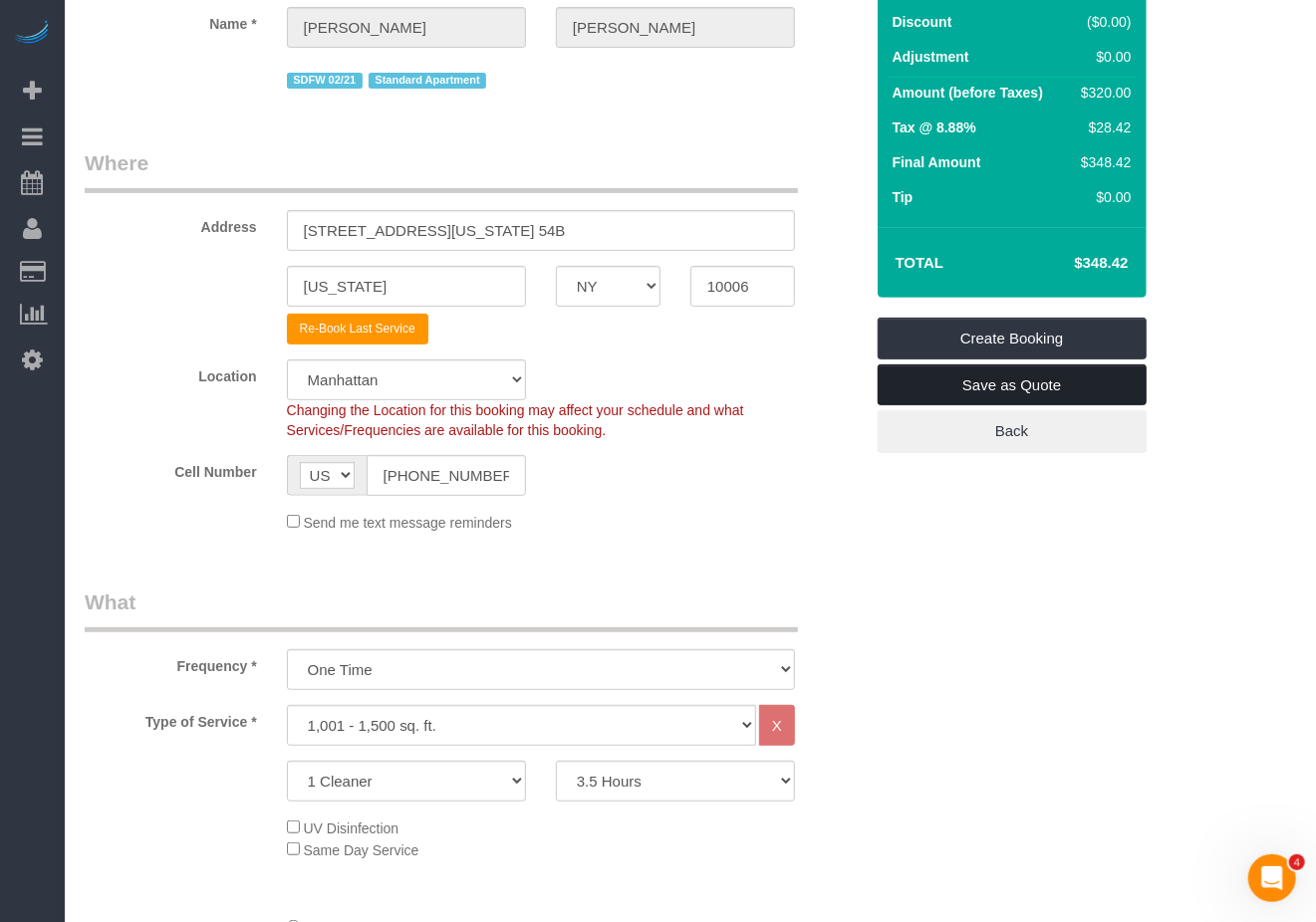 scroll, scrollTop: 132, scrollLeft: 0, axis: vertical 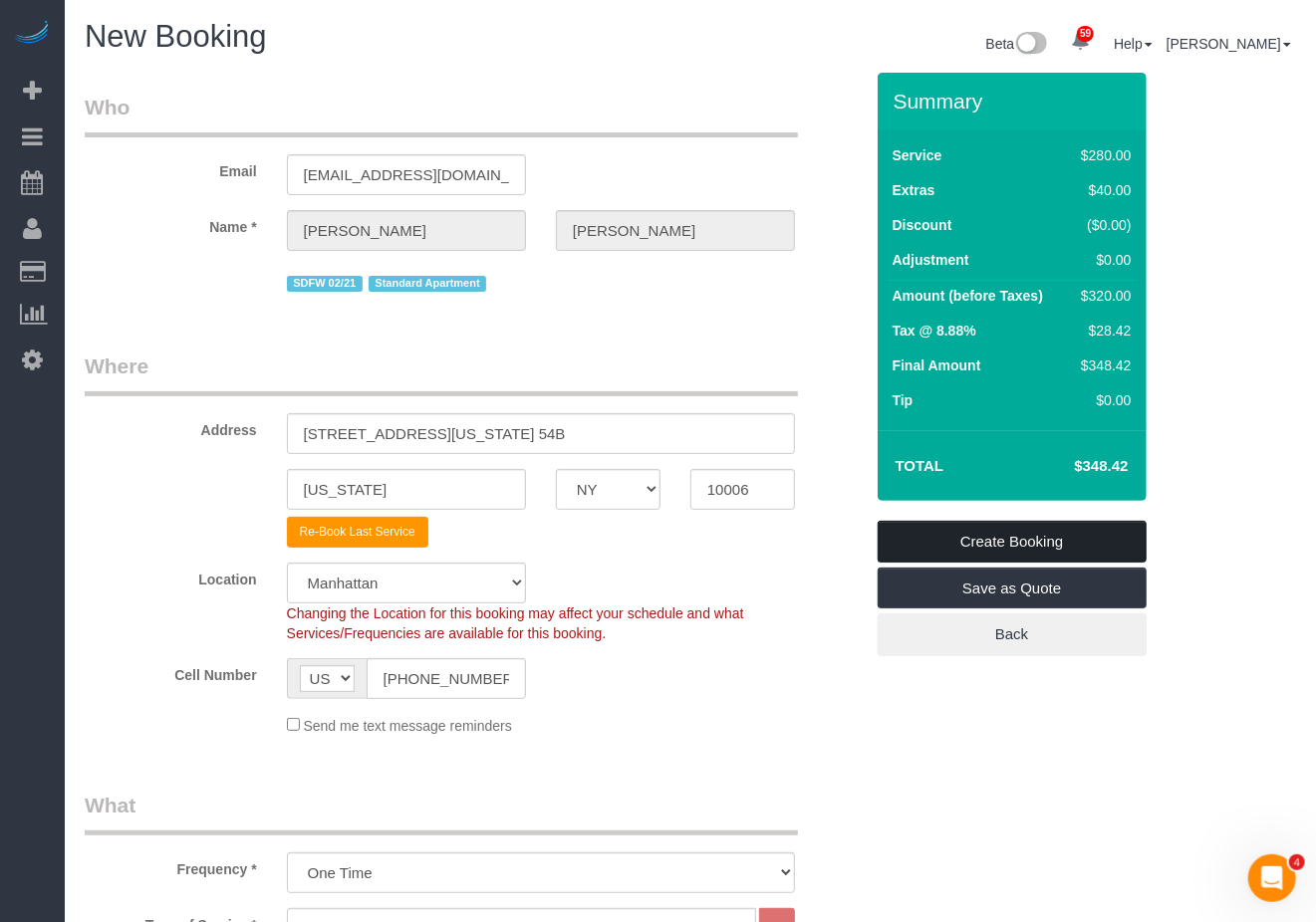 click on "Create Booking" at bounding box center (1012, 542) 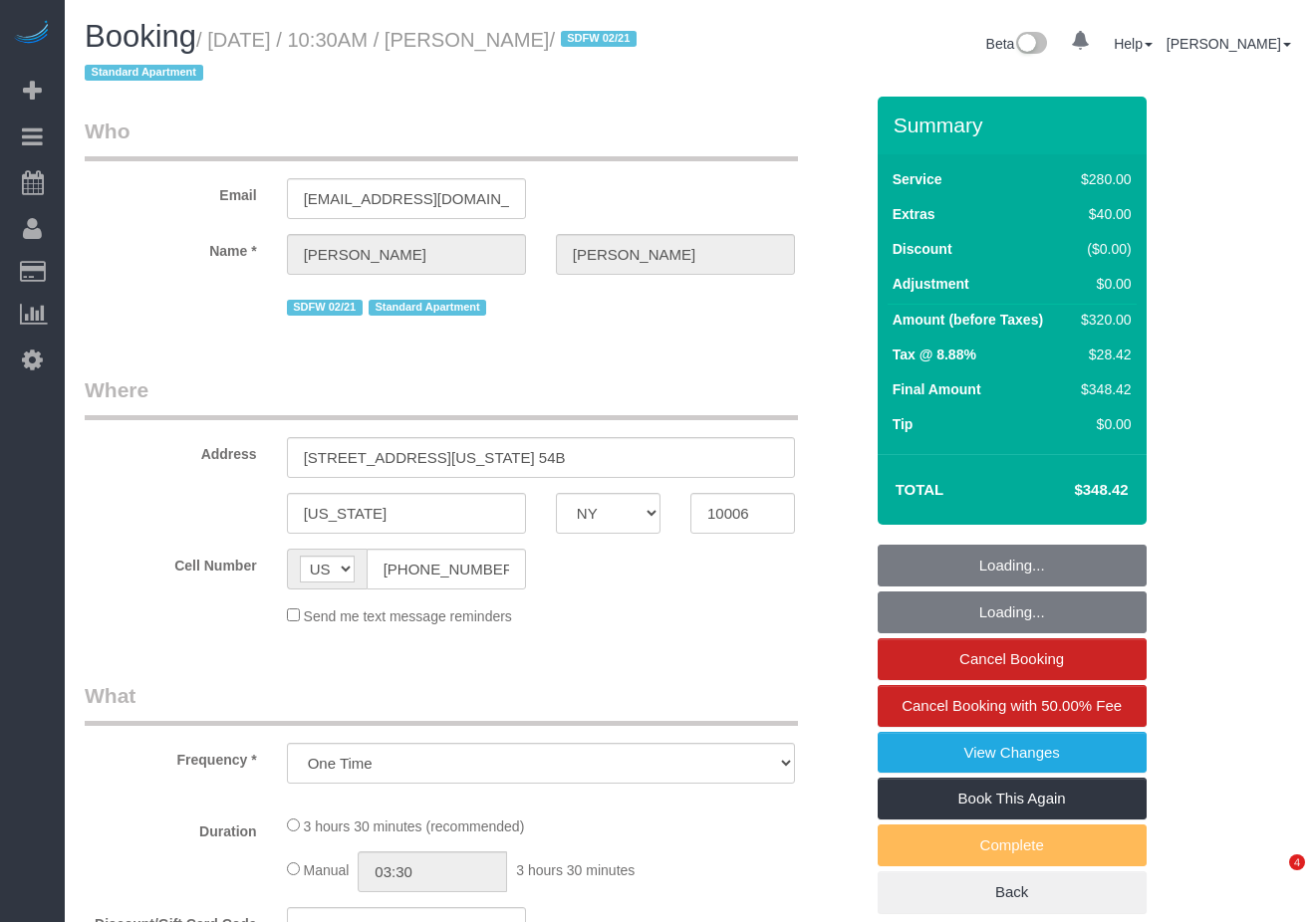 select on "NY" 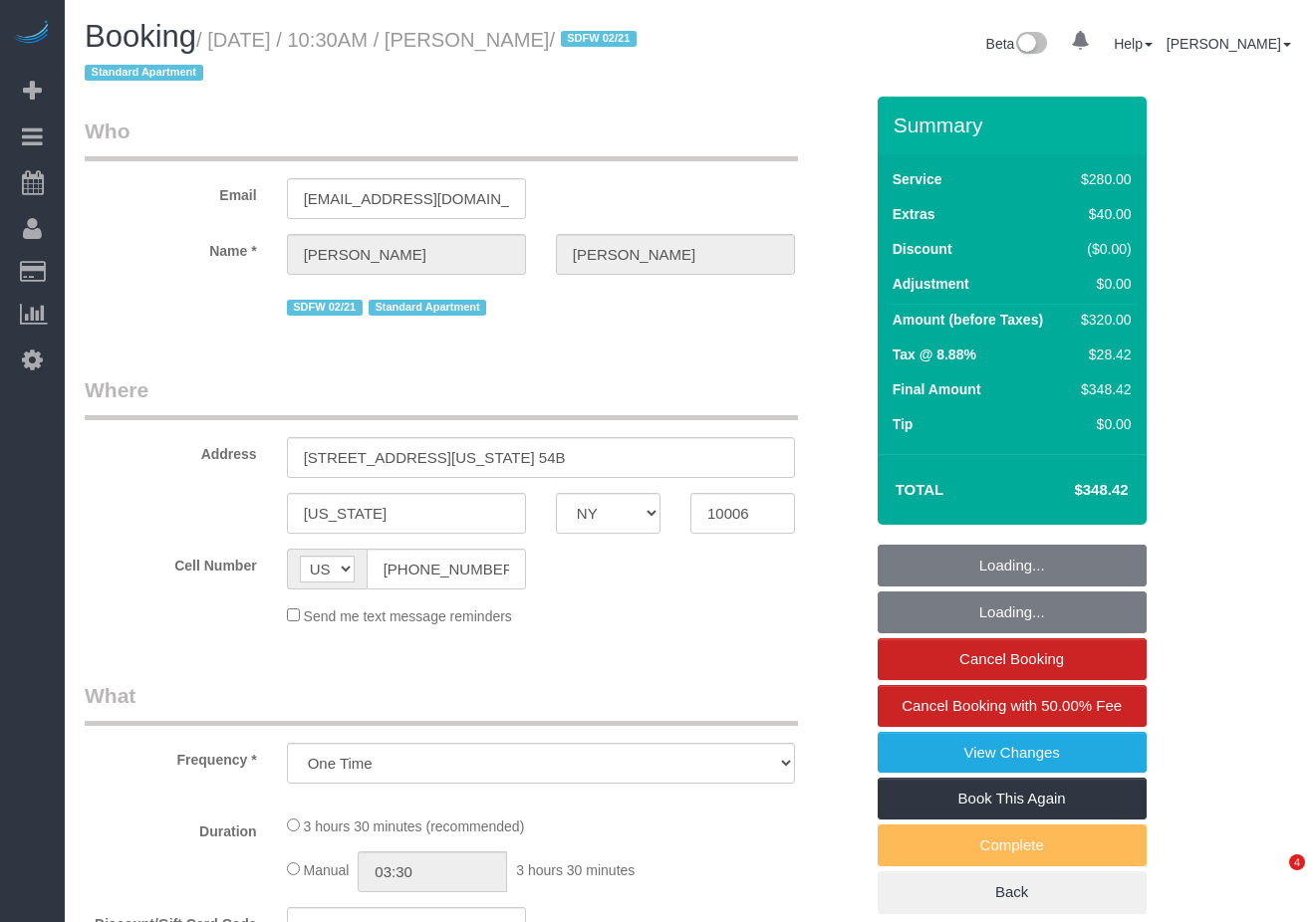 scroll, scrollTop: 0, scrollLeft: 0, axis: both 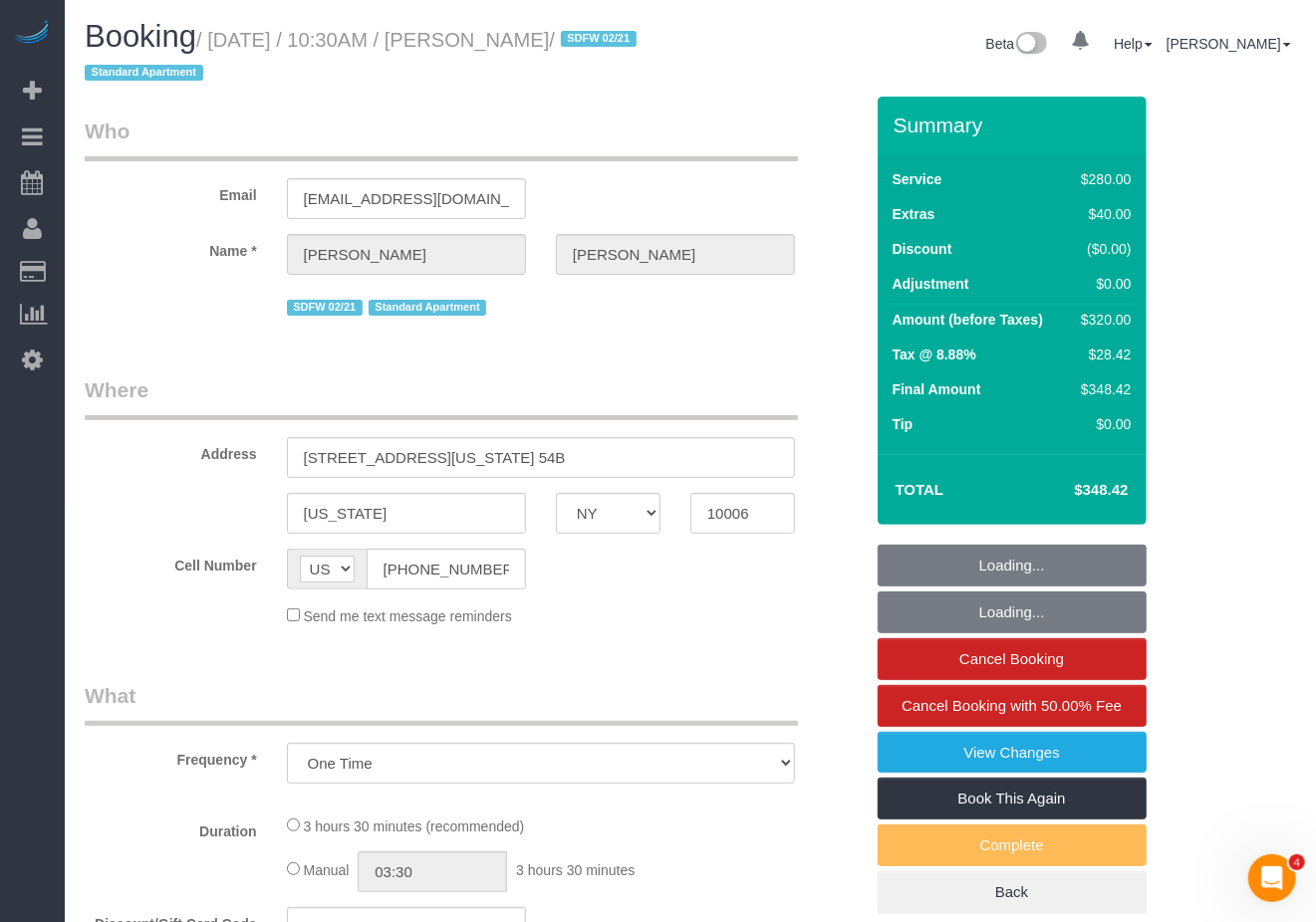 select on "string:stripe-pm_1QLVhH4VGloSiKo7ohYL2owW" 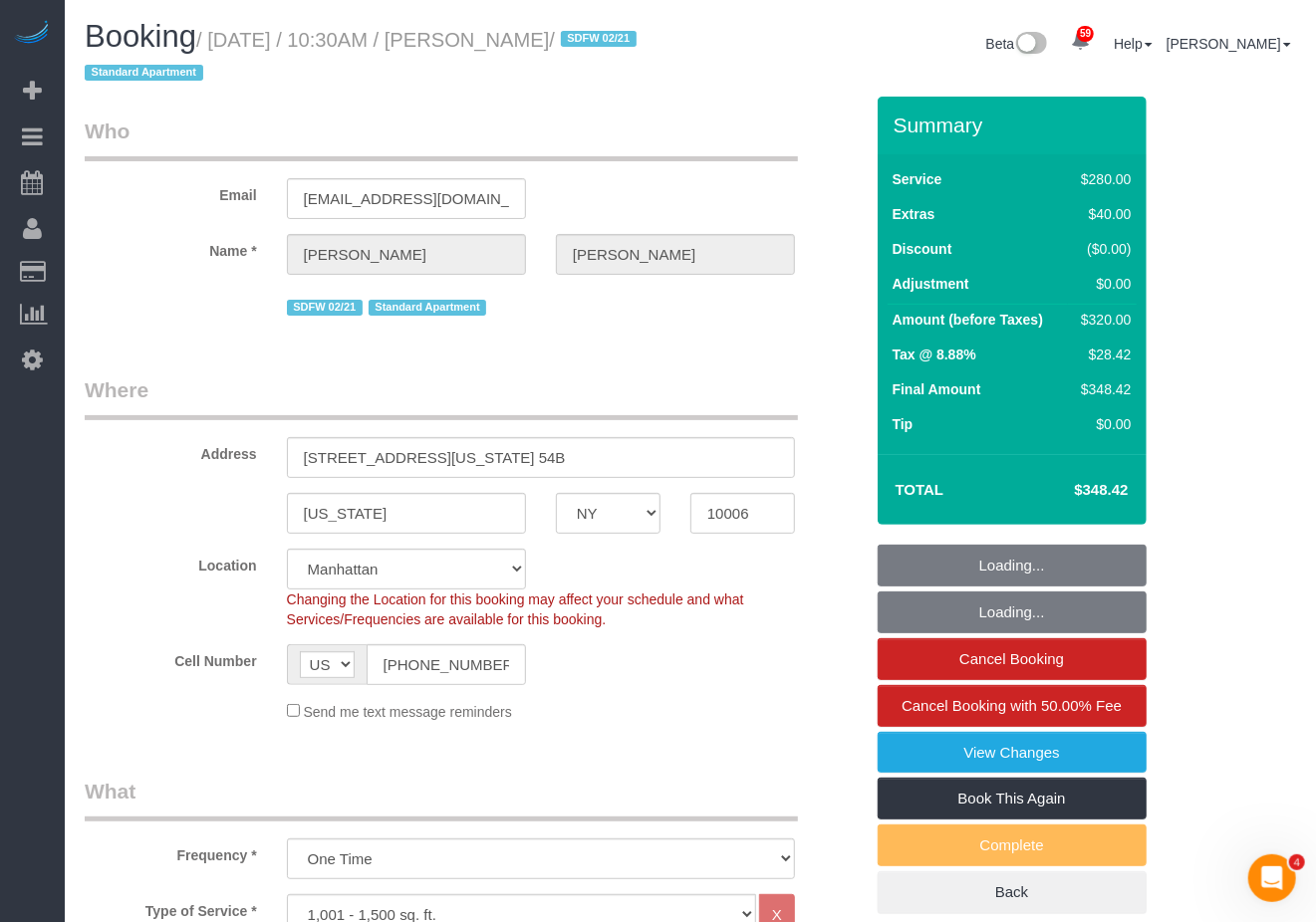 select on "number:58" 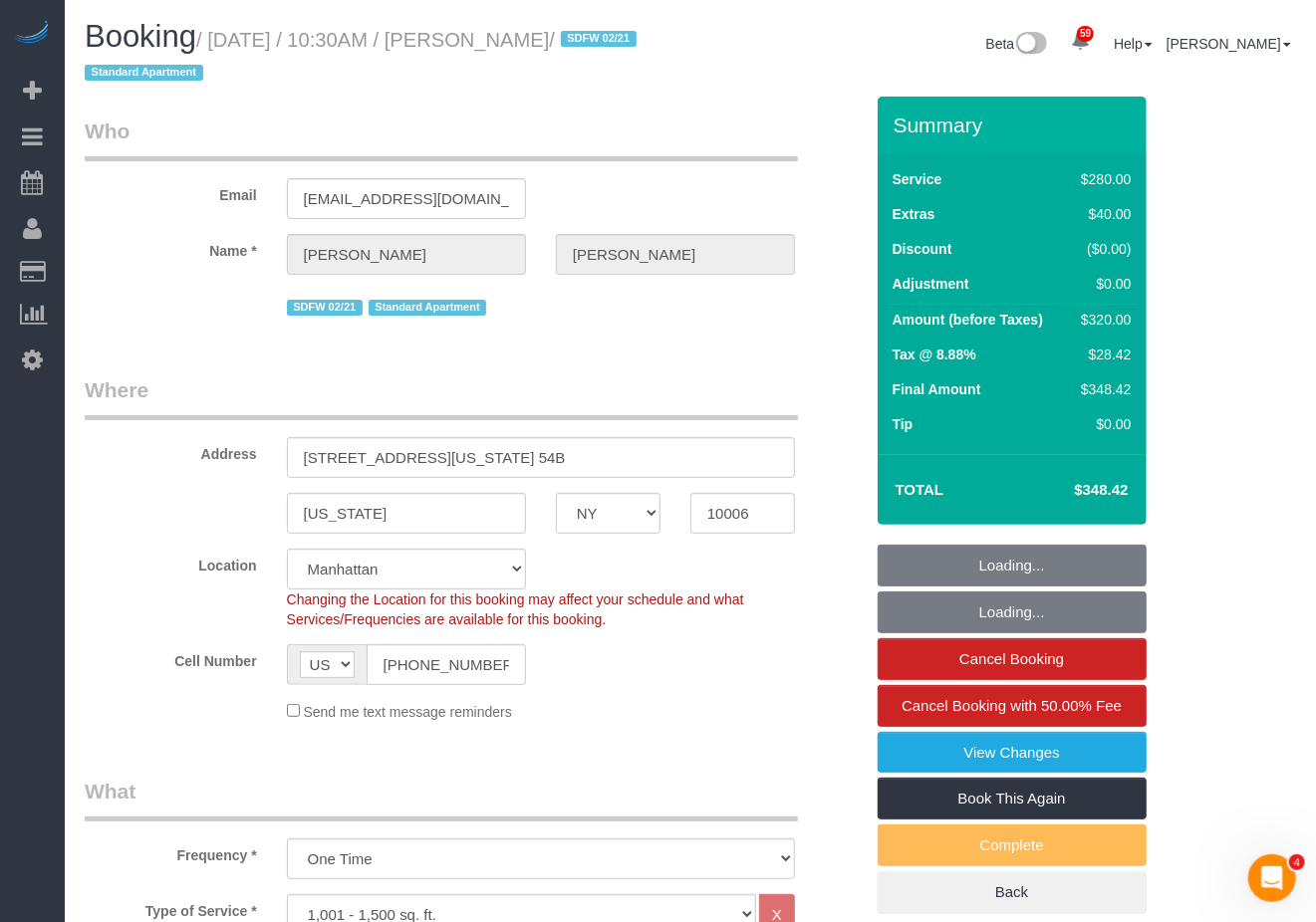 select on "number:79" 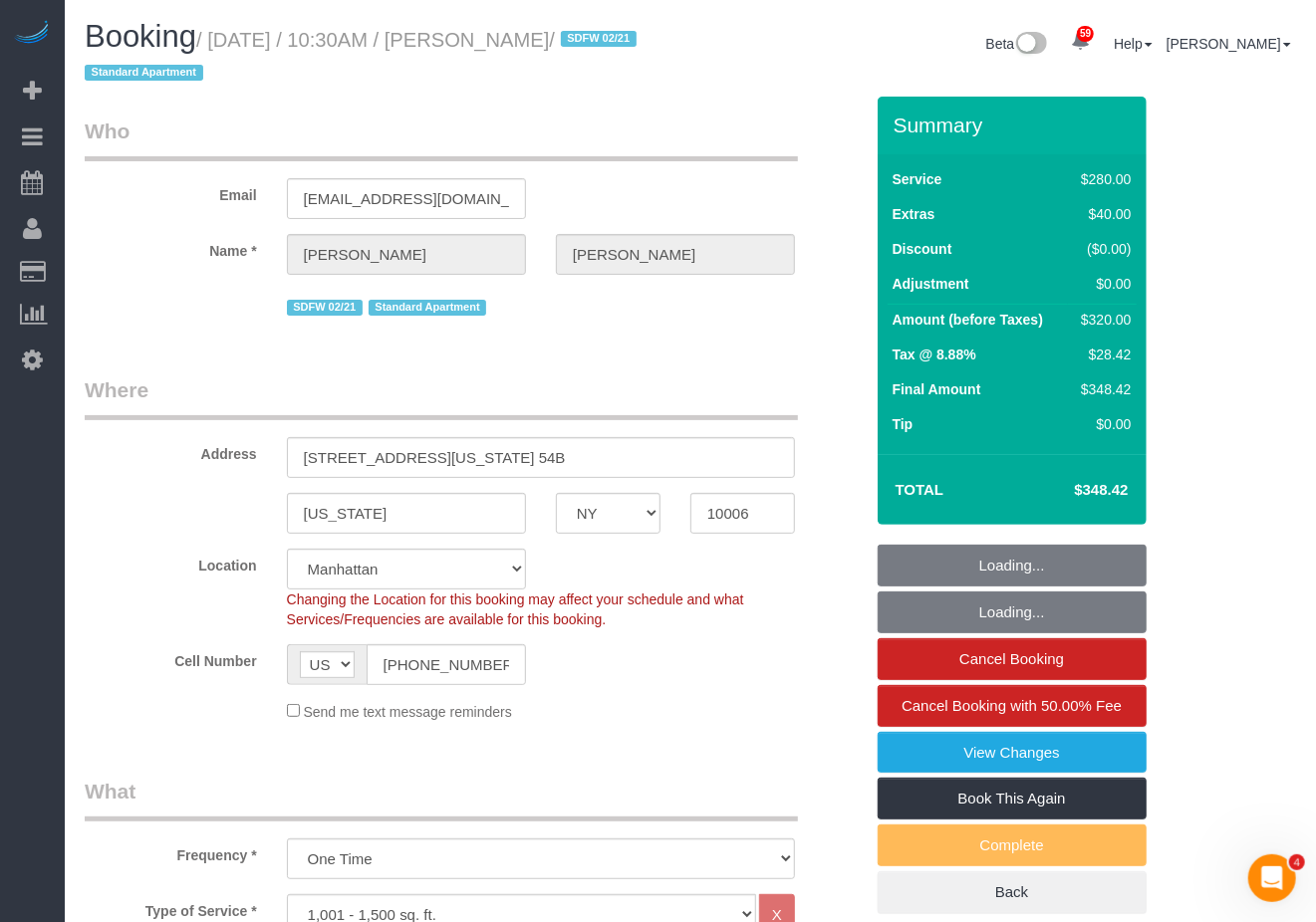 select on "object:1414" 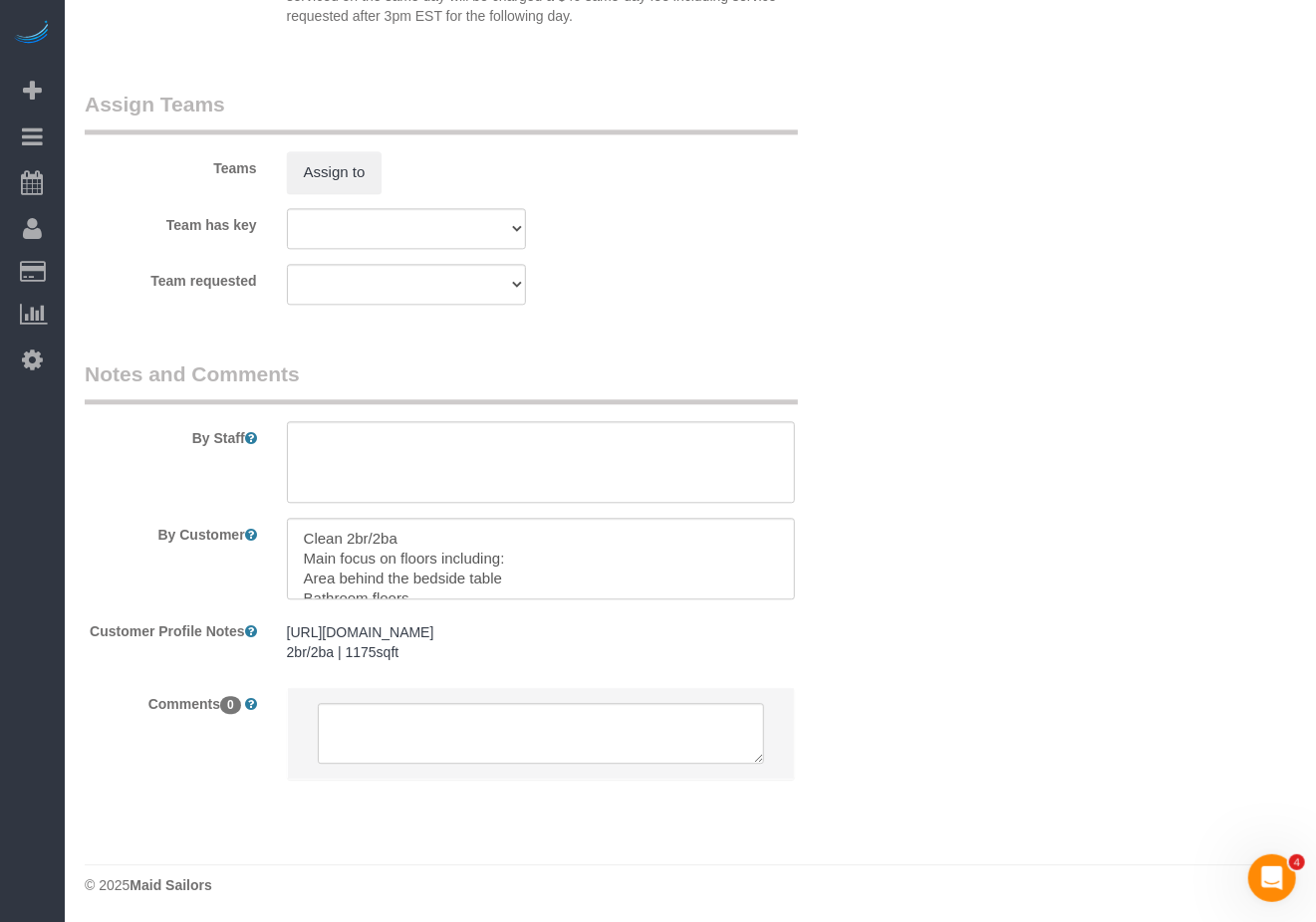 scroll, scrollTop: 2330, scrollLeft: 0, axis: vertical 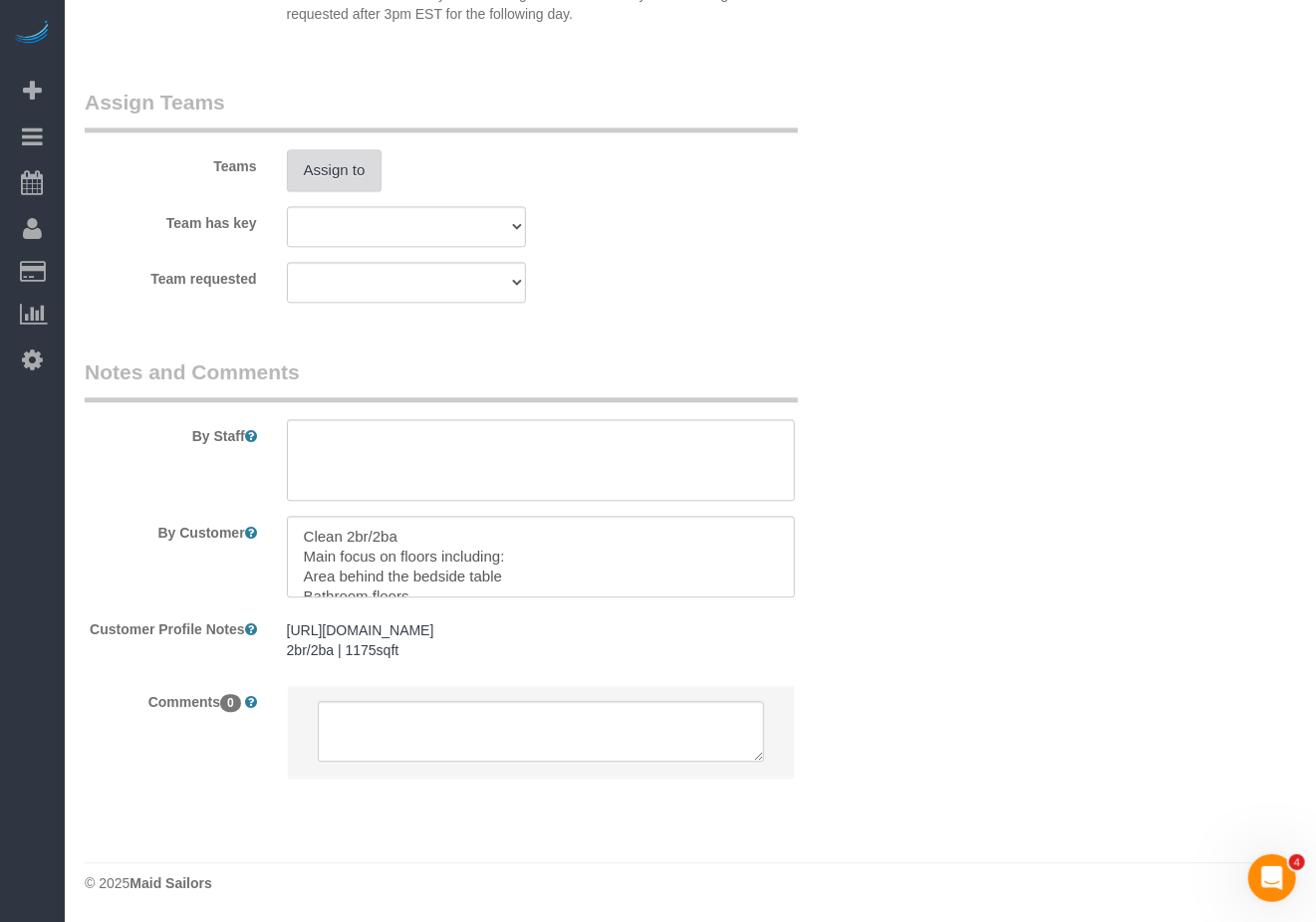 click on "Assign to" at bounding box center (335, 170) 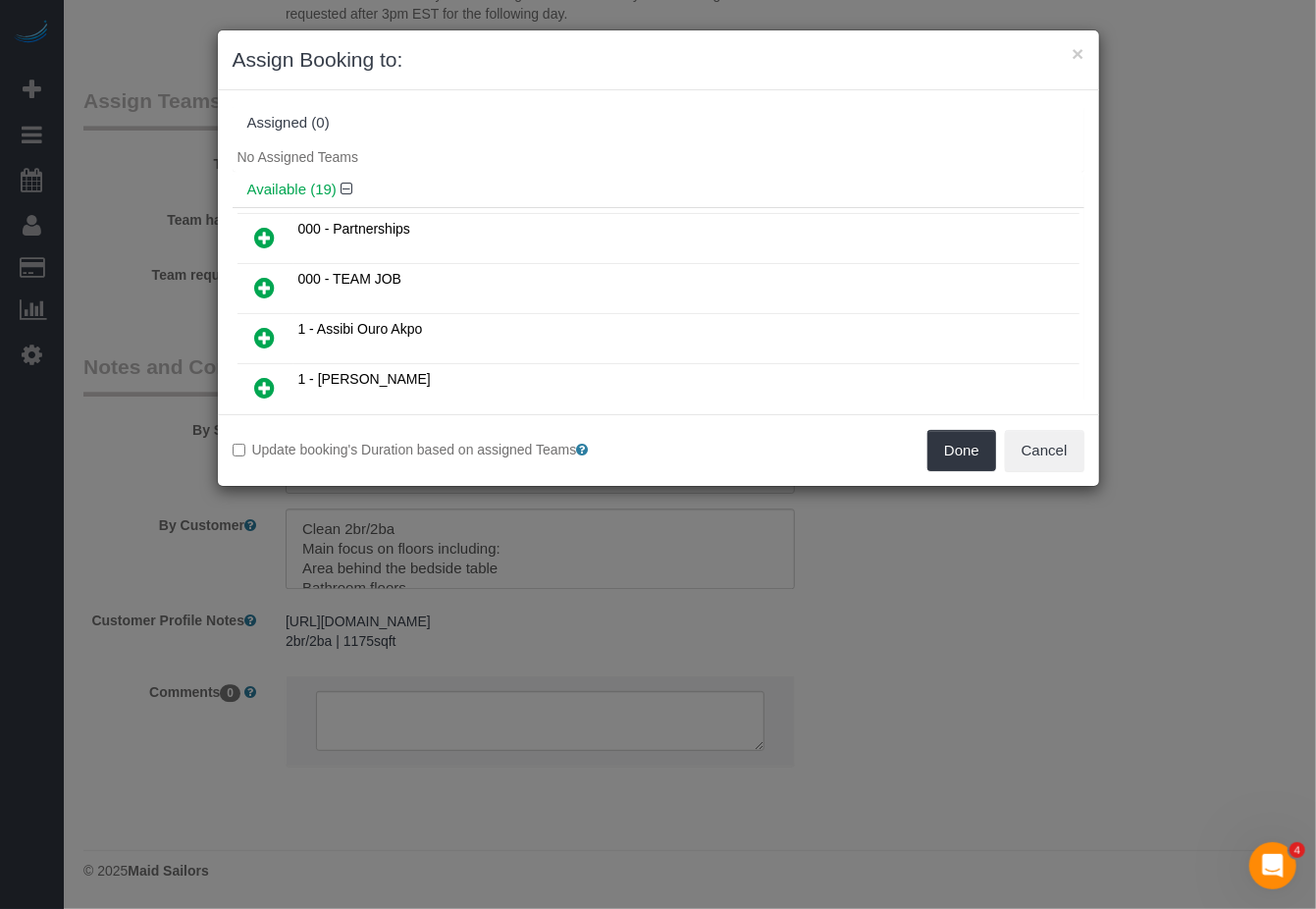click at bounding box center [265, 338] 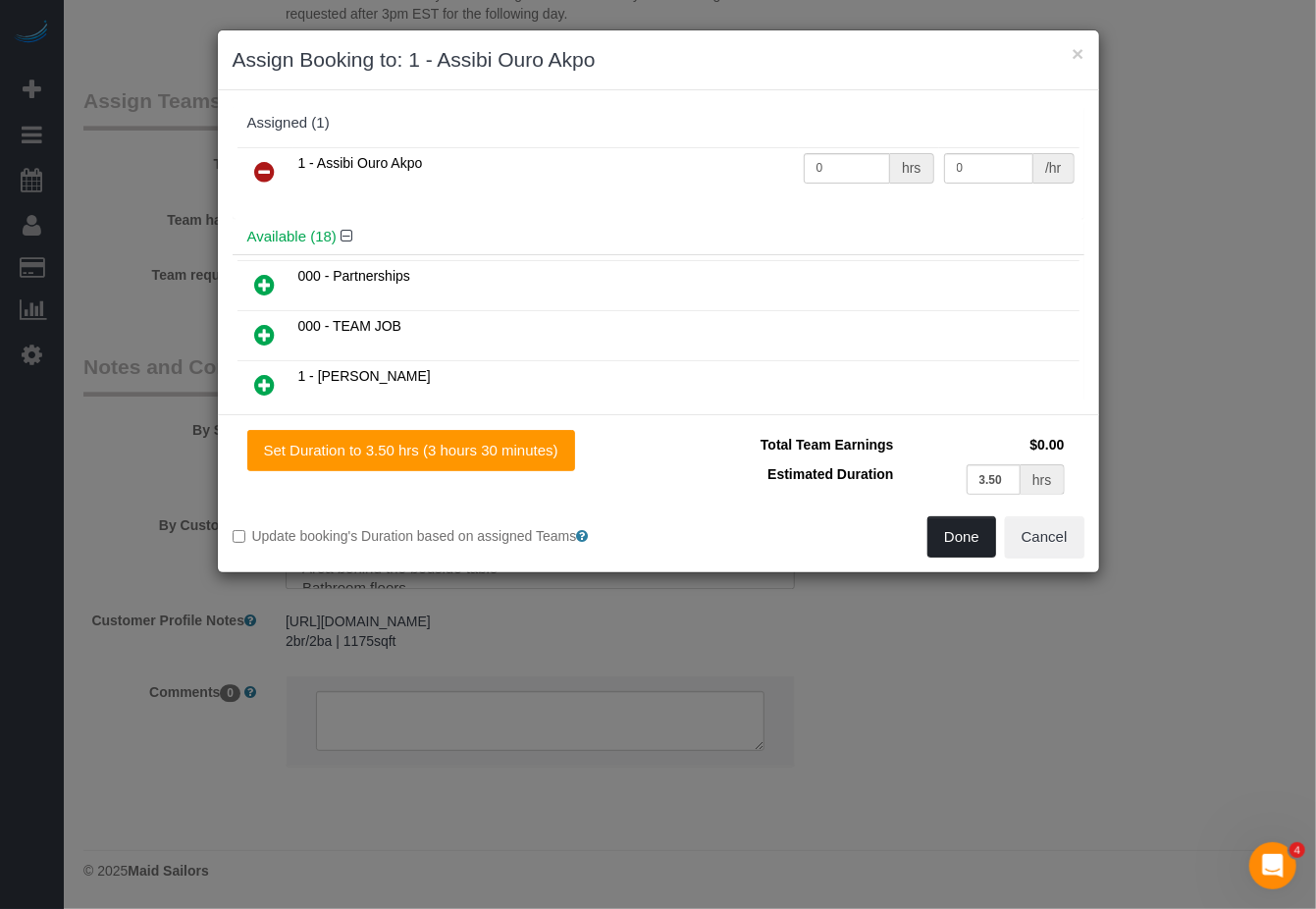 click on "Done" at bounding box center (962, 537) 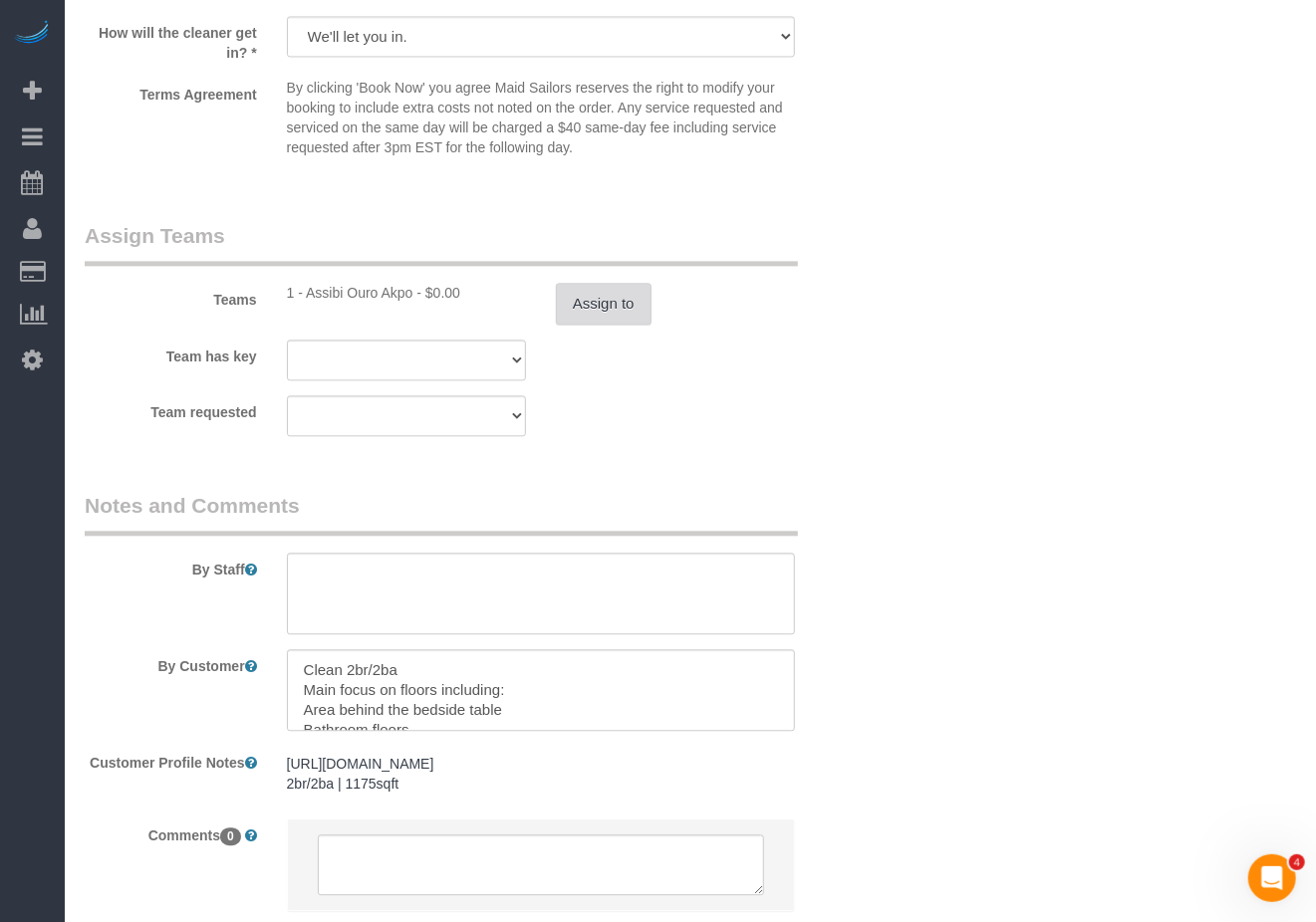 scroll, scrollTop: 2330, scrollLeft: 0, axis: vertical 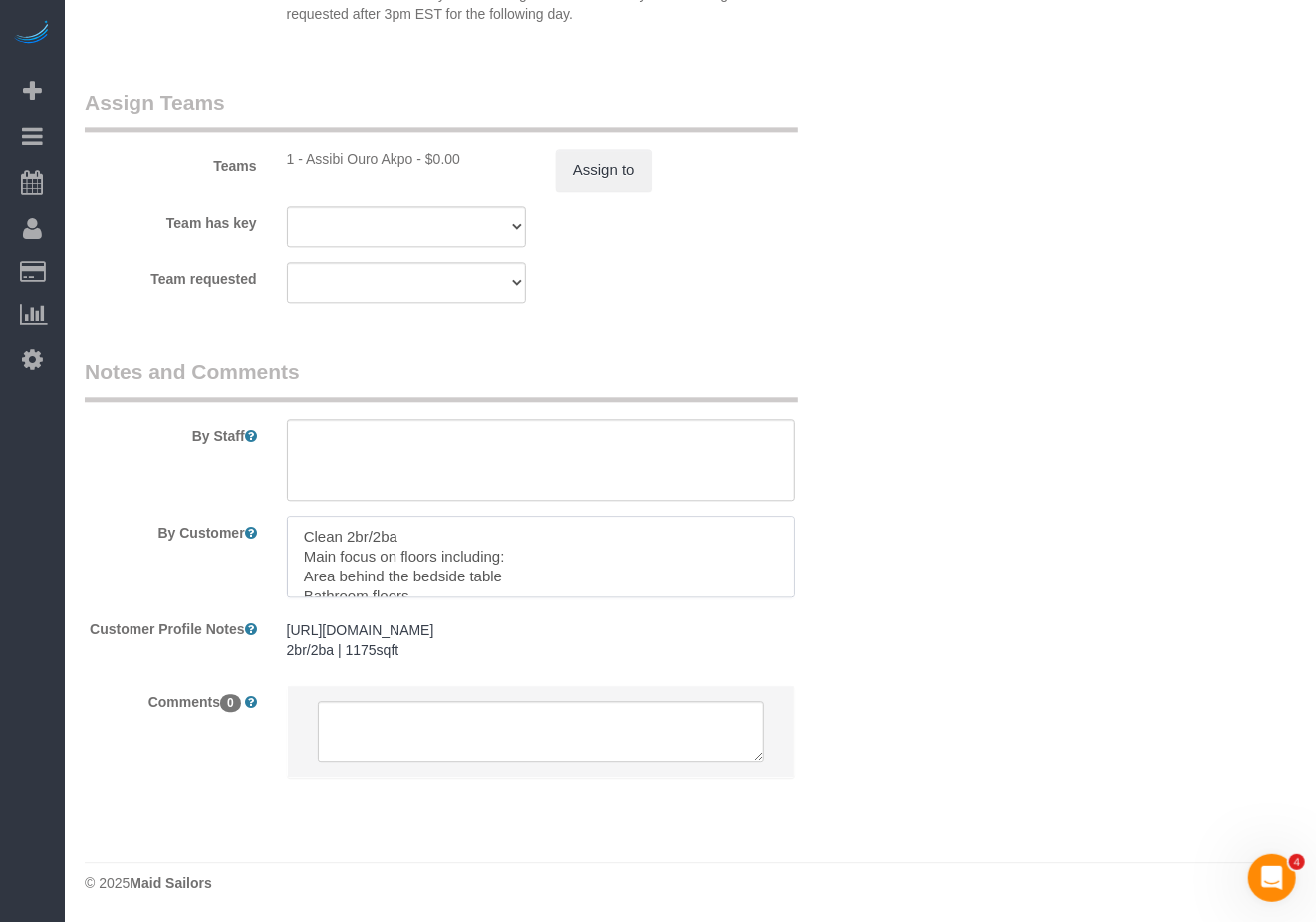 click at bounding box center [541, 557] 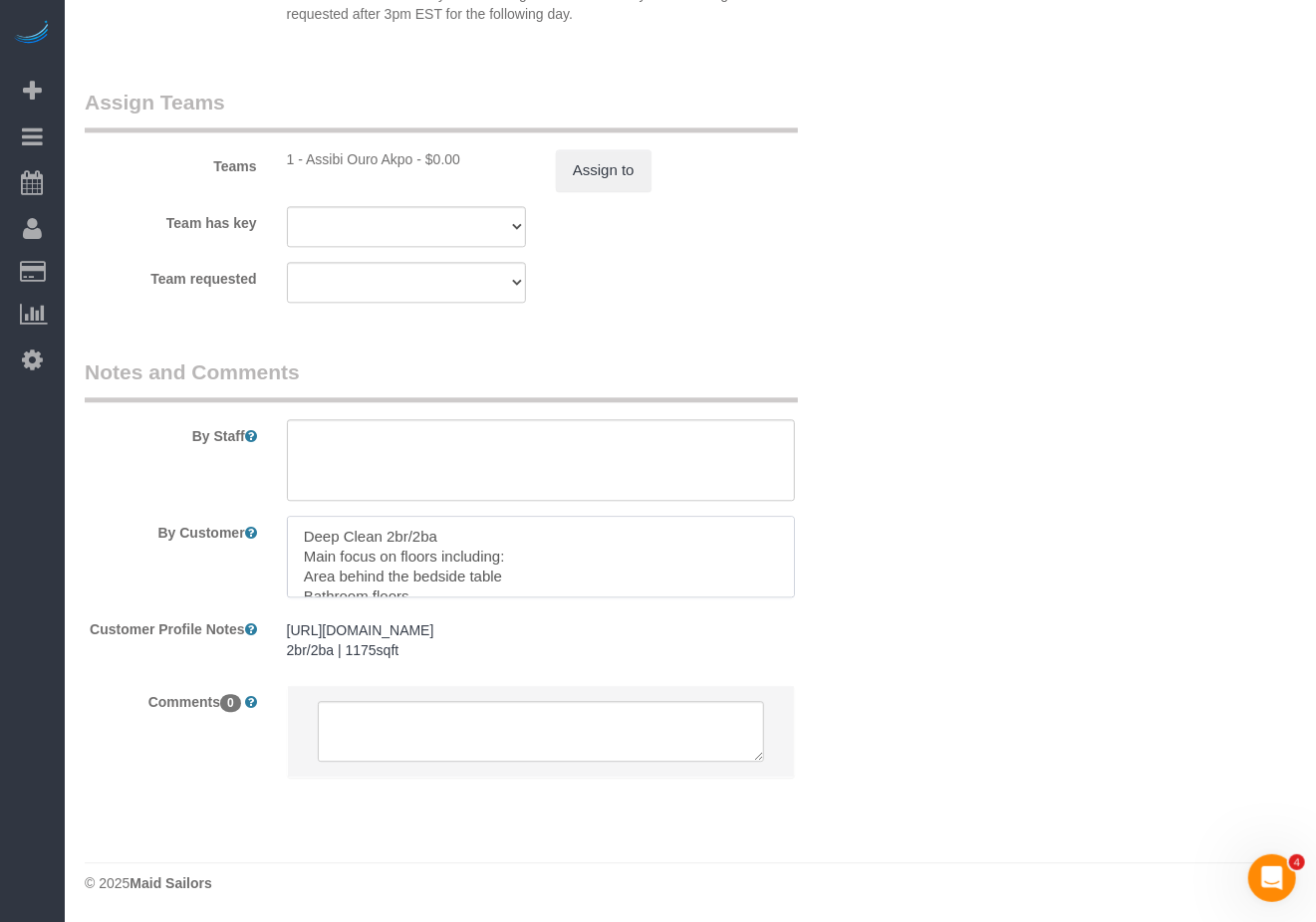 click at bounding box center [541, 557] 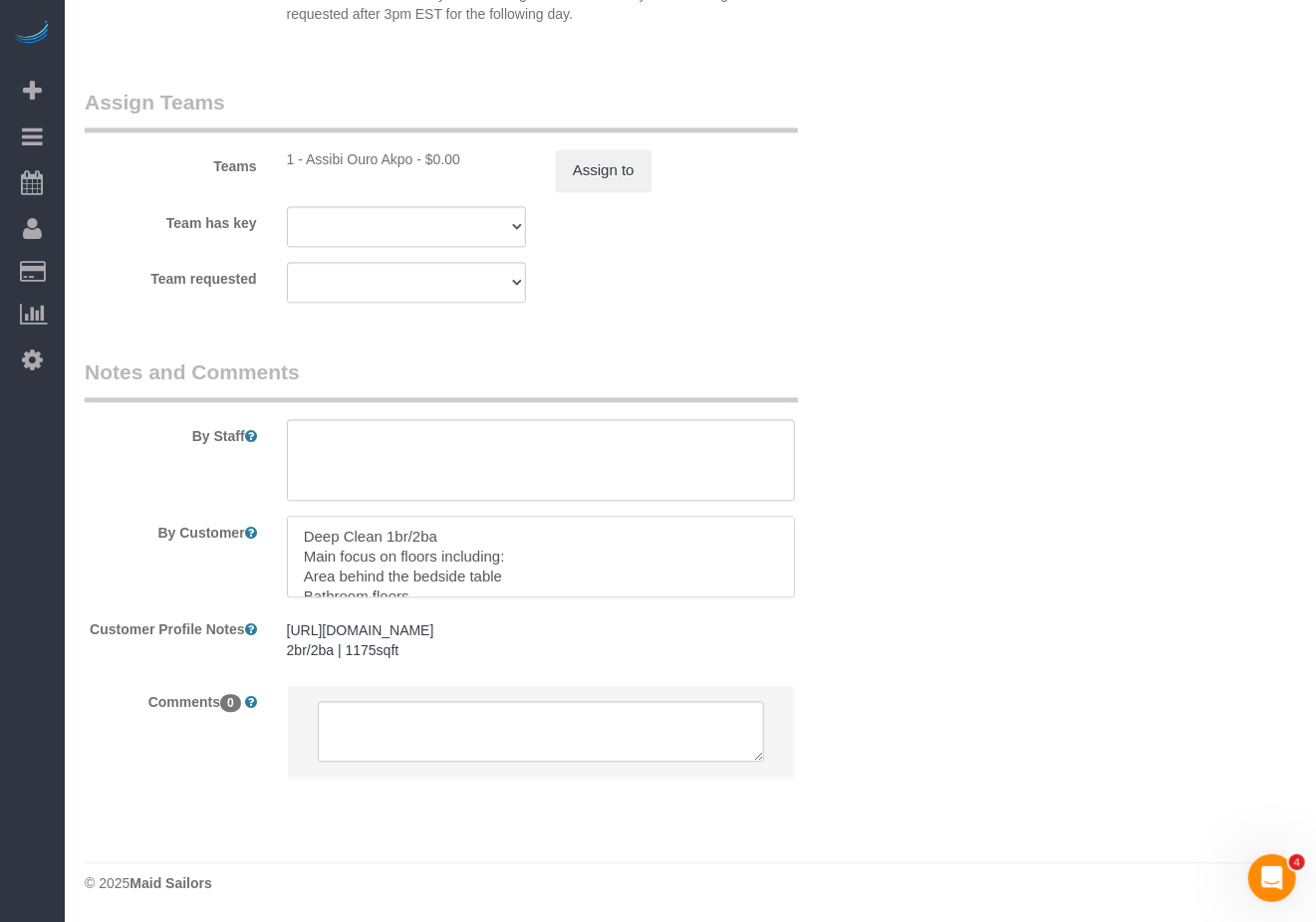 drag, startPoint x: 451, startPoint y: 527, endPoint x: 387, endPoint y: 527, distance: 64 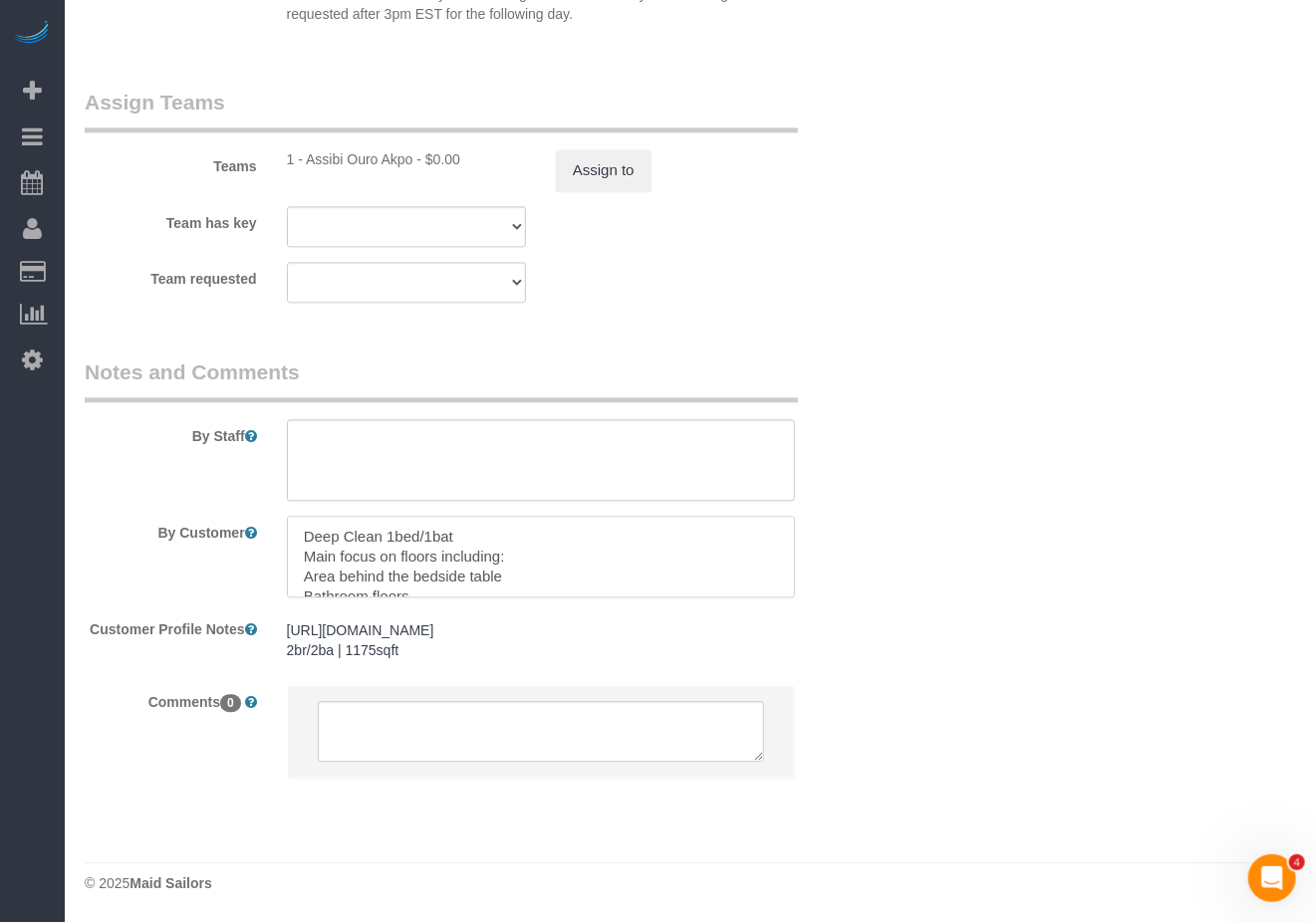 type on "Deep Clean 1bed/1bath
Main focus on floors including:
Area behind the bedside table
Bathroom floors
Baseboards
Deep clean bathrooms" 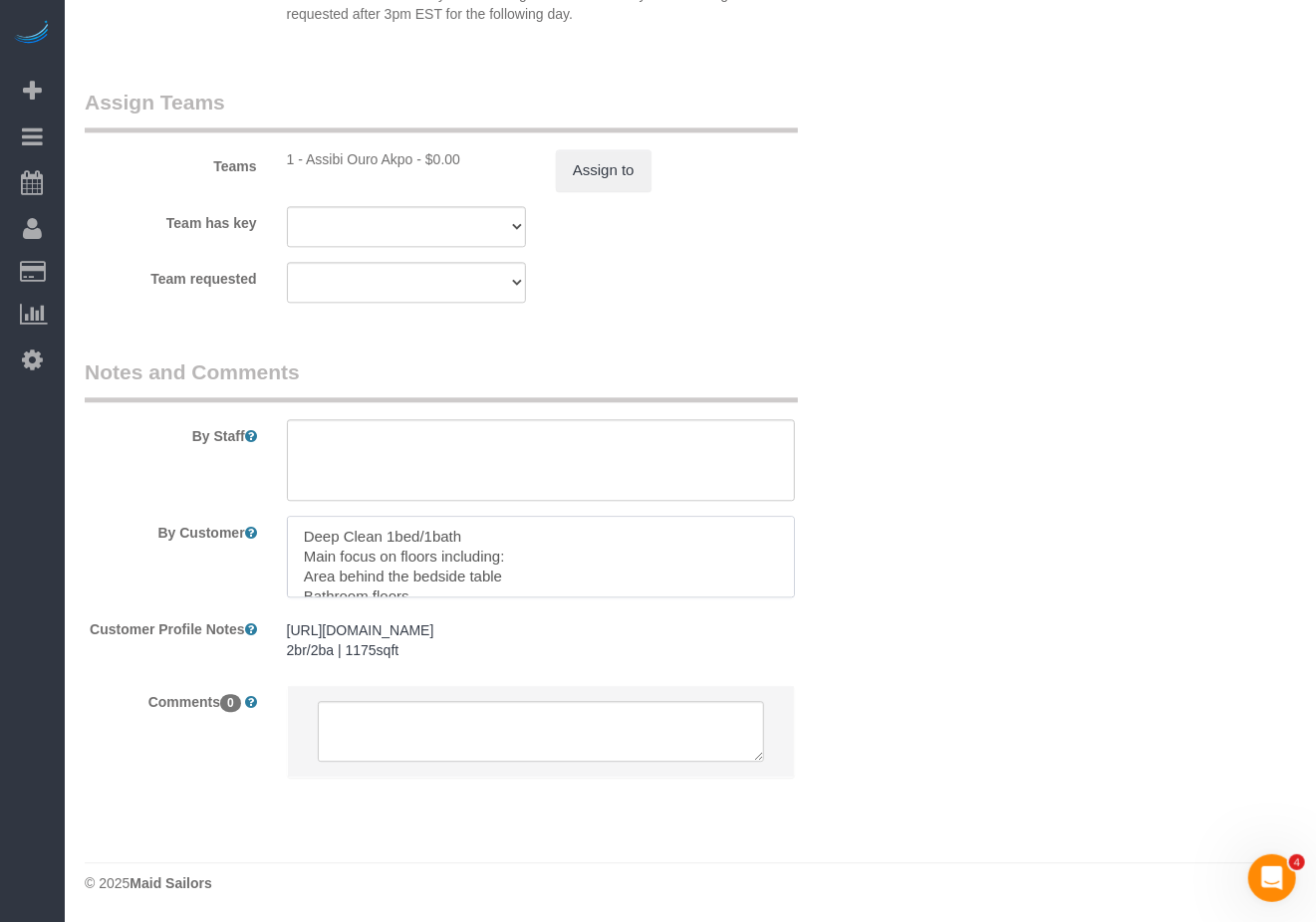 scroll, scrollTop: 80, scrollLeft: 0, axis: vertical 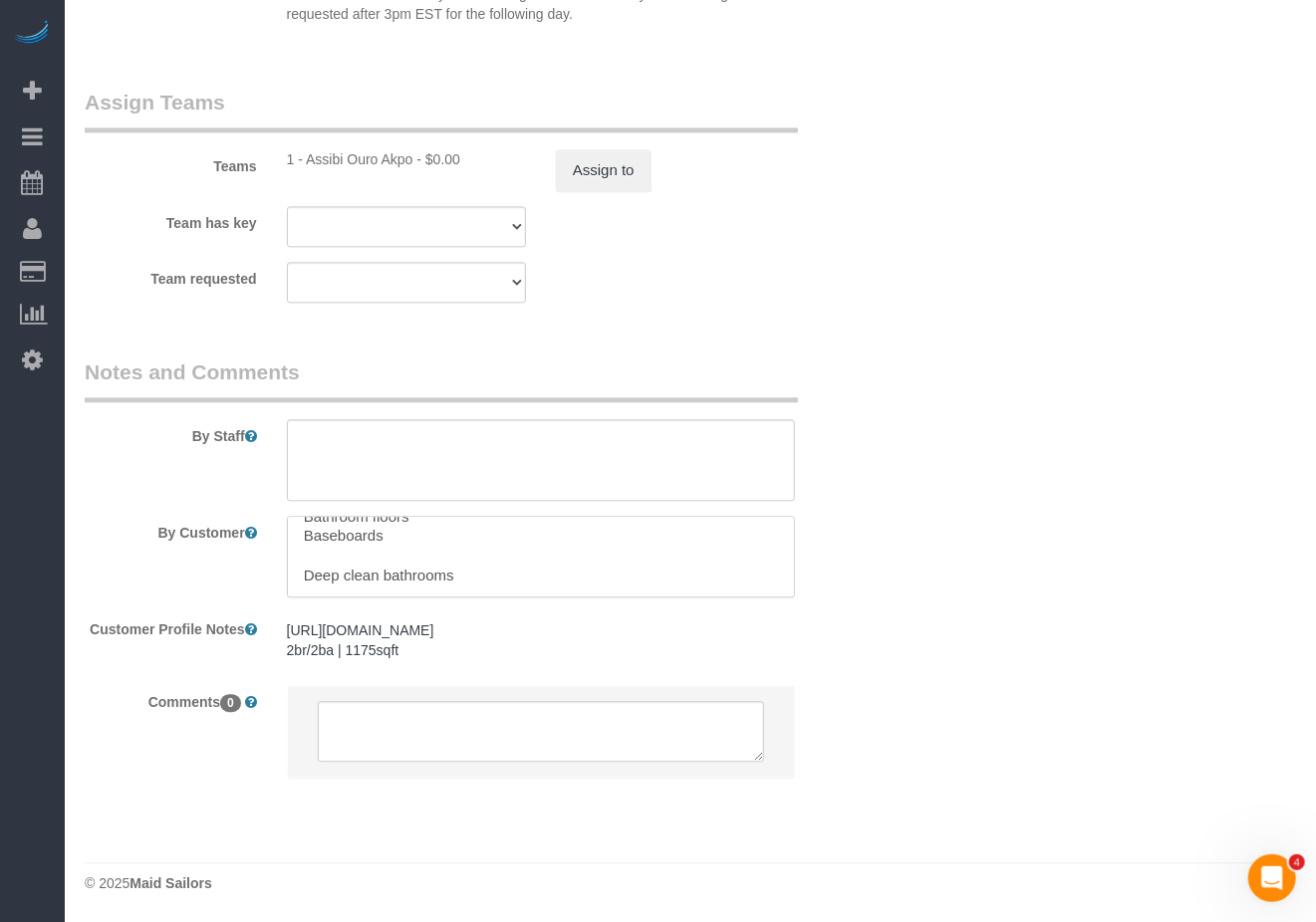 click at bounding box center [541, 557] 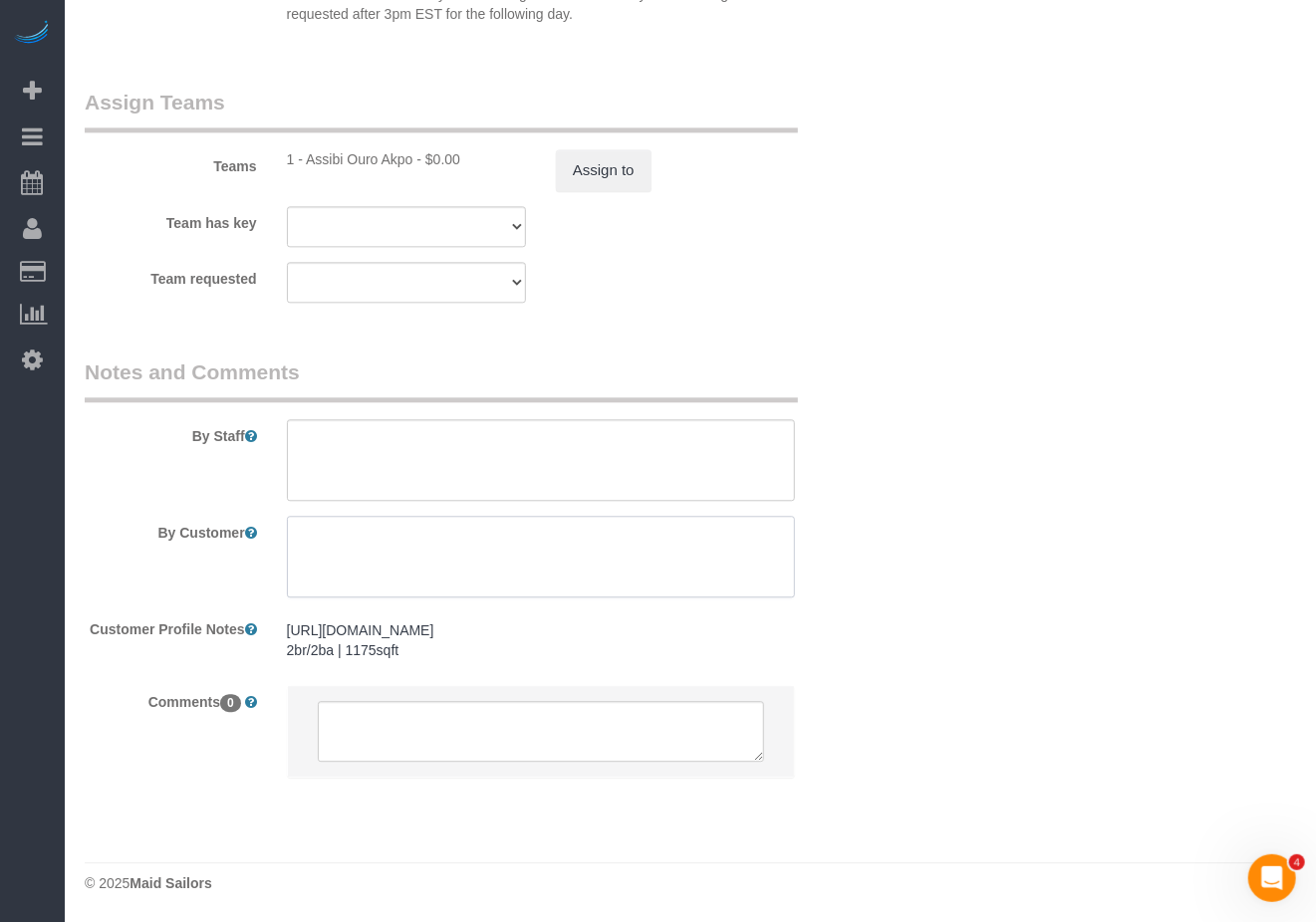 scroll, scrollTop: 0, scrollLeft: 0, axis: both 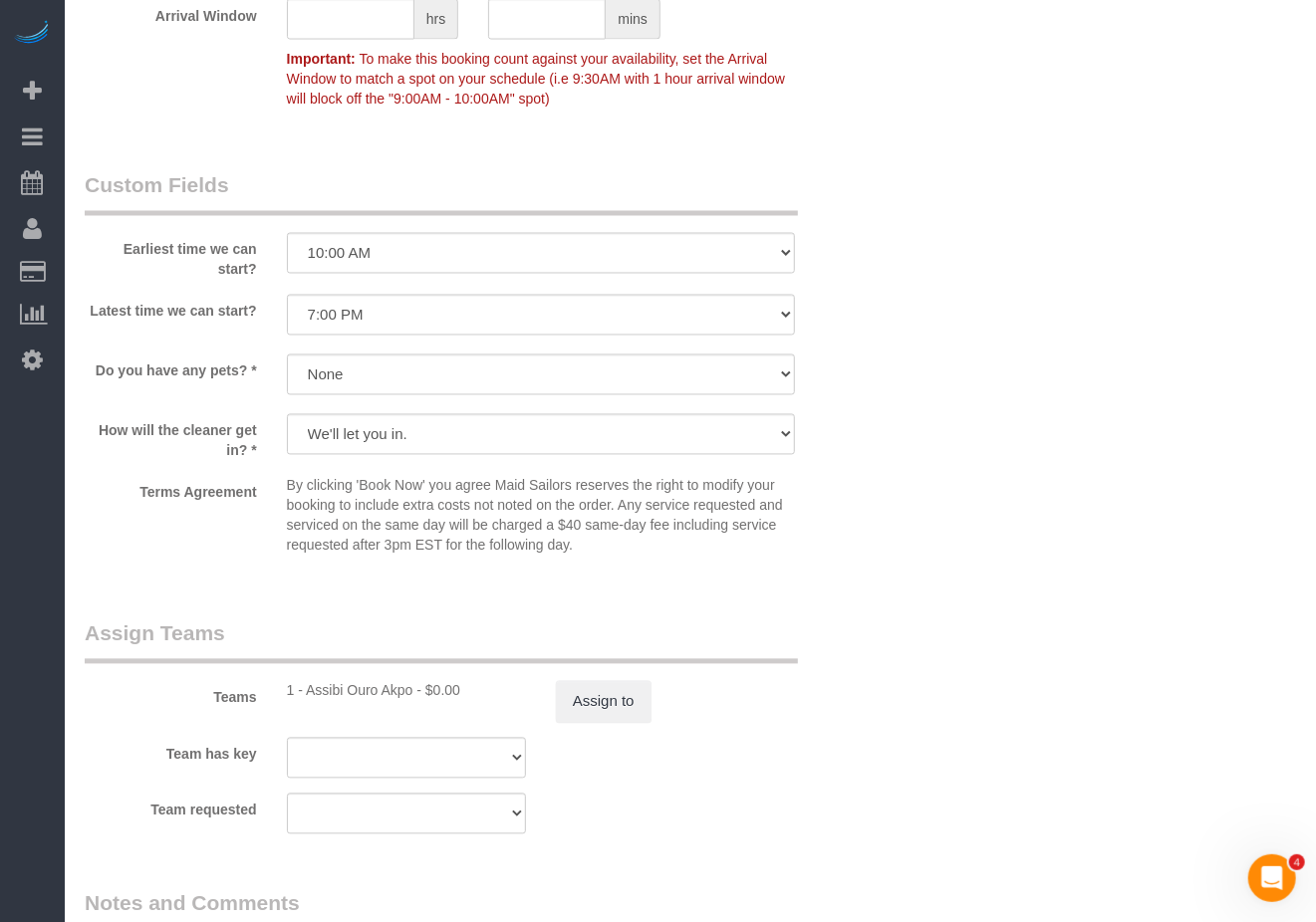 type on "Focus areas
- Deep Clean 1bed/1bath (please clean the empty bedroom)
- Living Room
- Kitchen
Cleaning instructions
- remove the scuff marks on the wall with damp cloth
- put away all the clothes (NO laundry needed)
- wipe down surfaces in the kitchen" 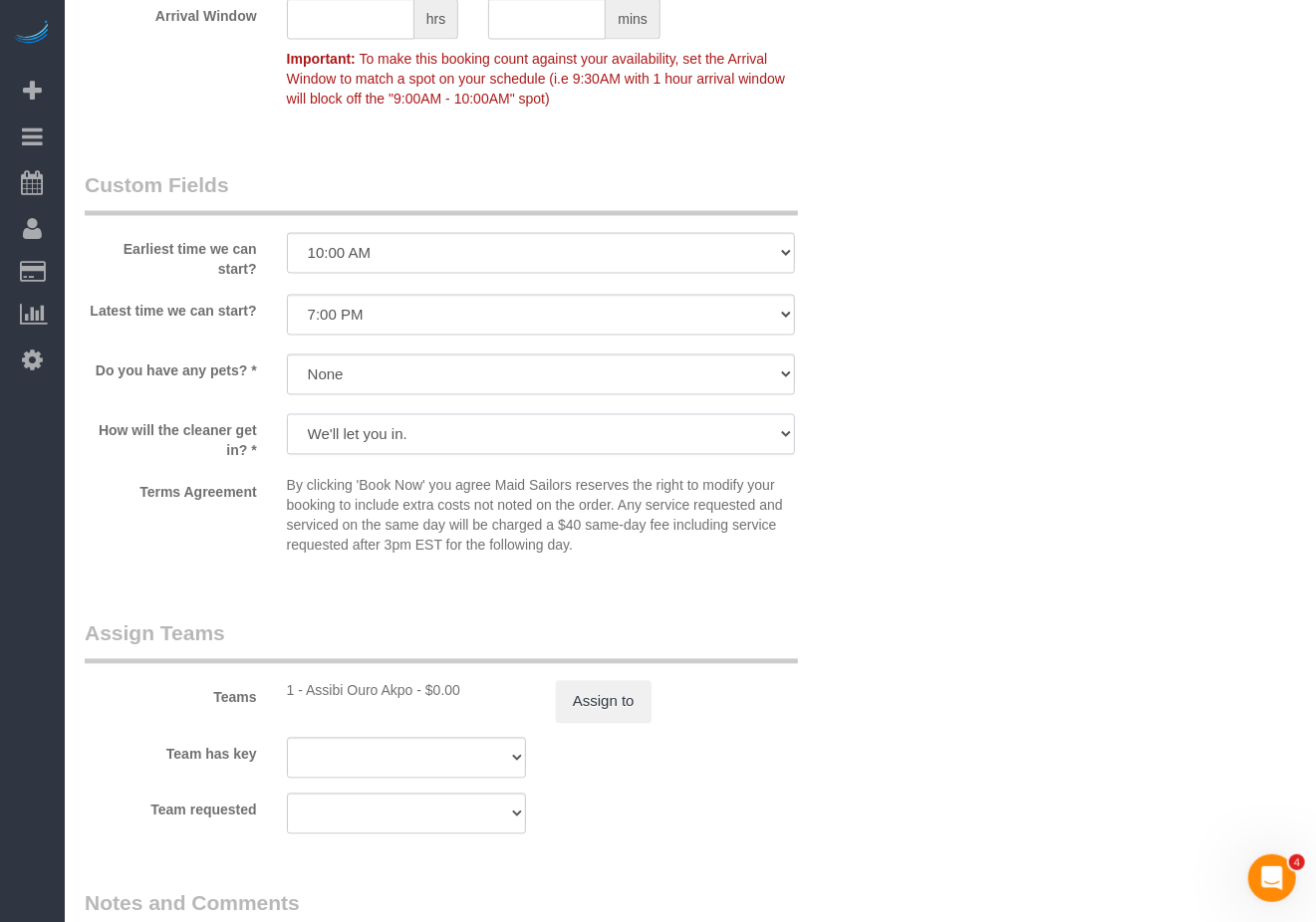 click on "We'll let you in. Doorman/Front Desk has the key. Other (Provide details)" at bounding box center [541, 434] 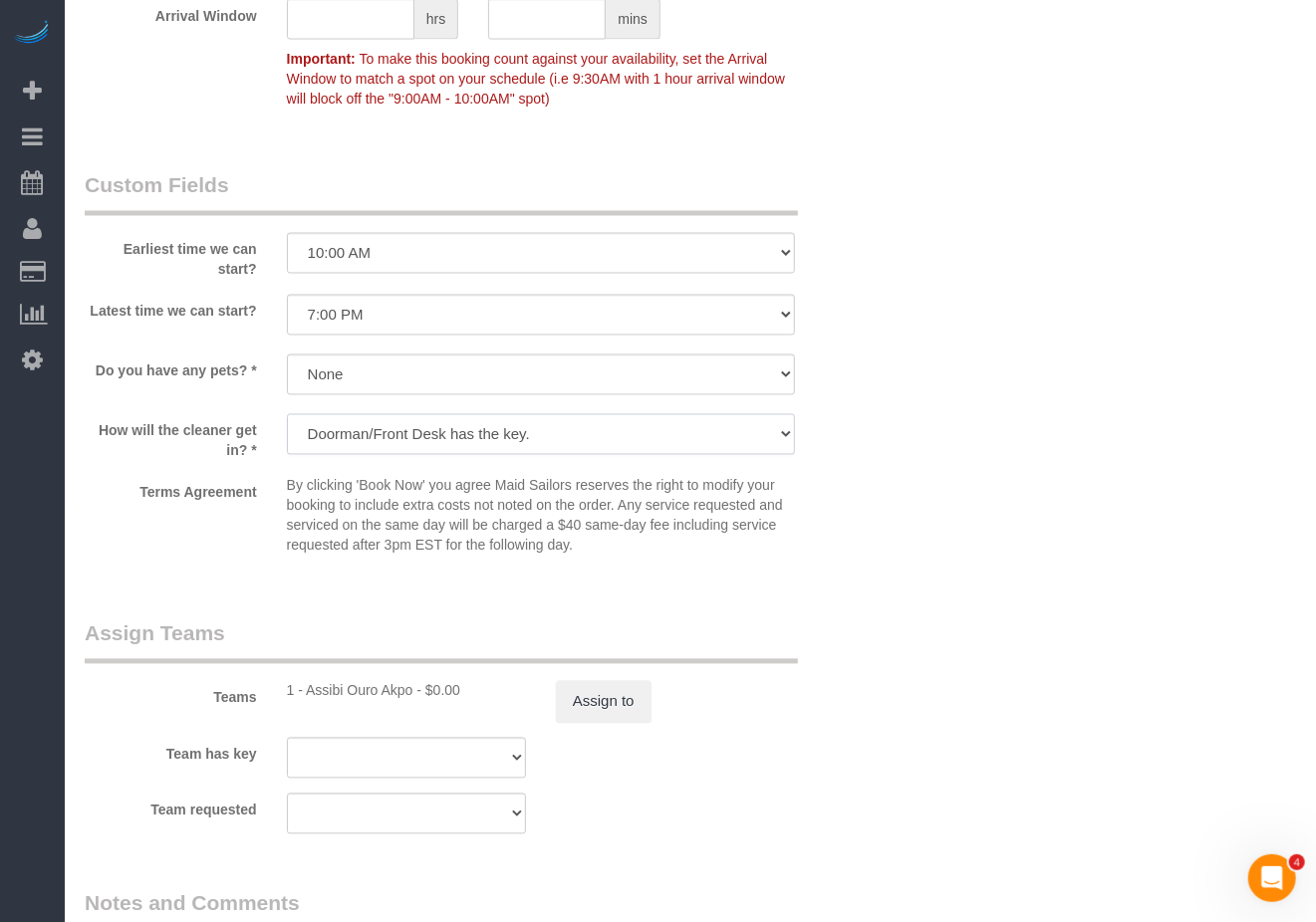 click on "We'll let you in. Doorman/Front Desk has the key. Other (Provide details)" at bounding box center (541, 434) 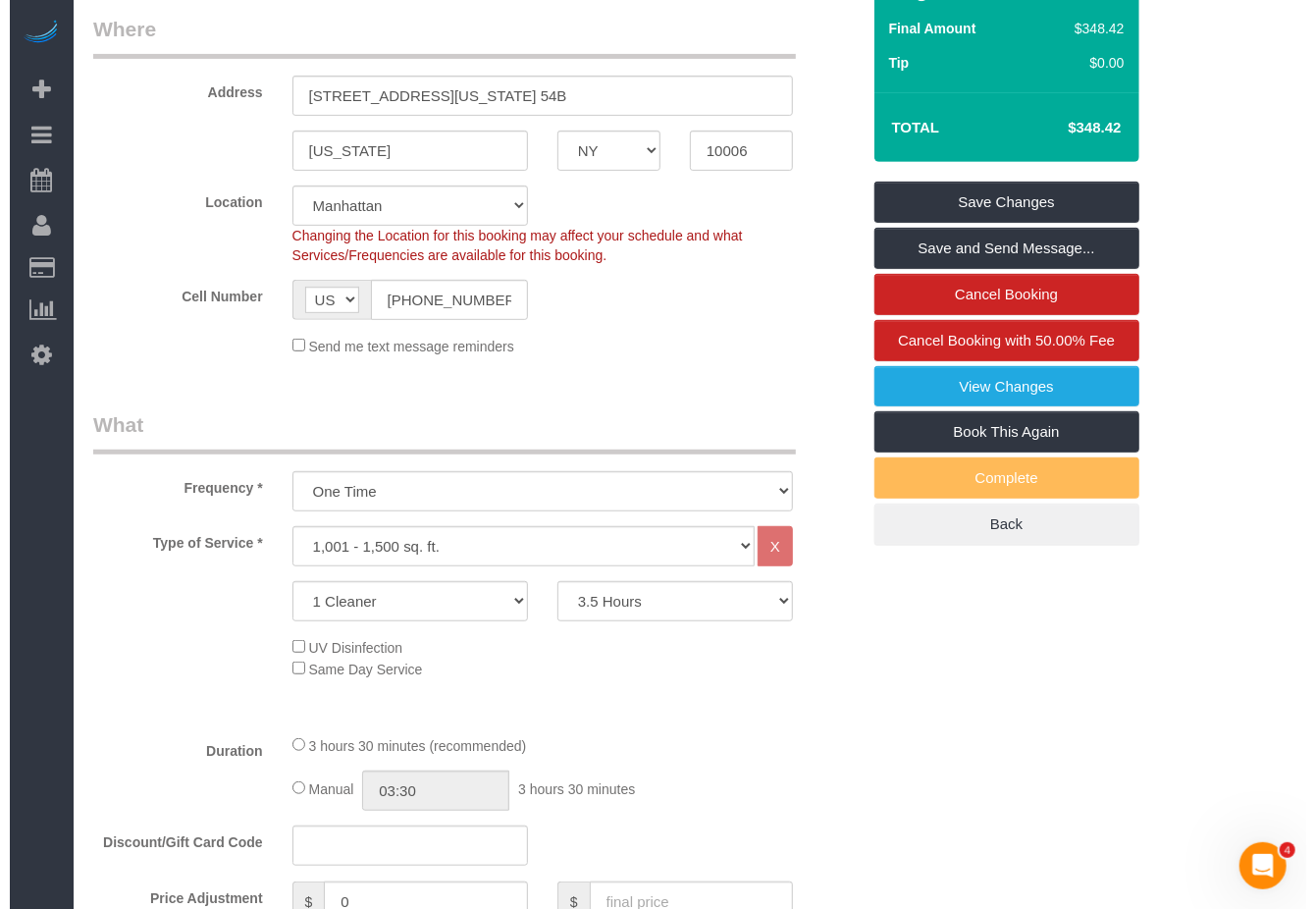 scroll, scrollTop: 334, scrollLeft: 0, axis: vertical 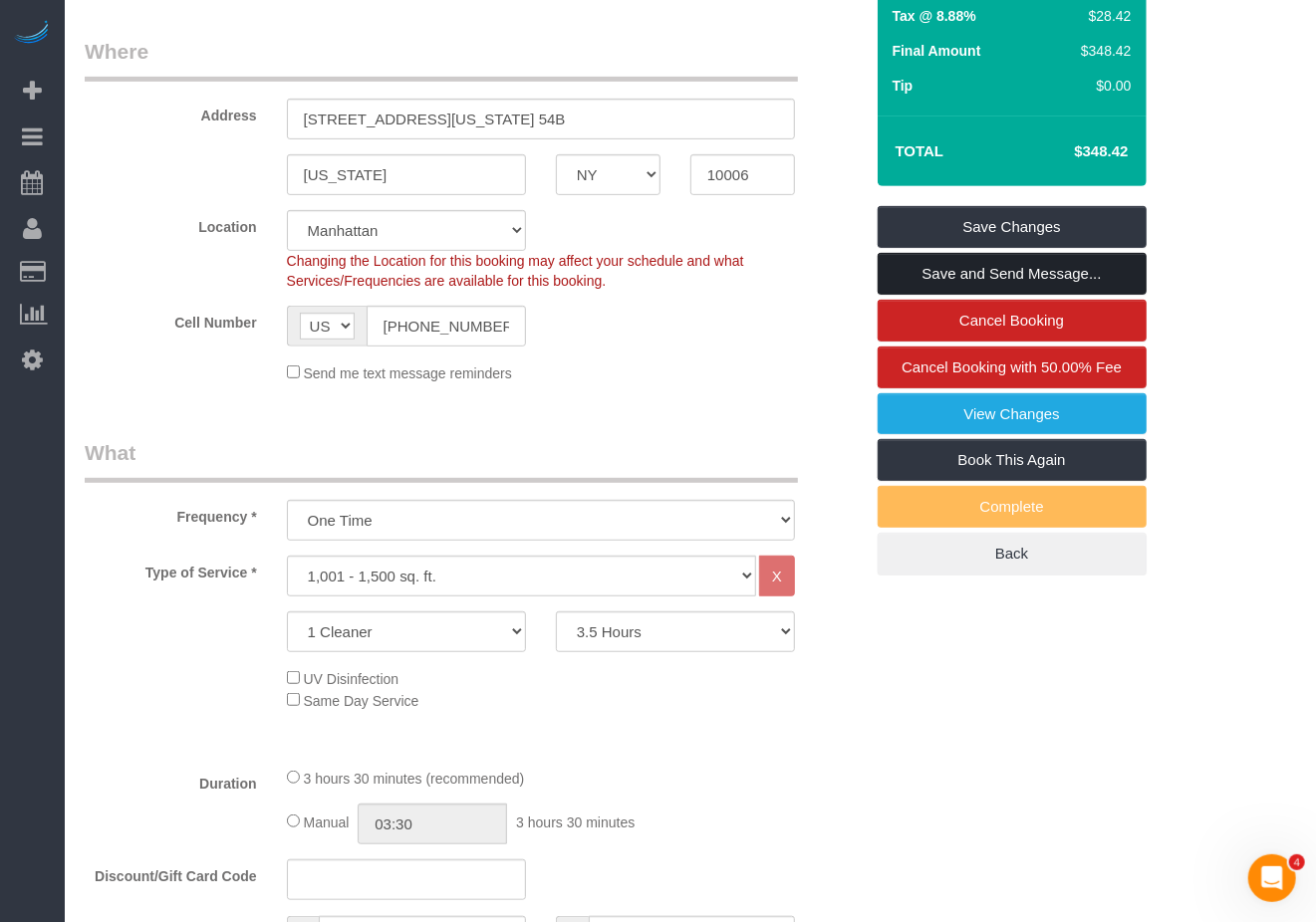 click on "Save and Send Message..." at bounding box center (1012, 274) 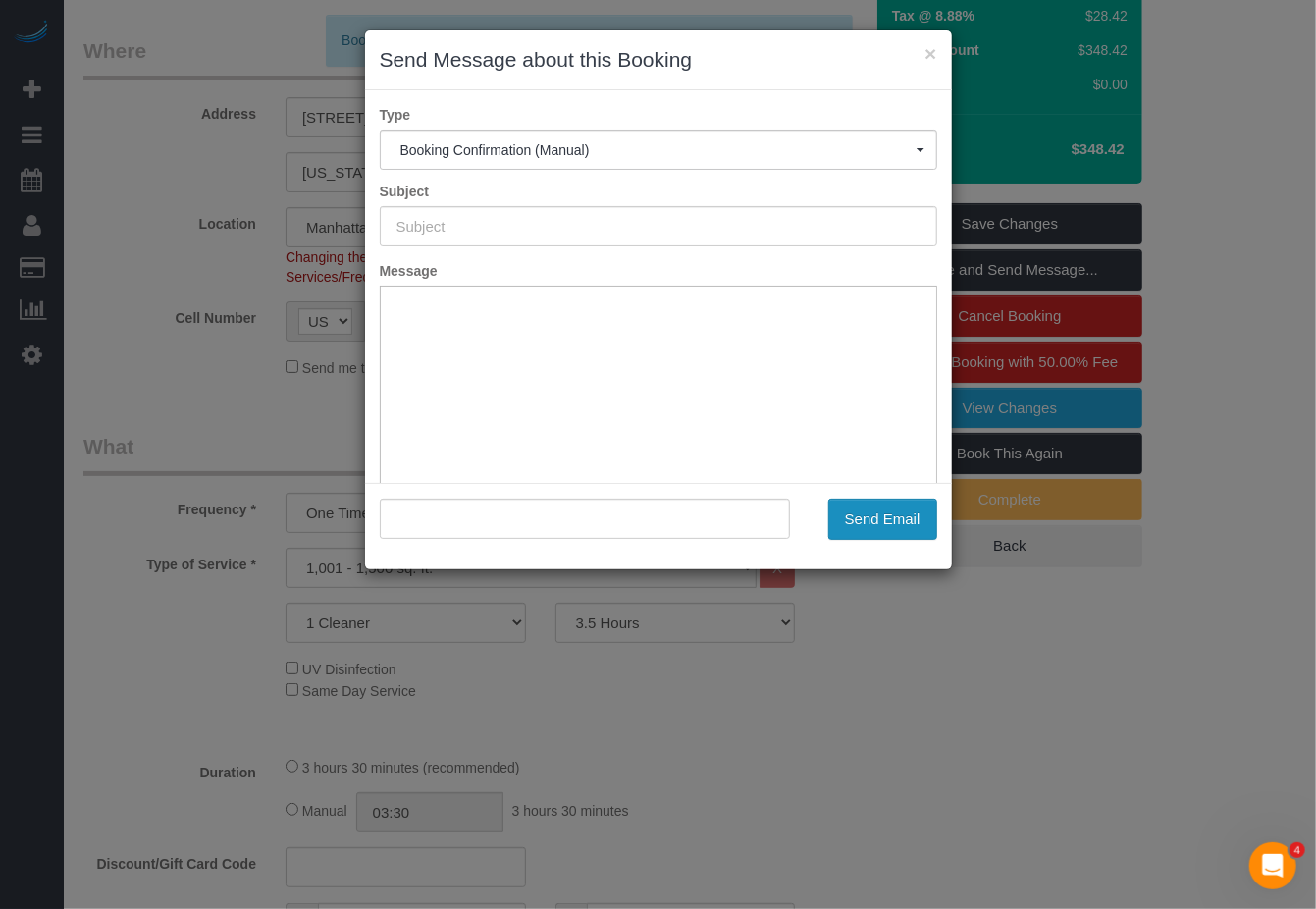 type on "Cleaning Confirmed for 07/05/2025 at 10:30am" 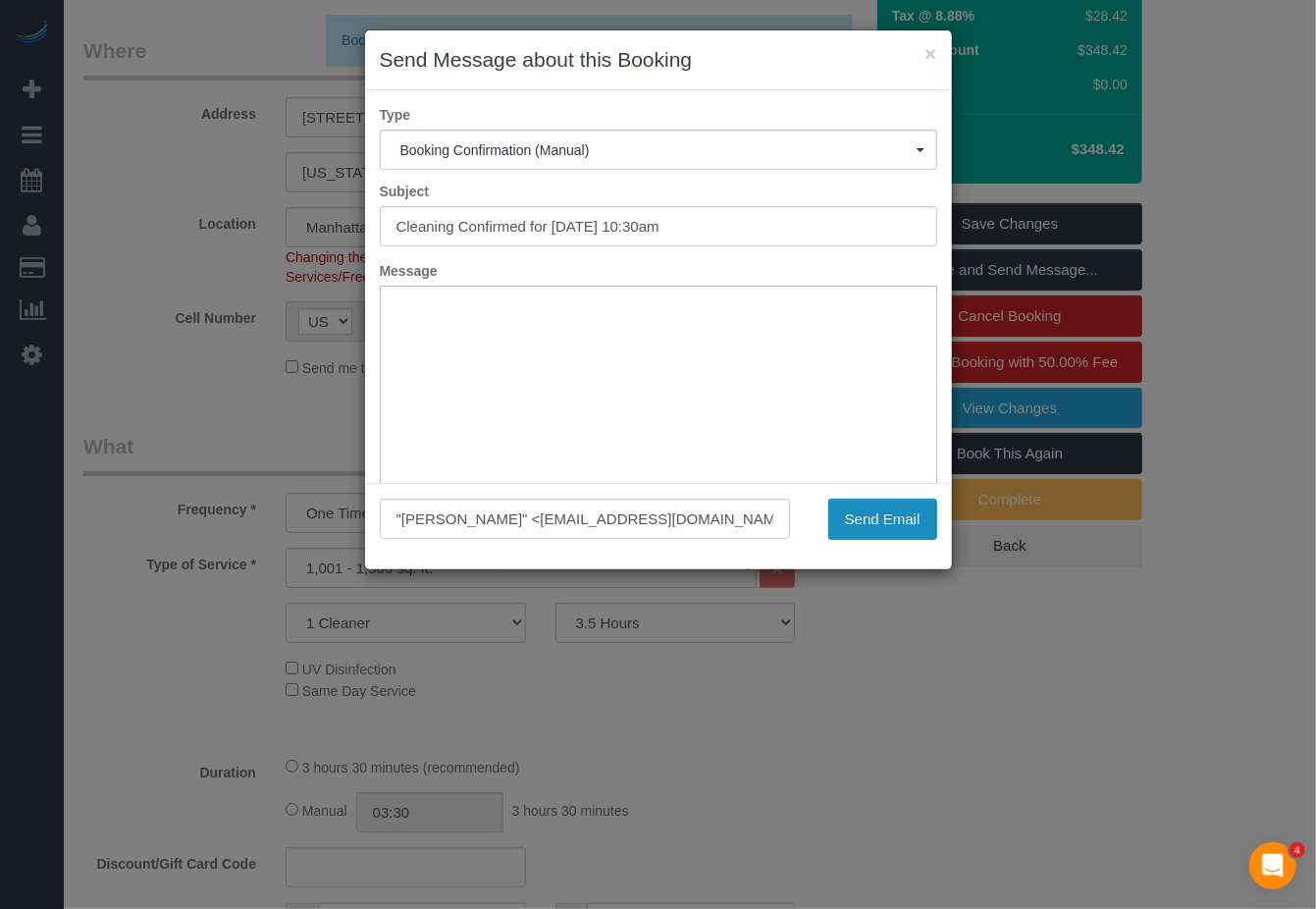 scroll, scrollTop: 0, scrollLeft: 0, axis: both 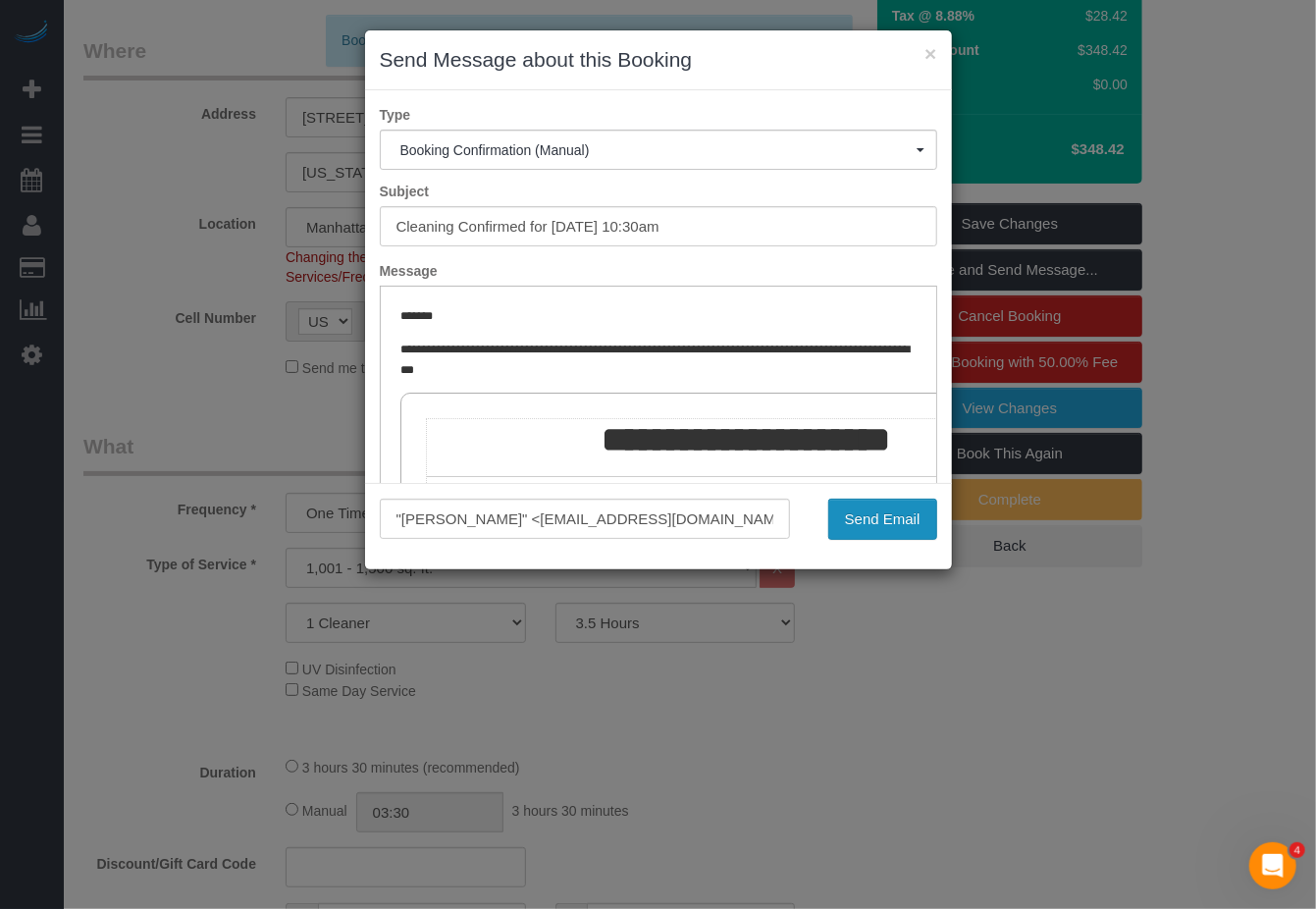 drag, startPoint x: 852, startPoint y: 516, endPoint x: 924, endPoint y: 522, distance: 72.24957 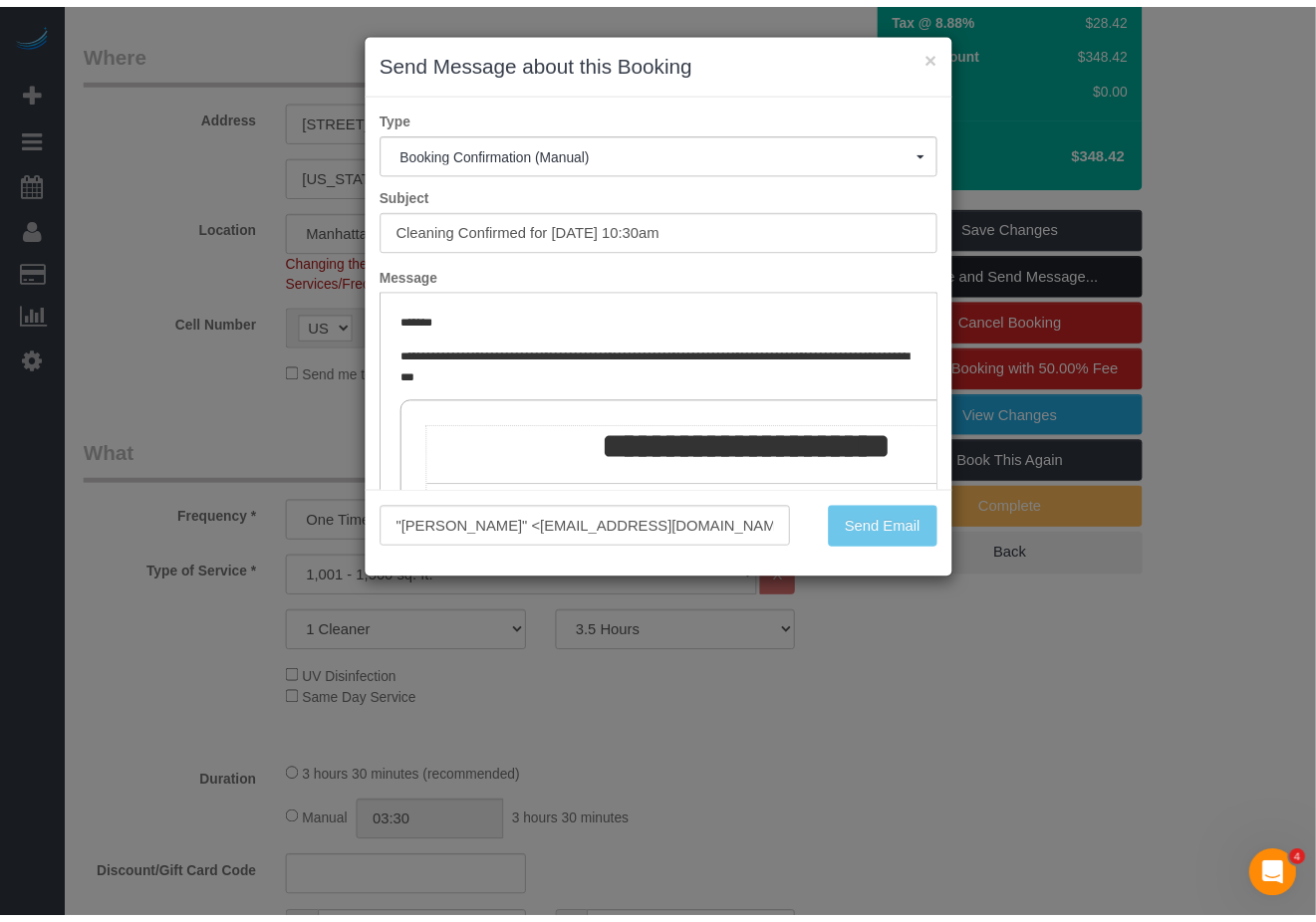 scroll, scrollTop: 411, scrollLeft: 0, axis: vertical 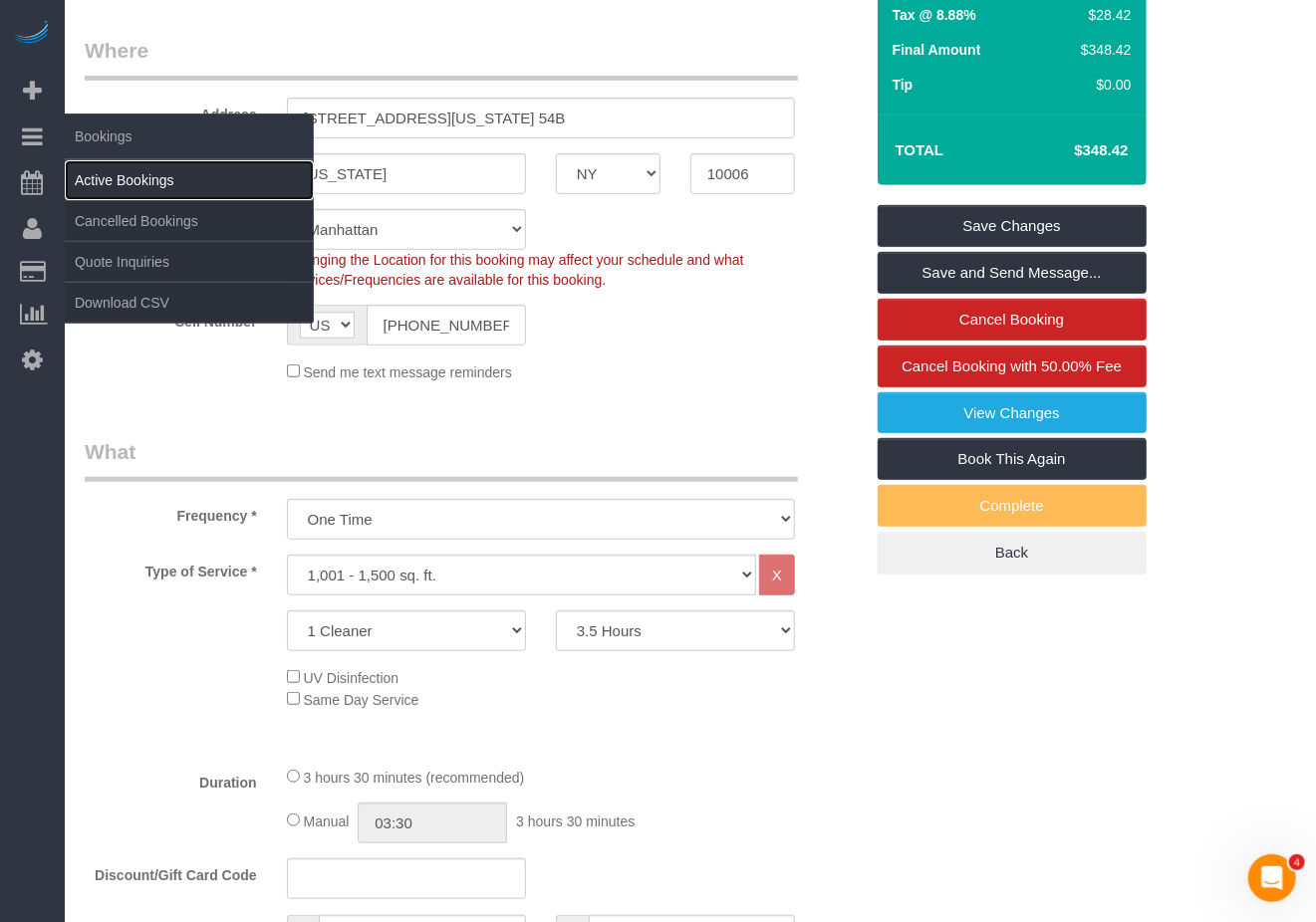 click on "Active Bookings" at bounding box center [189, 180] 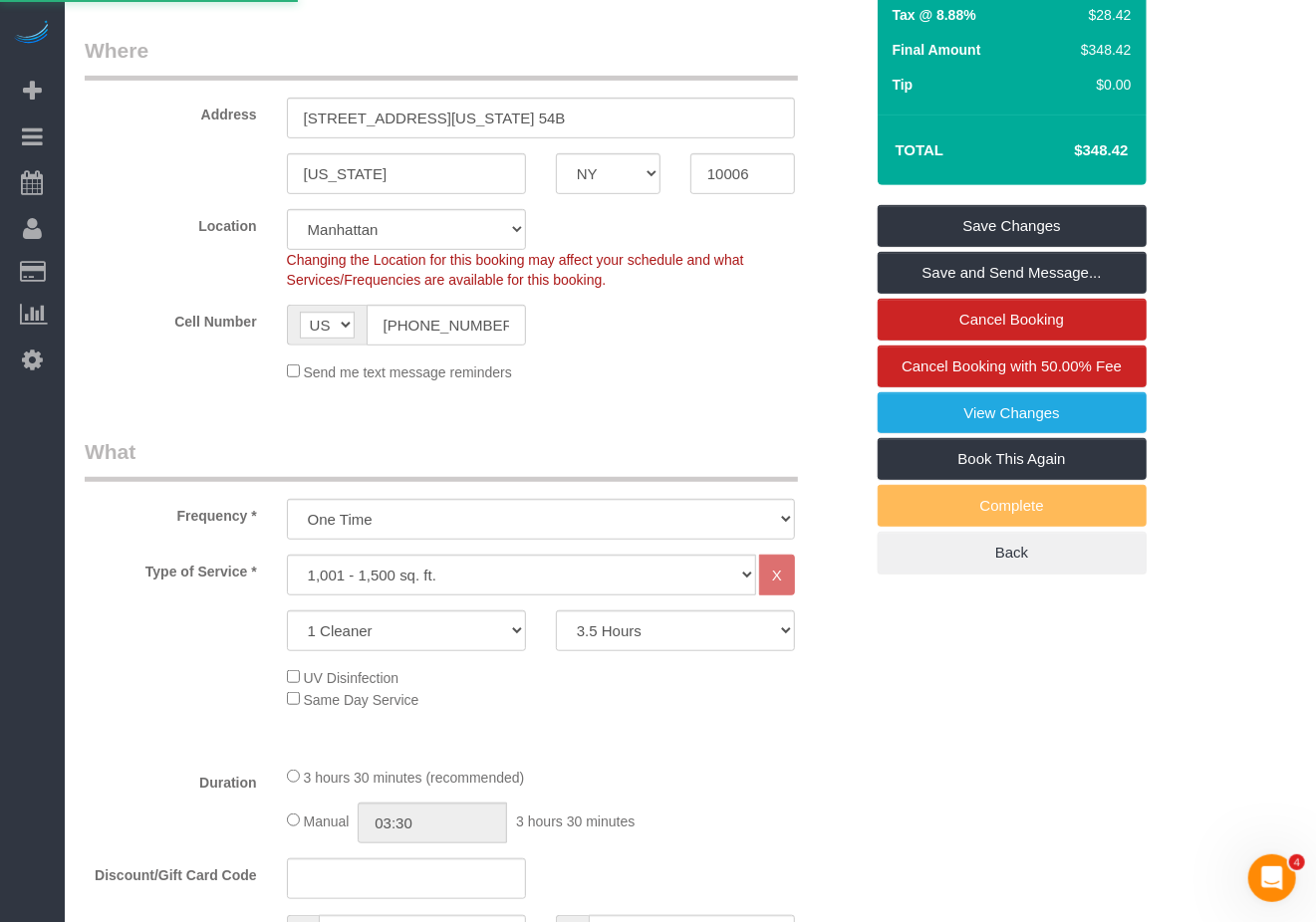 scroll, scrollTop: 0, scrollLeft: 0, axis: both 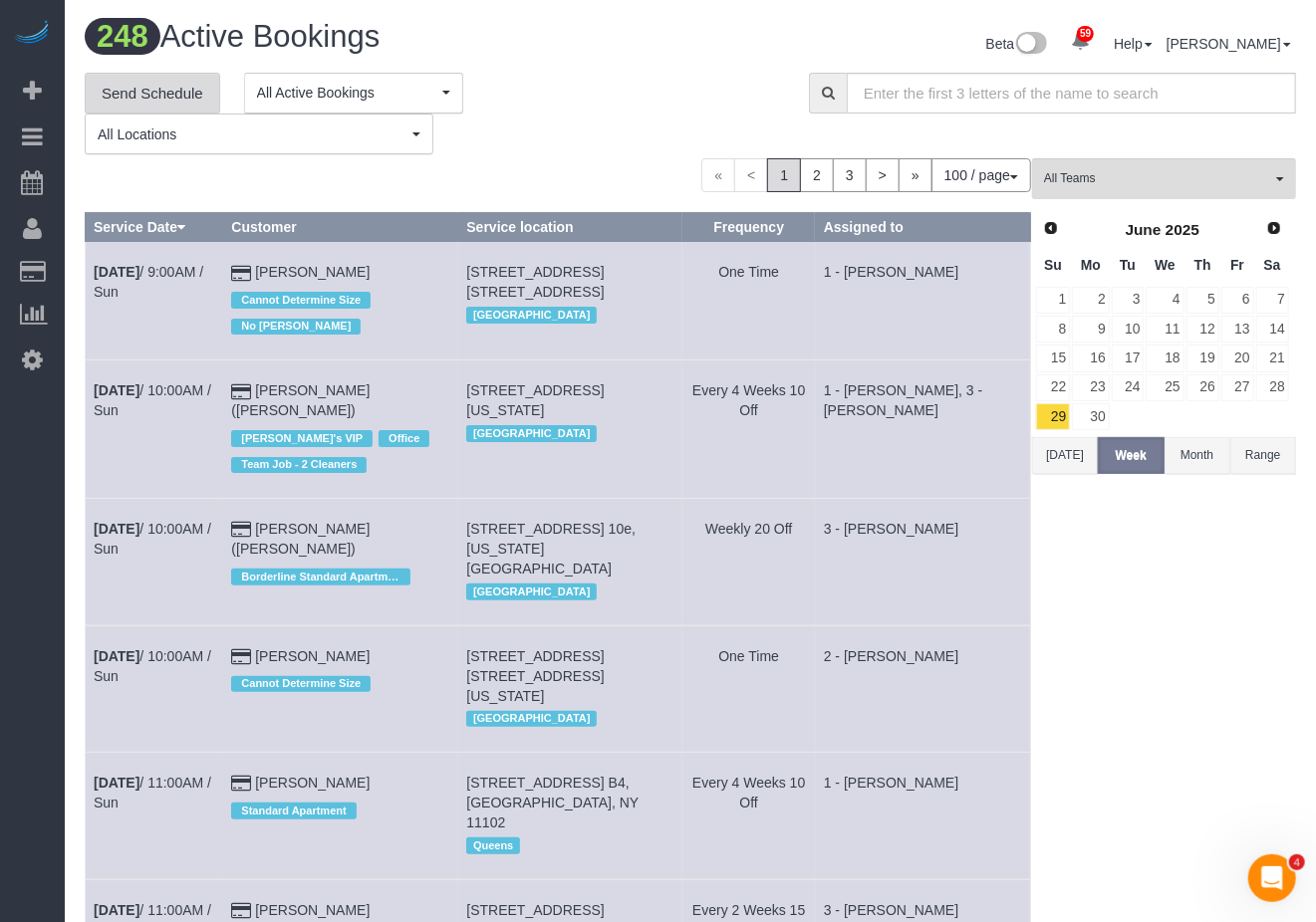 click on "Send Schedule" at bounding box center [152, 94] 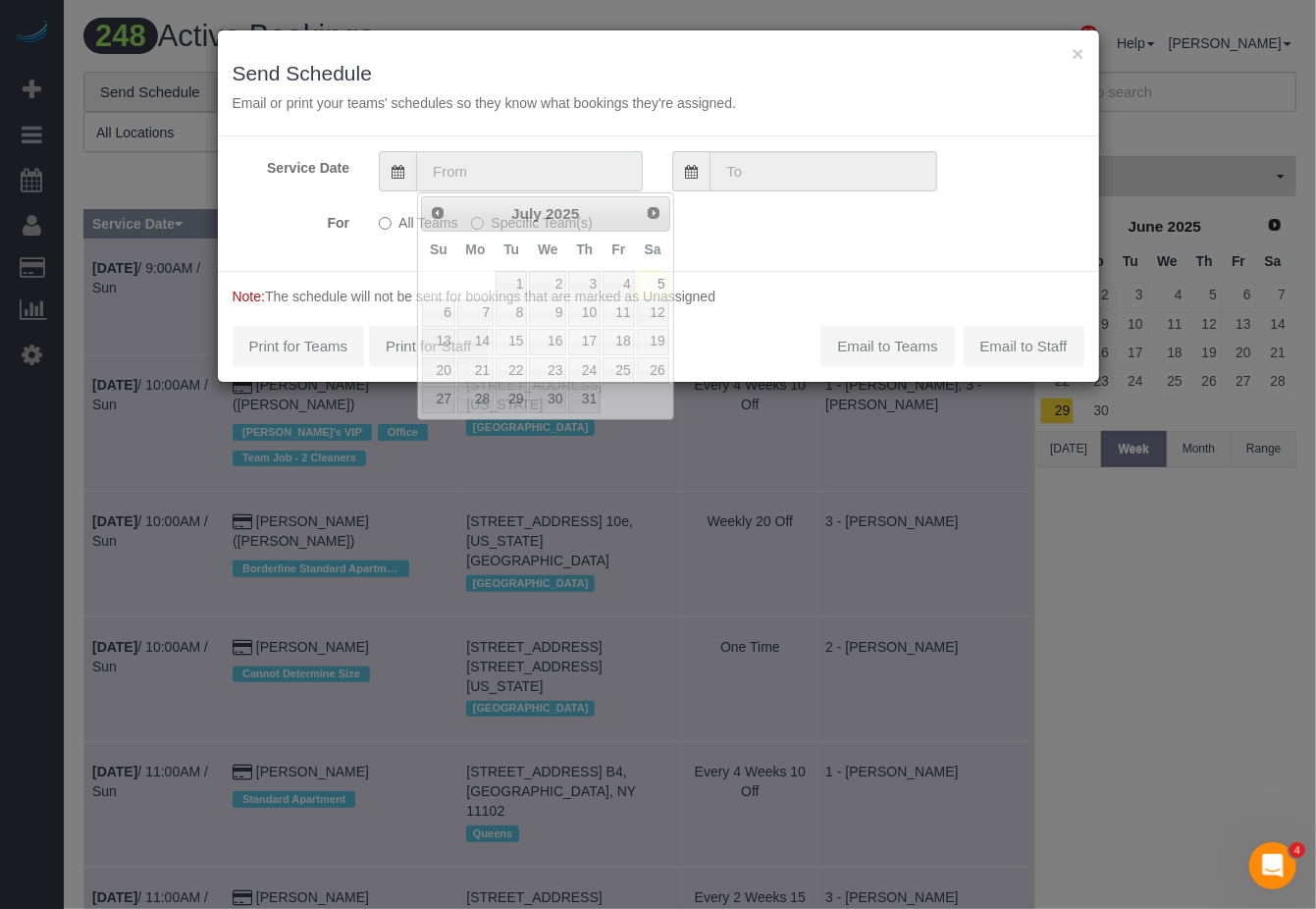 click at bounding box center (529, 171) 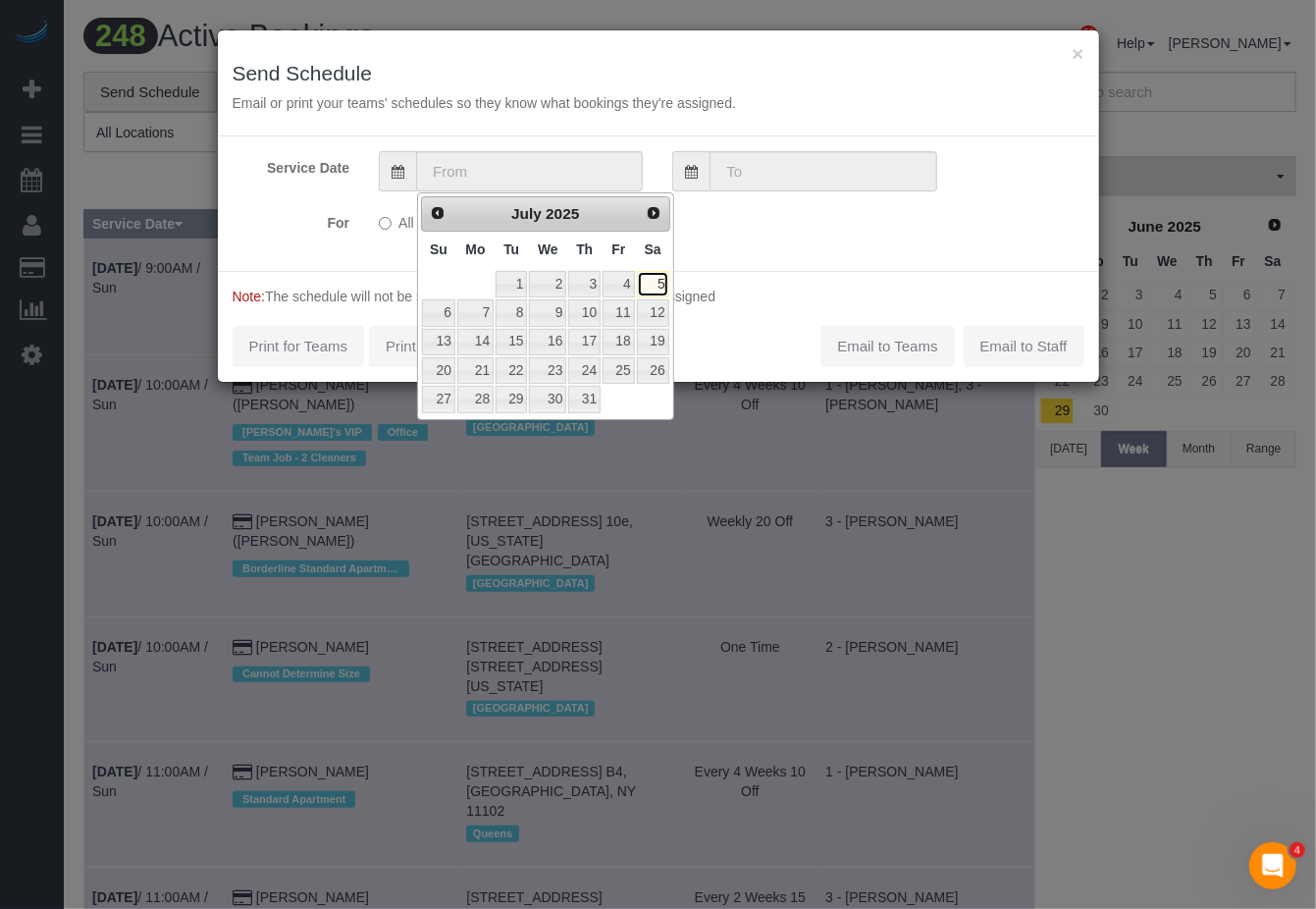click on "5" at bounding box center (653, 284) 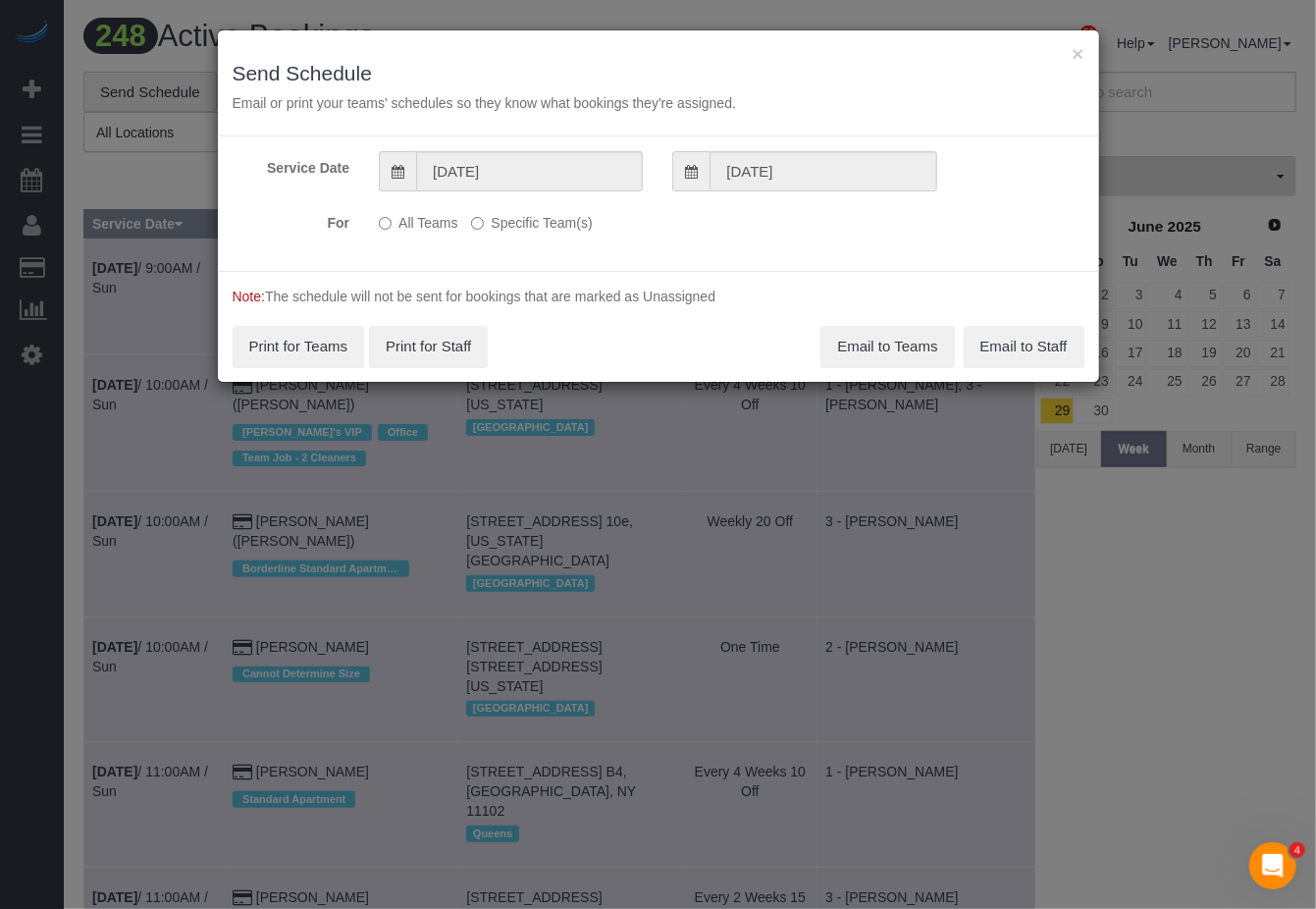 click on "Specific Team(s)" at bounding box center [531, 219] 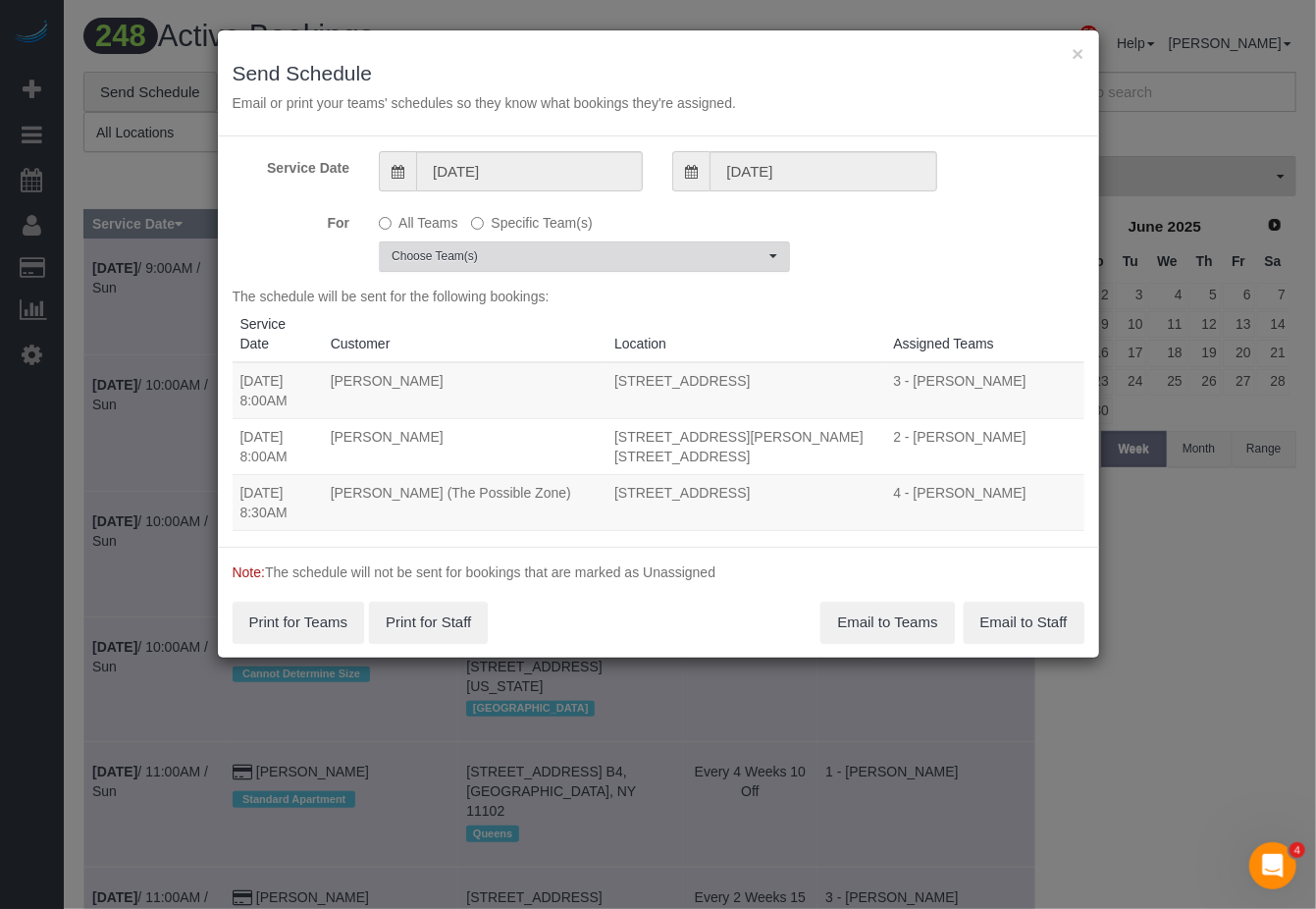 click on "Choose Team(s)" at bounding box center [578, 256] 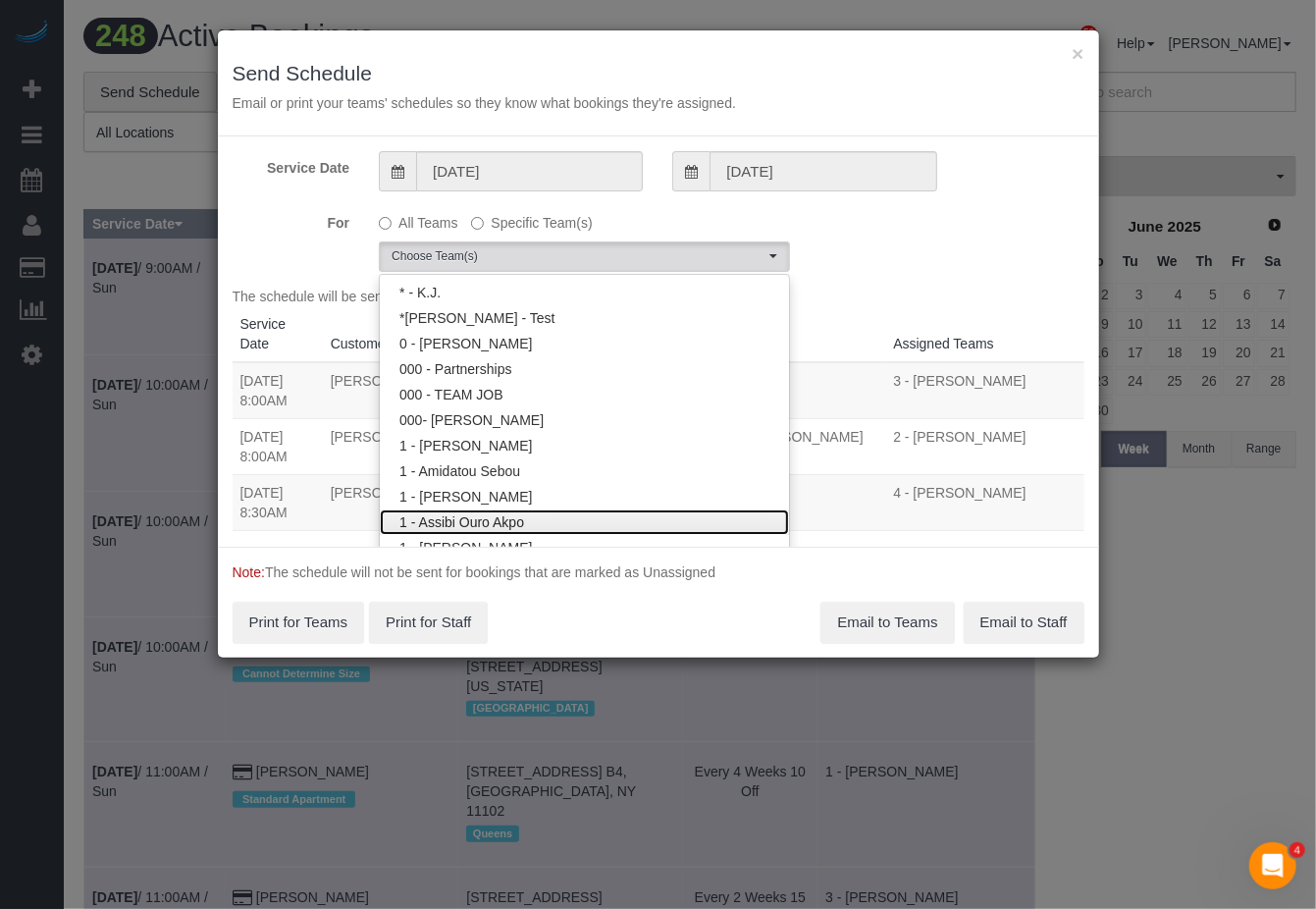click on "1 - Assibi Ouro Akpo" at bounding box center [584, 522] 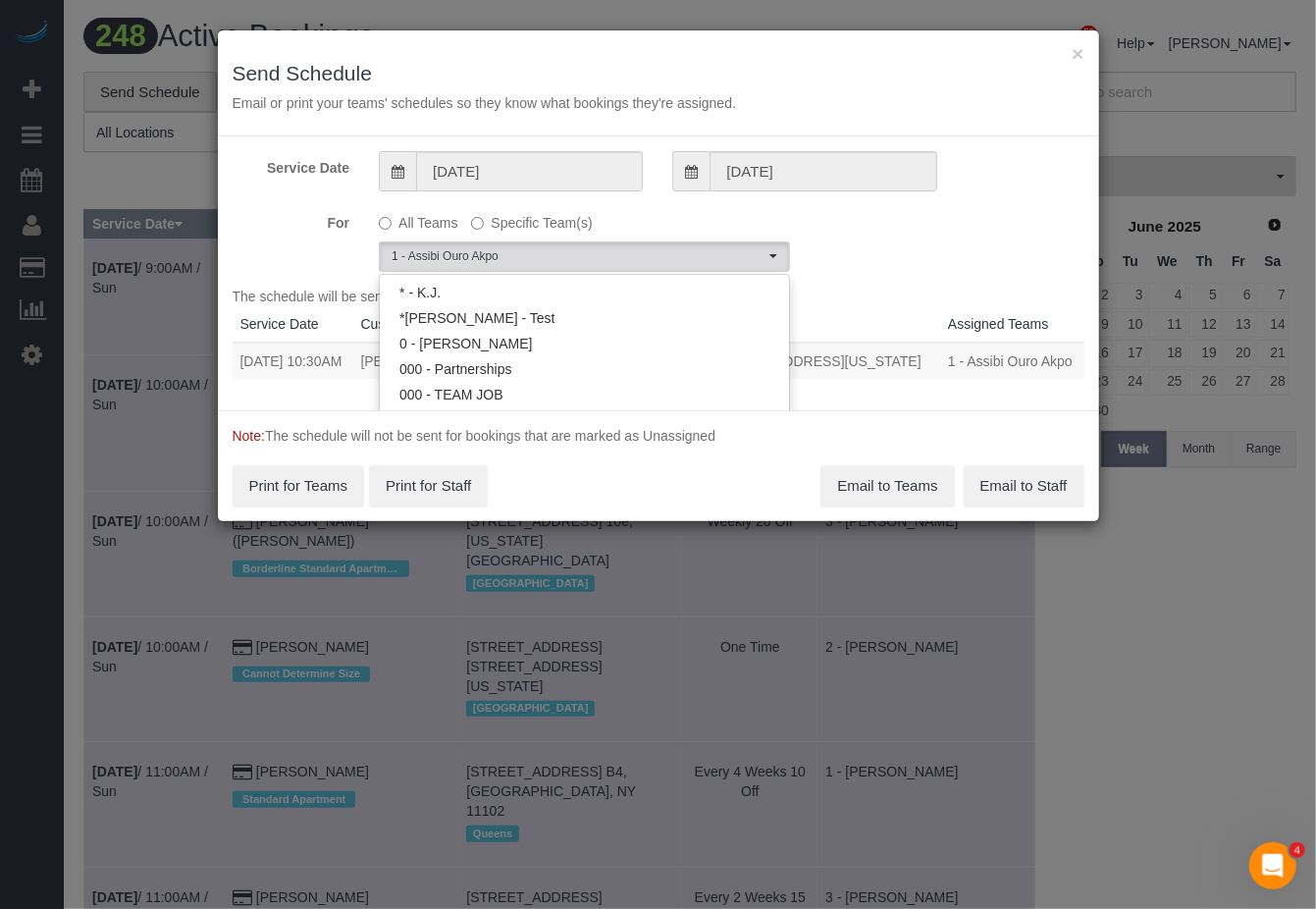 click on "For
All Teams
Specific Team(s)
1 - Assibi Ouro Akpo
Choose Team(s)
* - K.J.
*Irene Flores - Test
0 - Angelis Taveras
000 - Partnerships
000 - TEAM JOB
000- Donna Mercado" at bounding box center [658, 239] 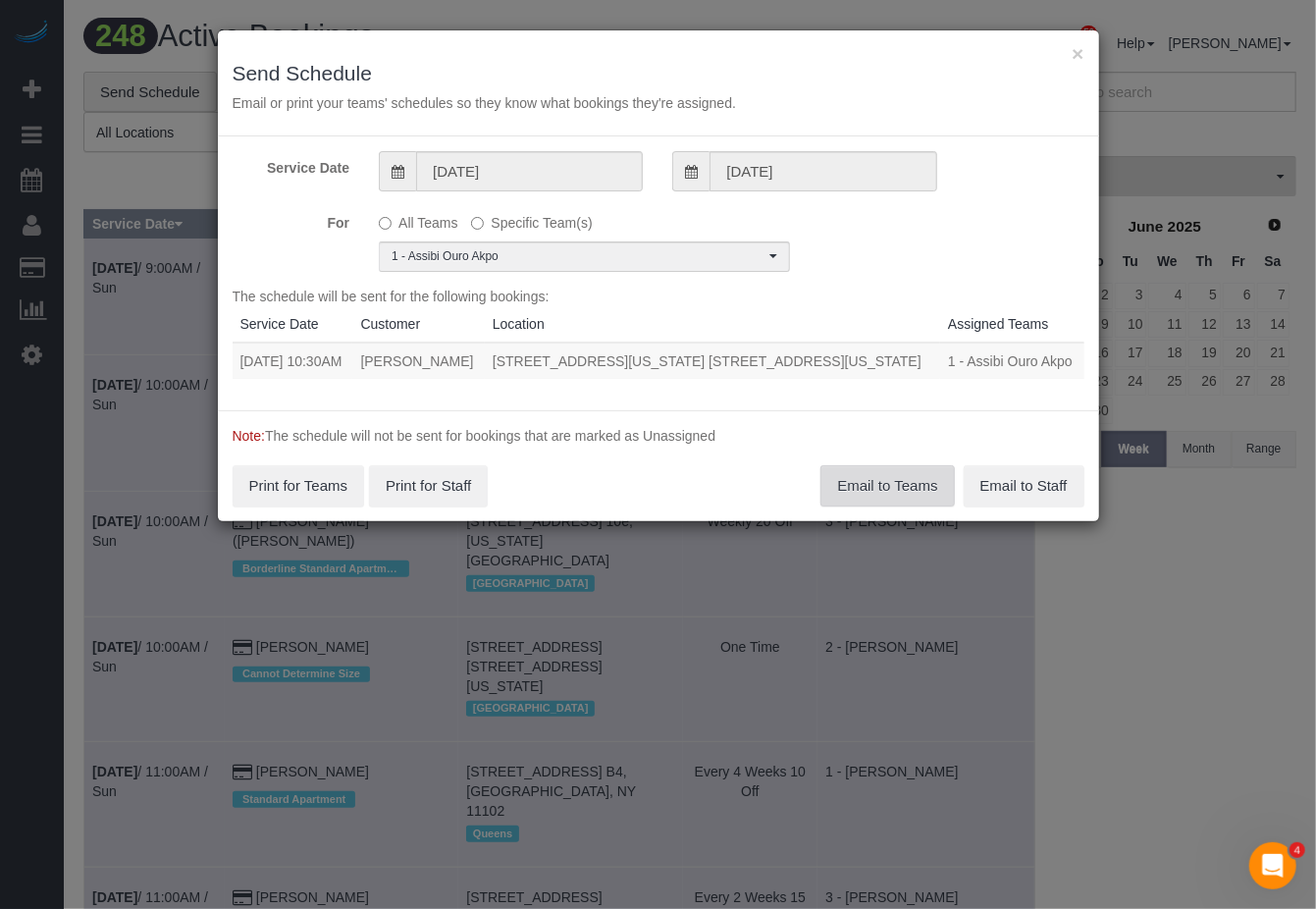 click on "Email to Teams" at bounding box center [887, 486] 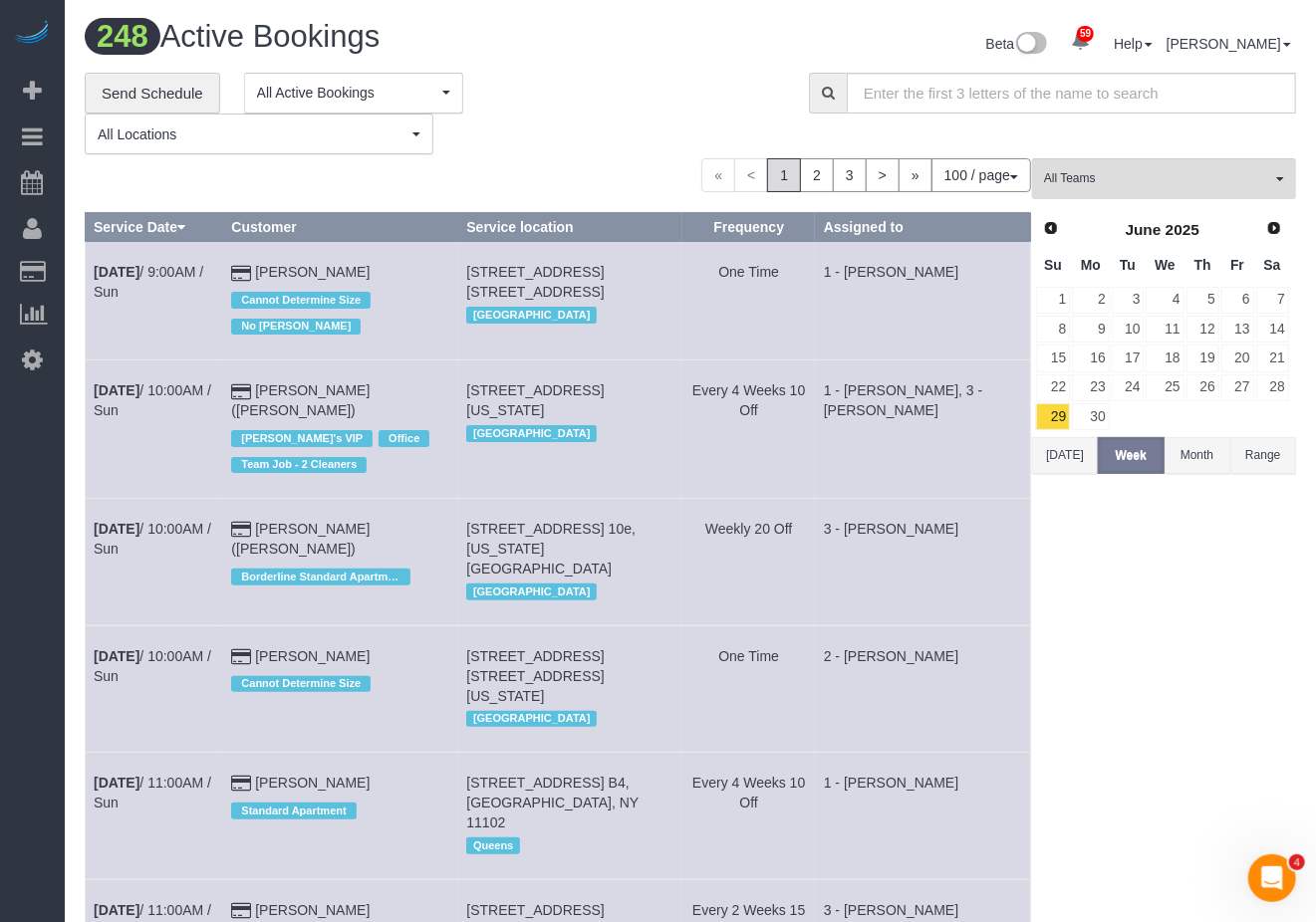 click on "All Teams
Remove Team Filters
* - K.J.
*Irene Flores - Test
0 - Angelis Taveras
000 - Partnerships
000 - TEAM JOB
000- Donna Mercado
1 - Adiza Bangna
1 - Amidatou Sebou
1 - Ana Lopez
1 - Assibi Ouro Akpo
1 - Berdina Philistin
1 - Briana Bailey
1 - Chanda Douglas
1 - Ebony Howard
1 - Ebrima Sissoko
1 - Elba Lobo Varela
1 - Emely Jimenez
1 - Fatoumata Diallo
1 - Hamdi Yatou Sabtihou" at bounding box center (1164, 7623) 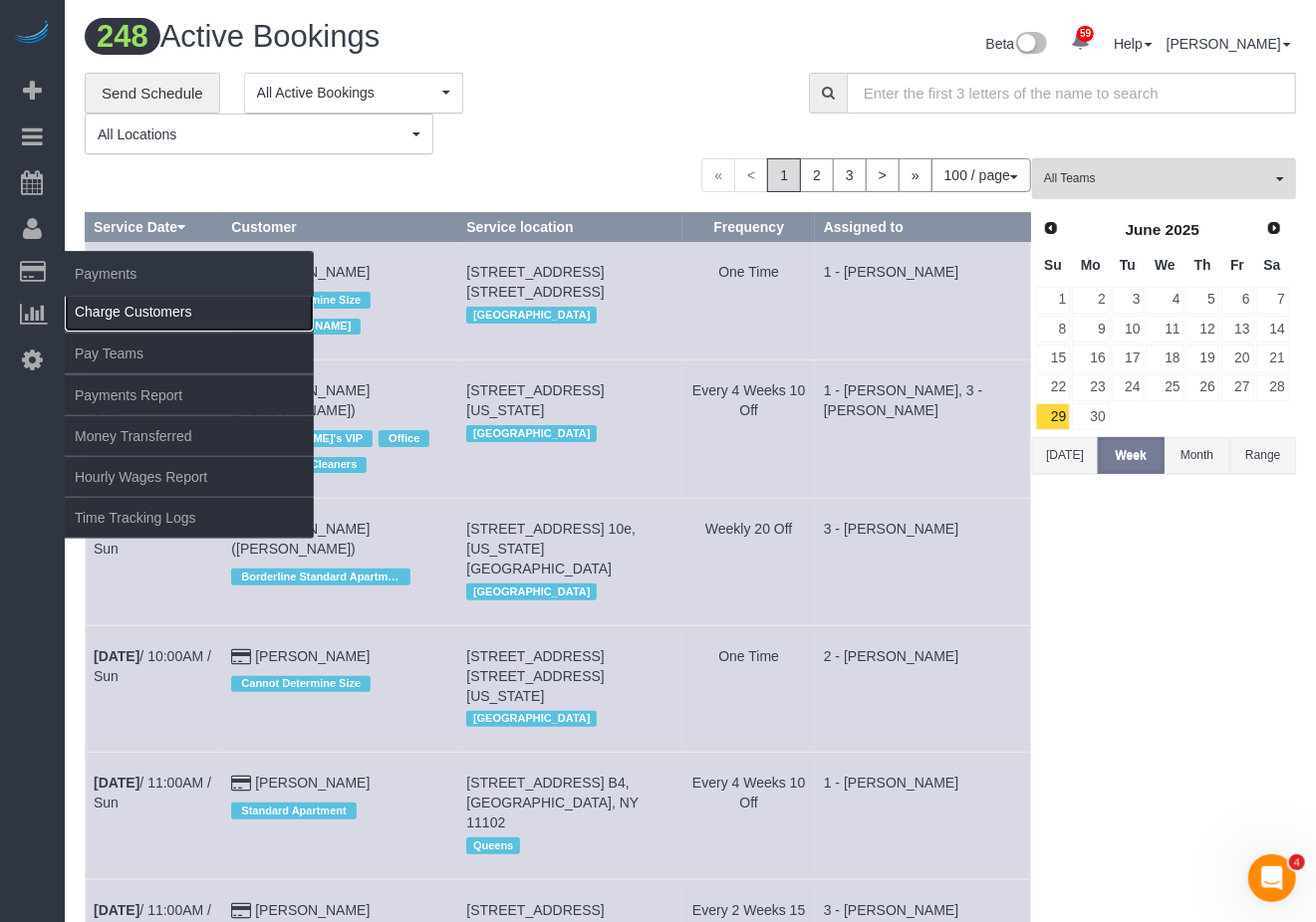click on "Charge Customers" at bounding box center [189, 312] 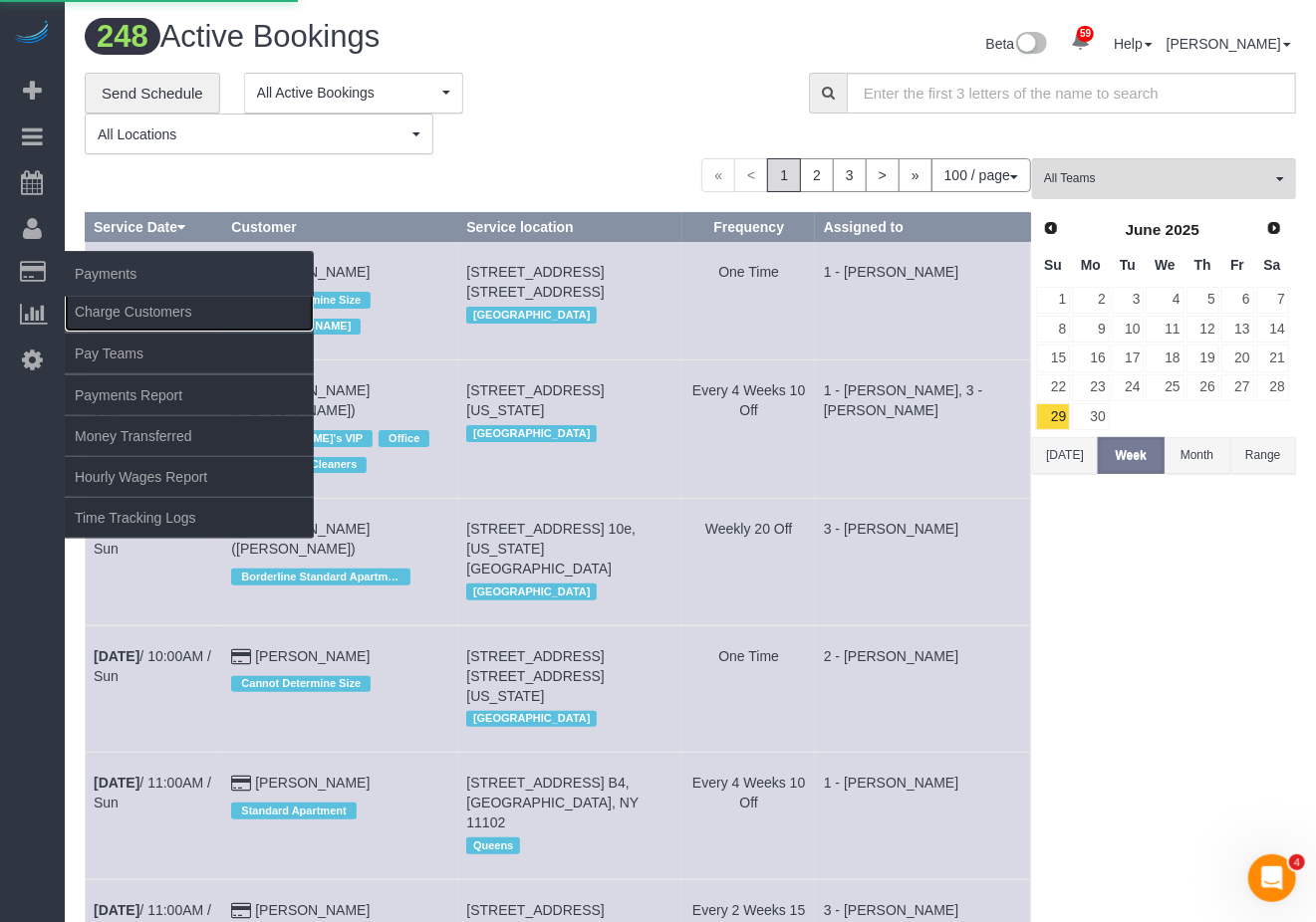 select 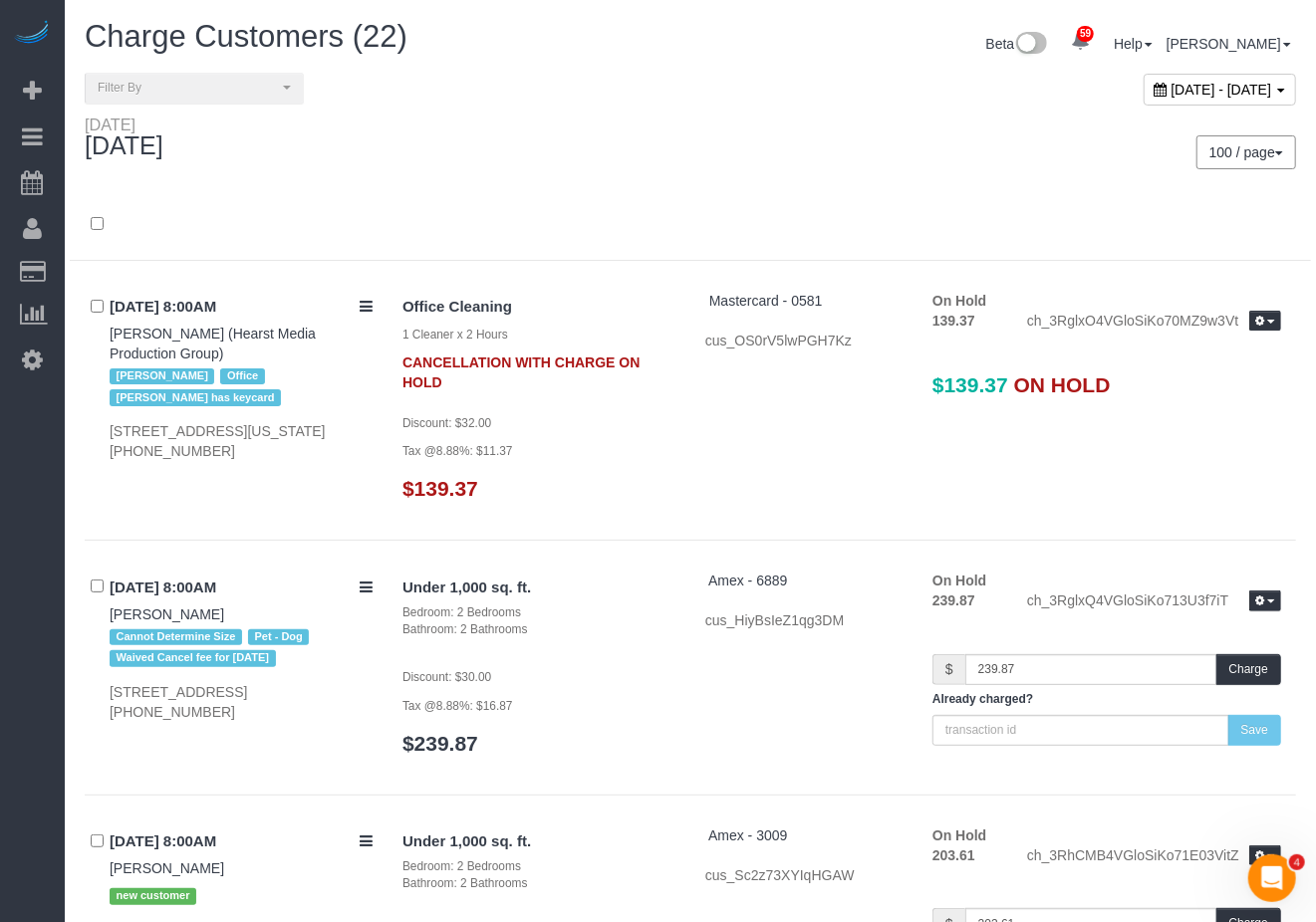 click on "100 / page
10 / page
20 / page
30 / page
40 / page
50 / page
100 / page" at bounding box center [1000, 152] 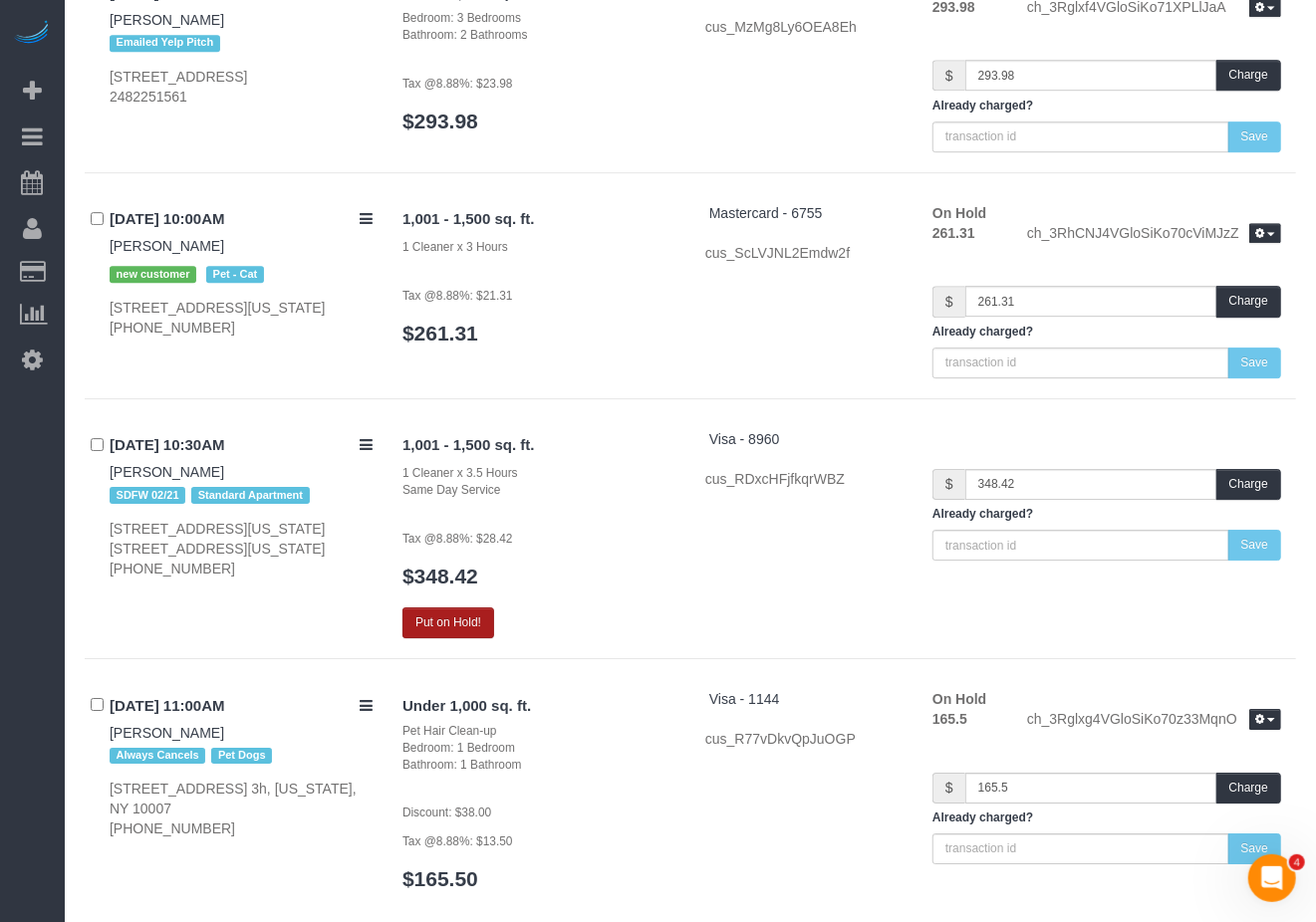 click on "Put on Hold!" at bounding box center [448, 622] 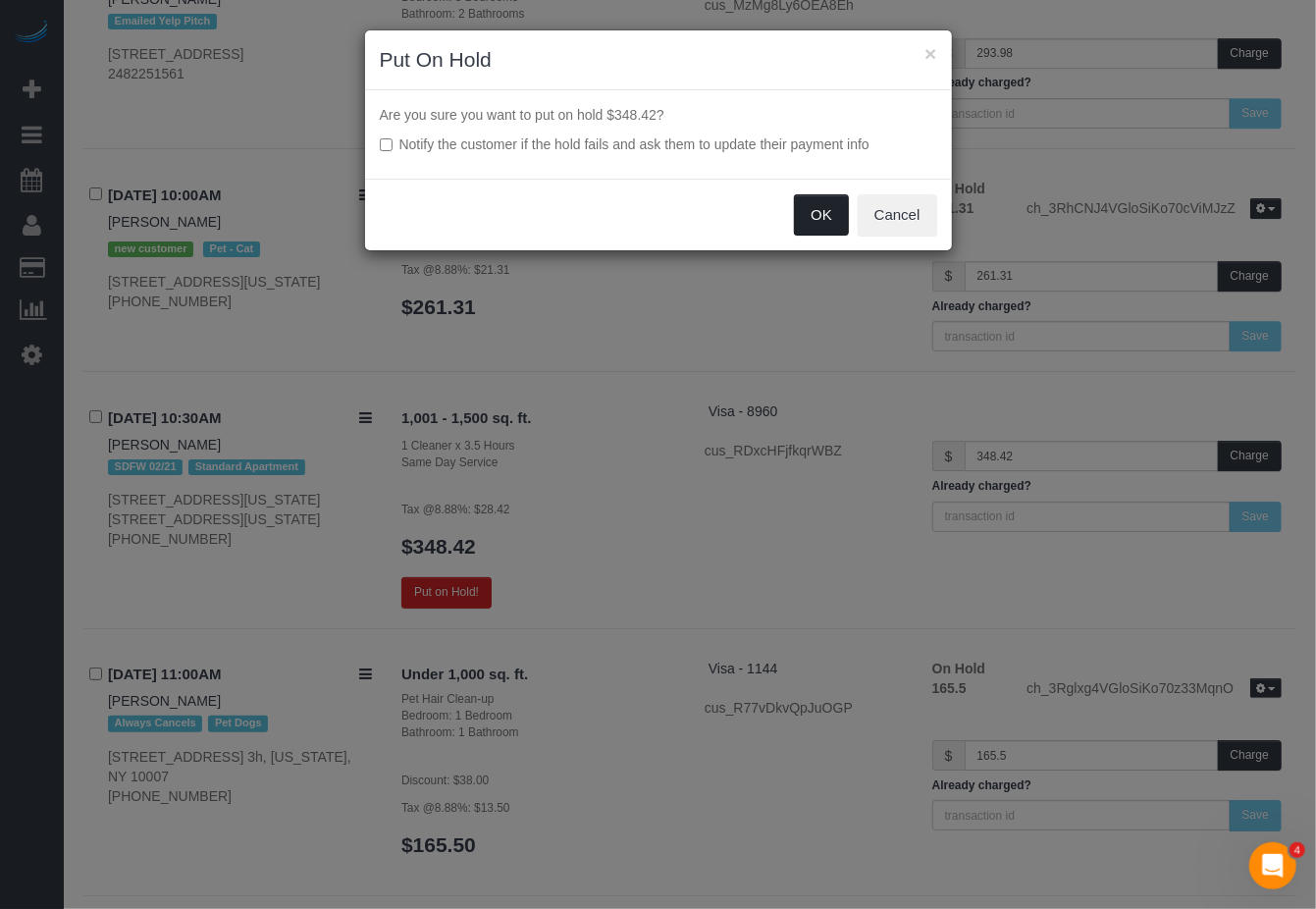 click on "OK" at bounding box center [821, 215] 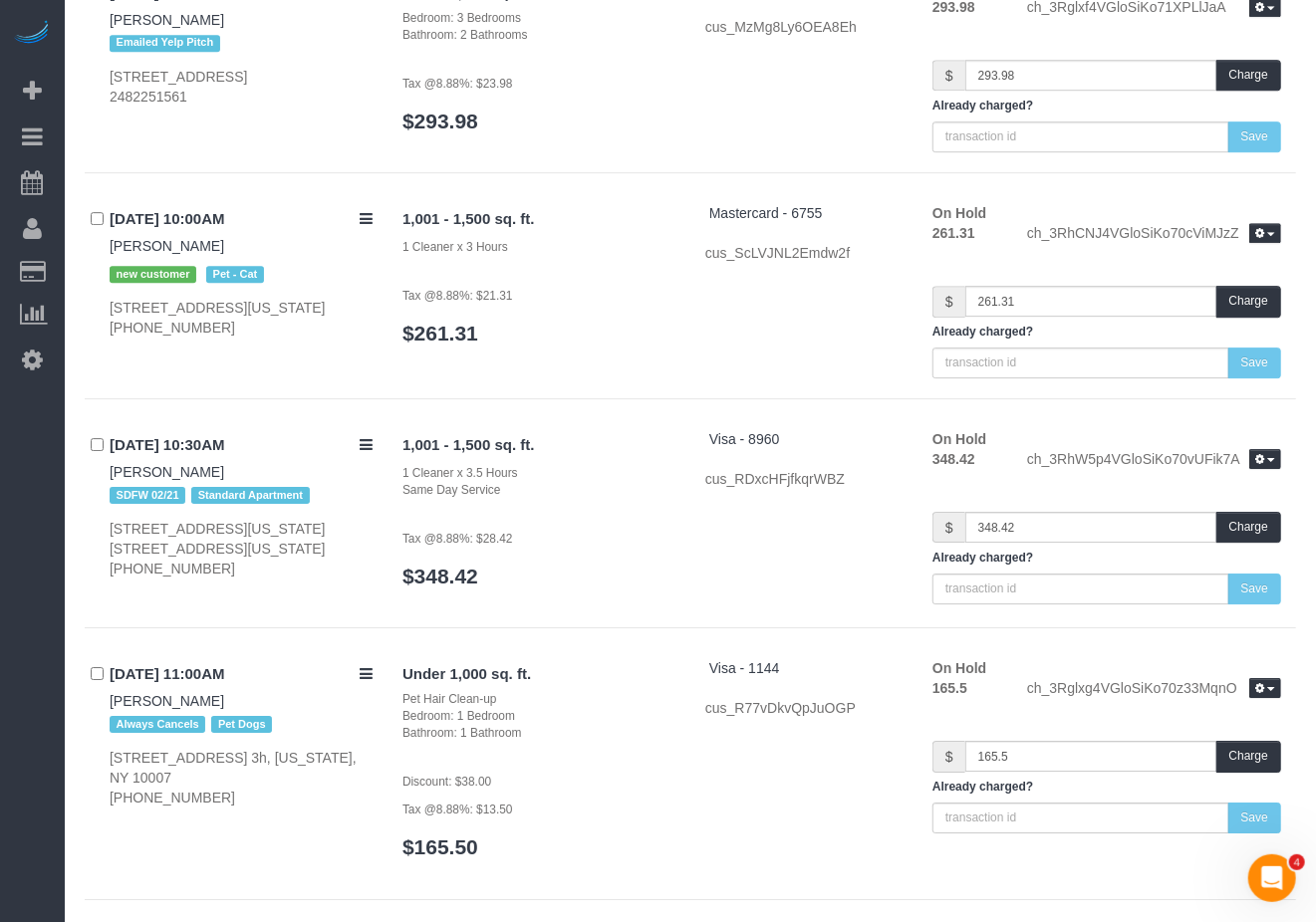 click on "On Hold
293.98
ch_3Rglxf4VGloSiKo71XPLlJaA
Release Hold
Refresh
$
293.98" at bounding box center (1107, 65) 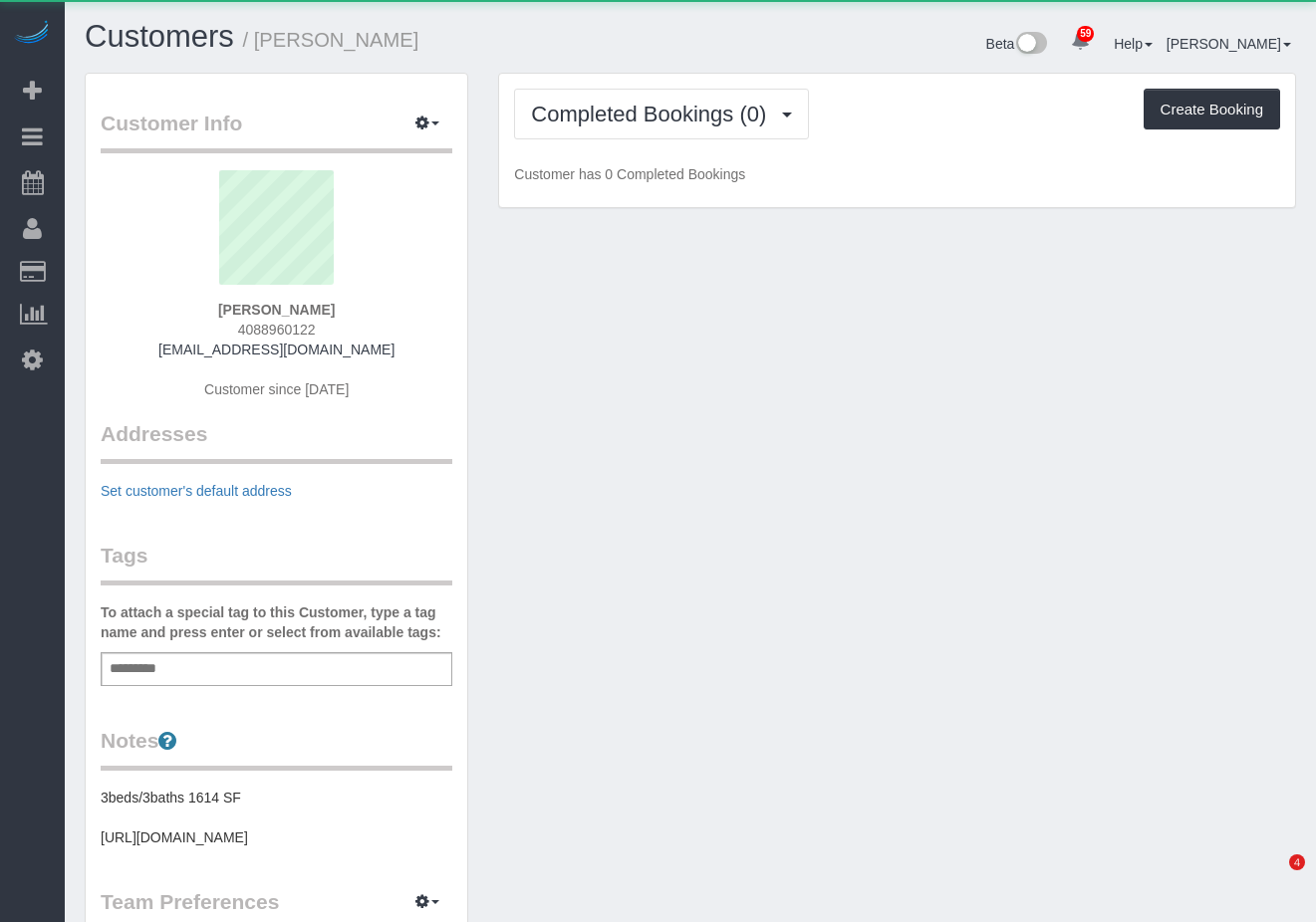 scroll, scrollTop: 0, scrollLeft: 0, axis: both 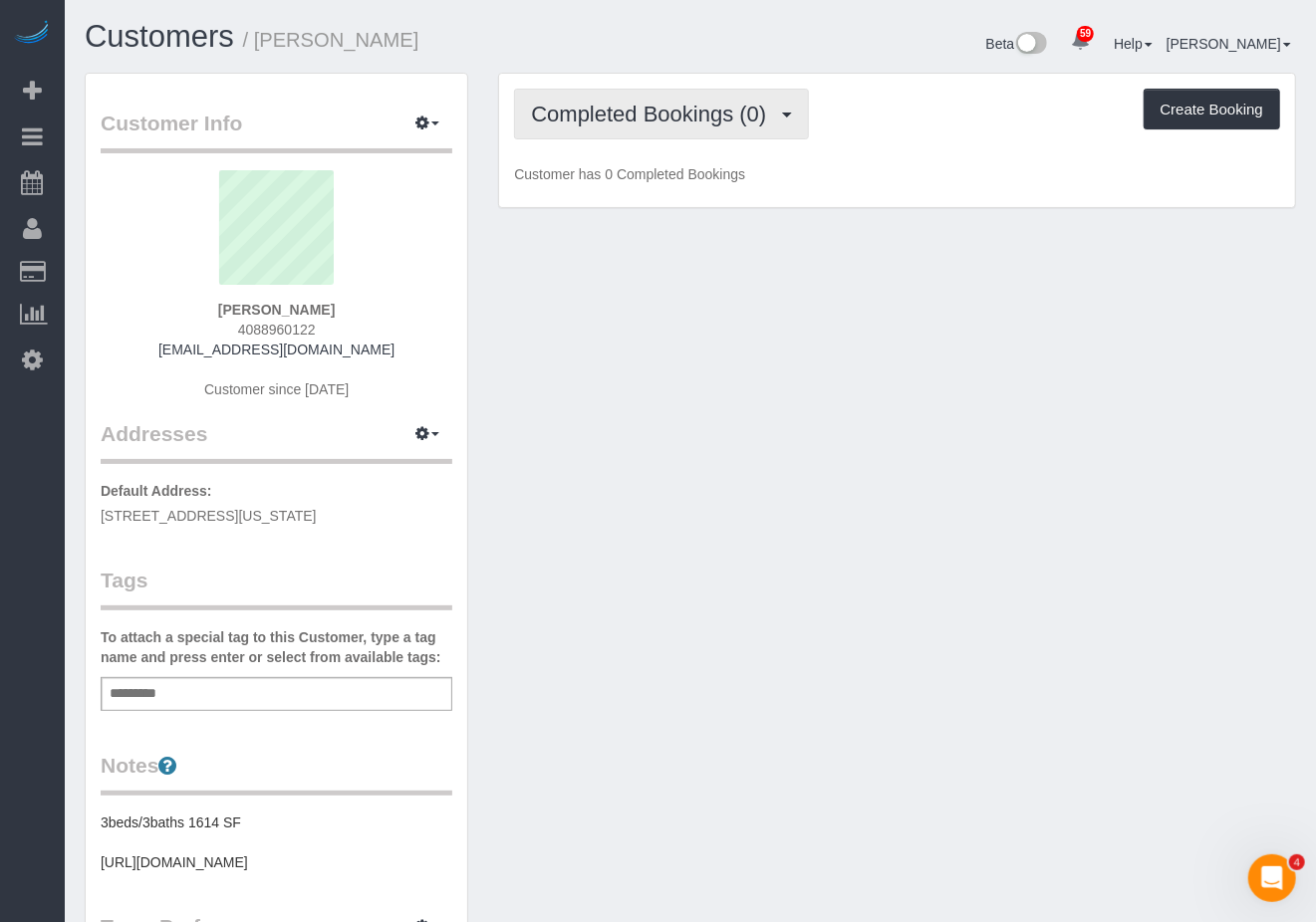 click on "Completed Bookings (0)" at bounding box center [654, 114] 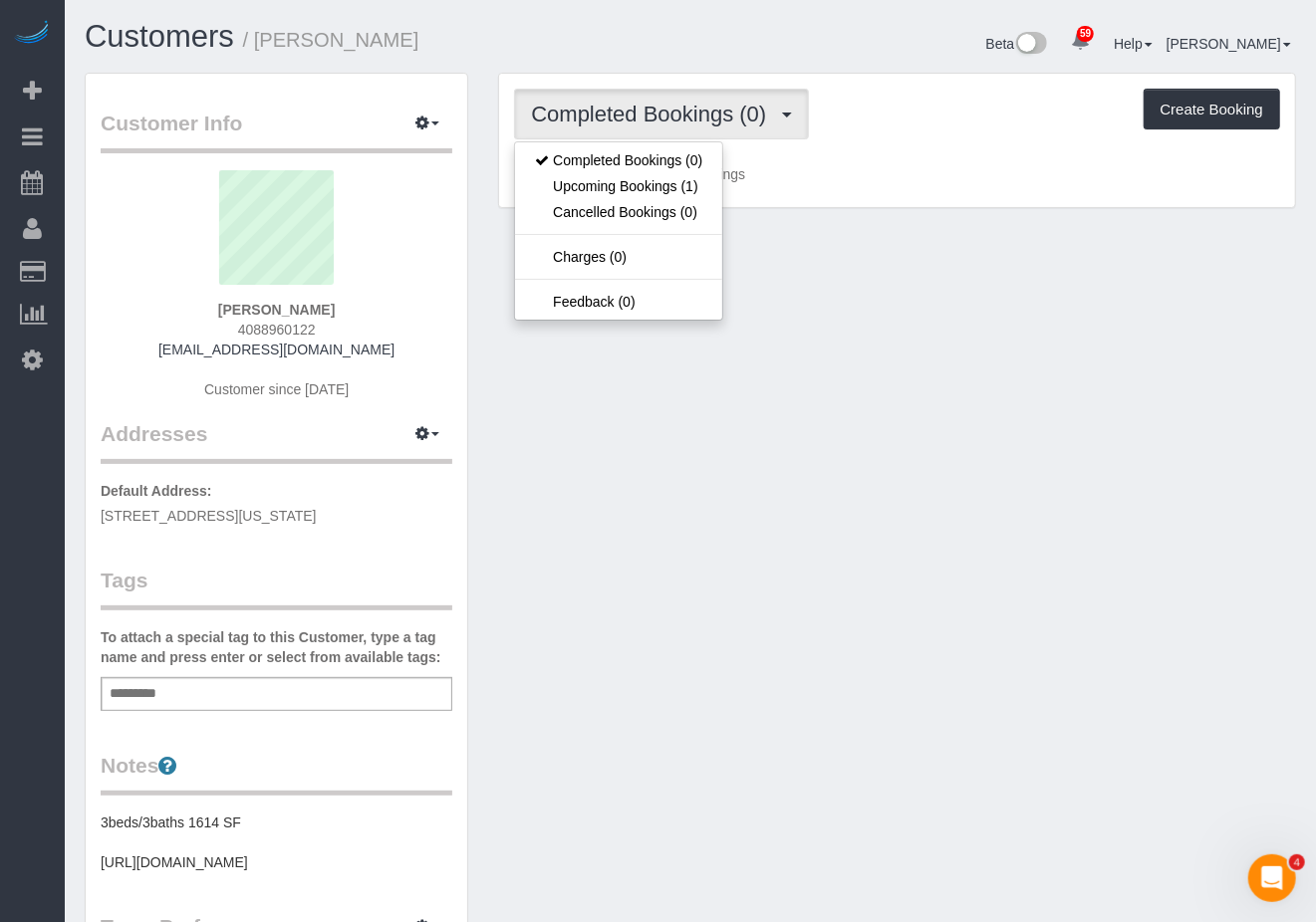 click on "Add a tag" at bounding box center (276, 694) 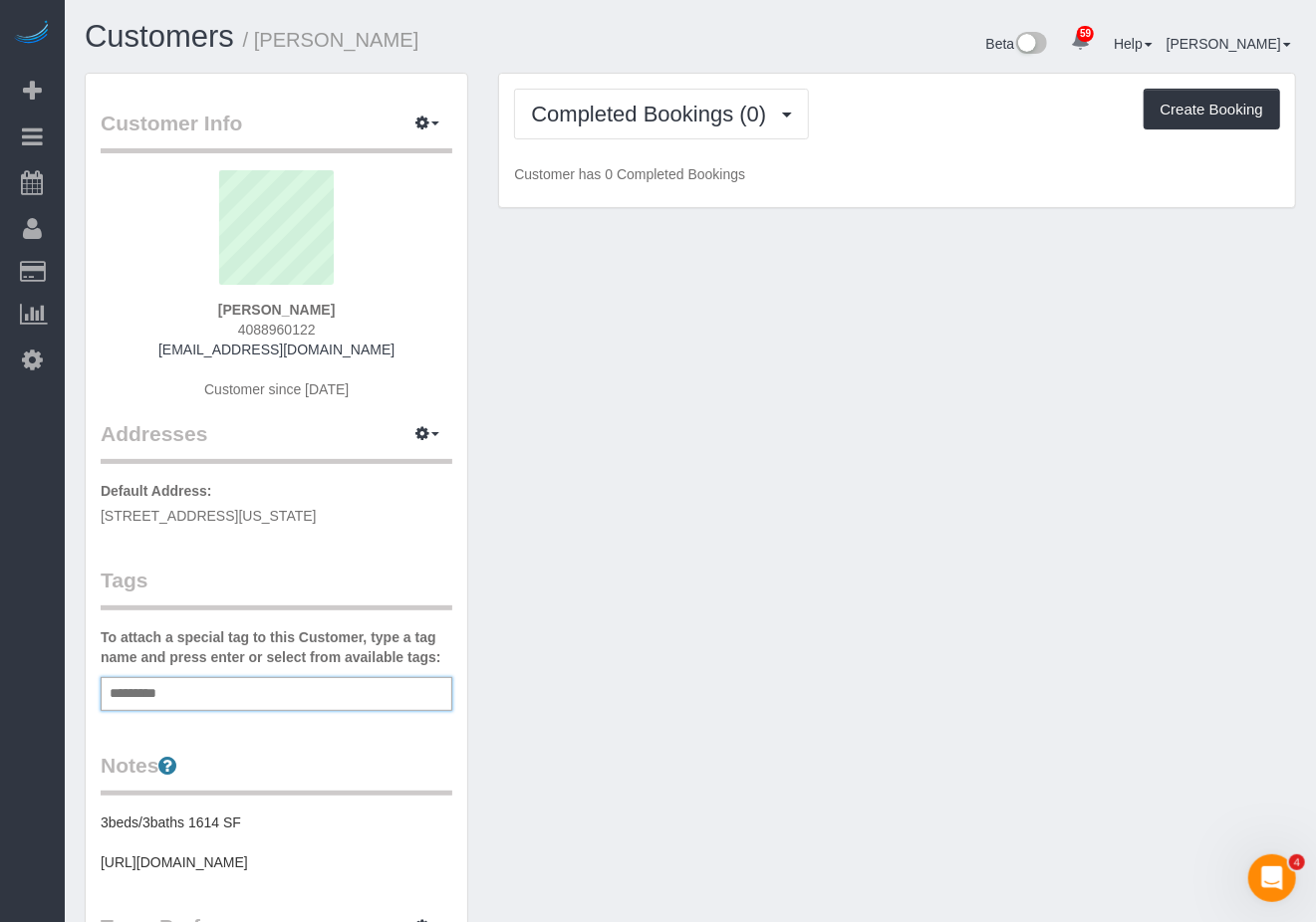 click on "Add a tag" at bounding box center (276, 694) 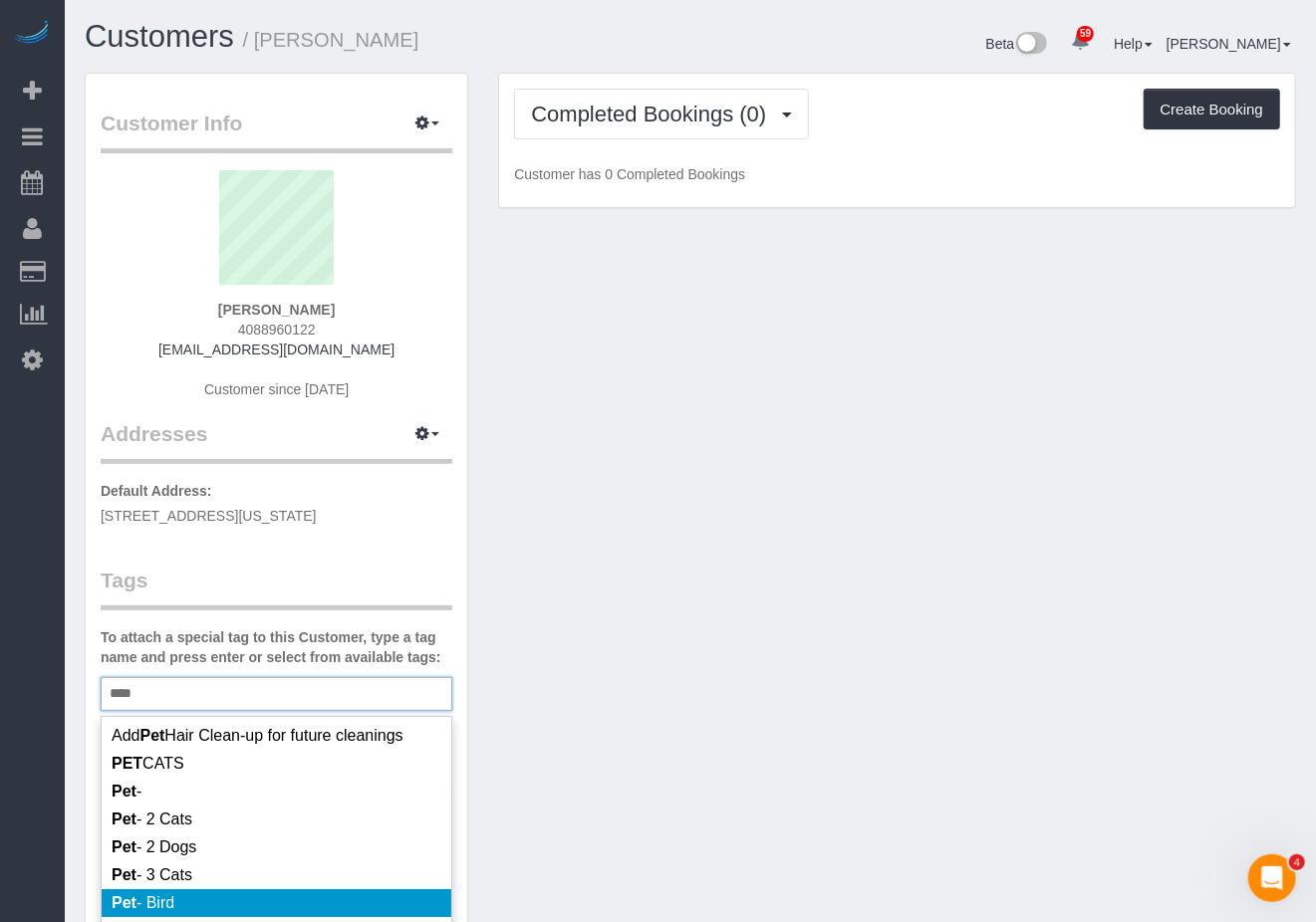 scroll, scrollTop: 132, scrollLeft: 0, axis: vertical 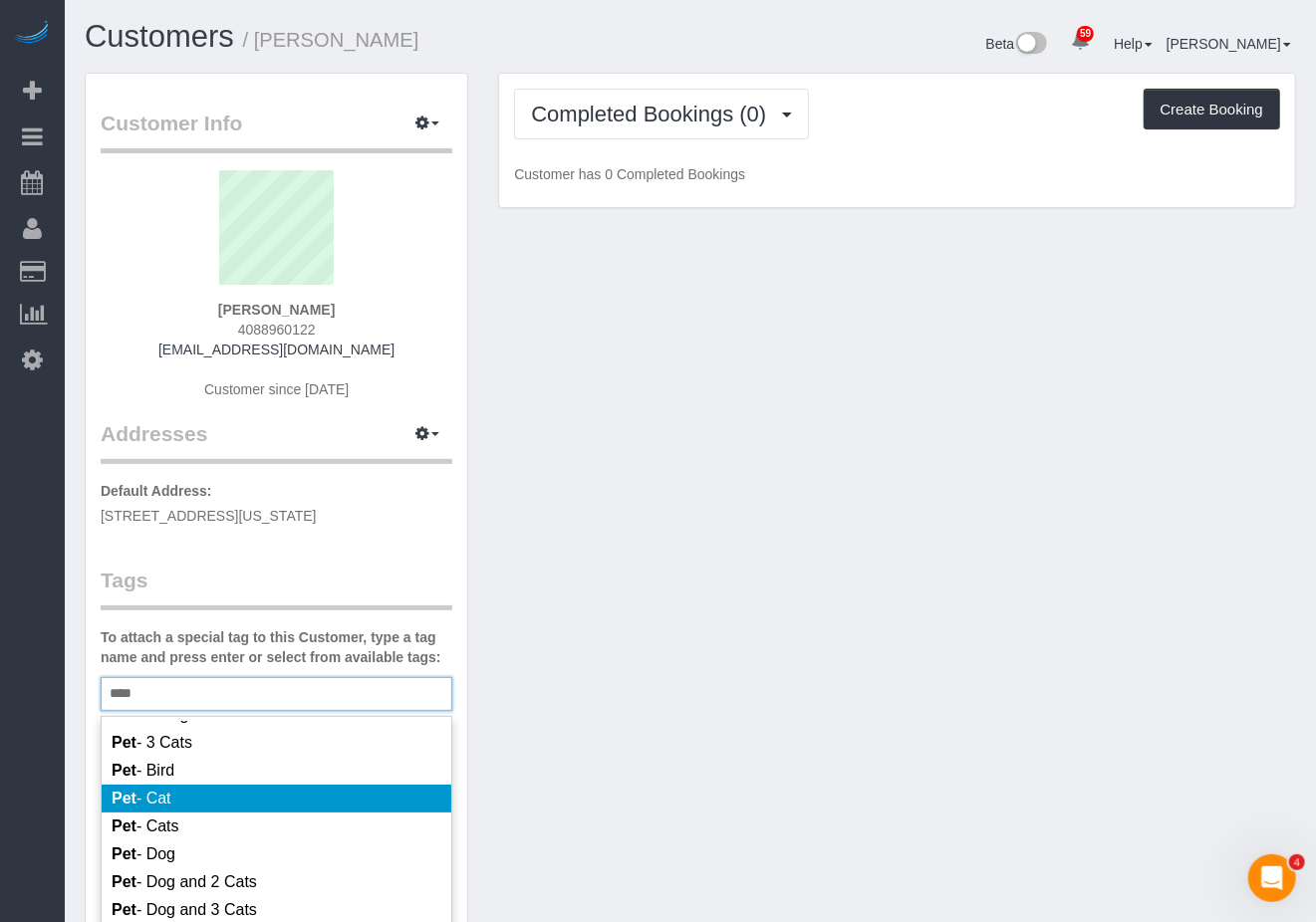 type on "***" 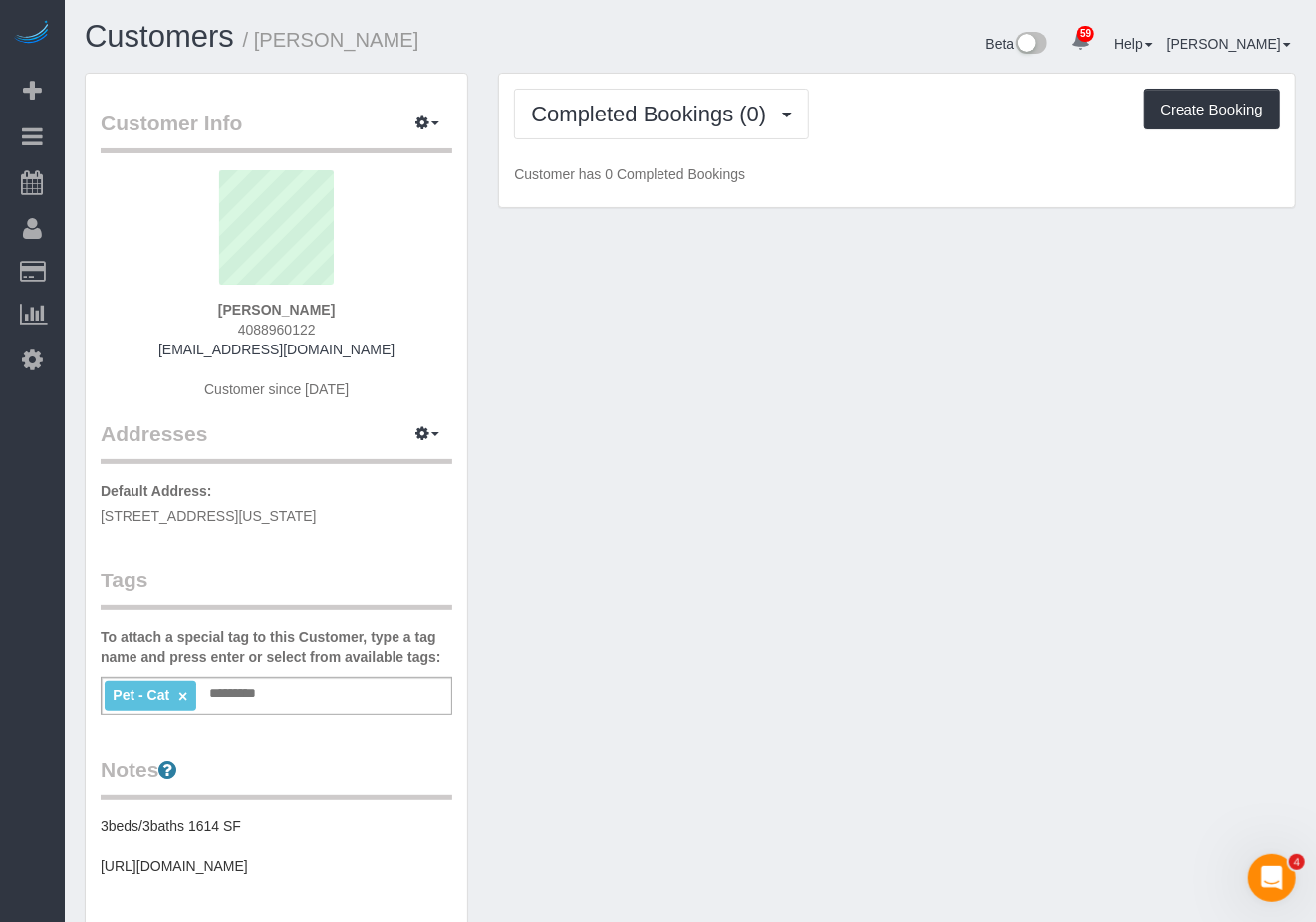 drag, startPoint x: 325, startPoint y: 301, endPoint x: 239, endPoint y: 311, distance: 86.579443 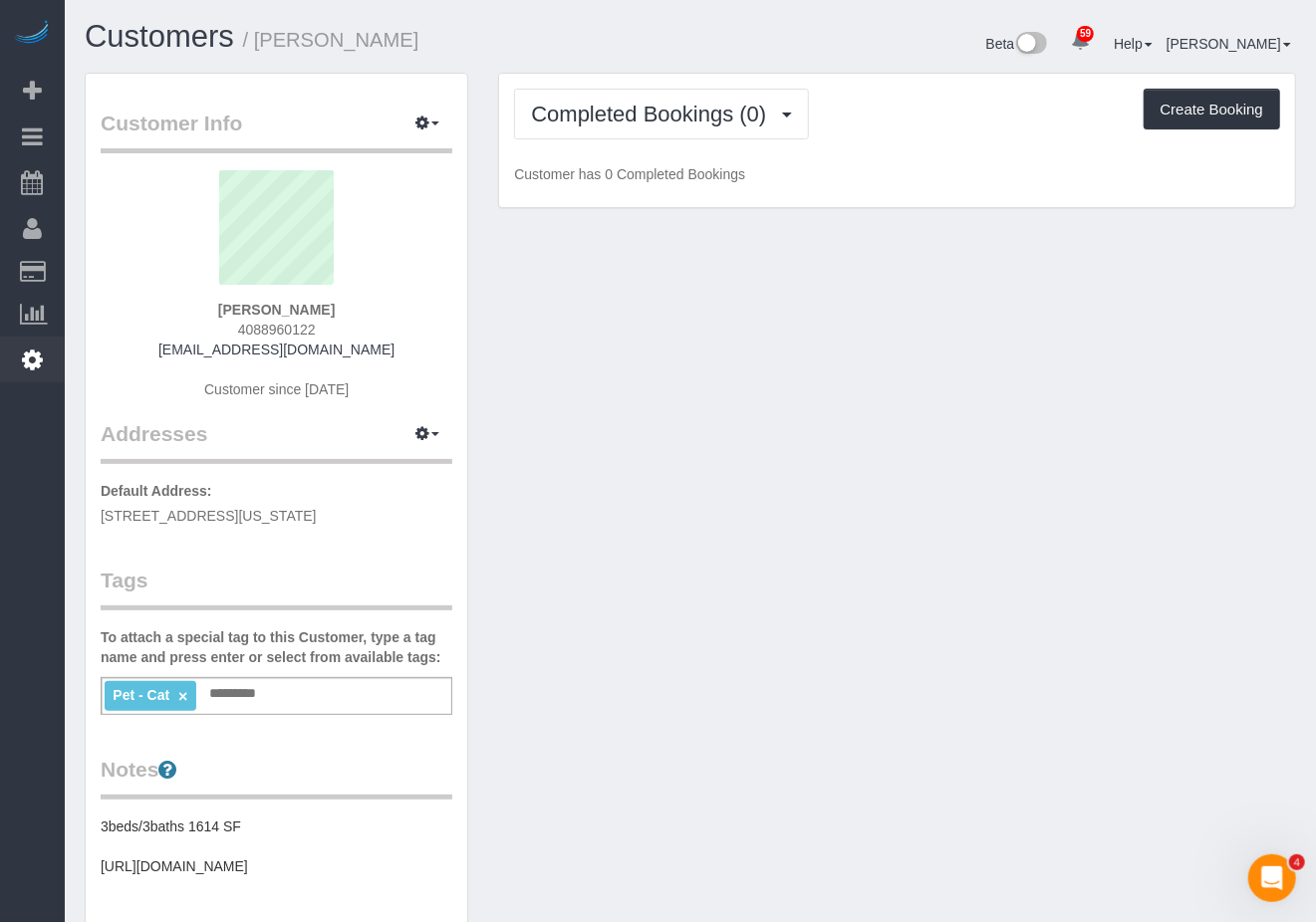 copy on "Judy Kim" 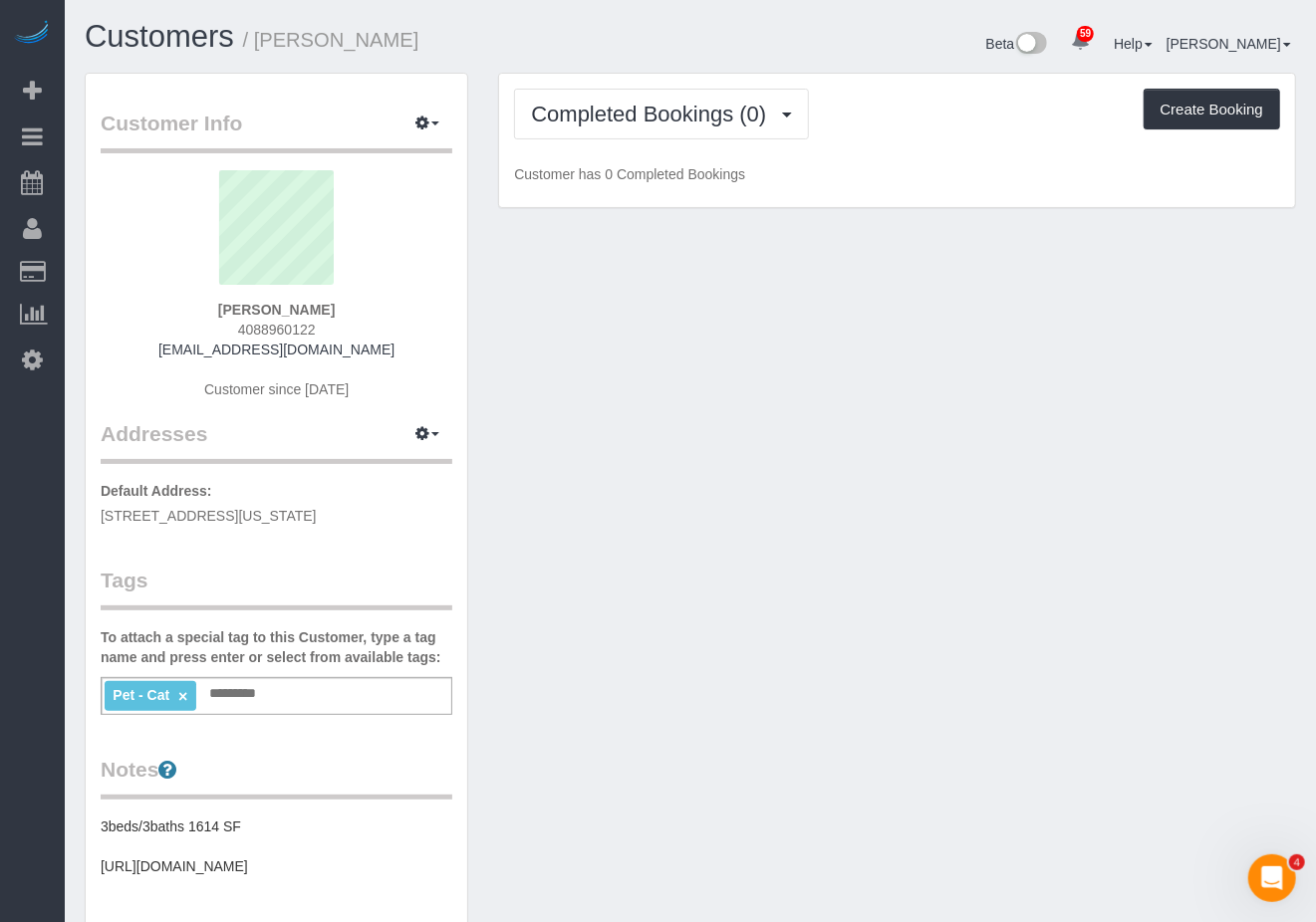 click on "Customer Info
Edit Contact Info
Send Message
Email Preferences
Special Sales Tax
View Changes
Mark as Unconfirmed
Block this Customer
Archive Account
Delete Account
Judy Kim
4088960122" at bounding box center [690, 752] 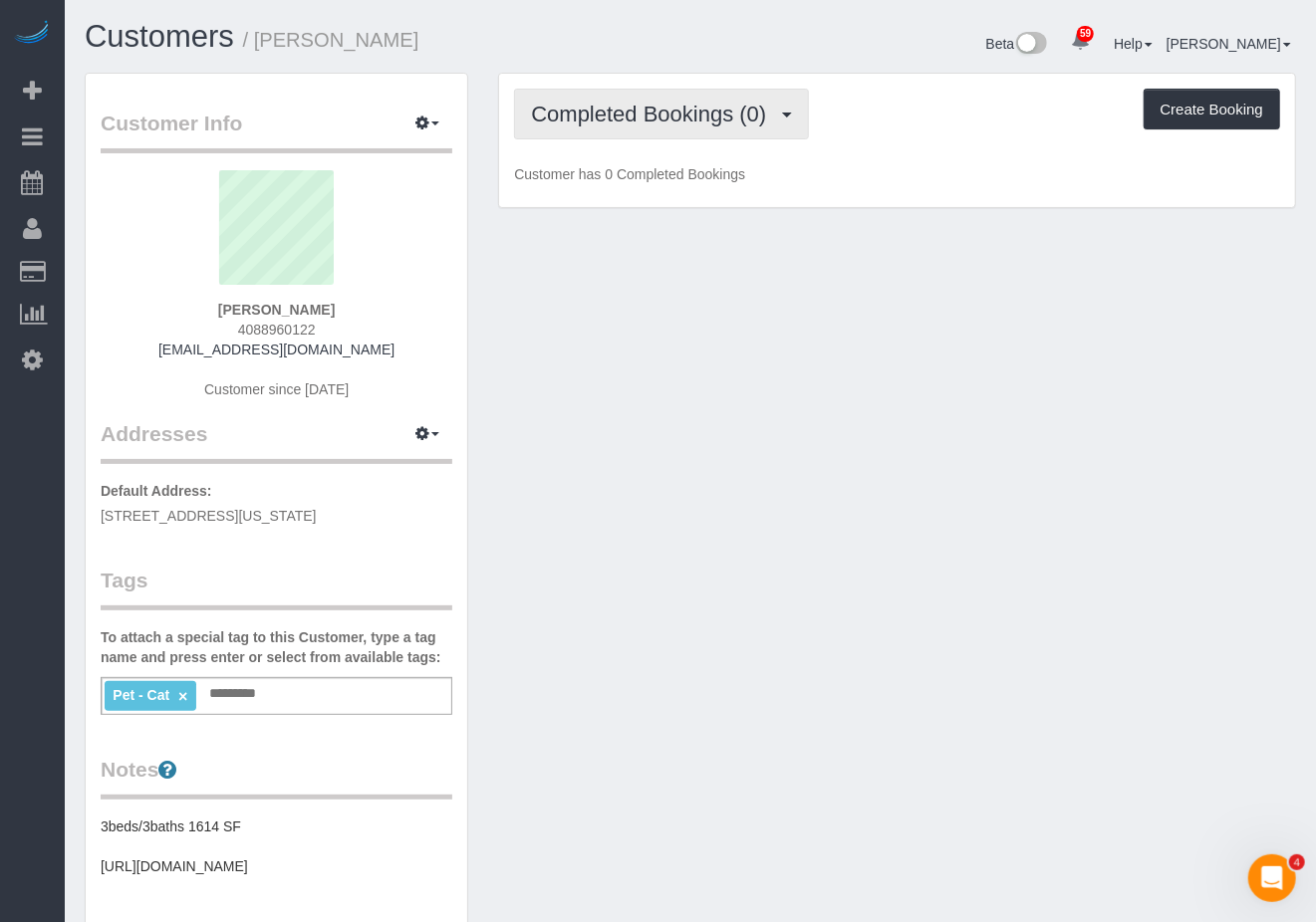click on "Completed Bookings (0)" at bounding box center (661, 114) 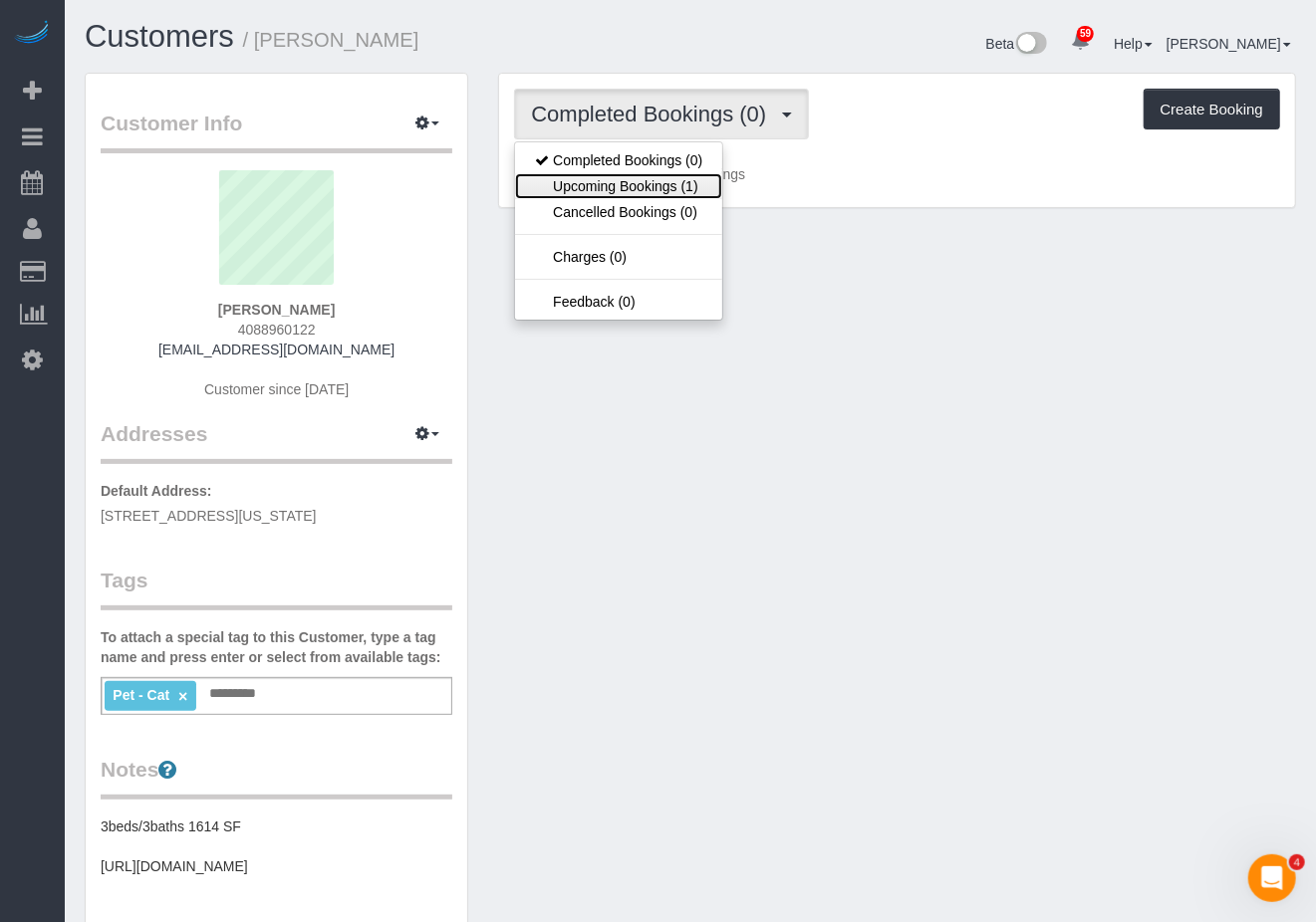 click on "Upcoming Bookings (1)" at bounding box center [619, 186] 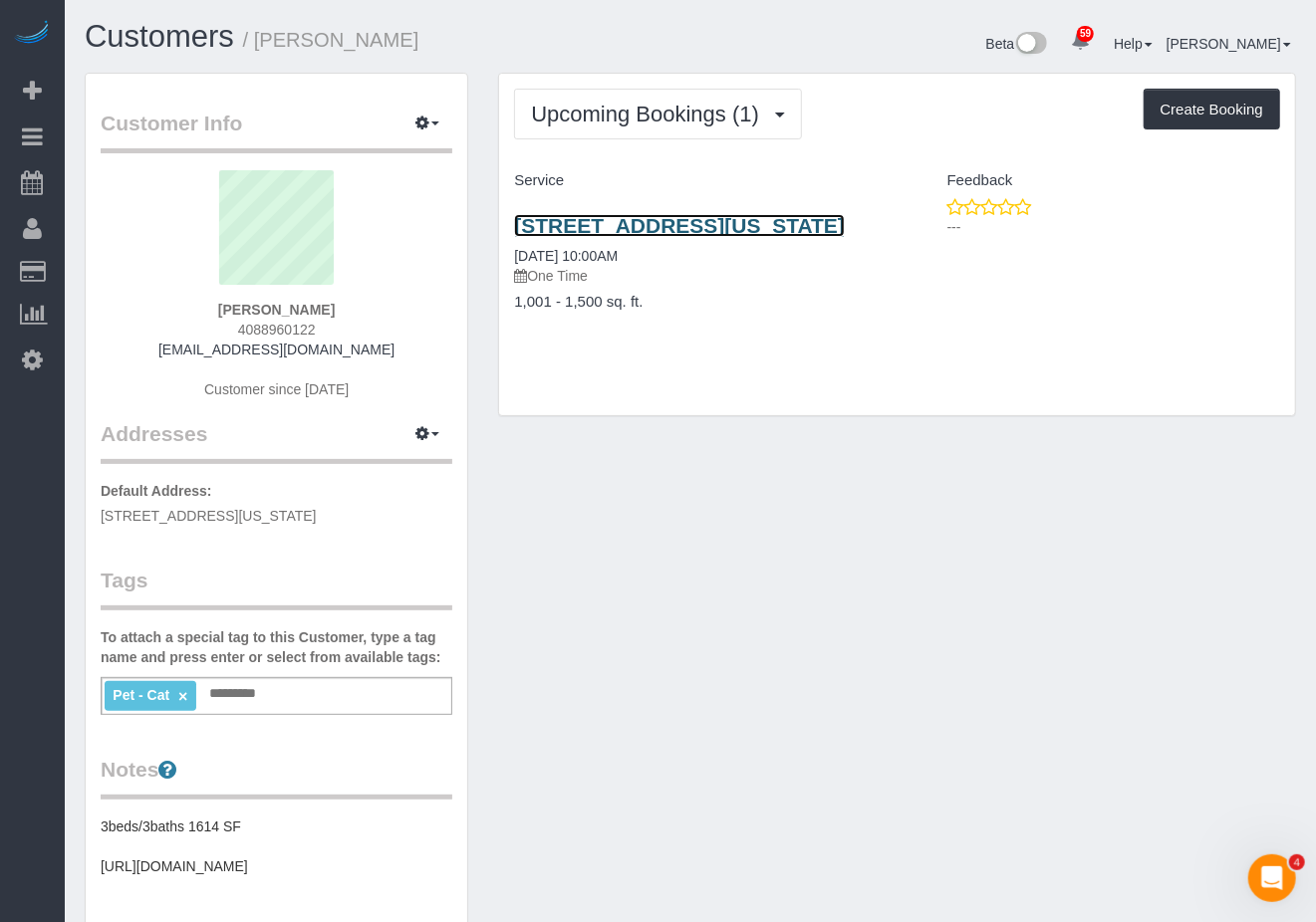click on "300 North End Avenue, Apt 19e, New York, NY 10282" at bounding box center [679, 225] 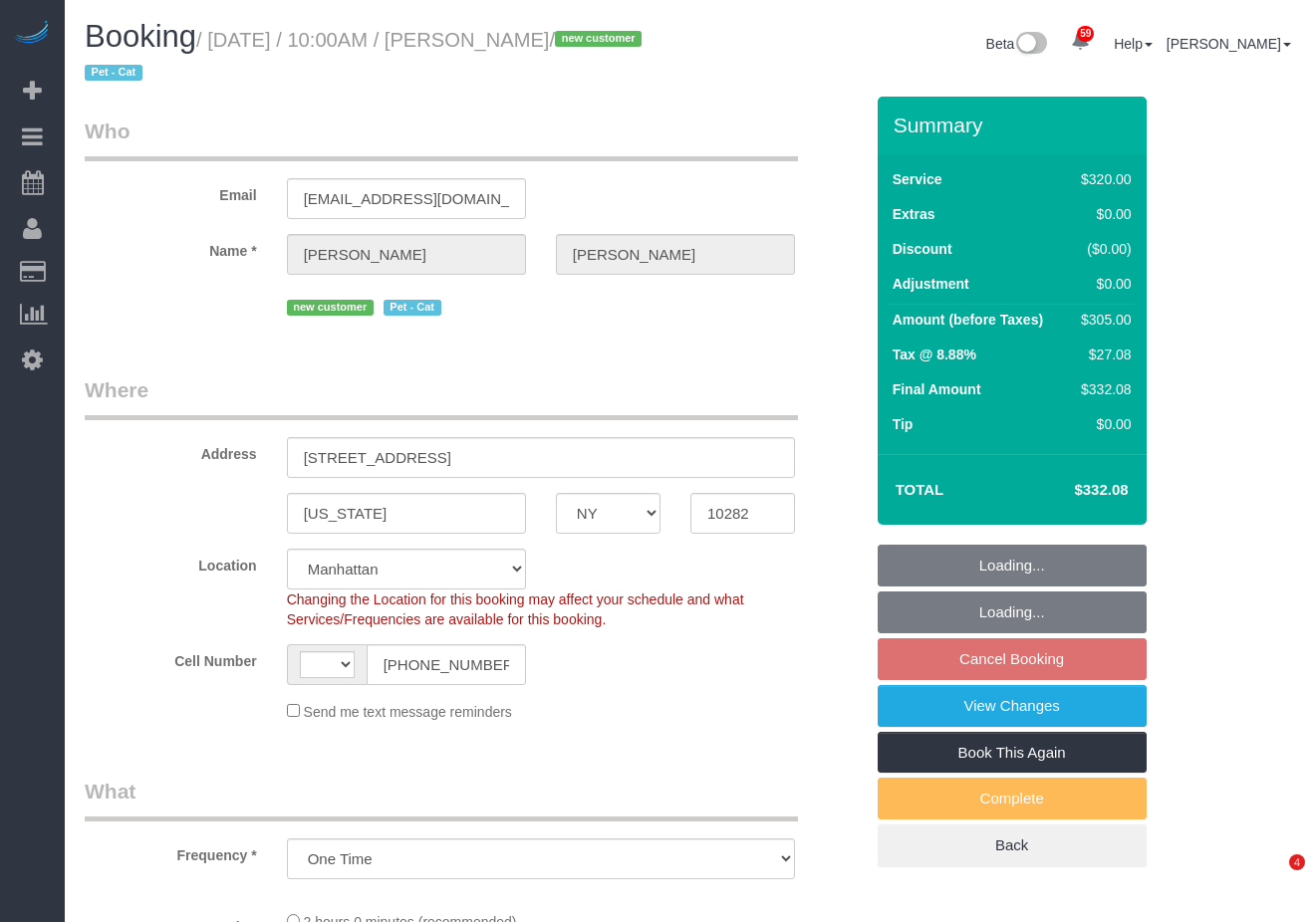 select on "NY" 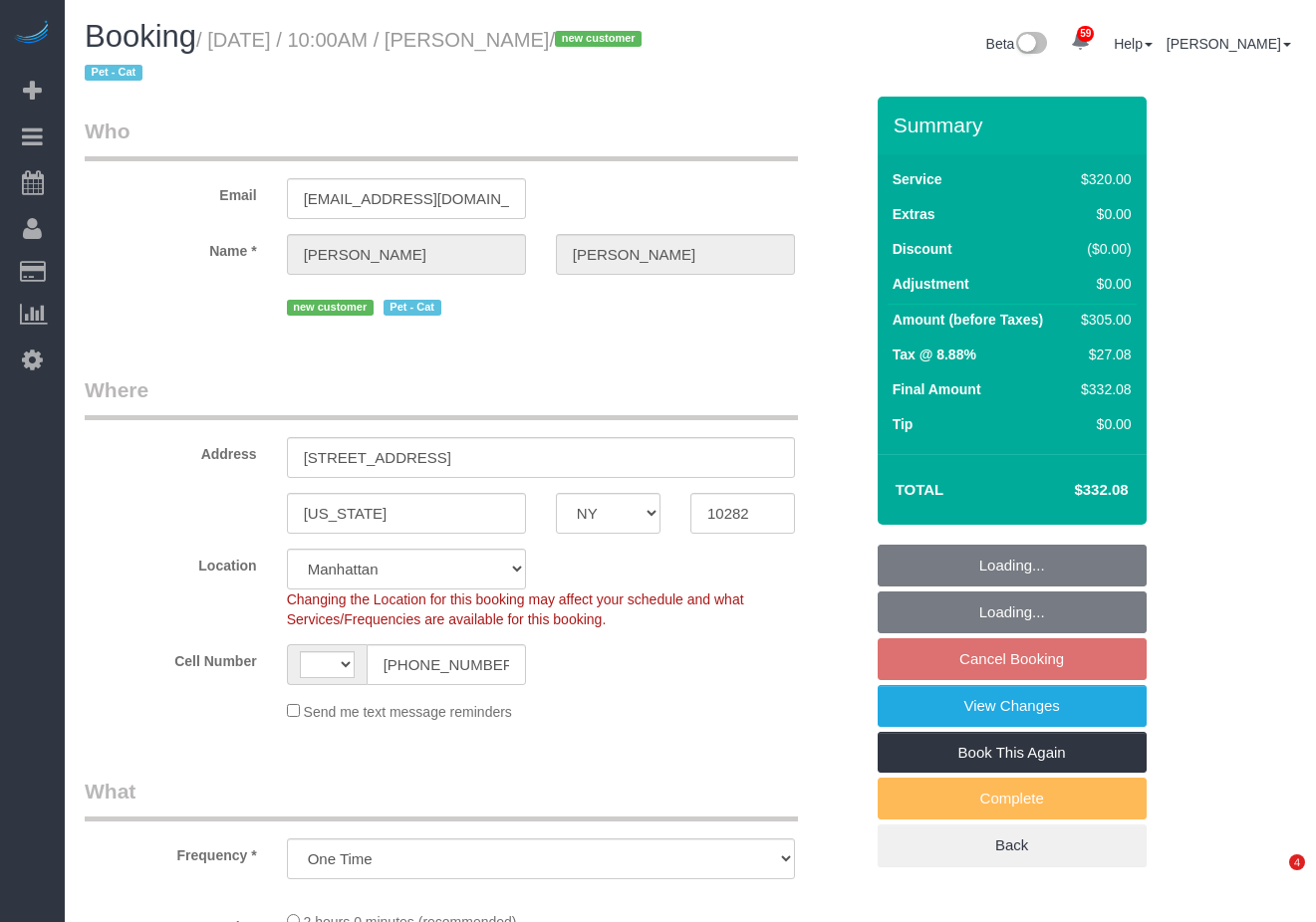 scroll, scrollTop: 0, scrollLeft: 0, axis: both 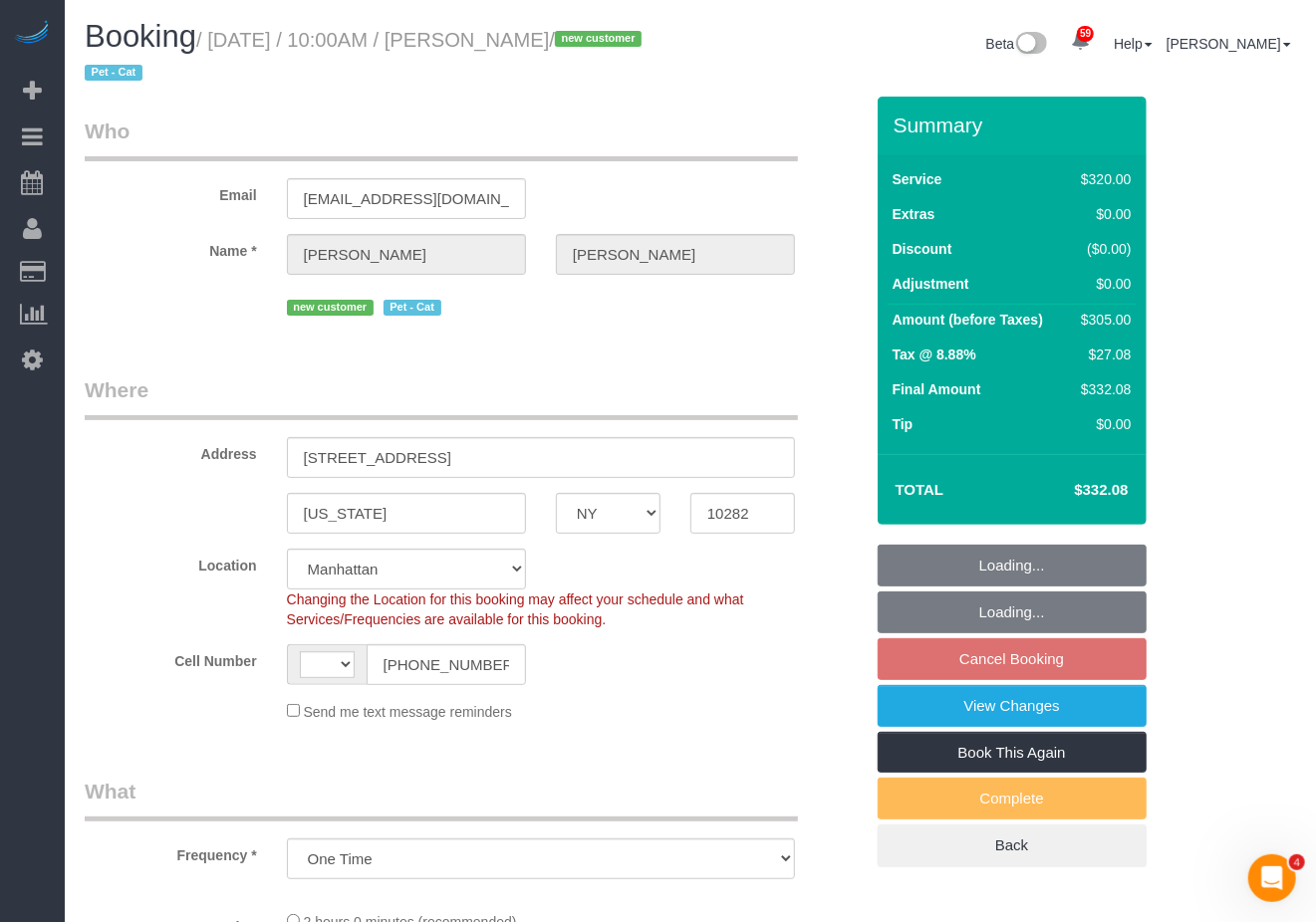 select on "object:572" 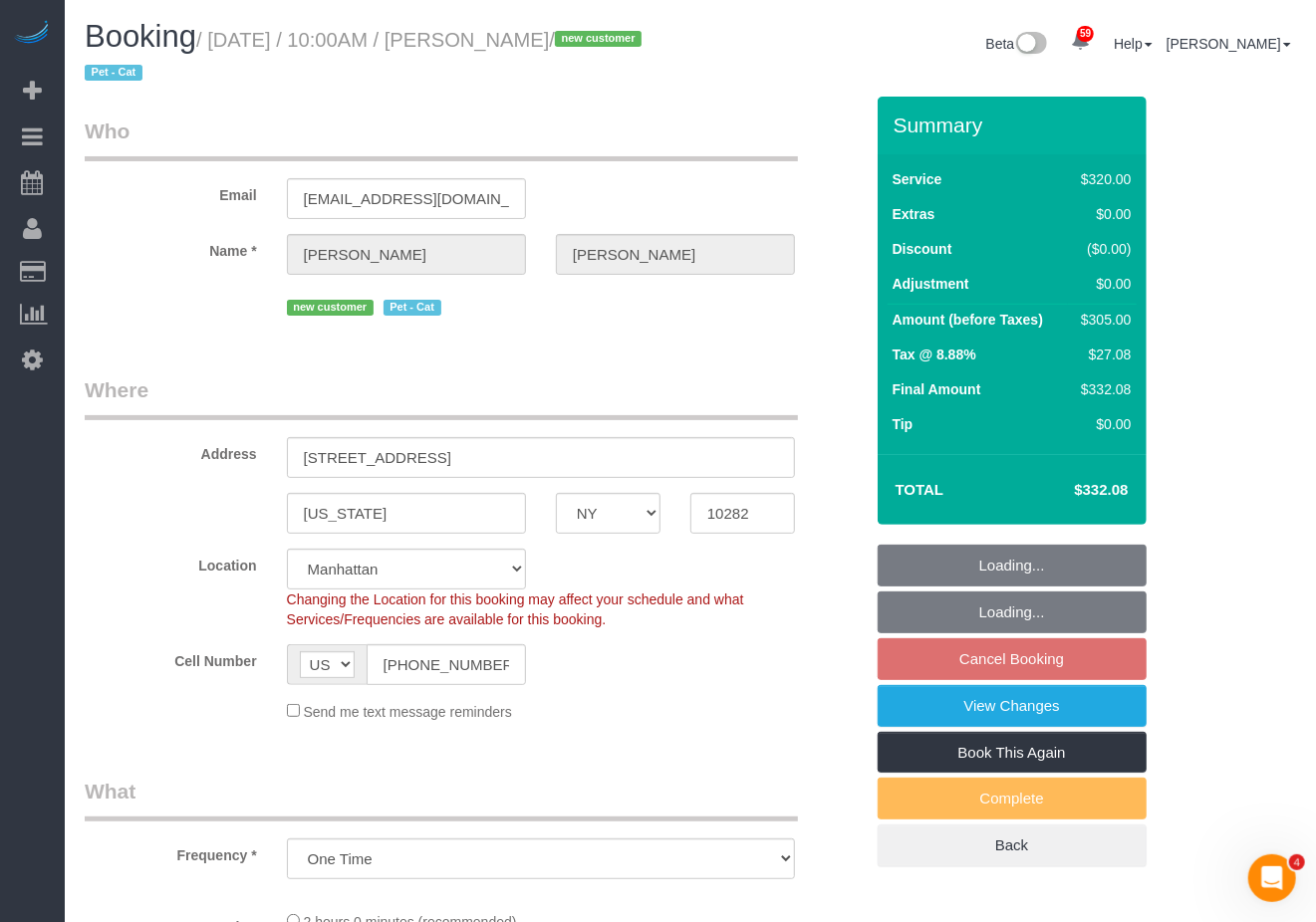 select on "string:stripe-pm_1RhLPB4VGloSiKo7bsEipH07" 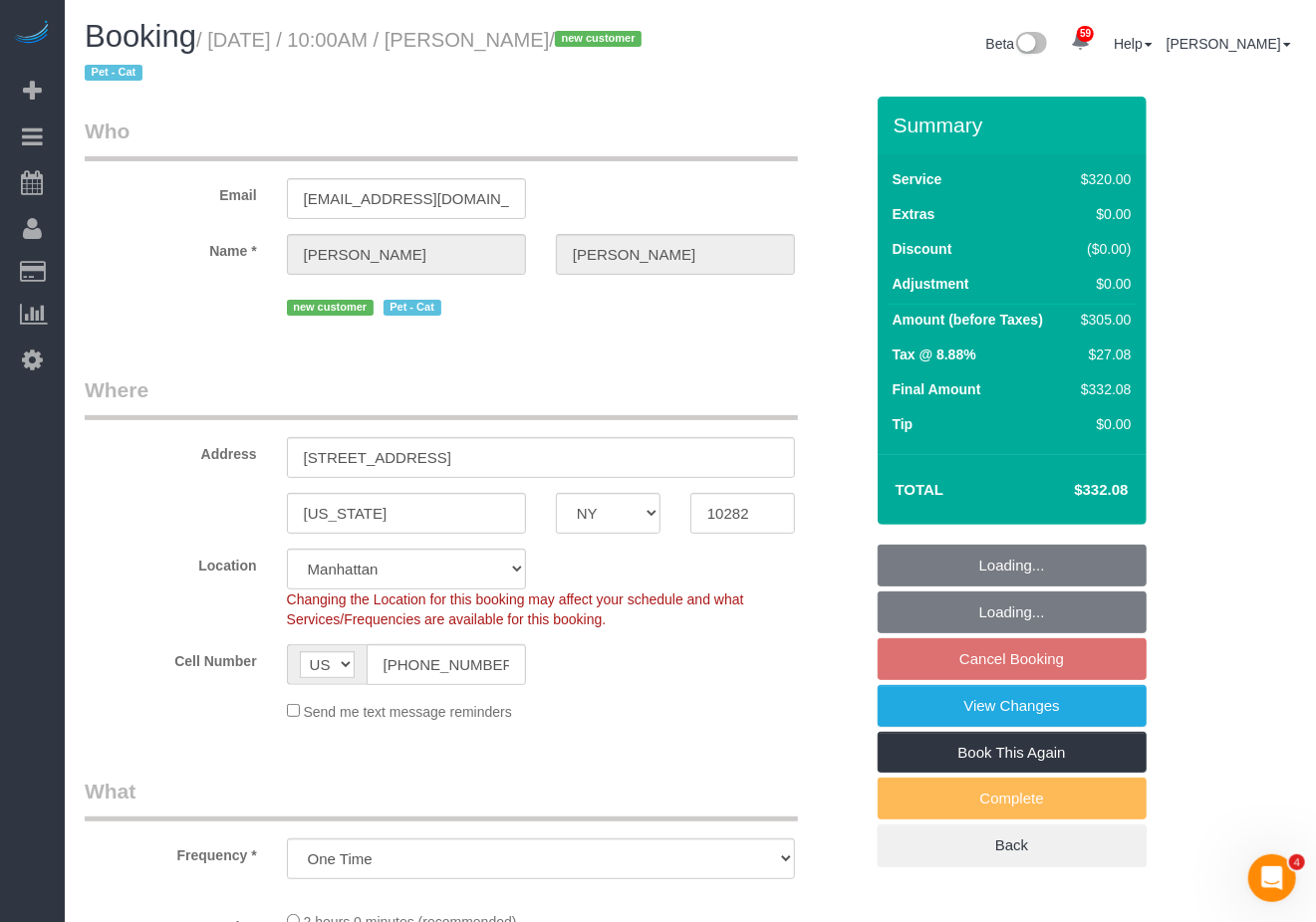 select on "2" 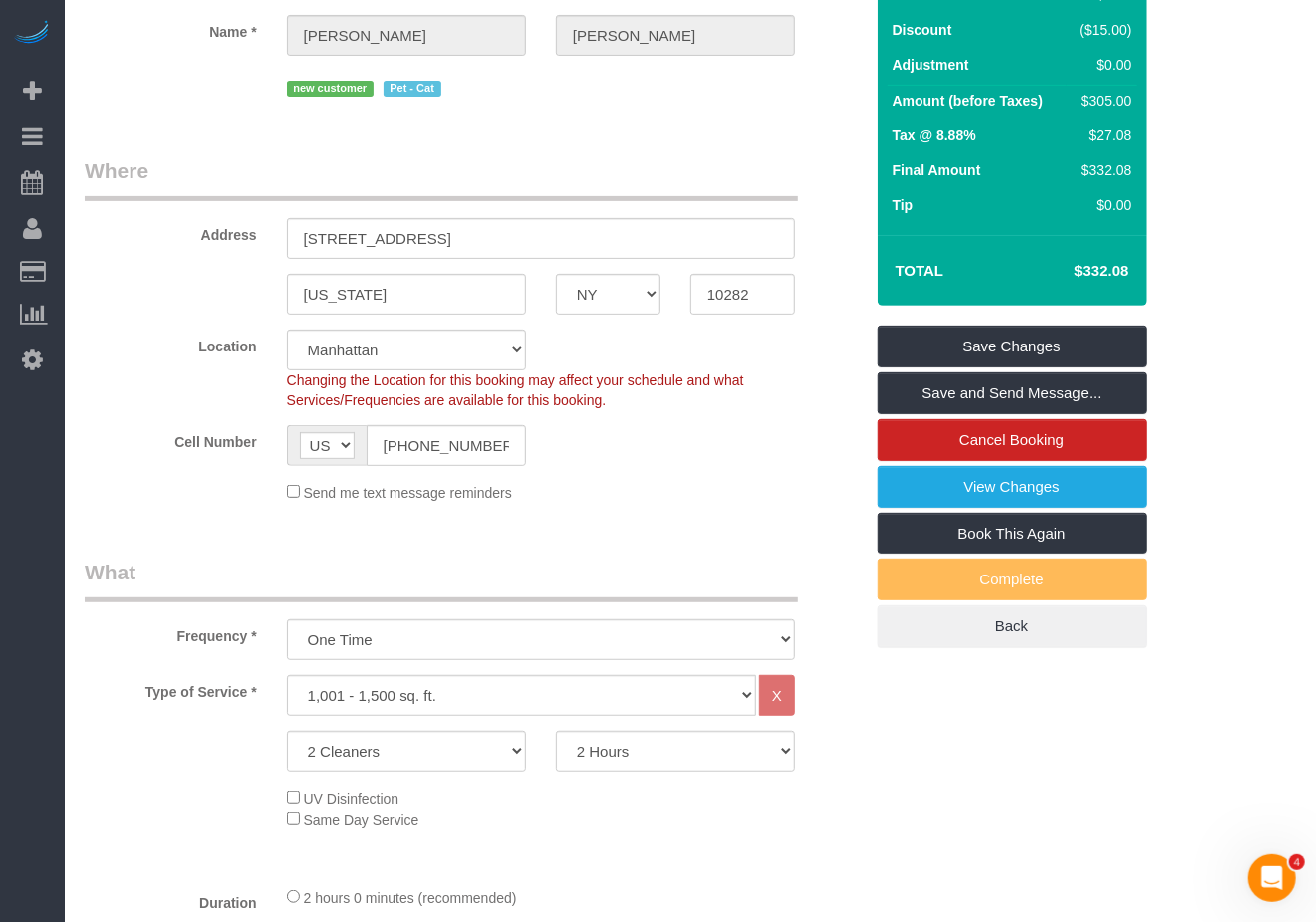 scroll, scrollTop: 0, scrollLeft: 0, axis: both 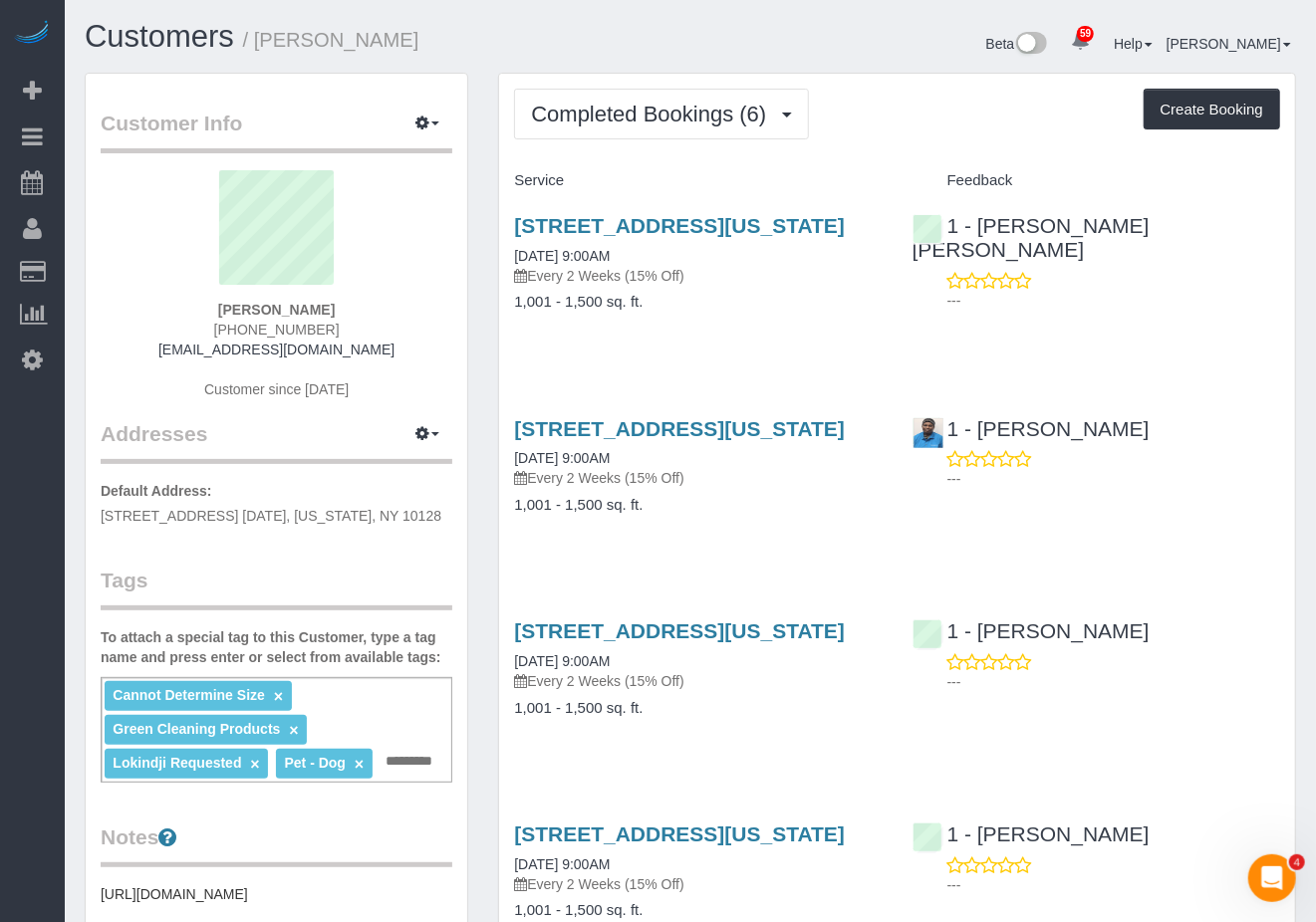 click on "1 - [PERSON_NAME]
---" at bounding box center (1096, 854) 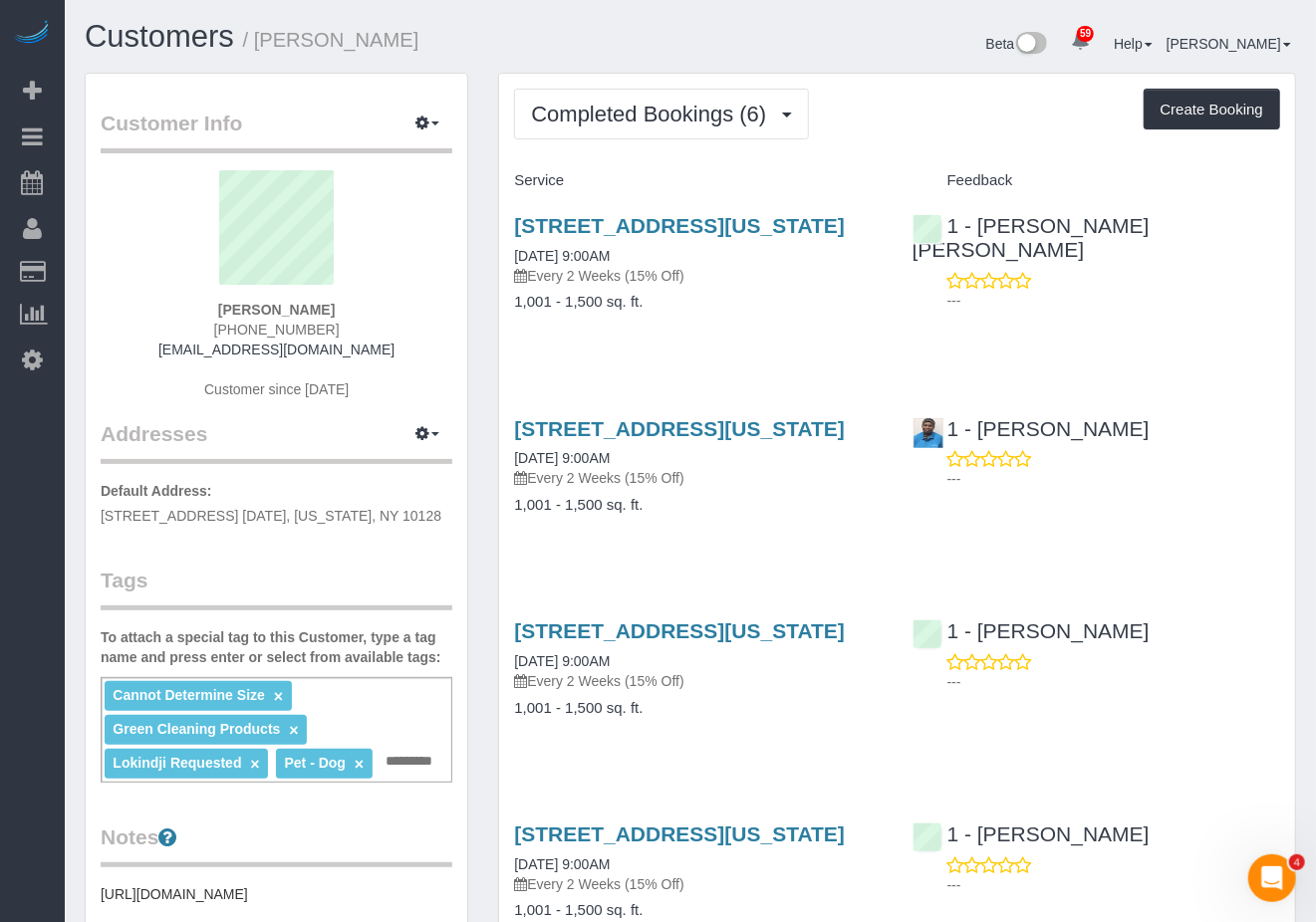 drag, startPoint x: 365, startPoint y: 315, endPoint x: 200, endPoint y: 311, distance: 165.04848 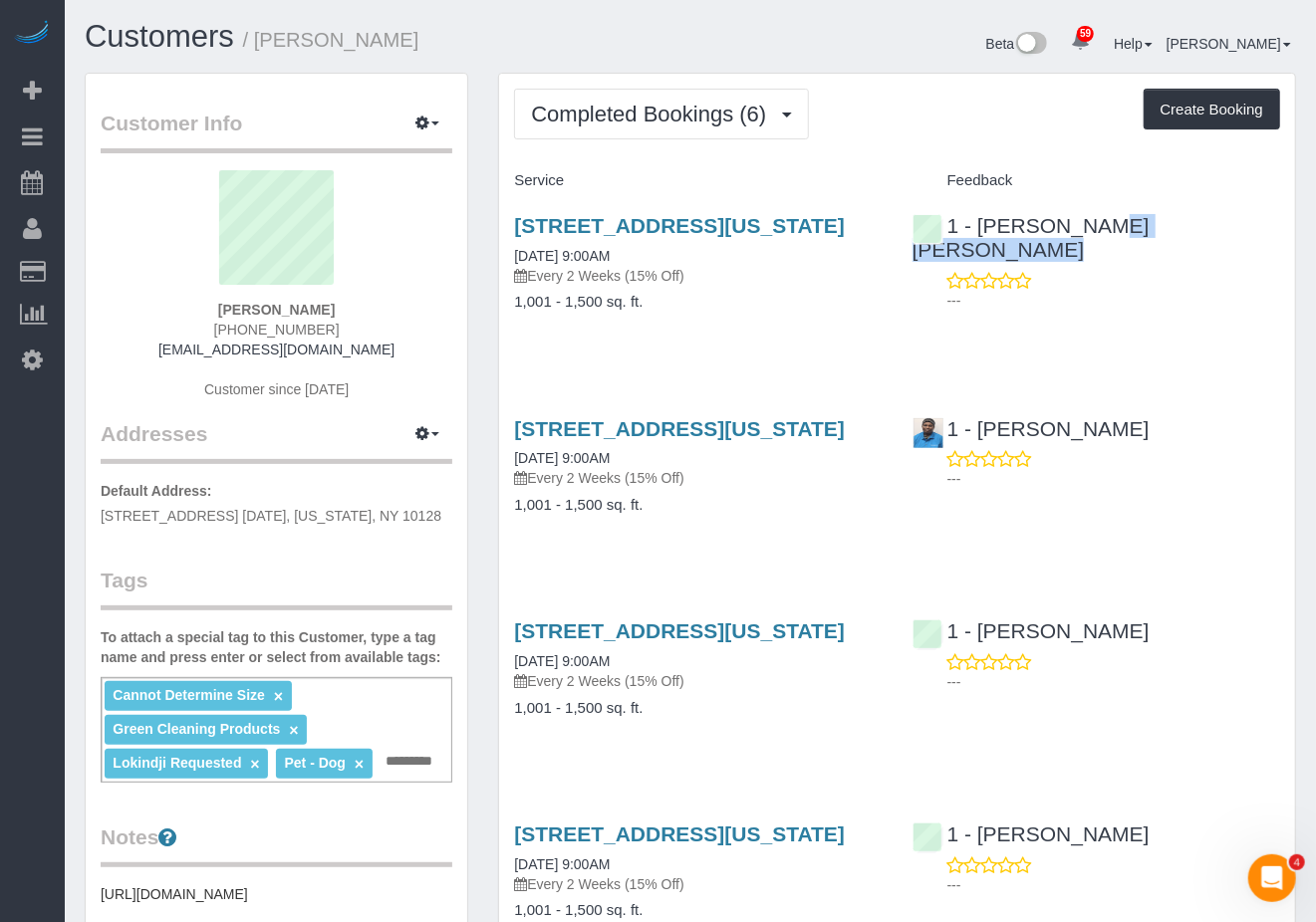 drag, startPoint x: 1169, startPoint y: 228, endPoint x: 978, endPoint y: 239, distance: 191.3165 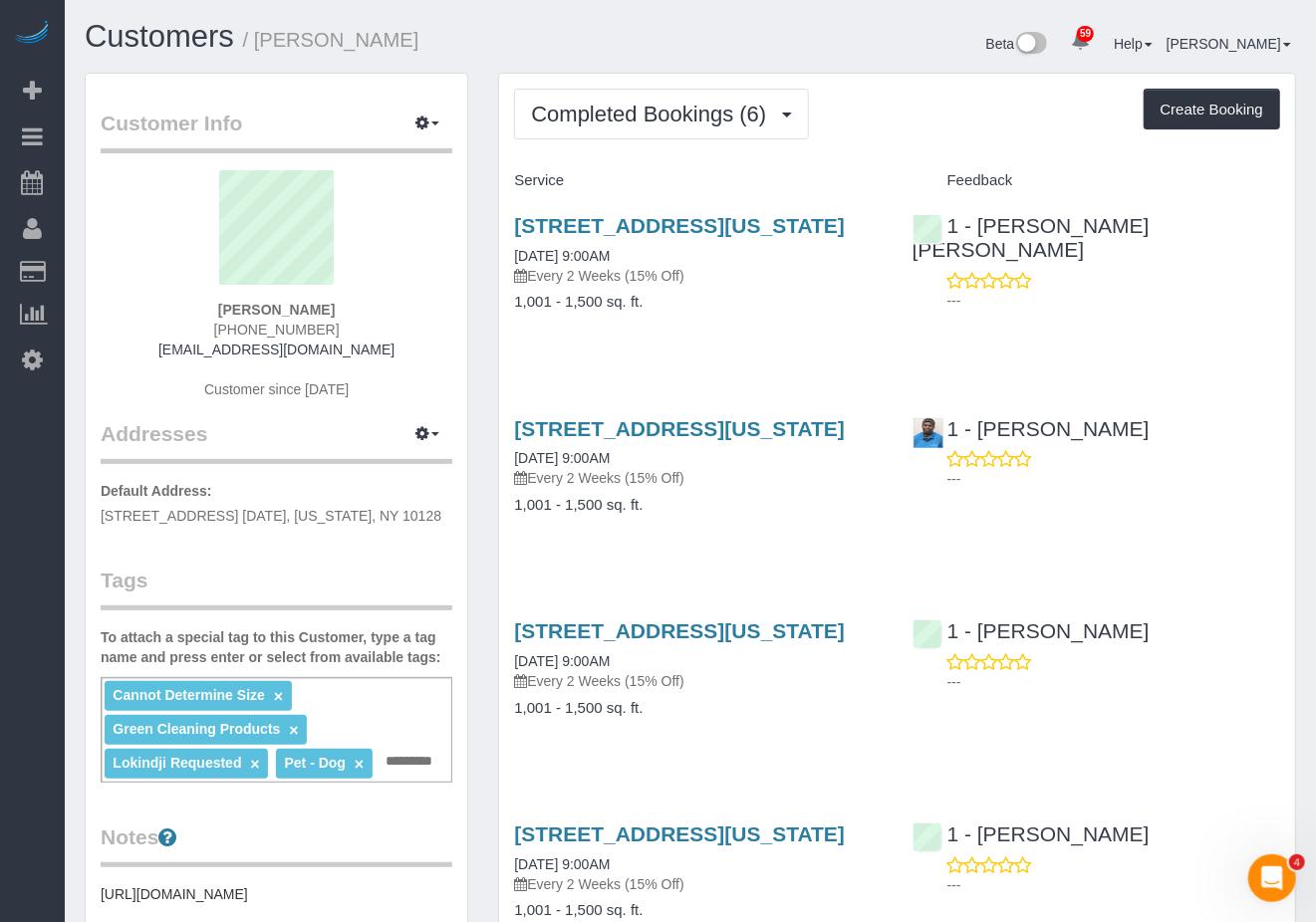click on "---" at bounding box center (1096, 291) 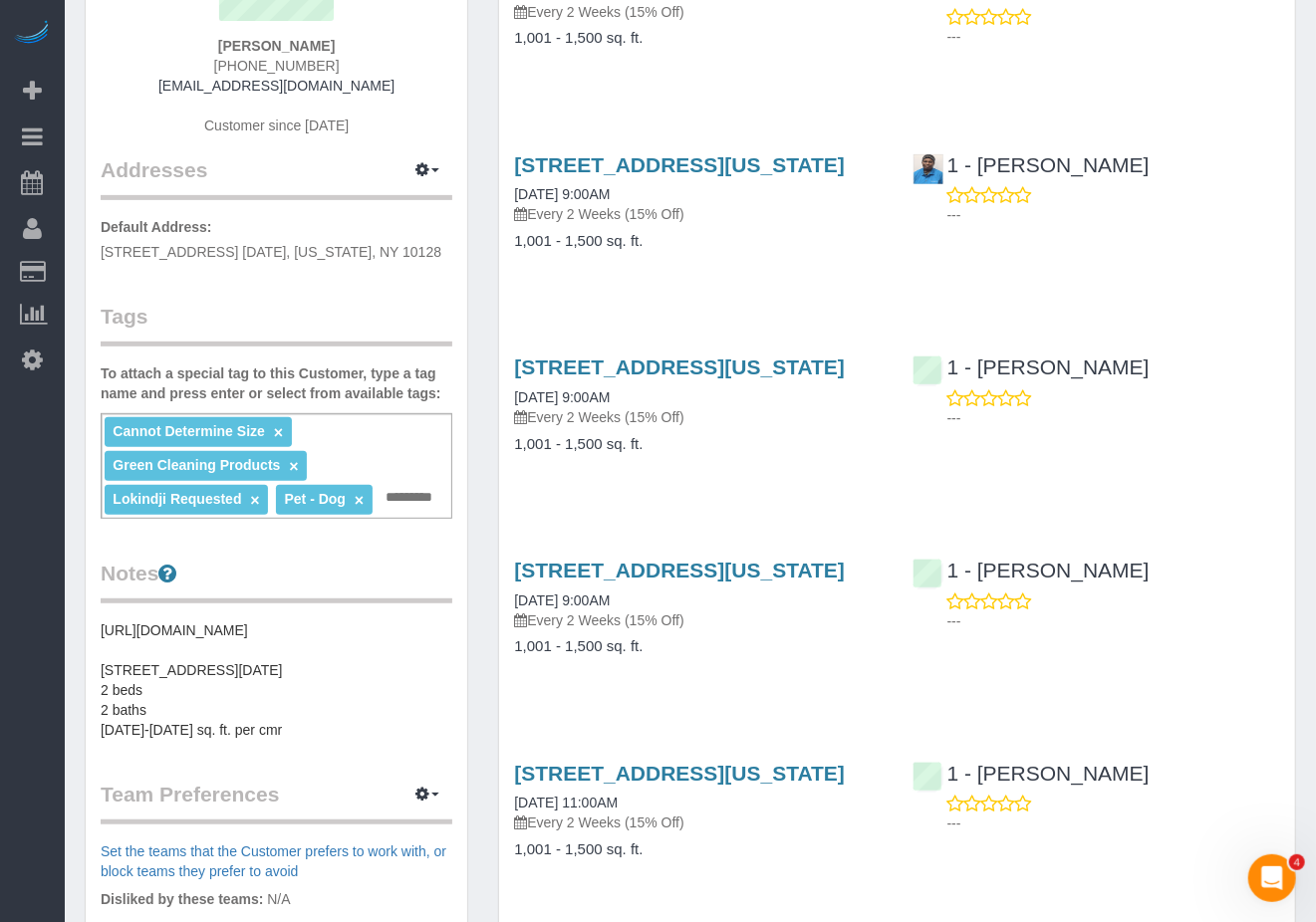 scroll, scrollTop: 265, scrollLeft: 0, axis: vertical 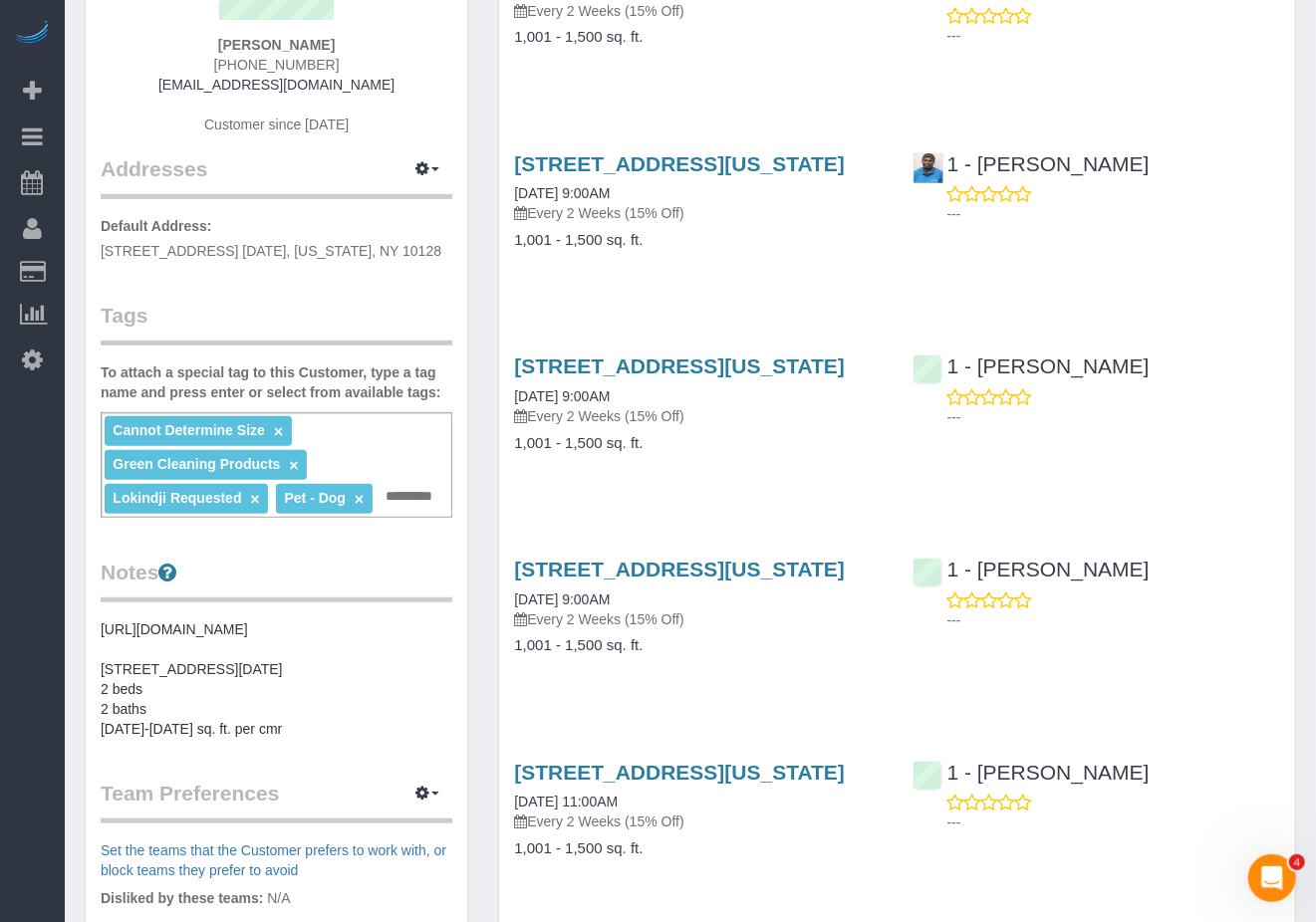 click on "Cannot Determine Size   × Green Cleaning Products   × Lokindji Requested   × Pet - Dog   × Add a tag" at bounding box center (276, 465) 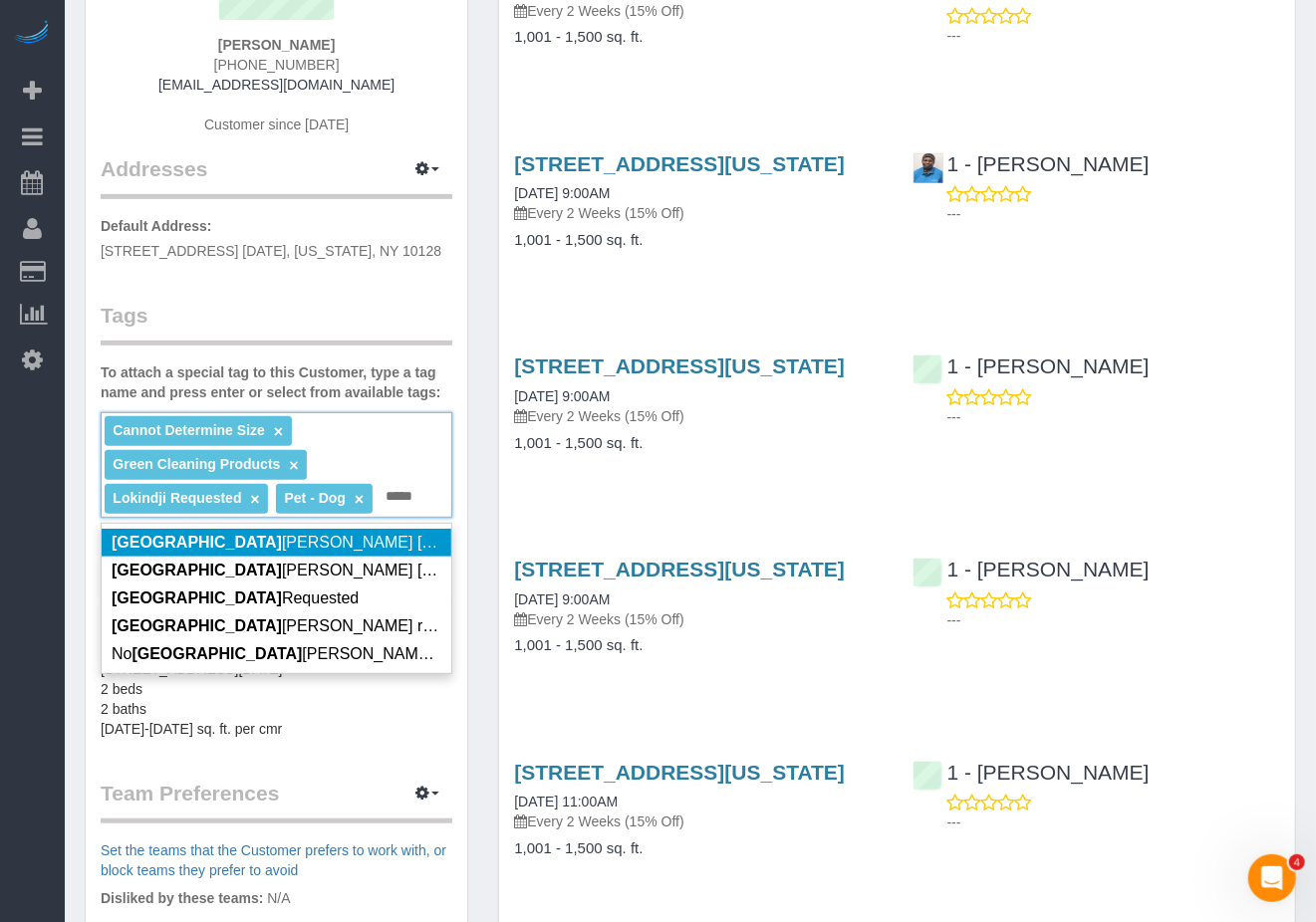 type on "****" 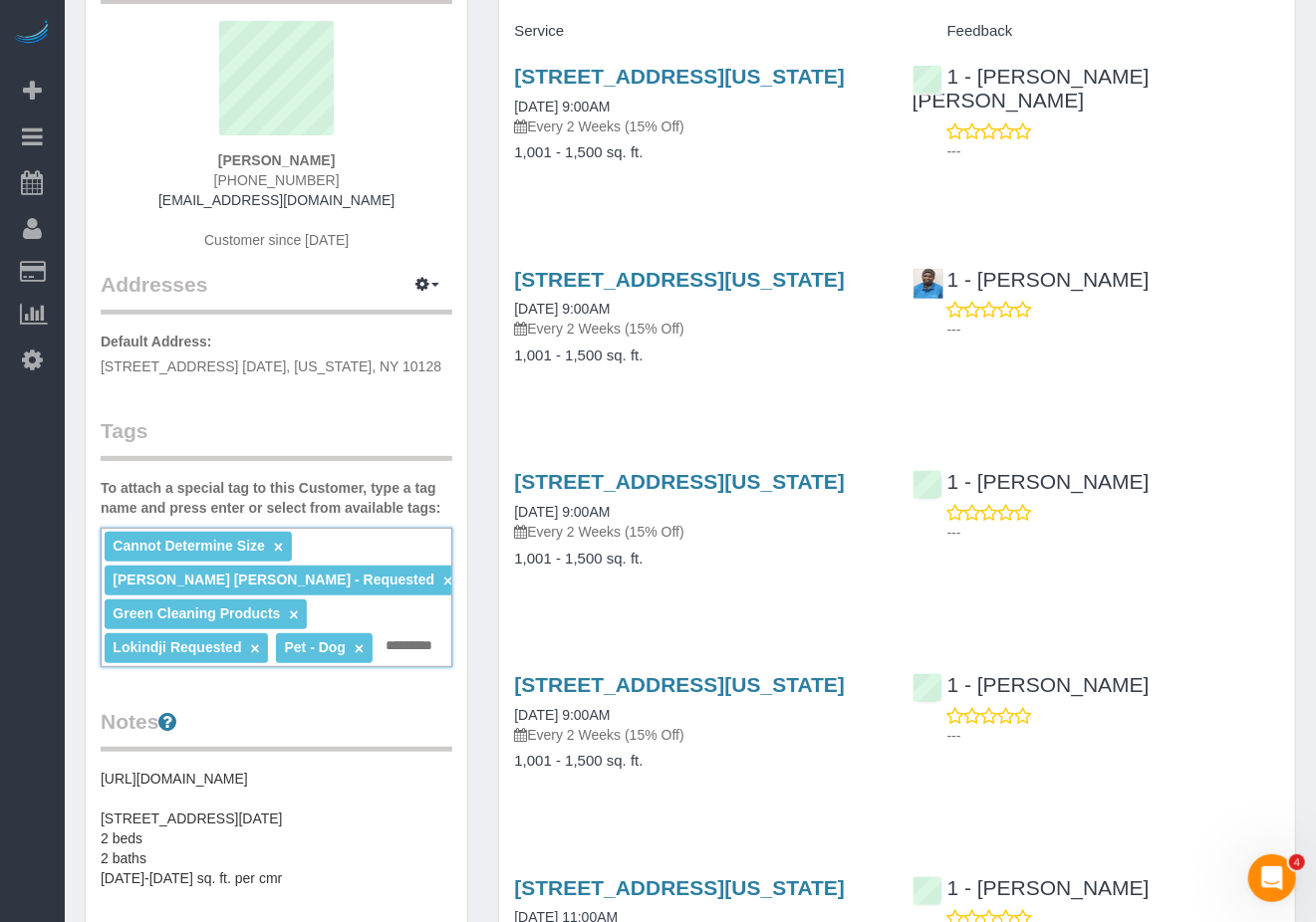 scroll, scrollTop: 0, scrollLeft: 0, axis: both 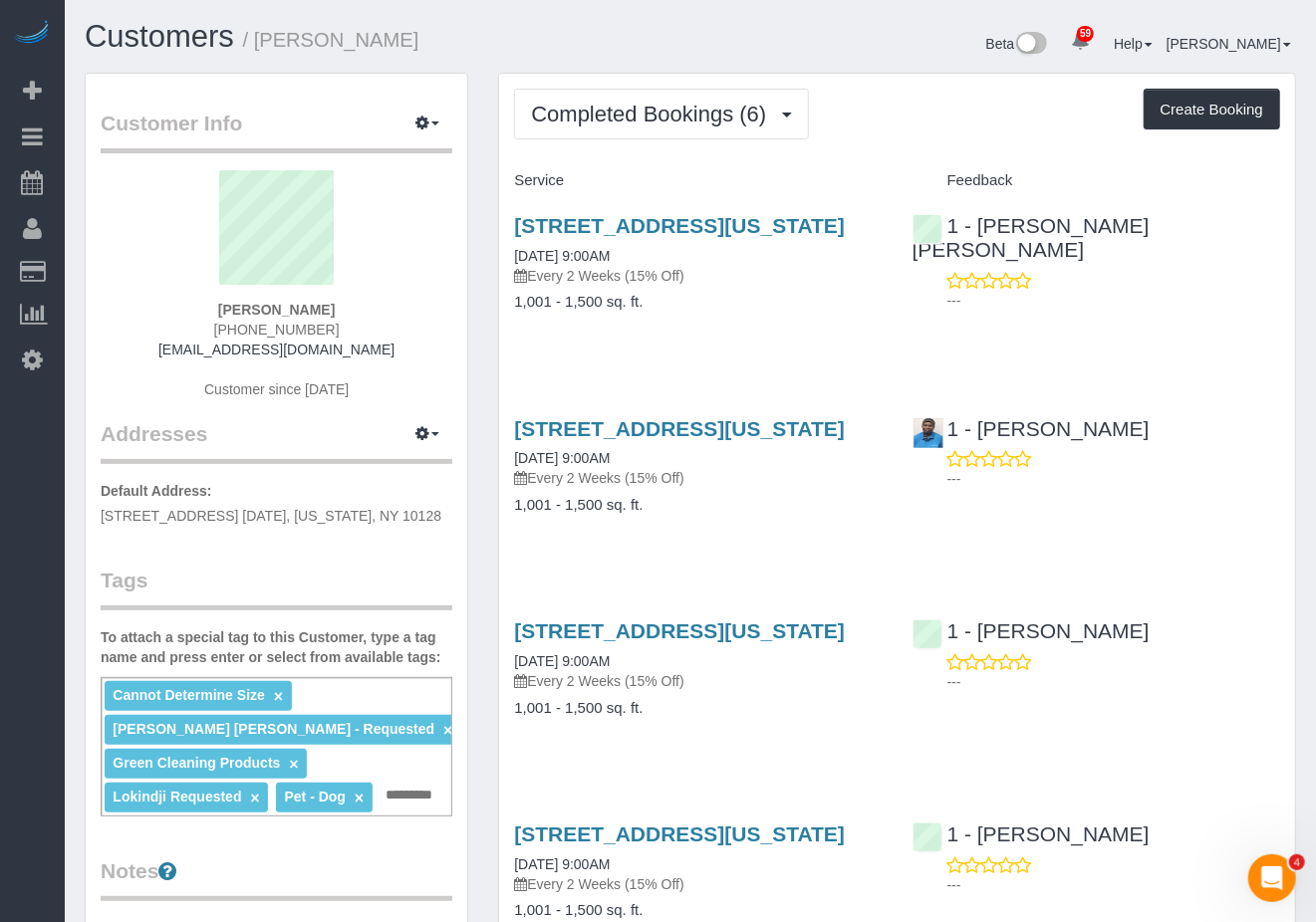 click on "55 East 87th Street, 4bc, New York, NY 10128
06/24/2025 9:00AM
Every 2 Weeks (15% Off)
1,001 - 1,500 sq. ft.
1 - Elba Lobo Varela
---" at bounding box center [897, 274] 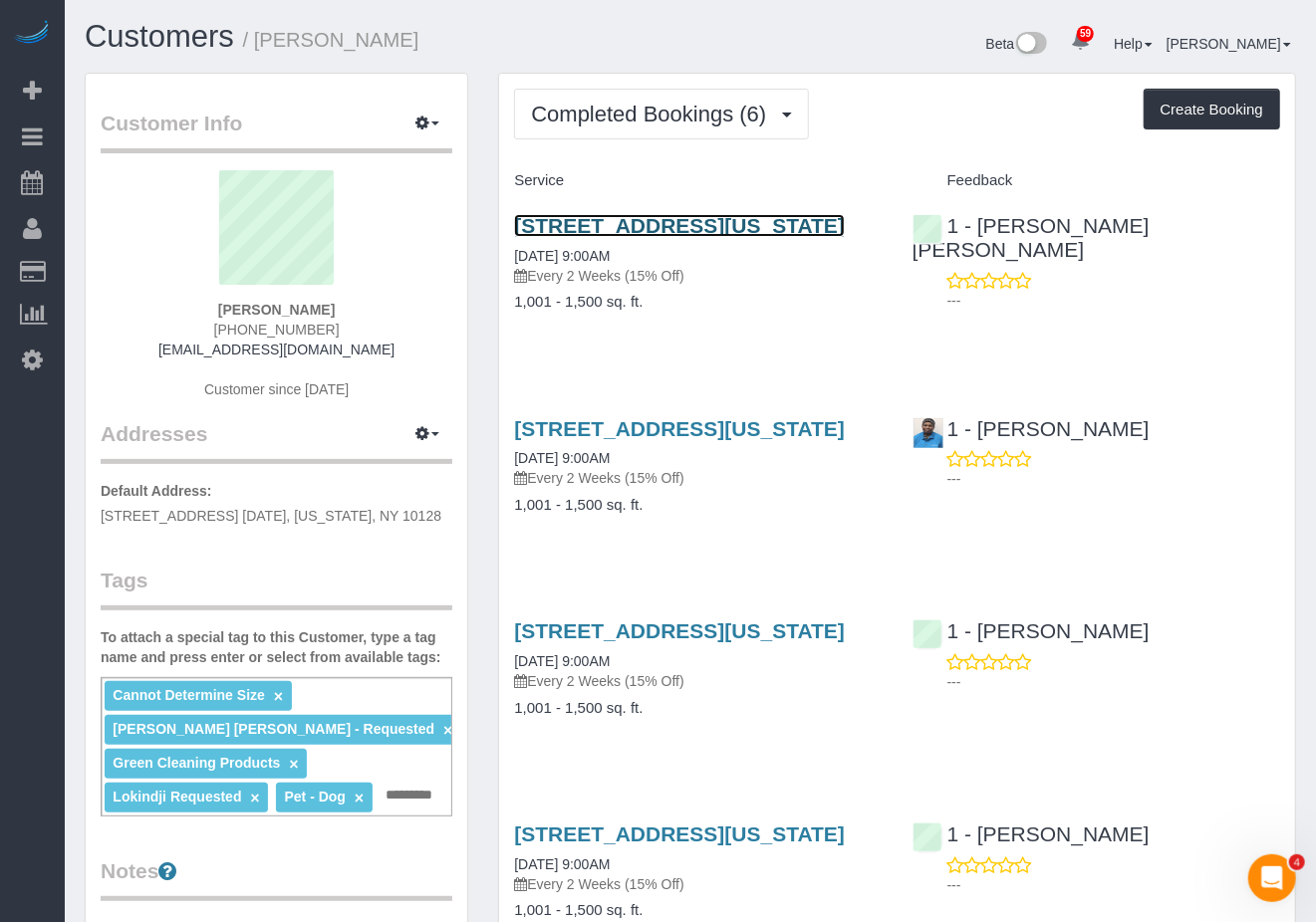 click on "55 East 87th Street, 4bc, New York, NY 10128" at bounding box center [679, 225] 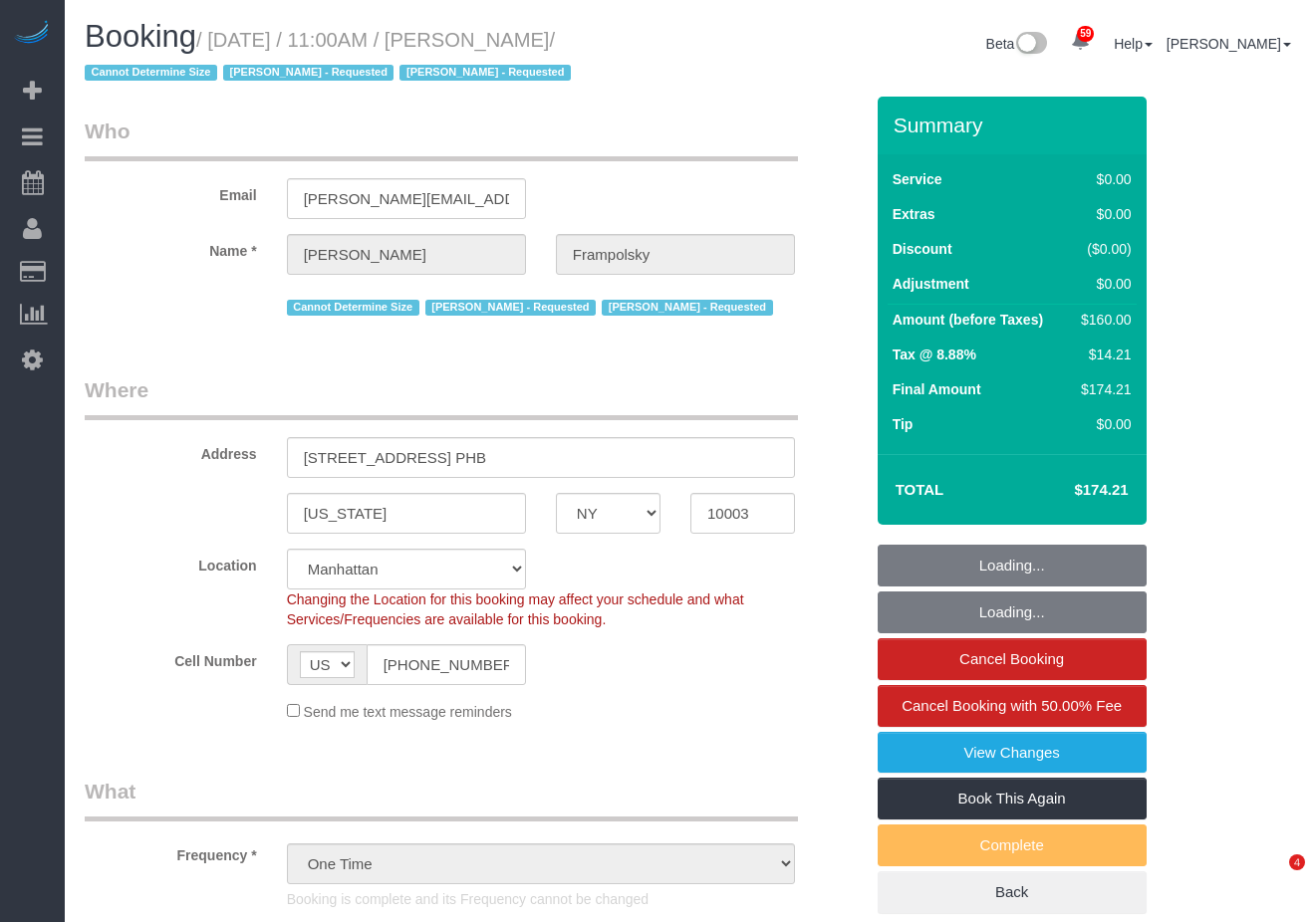select on "NY" 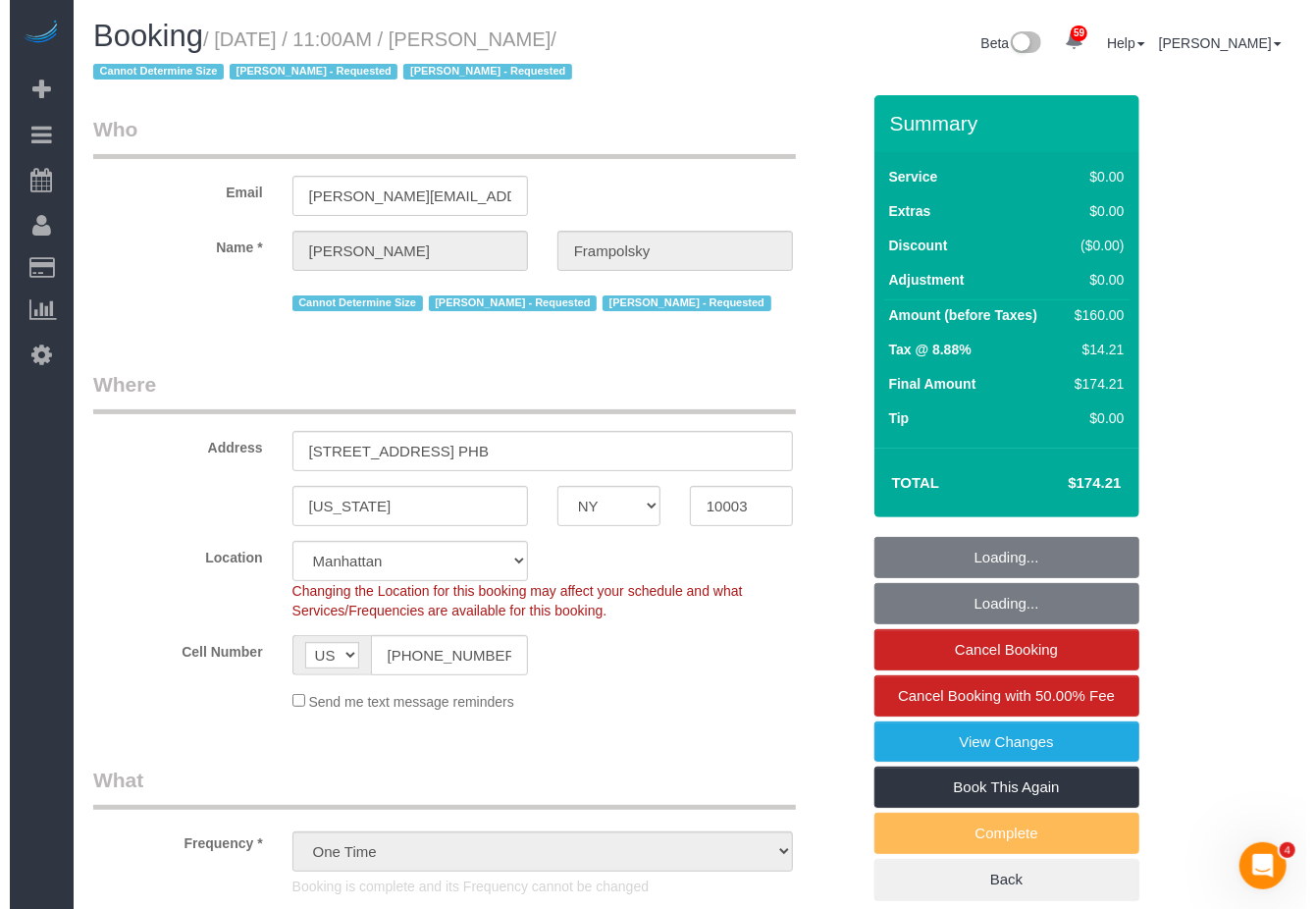 scroll, scrollTop: 0, scrollLeft: 0, axis: both 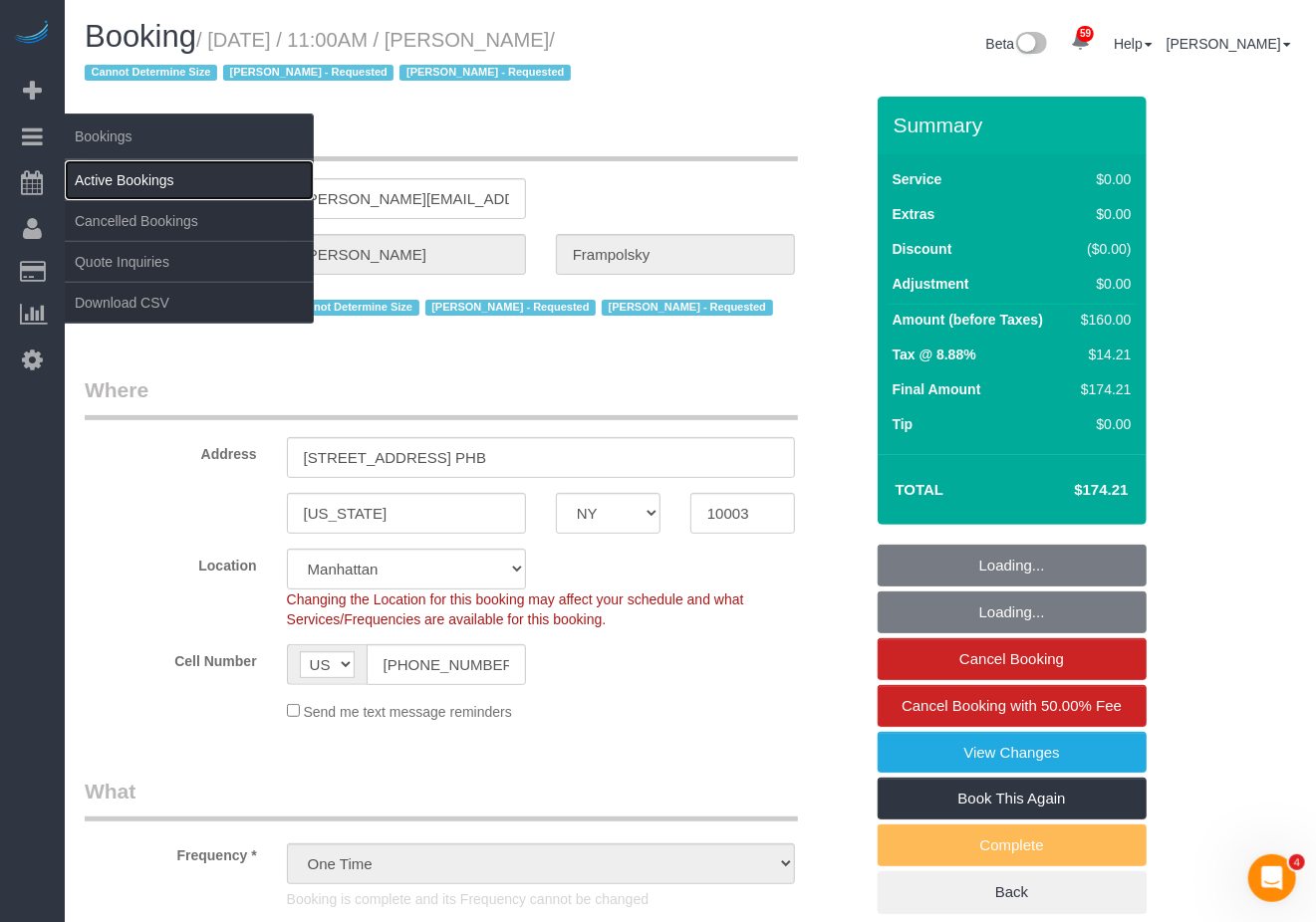 click on "Active Bookings" at bounding box center (189, 180) 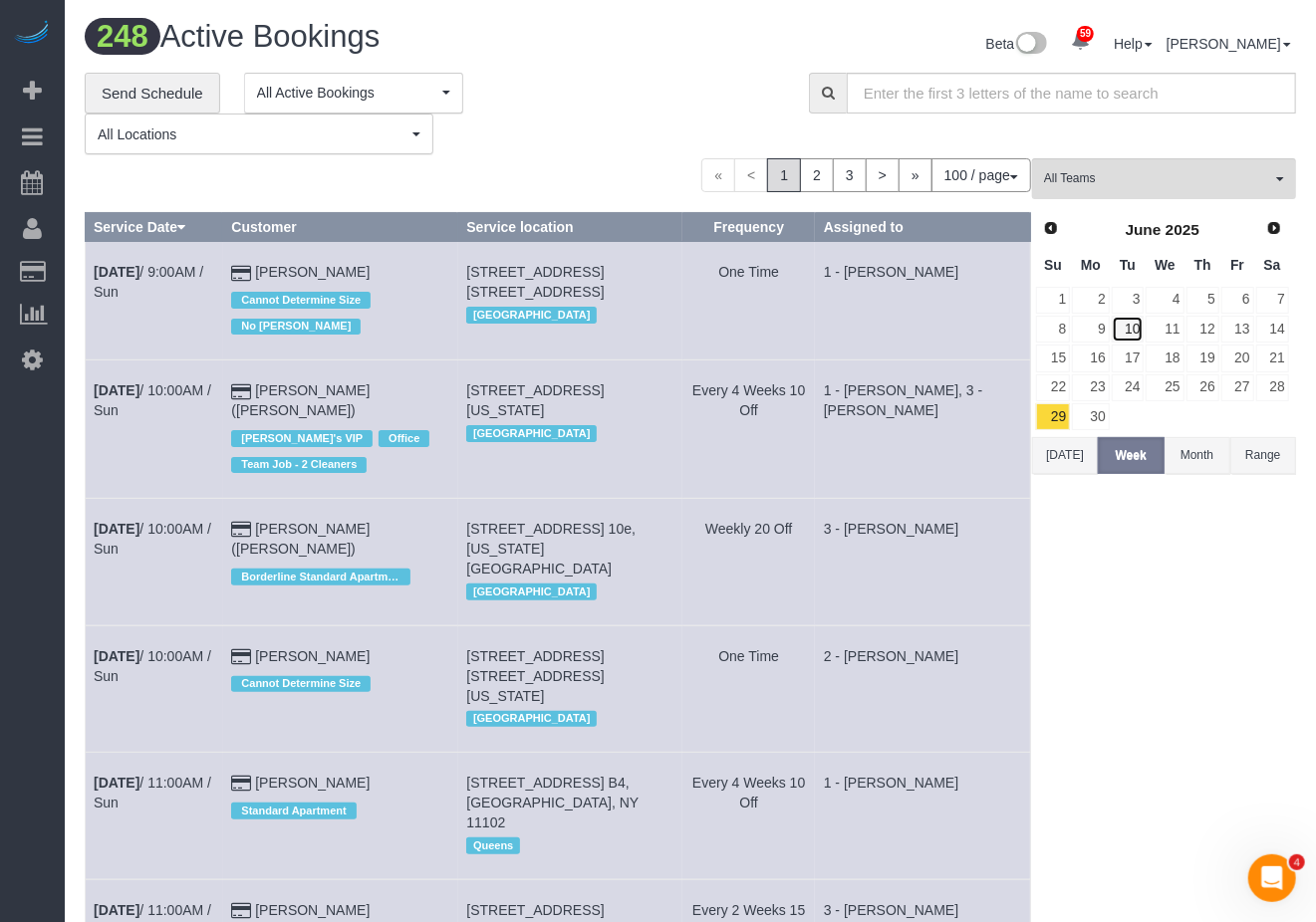 click on "10" at bounding box center [1128, 329] 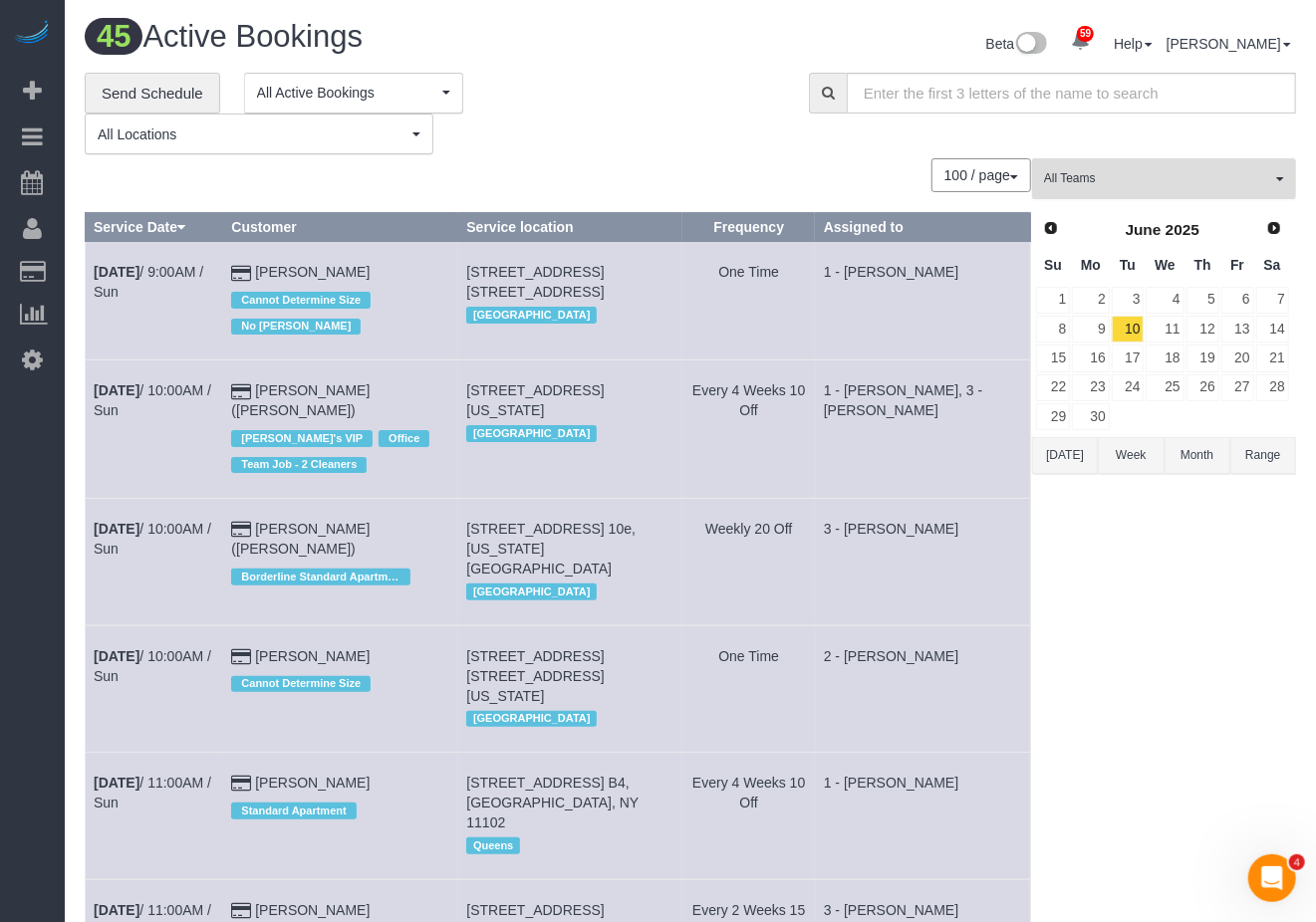 click on "All Teams" at bounding box center (1158, 178) 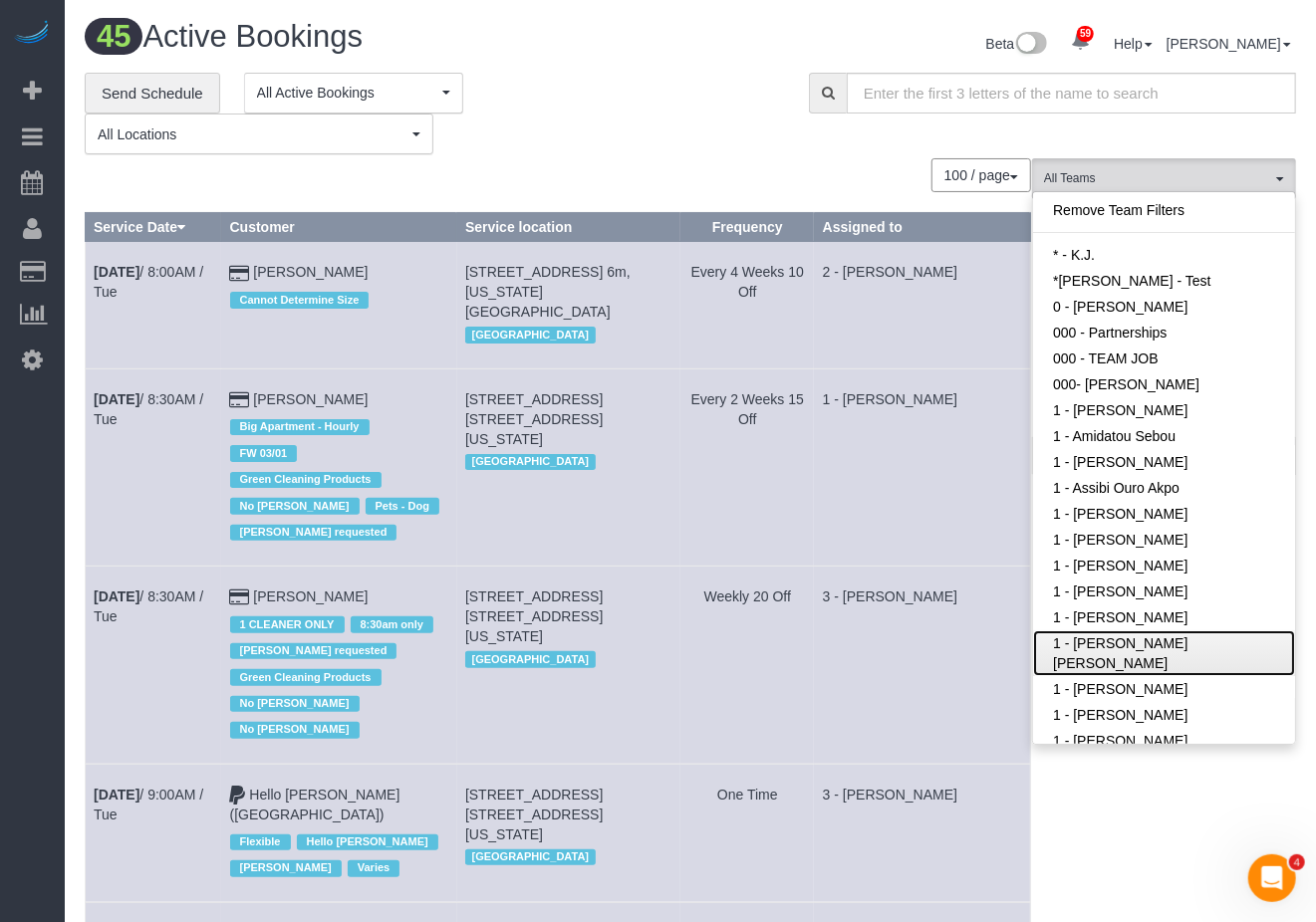 click on "1 - [PERSON_NAME] [PERSON_NAME]" at bounding box center (1164, 653) 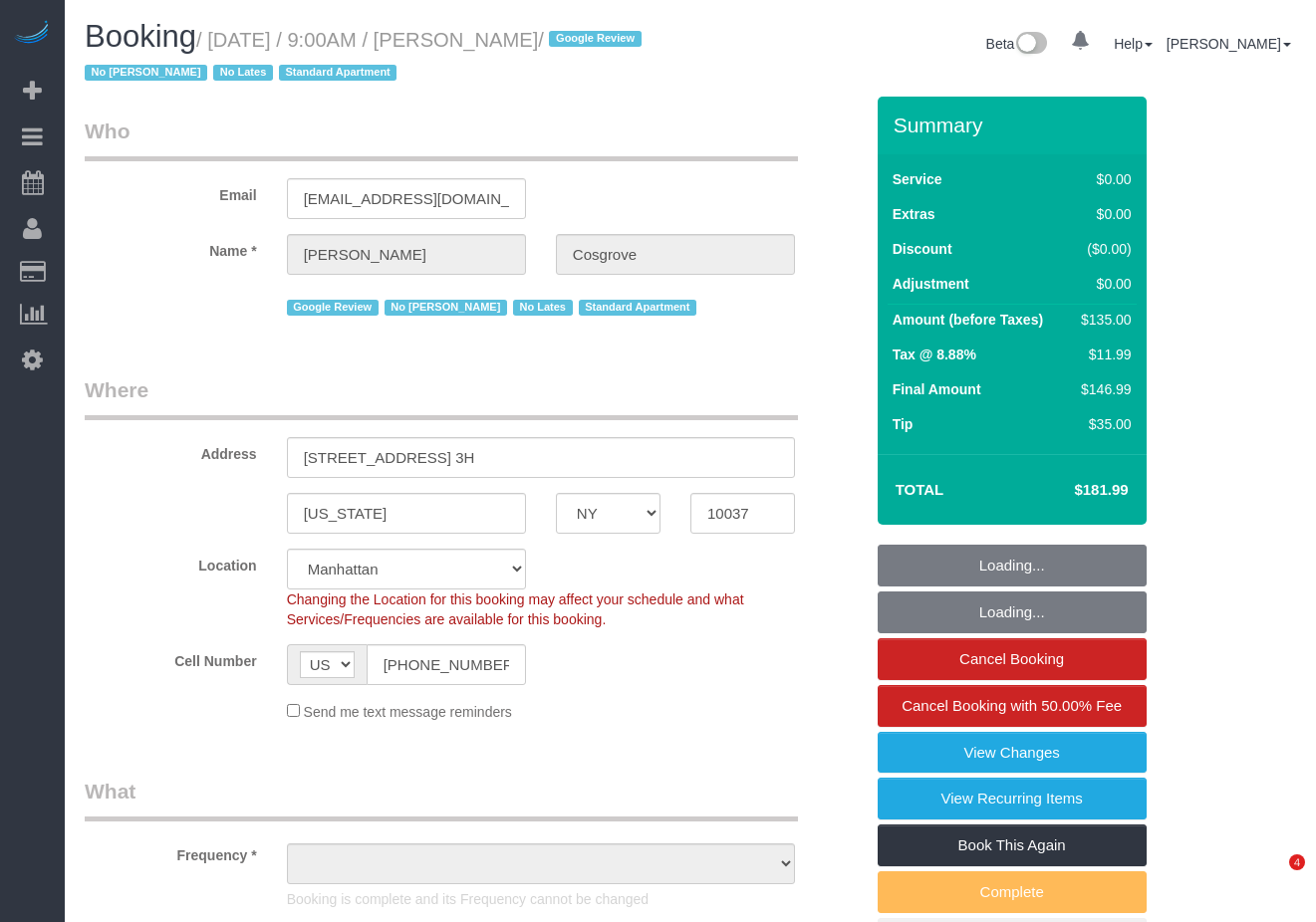 select on "NY" 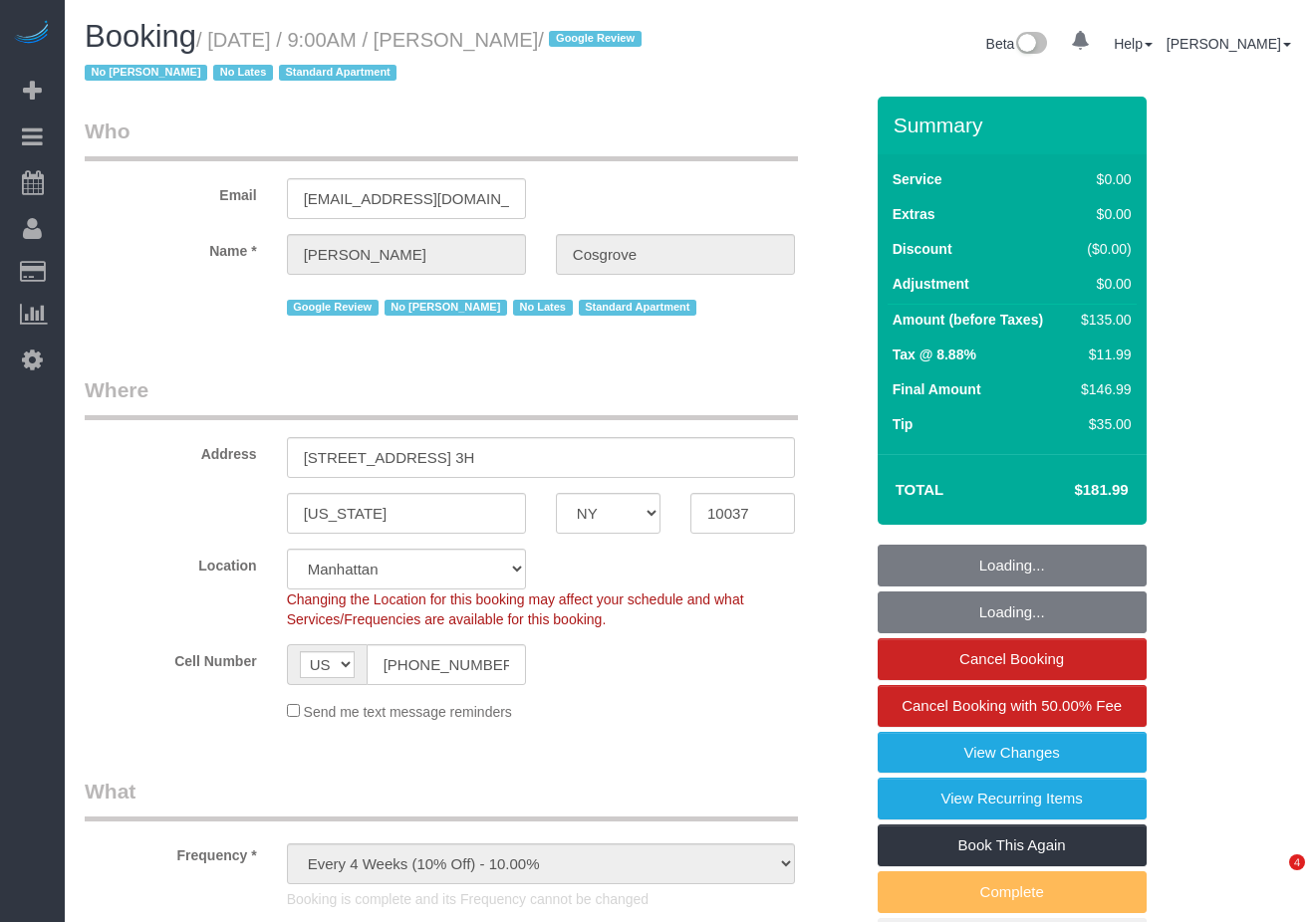 select on "string:stripe-pm_1QbSwS4VGloSiKo7YrvlY5HU" 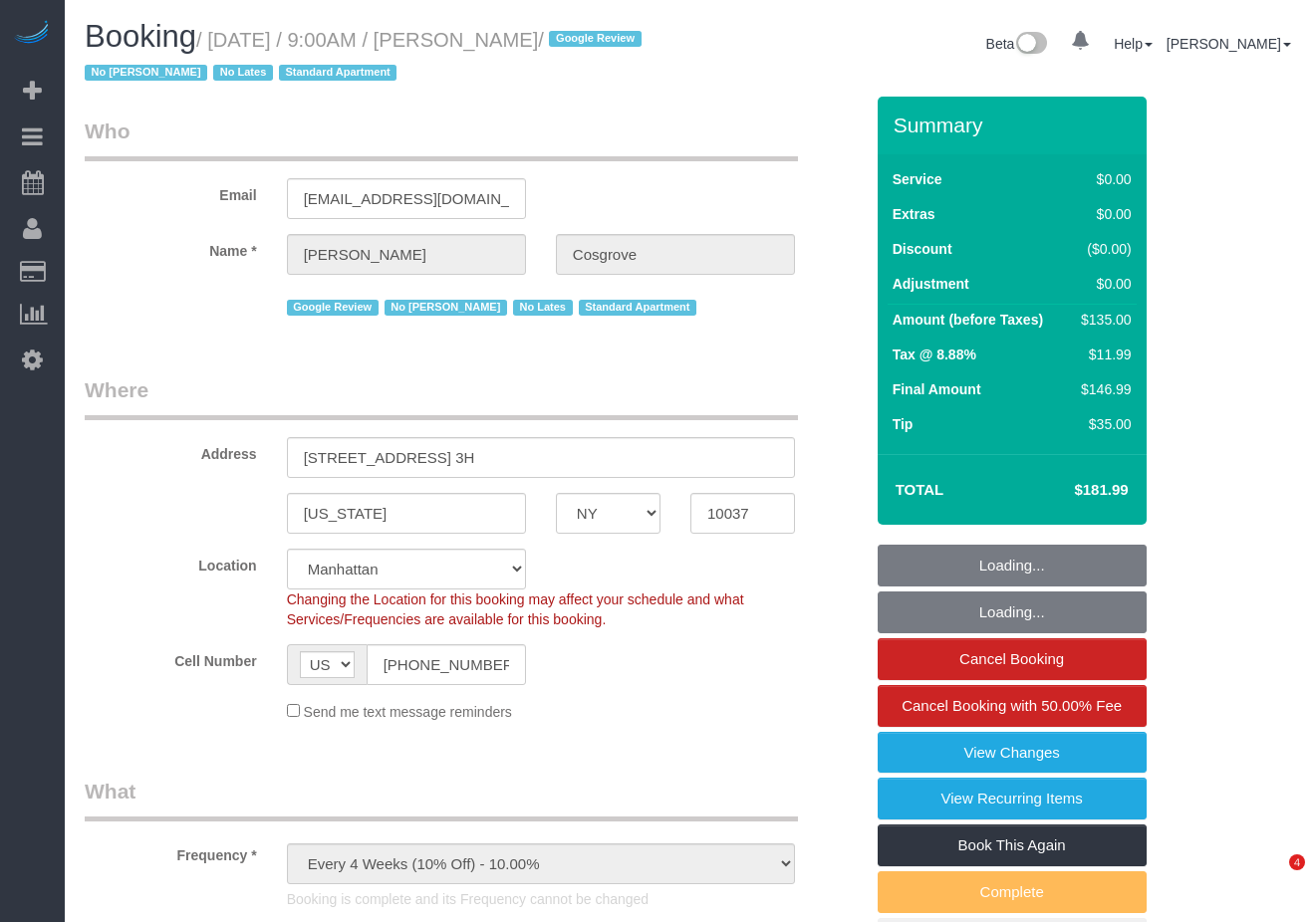 select on "object:1512" 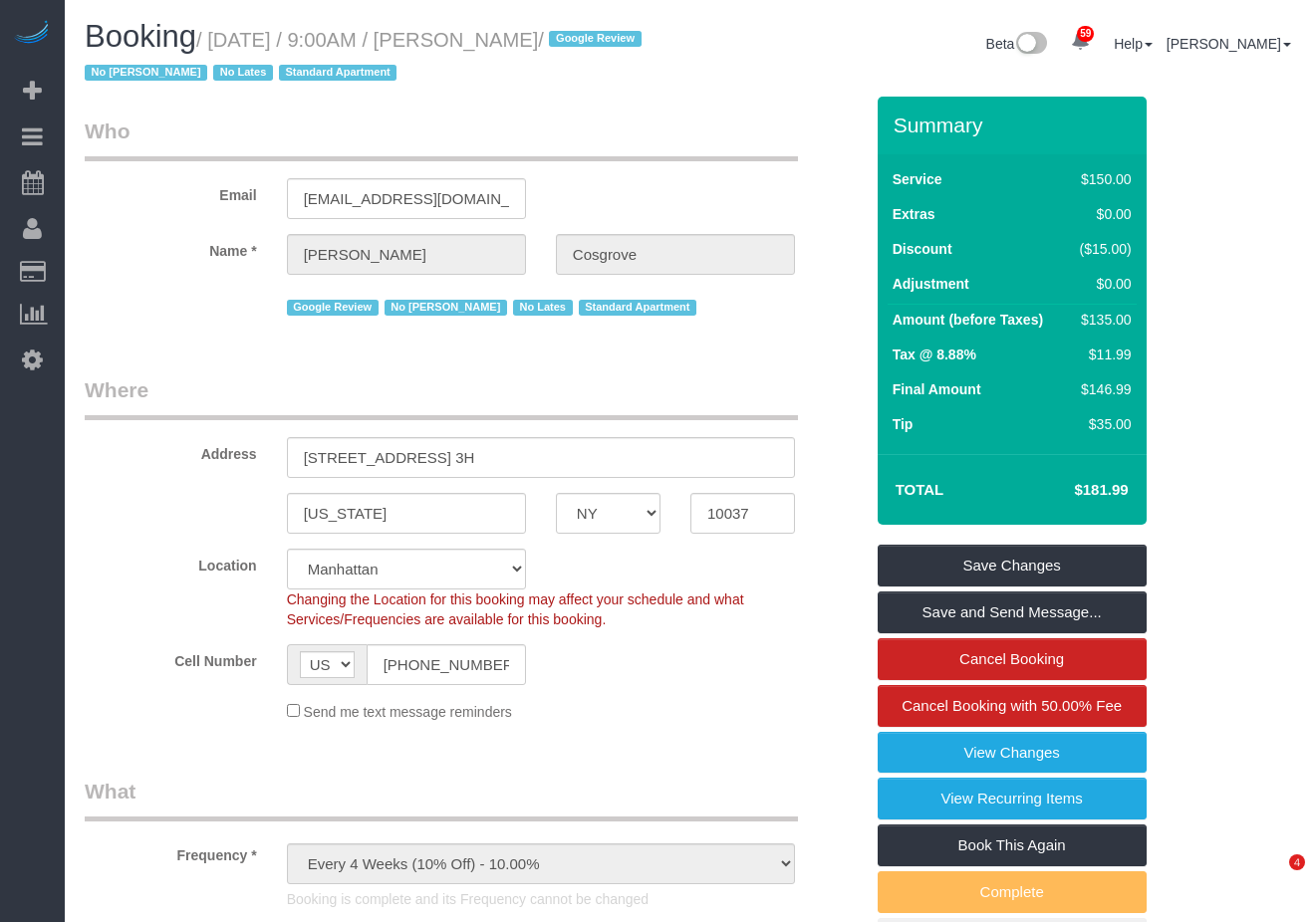 scroll, scrollTop: 0, scrollLeft: 0, axis: both 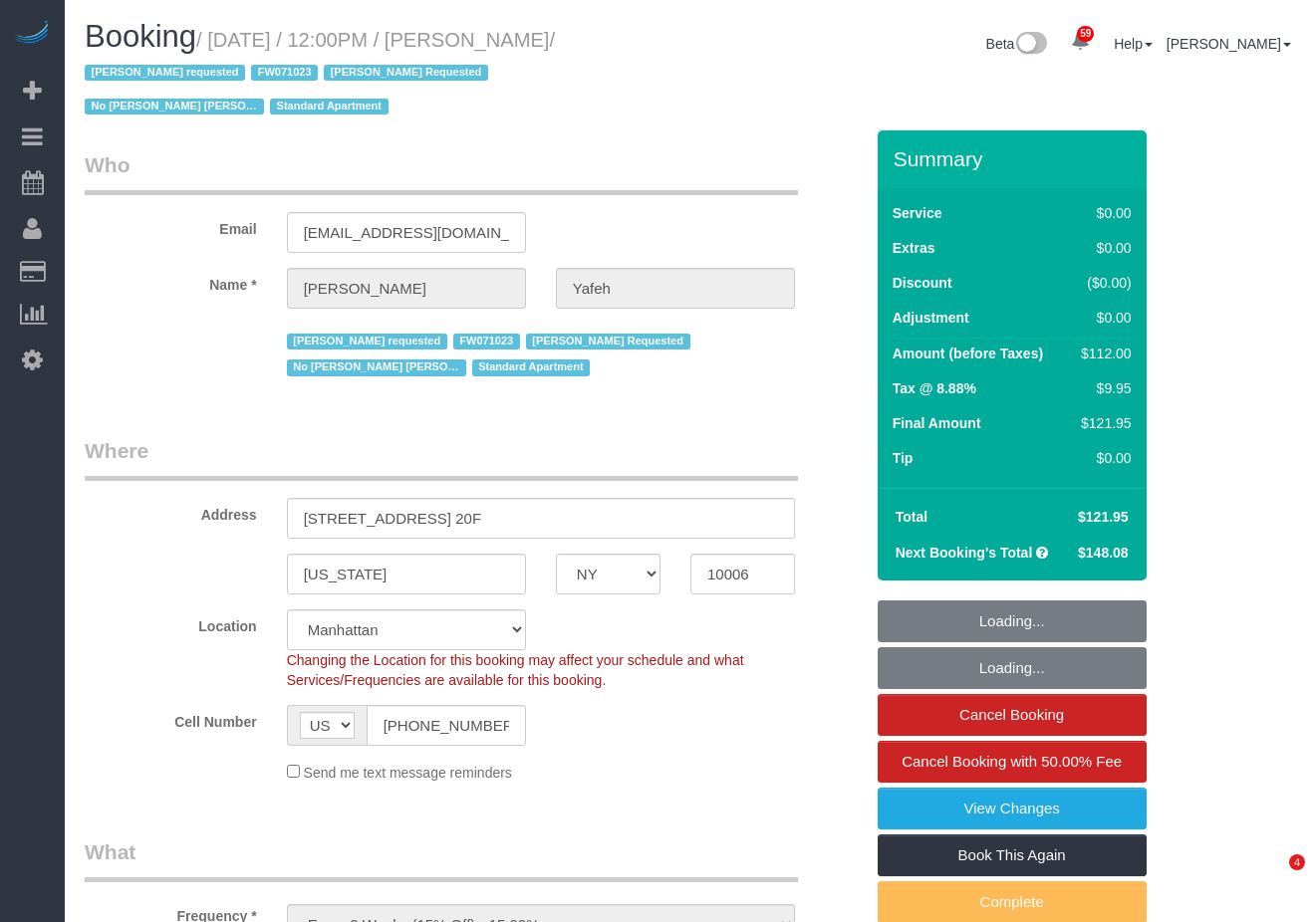 select on "NY" 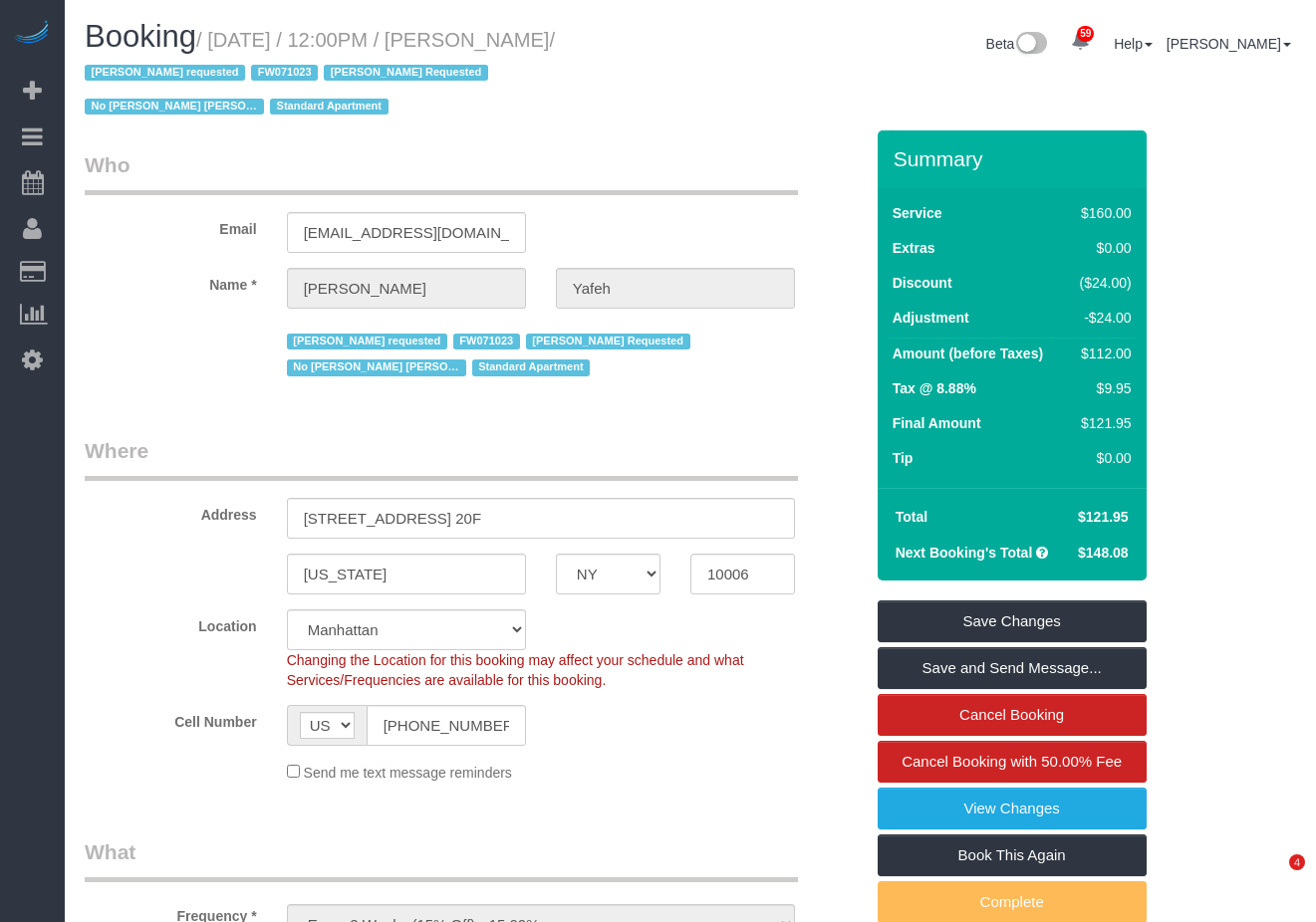 scroll, scrollTop: 0, scrollLeft: 0, axis: both 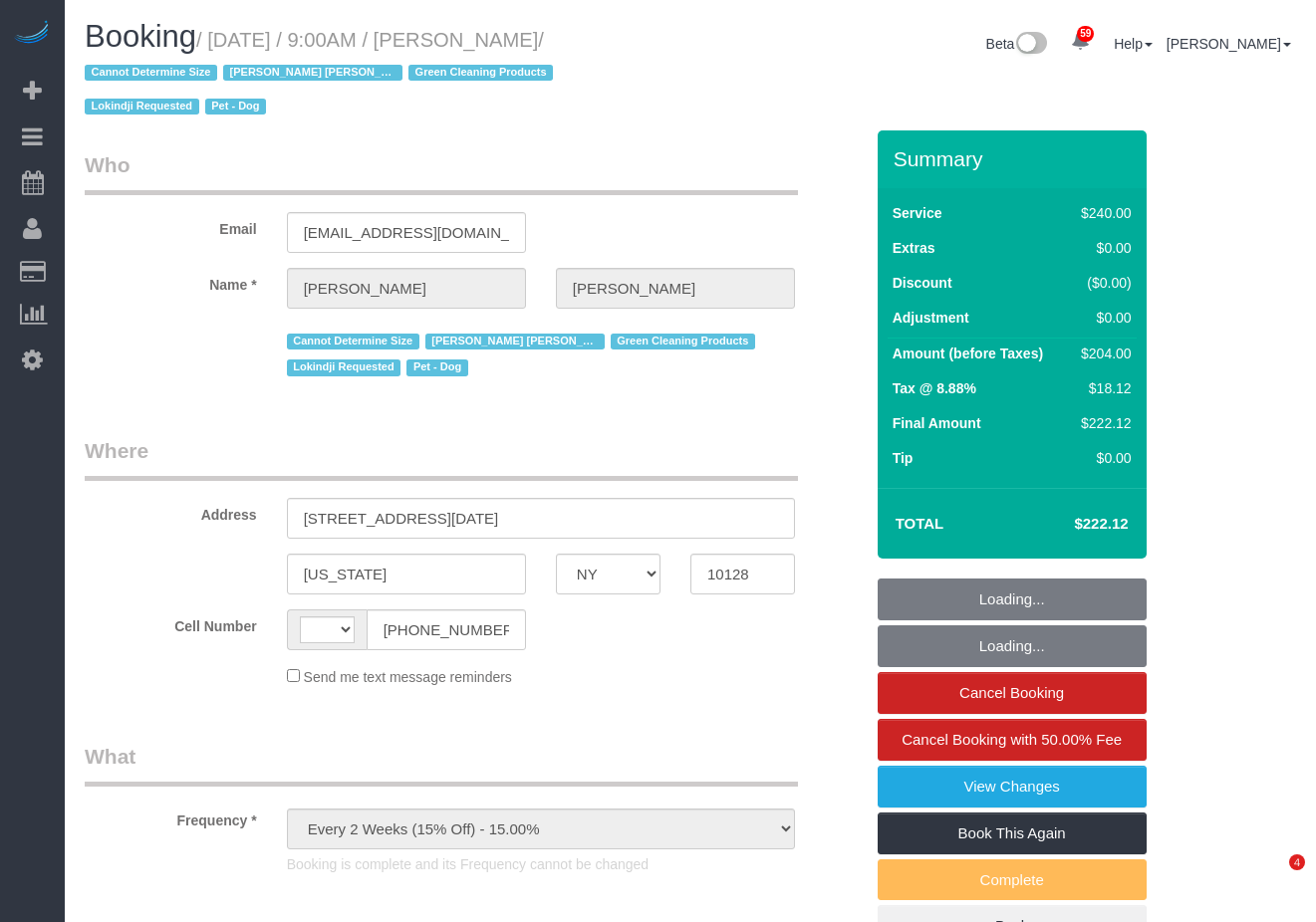 select on "NY" 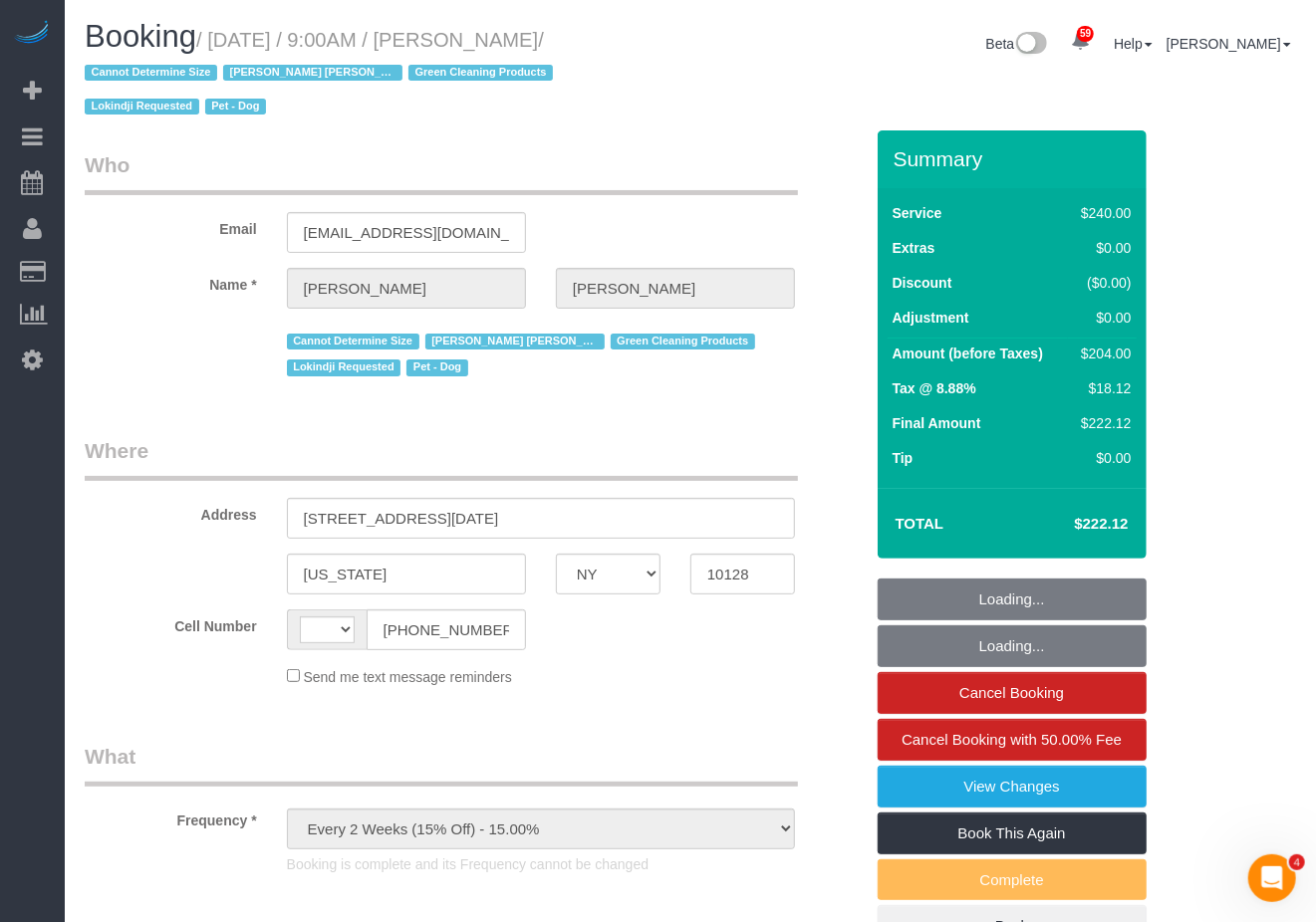 scroll, scrollTop: 0, scrollLeft: 0, axis: both 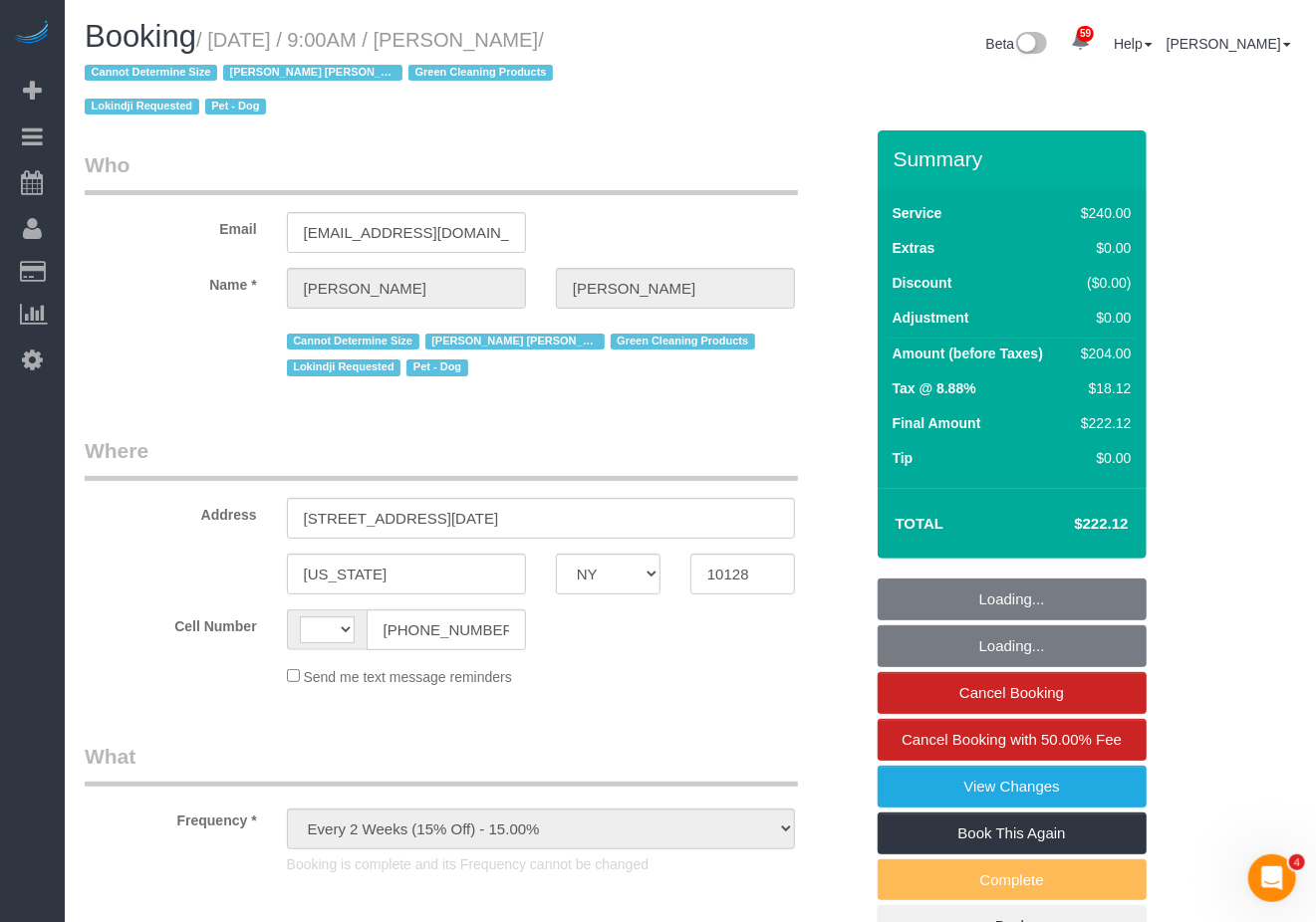 select on "string:stripe-pm_1RHEiV4VGloSiKo7LfsKSaxC" 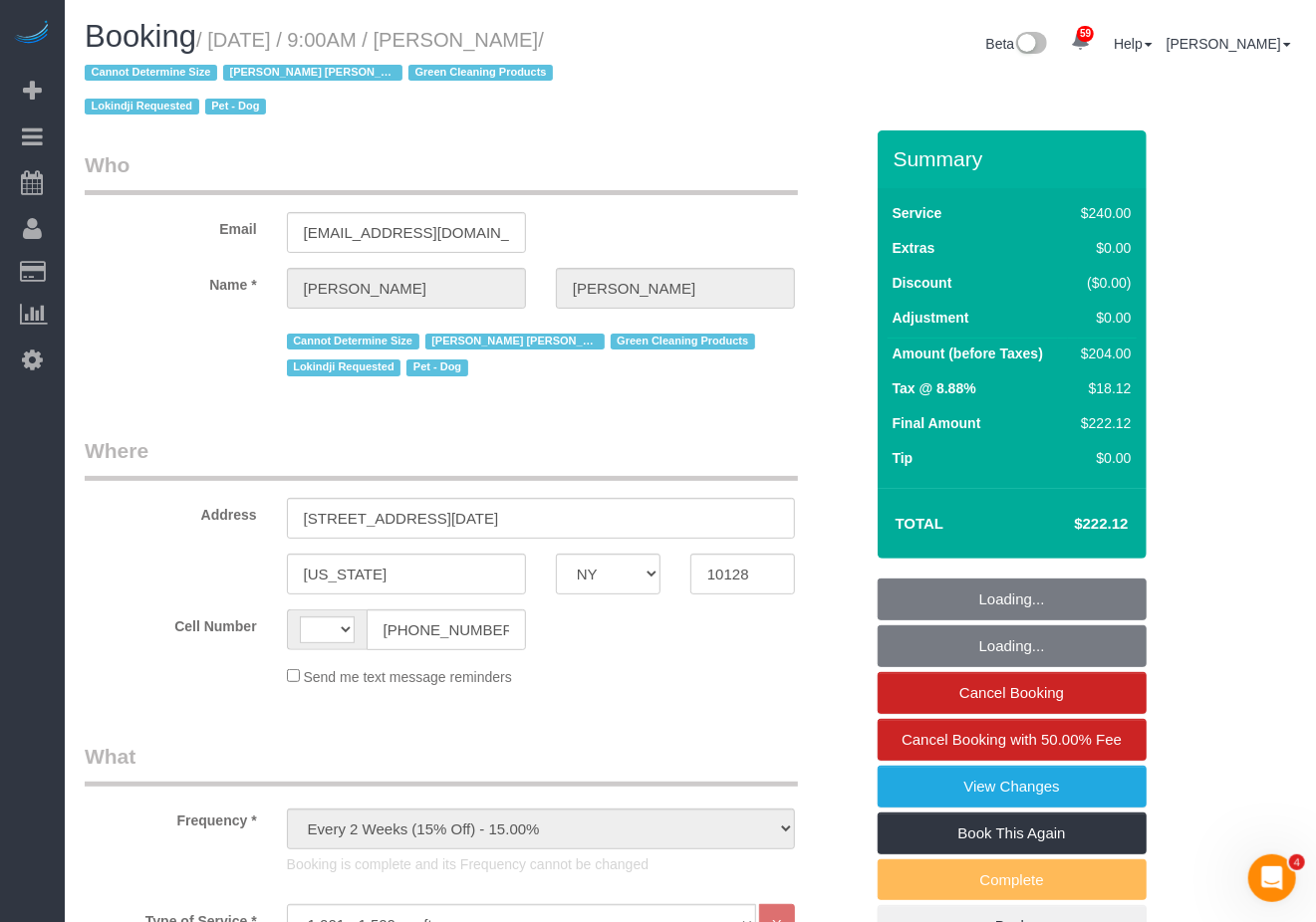 select on "string:[GEOGRAPHIC_DATA]" 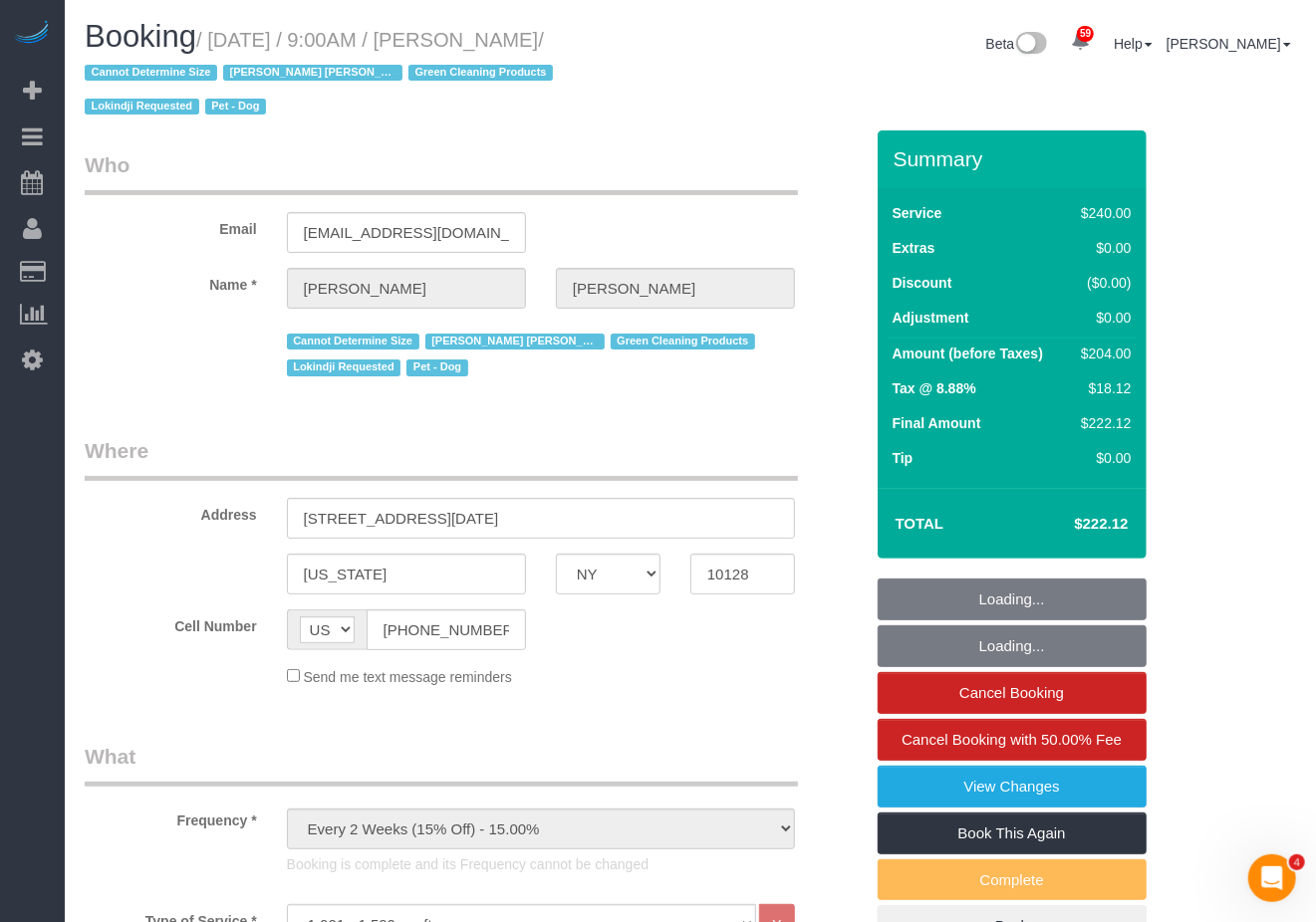 select on "spot1" 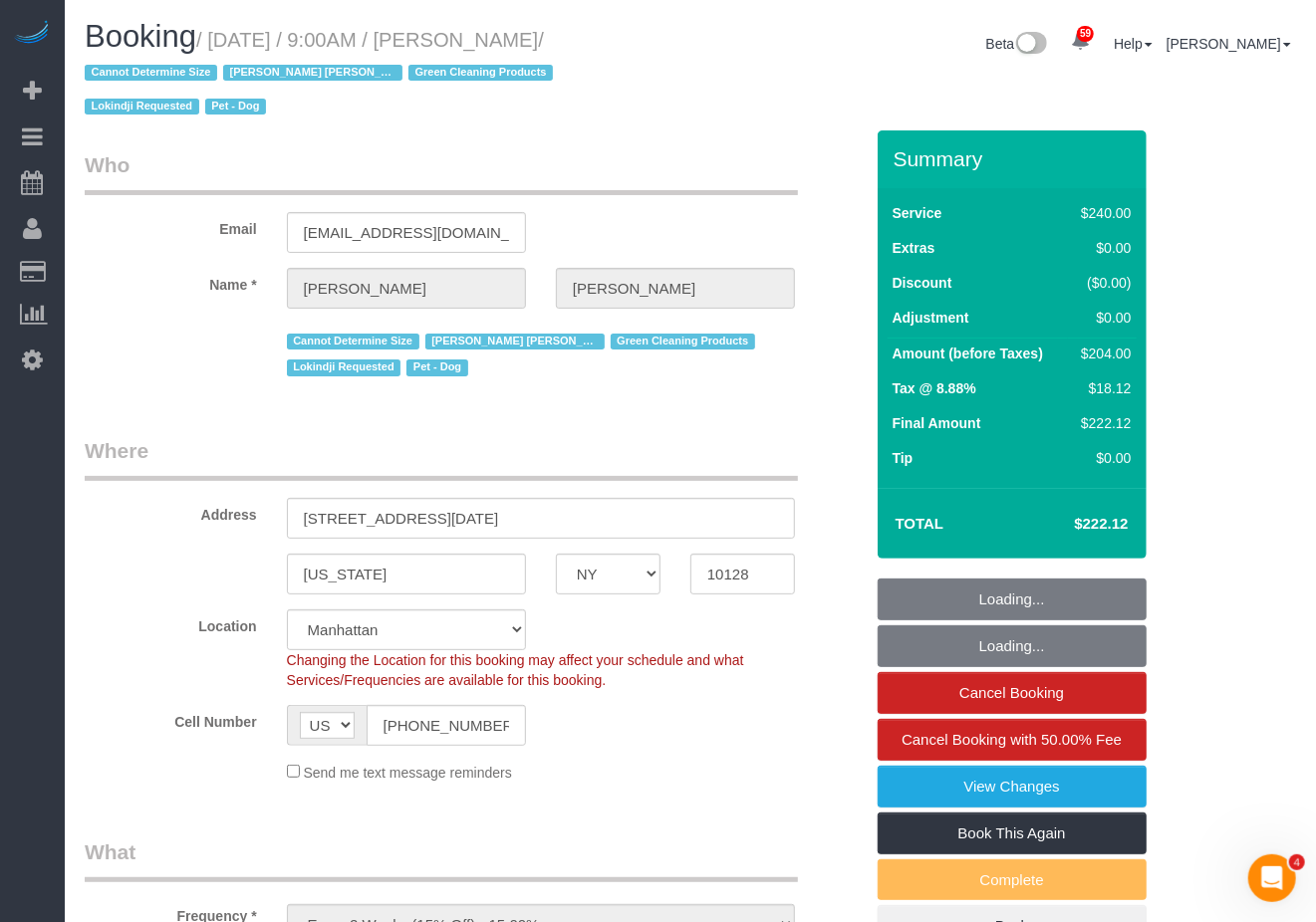 select on "object:1435" 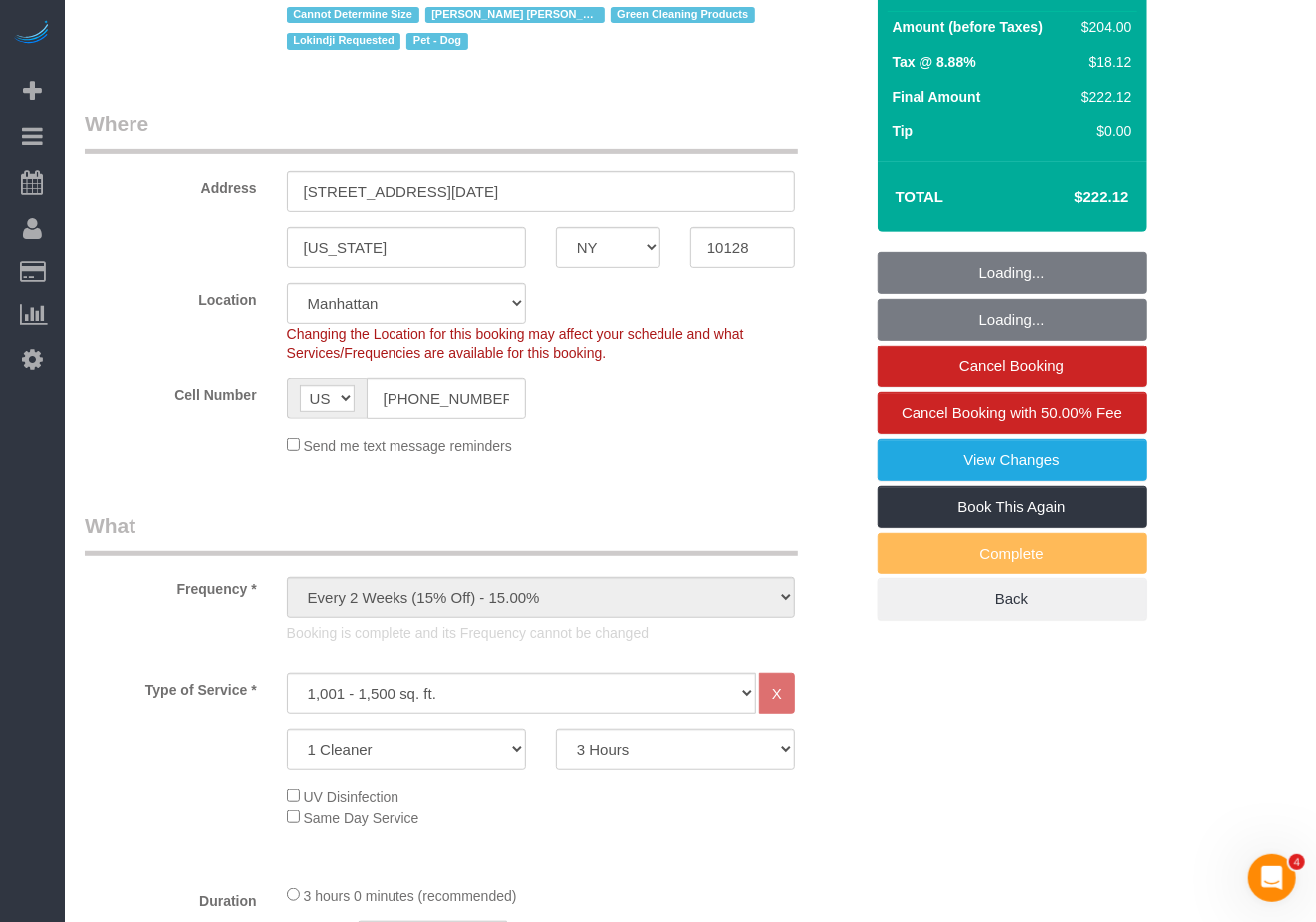 scroll, scrollTop: 398, scrollLeft: 0, axis: vertical 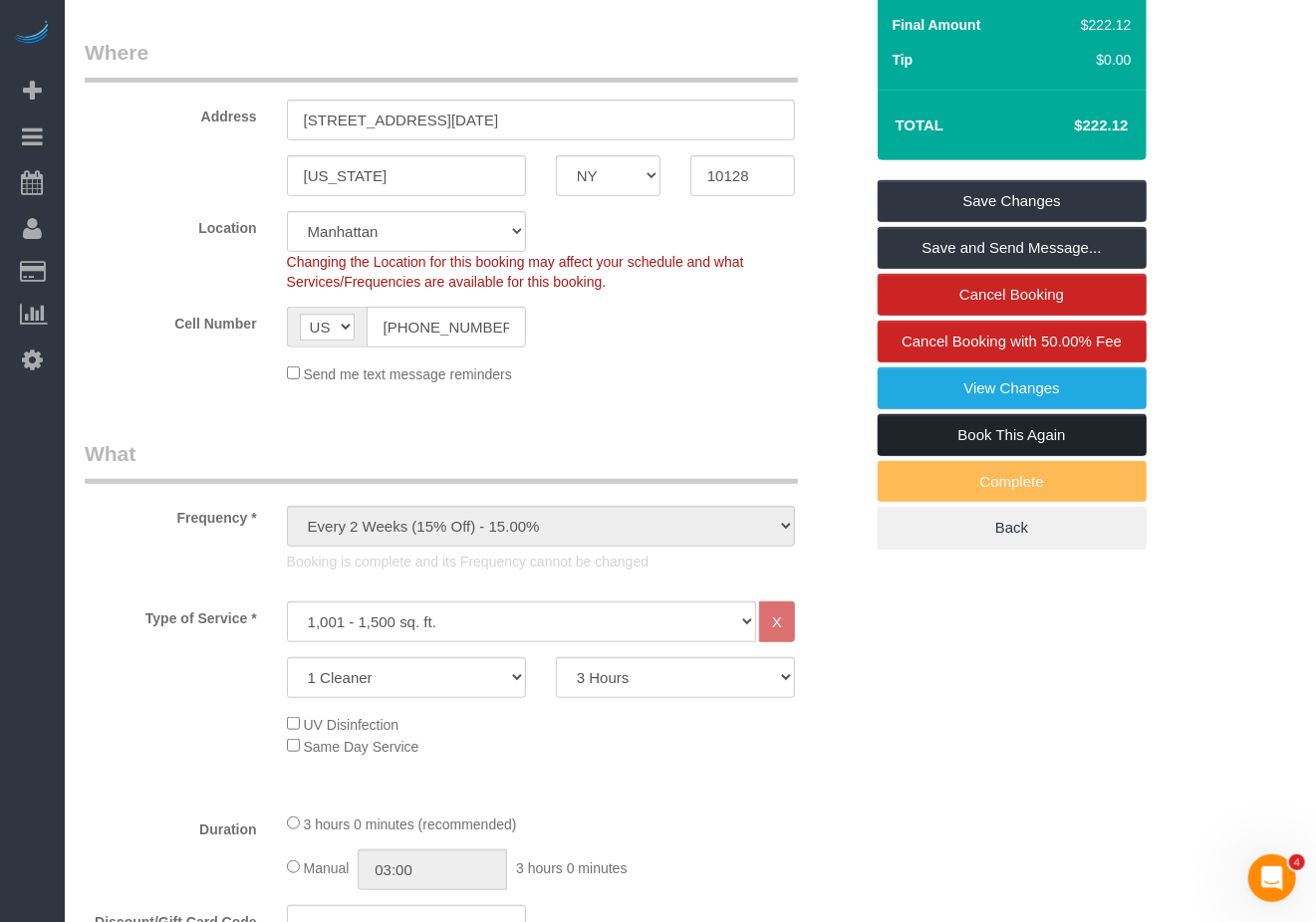 click on "Book This Again" at bounding box center (1012, 435) 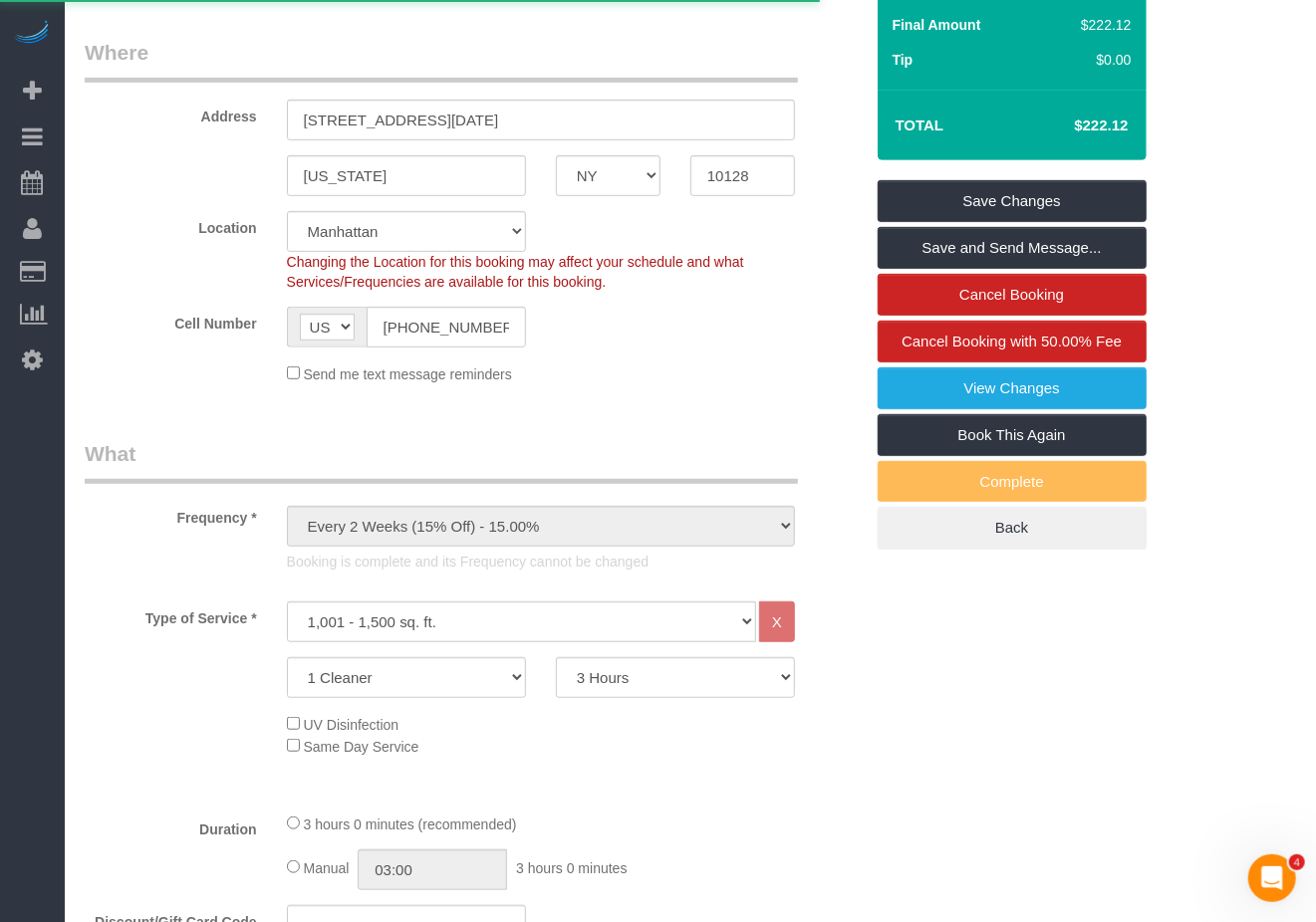 select on "NY" 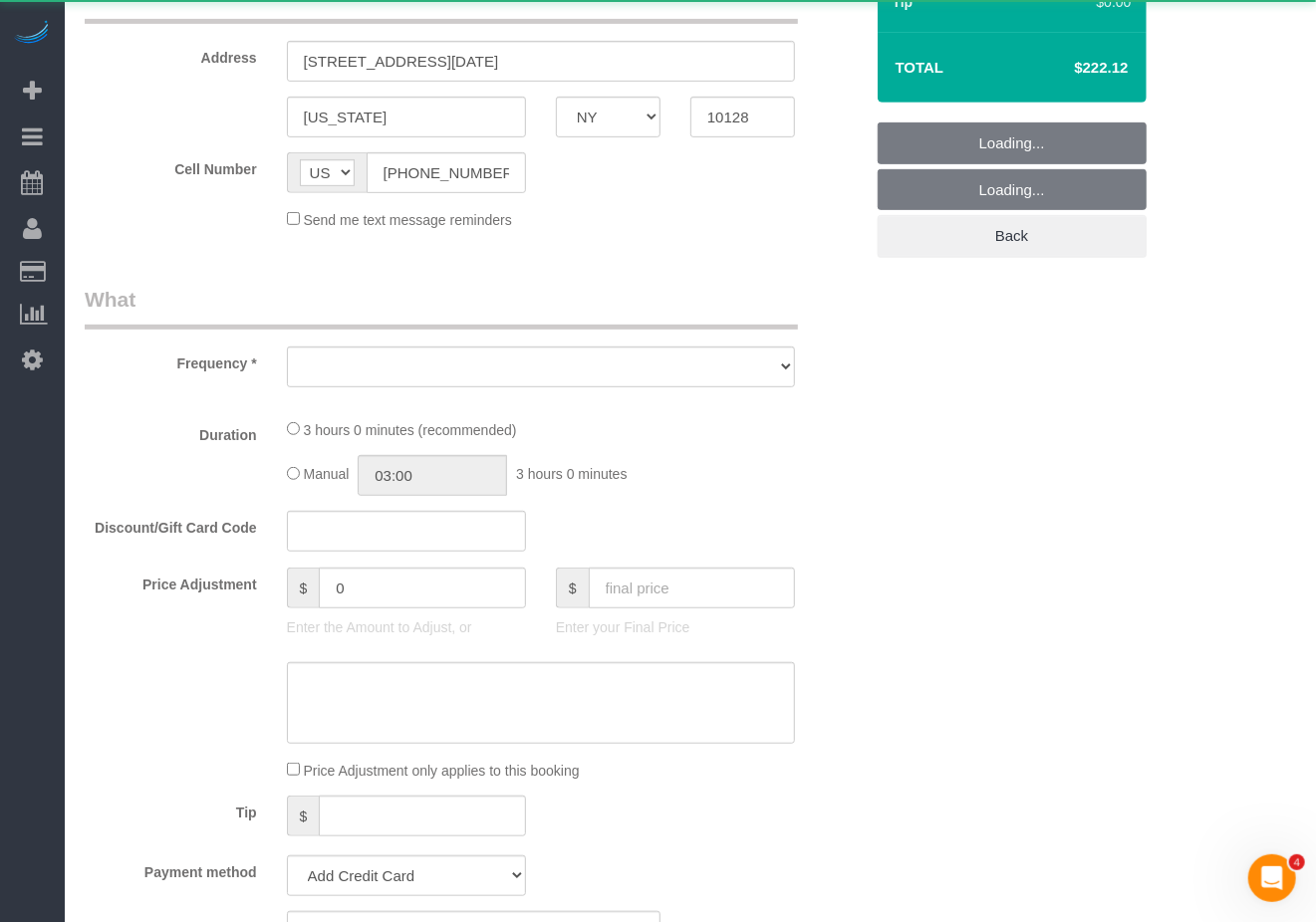 scroll, scrollTop: 0, scrollLeft: 0, axis: both 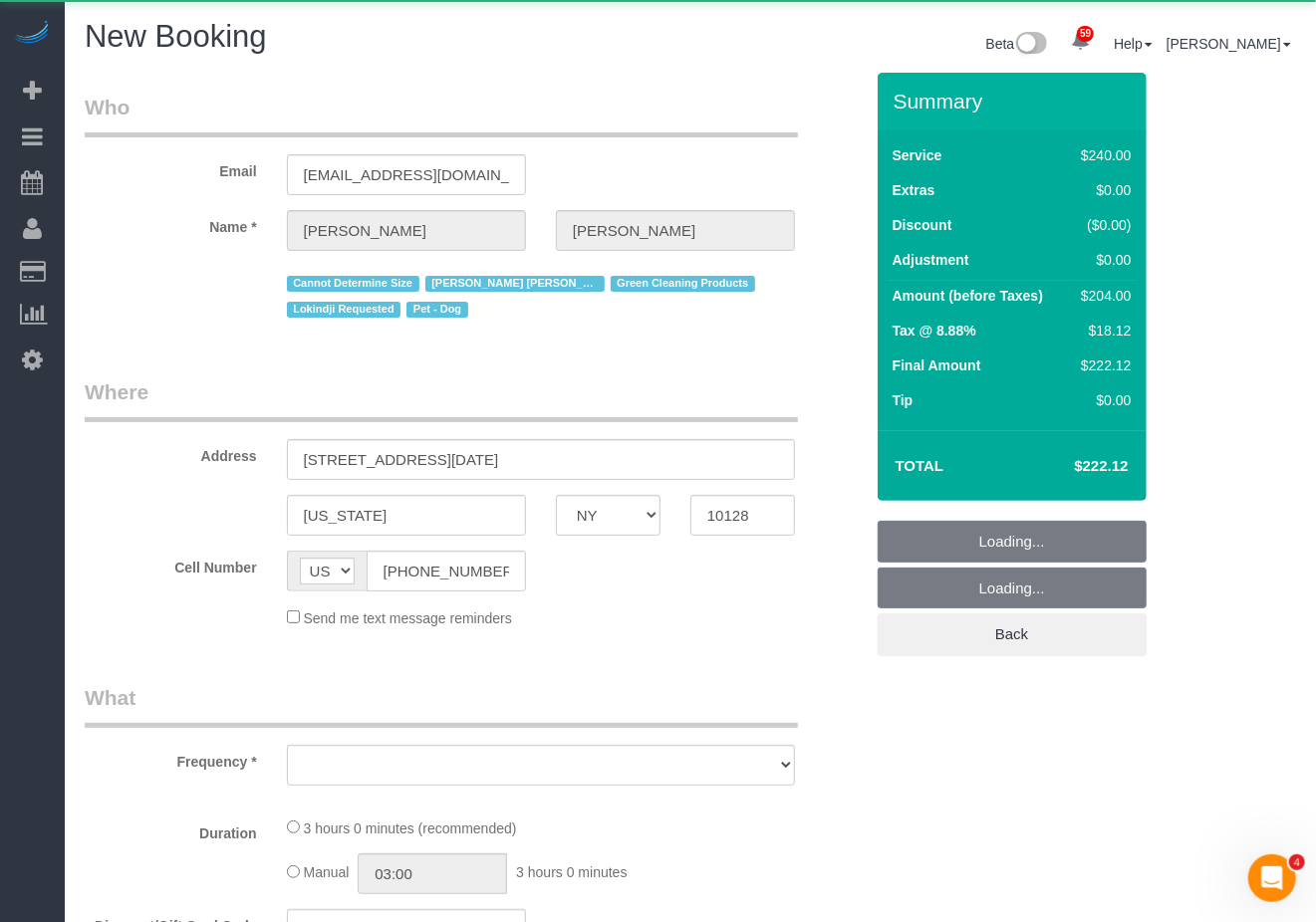 select on "string:stripe-pm_1RHEiV4VGloSiKo7LfsKSaxC" 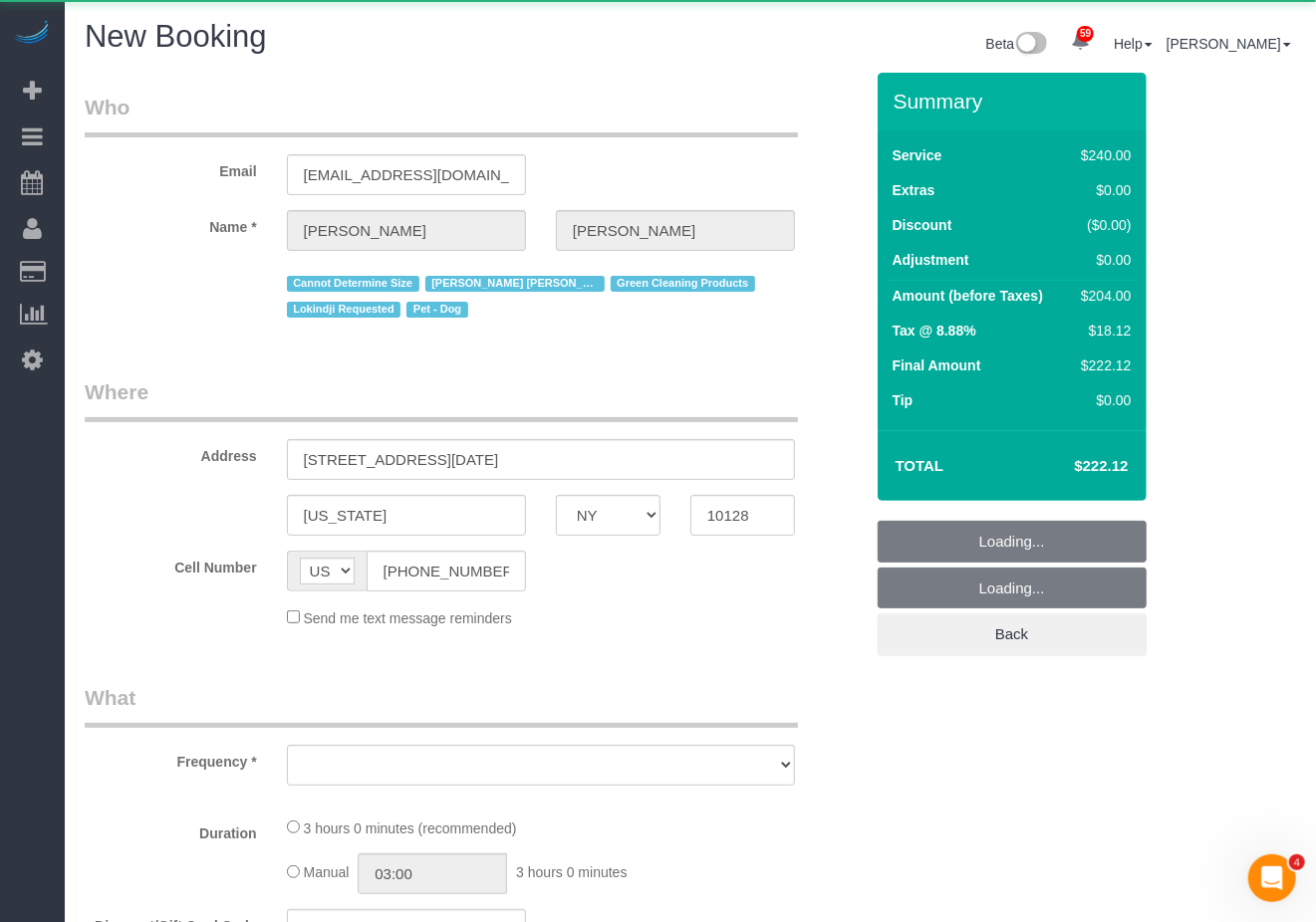 select on "object:2215" 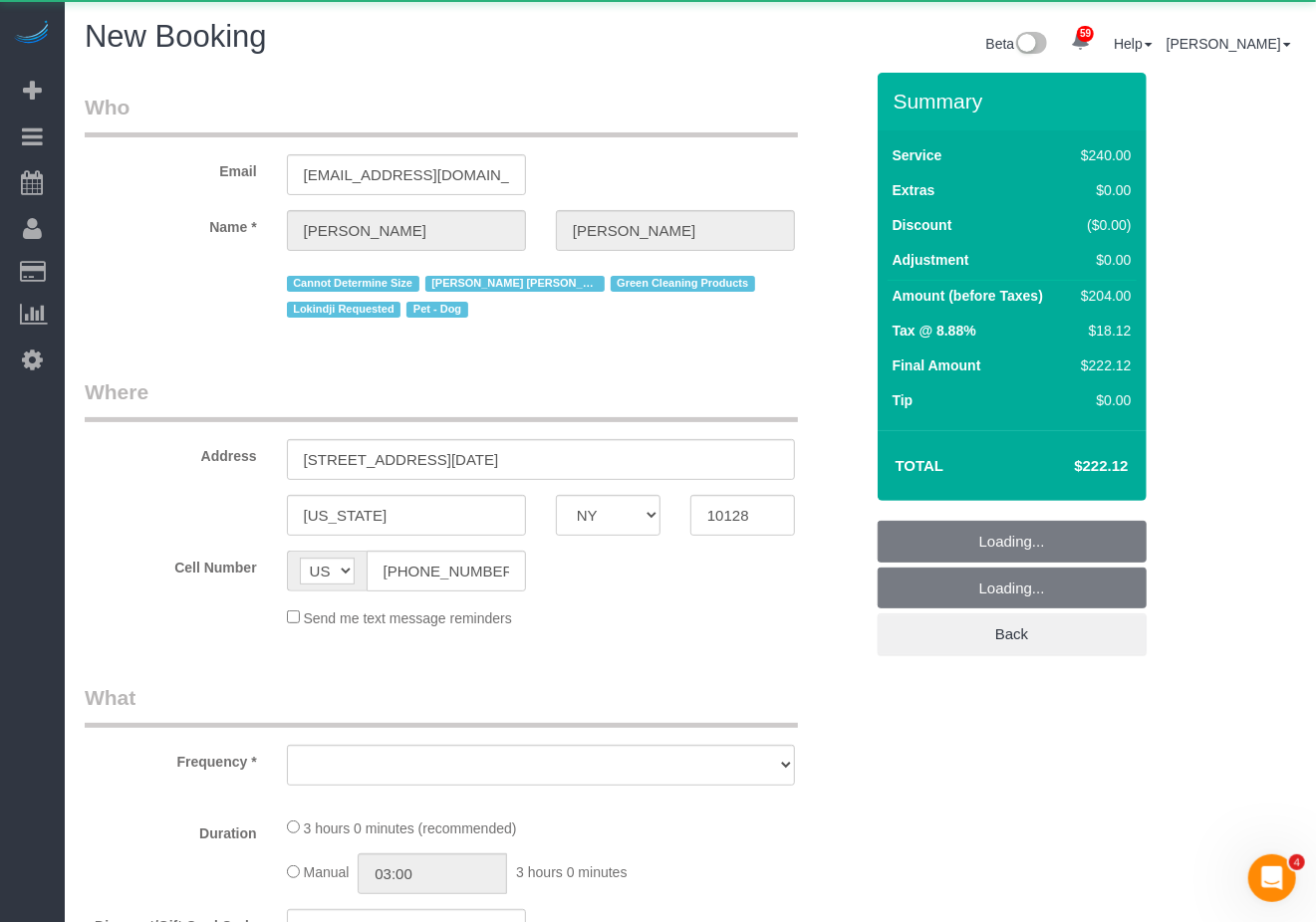 select on "number:89" 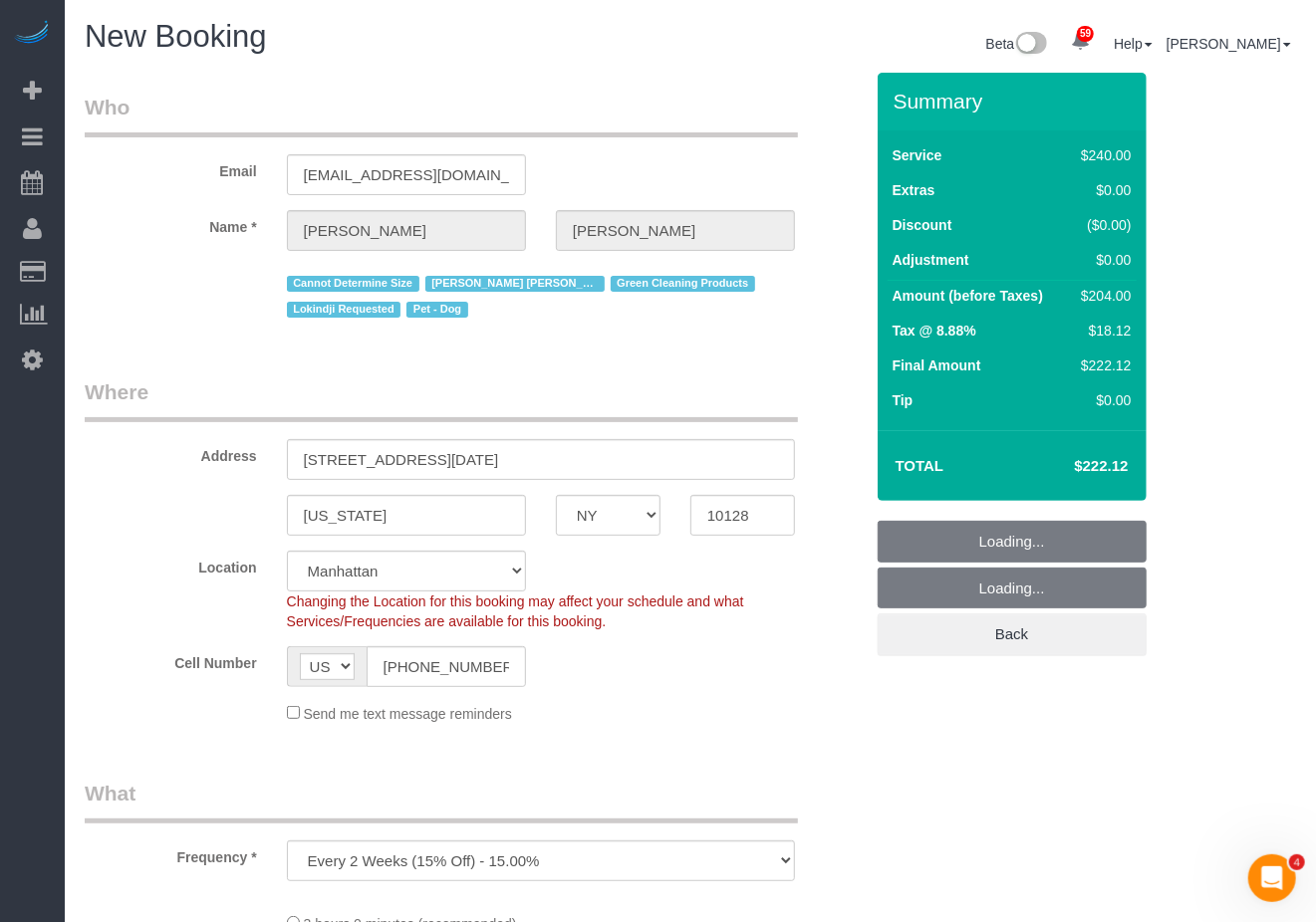 select on "object:2651" 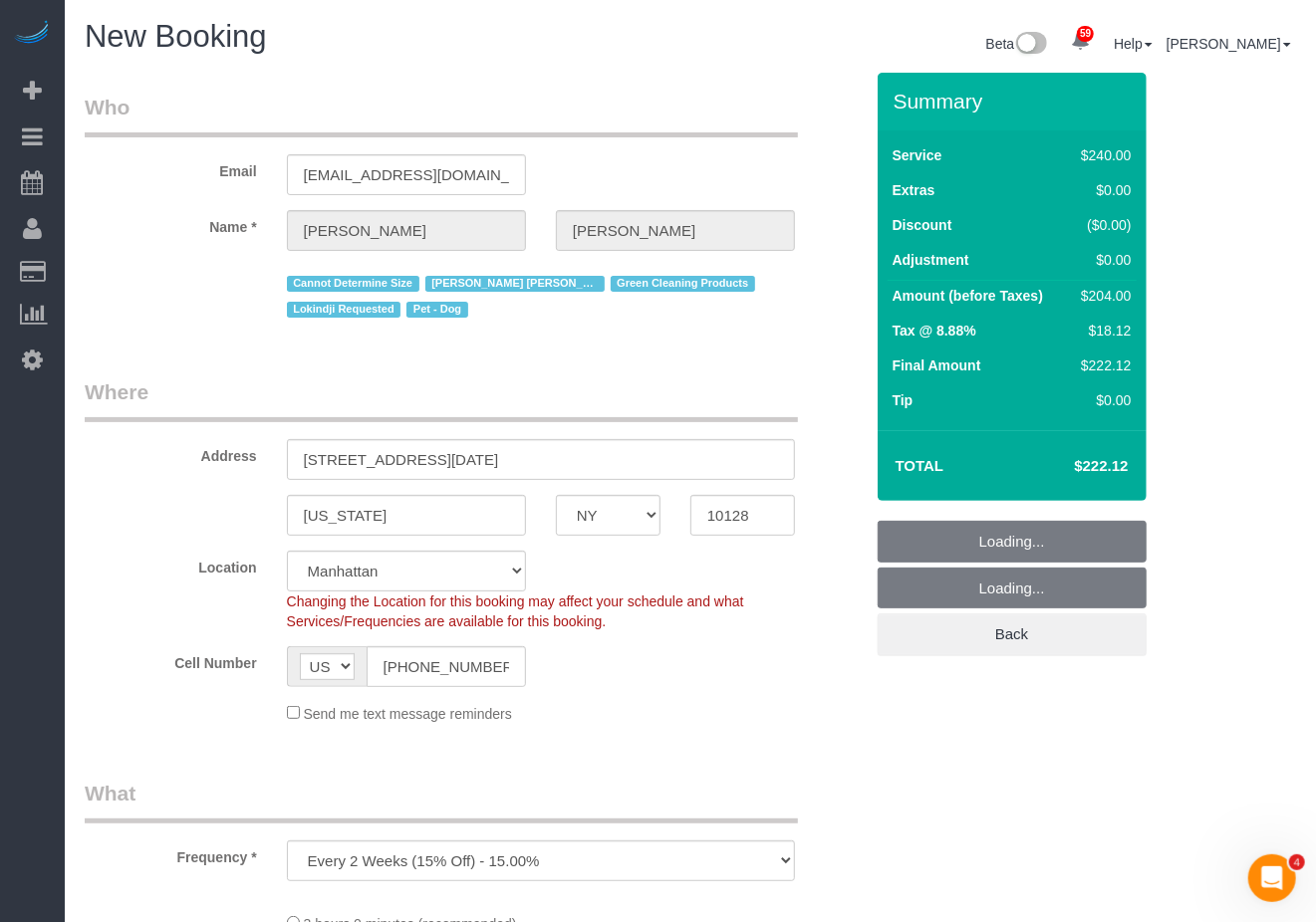 select on "180" 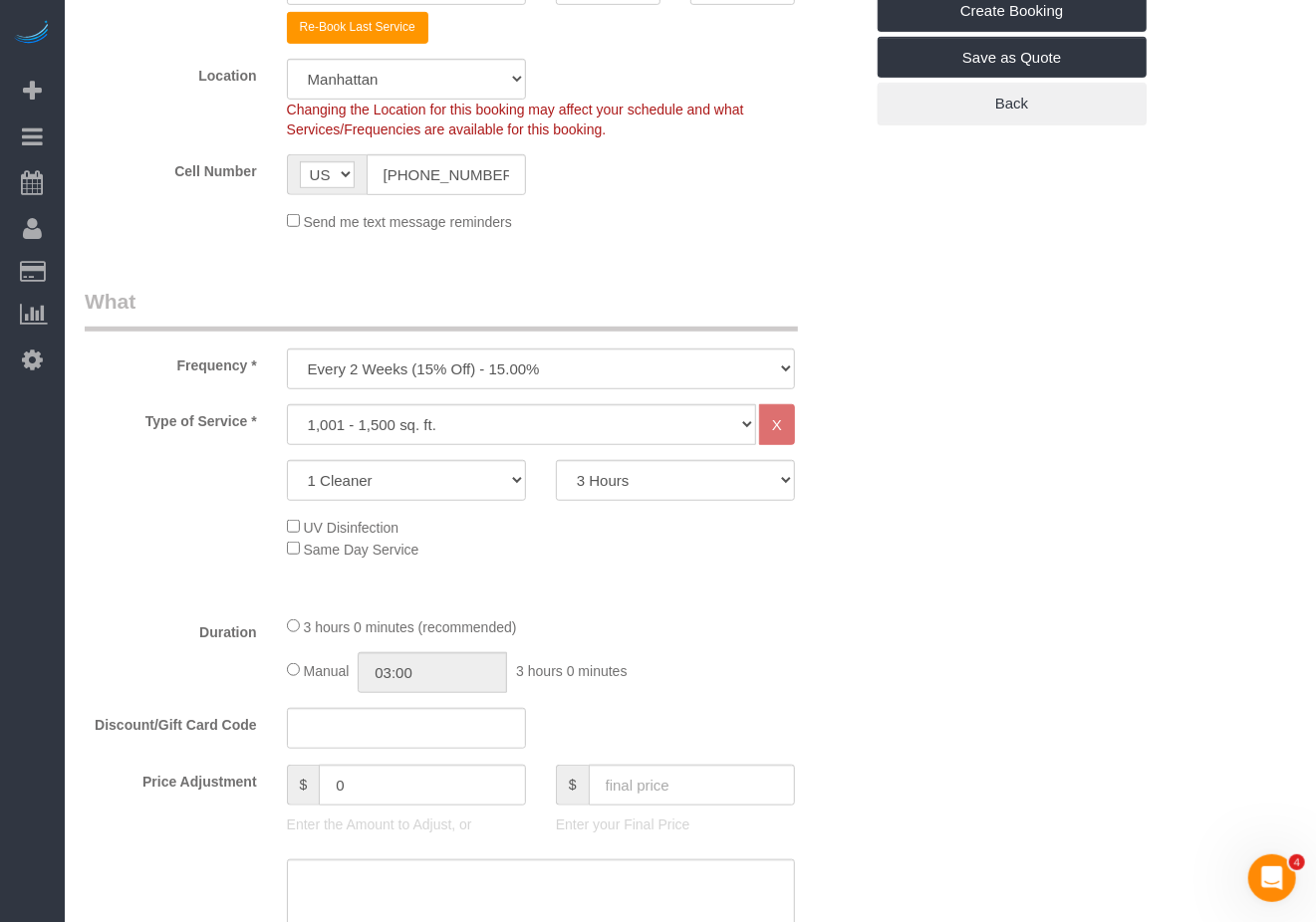 select on "object:2660" 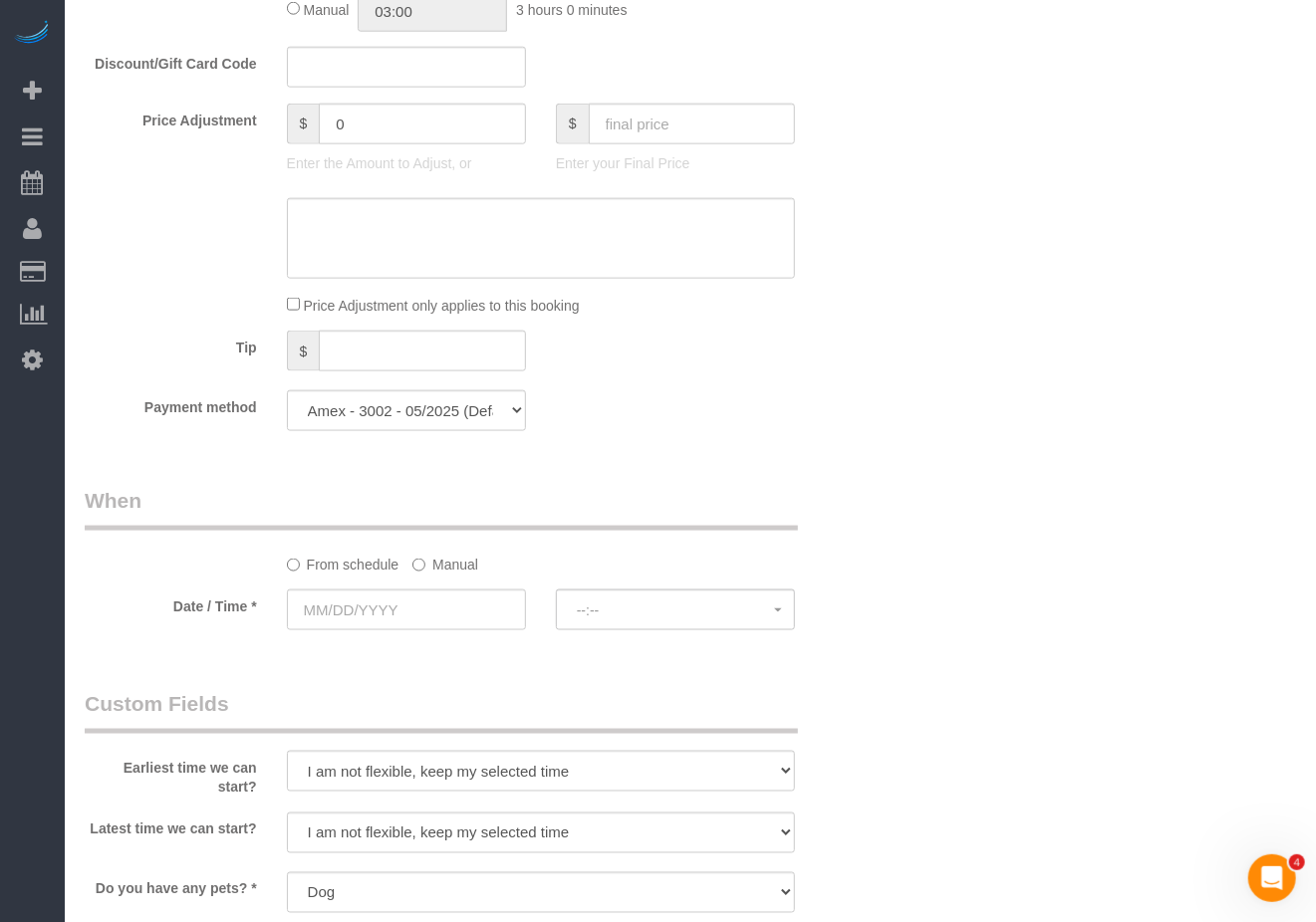 scroll, scrollTop: 1195, scrollLeft: 0, axis: vertical 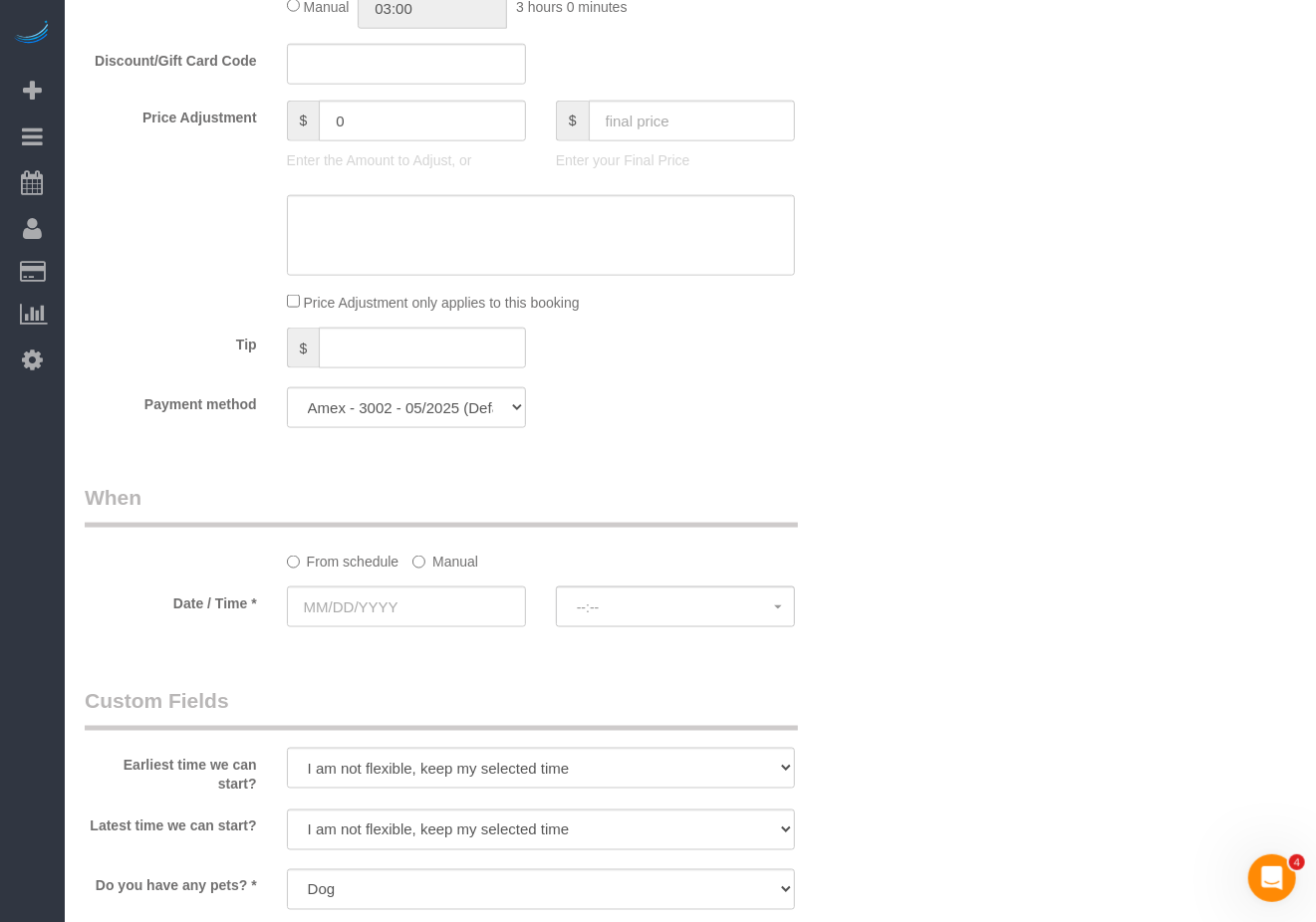 click on "Manual" 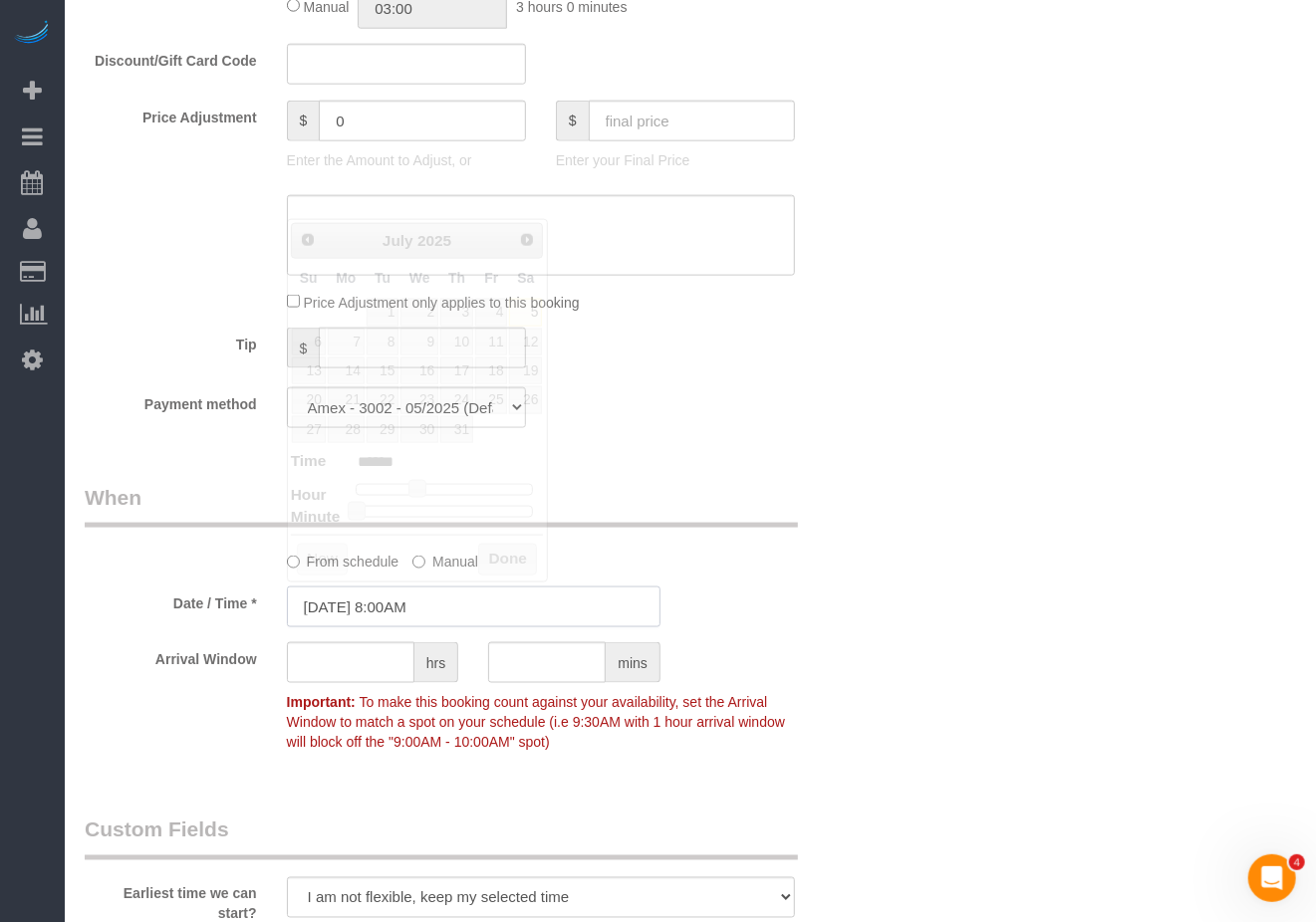 click on "07/05/2025 8:00AM" at bounding box center (473, 606) 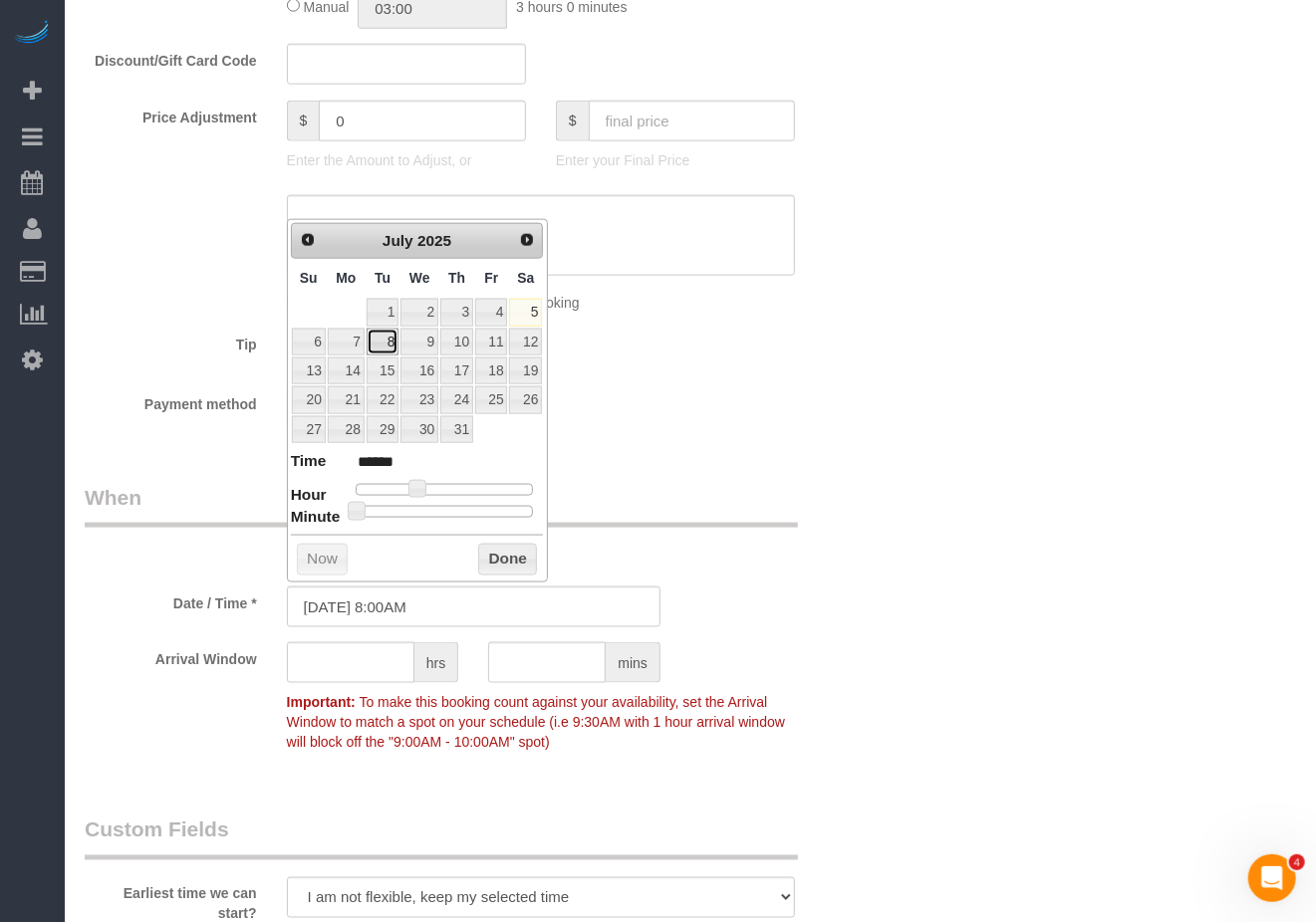 click on "8" at bounding box center (383, 342) 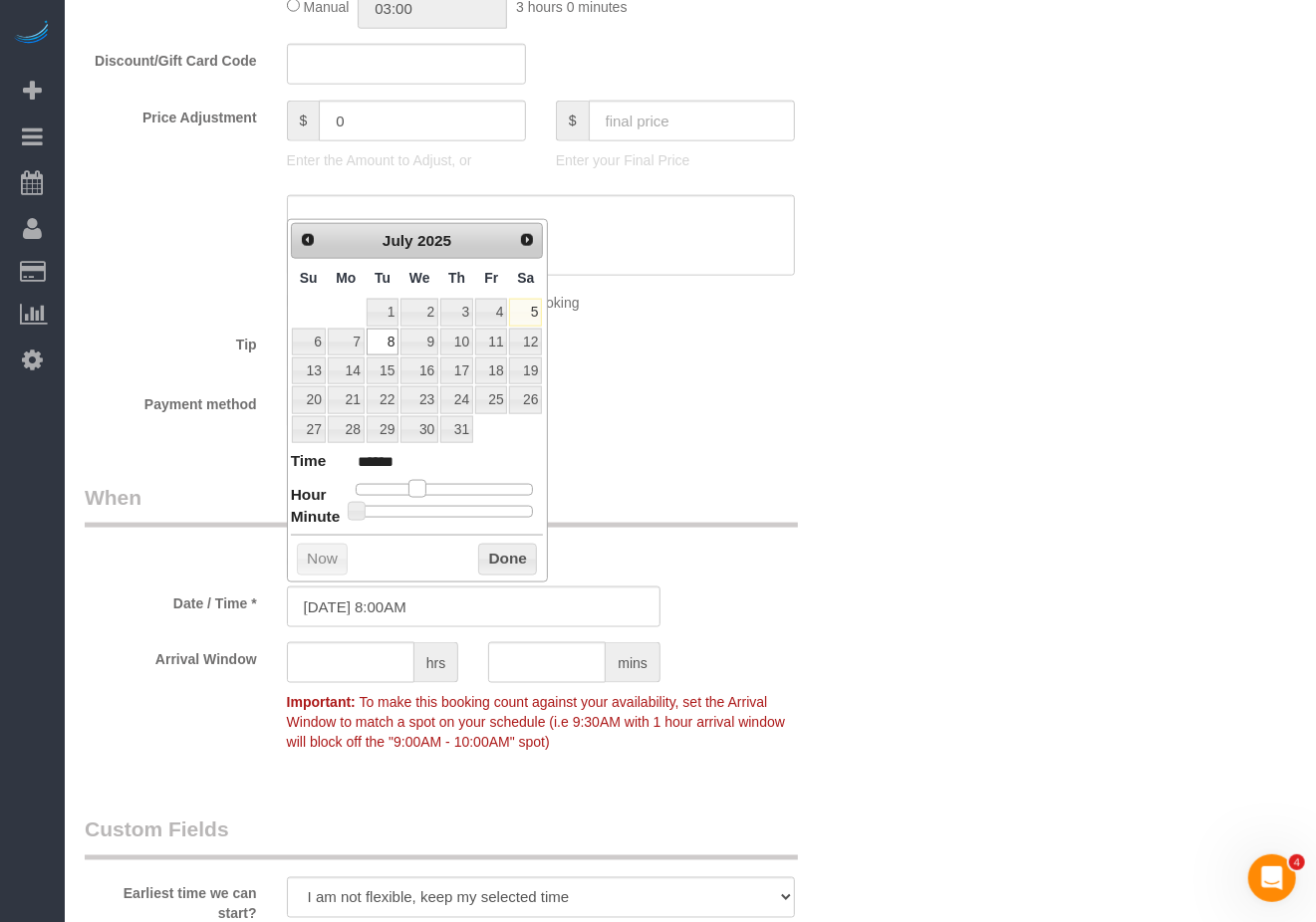 type on "07/08/2025 9:00AM" 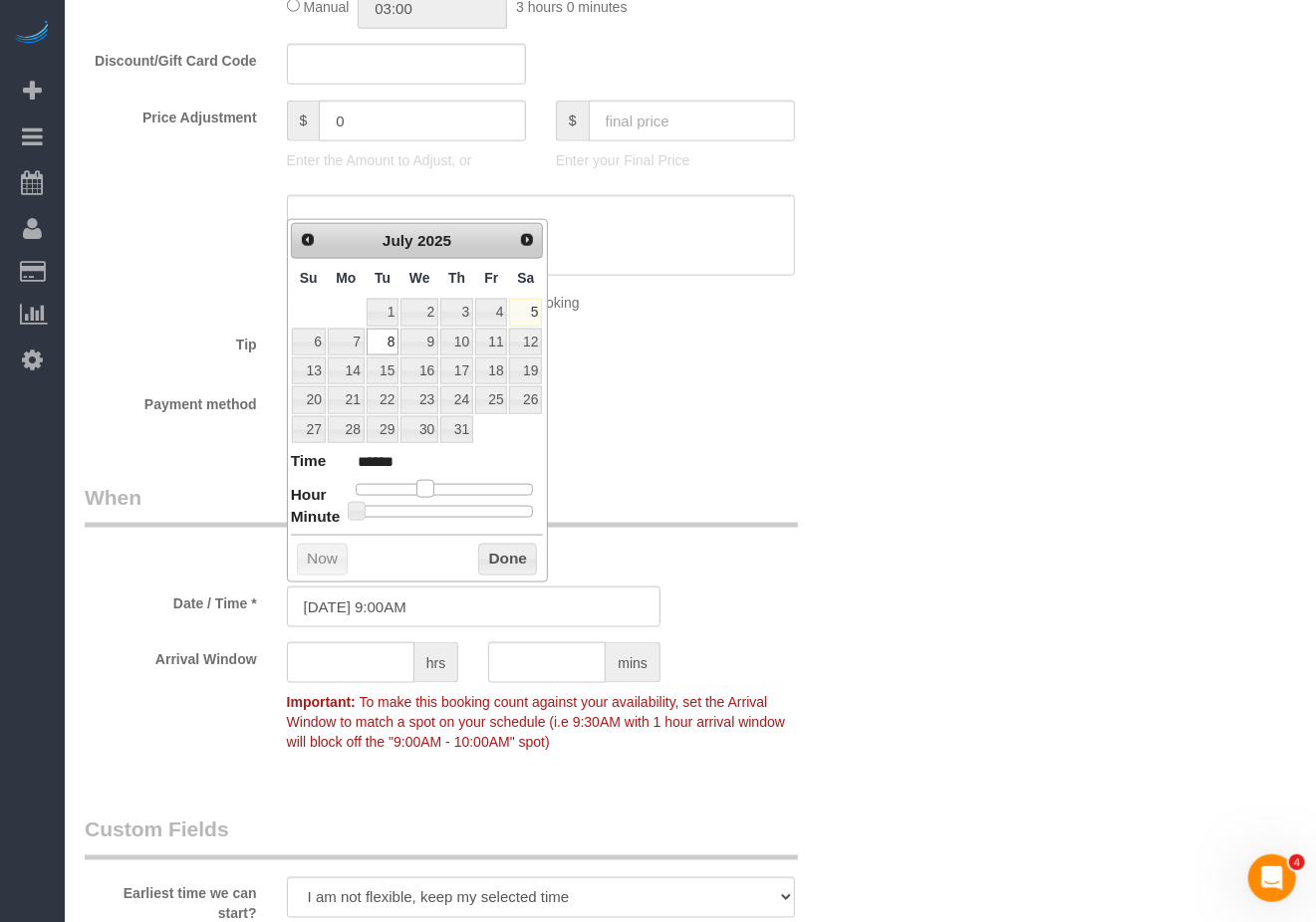 drag, startPoint x: 420, startPoint y: 498, endPoint x: 432, endPoint y: 502, distance: 12.649111 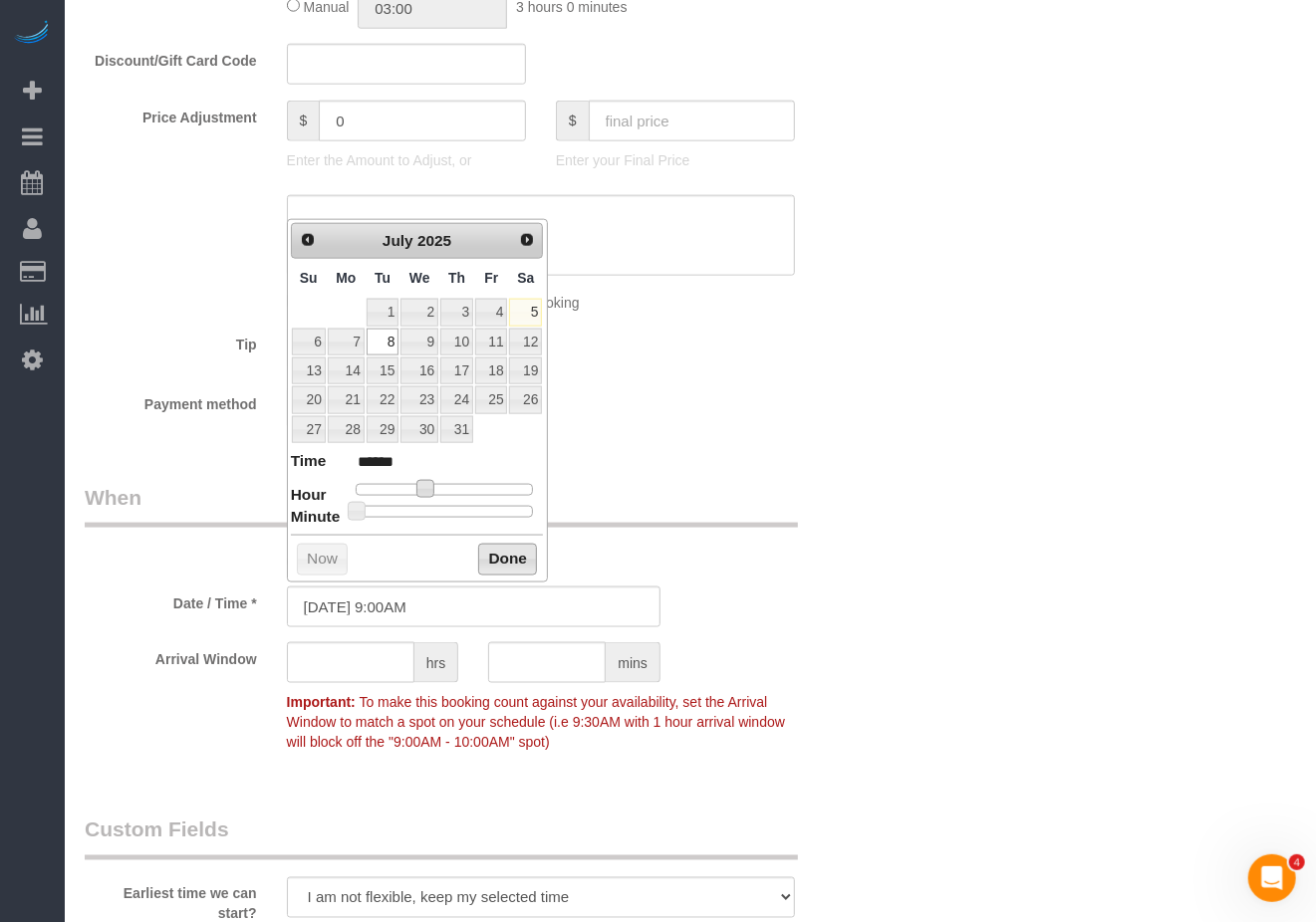 click on "Done" at bounding box center [507, 560] 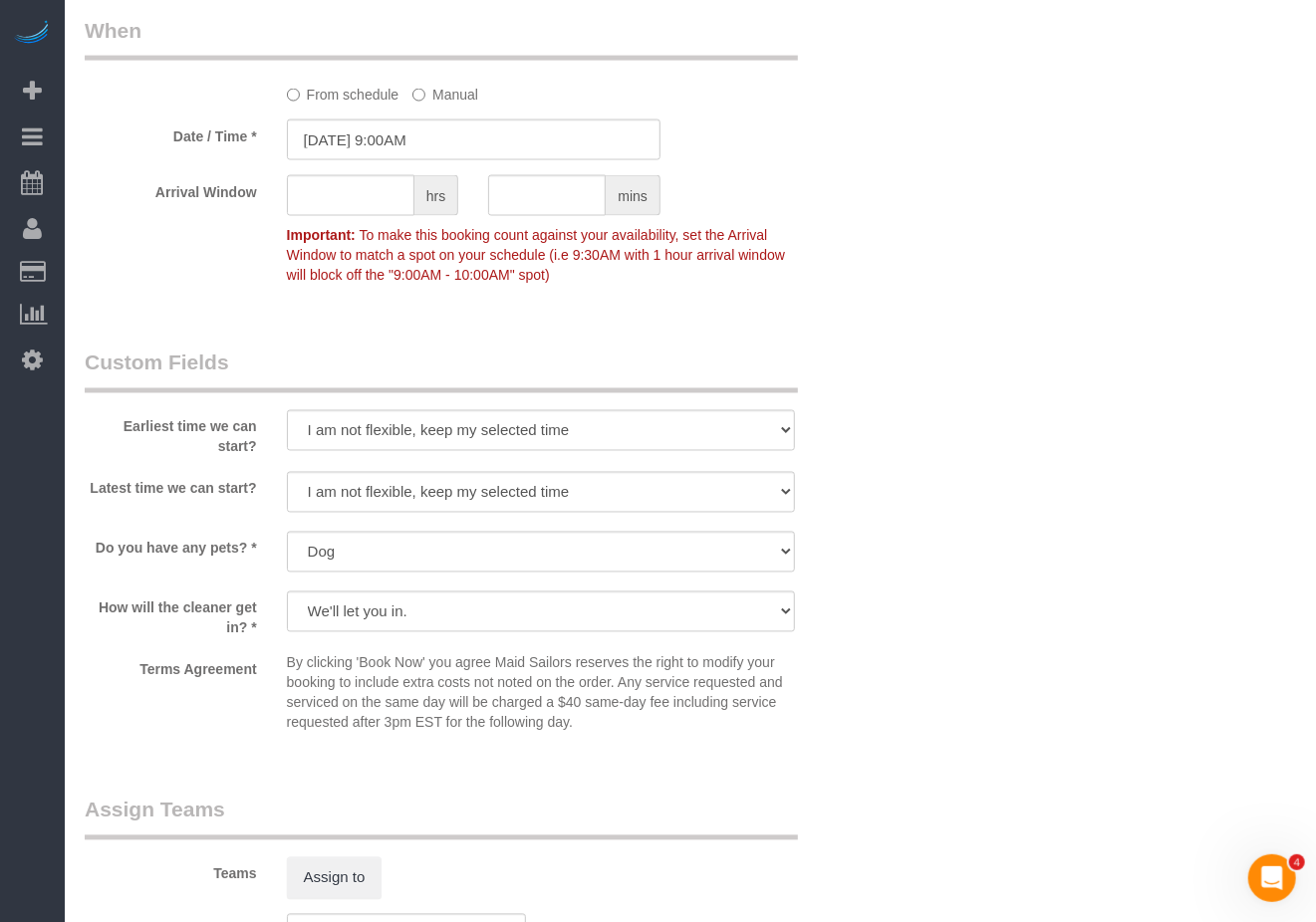 scroll, scrollTop: 1726, scrollLeft: 0, axis: vertical 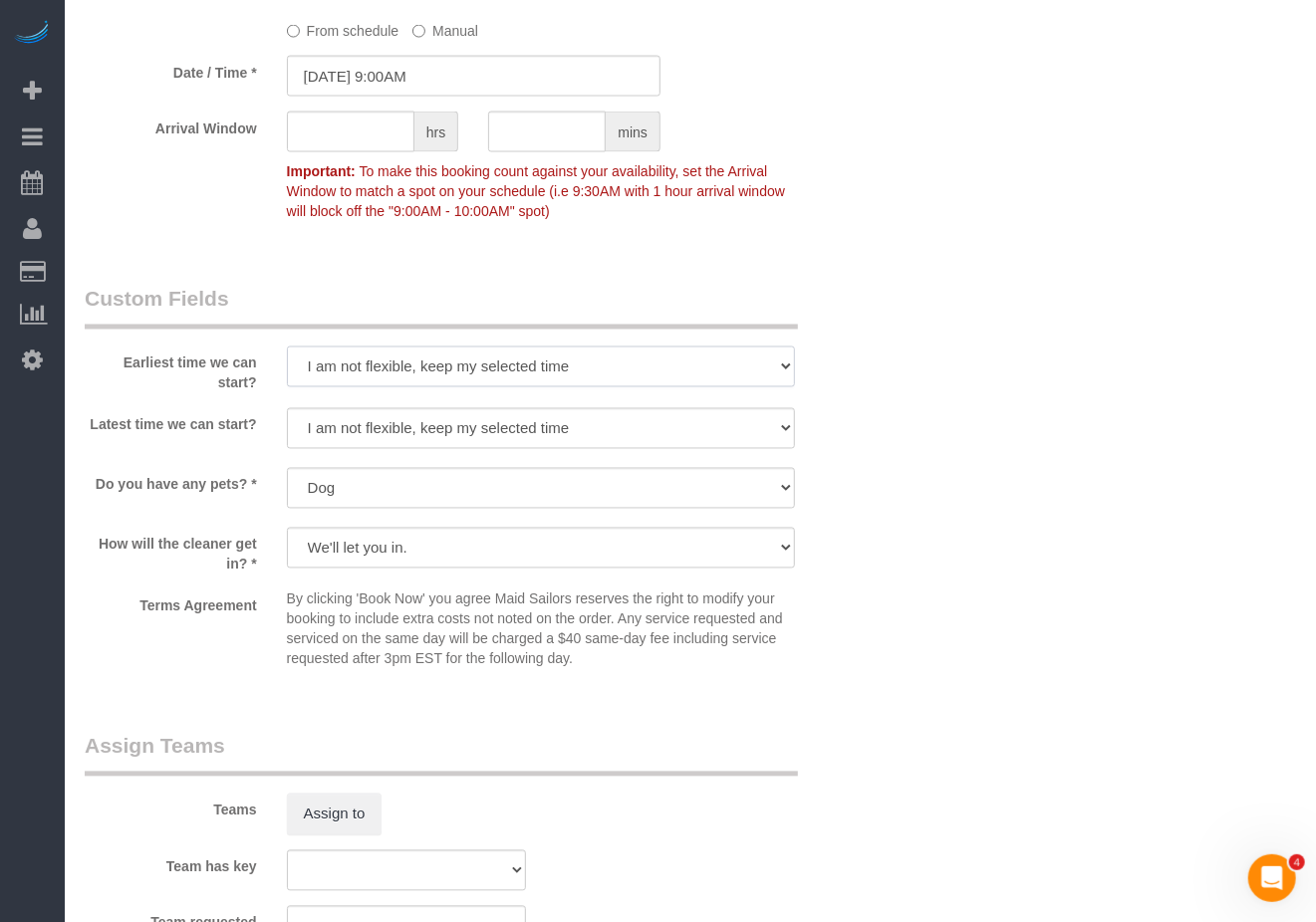 click on "I am not flexible, keep my selected time 8:00 AM 9:00 AM 10:00 AM 11:00 AM 12:00 PM 1:00 PM 2:00 PM 3:00 PM 4:00 PM 5:00 PM 6:00 PM 7:00 PM" at bounding box center (541, 366) 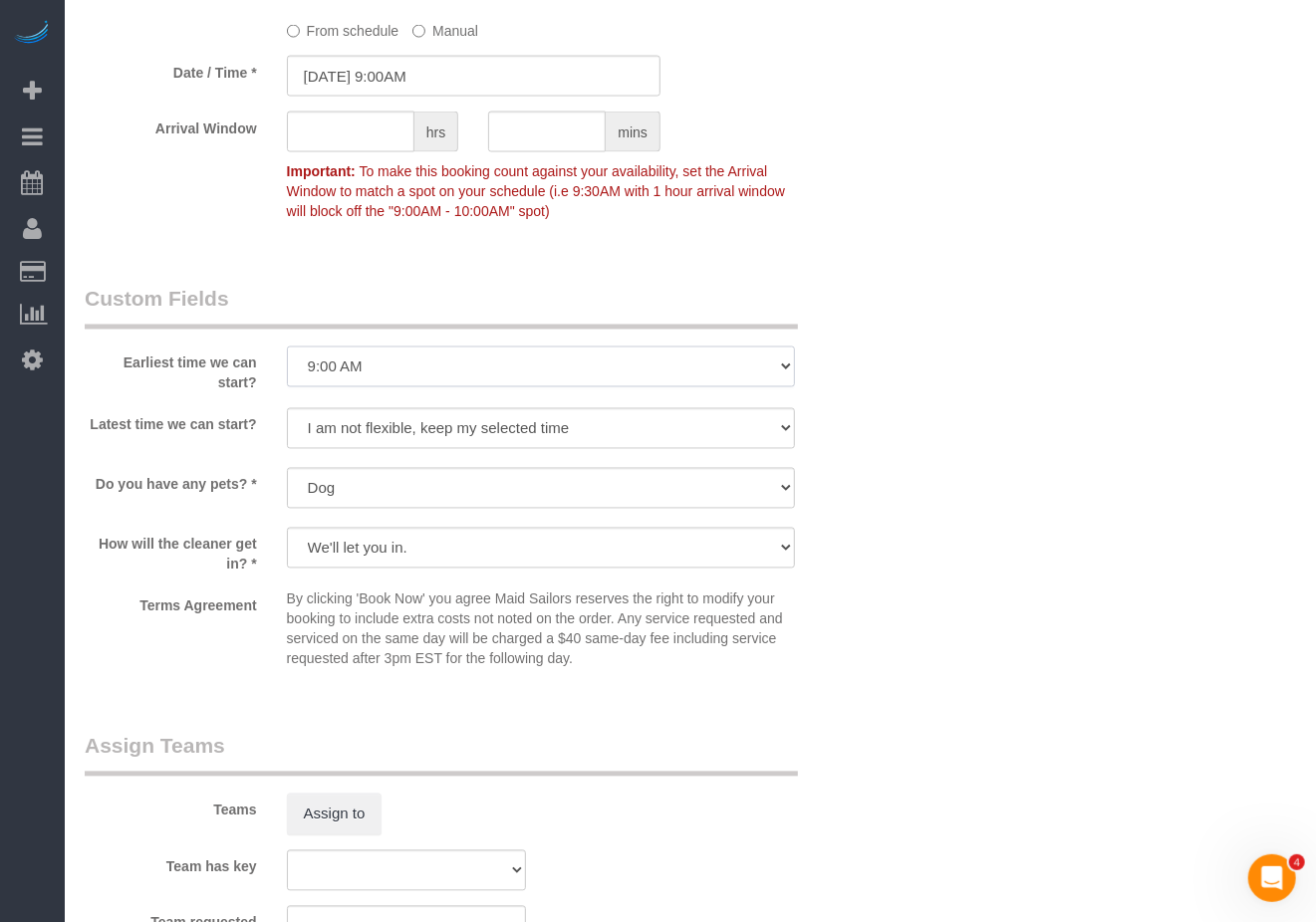 click on "I am not flexible, keep my selected time 8:00 AM 9:00 AM 10:00 AM 11:00 AM 12:00 PM 1:00 PM 2:00 PM 3:00 PM 4:00 PM 5:00 PM 6:00 PM 7:00 PM" at bounding box center (541, 366) 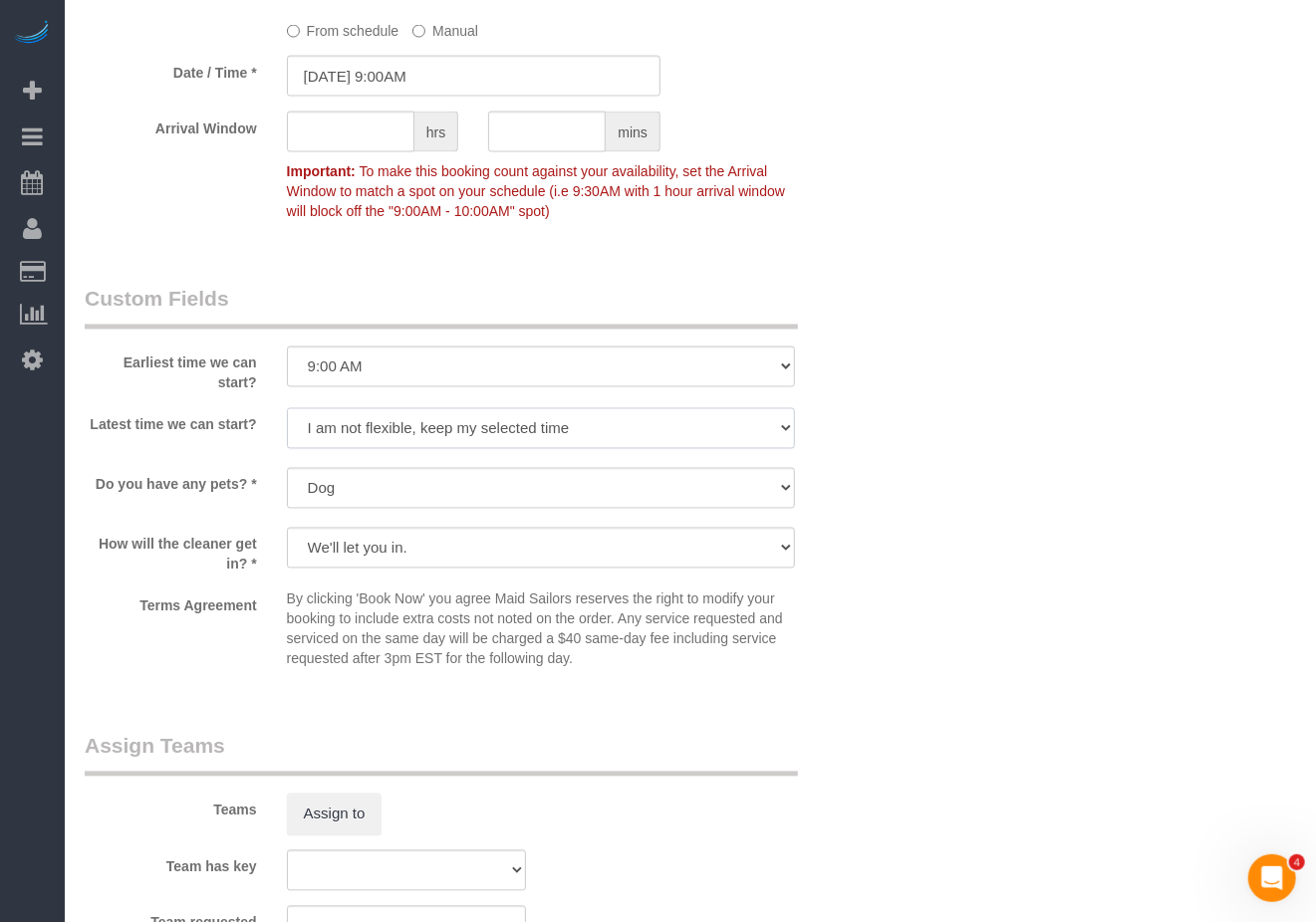 click on "I am not flexible, keep my selected time 8:00 AM 9:00 AM 10:00 AM 11:00 AM 12:00 PM 1:00 PM 2:00 PM 3:00 PM 4:00 PM 5:00 PM 6:00 PM 7:00 PM" at bounding box center [541, 428] 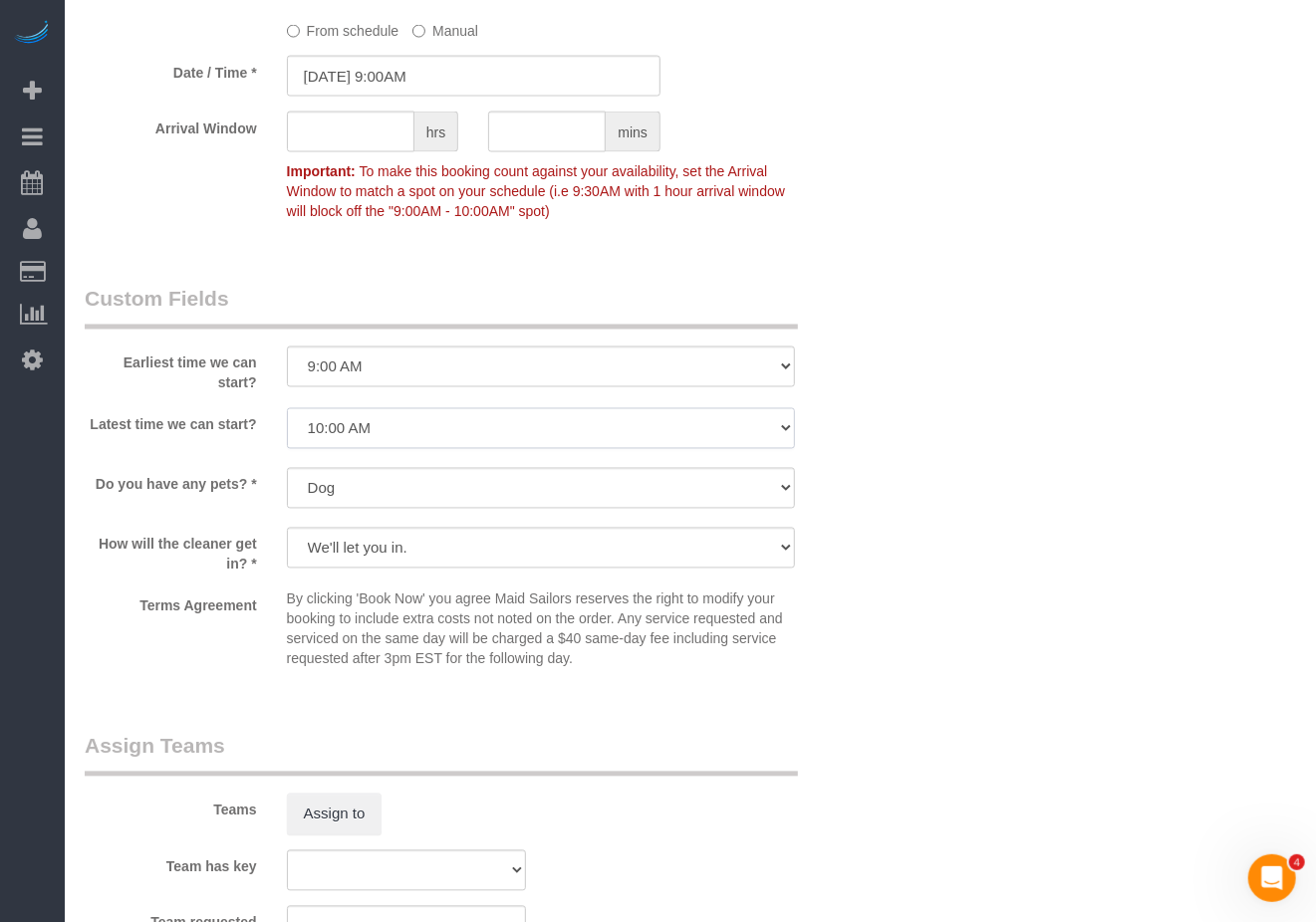 click on "I am not flexible, keep my selected time 8:00 AM 9:00 AM 10:00 AM 11:00 AM 12:00 PM 1:00 PM 2:00 PM 3:00 PM 4:00 PM 5:00 PM 6:00 PM 7:00 PM" at bounding box center (541, 428) 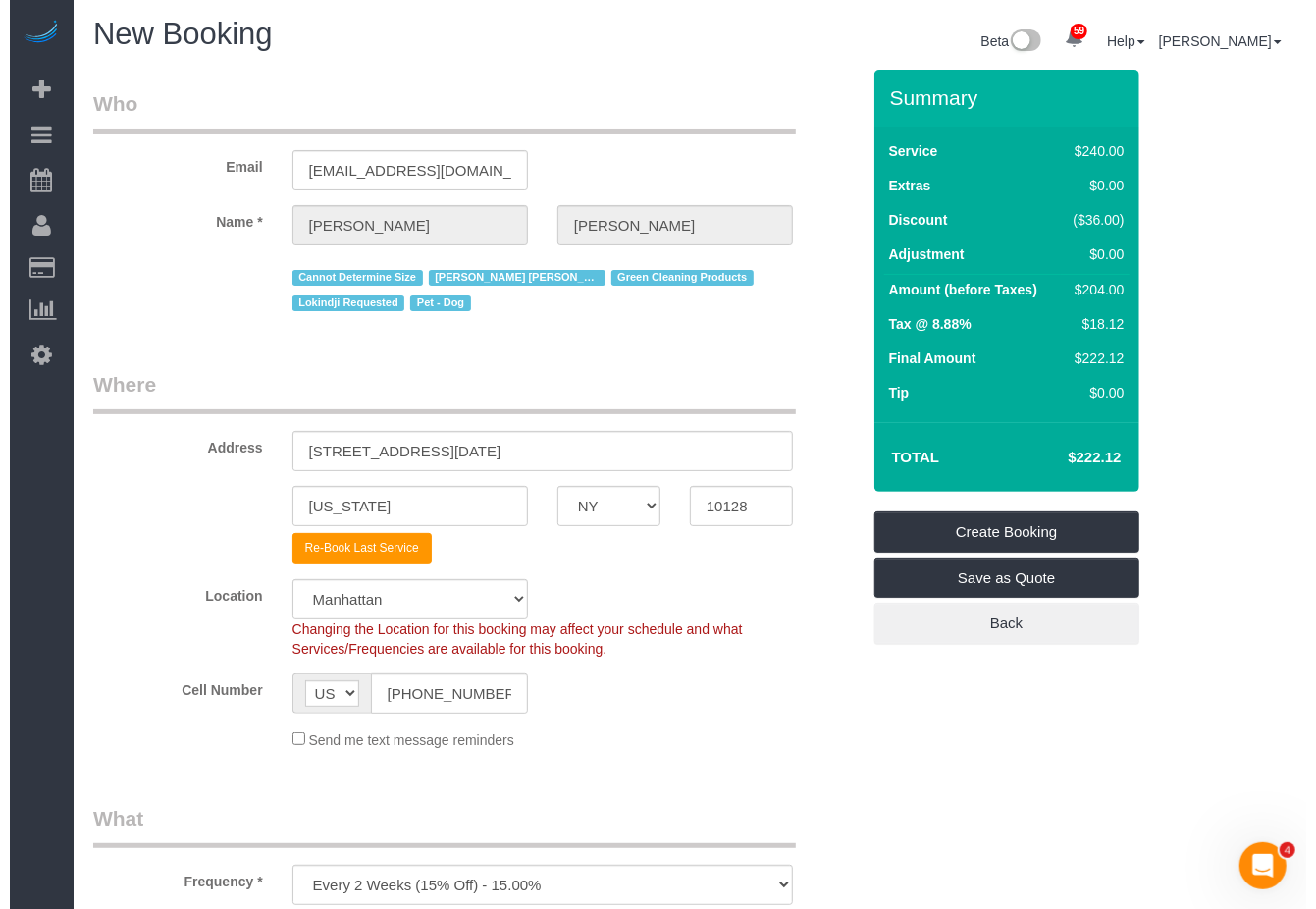 scroll, scrollTop: 0, scrollLeft: 0, axis: both 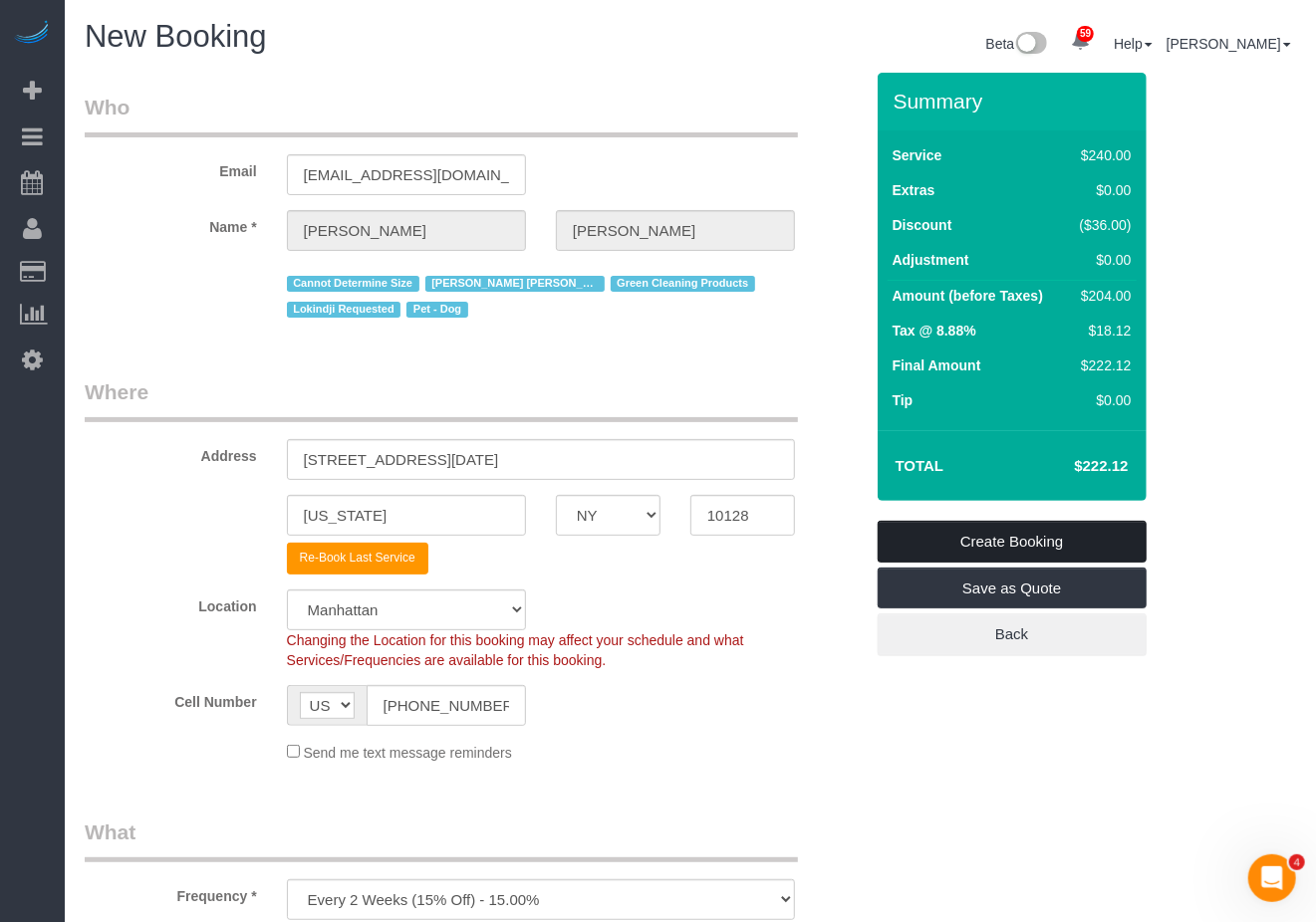 click on "Create Booking" at bounding box center (1012, 542) 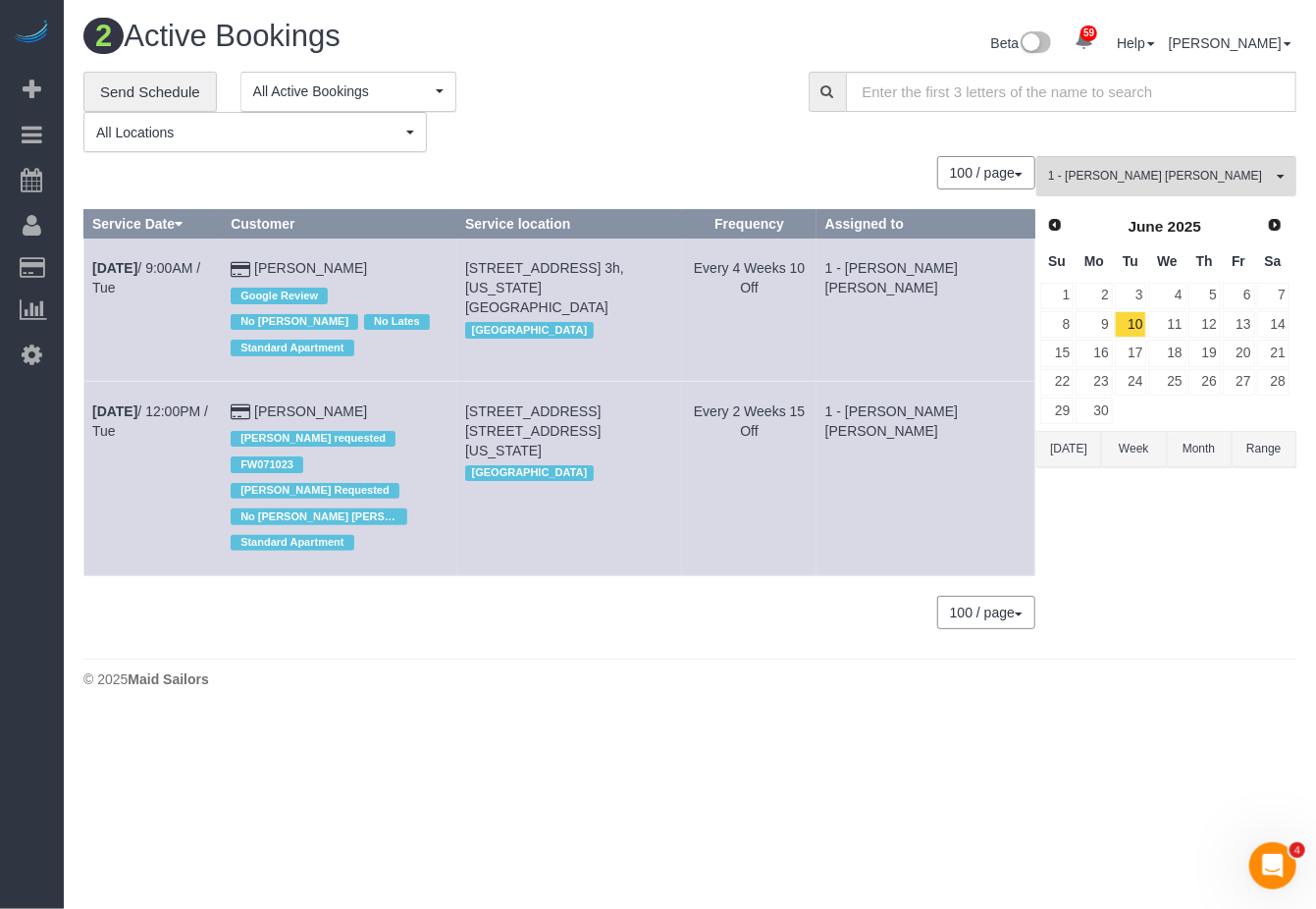 click on "**********" at bounding box center (690, 112) 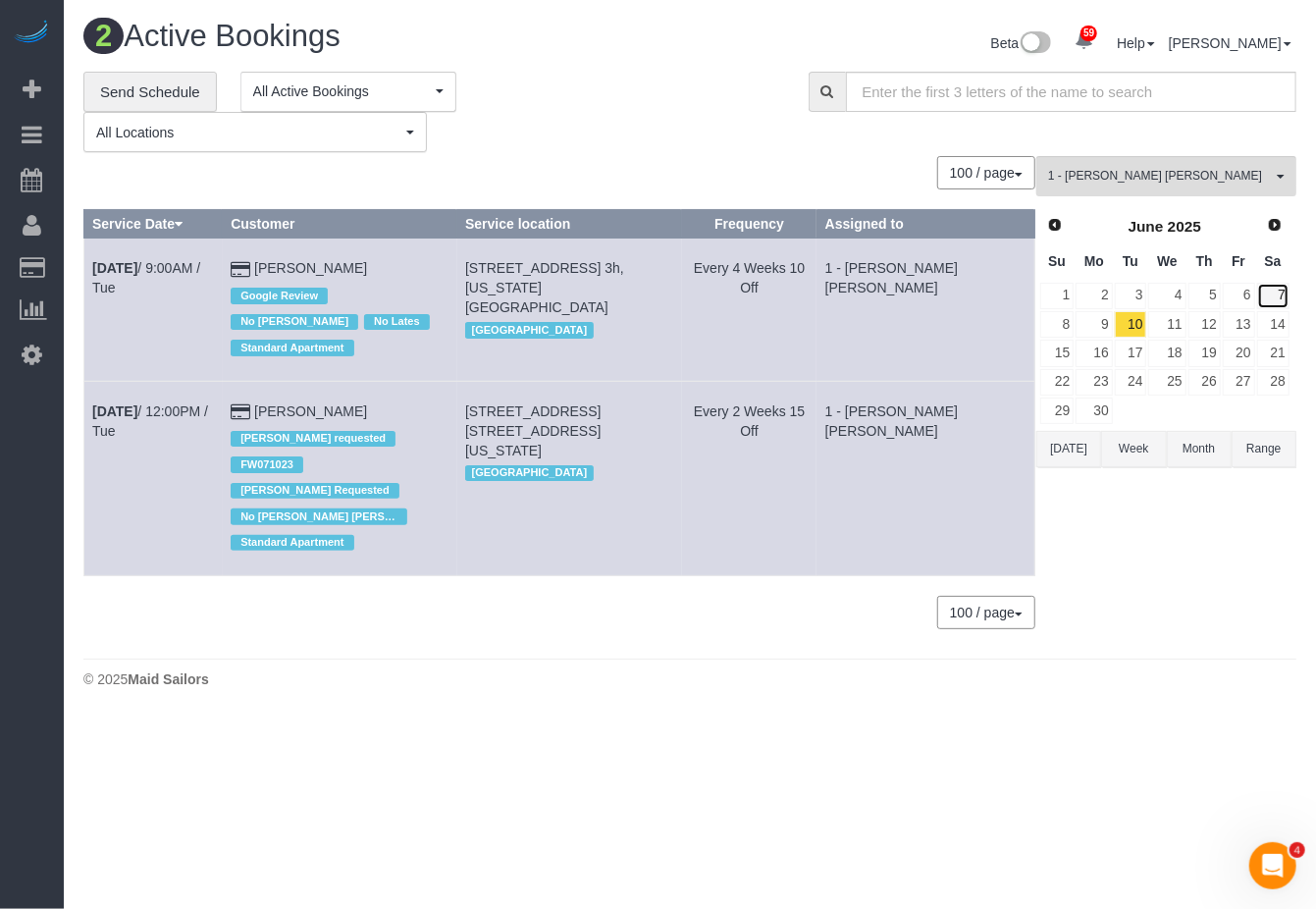 click on "7" at bounding box center [1273, 295] 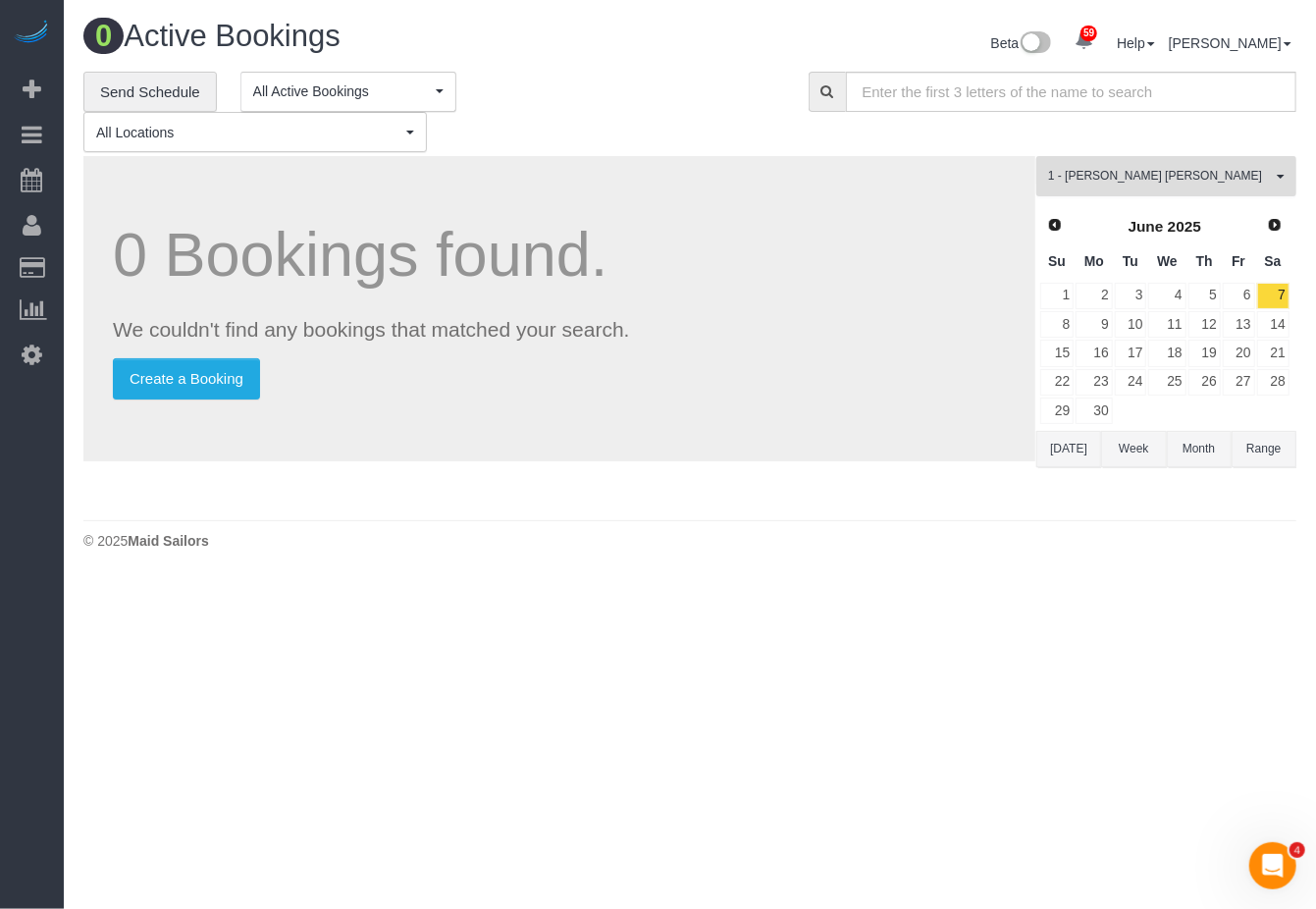 click on "1 - [PERSON_NAME] [PERSON_NAME]" at bounding box center [1160, 176] 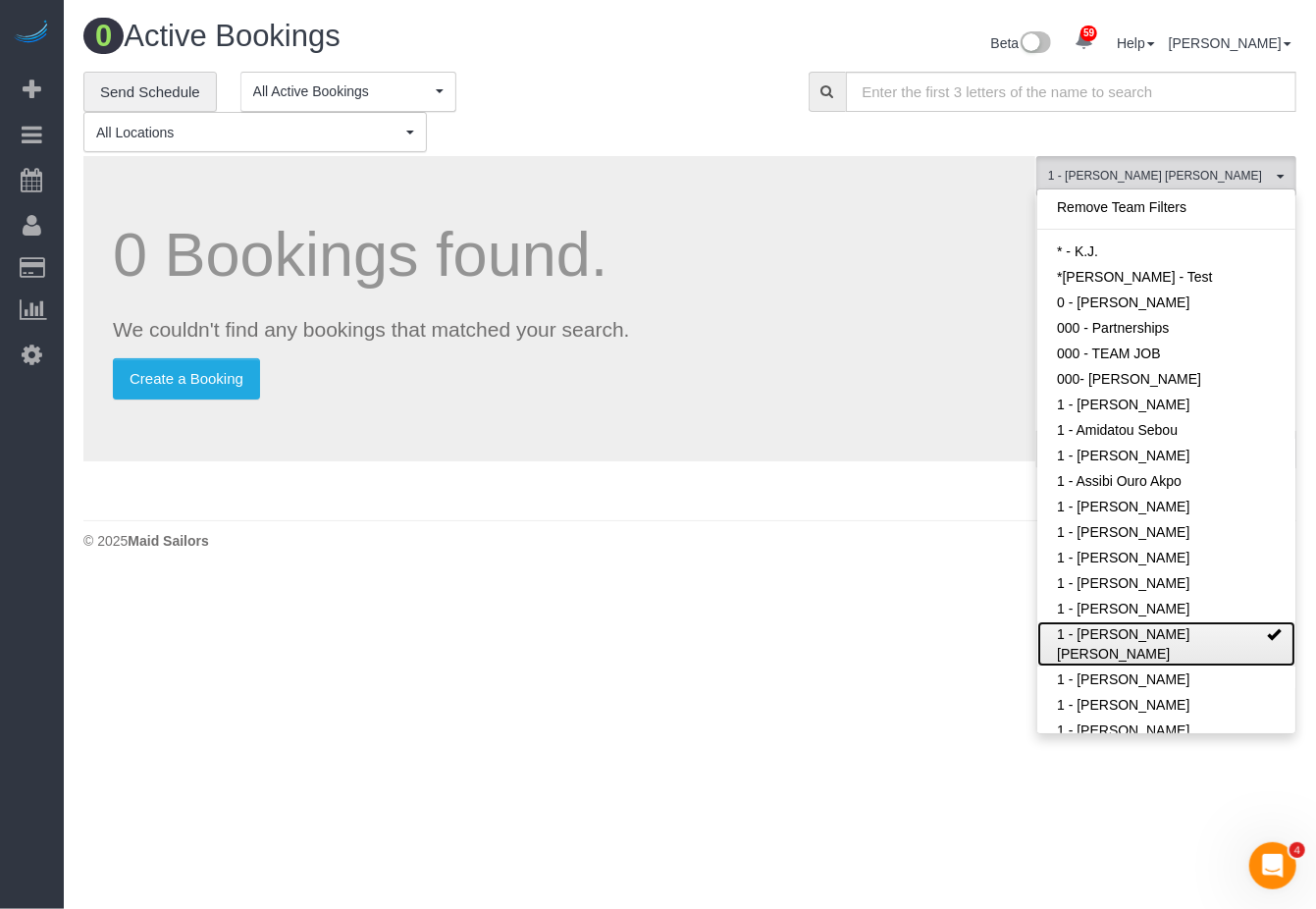 click on "1 - [PERSON_NAME] [PERSON_NAME]" at bounding box center [1166, 644] 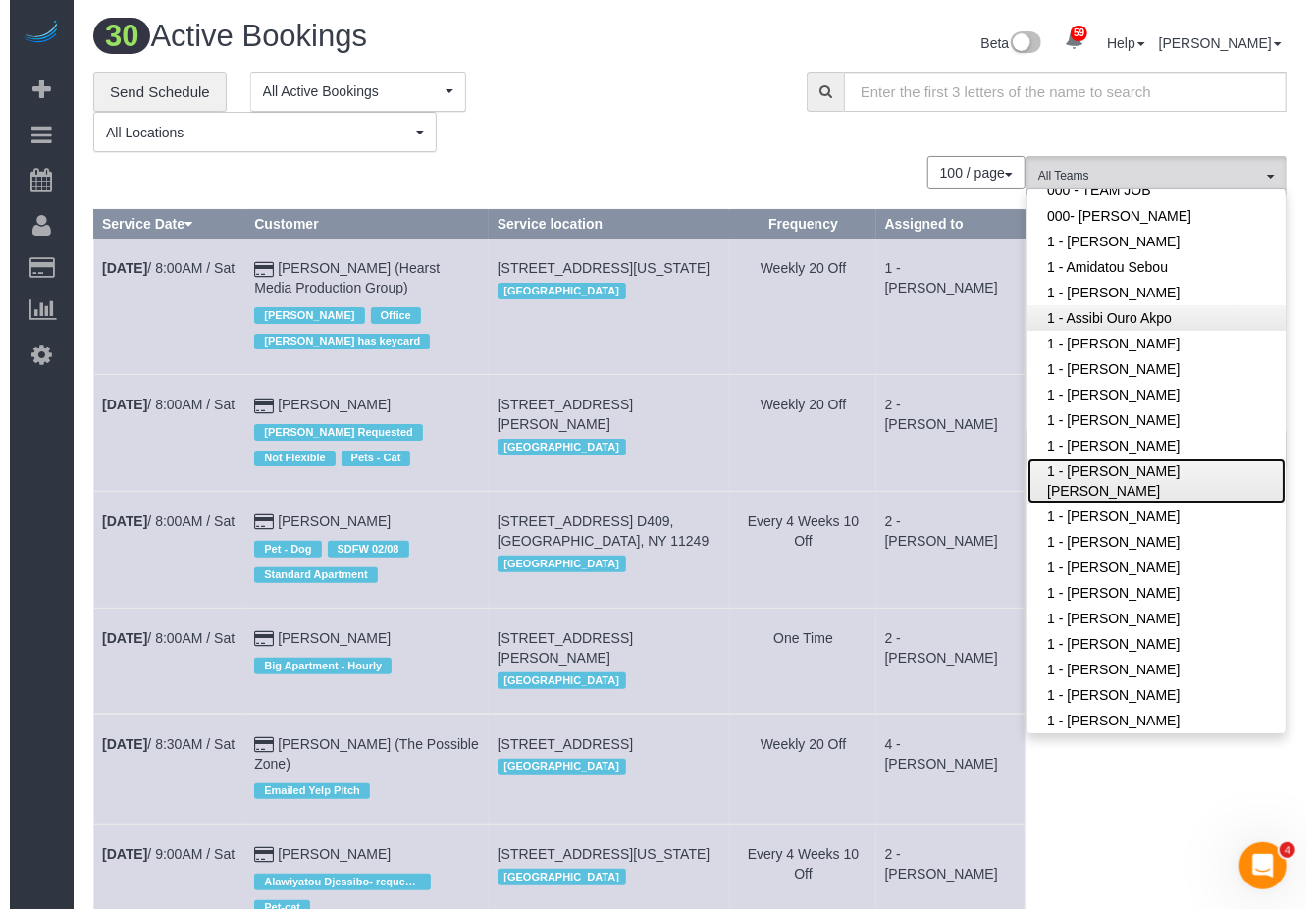 scroll, scrollTop: 131, scrollLeft: 0, axis: vertical 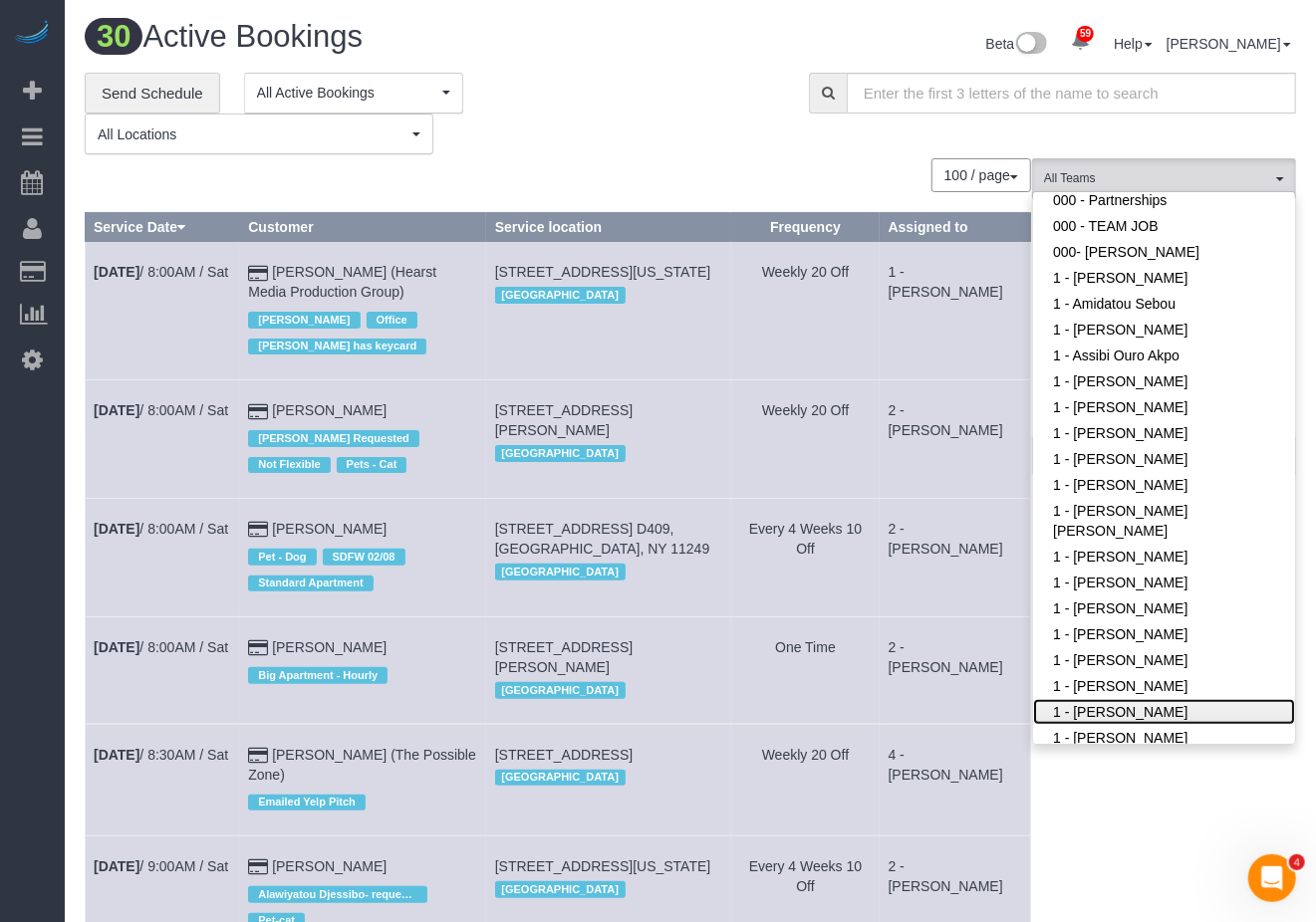 click on "1 - [PERSON_NAME]" at bounding box center [1164, 712] 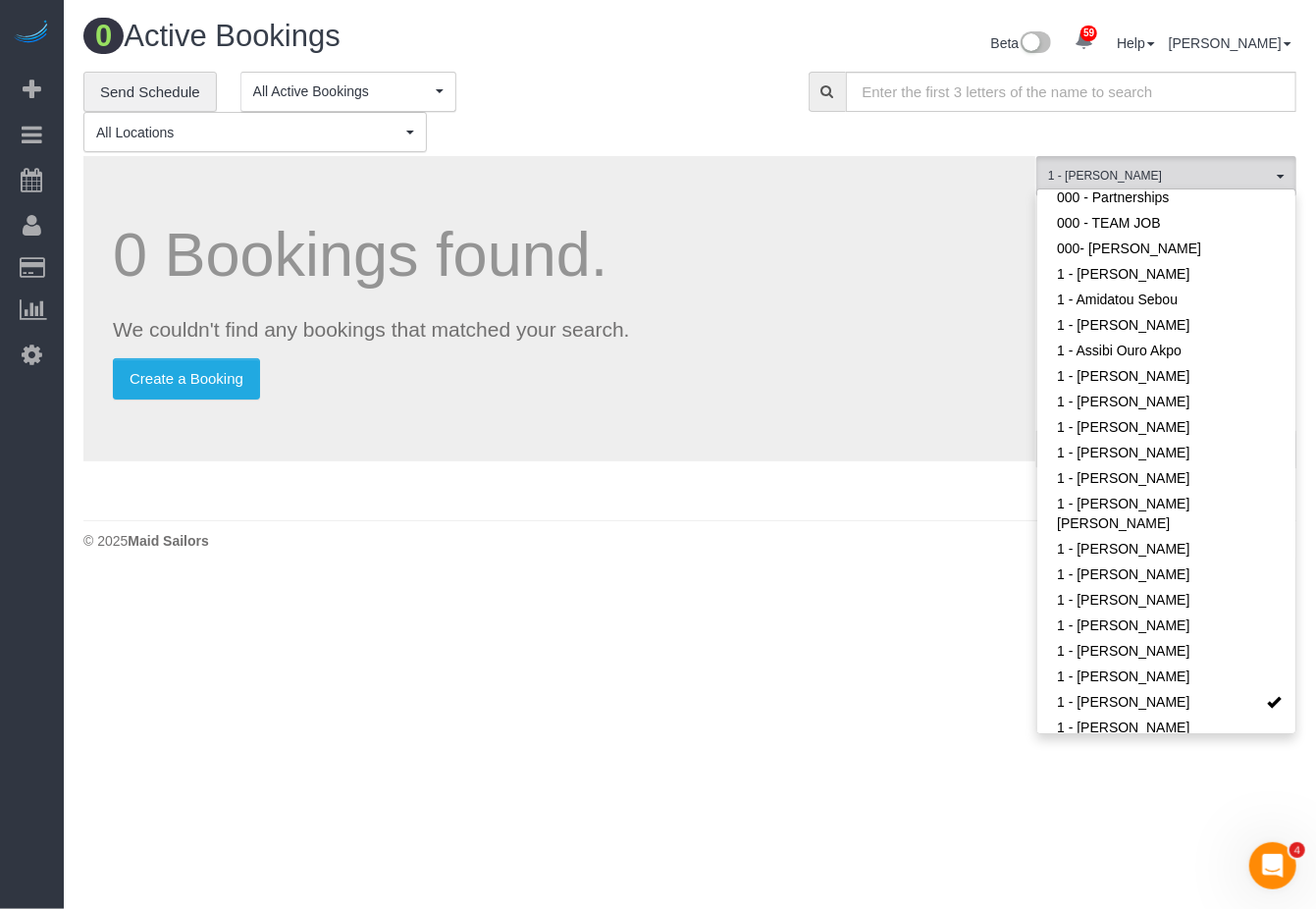 click on "Create a Booking" at bounding box center (559, 379) 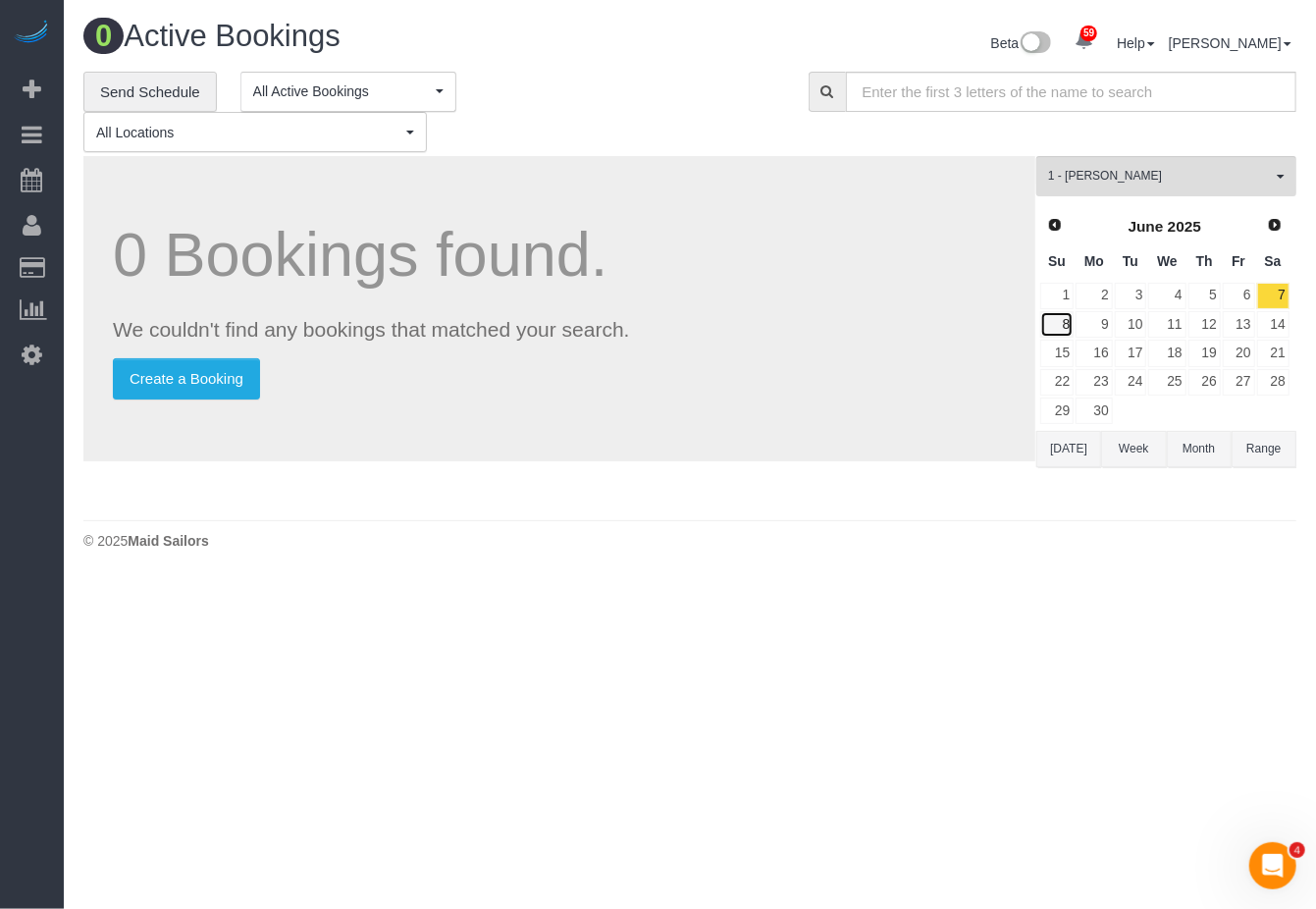 click on "8" at bounding box center (1057, 324) 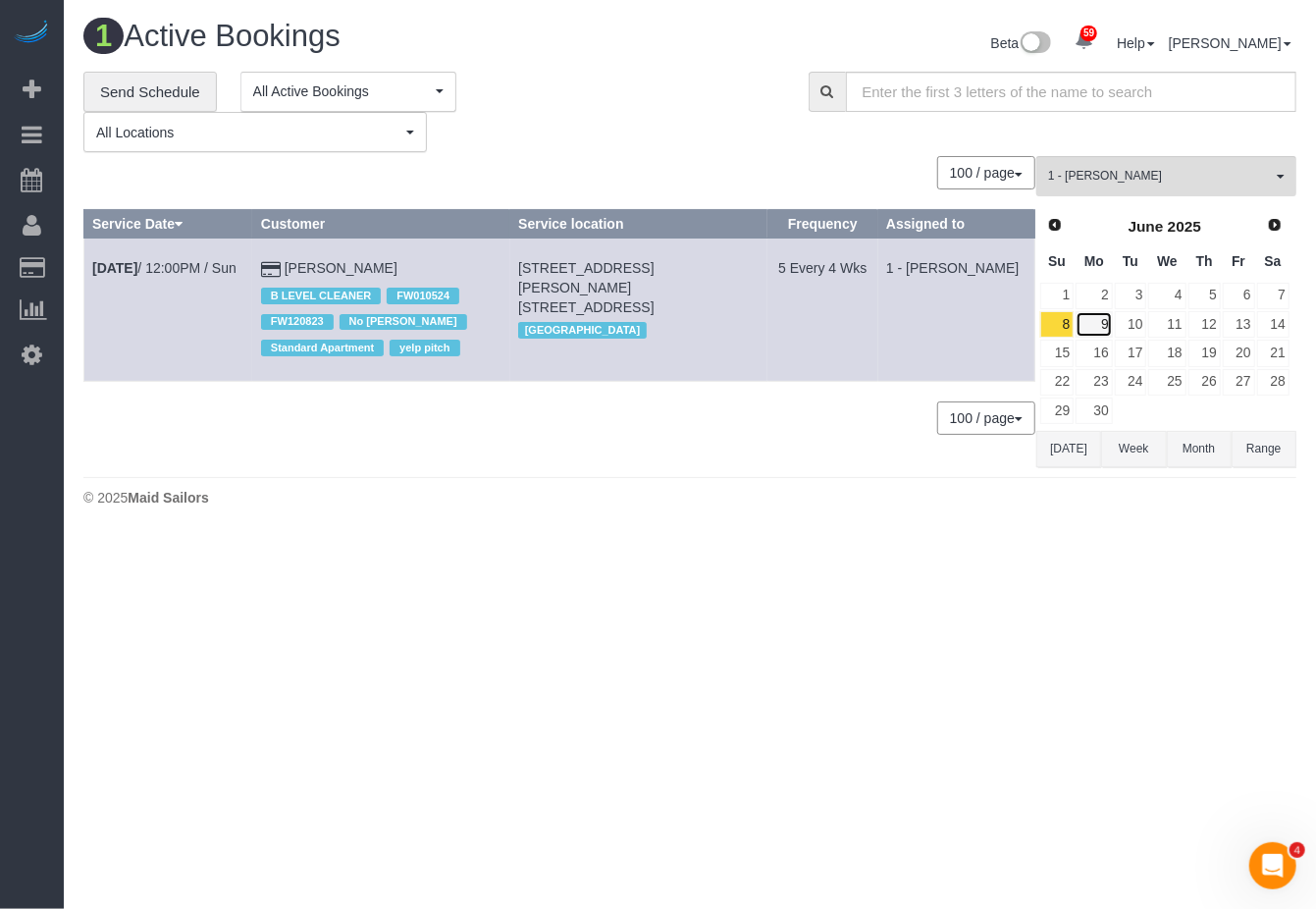 click on "9" at bounding box center [1093, 324] 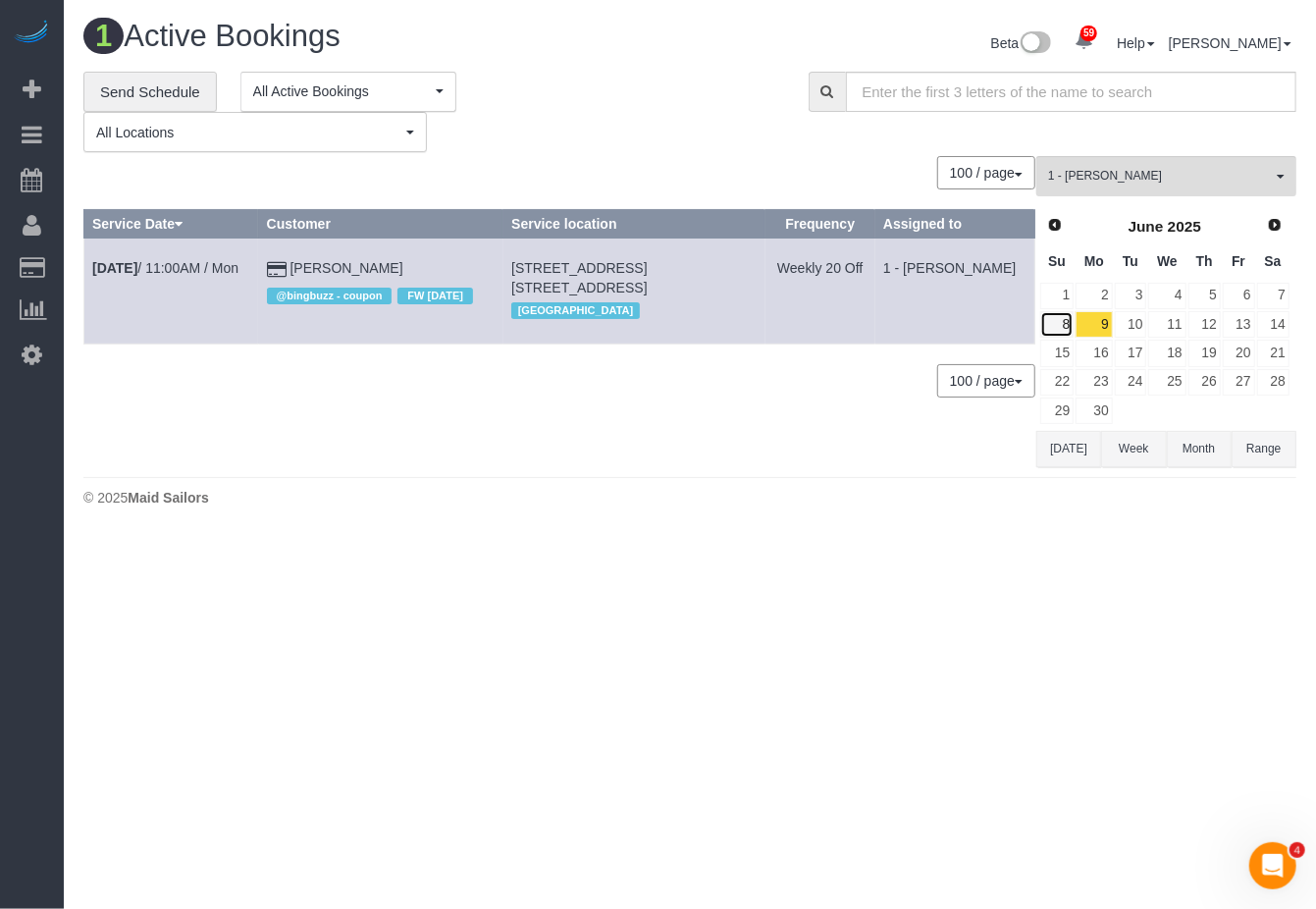click on "8" at bounding box center (1057, 324) 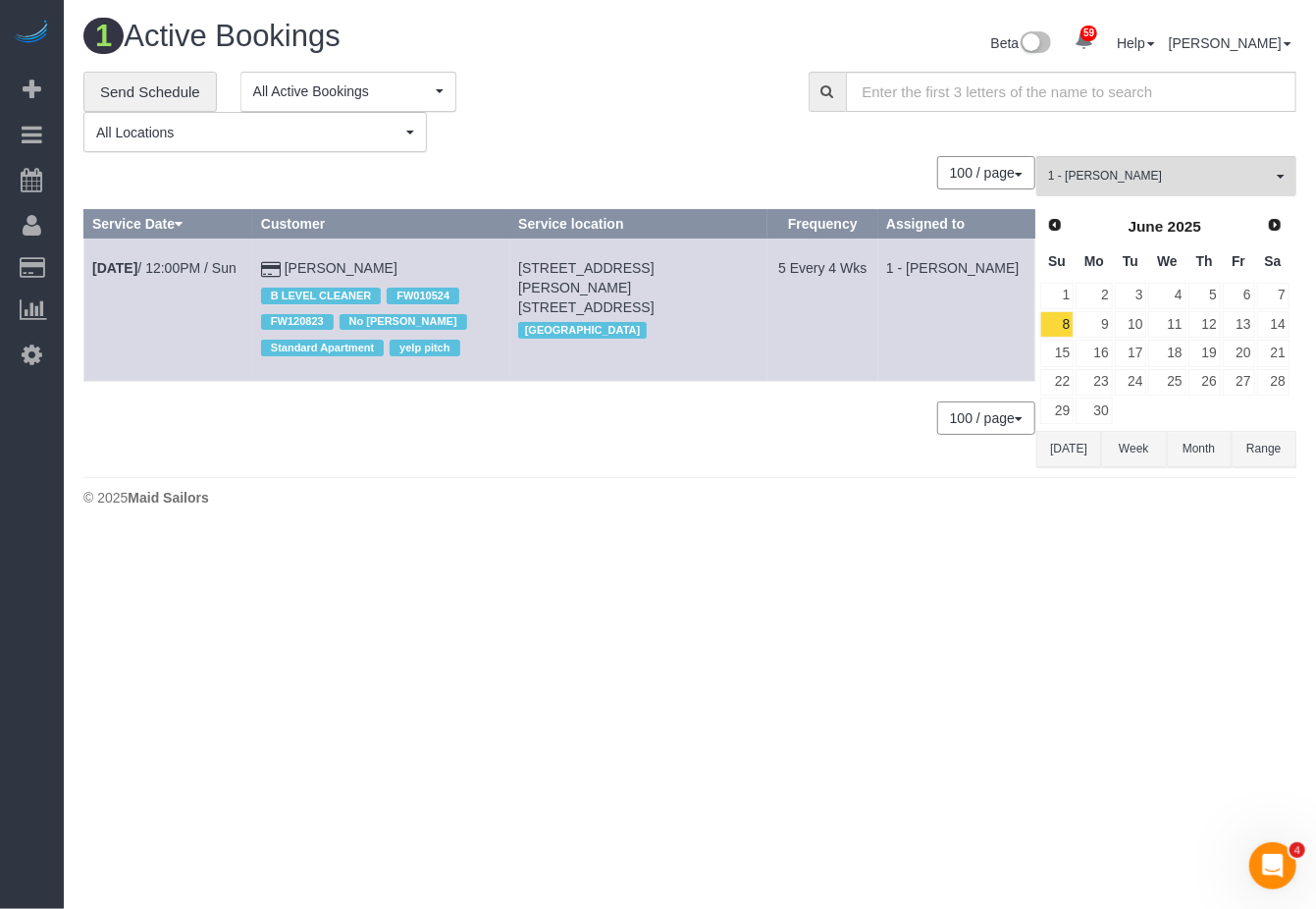 click on "59
Beta
Your Notifications
You have 0 alerts
×
You have 2  to charge for [DATE]
×
You have 3  to charge for [DATE]
×
You have 5  to charge for [DATE]
×" at bounding box center (658, 454) 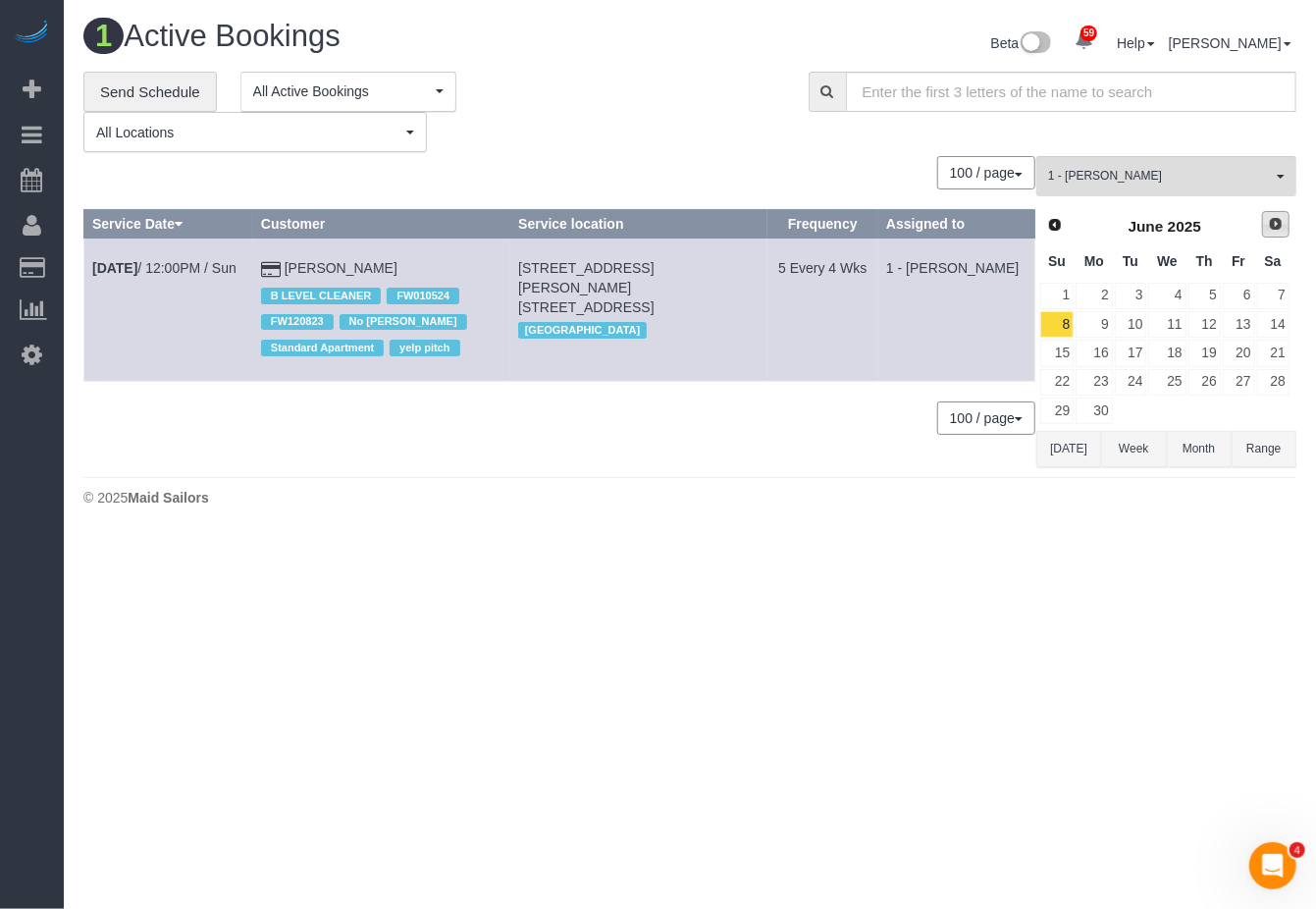 click on "Next" at bounding box center (1276, 224) 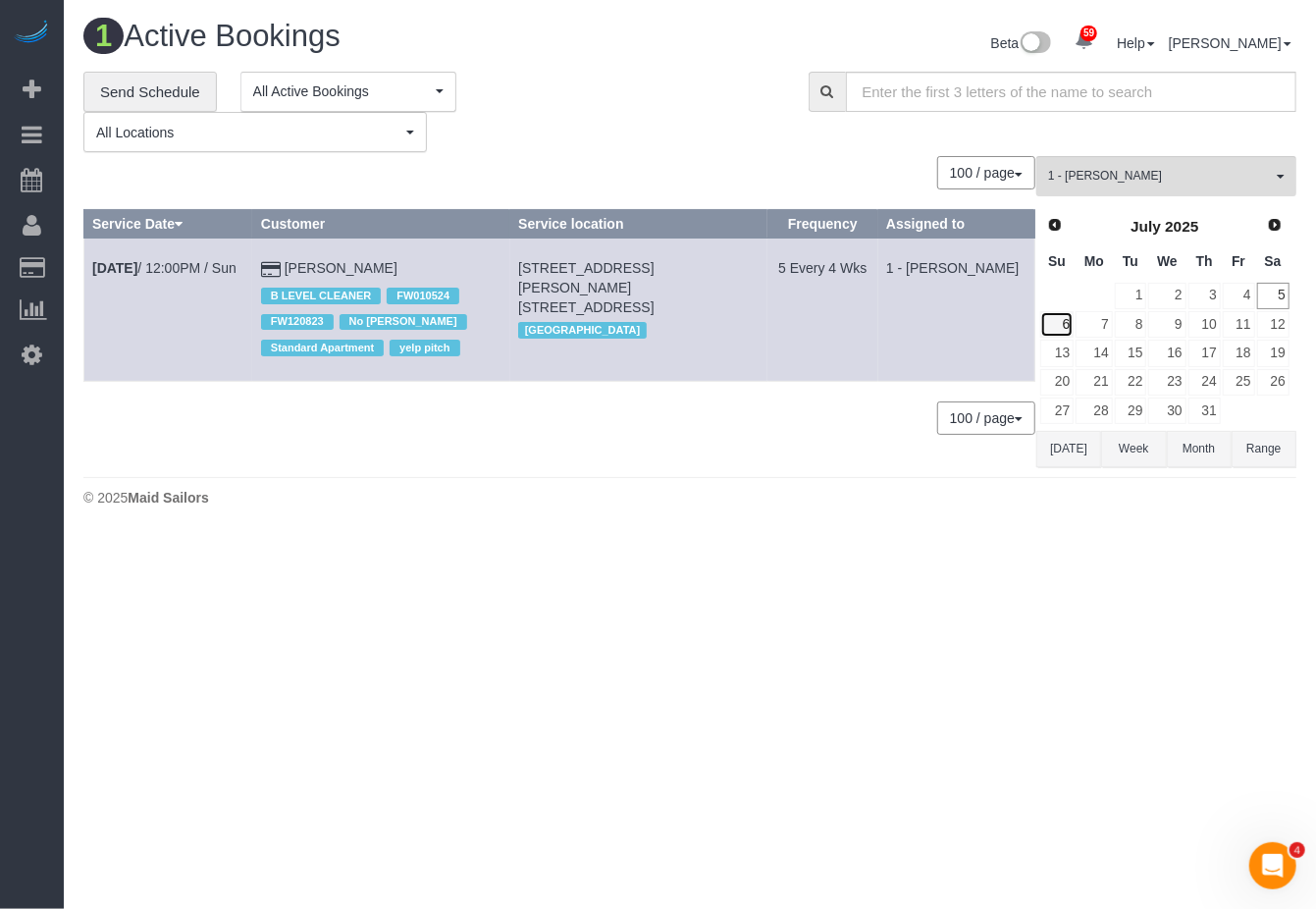 click on "6" at bounding box center (1057, 324) 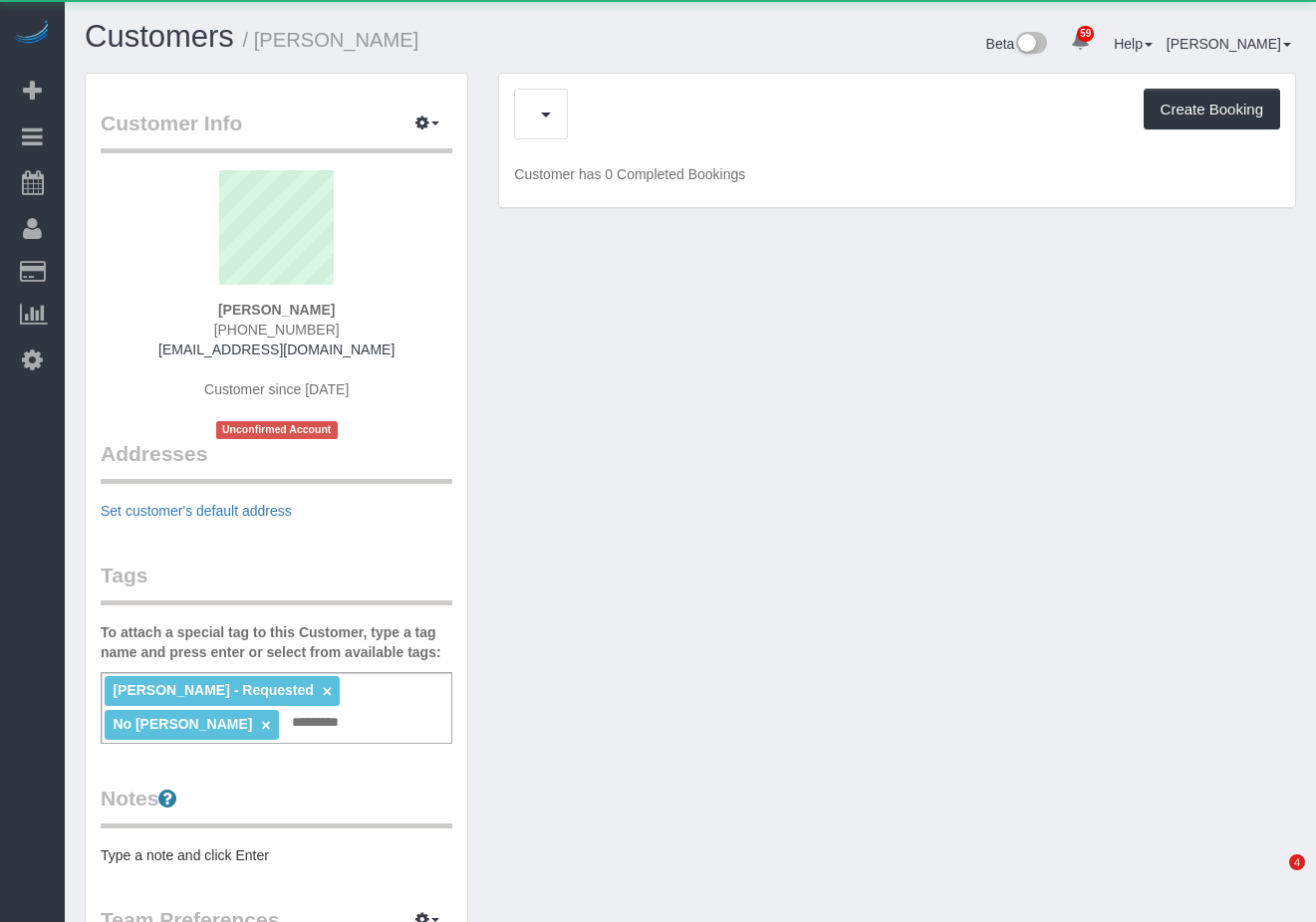 scroll, scrollTop: 0, scrollLeft: 0, axis: both 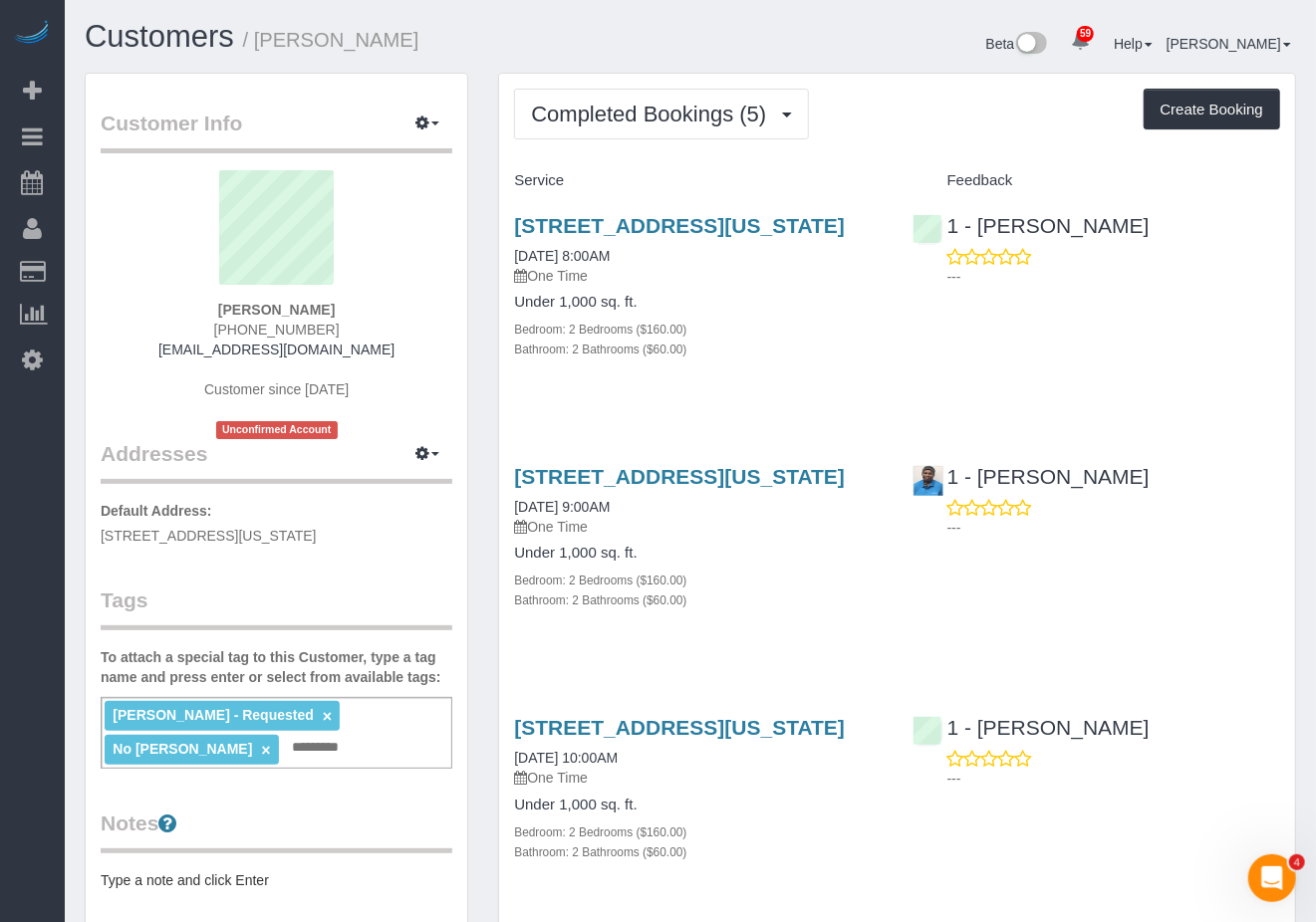 click on "Service
Feedback
75 Wall Street 38m, New York, NY 10005
05/12/2025 8:00AM
One Time
Under 1,000 sq. ft.
Bedroom: 2 Bedrooms ($160.00)
Bathroom: 2 Bathrooms ($60.00)
1 - John Harris
---
75 Wall Street 38m, New York, NY 10005" at bounding box center [897, 794] 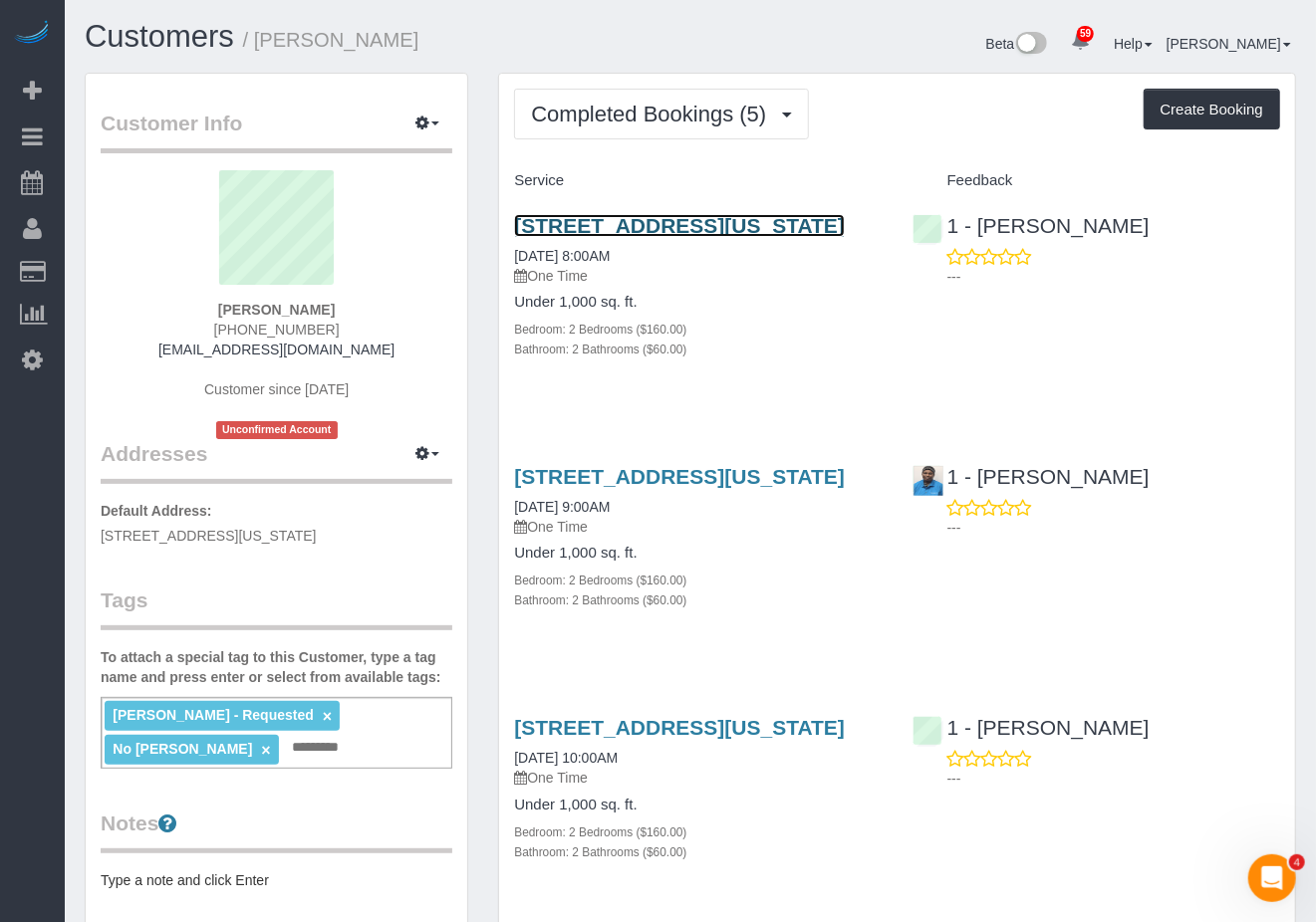 click on "75 Wall Street 38m, New York, NY 10005" at bounding box center (679, 225) 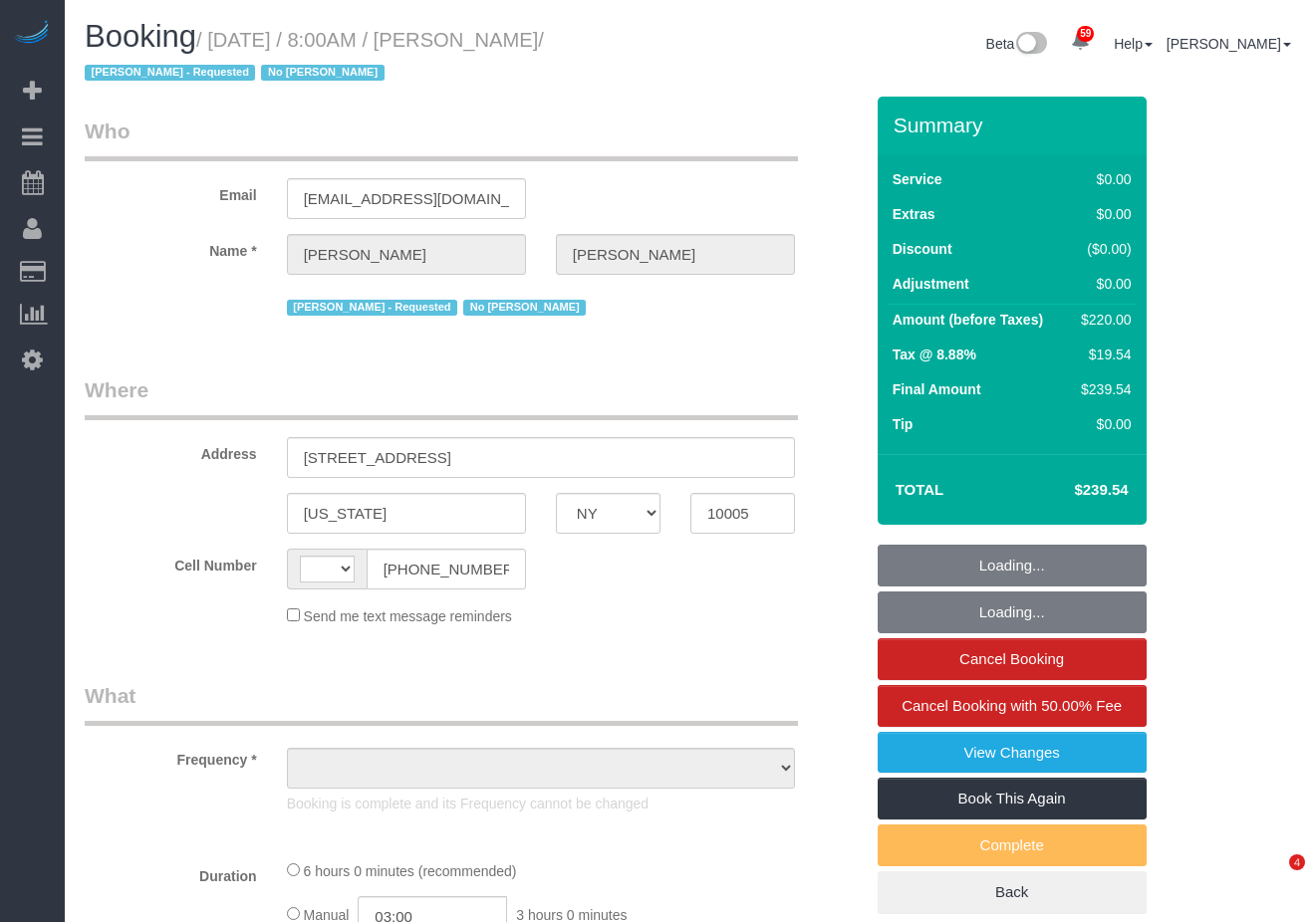 select on "NY" 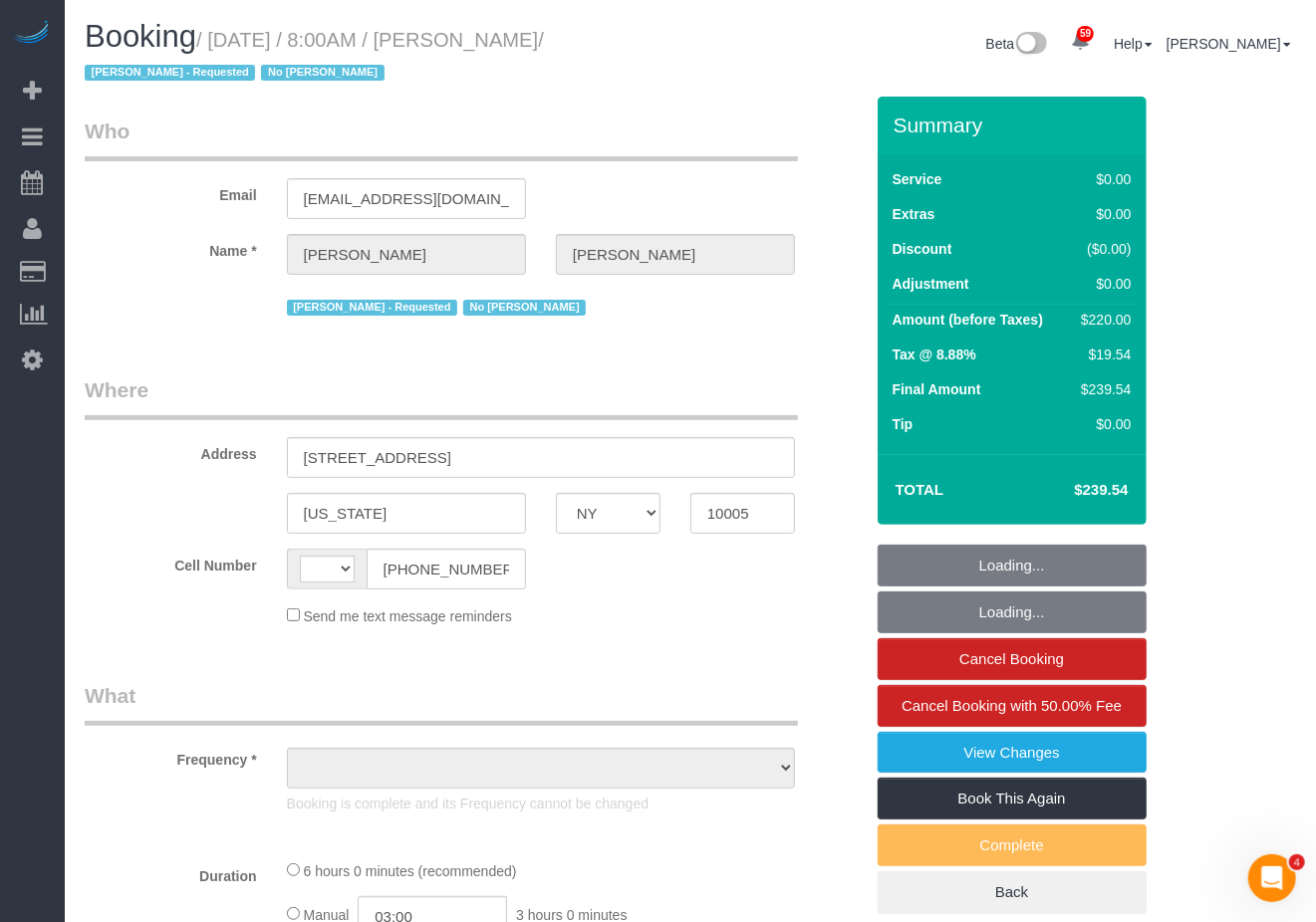scroll, scrollTop: 0, scrollLeft: 0, axis: both 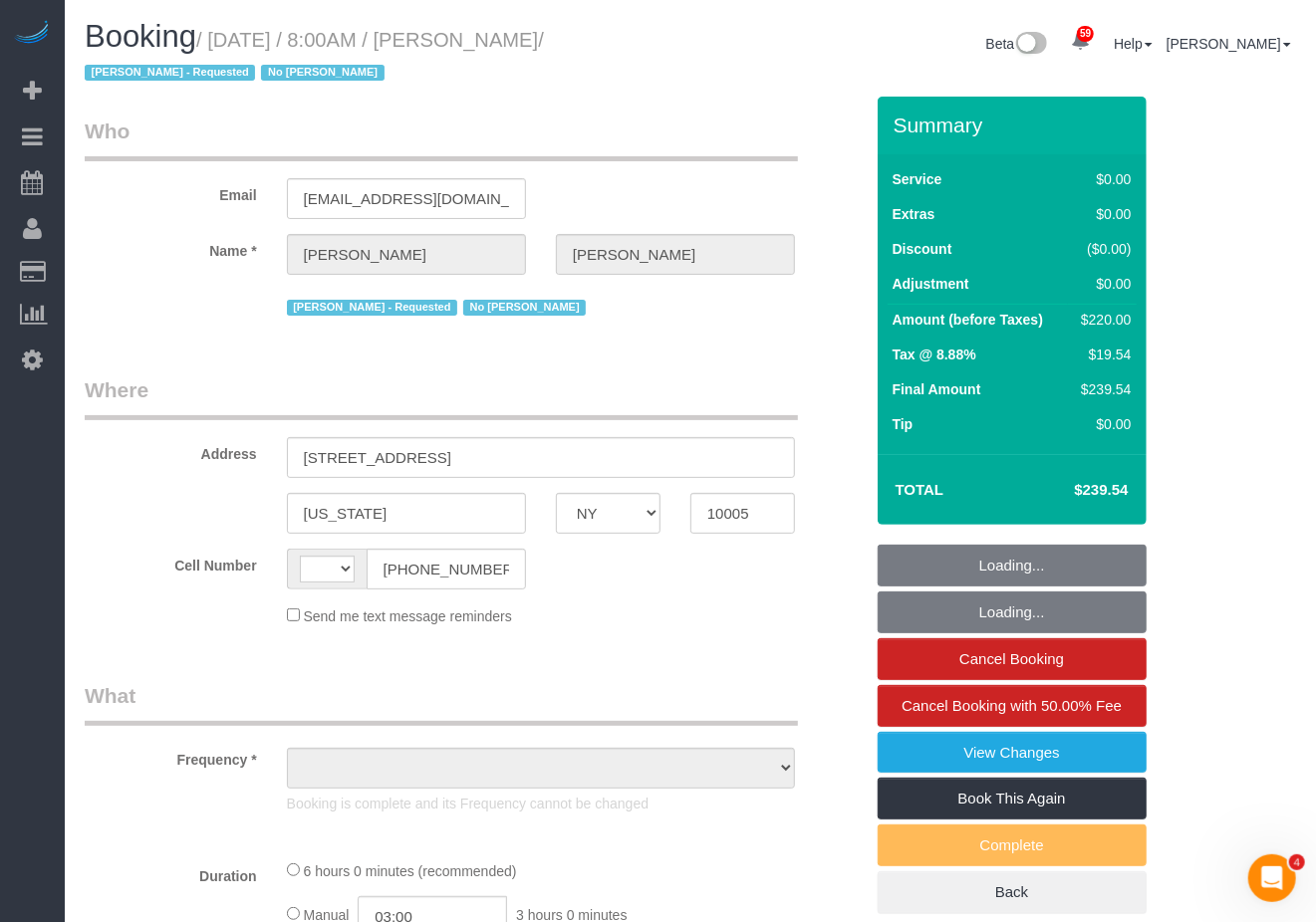 select on "string:stripe-pm_1QVDkM4VGloSiKo7X4EHli3C" 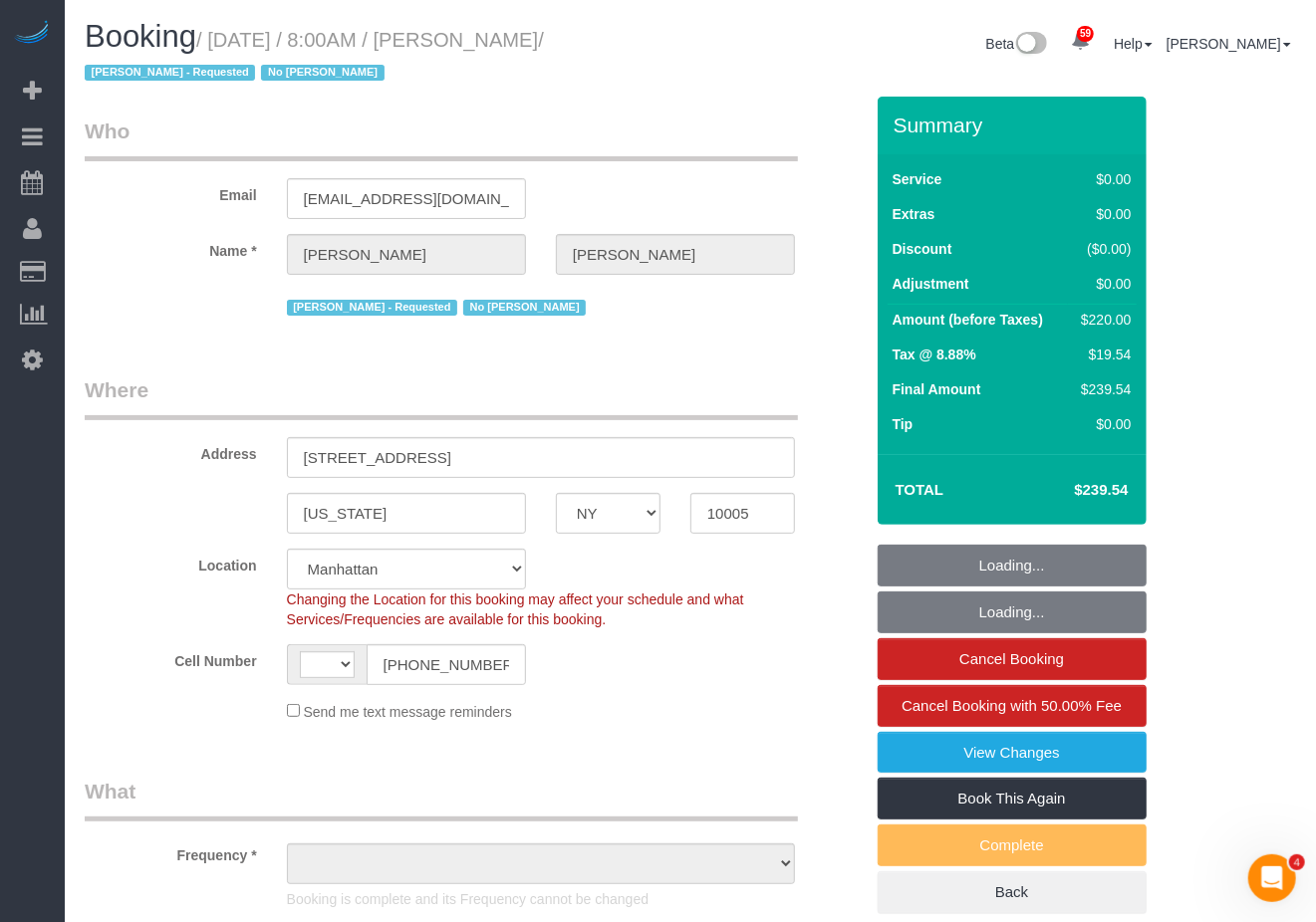 select on "string:[GEOGRAPHIC_DATA]" 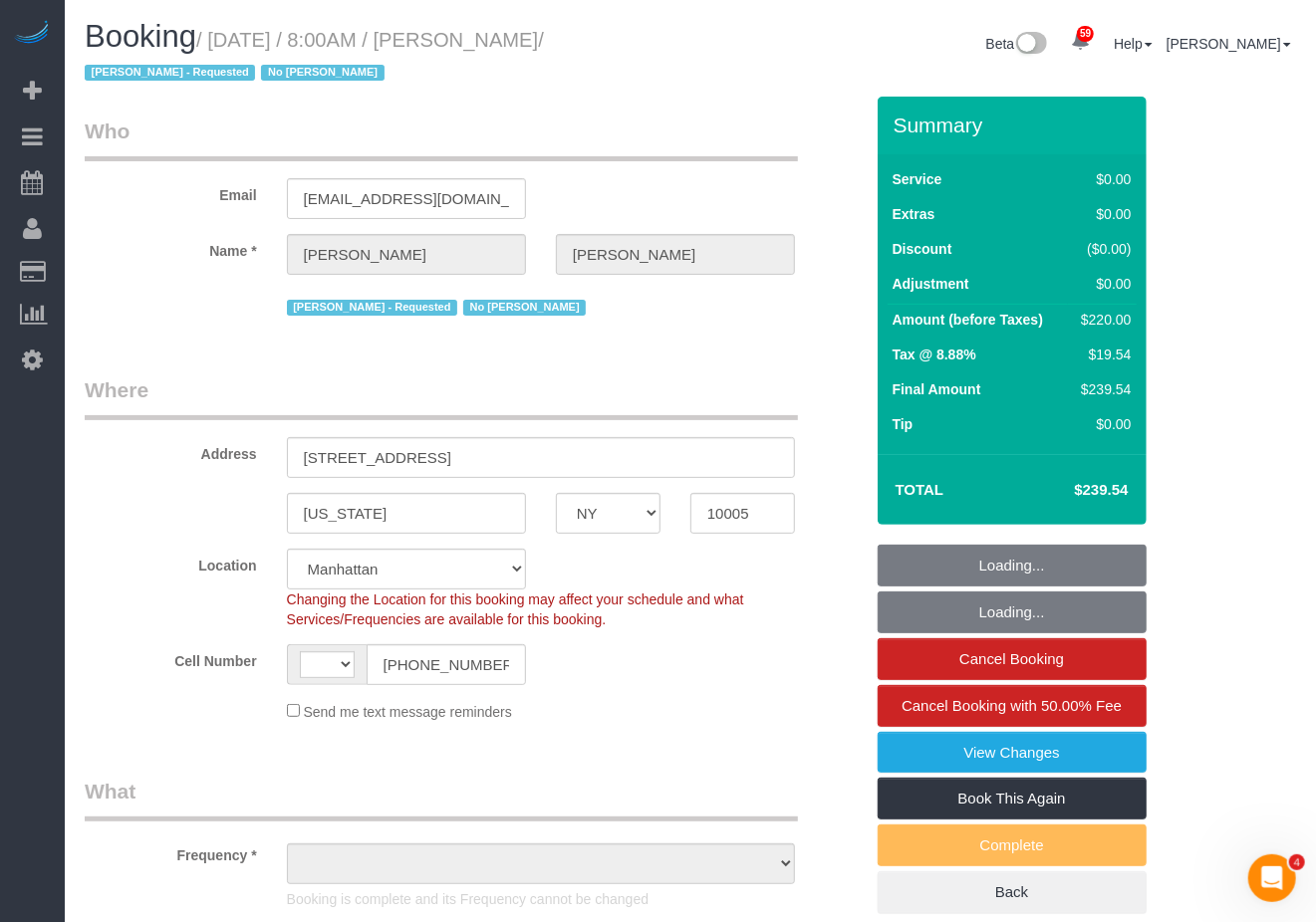 select on "object:1078" 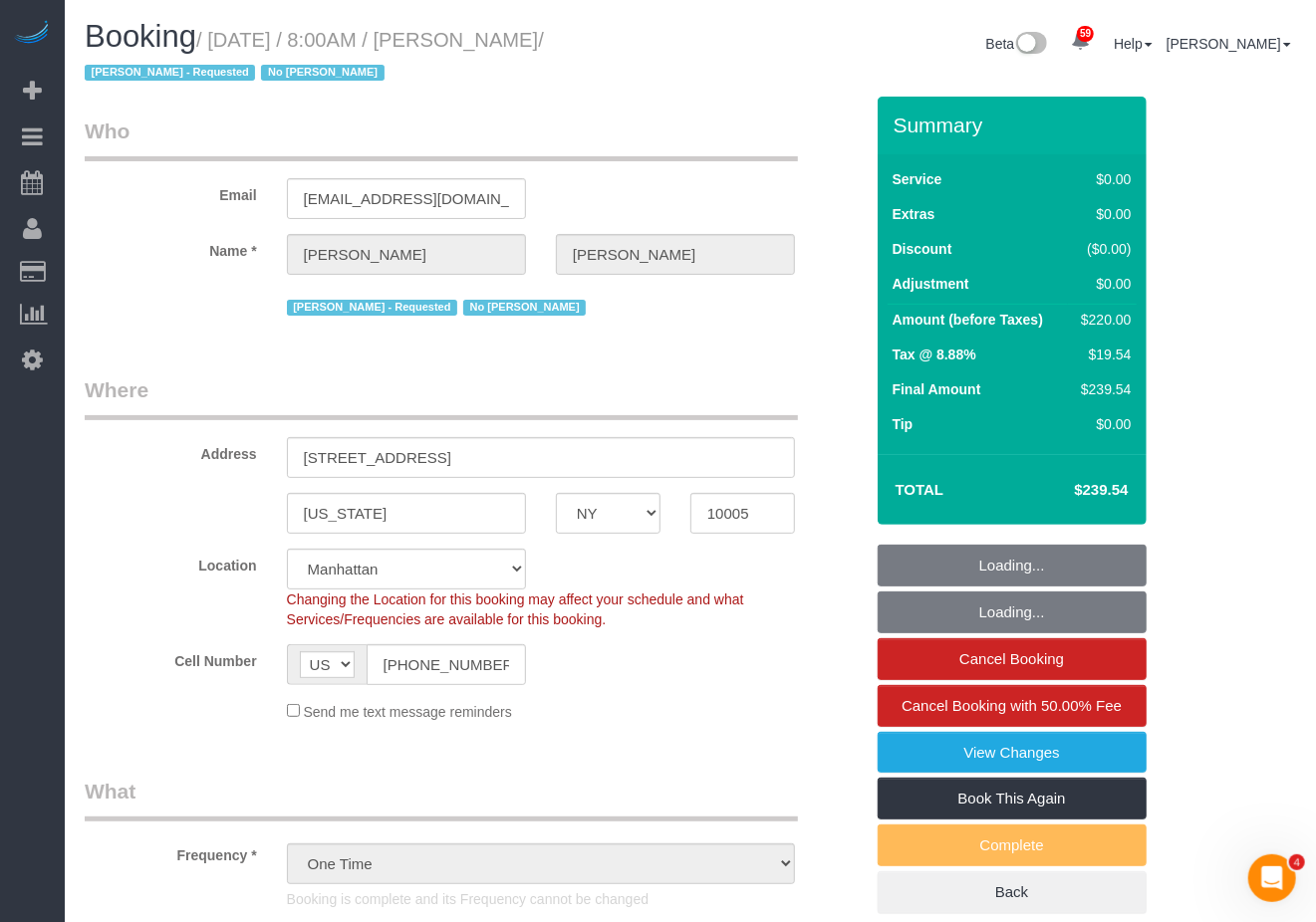 select on "spot1" 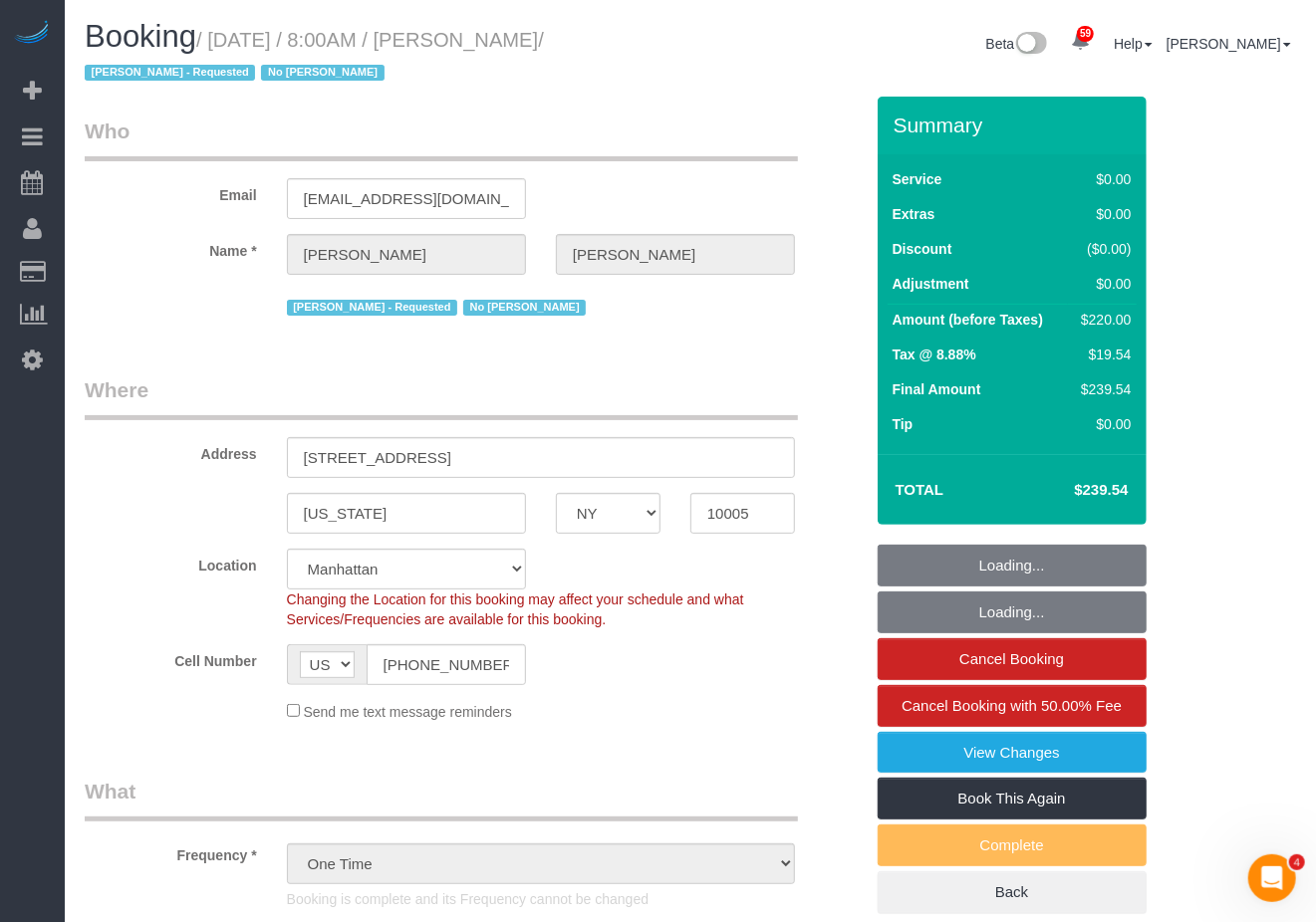 select on "2" 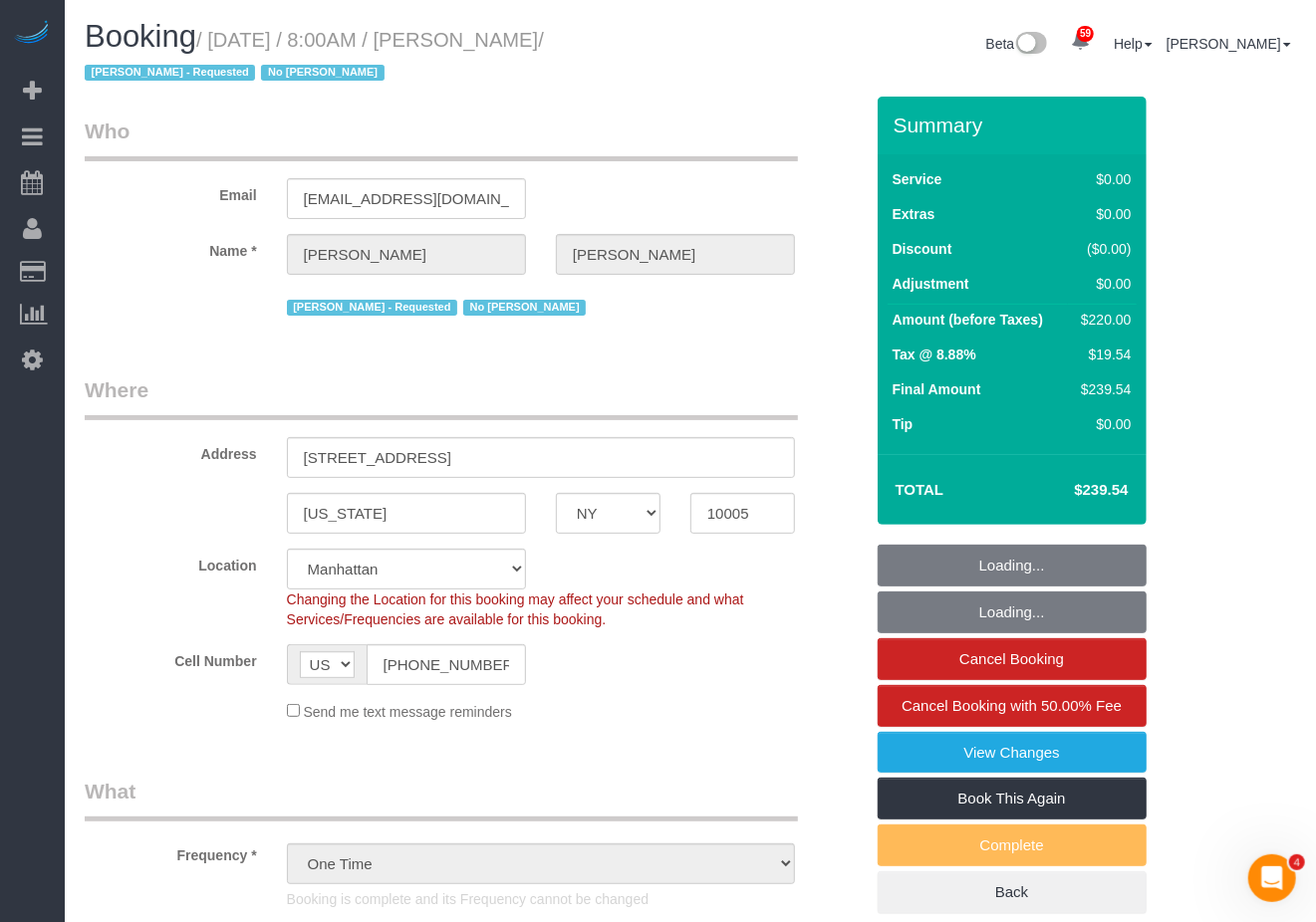 select on "object:1478" 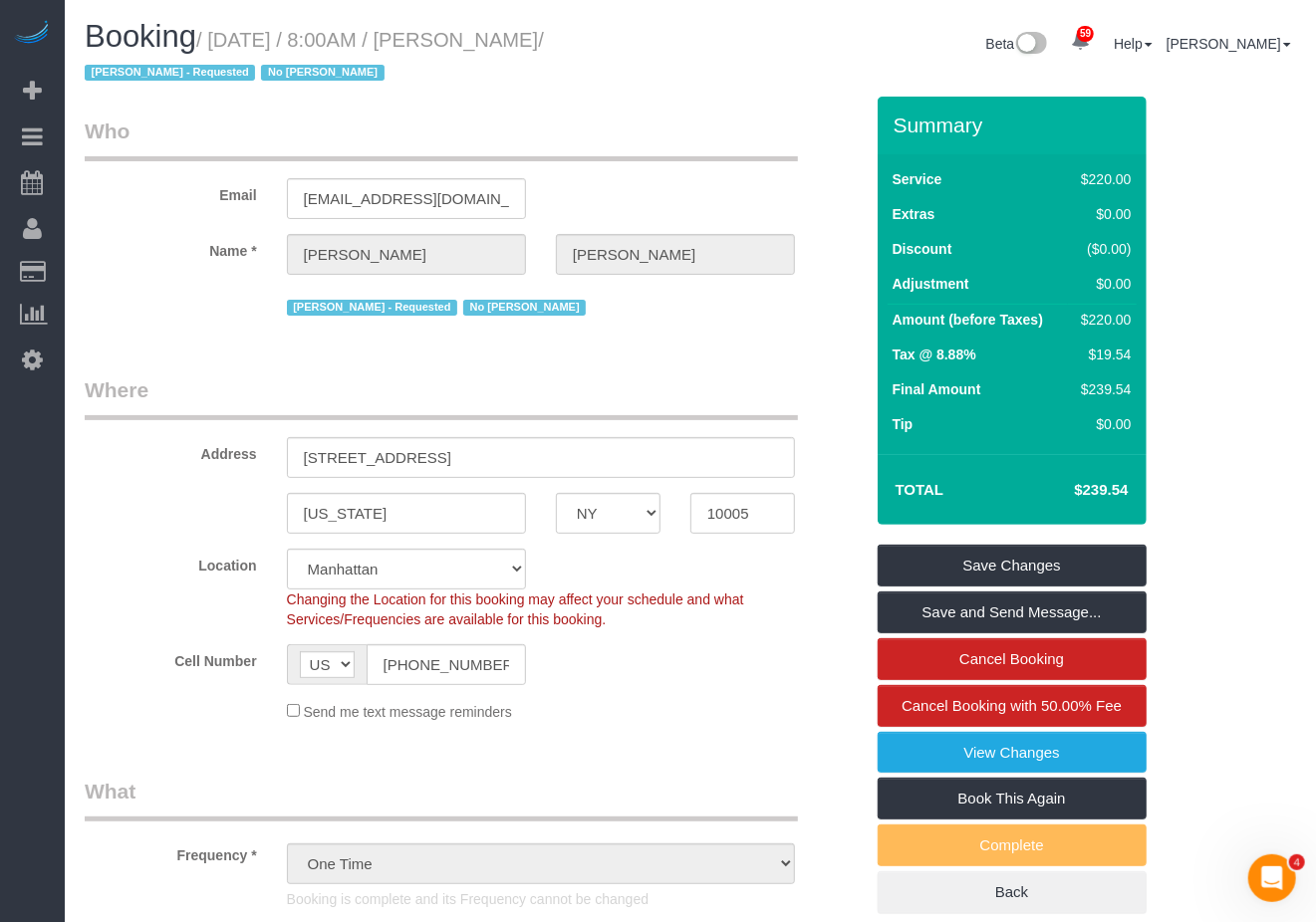click on "What" at bounding box center [441, 799] 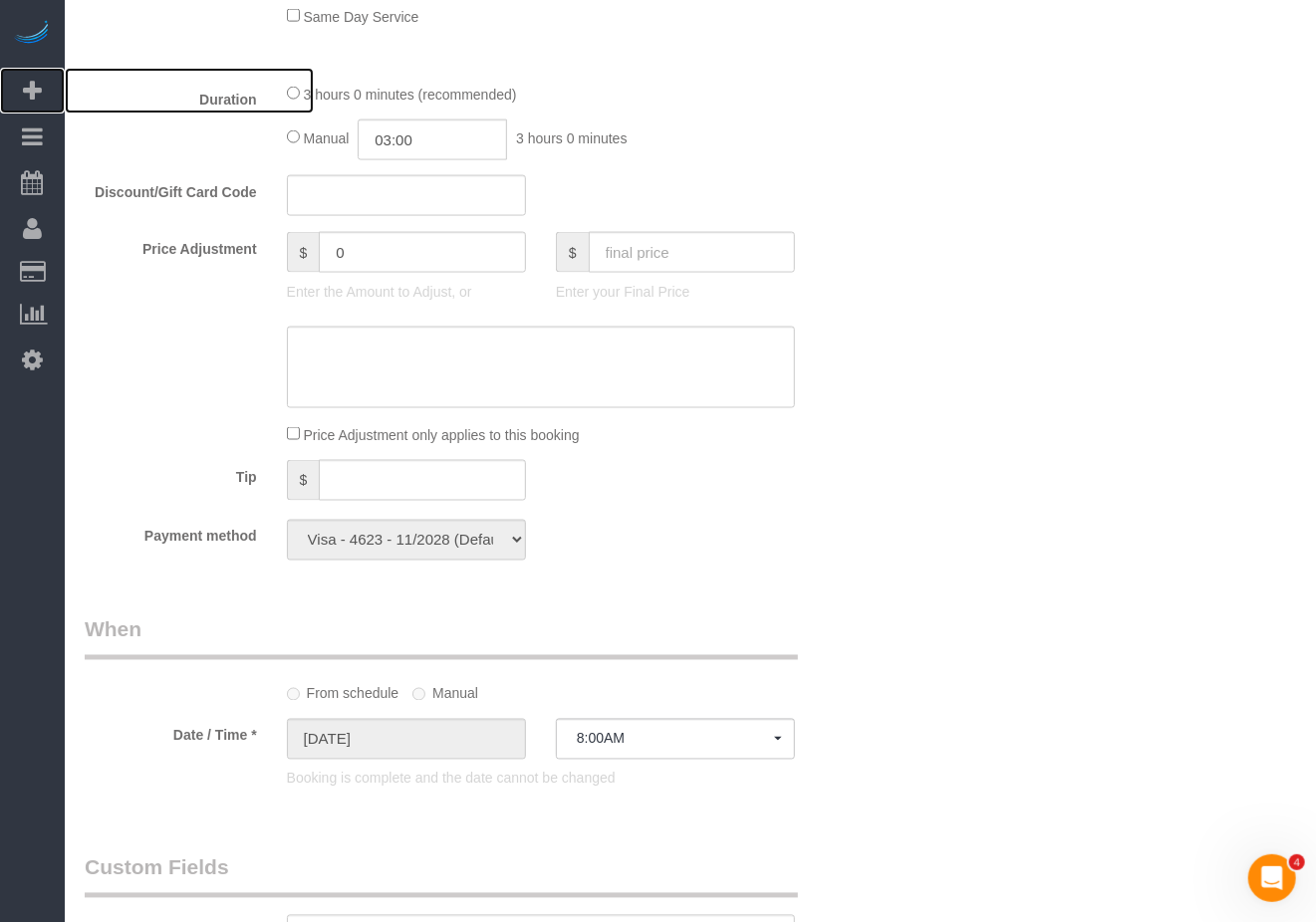 scroll, scrollTop: 1858, scrollLeft: 0, axis: vertical 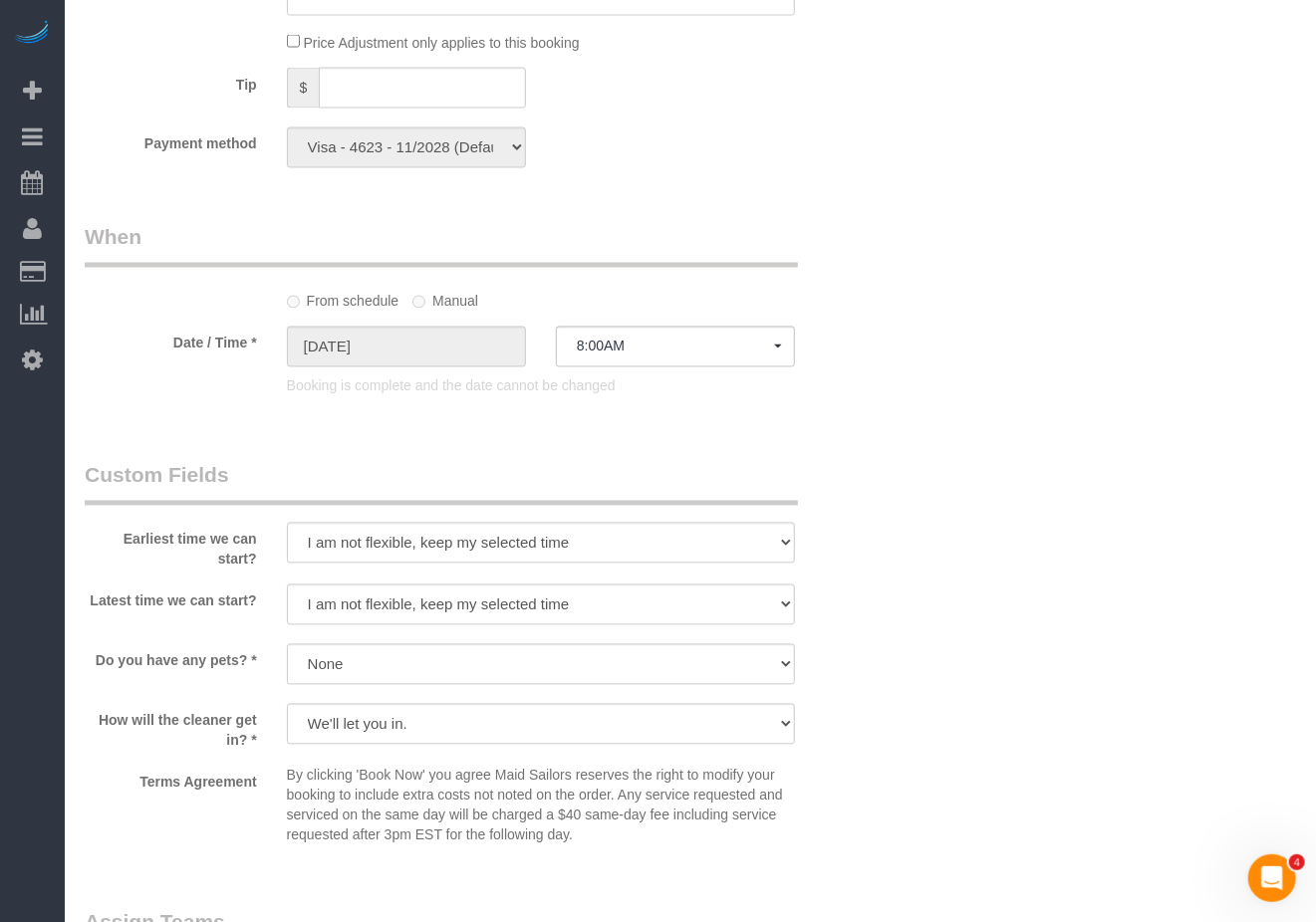click on "What
Frequency *
One Time Weekly (20% Off) - 20.00% Every 2 Weeks (15% Off) - 15.00% Every 4 Weeks (10% Off) - 10.00%
Booking is complete and its Frequency cannot be changed
Type of Service *
Under 1,000 sq. ft. 1,001 - 1,500 sq. ft. 1,500+ sq. ft. Custom Cleaning Office Cleaning Airbnb Cleaning Post Construction Cleaning RE-CLEAN Hourly Rate - 8.0 Hourly Rate - 7.5 Late Cancellation - Invoice Purposes Hourly Rate (30% OFF) Bungalow Living Hello [PERSON_NAME] - Standard Cleaning Hello [PERSON_NAME] - Hourly Rate TULU - Standard Cleaning TULU - Hourly Rate Hourly Rate (15% OFF) Hourly Rate (20% OFF) Hourly Rate (25% OFF) Hourly Rate (22.5% OFF) Charity Clean Outsite - Hourly Rate Floor Cleaning 100/hr 140/hr Upholstery Cleaning Hourly Rate (Comped Cleaning) Power Washing Carpet/Rug Cleaning Floor Cleaning Couch Cleaning" at bounding box center (473, -449) 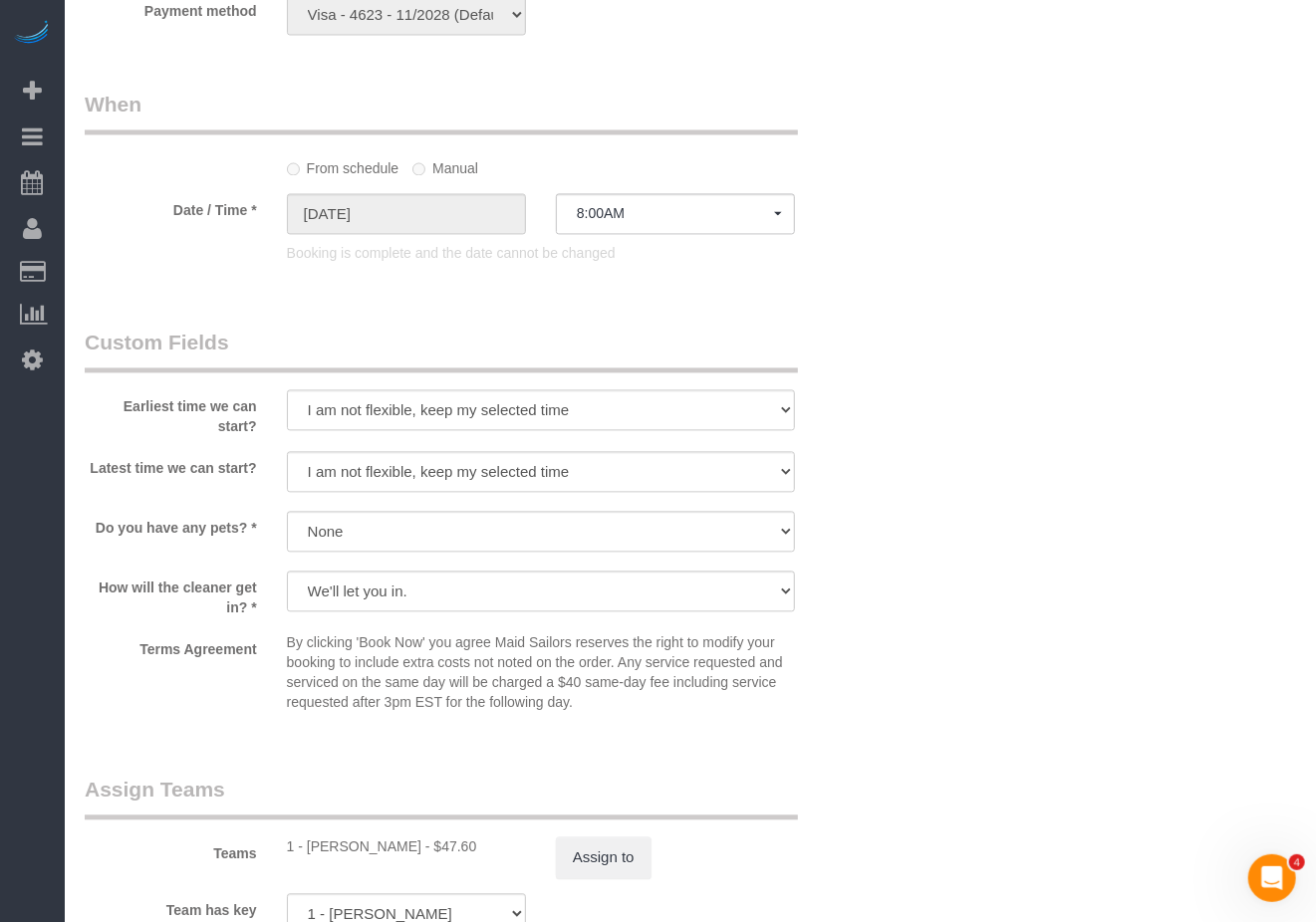 click on "Who
Email
[EMAIL_ADDRESS][DOMAIN_NAME]
Name *
[PERSON_NAME]
[PERSON_NAME] - Requested
No Noufoh Sodandji
Where
Address
[STREET_ADDRESS]
[US_STATE]
AK
AL
AR
AZ
CA
CO
CT
DC
DE
[GEOGRAPHIC_DATA]
[GEOGRAPHIC_DATA]
HI
IA
ID
IL
IN
KS
[GEOGRAPHIC_DATA]
LA
MA
MD
ME
MI
[GEOGRAPHIC_DATA]
[GEOGRAPHIC_DATA]
MS
MT" at bounding box center (690, -192) 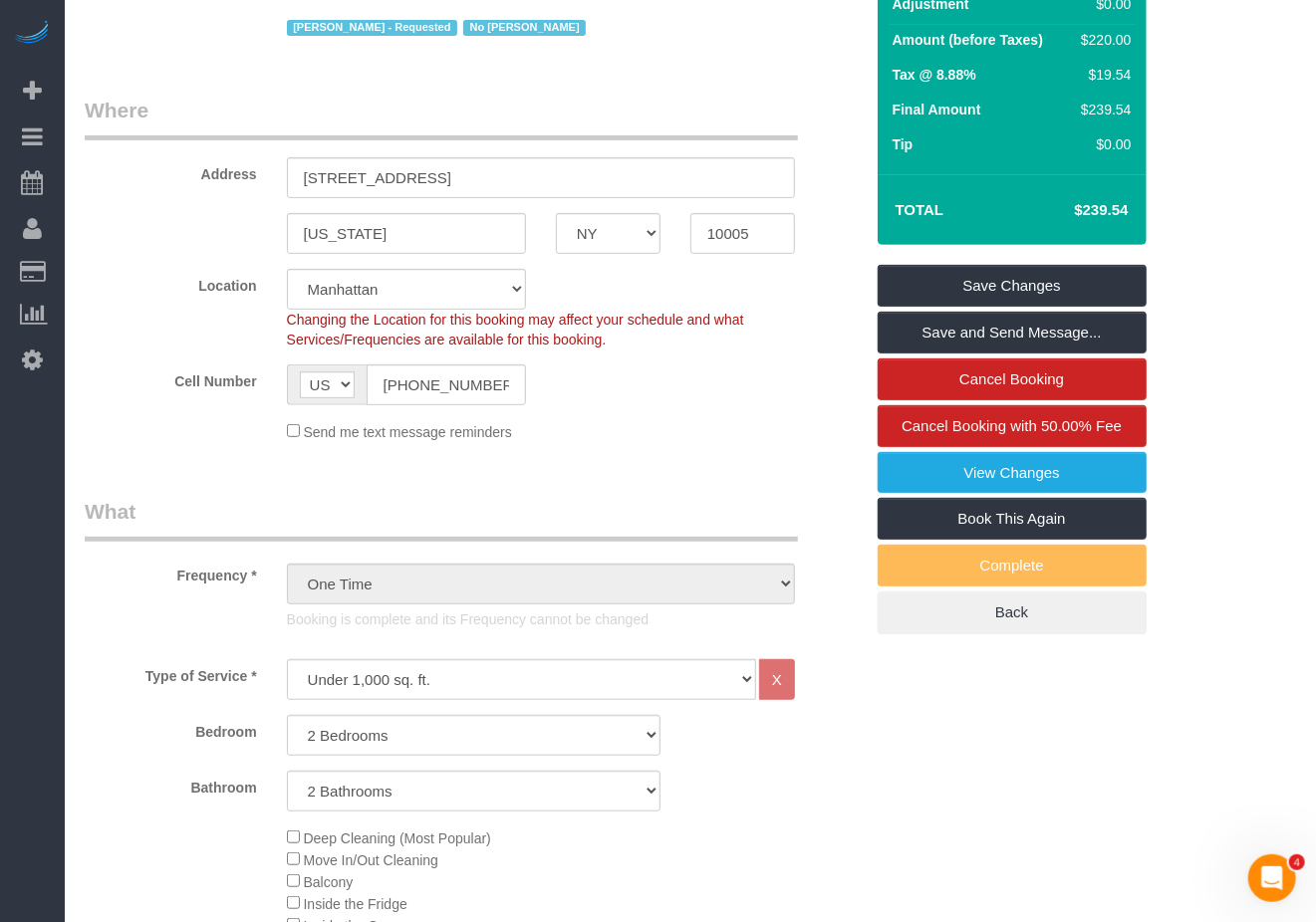 scroll, scrollTop: 265, scrollLeft: 0, axis: vertical 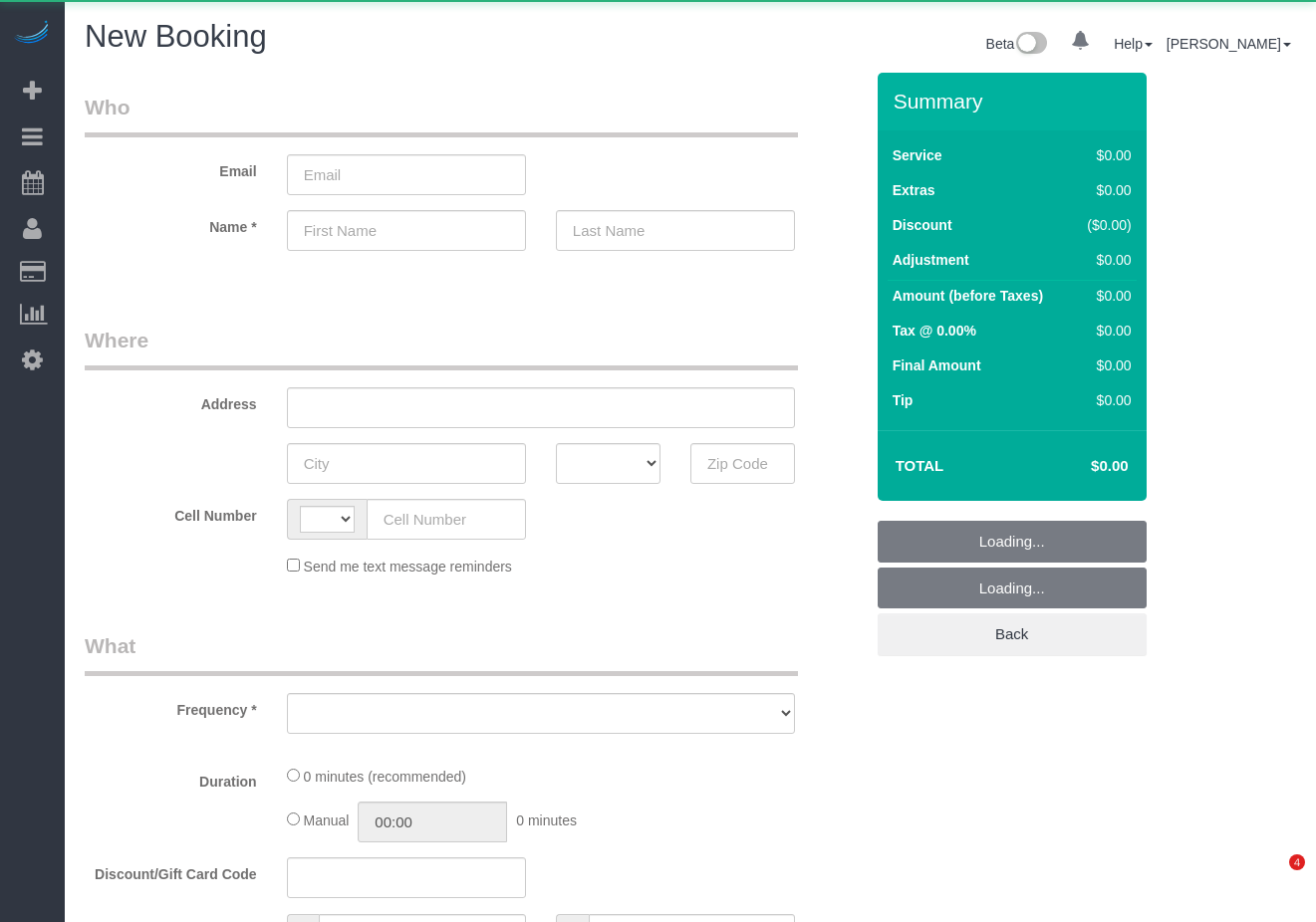 select on "number:89" 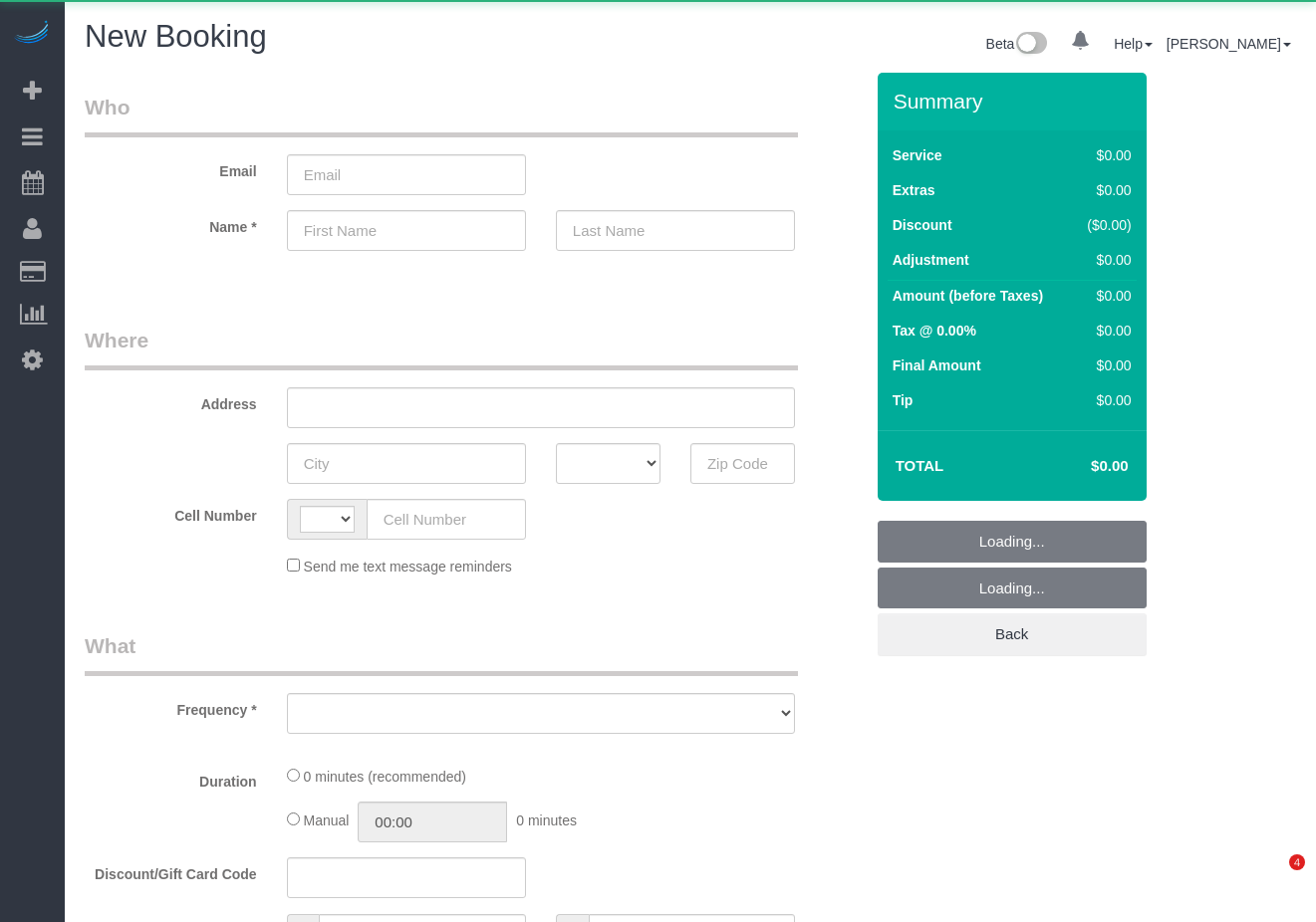scroll, scrollTop: 0, scrollLeft: 0, axis: both 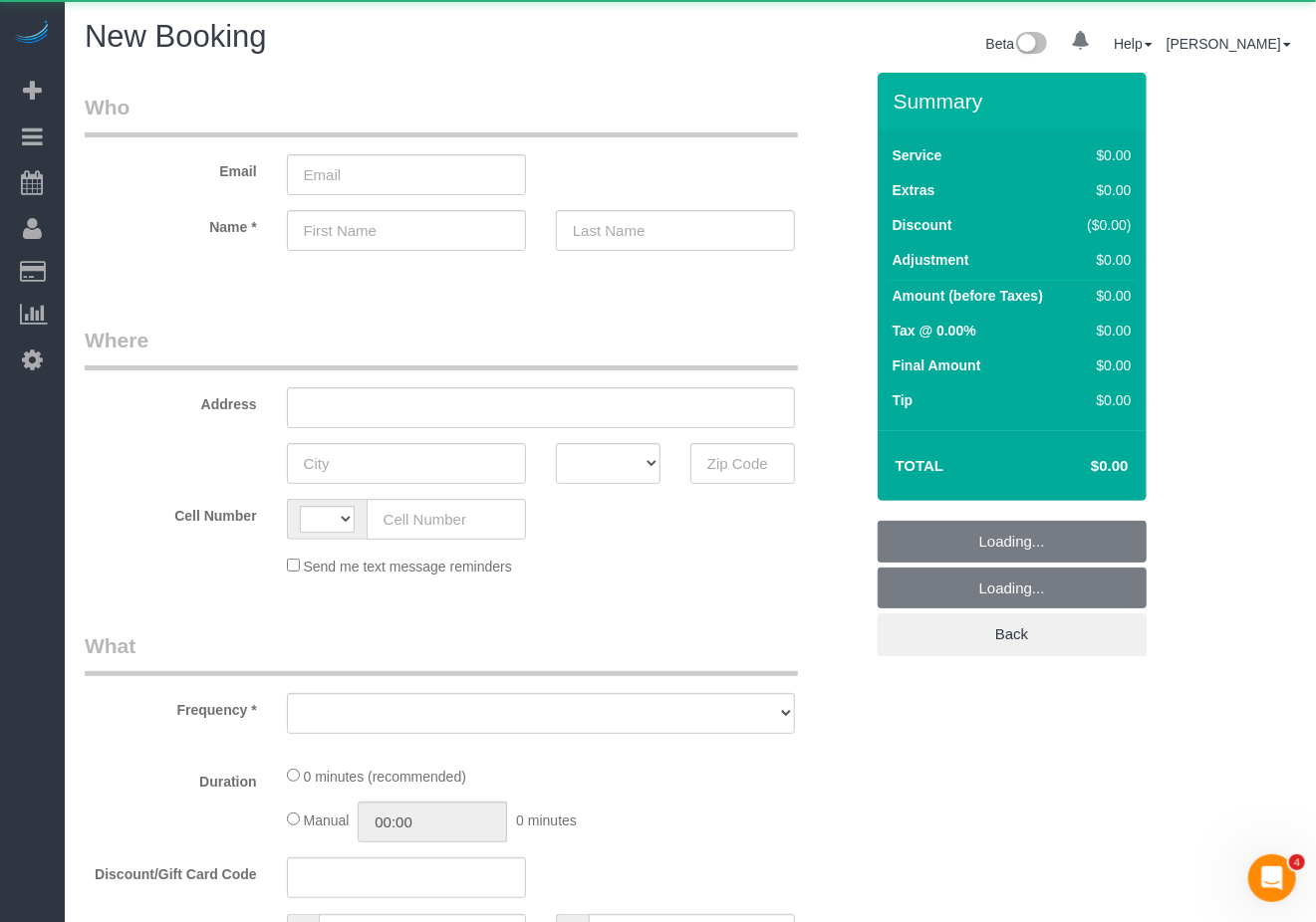 select on "string:[GEOGRAPHIC_DATA]" 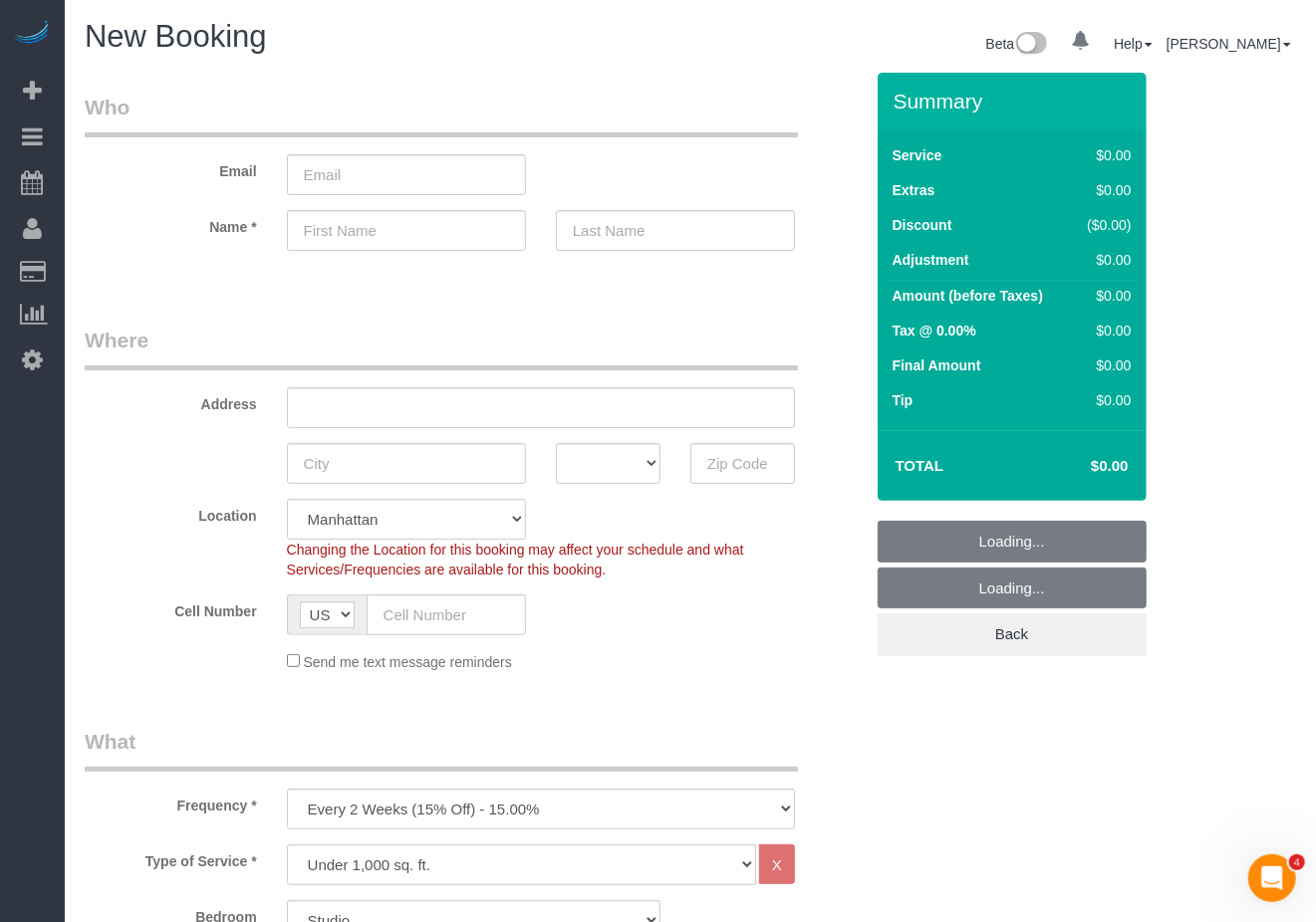 select on "object:1415" 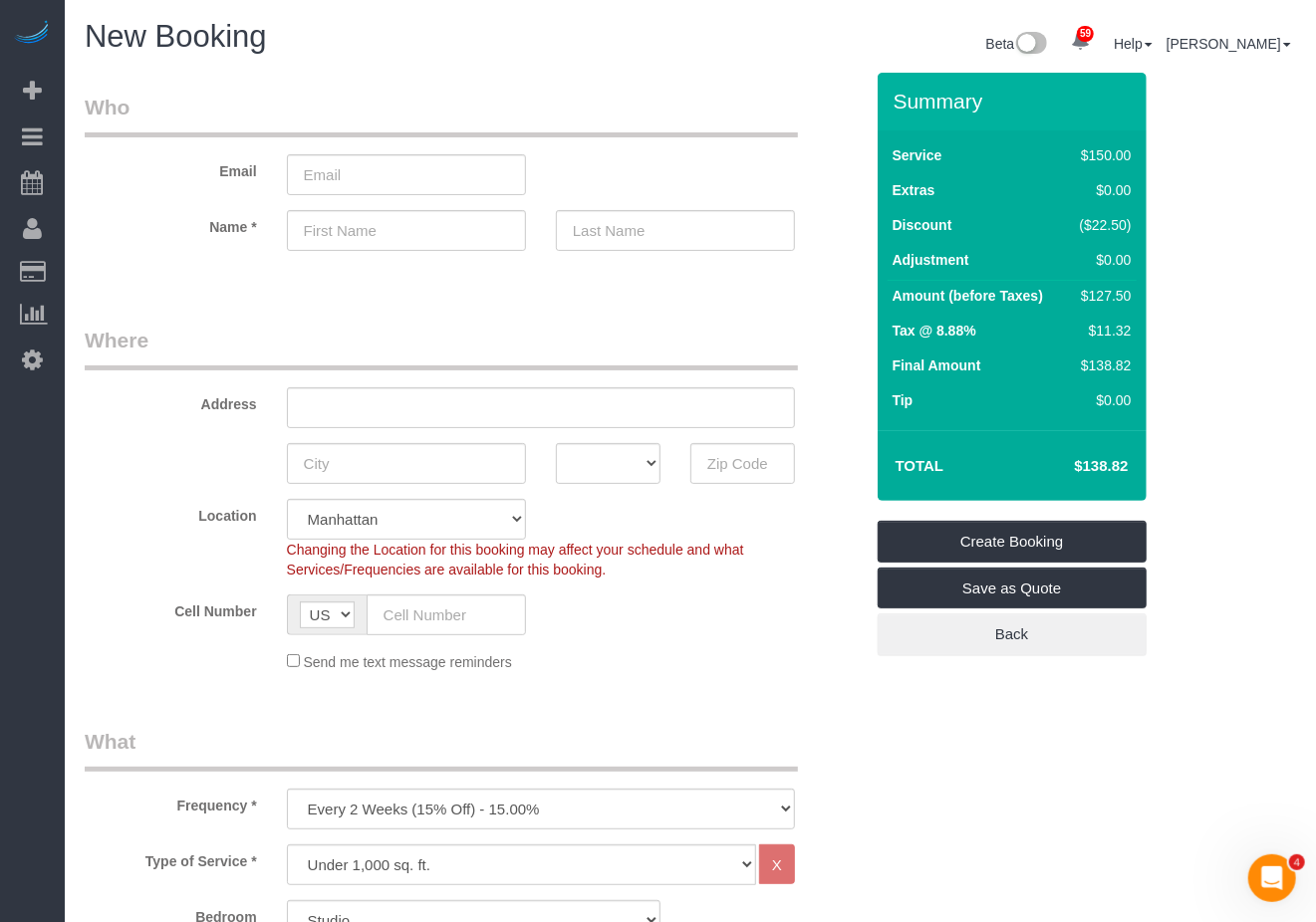 click on "Who
Email
Name *
Where
Address
AK
AL
AR
AZ
CA
CO
CT
DC
DE
[GEOGRAPHIC_DATA]
[GEOGRAPHIC_DATA]
HI
IA
ID
IL
IN
KS
[GEOGRAPHIC_DATA]
LA
MA
MD
ME
MI
[GEOGRAPHIC_DATA]
[GEOGRAPHIC_DATA]
MS
MT
[GEOGRAPHIC_DATA]
ND
NE
NH
[GEOGRAPHIC_DATA]
NM
NV" at bounding box center (690, 1708) 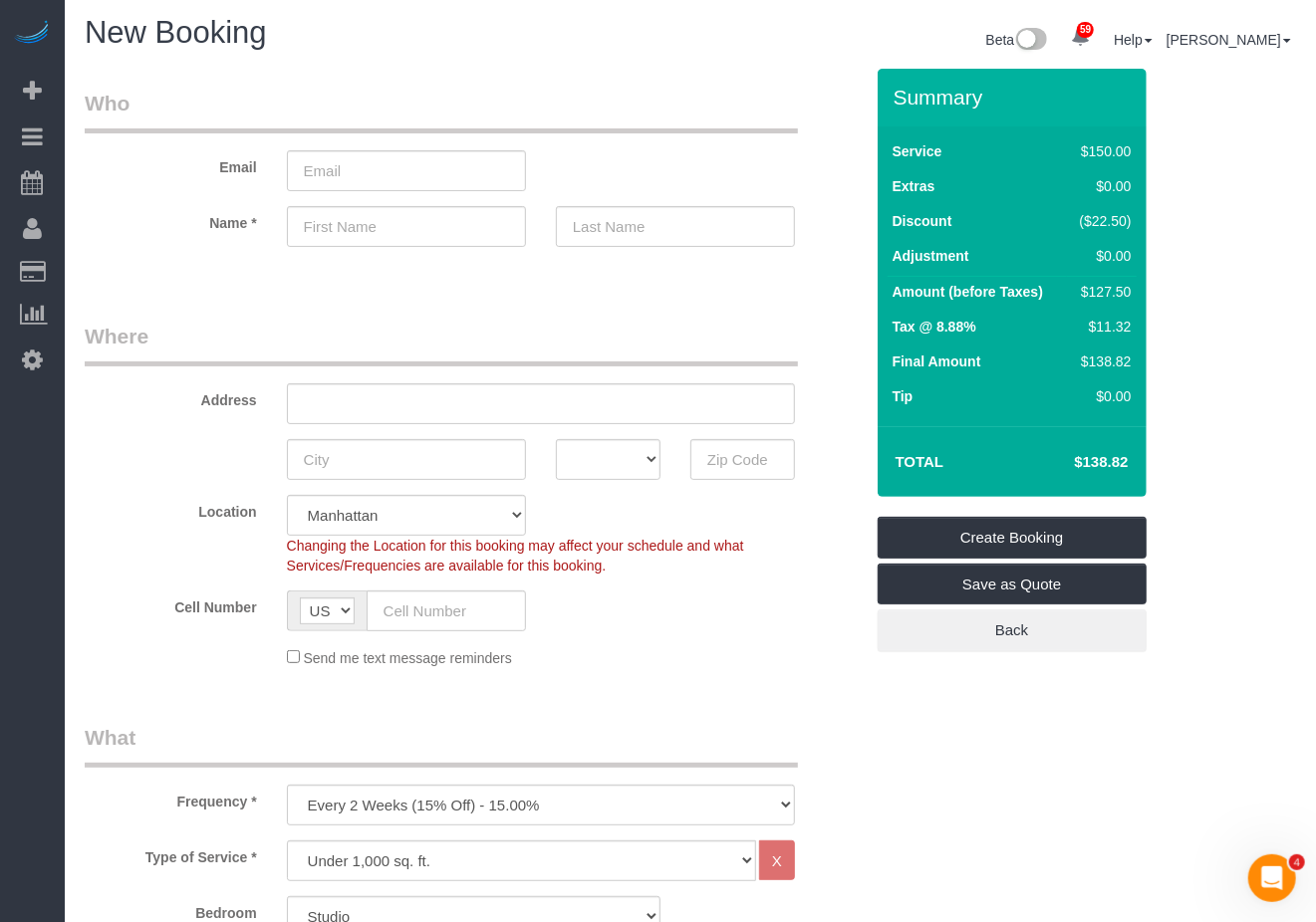 scroll, scrollTop: 0, scrollLeft: 0, axis: both 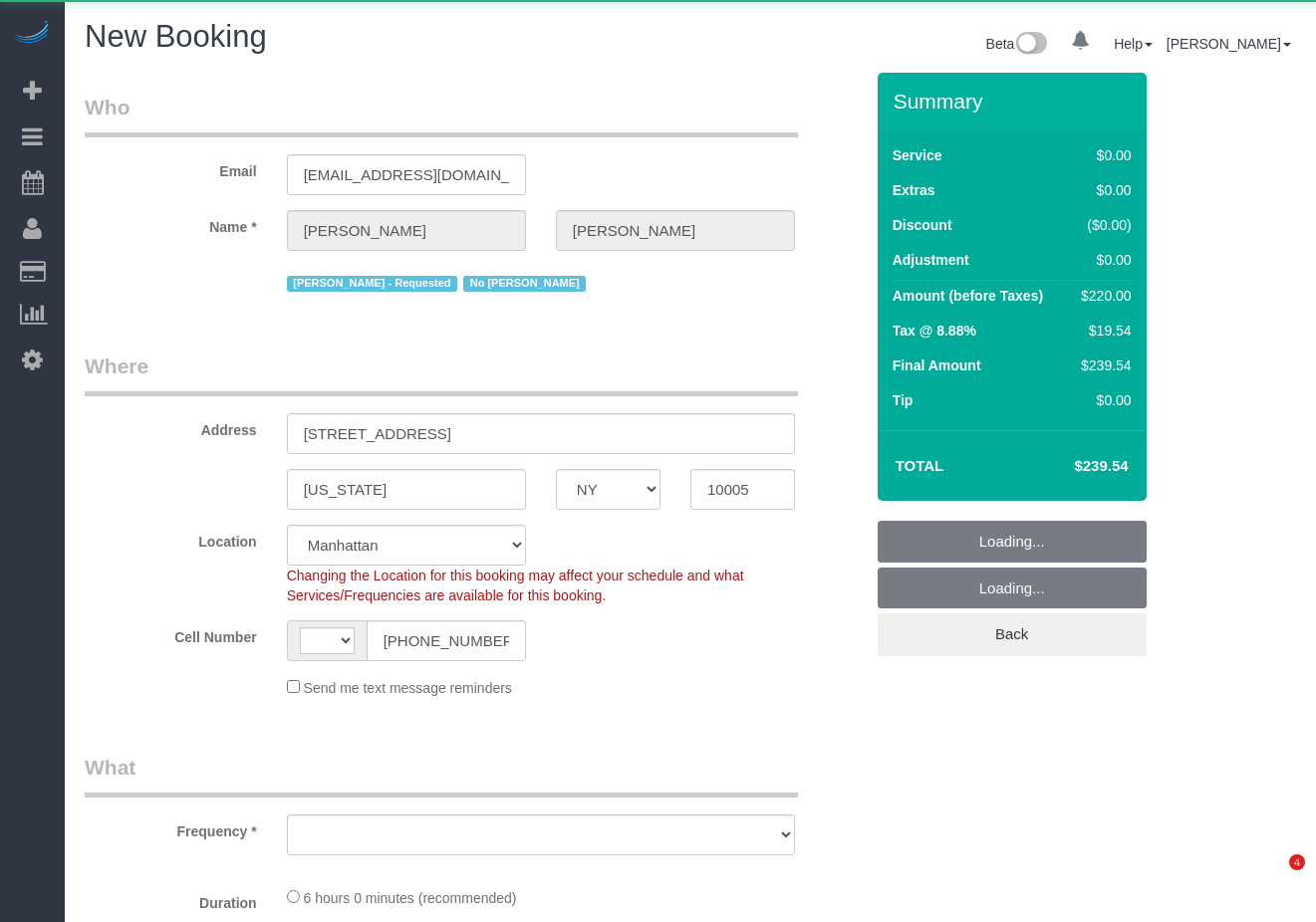 select on "NY" 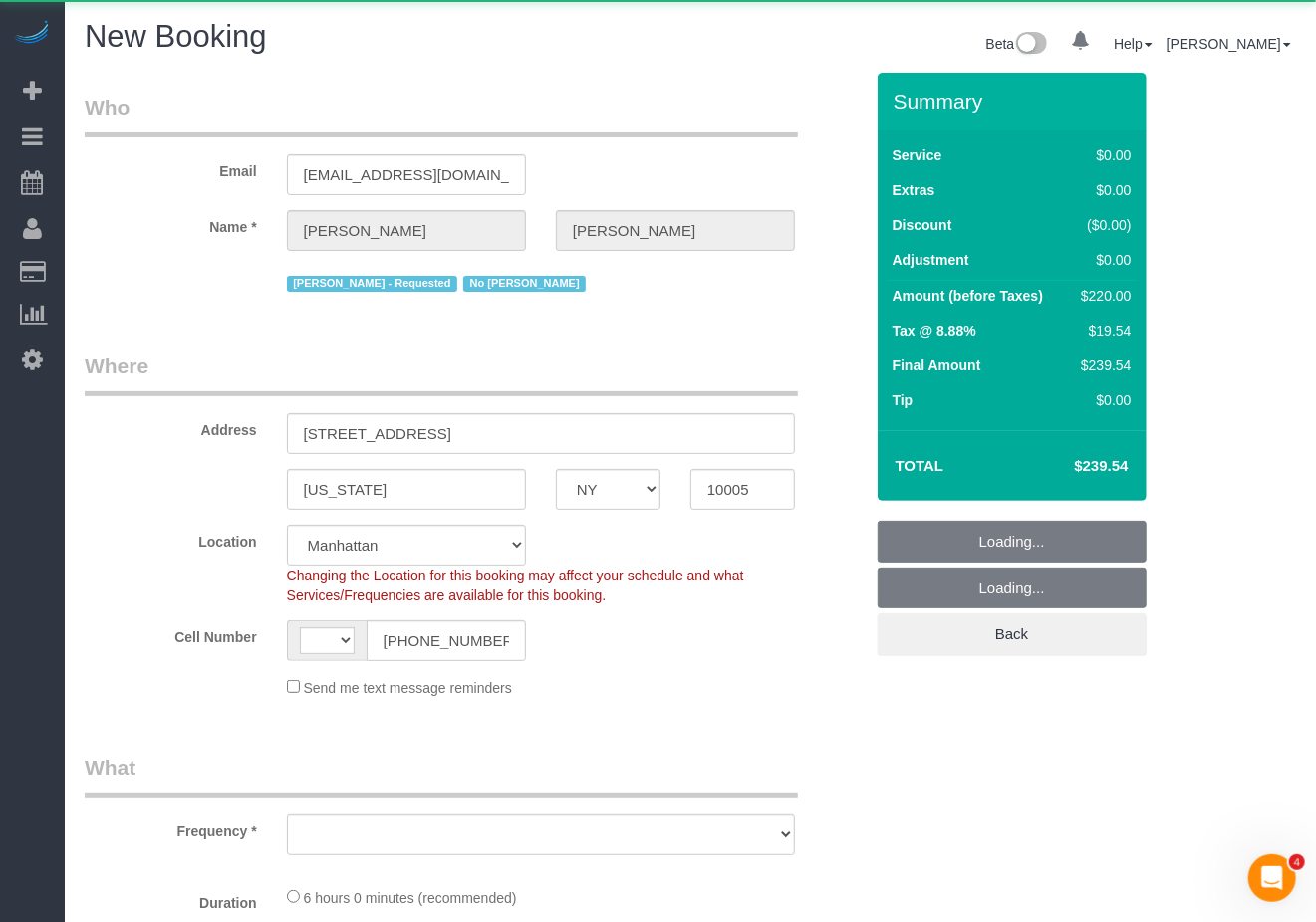 scroll, scrollTop: 0, scrollLeft: 0, axis: both 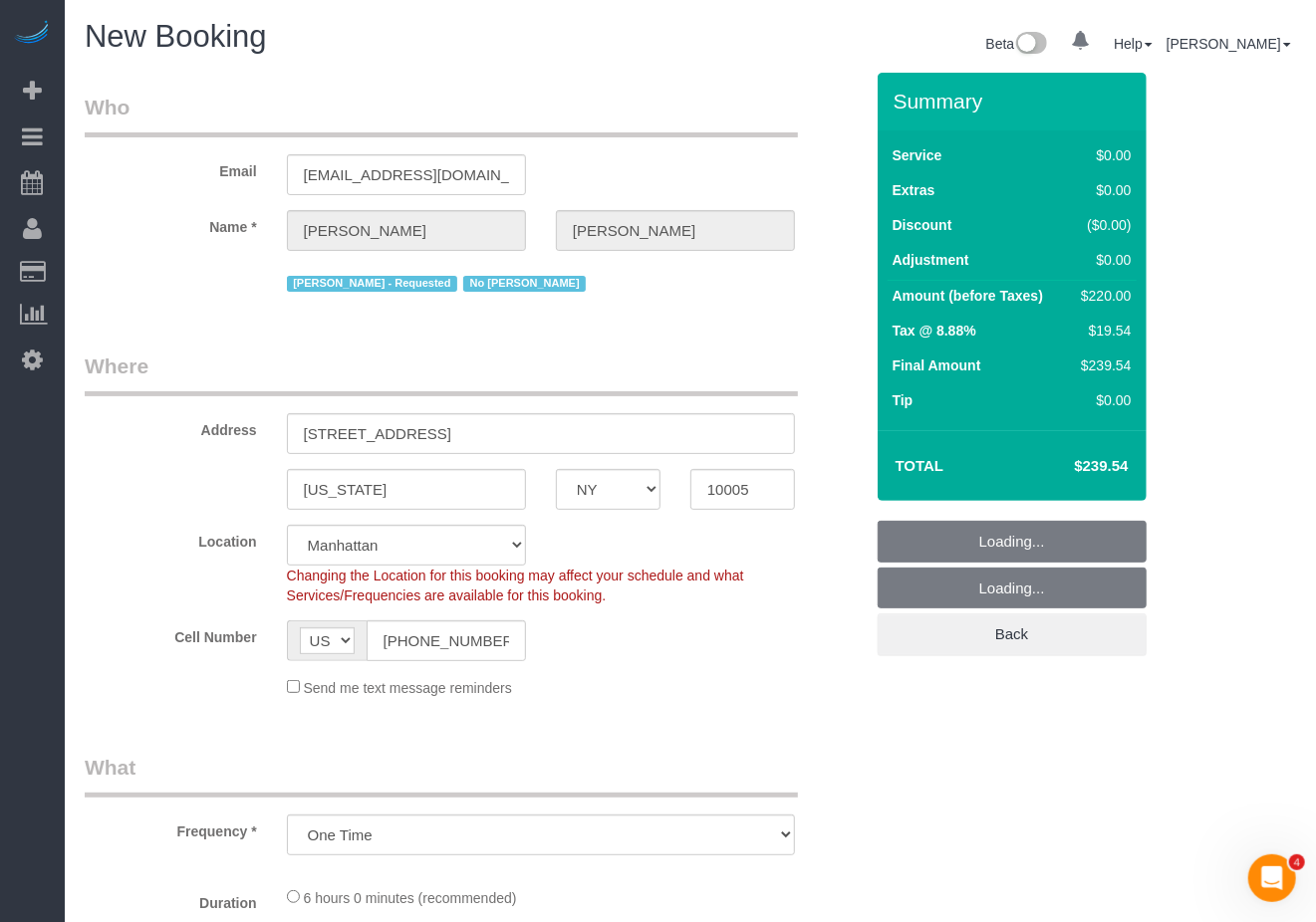 select on "object:1399" 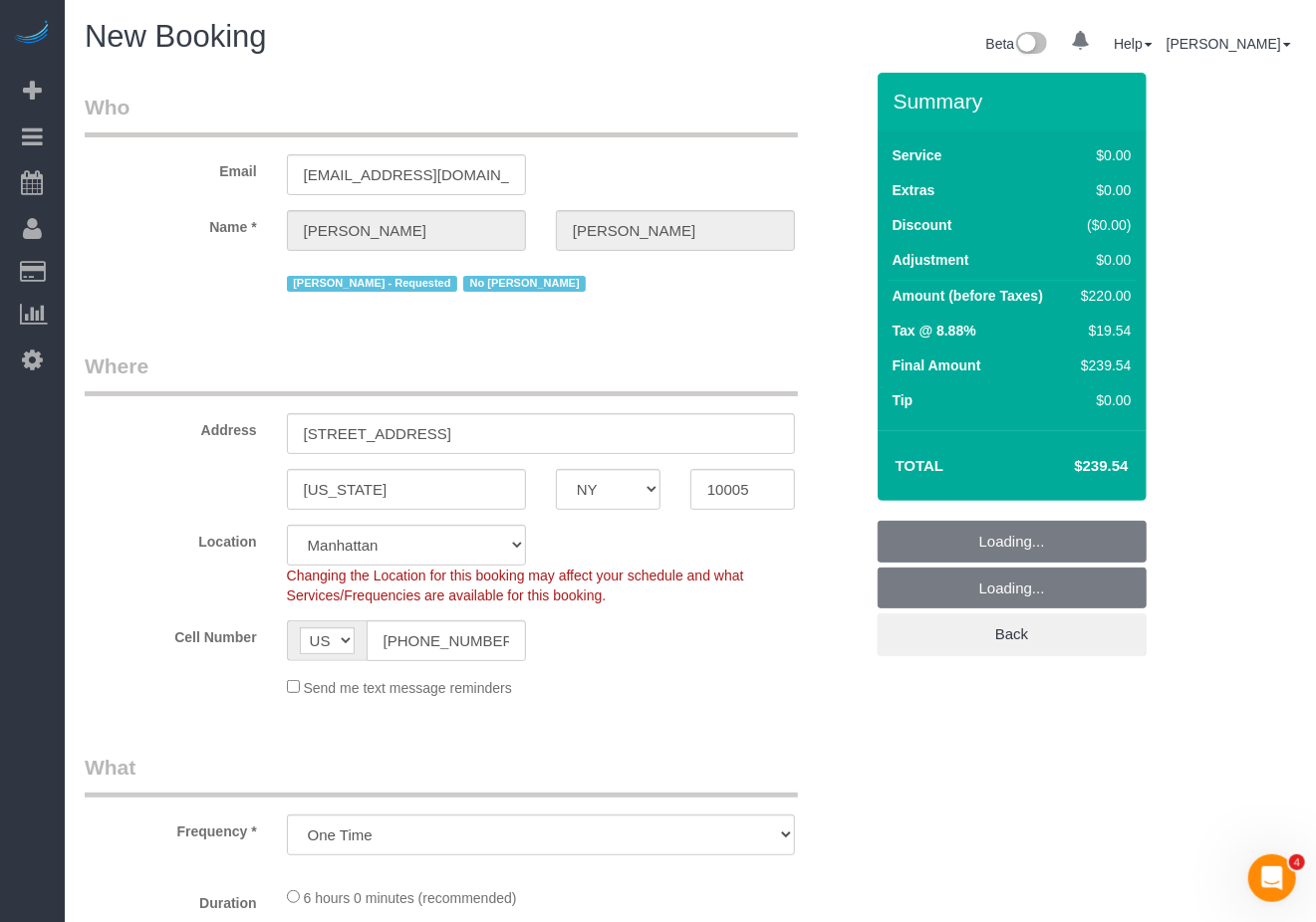 select on "2" 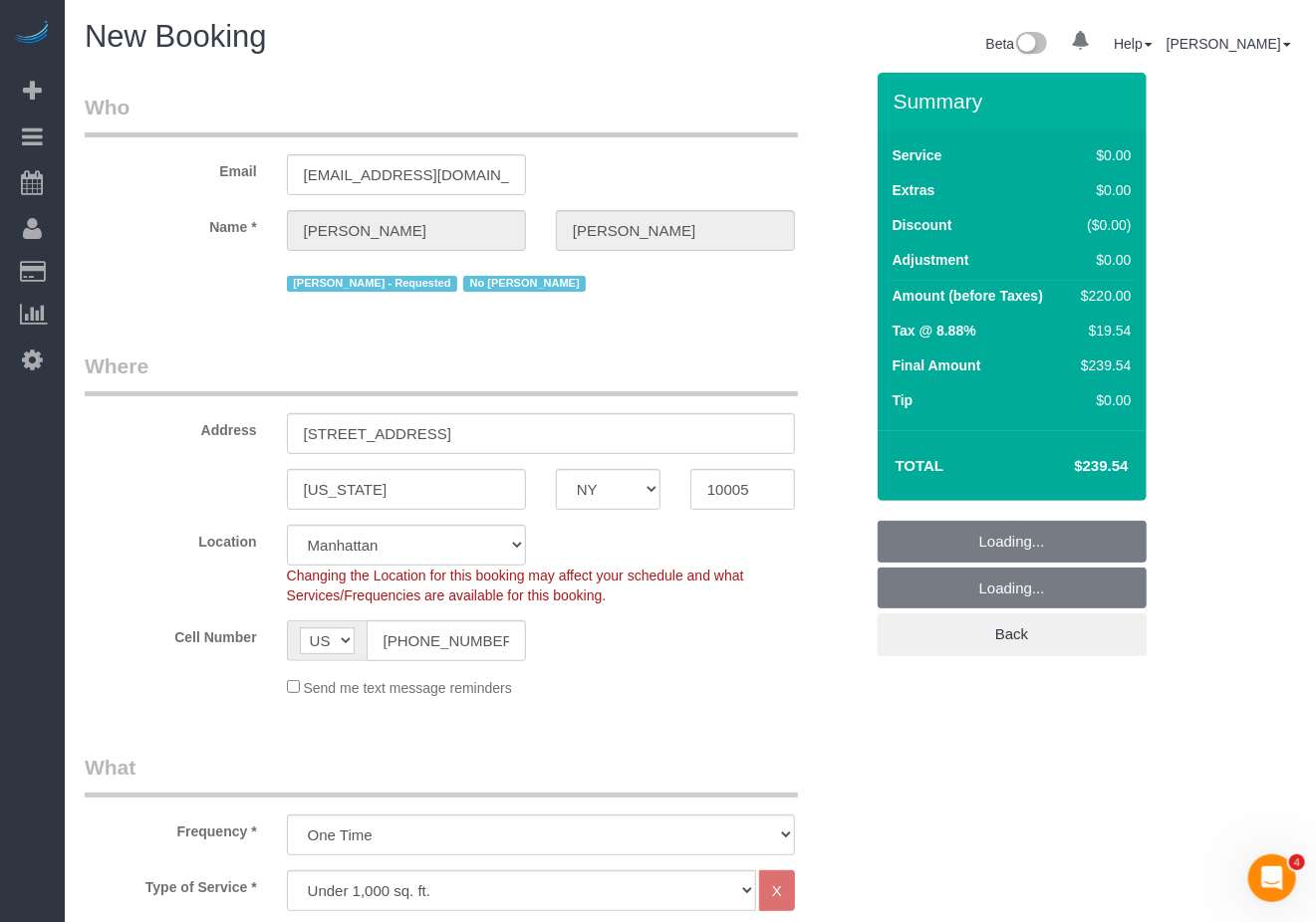 select on "2" 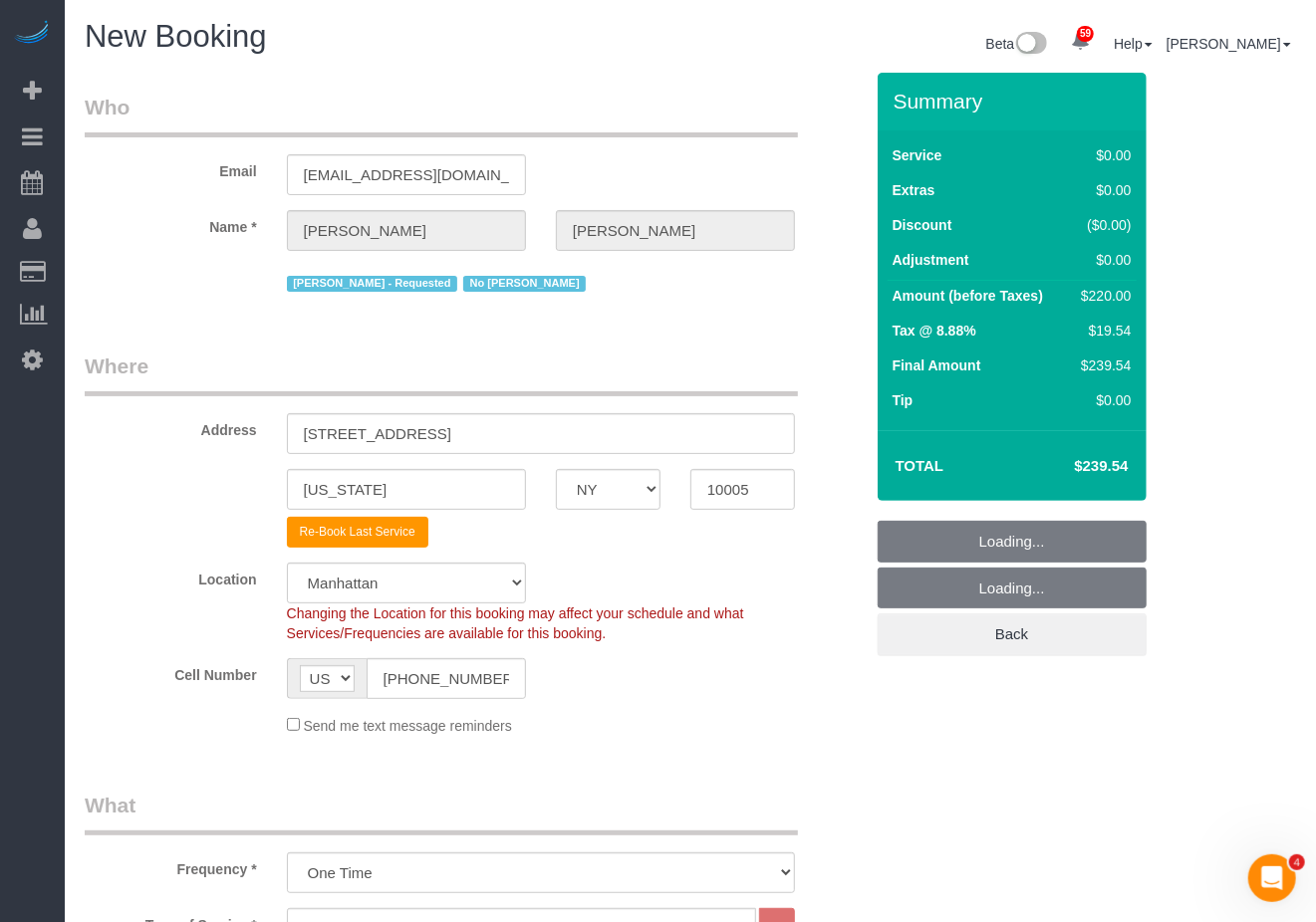 select on "object:1480" 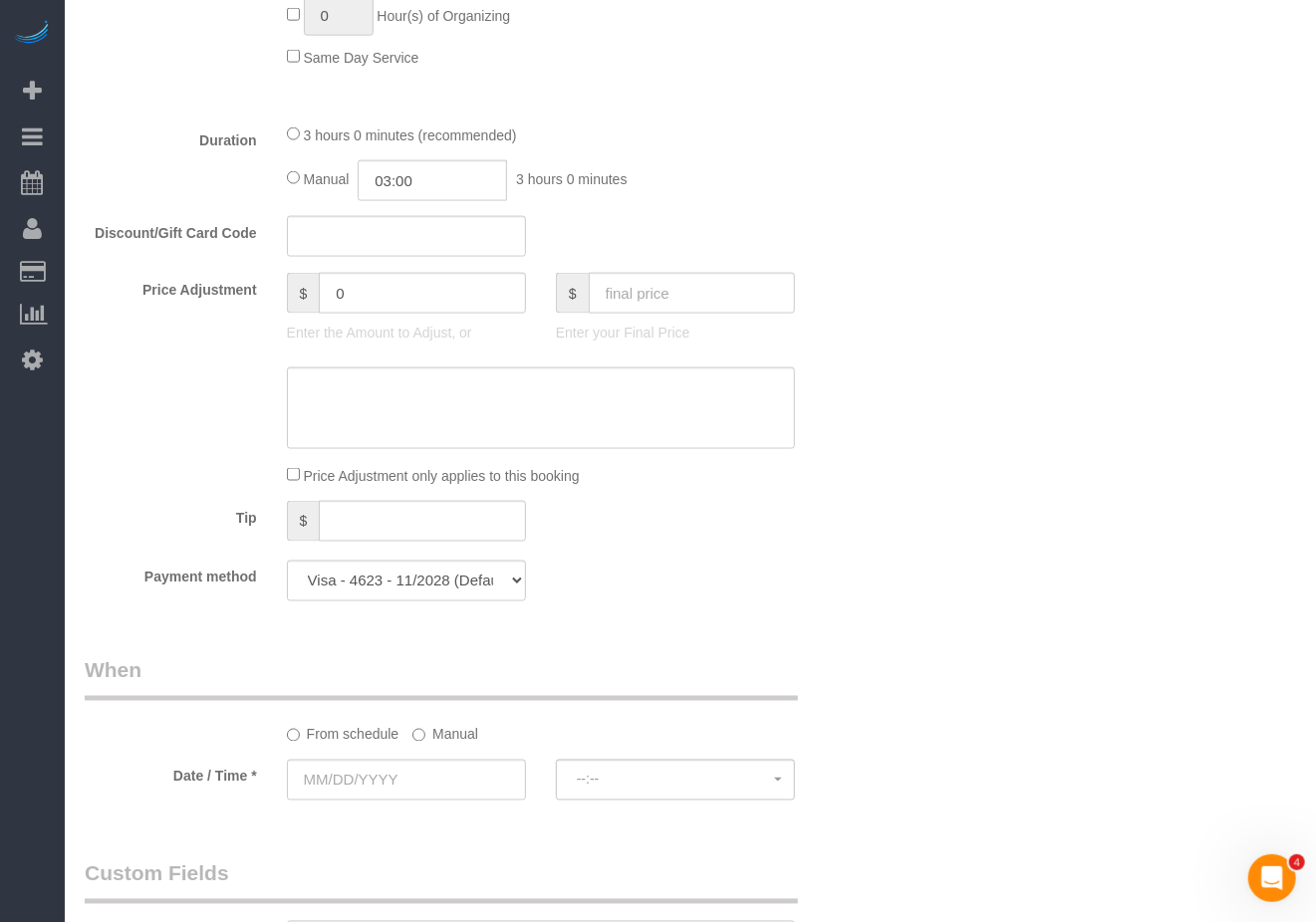 scroll, scrollTop: 1460, scrollLeft: 0, axis: vertical 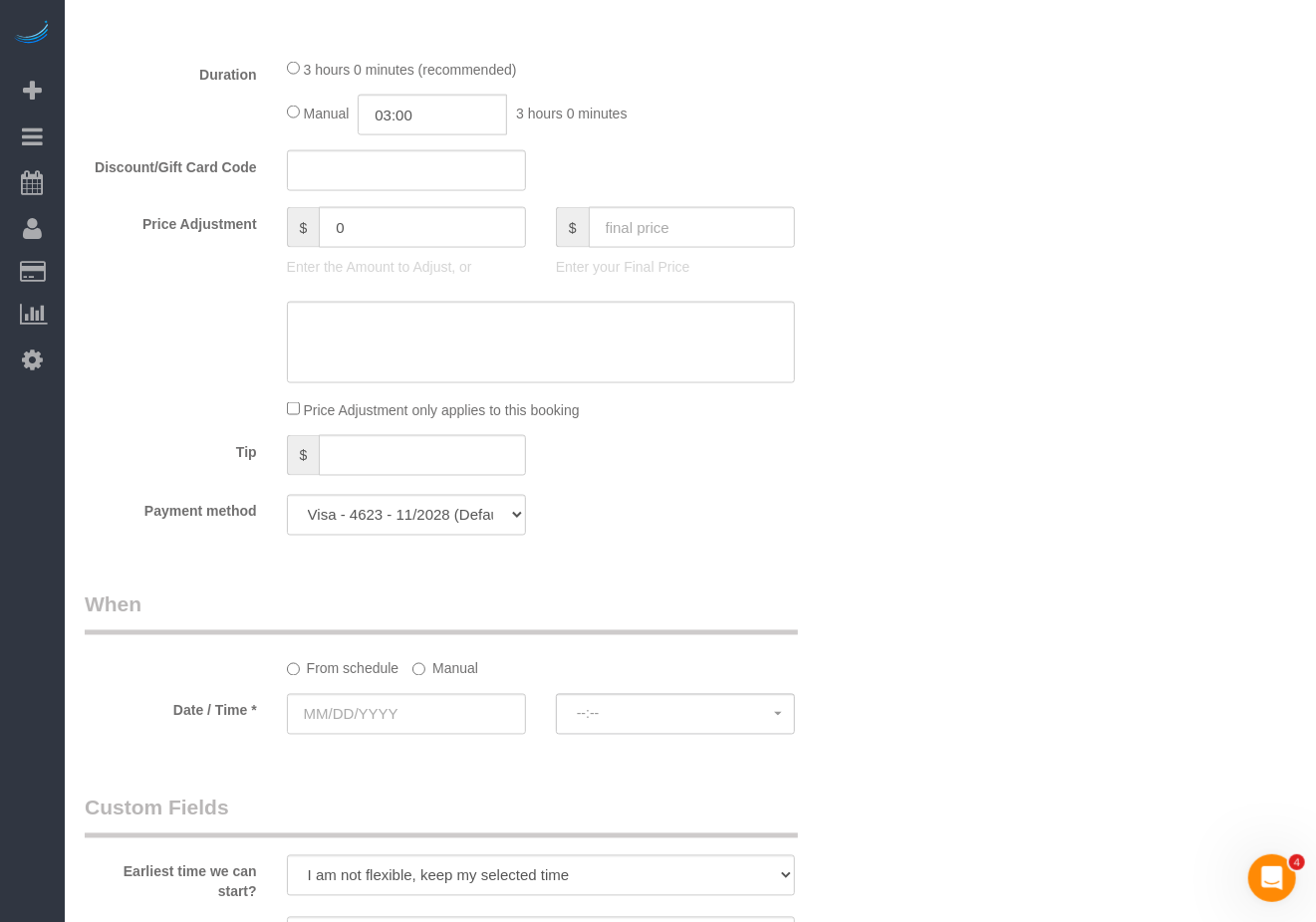 click on "From schedule
Manual" 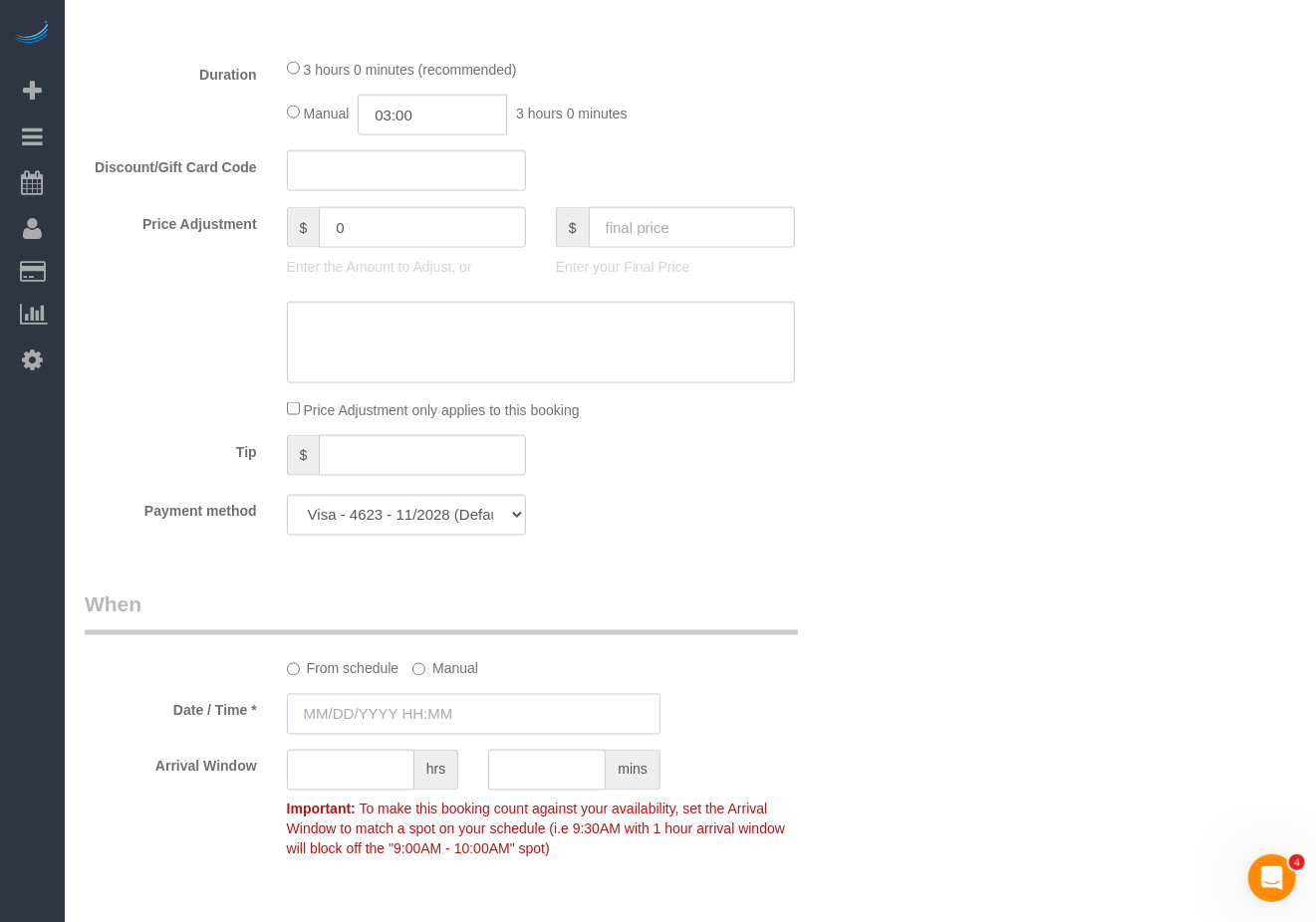click at bounding box center [473, 714] 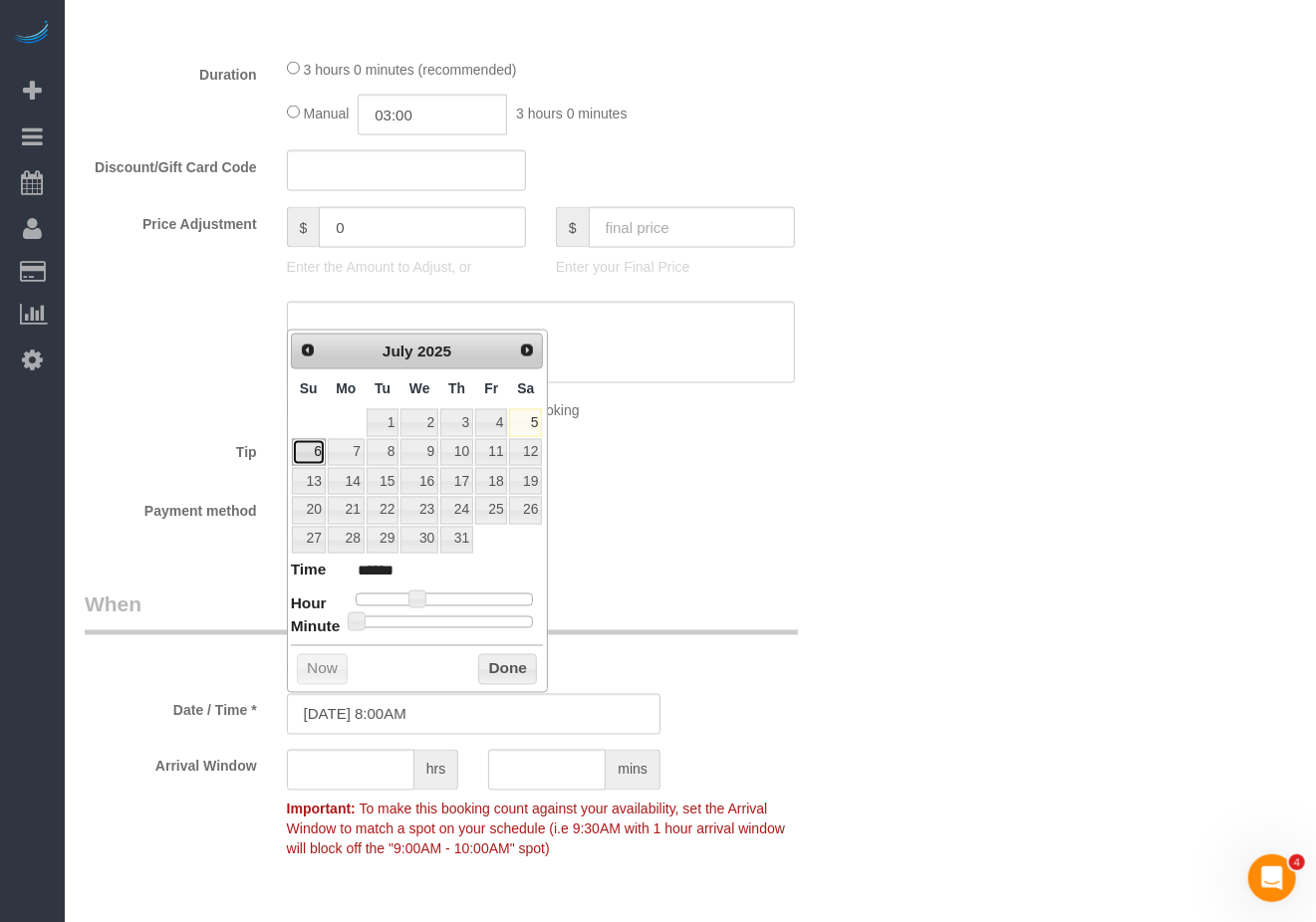 click on "6" at bounding box center (309, 452) 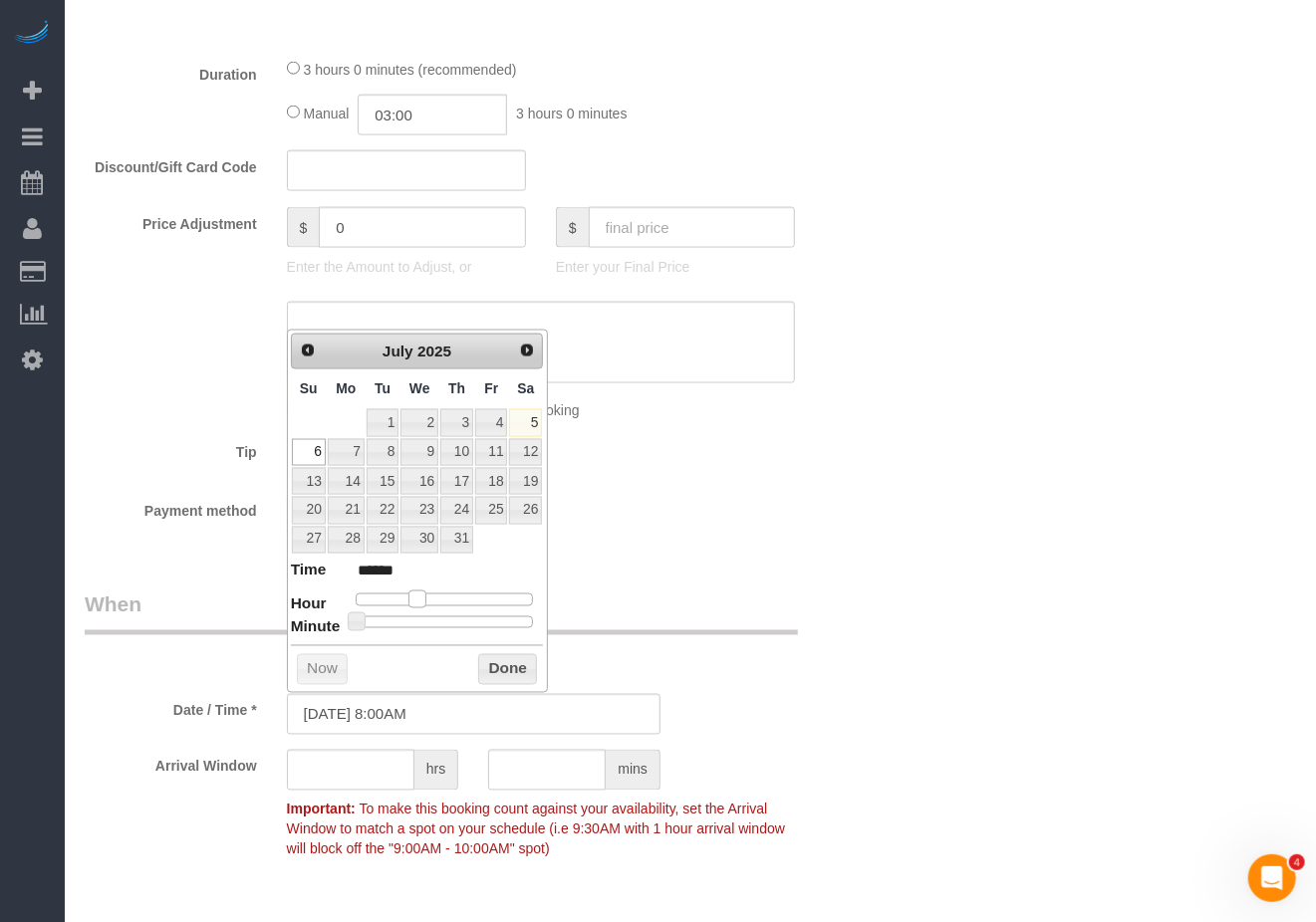 type on "07/06/2025 9:00AM" 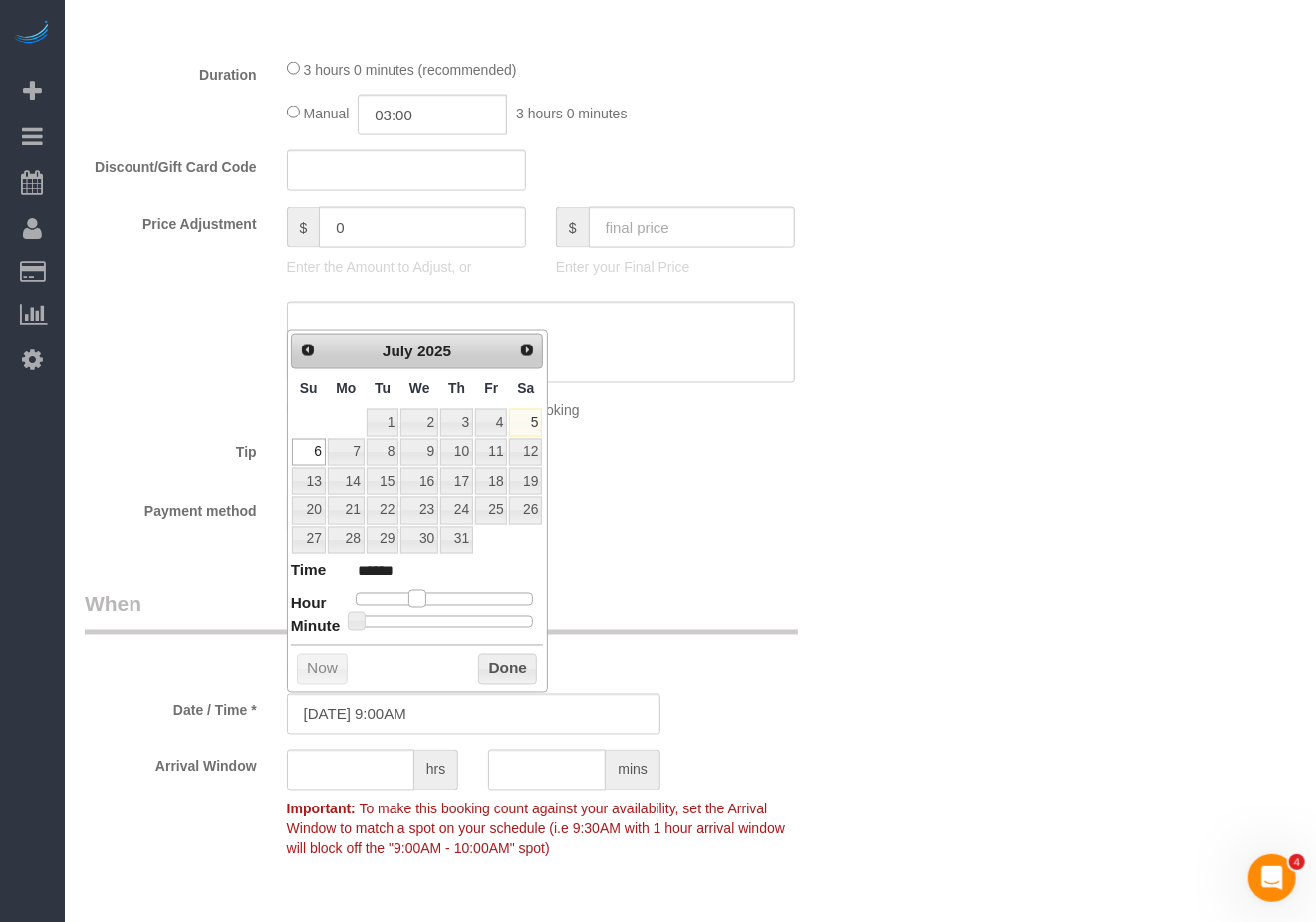 type on "07/06/2025 10:00AM" 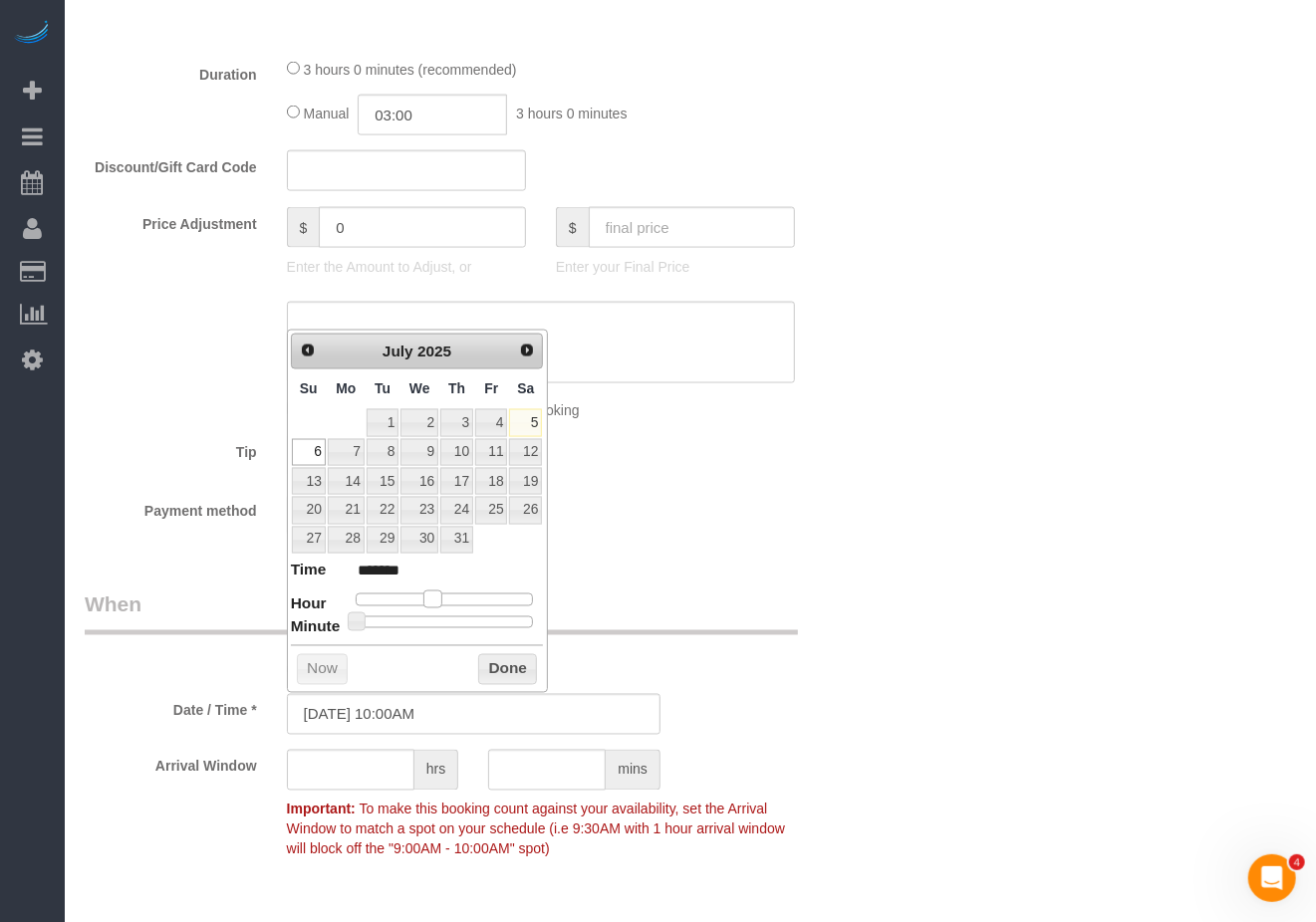 type on "07/06/2025 11:00AM" 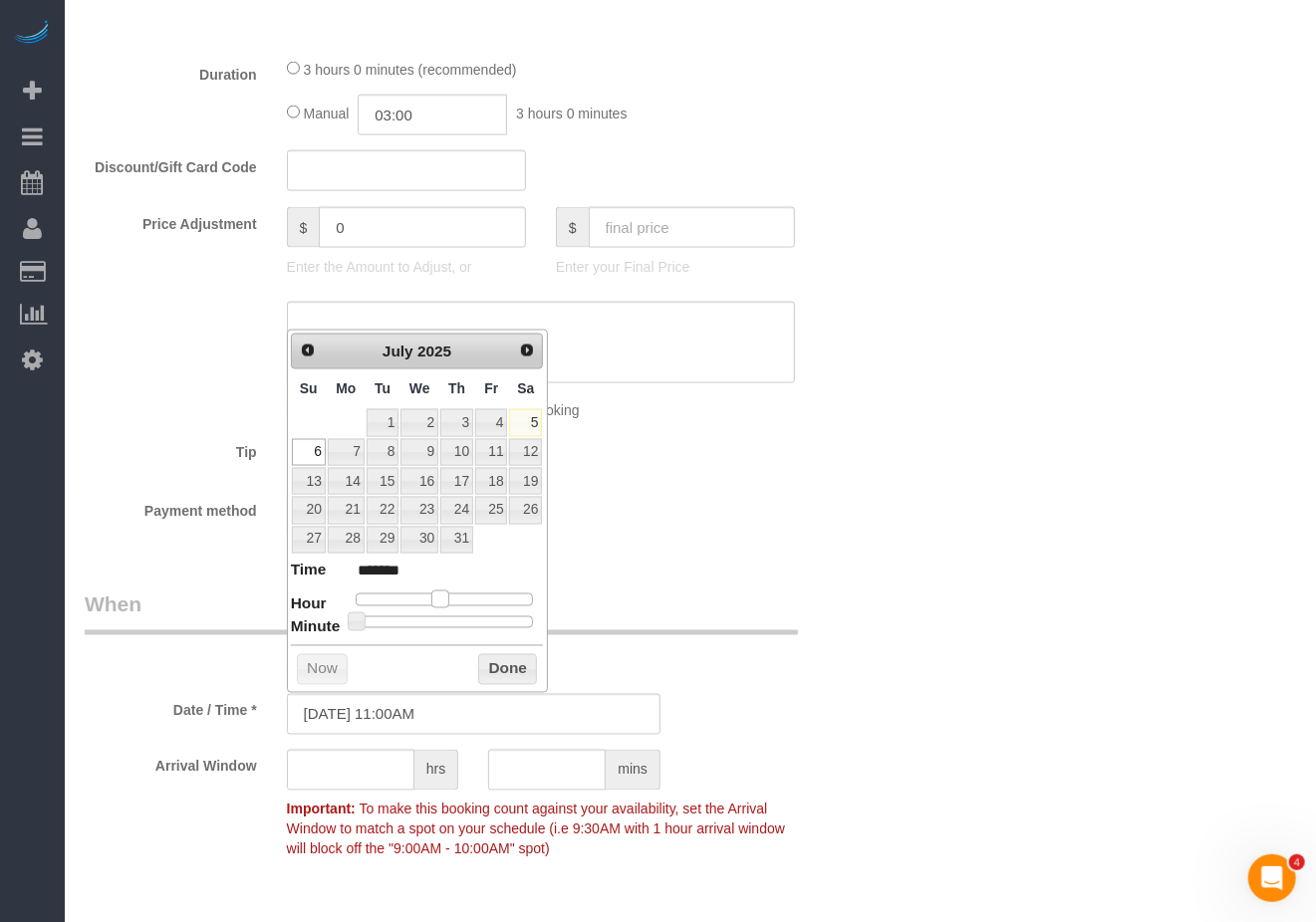 type on "07/06/2025 12:00PM" 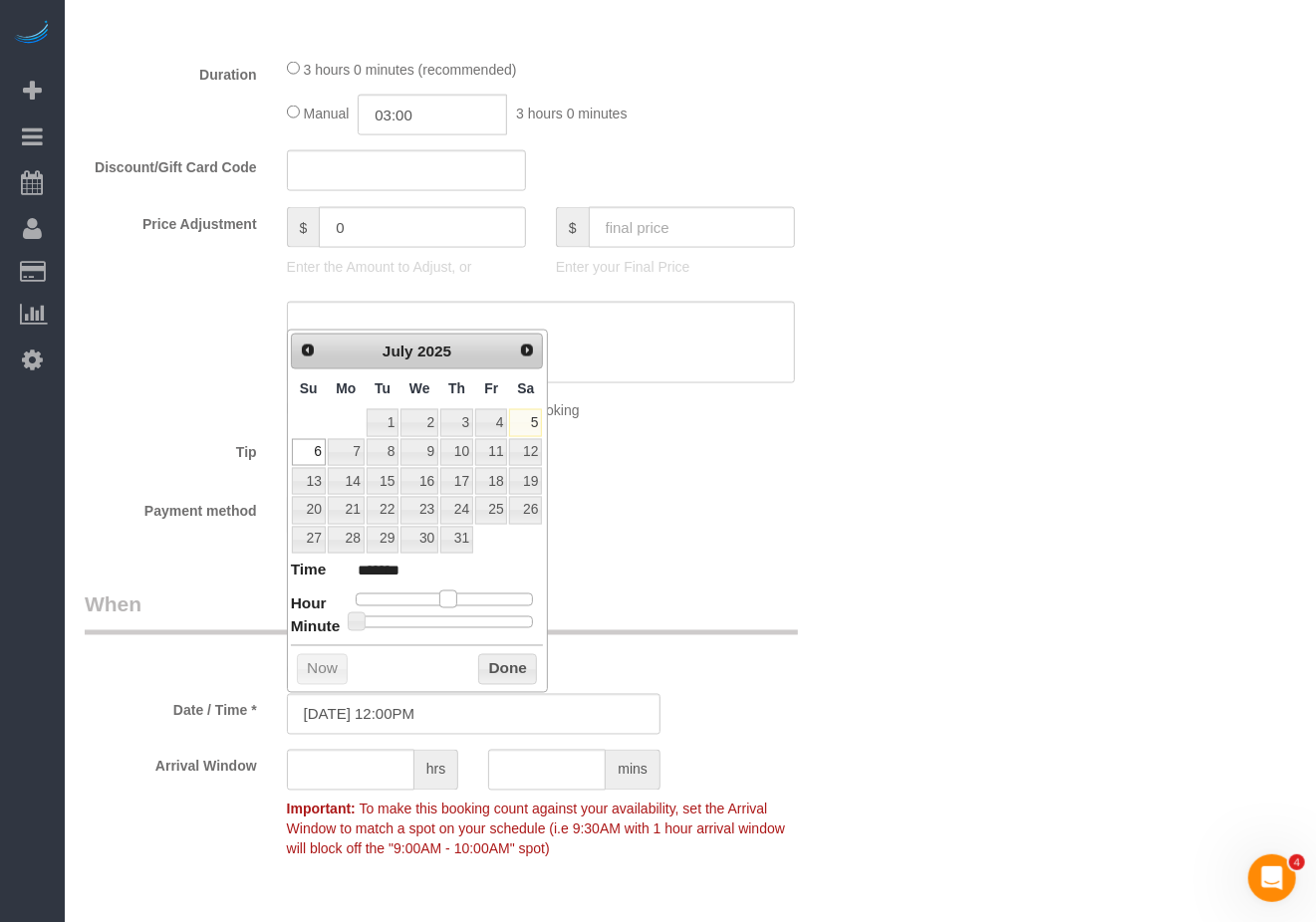 drag, startPoint x: 416, startPoint y: 602, endPoint x: 448, endPoint y: 601, distance: 32.01562 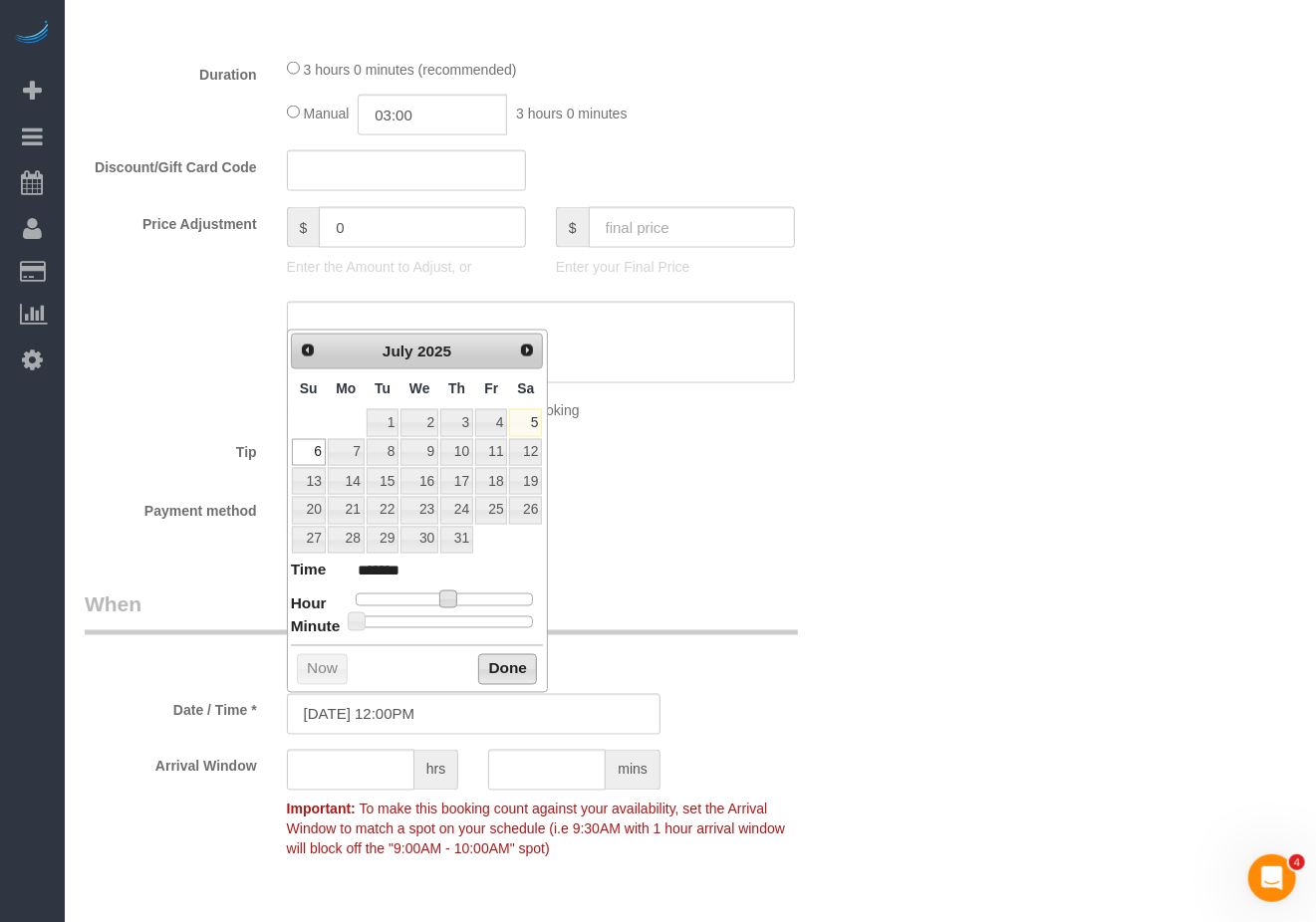 click on "Done" at bounding box center [507, 670] 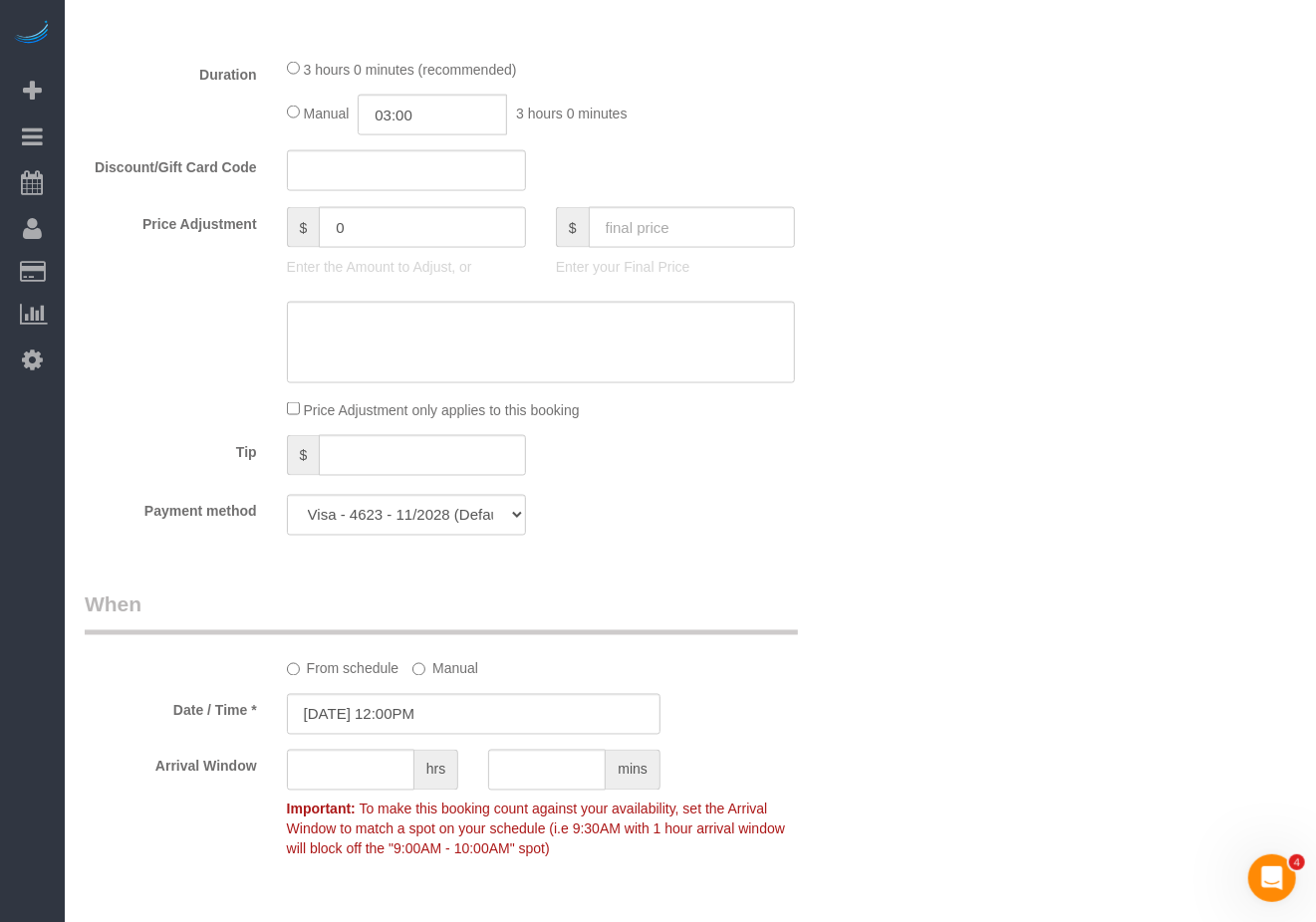 click on "What
Frequency *
One Time Weekly (20% Off) - 20.00% Every 2 Weeks (15% Off) - 15.00% Every 4 Weeks (10% Off) - 10.00%
Type of Service *
Under 1,000 sq. ft. 1,001 - 1,500 sq. ft. 1,500+ sq. ft. Custom Cleaning Office Cleaning Airbnb Cleaning Post Construction Cleaning RE-CLEAN Hourly Rate - 8.0 Hourly Rate - 7.5 Late Cancellation - Invoice Purposes Hourly Rate (30% OFF) Bungalow Living Hello Alfred - Standard Cleaning Hello Alfred - Hourly Rate TULU - Standard Cleaning TULU - Hourly Rate Hourly Rate (15% OFF) Hourly Rate (20% OFF) Hourly Rate (25% OFF) Hourly Rate (22.5% OFF) Charity Clean Outsite - Hourly Rate Floor Cleaning 100/hr 140/hr Upholstery Cleaning Hourly Rate (Comped Cleaning) Power Washing Carpet/Rug Cleaning Floor Cleaning Couch Cleaning
X" at bounding box center (473, -60) 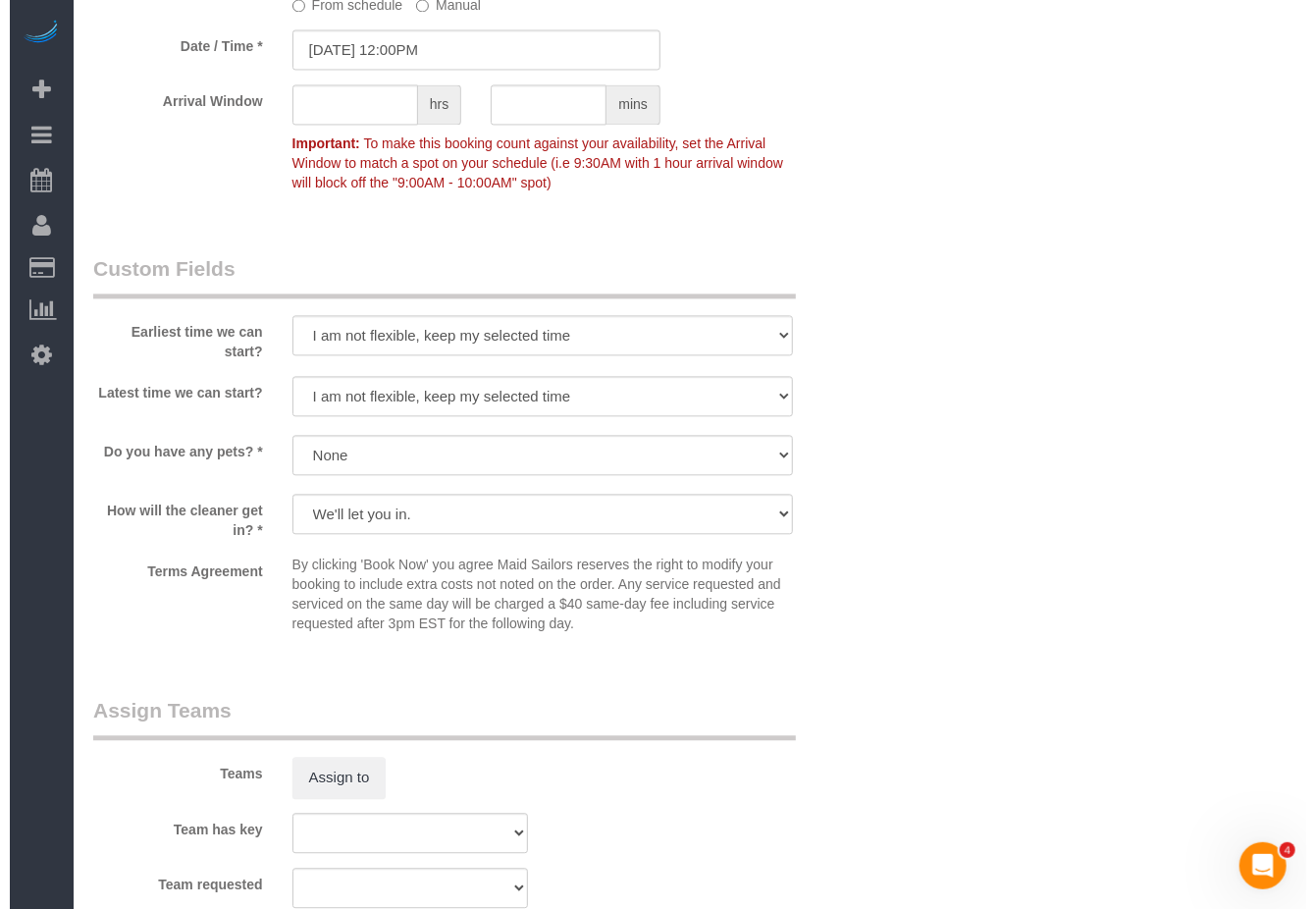 scroll, scrollTop: 2486, scrollLeft: 0, axis: vertical 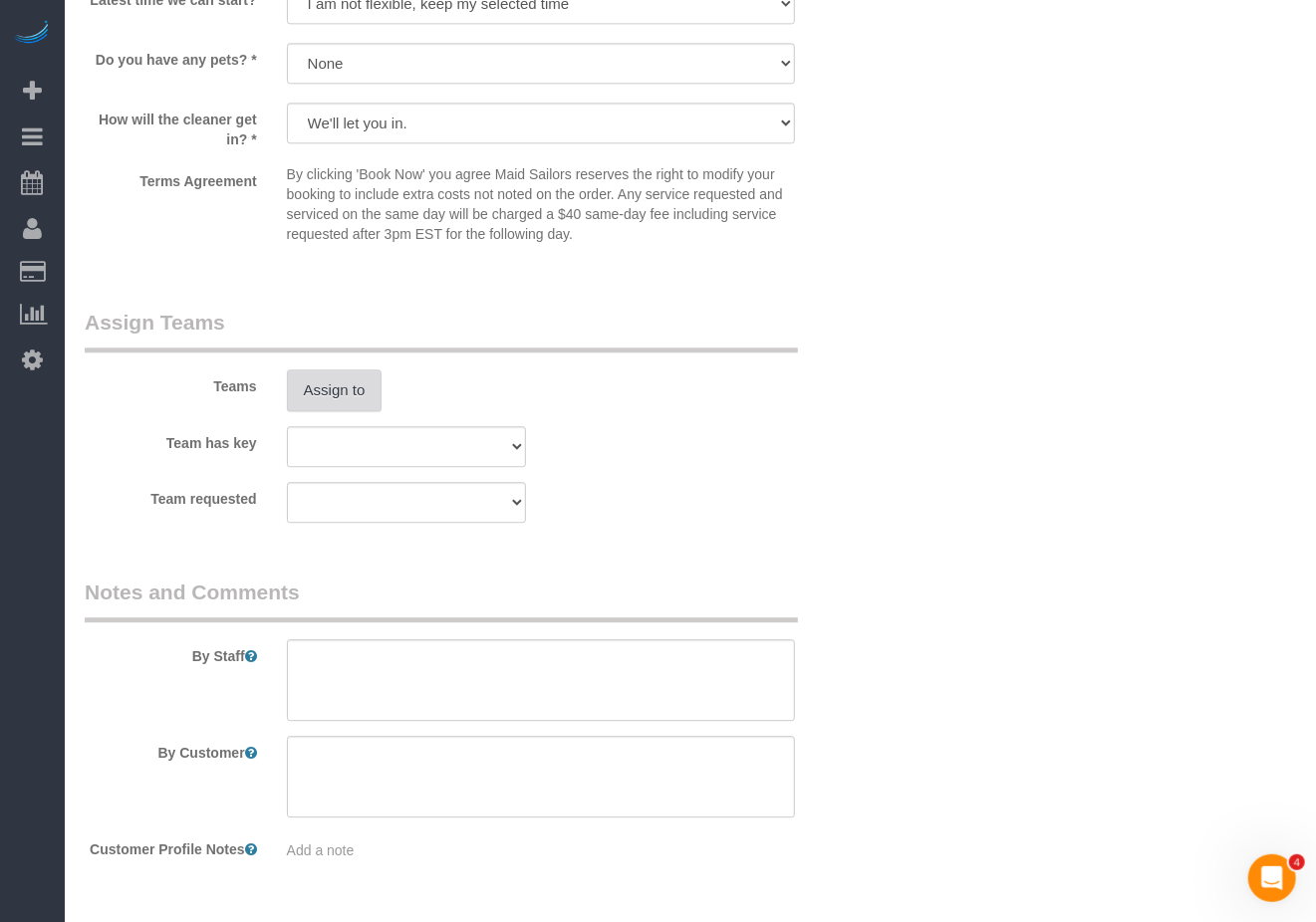 click on "Assign to" at bounding box center (335, 390) 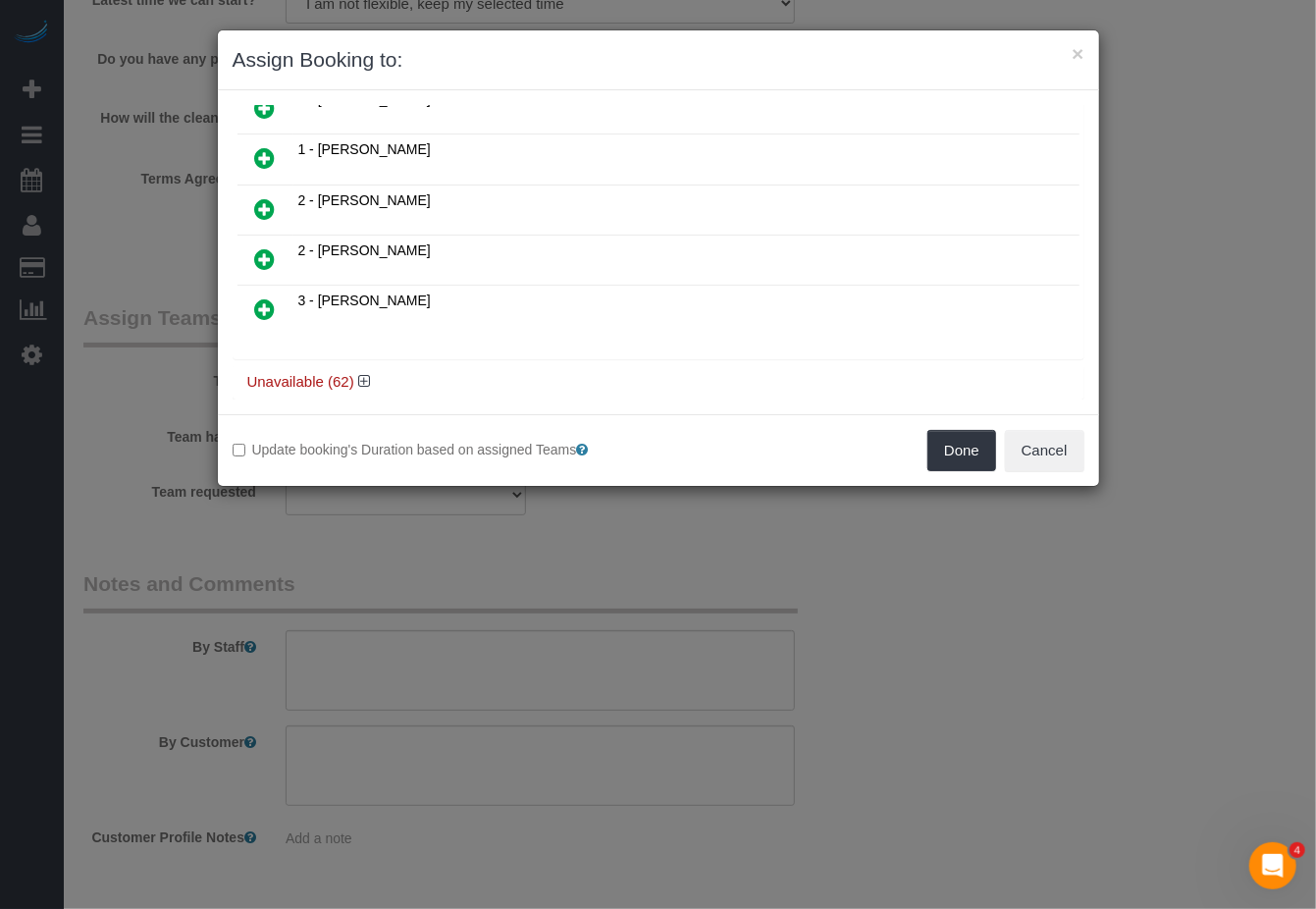 scroll, scrollTop: 249, scrollLeft: 0, axis: vertical 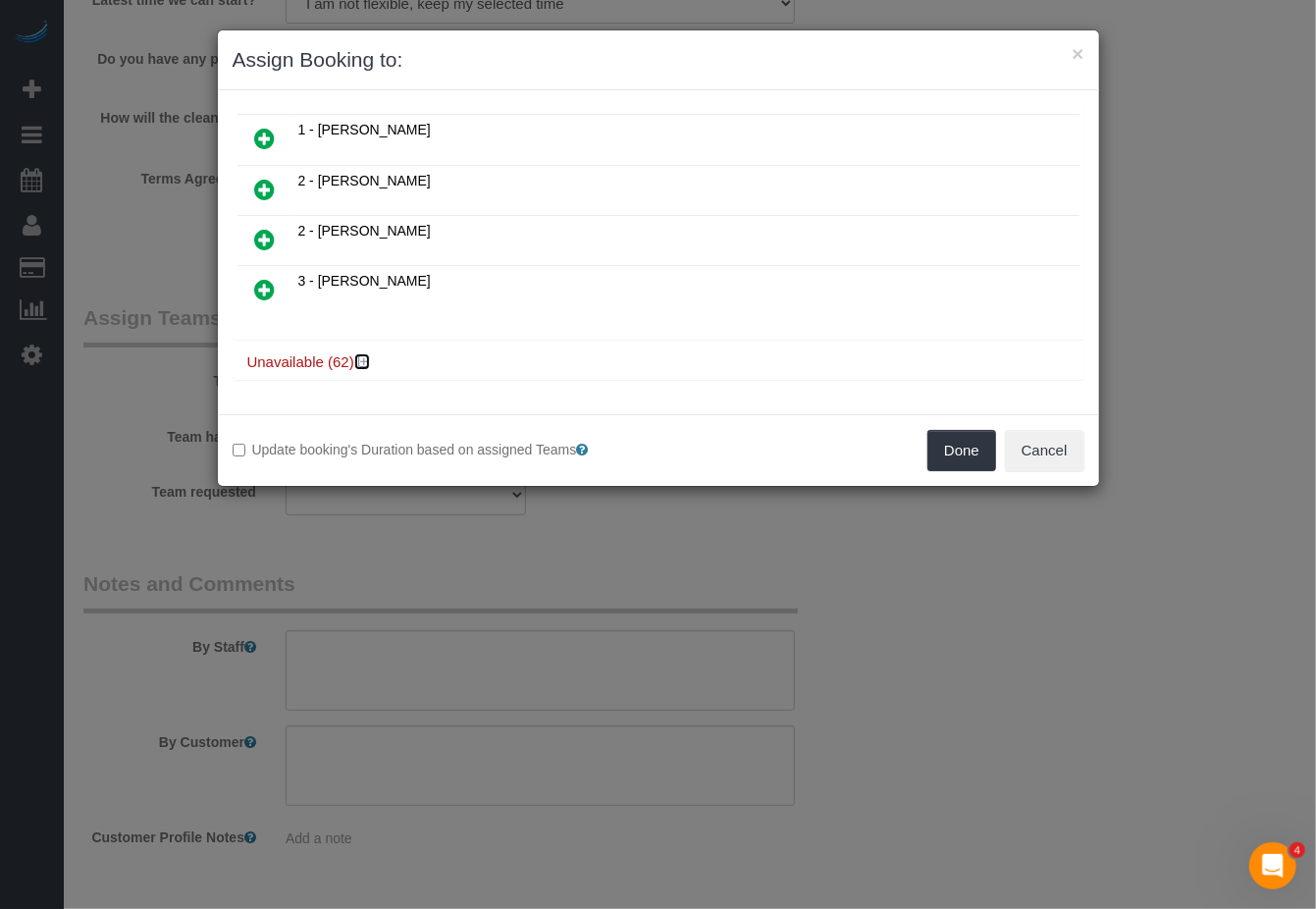 click at bounding box center [364, 361] 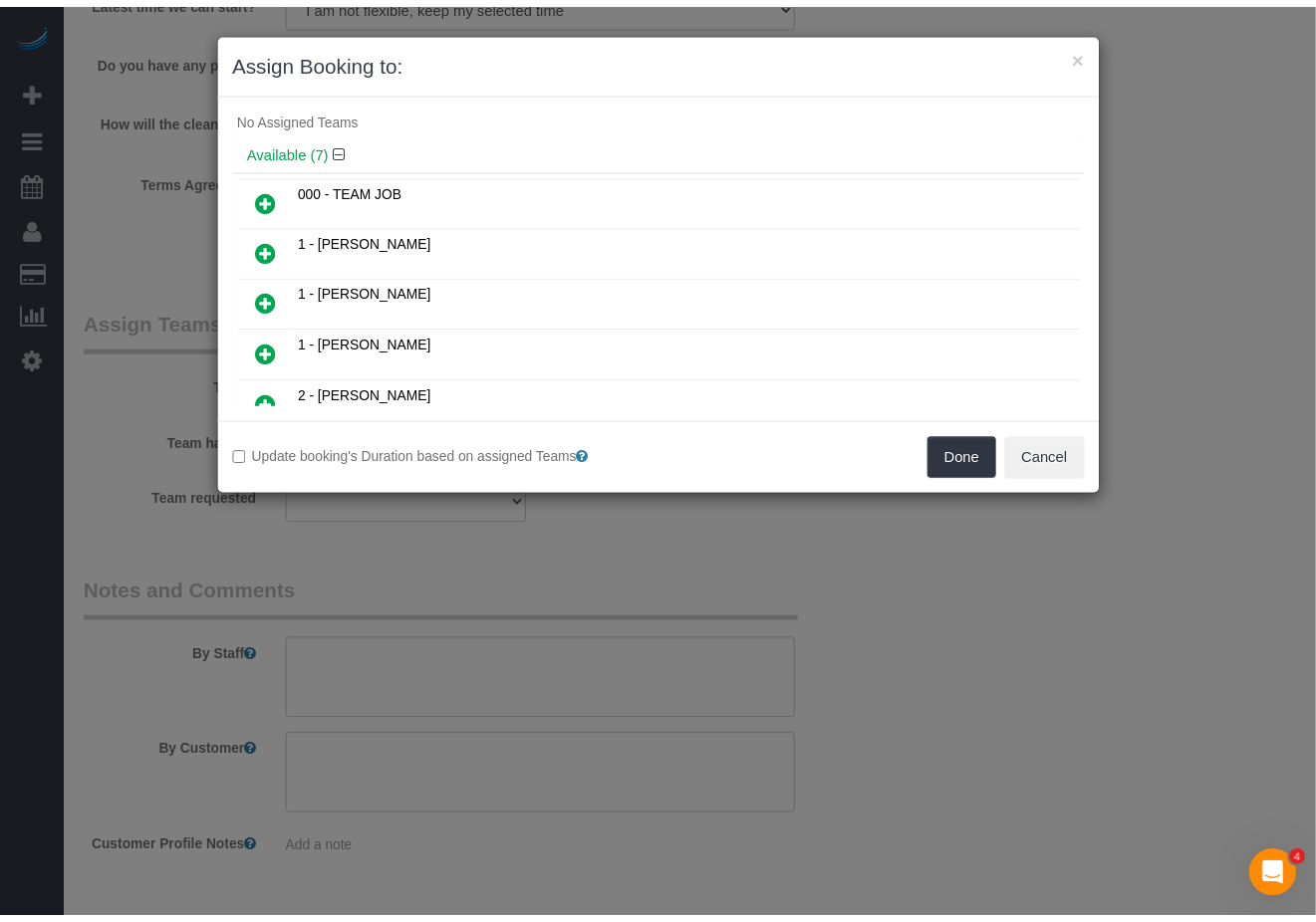 scroll, scrollTop: 0, scrollLeft: 0, axis: both 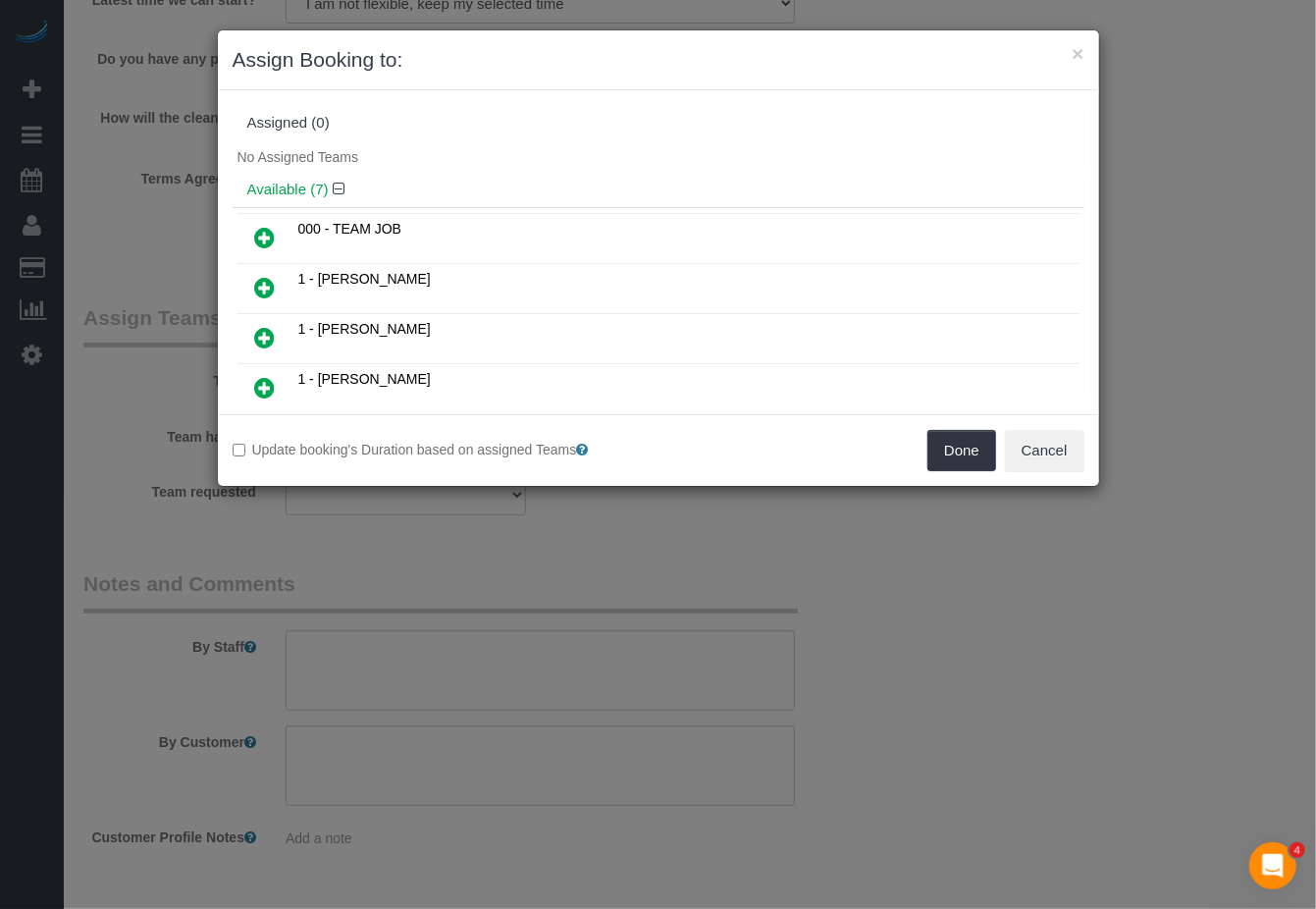 click at bounding box center (265, 288) 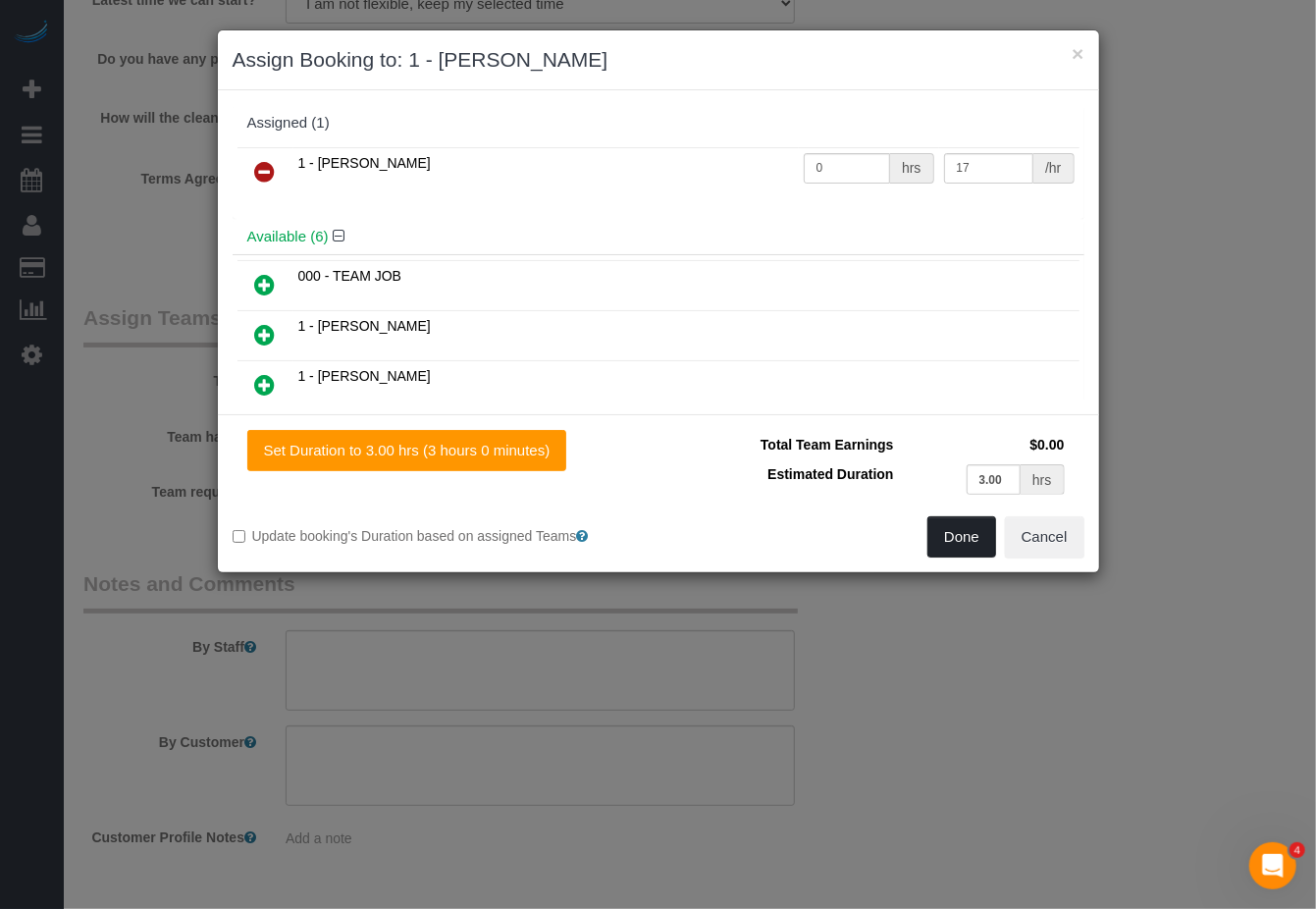 click on "Done" at bounding box center (962, 537) 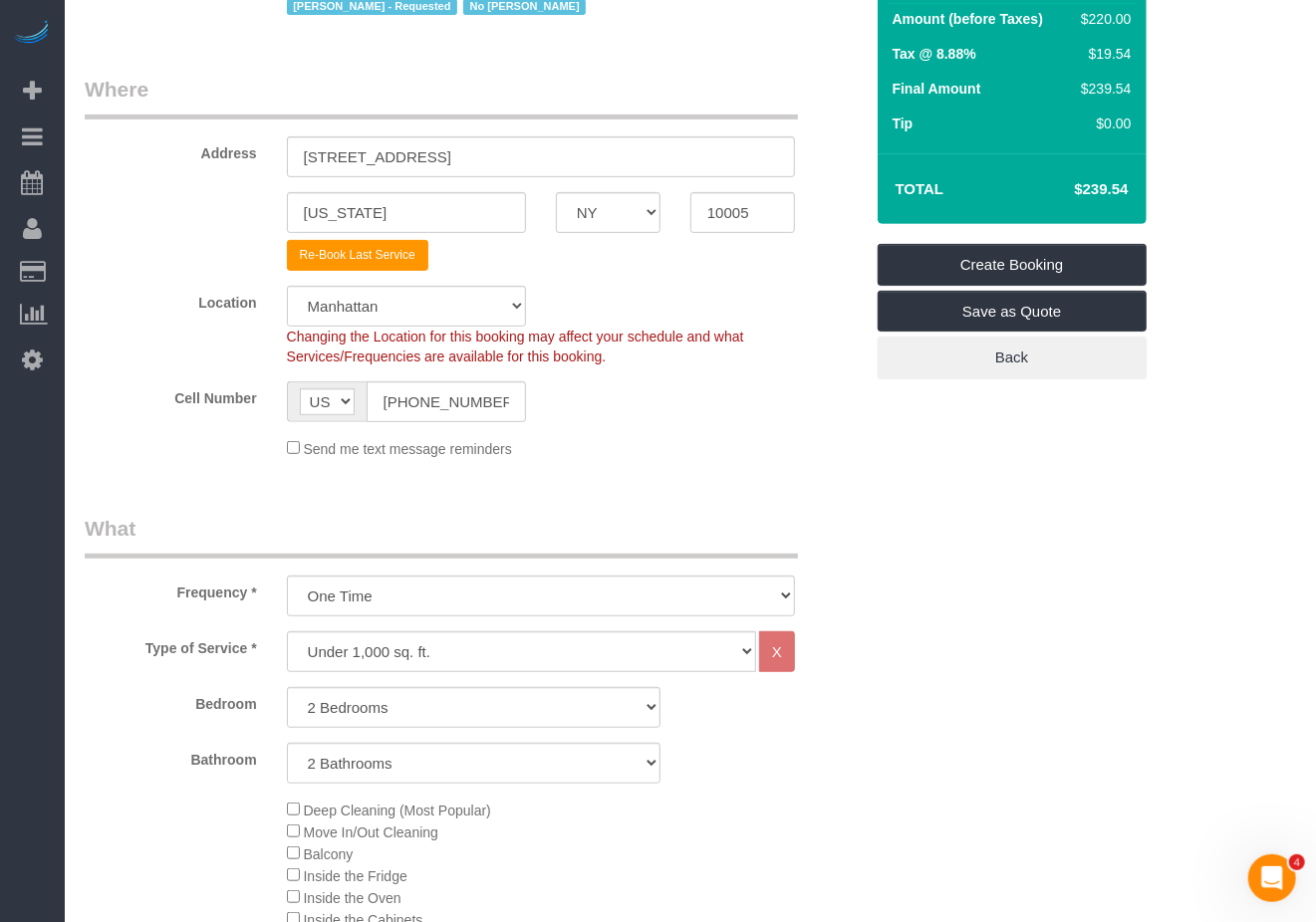 scroll, scrollTop: 265, scrollLeft: 0, axis: vertical 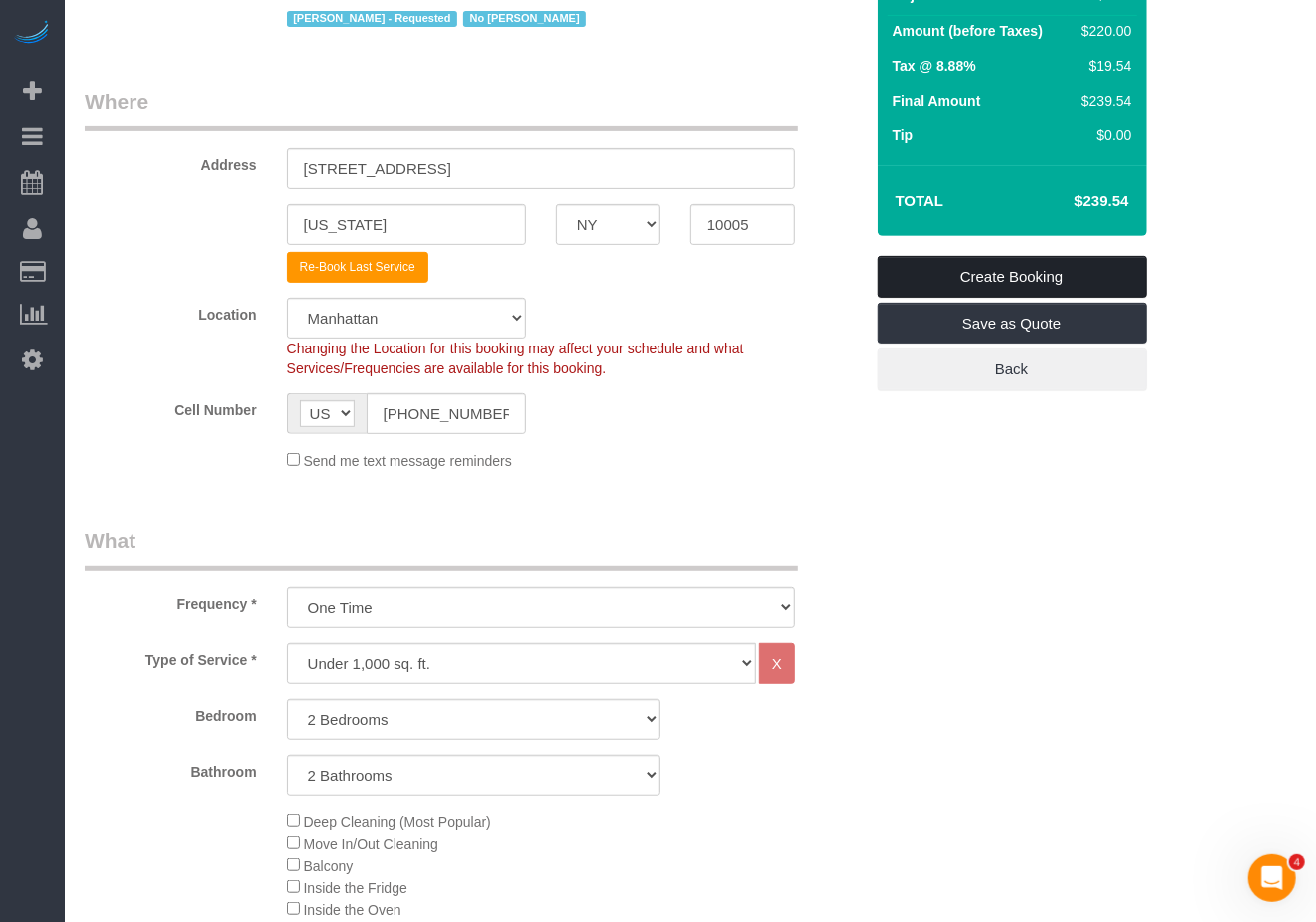 click on "Create Booking" at bounding box center (1012, 277) 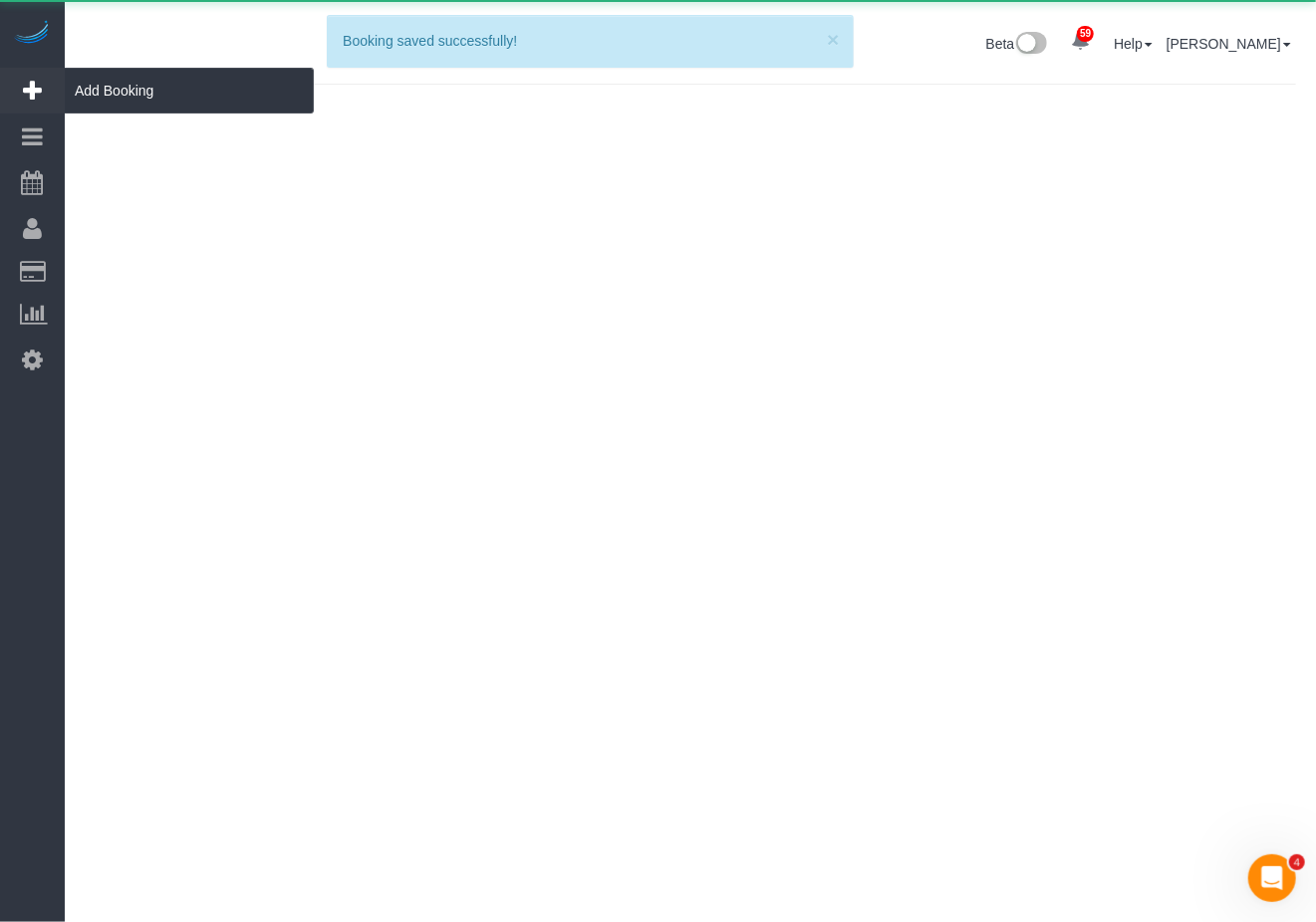 scroll, scrollTop: 0, scrollLeft: 0, axis: both 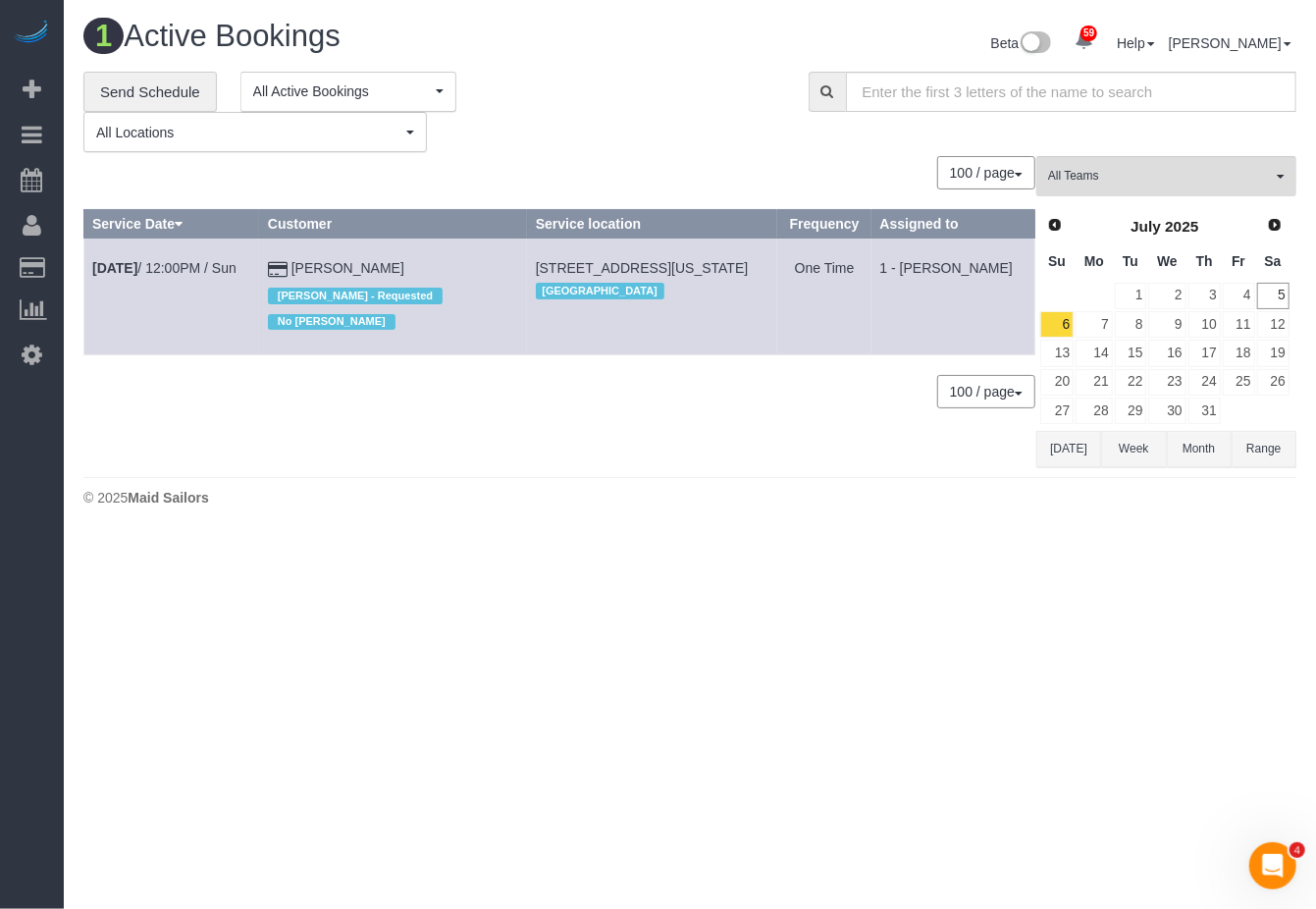click on "© 2025
Maid Sailors" at bounding box center [690, 497] 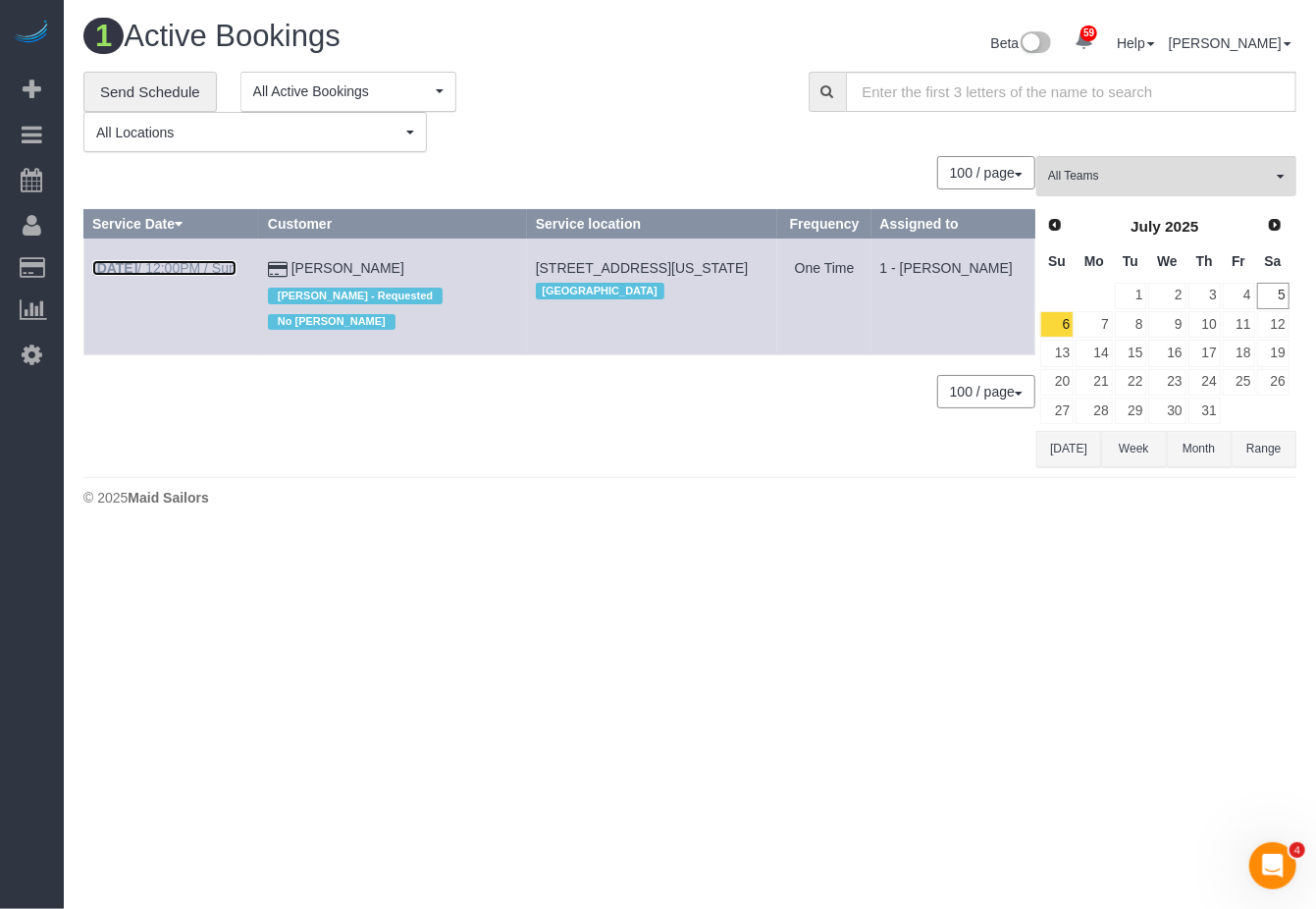 click on "Jul 6th
/ 12:00PM / Sun" at bounding box center [164, 268] 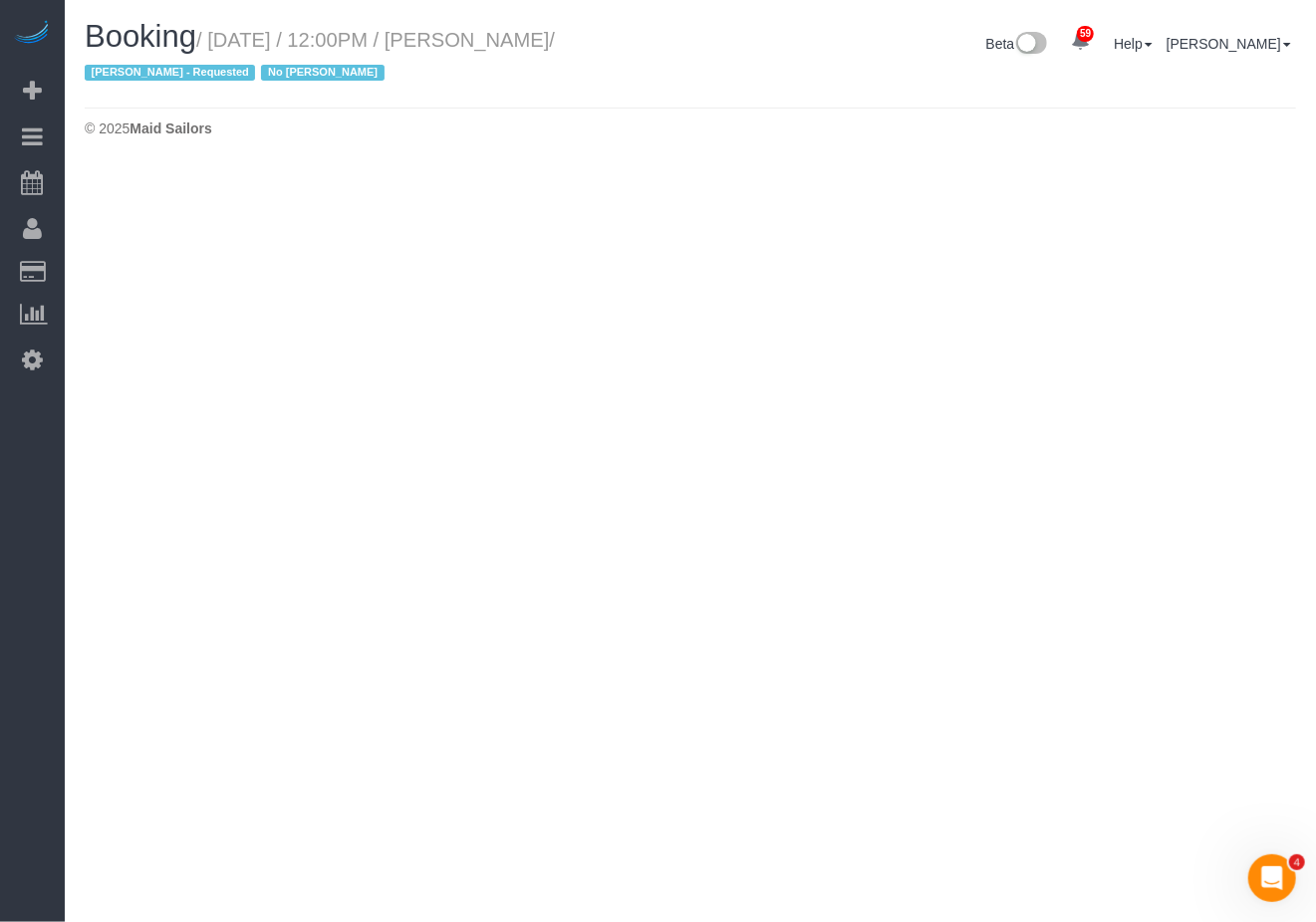 select on "NY" 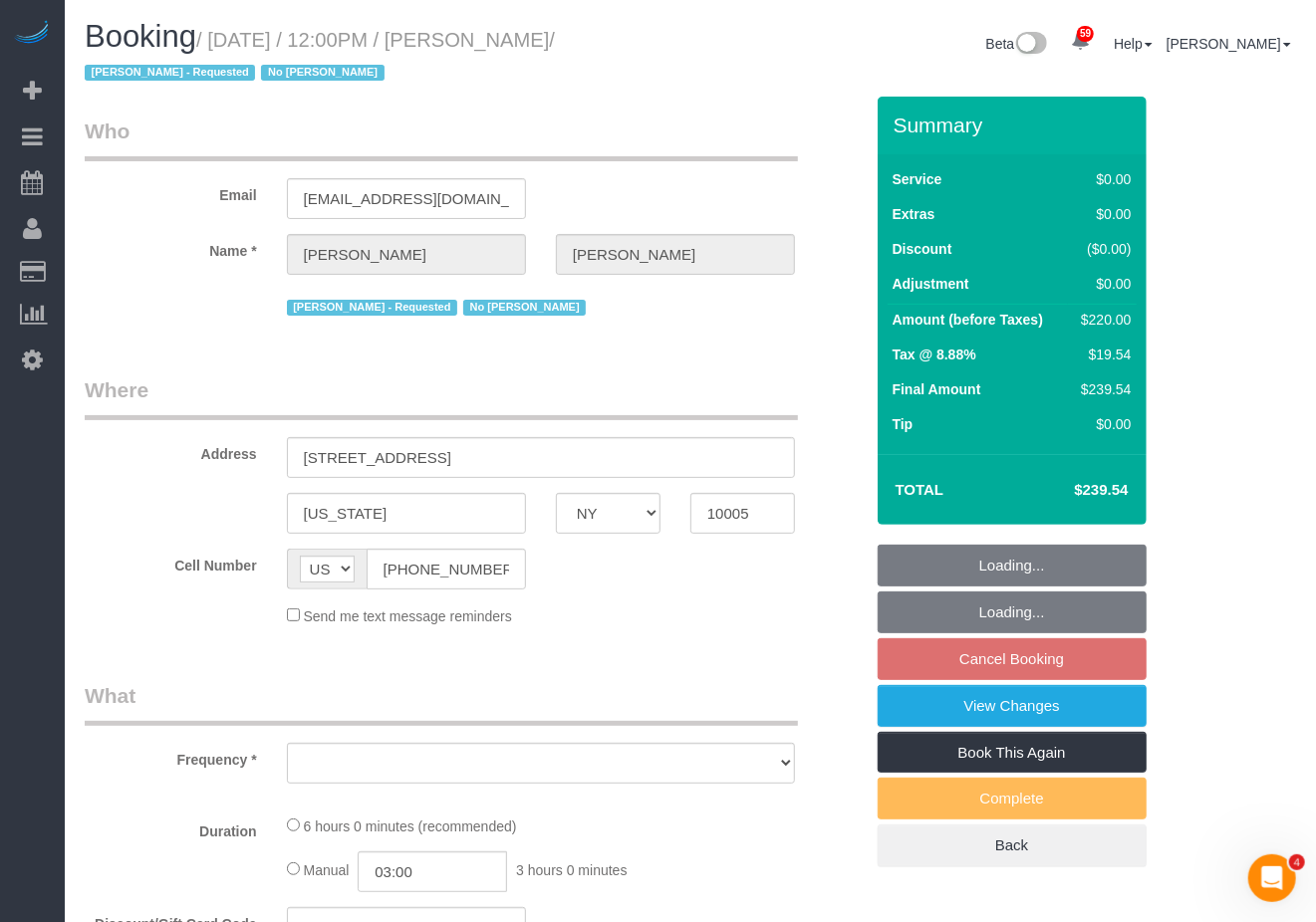 select on "object:4381" 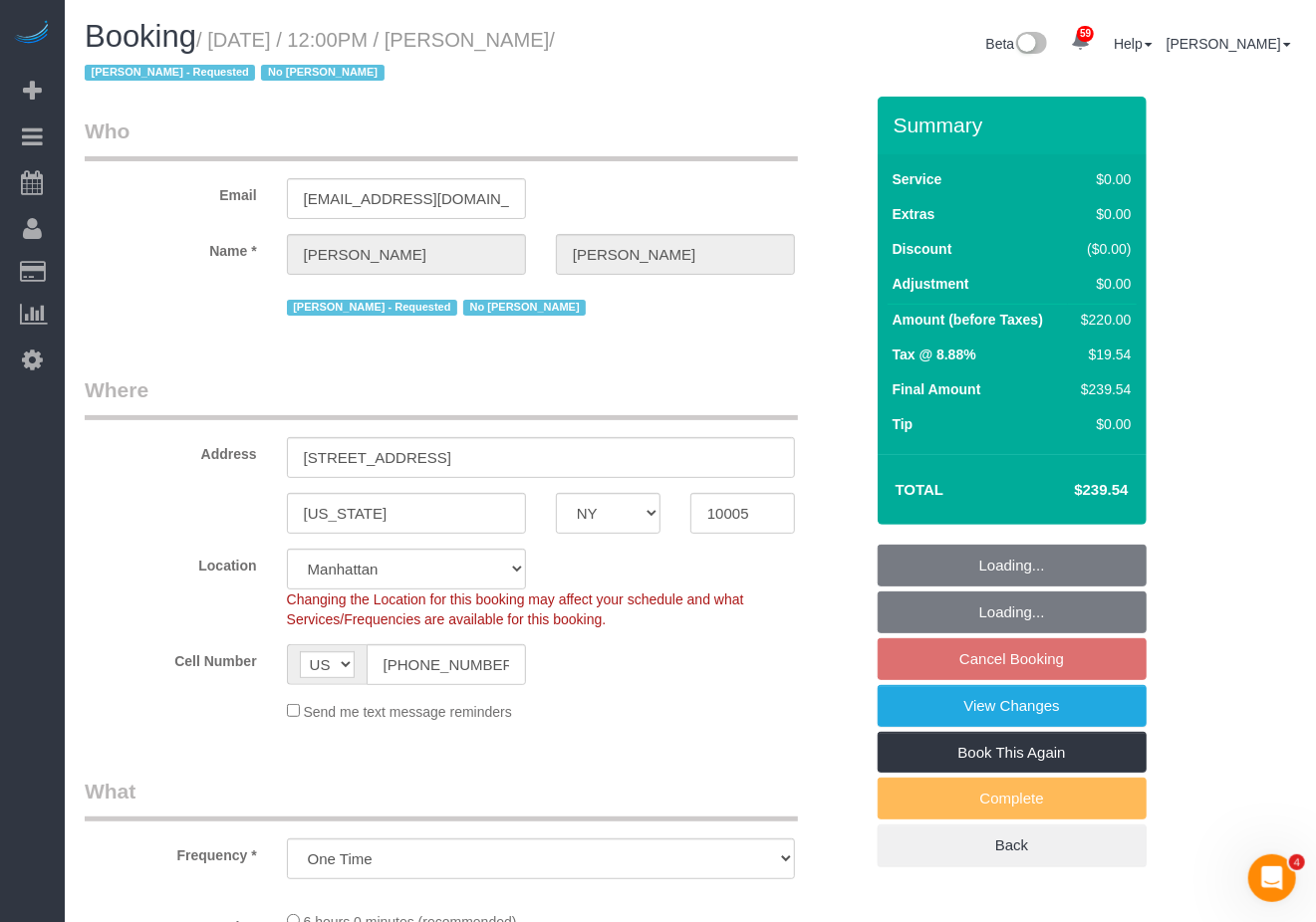 select on "string:stripe-pm_1QVDkM4VGloSiKo7X4EHli3C" 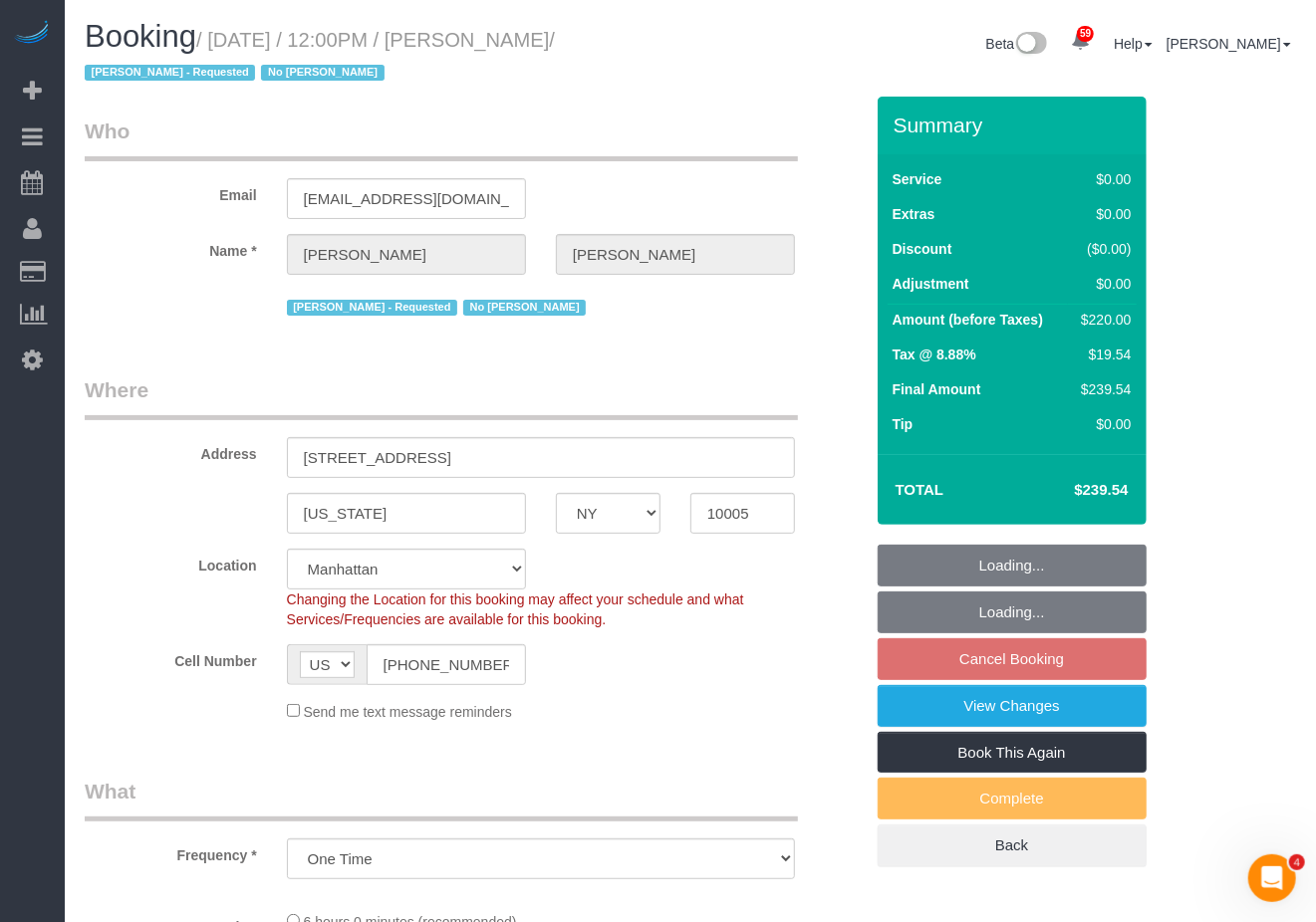 select on "2" 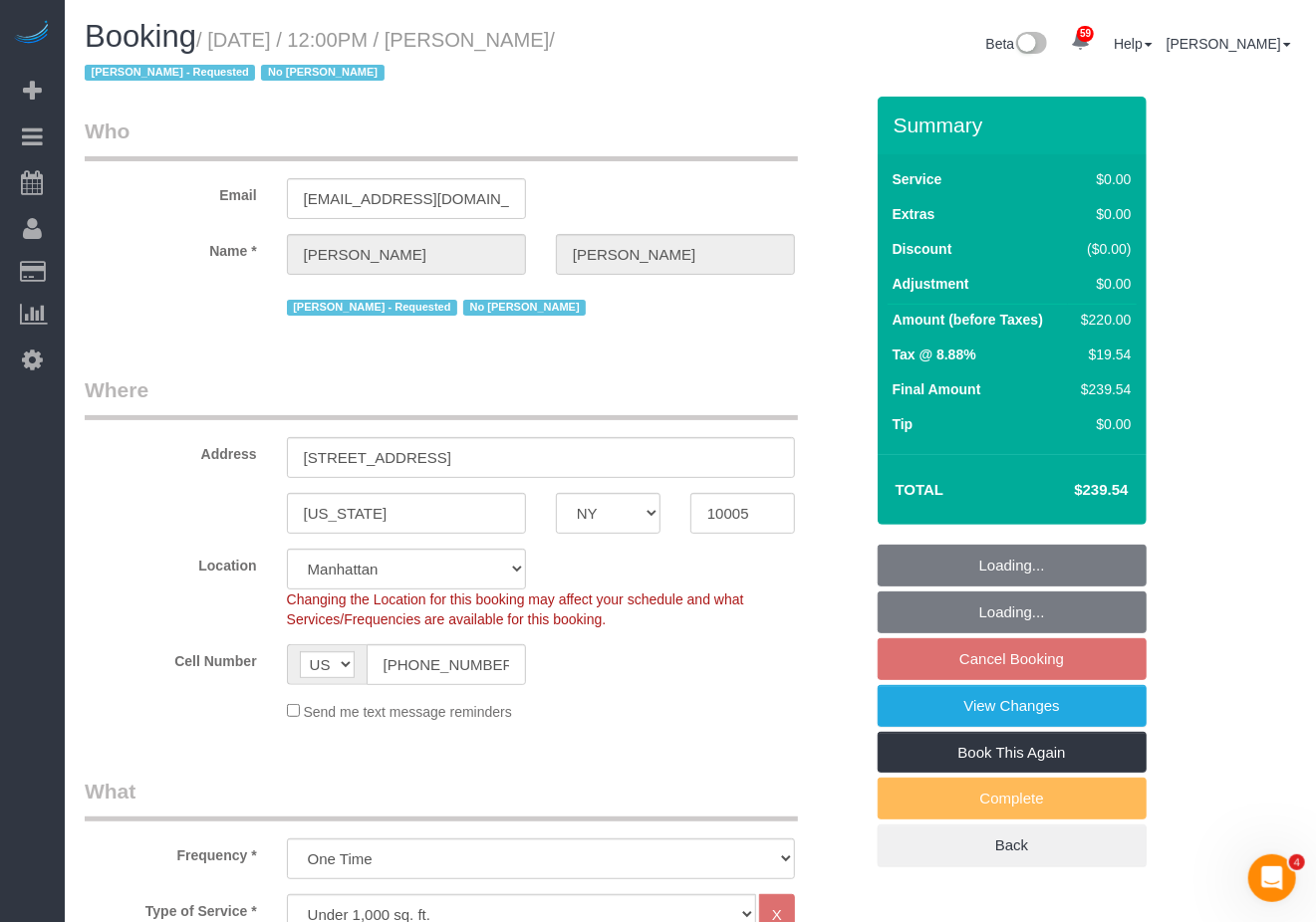 select on "2" 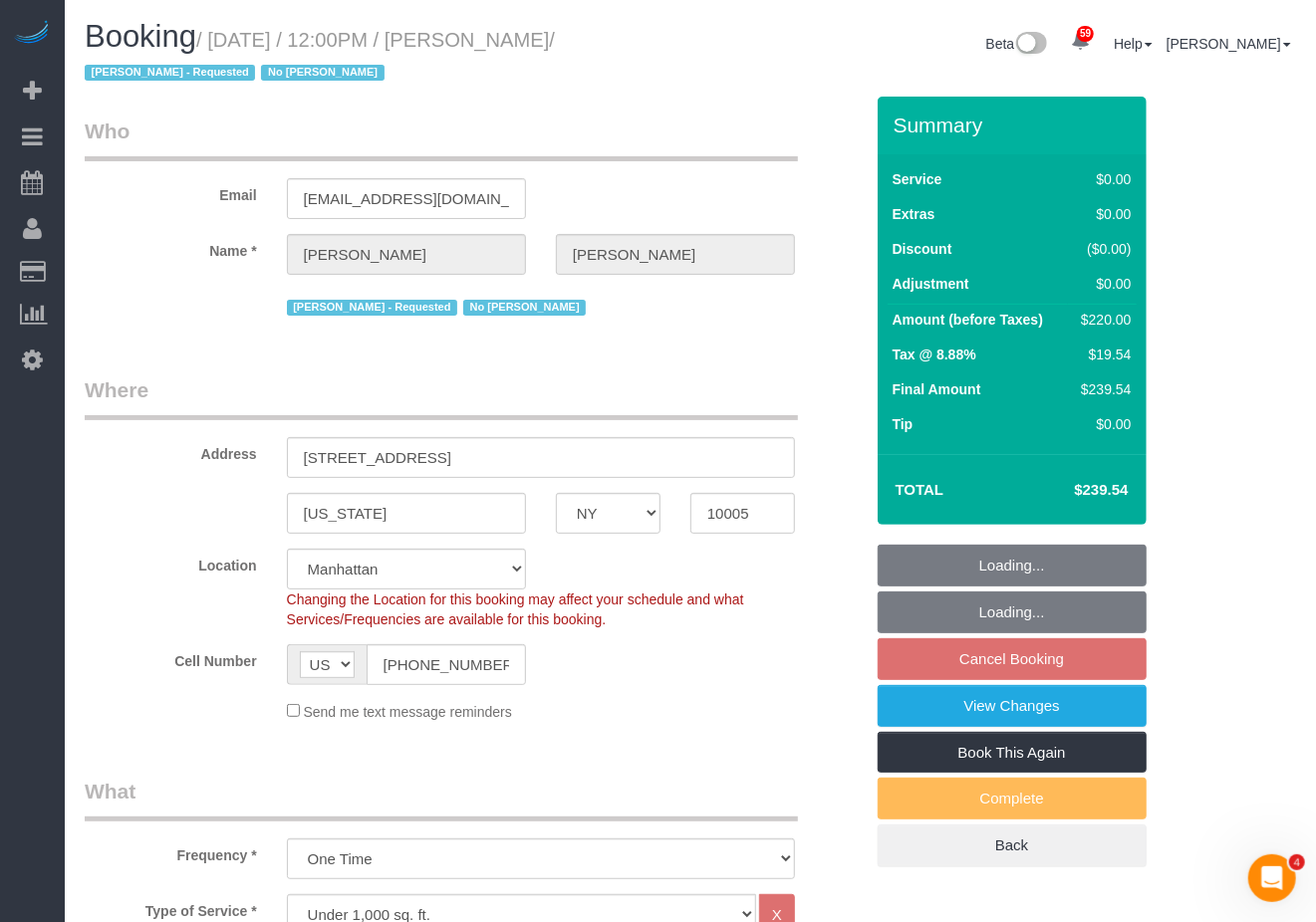 select on "2" 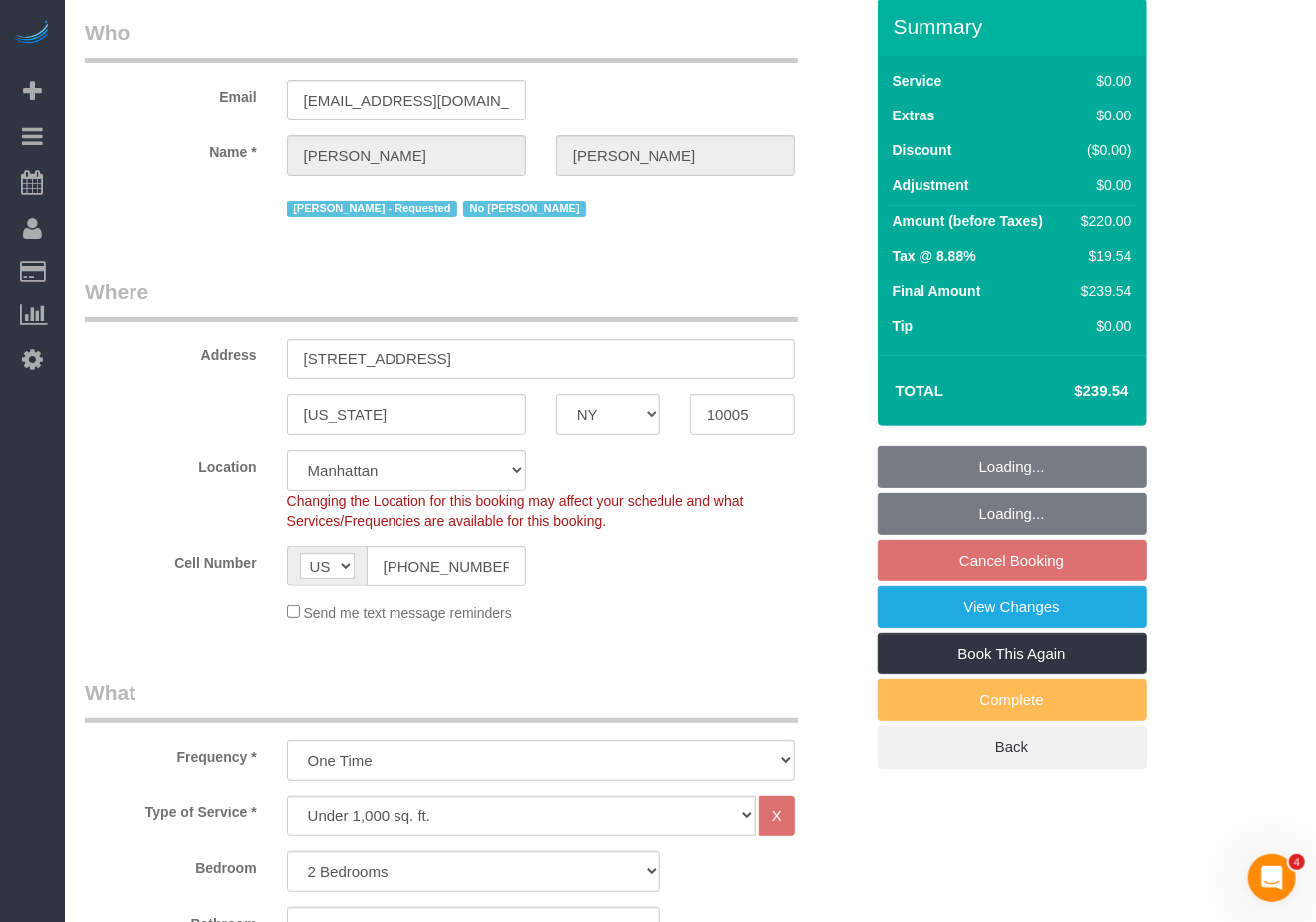 select on "object:5027" 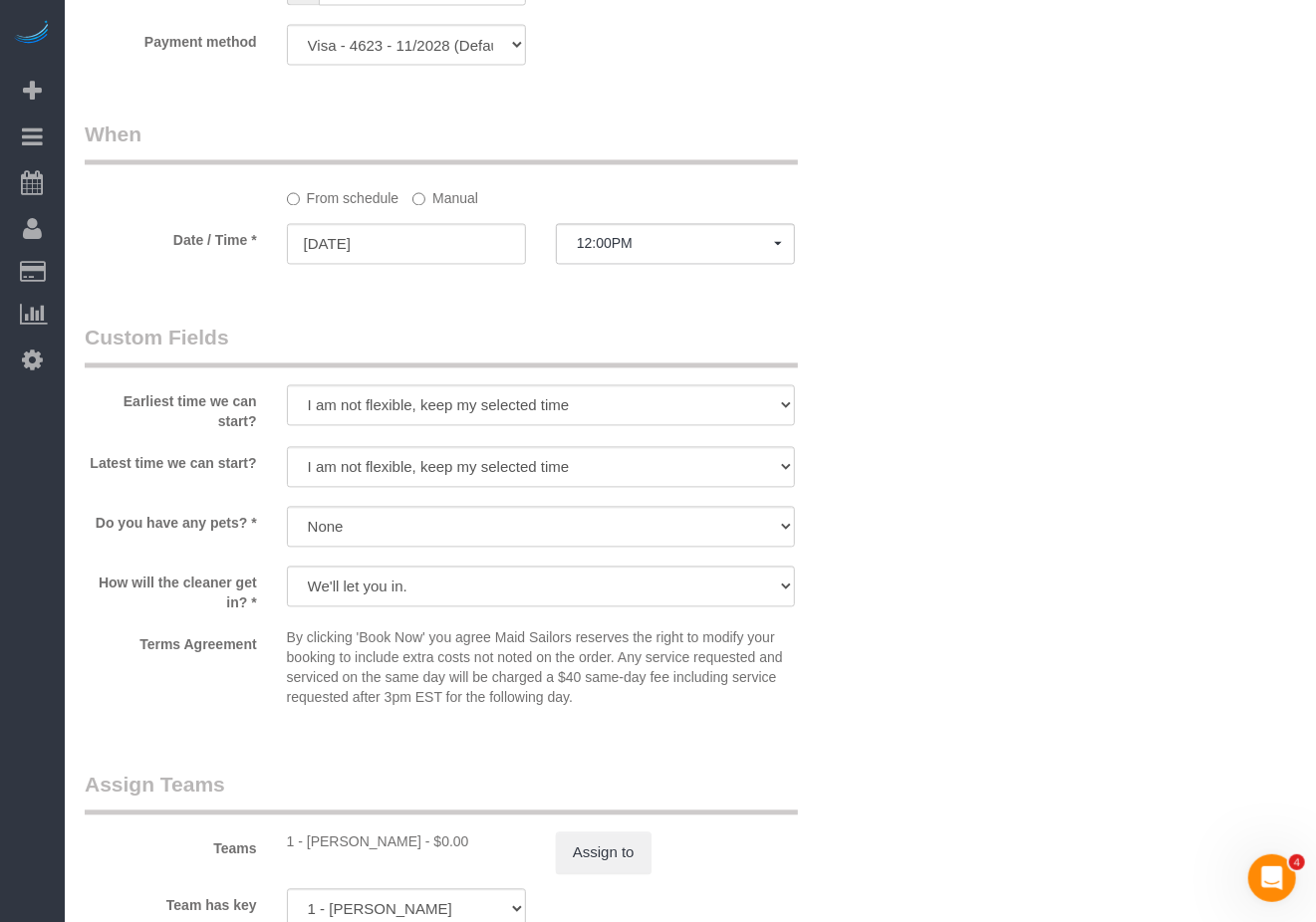 scroll, scrollTop: 1909, scrollLeft: 0, axis: vertical 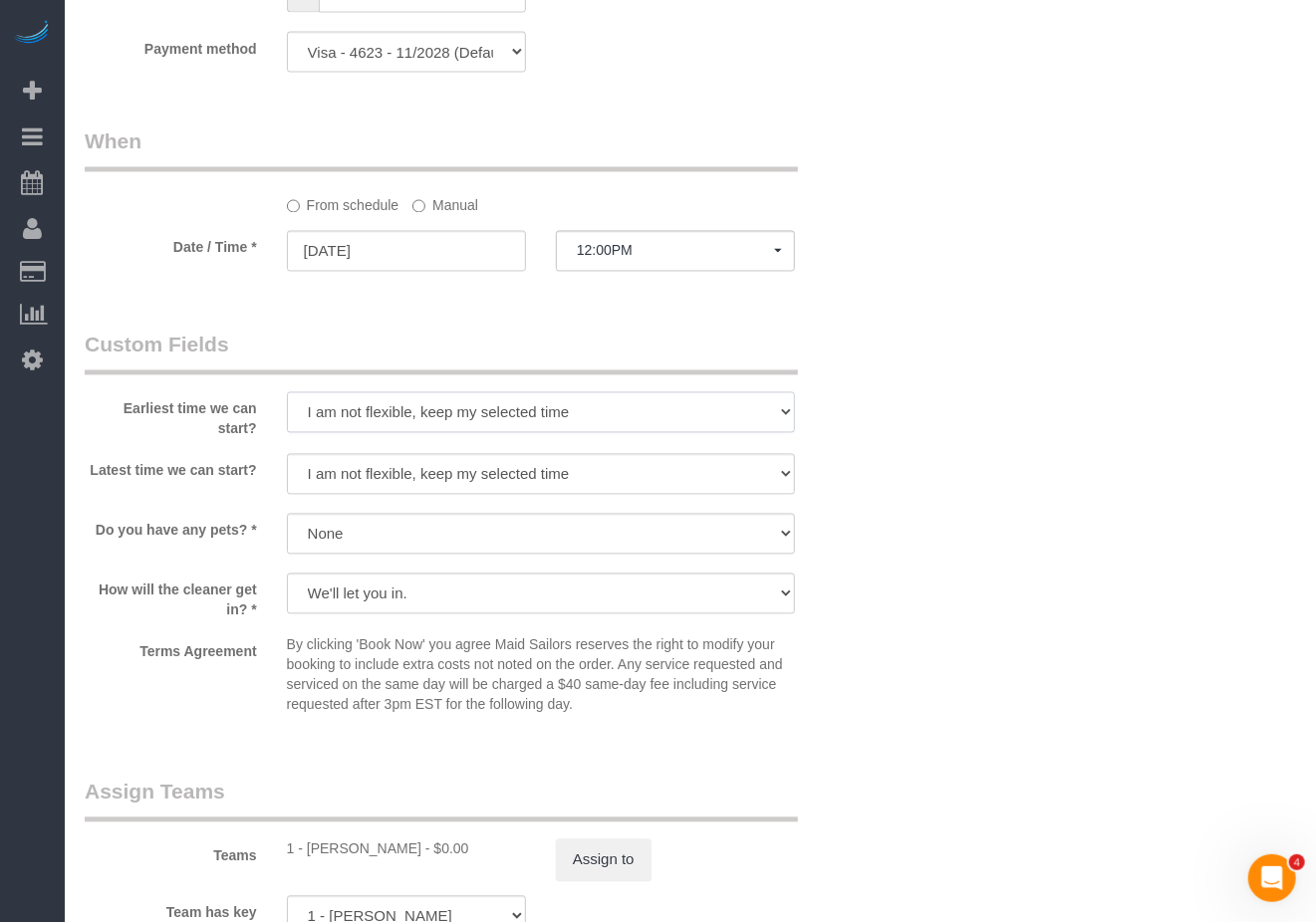 click on "I am not flexible, keep my selected time 8:00 AM 9:00 AM 10:00 AM 11:00 AM 12:00 PM 1:00 PM 2:00 PM 3:00 PM 4:00 PM 5:00 PM 6:00 PM 7:00 PM" at bounding box center [541, 412] 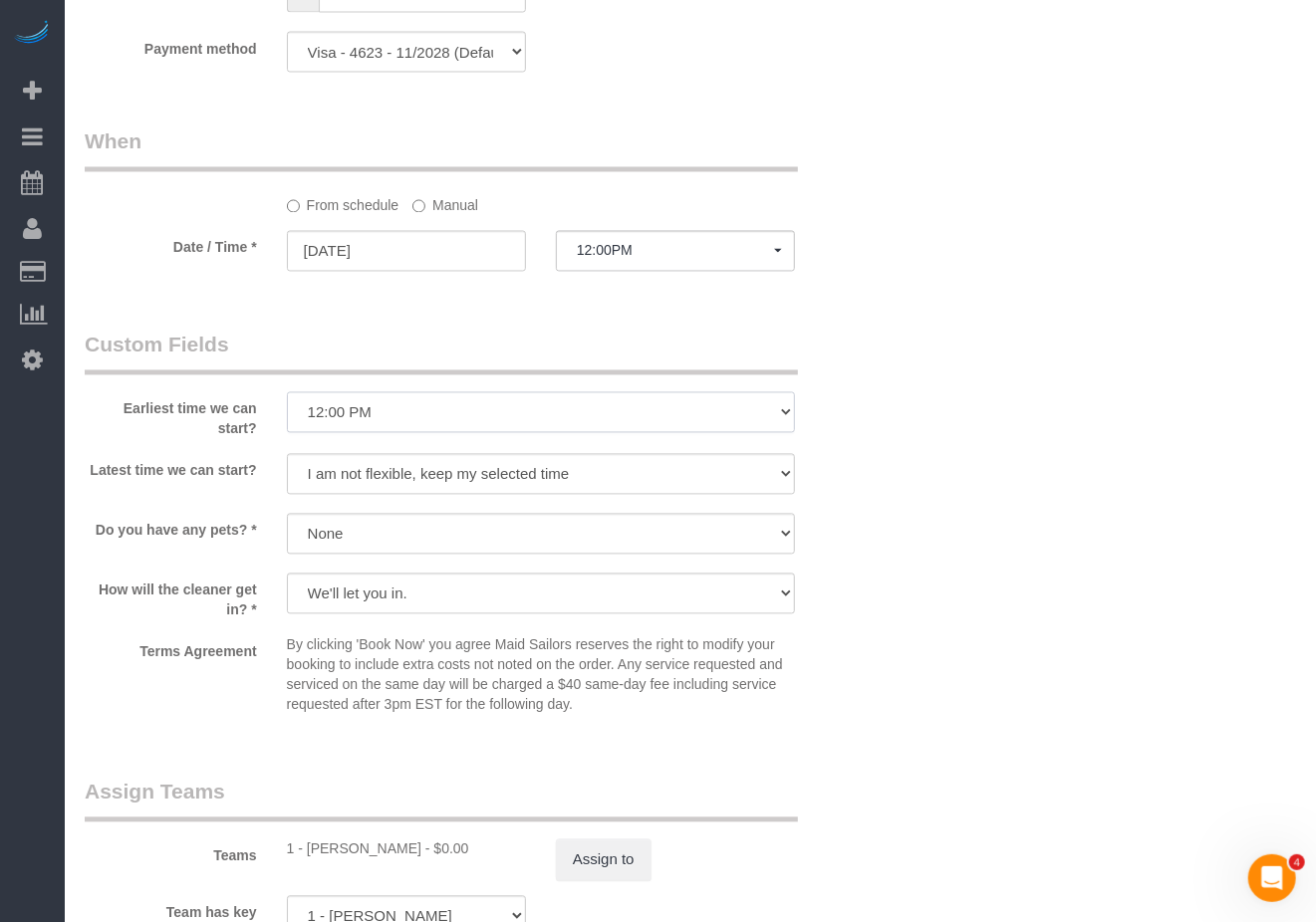 click on "I am not flexible, keep my selected time 8:00 AM 9:00 AM 10:00 AM 11:00 AM 12:00 PM 1:00 PM 2:00 PM 3:00 PM 4:00 PM 5:00 PM 6:00 PM 7:00 PM" at bounding box center (541, 412) 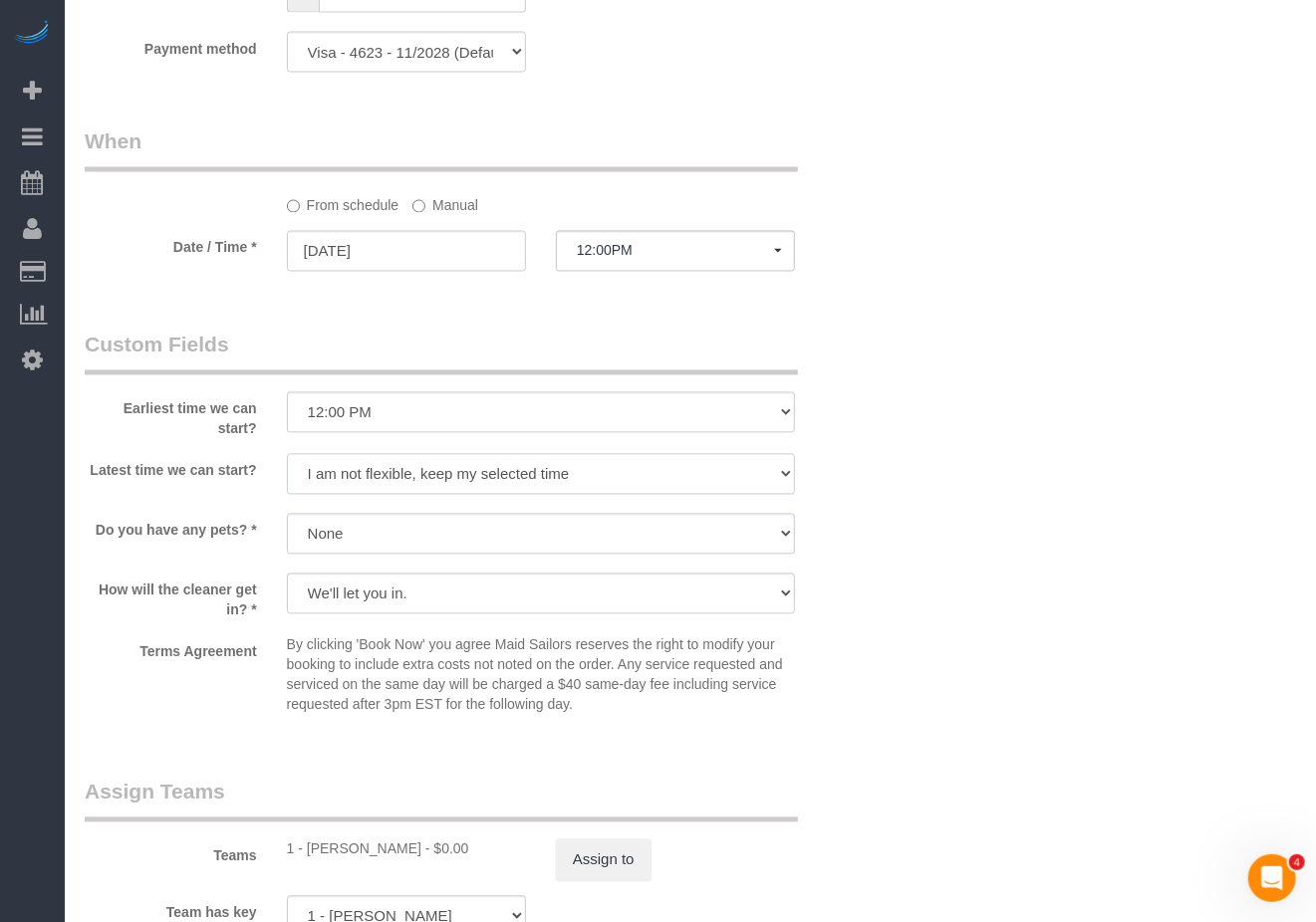 click on "I am not flexible, keep my selected time 8:00 AM 9:00 AM 10:00 AM 11:00 AM 12:00 PM 1:00 PM 2:00 PM 3:00 PM 4:00 PM 5:00 PM 6:00 PM 7:00 PM" at bounding box center [541, 474] 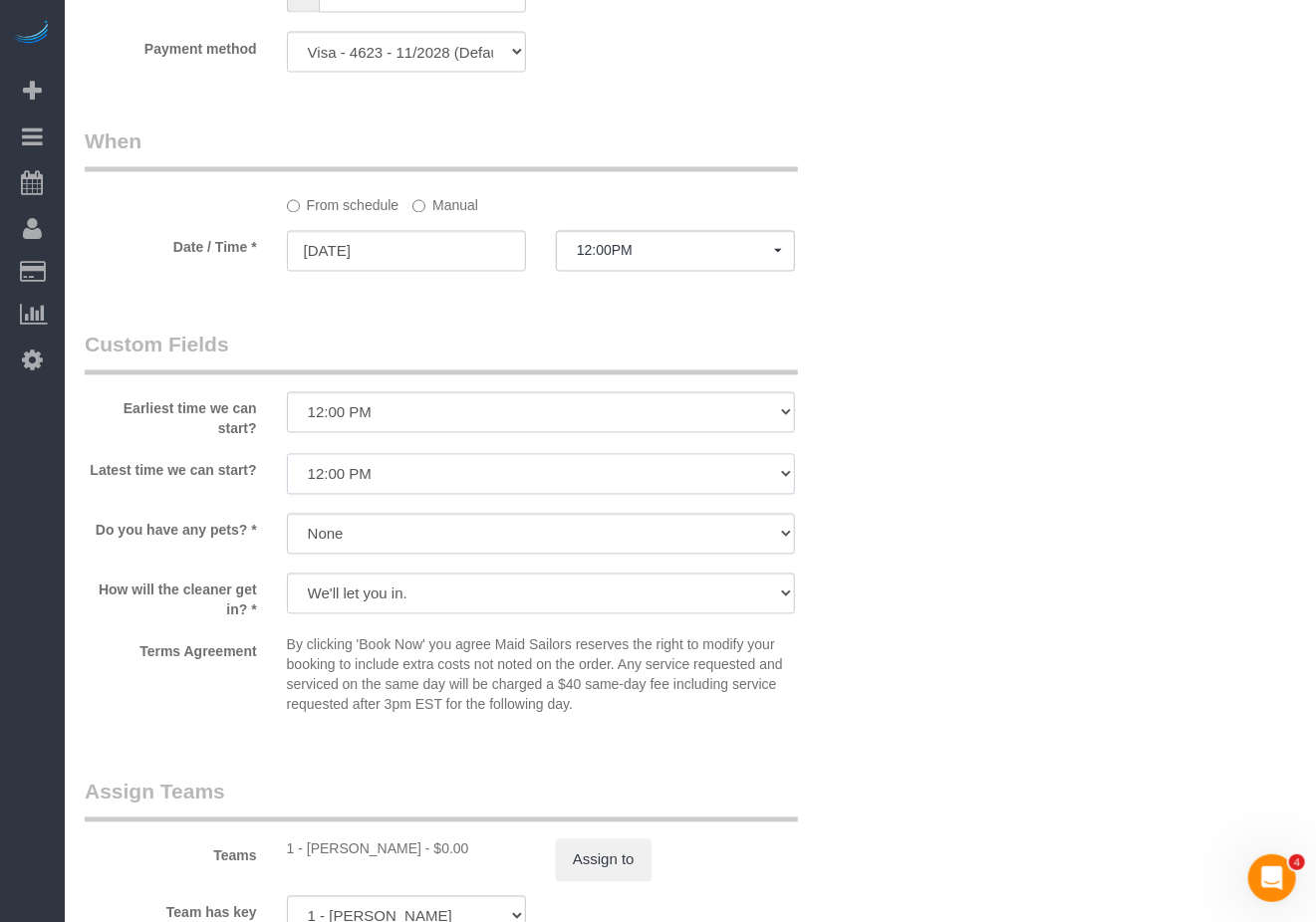 click on "I am not flexible, keep my selected time 8:00 AM 9:00 AM 10:00 AM 11:00 AM 12:00 PM 1:00 PM 2:00 PM 3:00 PM 4:00 PM 5:00 PM 6:00 PM 7:00 PM" at bounding box center [541, 474] 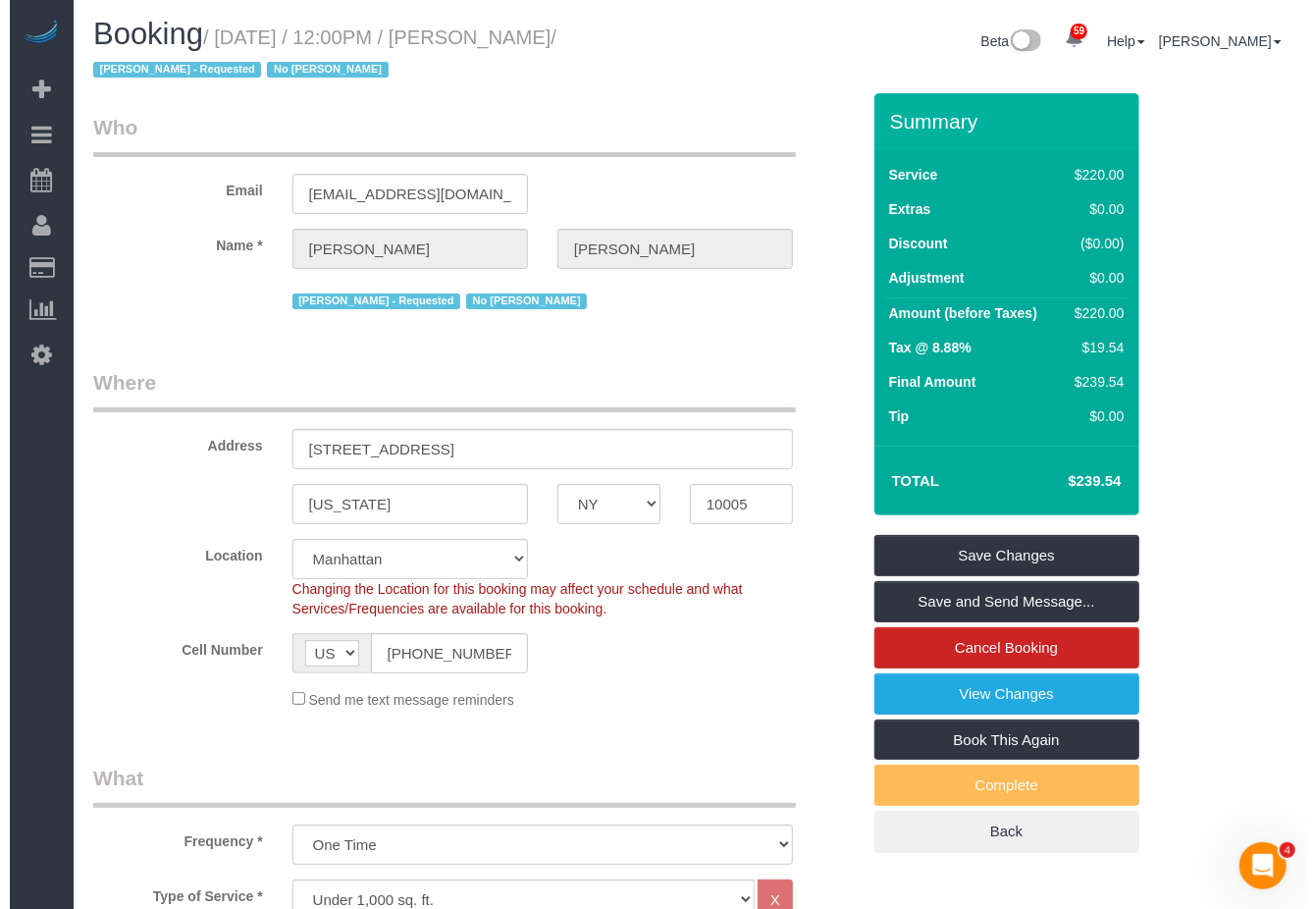 scroll, scrollTop: 0, scrollLeft: 0, axis: both 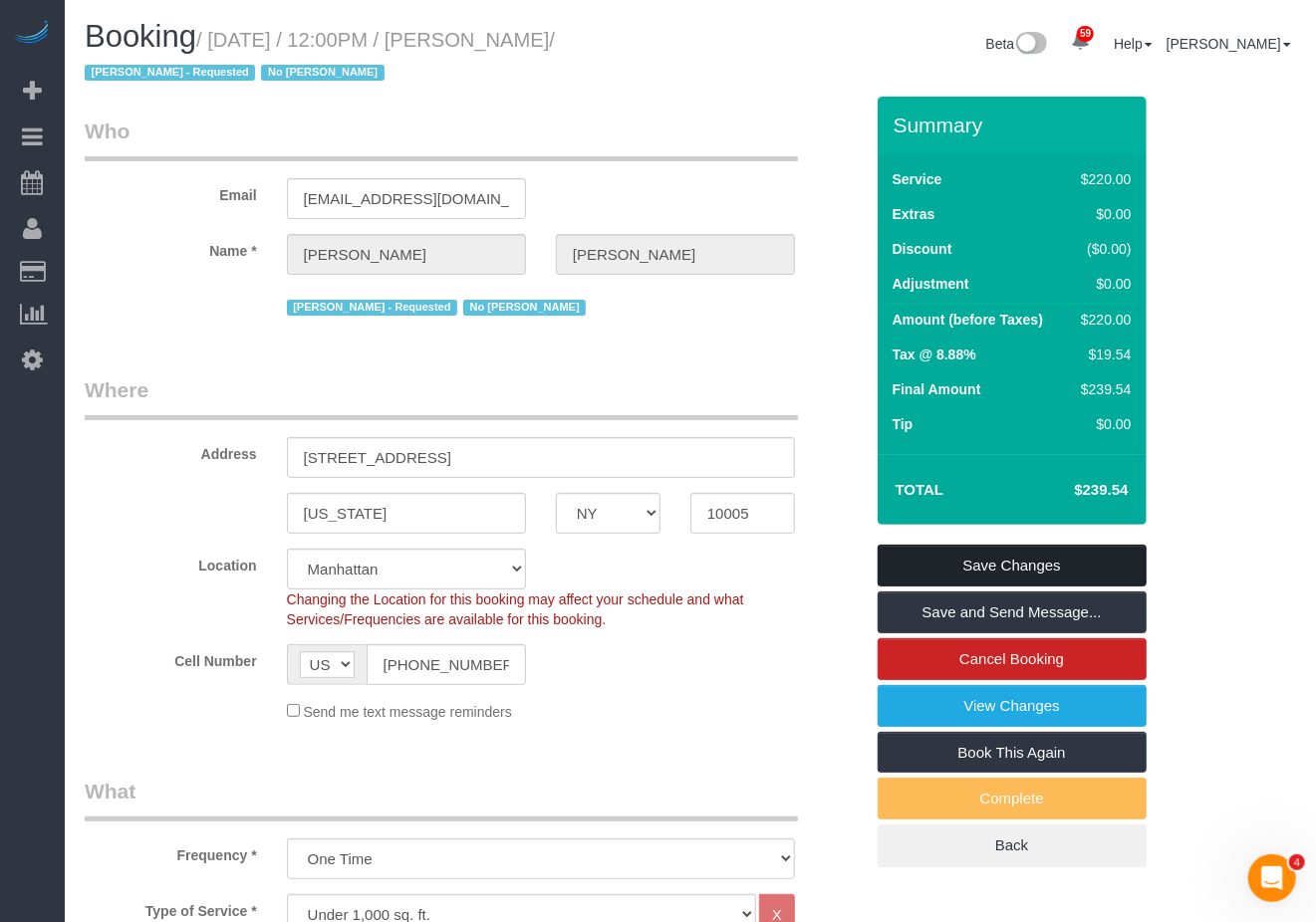 click on "Save Changes" at bounding box center (1012, 566) 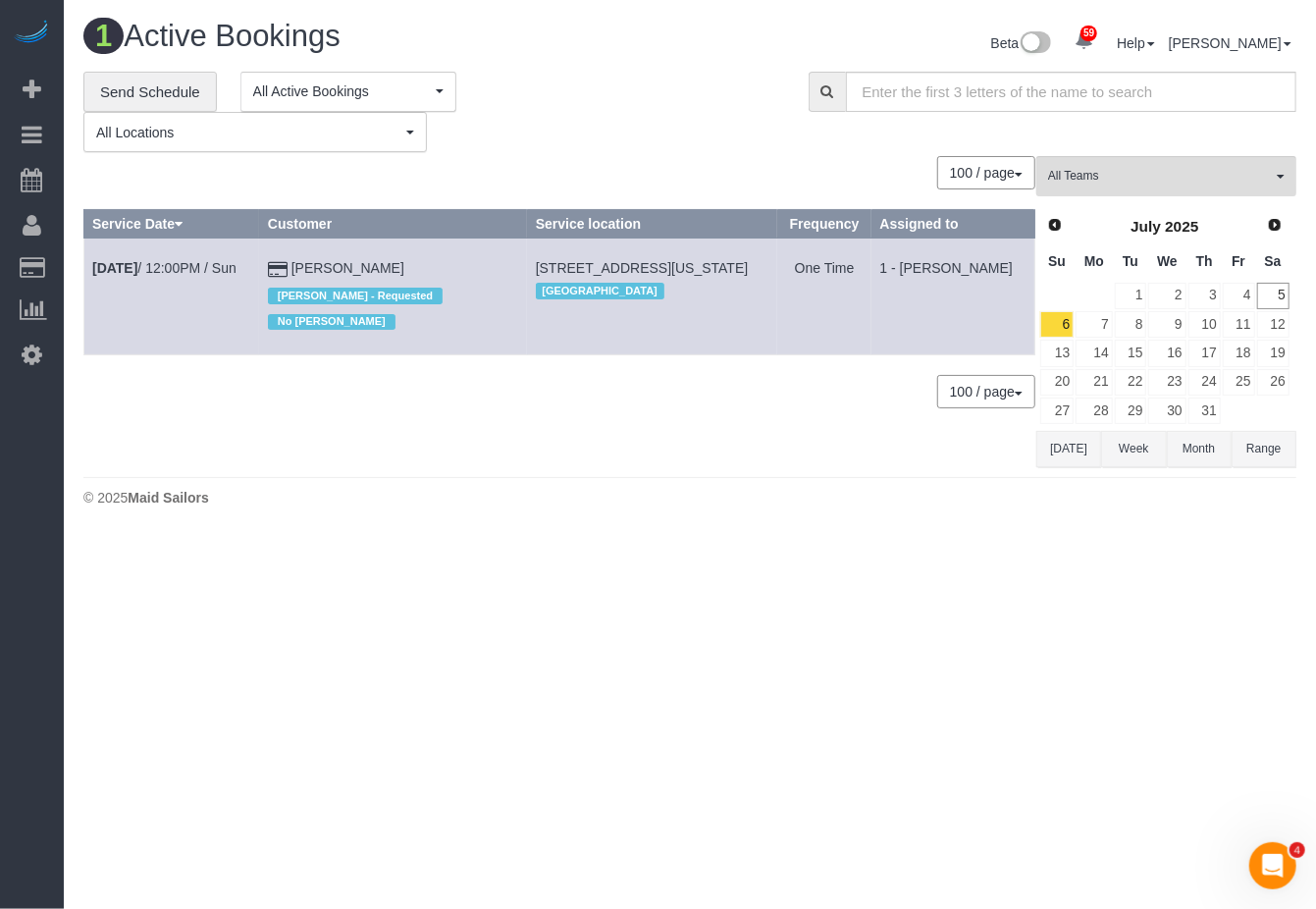 click on "59
Beta
Your Notifications
You have 0 alerts
×
You have 2  to charge for [DATE]
×
You have 3  to charge for [DATE]
×
You have 5  to charge for [DATE]
×" at bounding box center [658, 454] 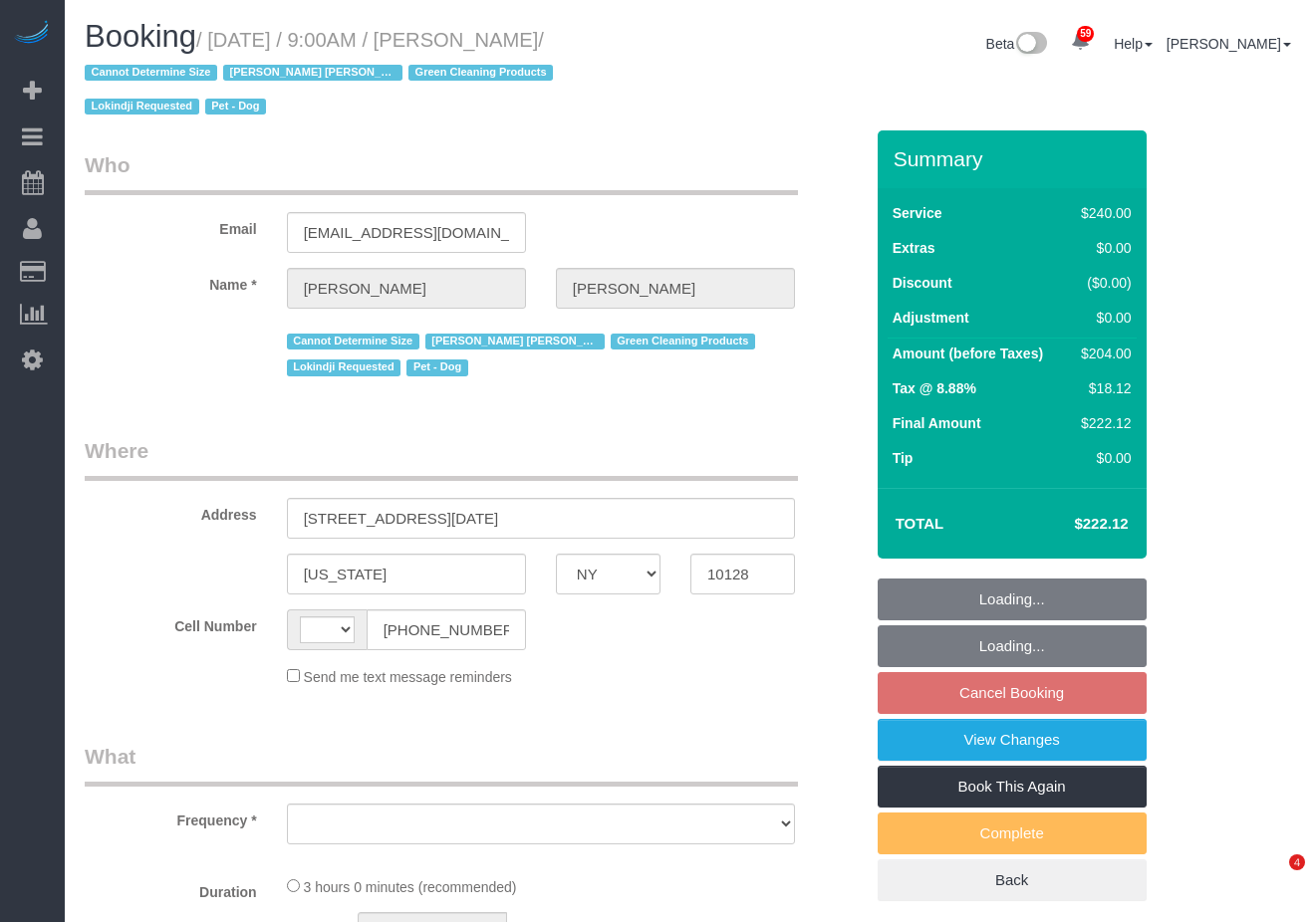 select on "NY" 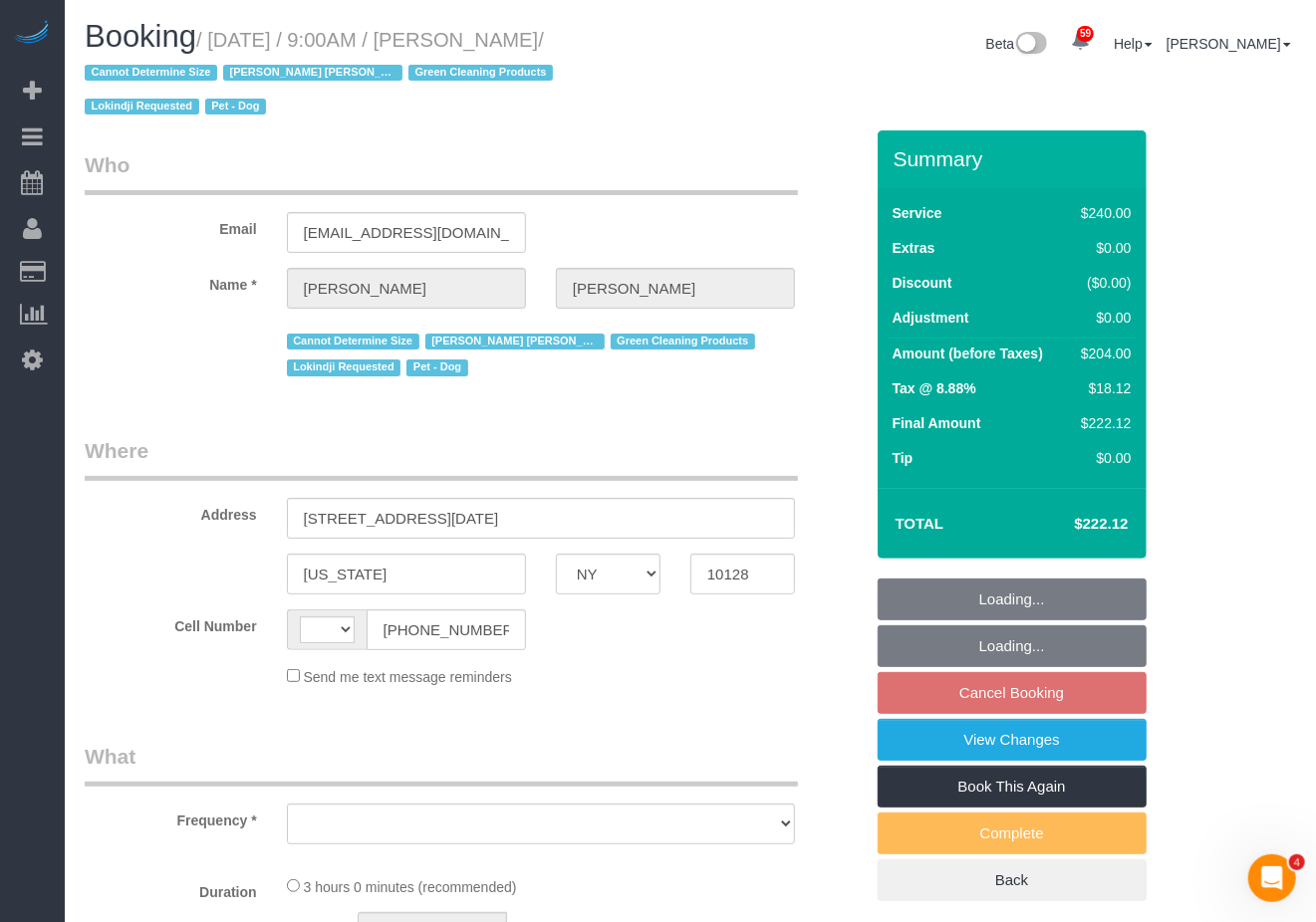 scroll, scrollTop: 0, scrollLeft: 0, axis: both 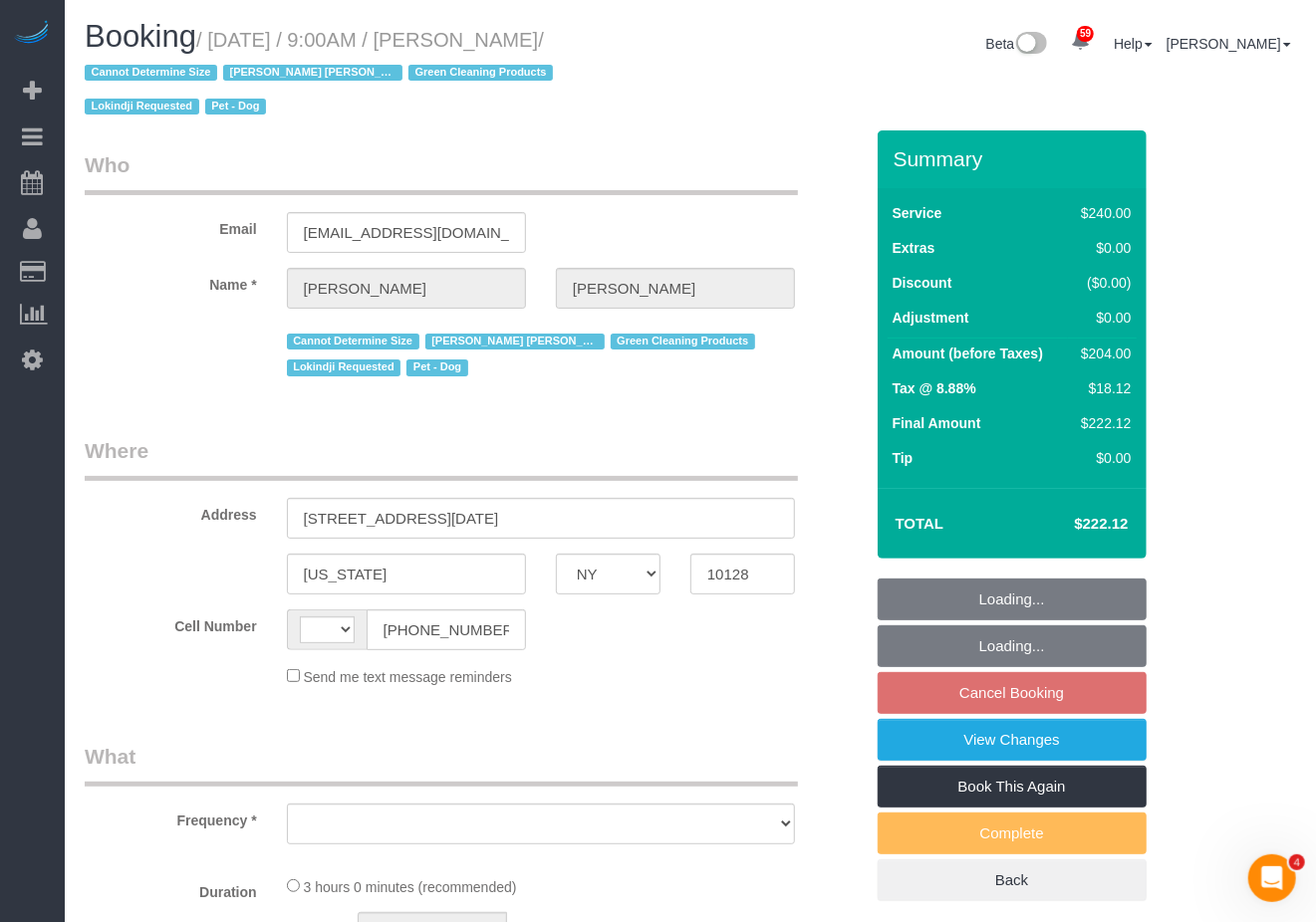 select on "180" 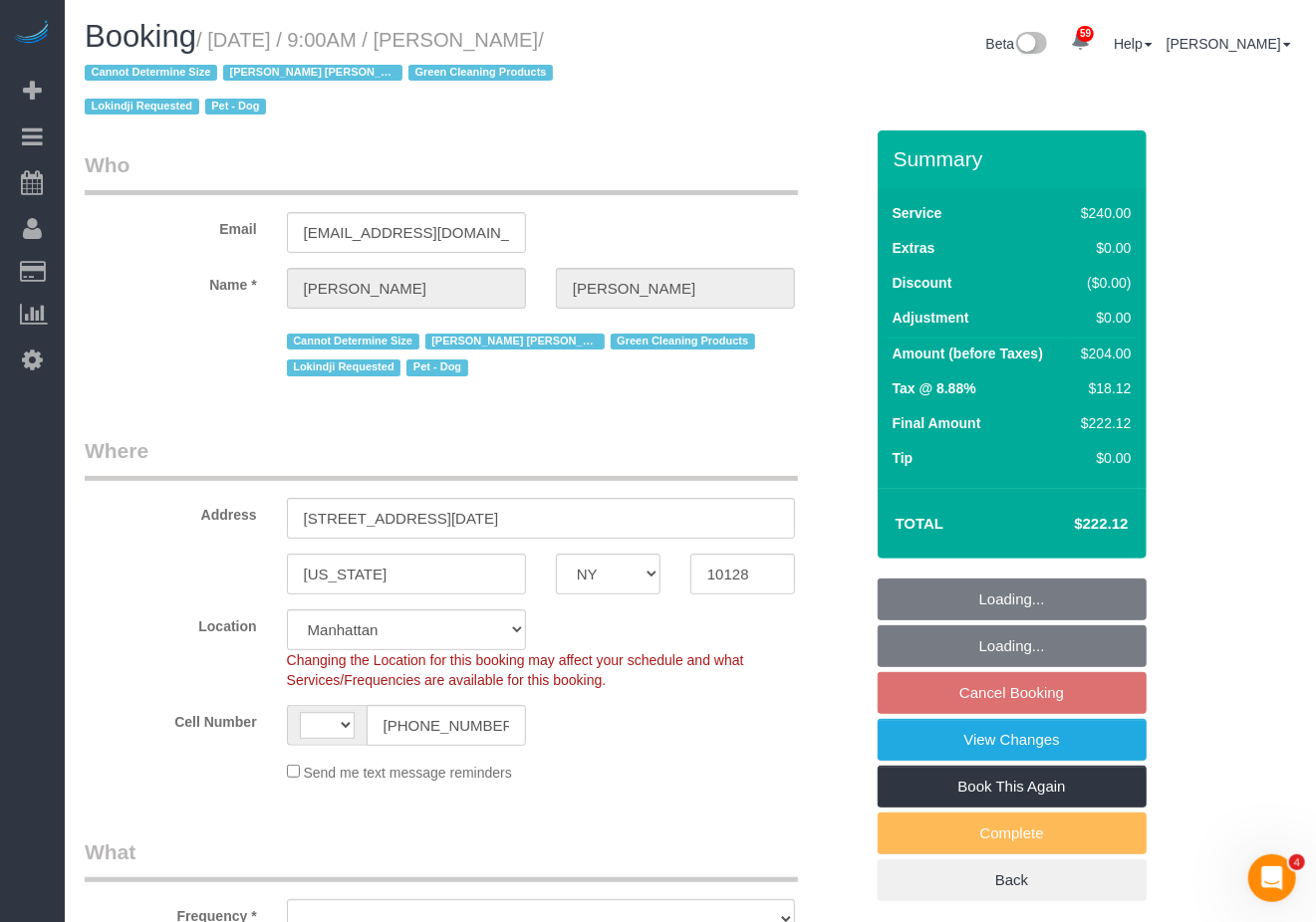 select on "string:stripe-pm_1RHEiV4VGloSiKo7LfsKSaxC" 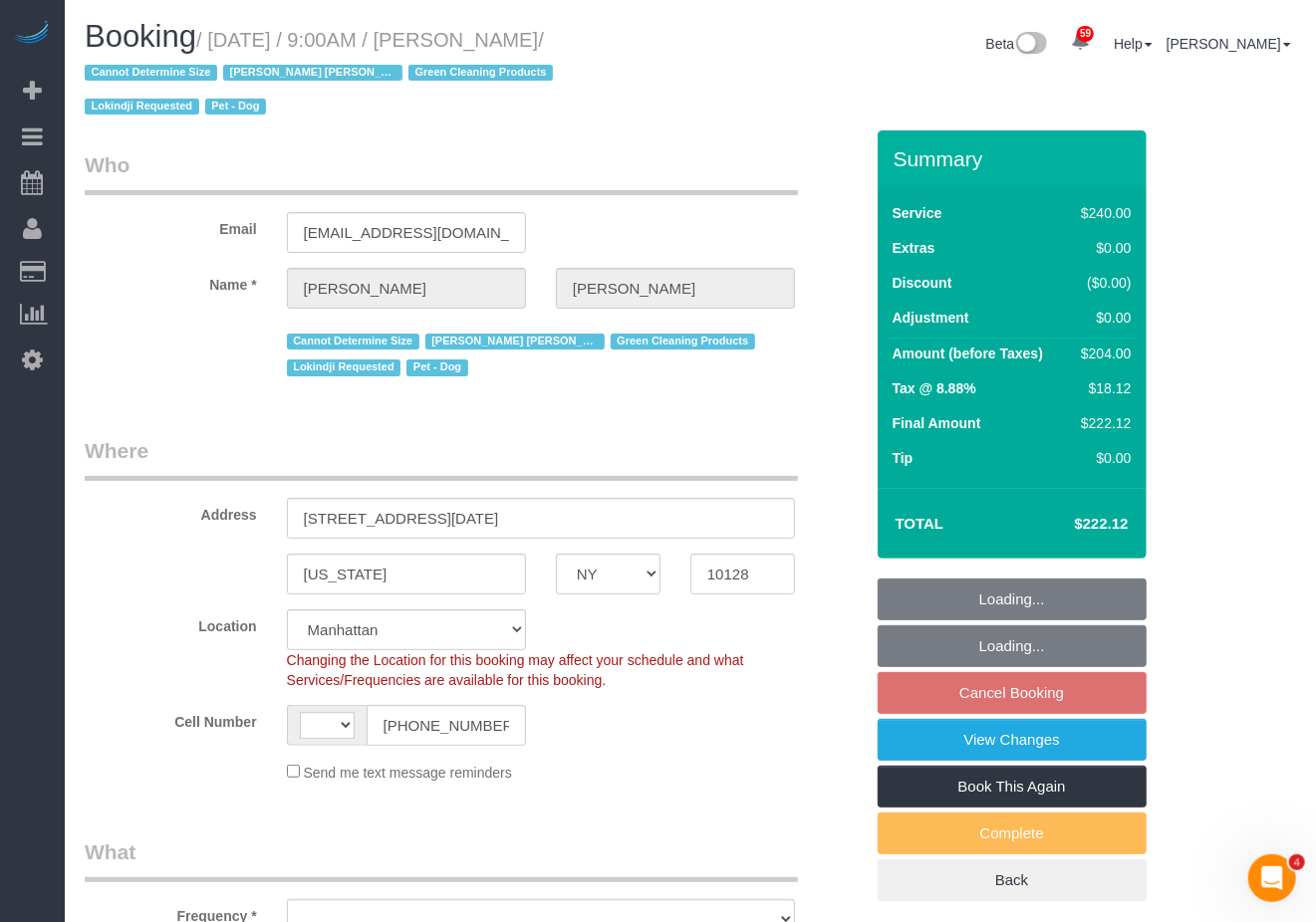 select on "string:[GEOGRAPHIC_DATA]" 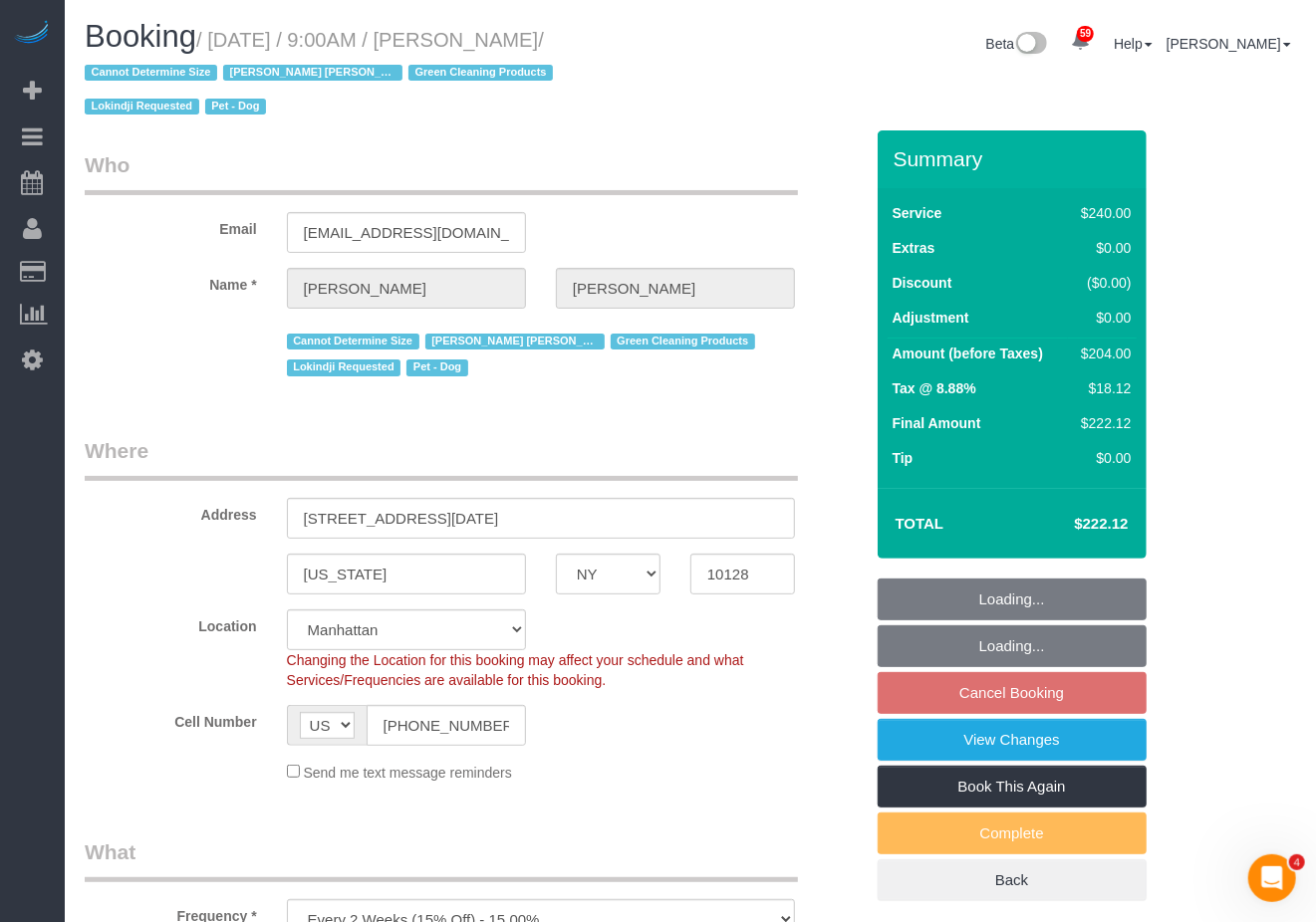 select on "spot2" 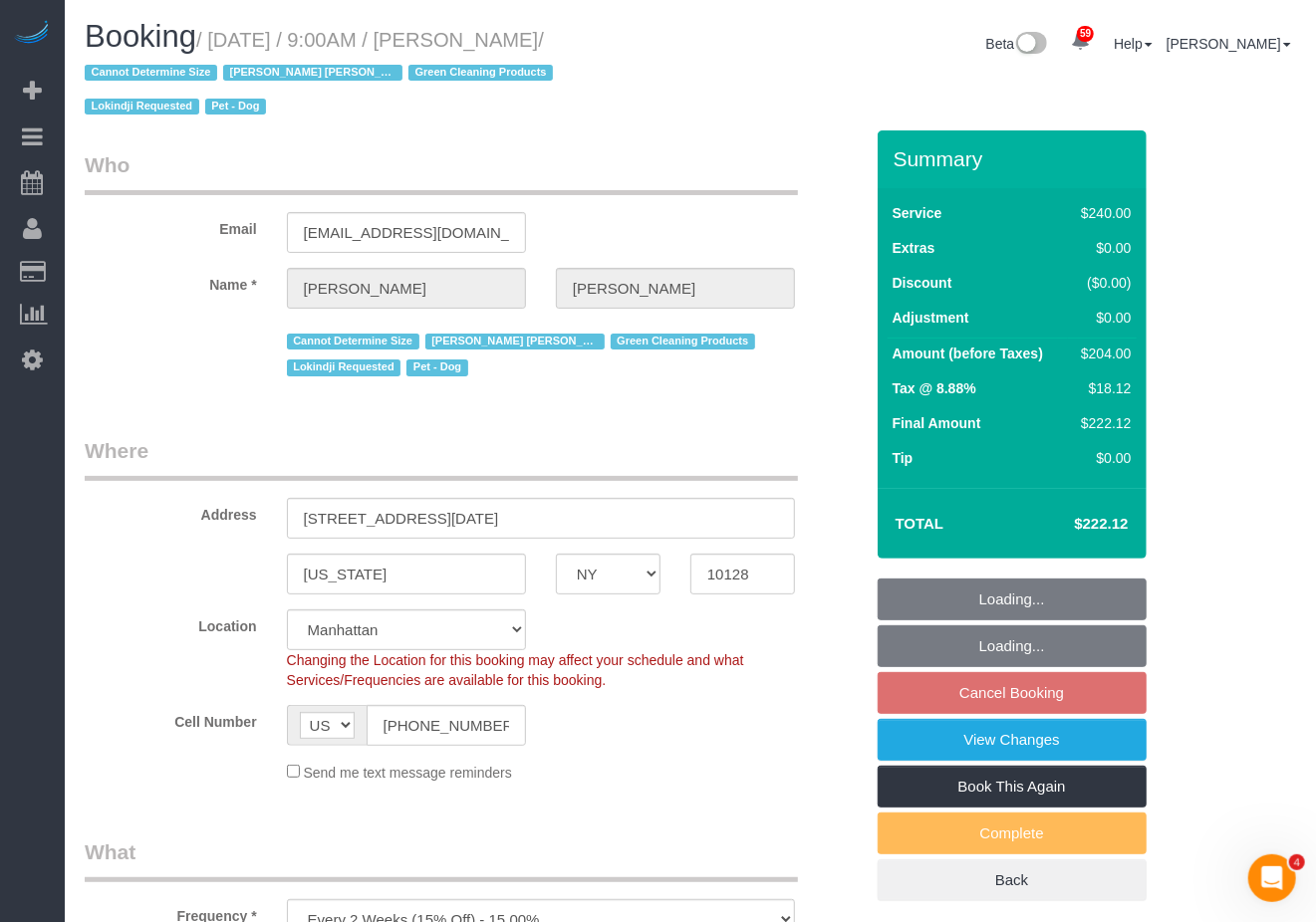 select on "object:1062" 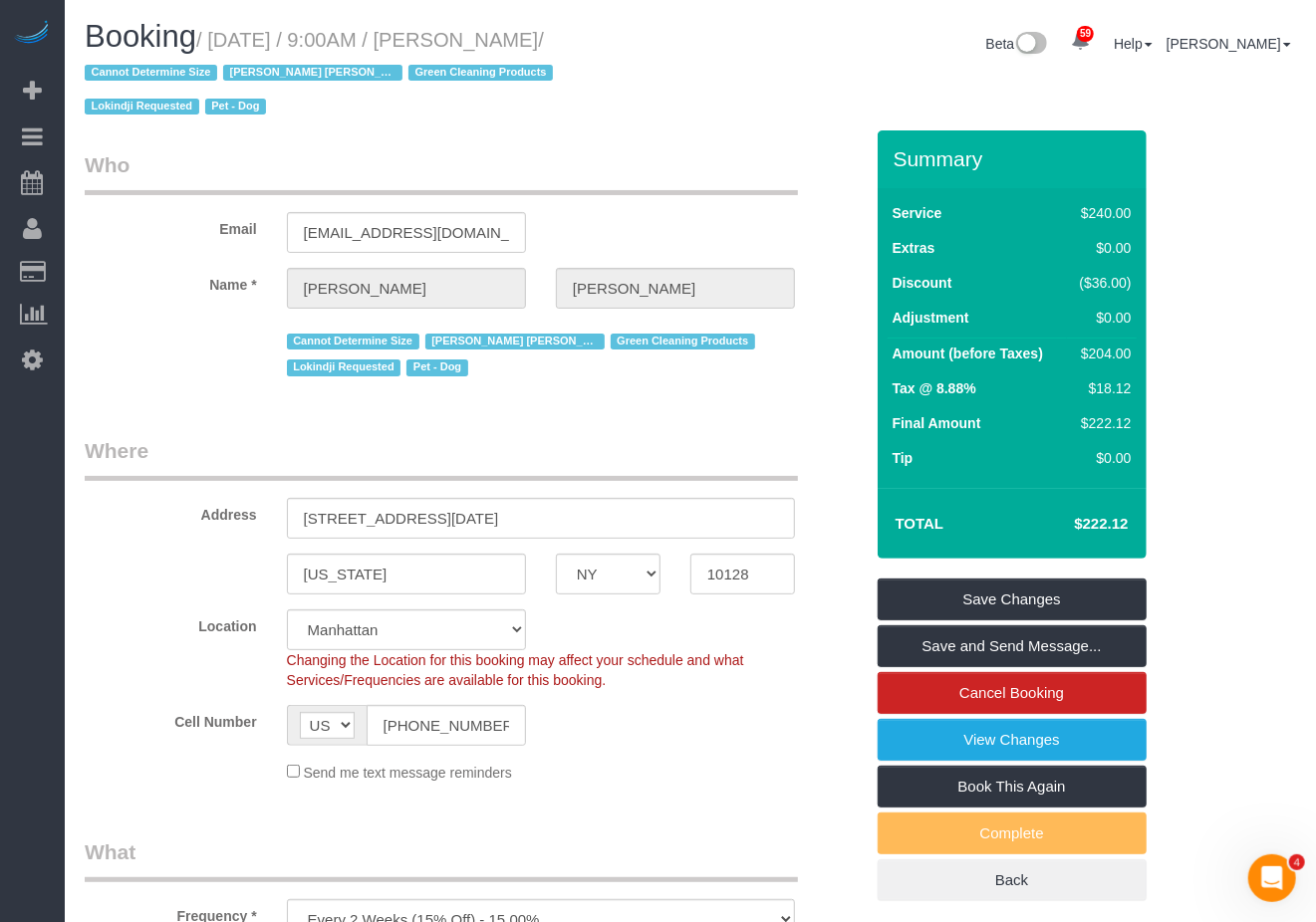click on "Who
Email
sethsmarcus@gmail.com
Name *
Seth
Schulman-Marcus
Cannot Determine Size
Elba Lobo Varela - Requested
Green Cleaning Products
Lokindji Requested
Pet - Dog
Where
Address
55 East 87th Street, 4BC
New York
AK
AL
AR
AZ
CA
CO
CT
DC
DE
FL
GA
HI
IA
ID
IL
IN
KS
KY
LA
MA" at bounding box center (690, 1662) 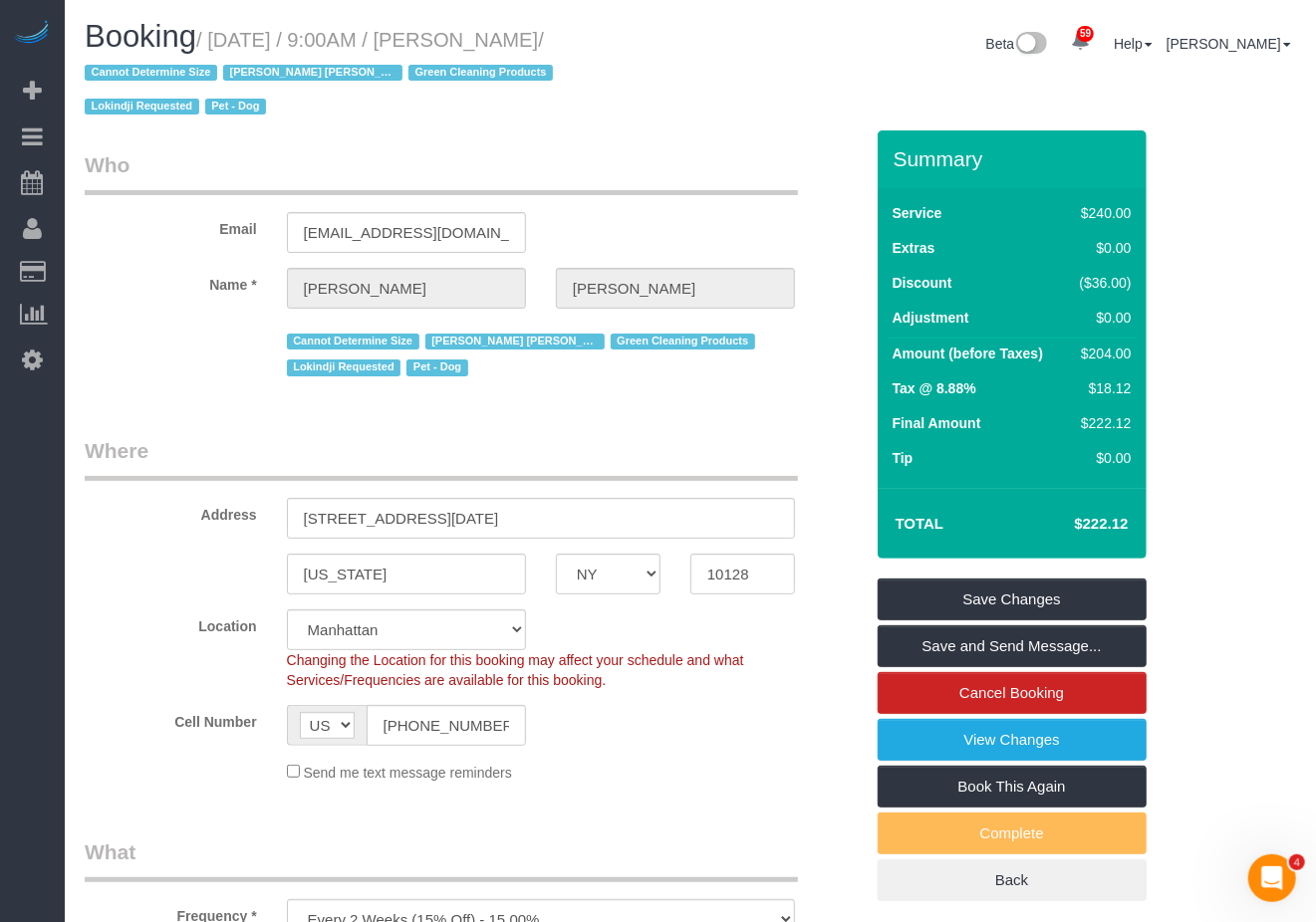 drag, startPoint x: 435, startPoint y: 36, endPoint x: 655, endPoint y: 40, distance: 220.03636 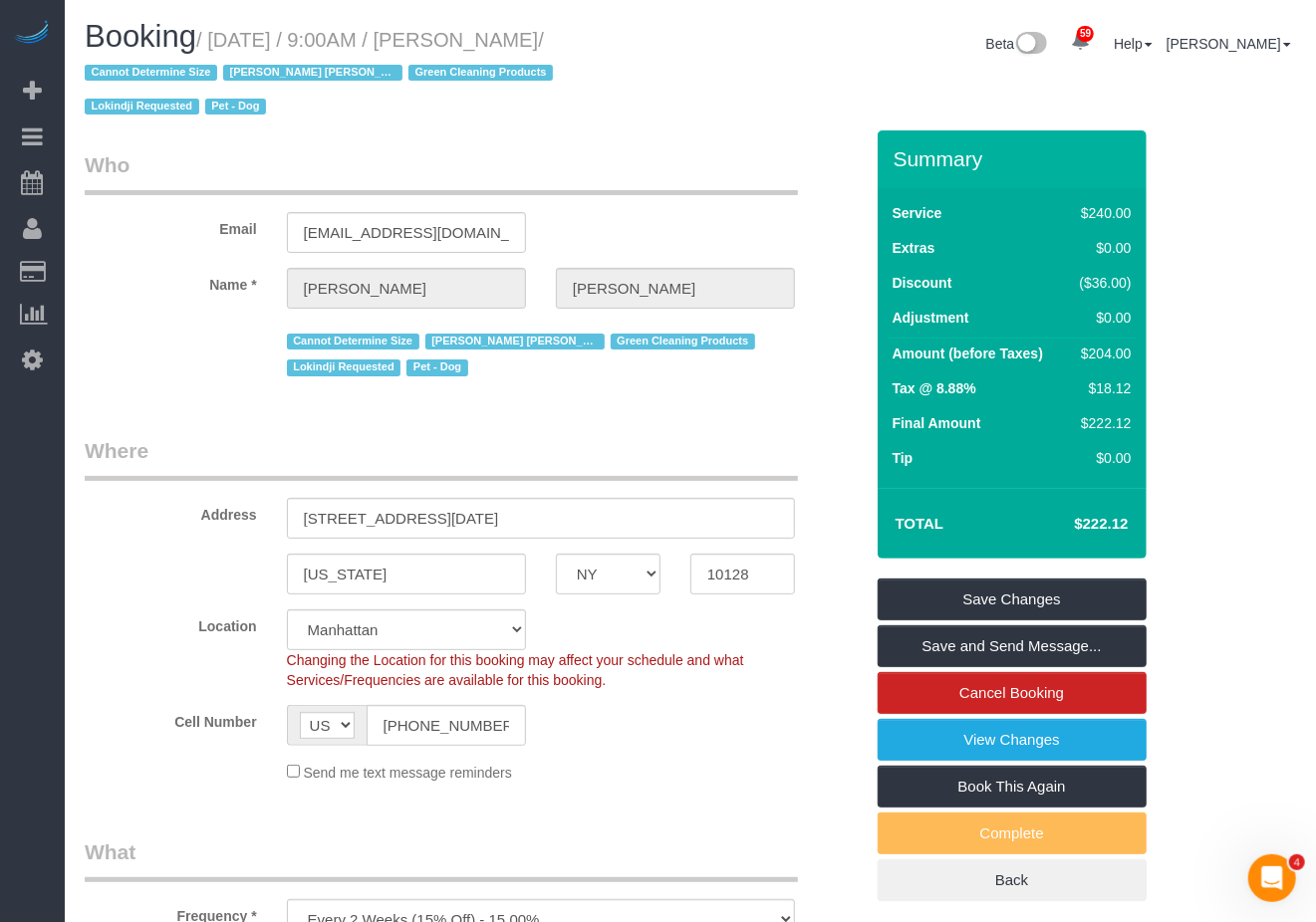 click on "/ July 08, 2025 / 9:00AM / Seth Schulman-Marcus
/
Cannot Determine Size
Elba Lobo Varela - Requested
Green Cleaning Products
Lokindji Requested
Pet - Dog" at bounding box center (322, 74) 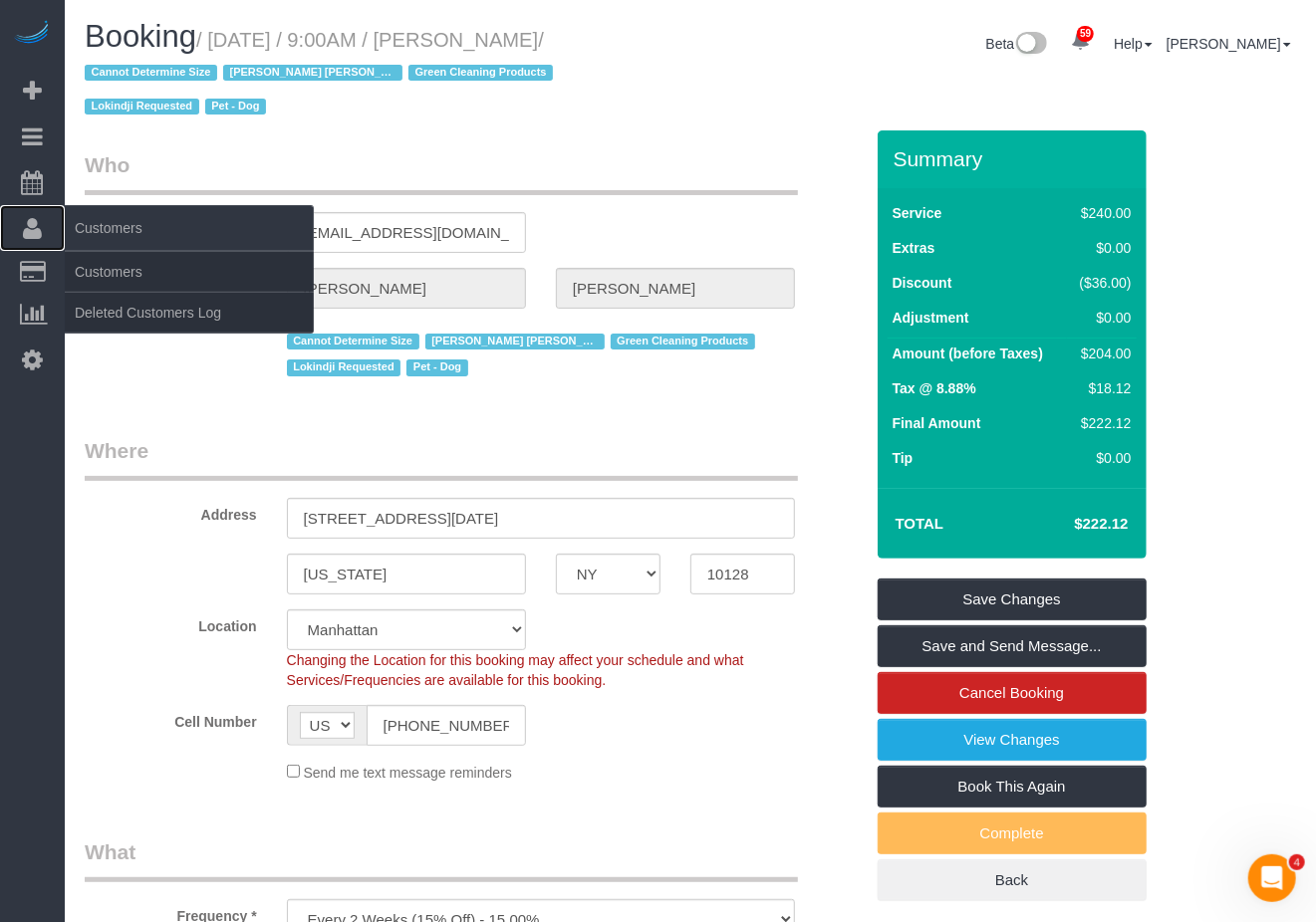 drag, startPoint x: 140, startPoint y: 309, endPoint x: 34, endPoint y: 219, distance: 139.05395 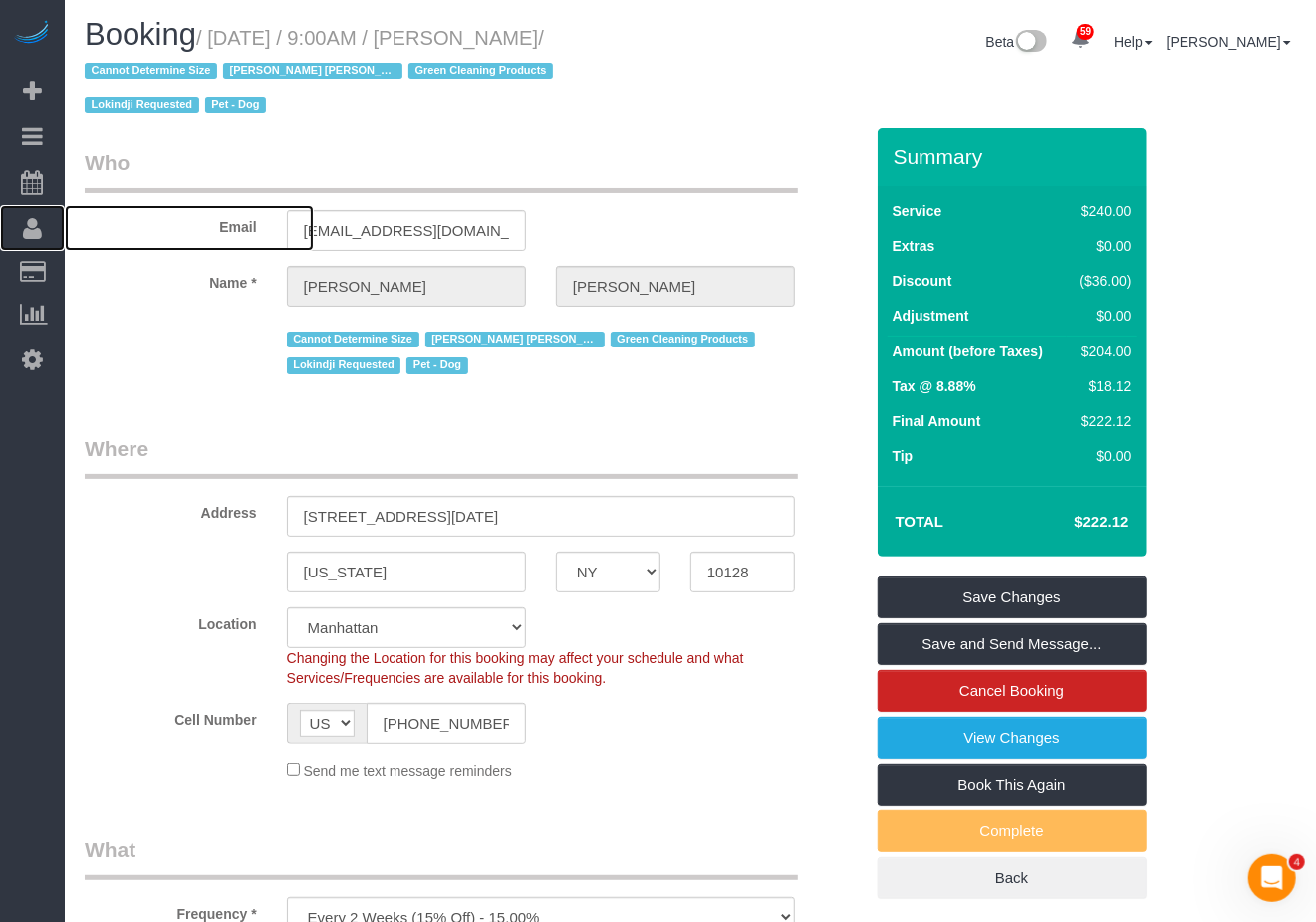 scroll, scrollTop: 0, scrollLeft: 0, axis: both 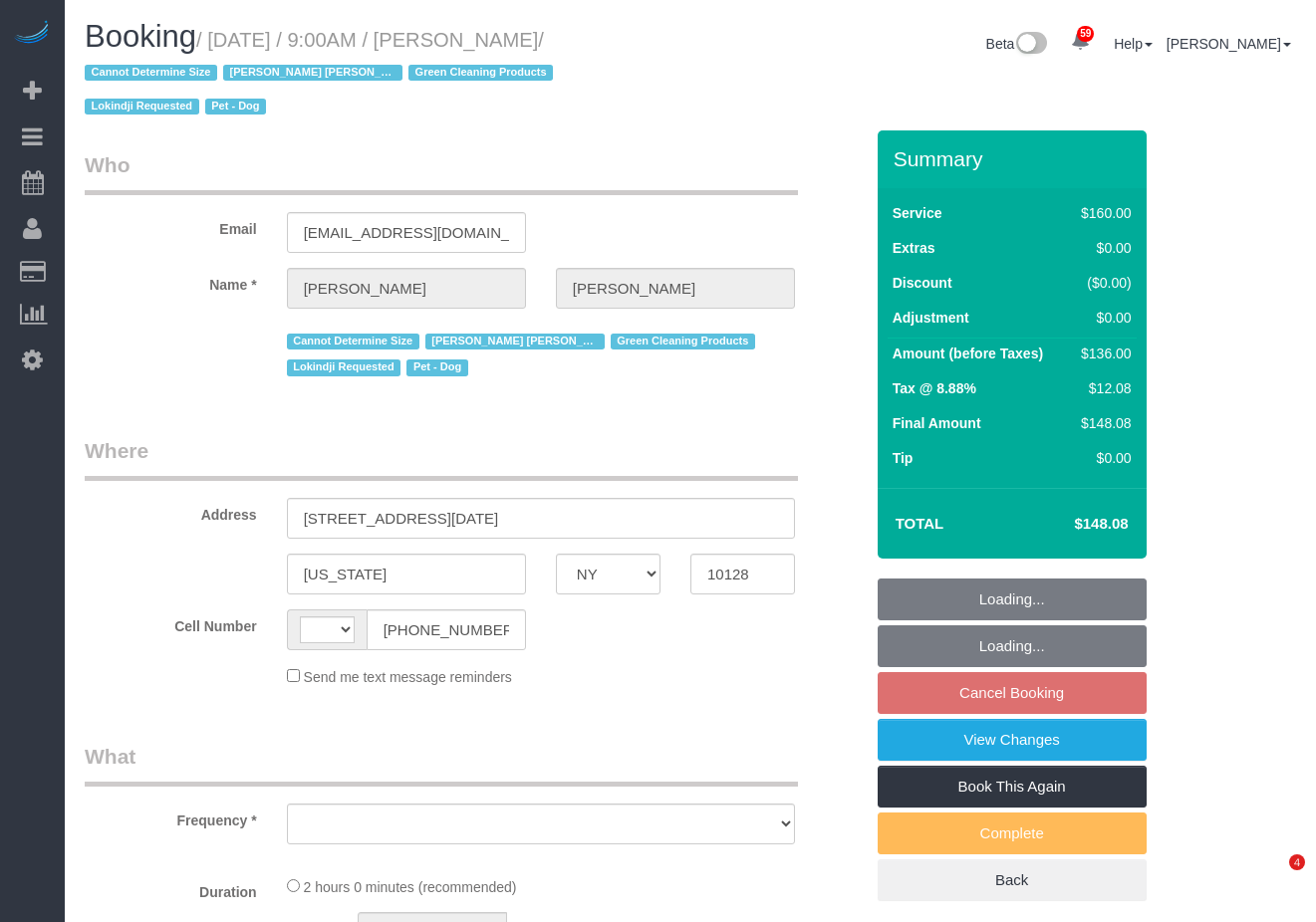 select on "NY" 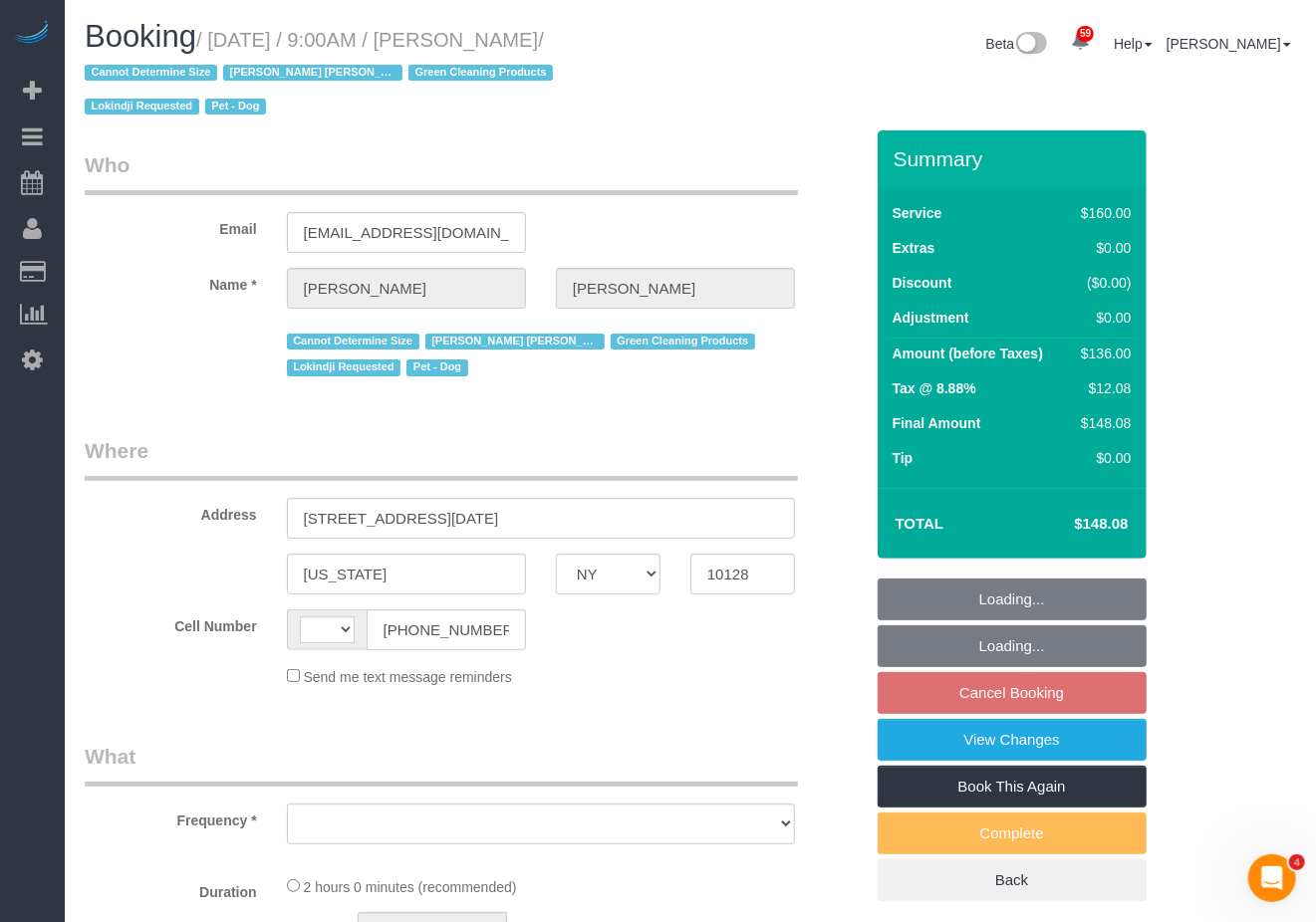 scroll, scrollTop: 0, scrollLeft: 0, axis: both 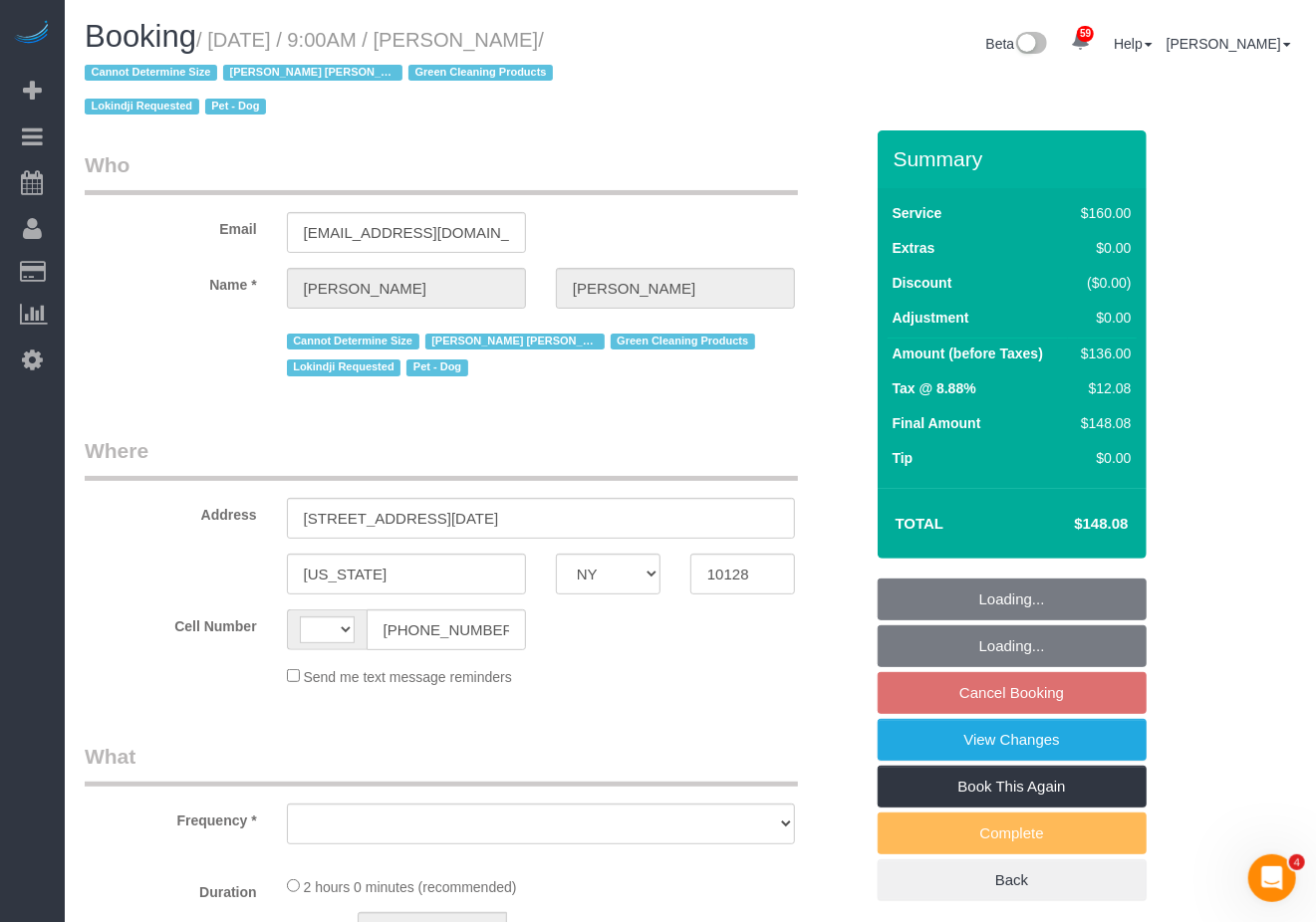 select on "object:840" 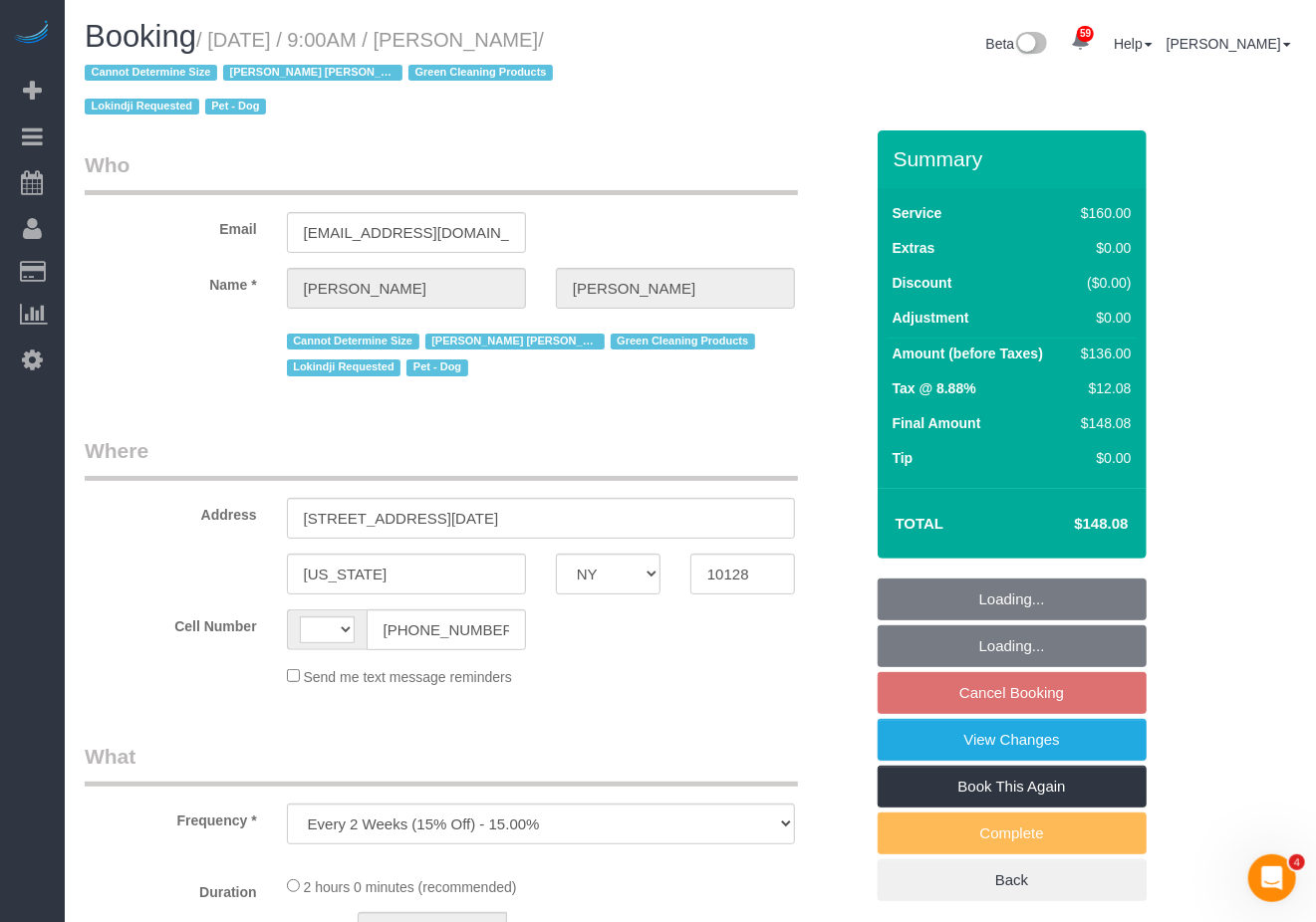 select on "string:[GEOGRAPHIC_DATA]" 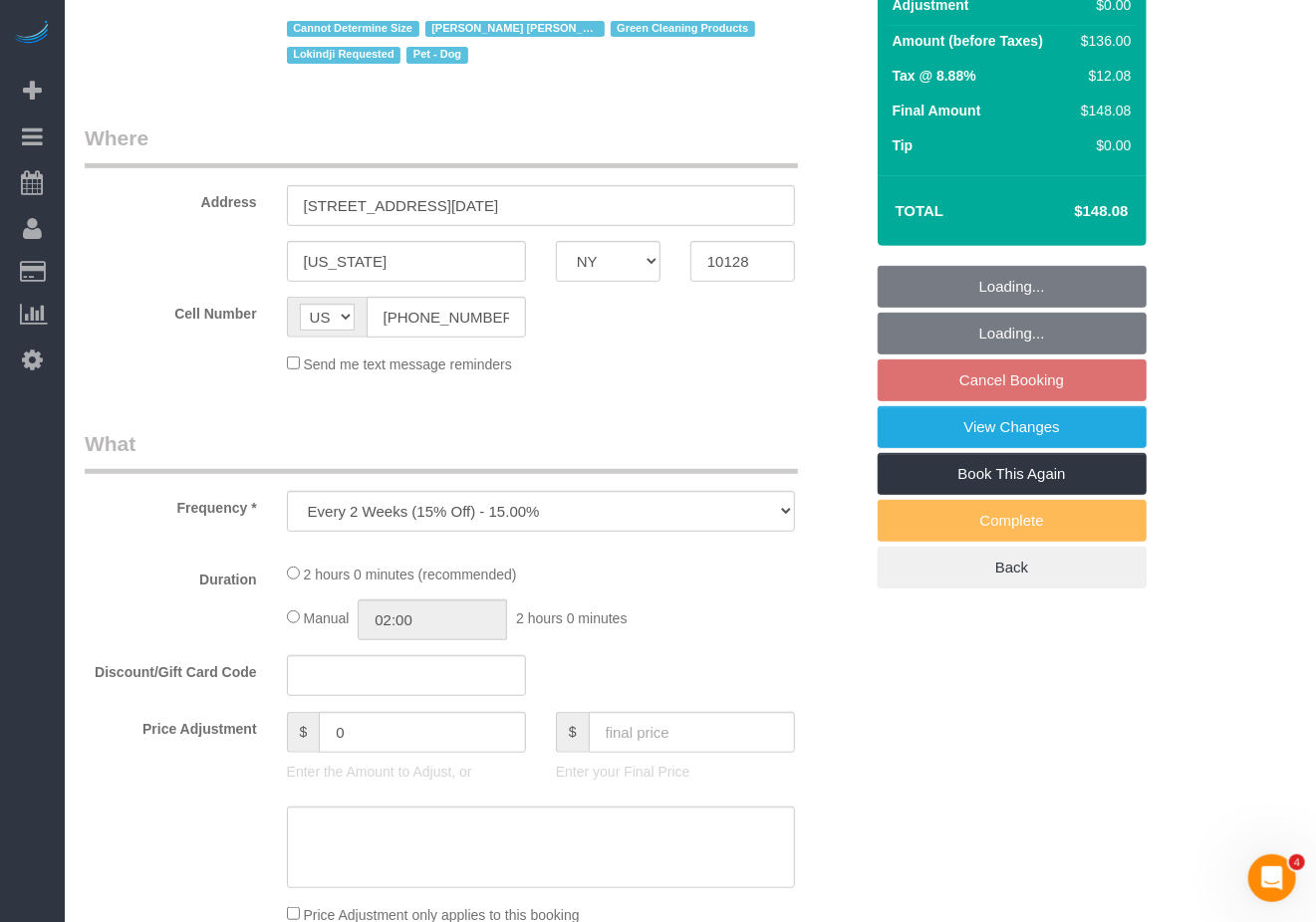 select on "string:stripe-pm_1RHEiV4VGloSiKo7LfsKSaxC" 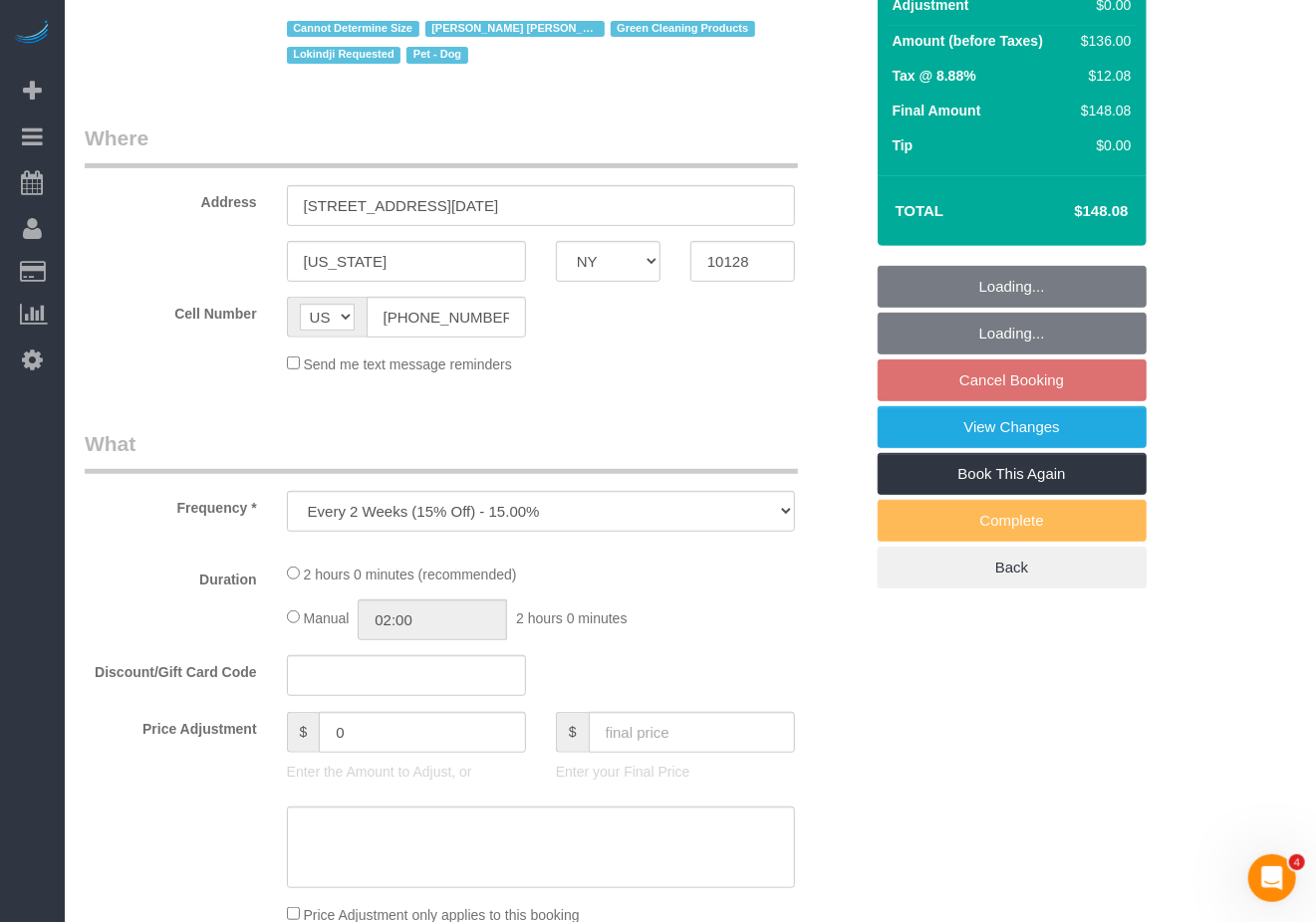 select on "spot2" 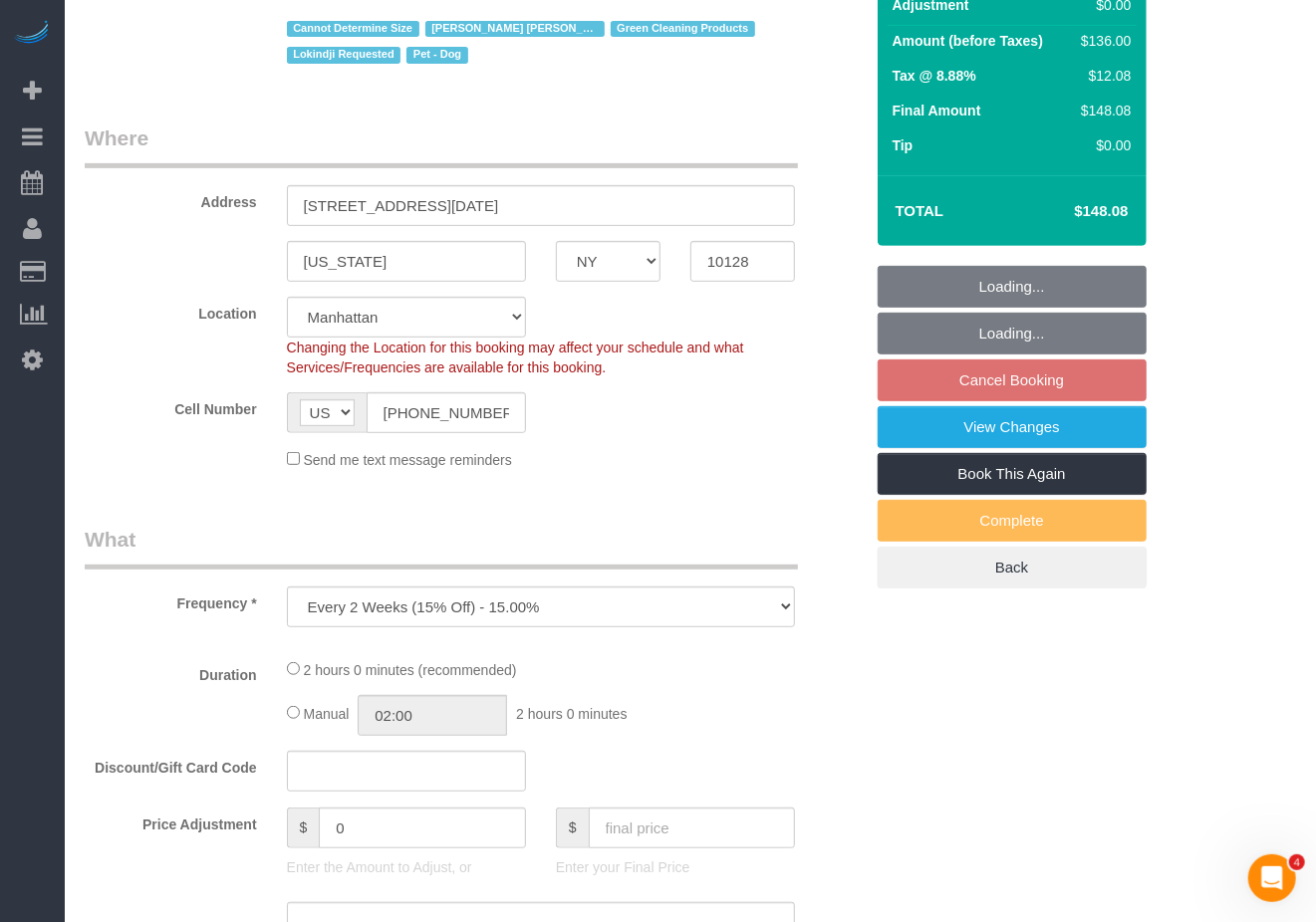 scroll, scrollTop: 398, scrollLeft: 0, axis: vertical 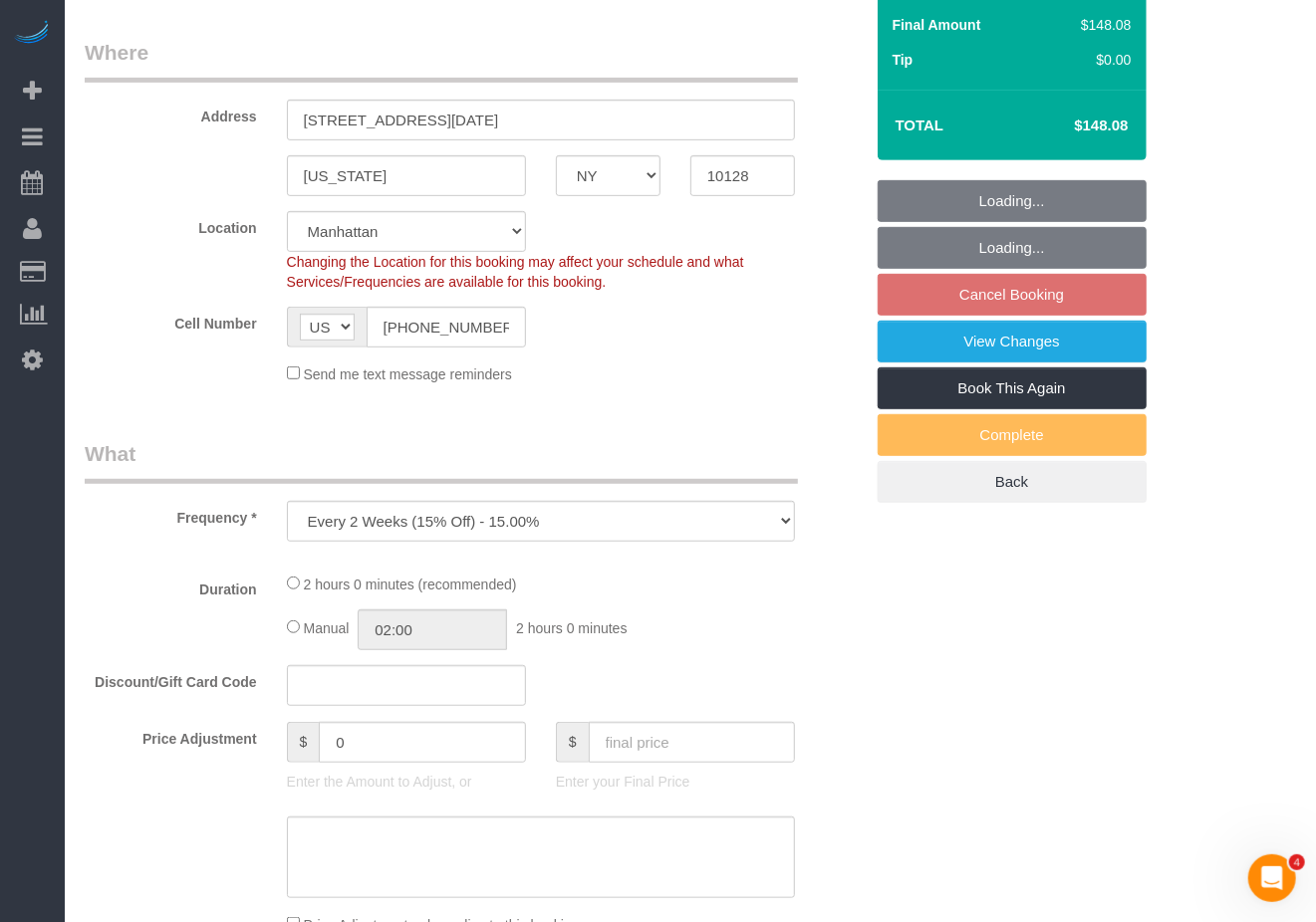 select on "object:1324" 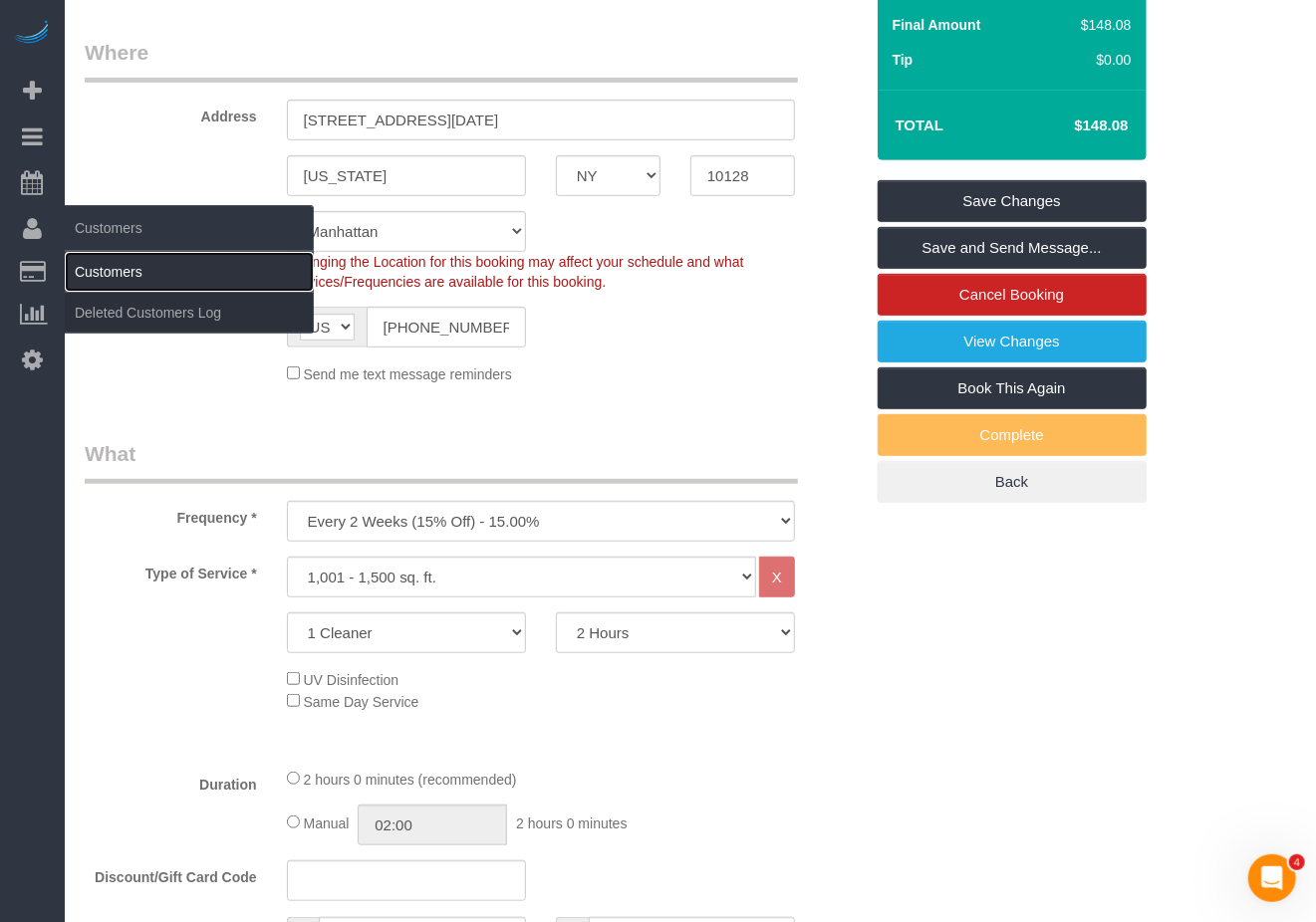 click on "Customers" at bounding box center [189, 272] 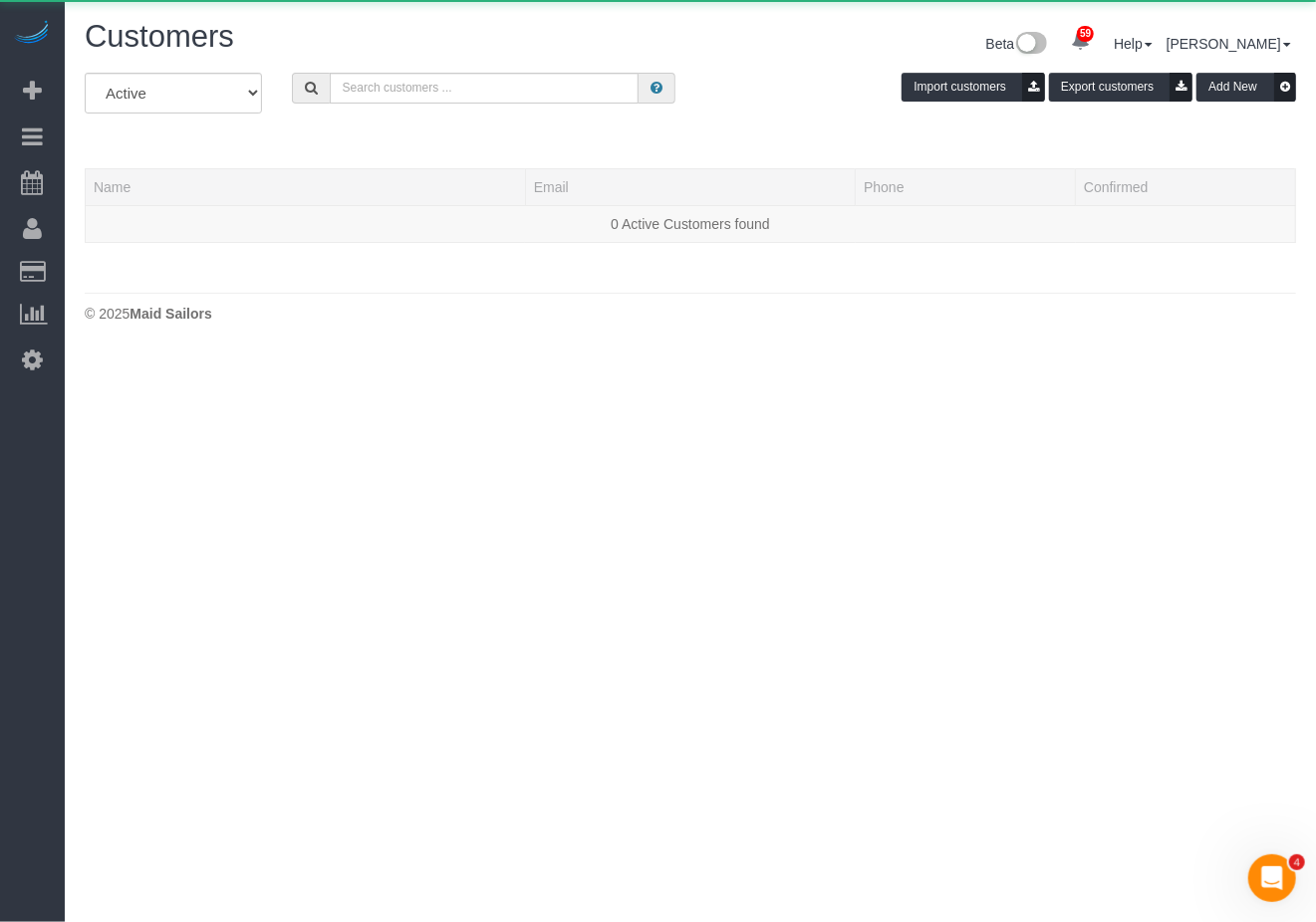 scroll, scrollTop: 0, scrollLeft: 0, axis: both 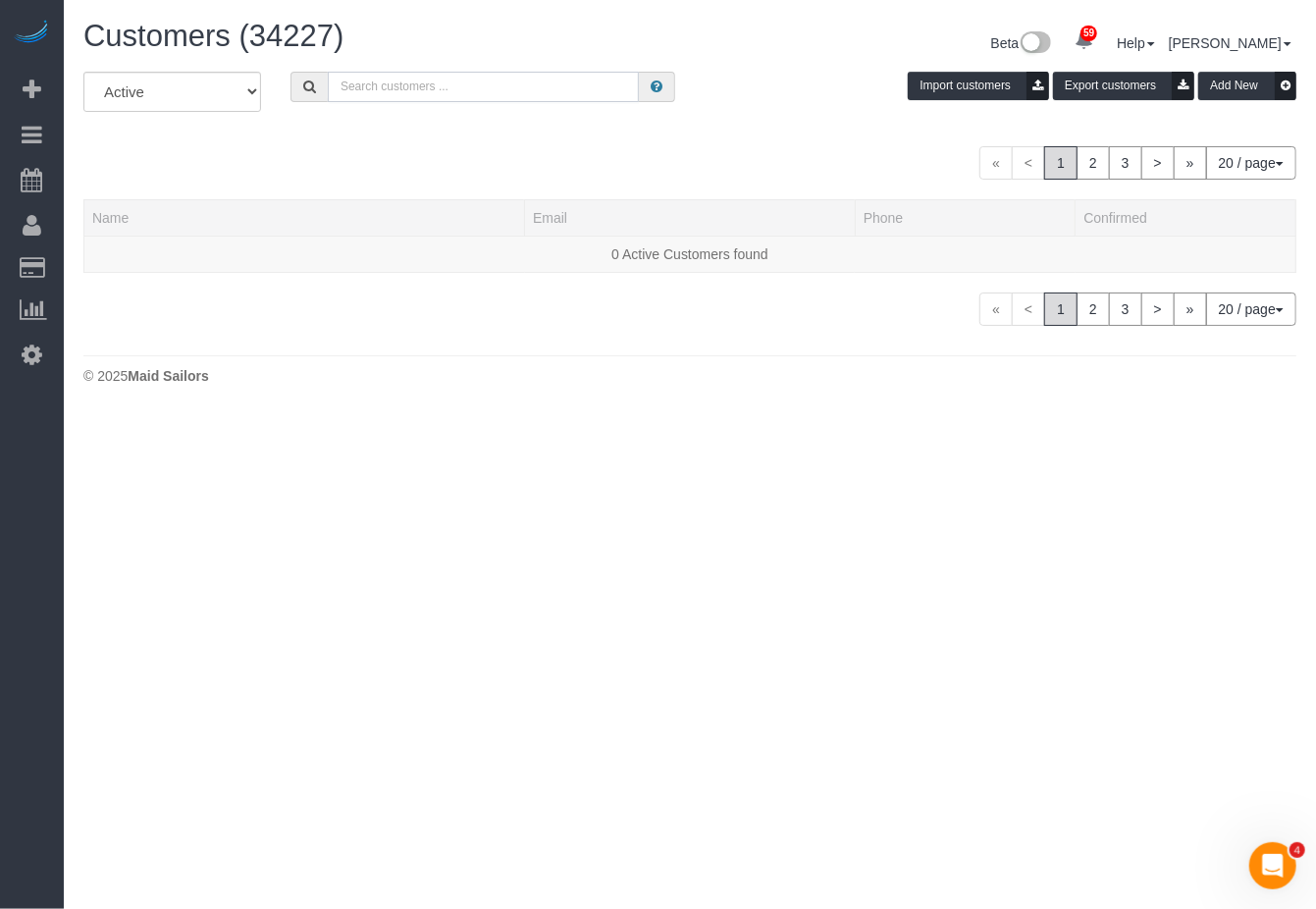 click at bounding box center [483, 86] 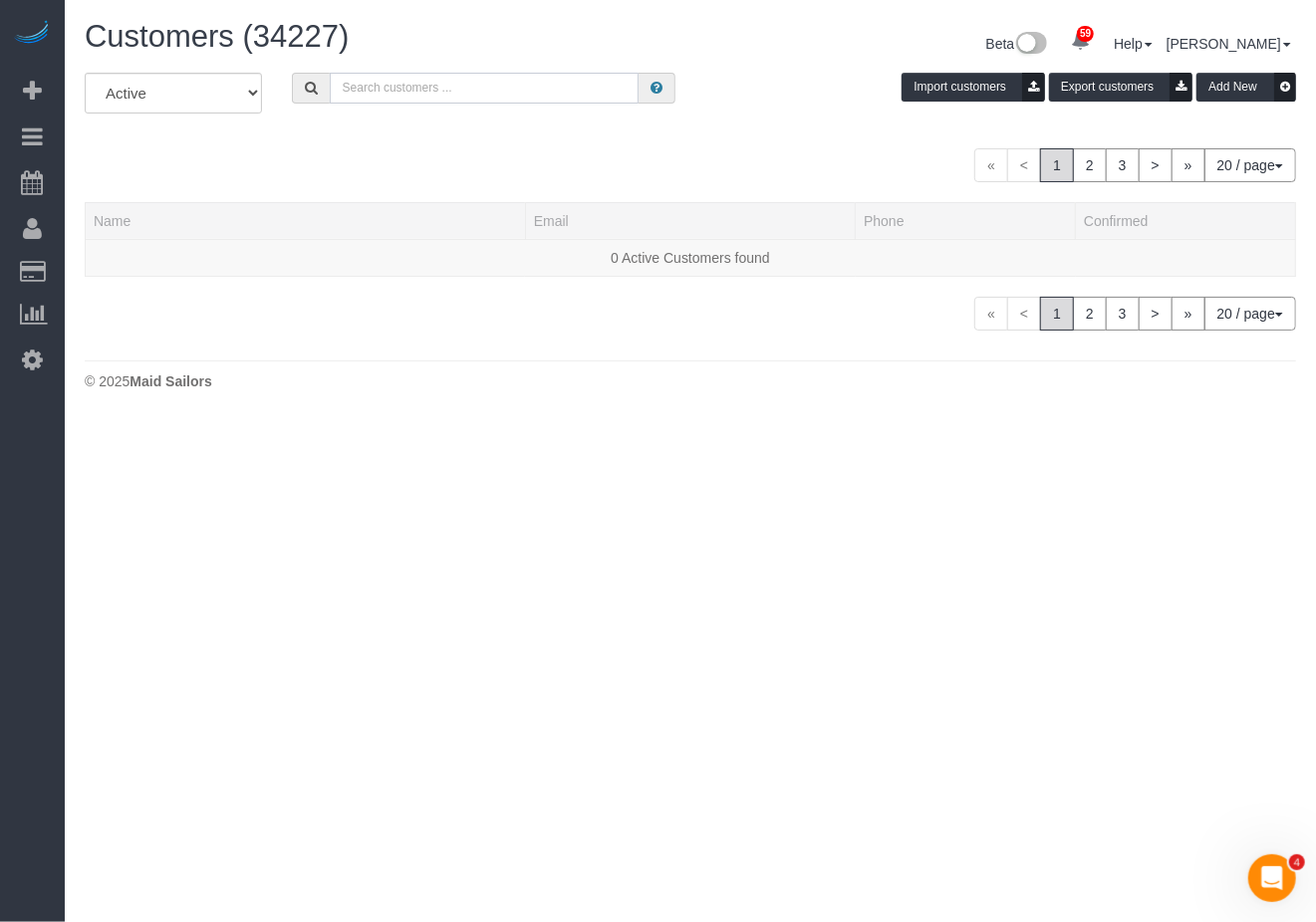 paste on "[PERSON_NAME]" 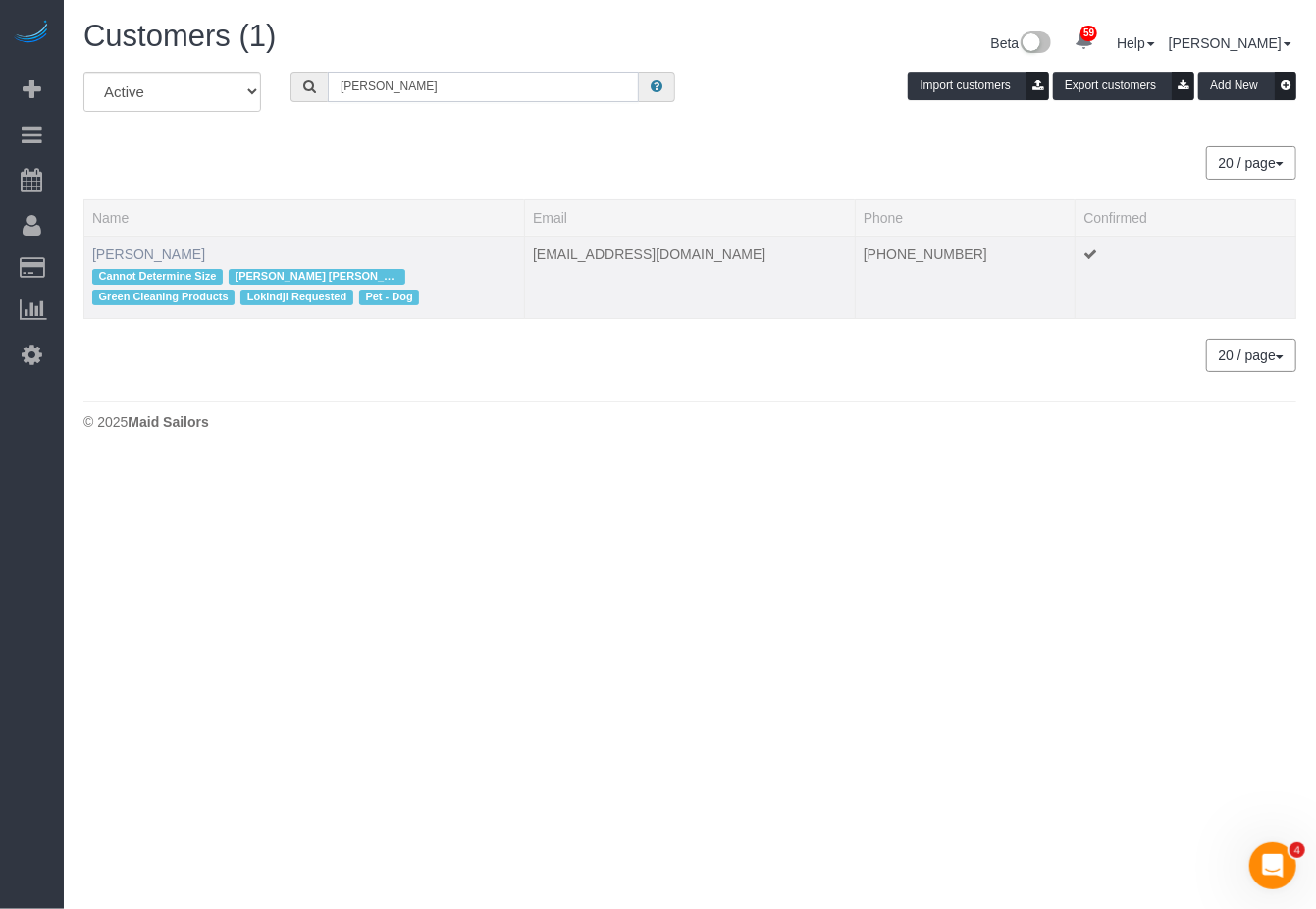type on "[PERSON_NAME]" 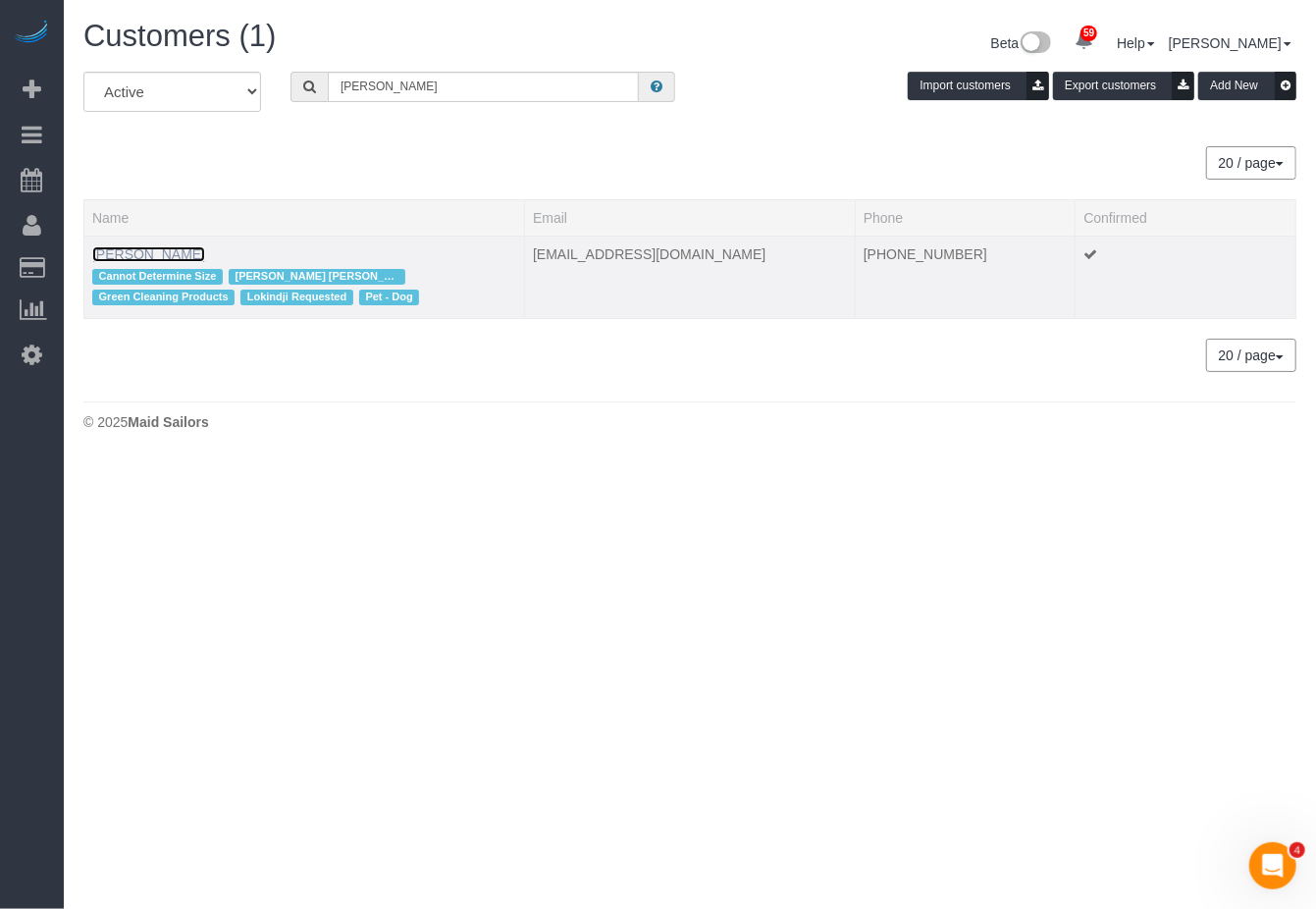 click on "[PERSON_NAME]" at bounding box center (148, 254) 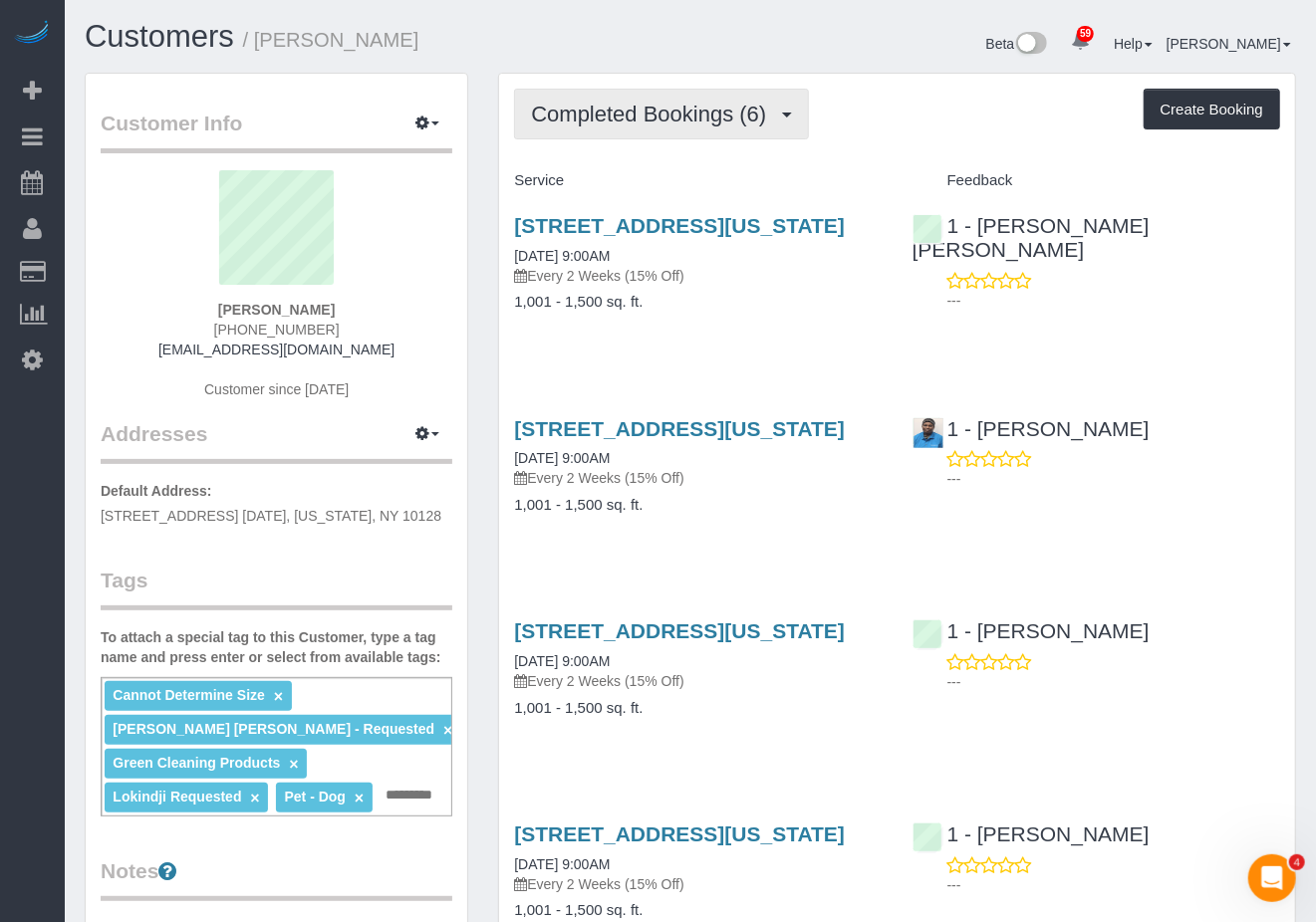 click on "Completed Bookings (6)" at bounding box center (654, 114) 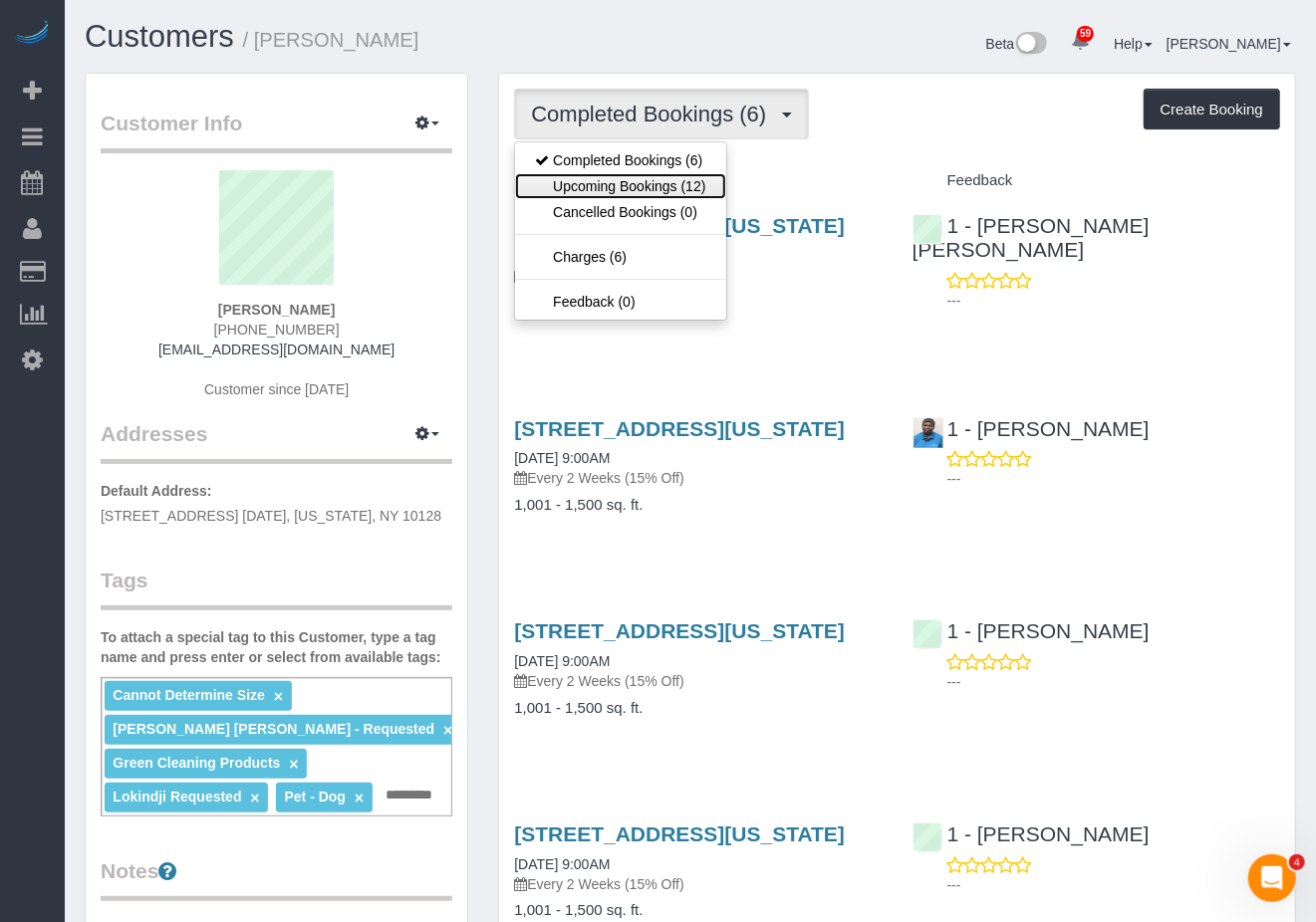 click on "Upcoming Bookings (12)" at bounding box center [620, 186] 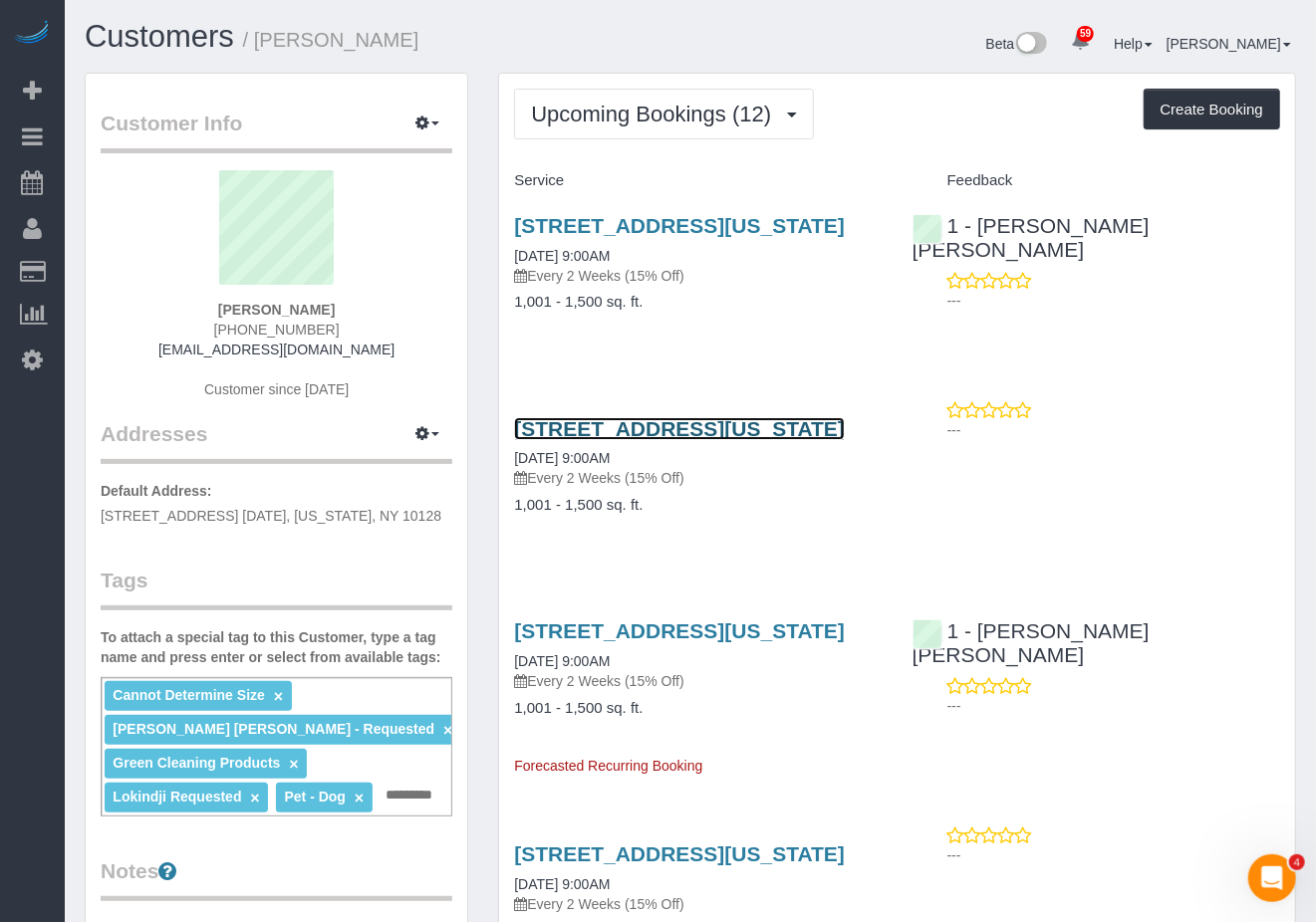 click on "[STREET_ADDRESS][US_STATE]" at bounding box center [679, 428] 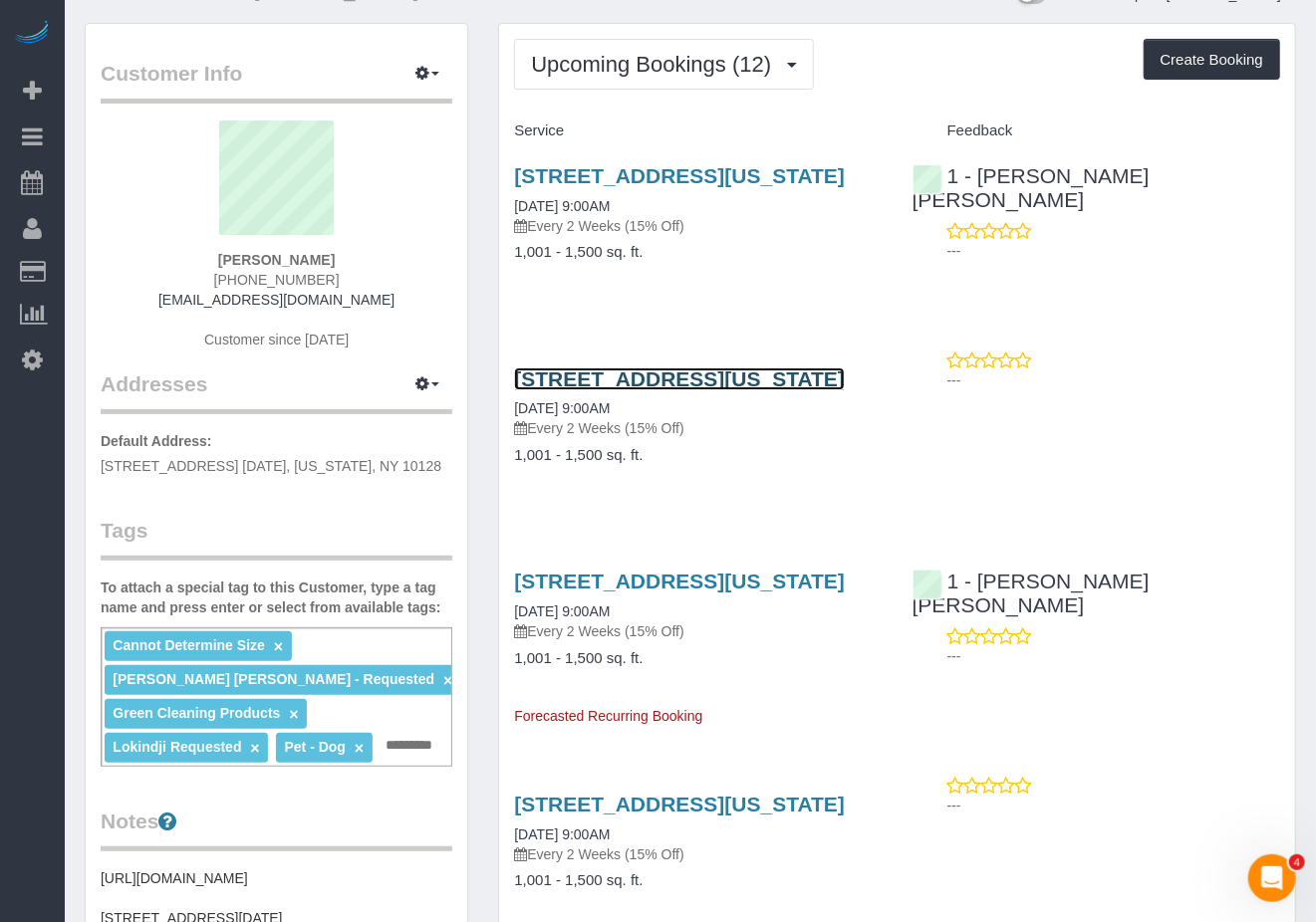 scroll, scrollTop: 0, scrollLeft: 0, axis: both 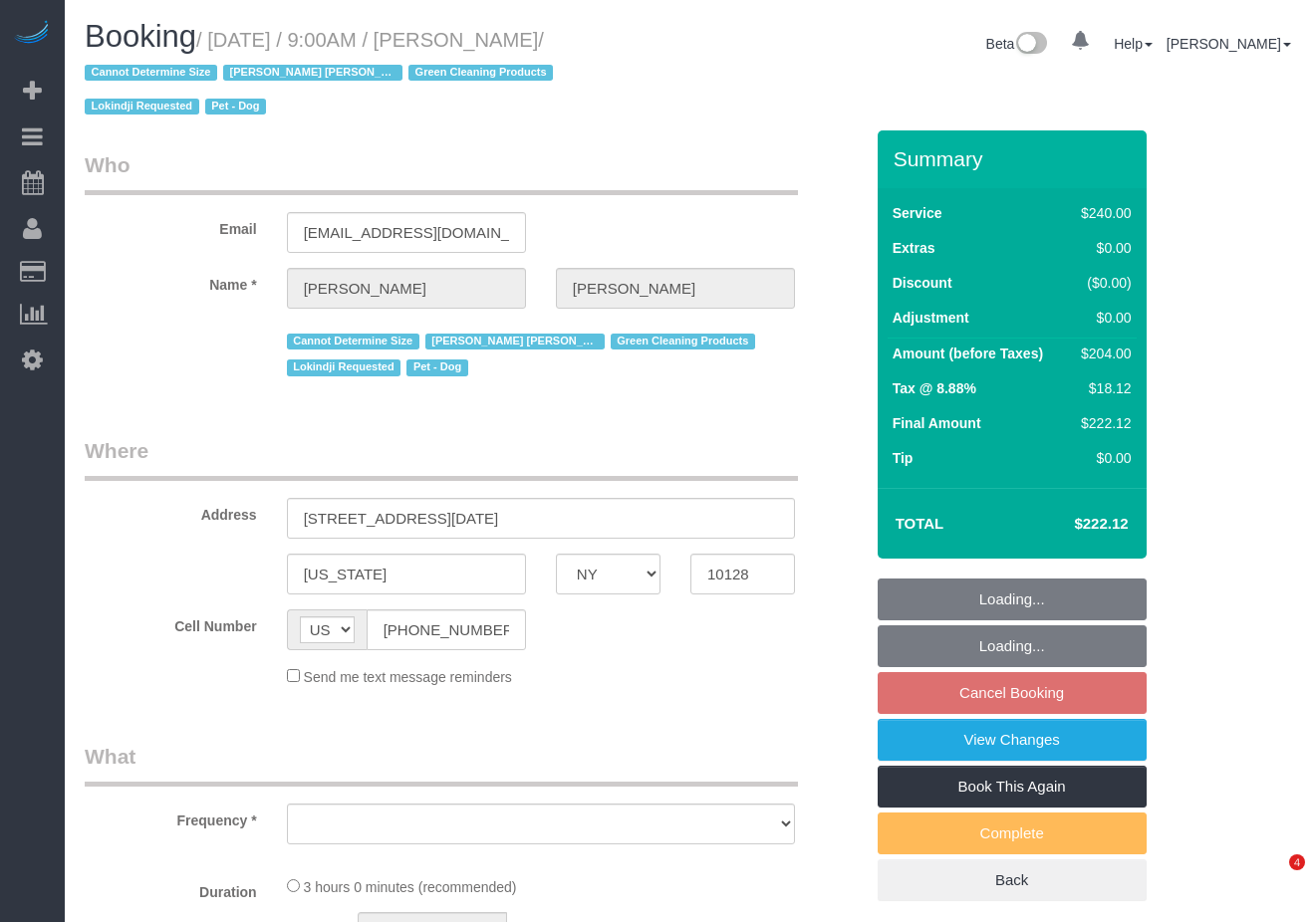 select on "NY" 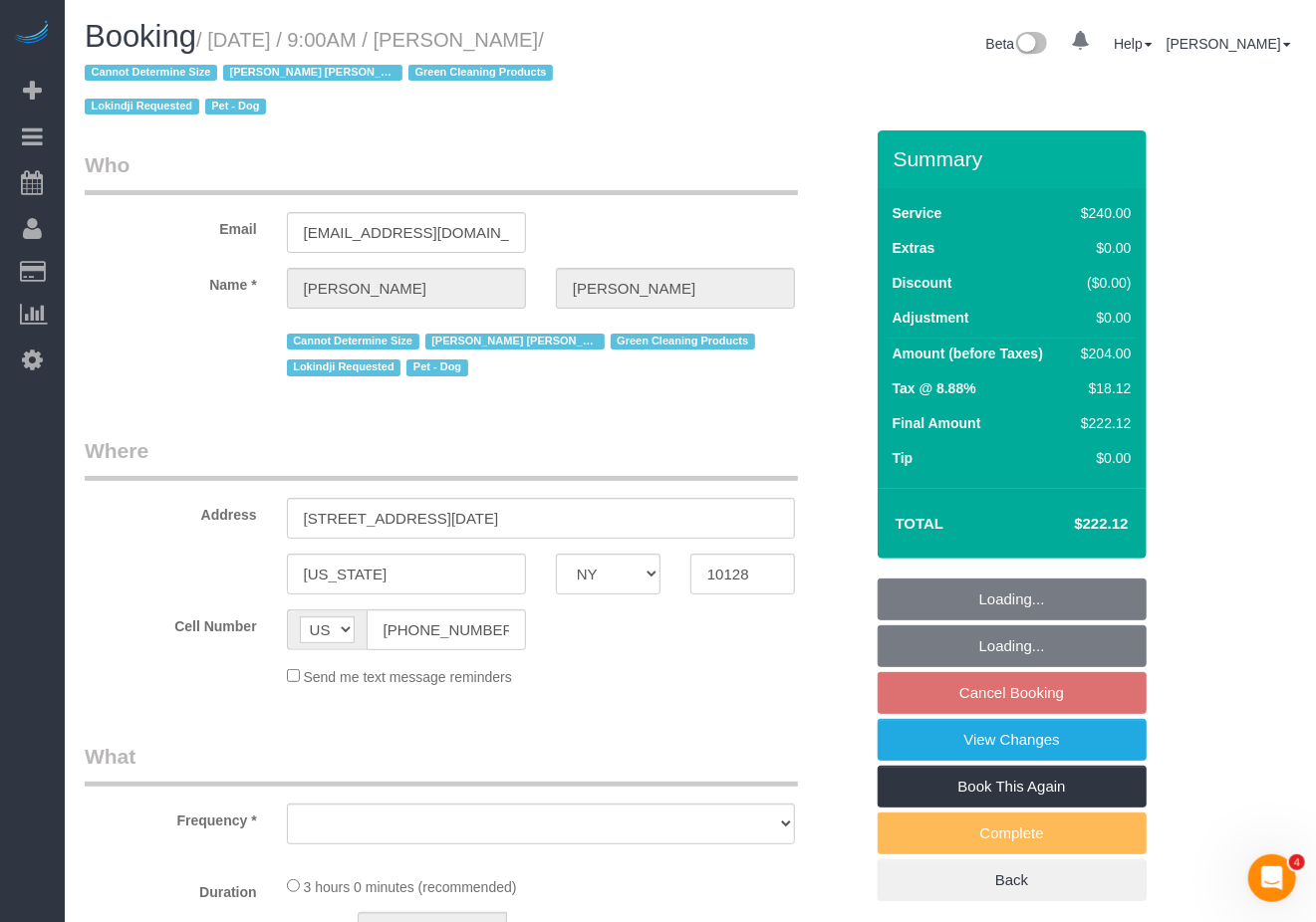 scroll, scrollTop: 0, scrollLeft: 0, axis: both 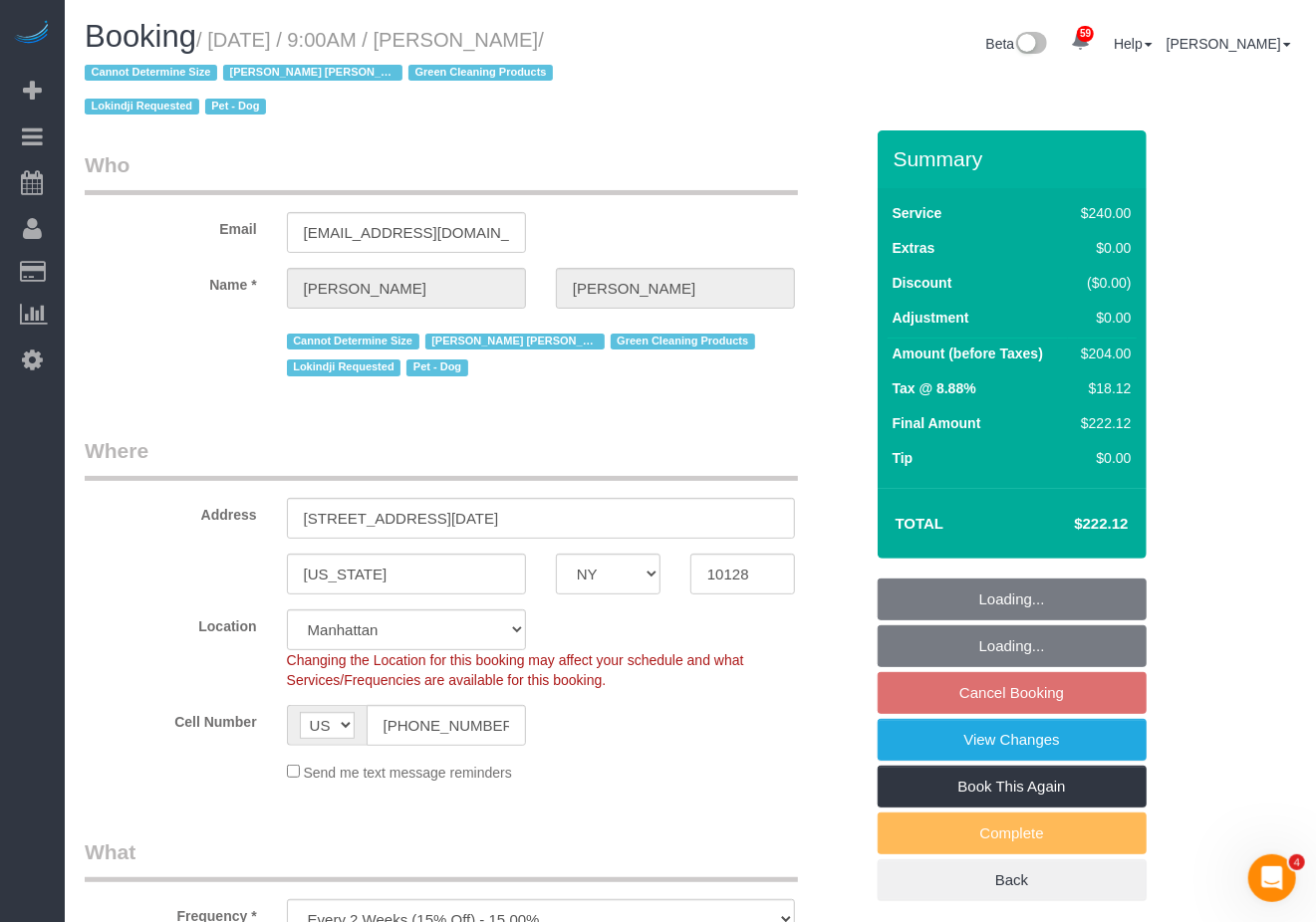 select on "object:831" 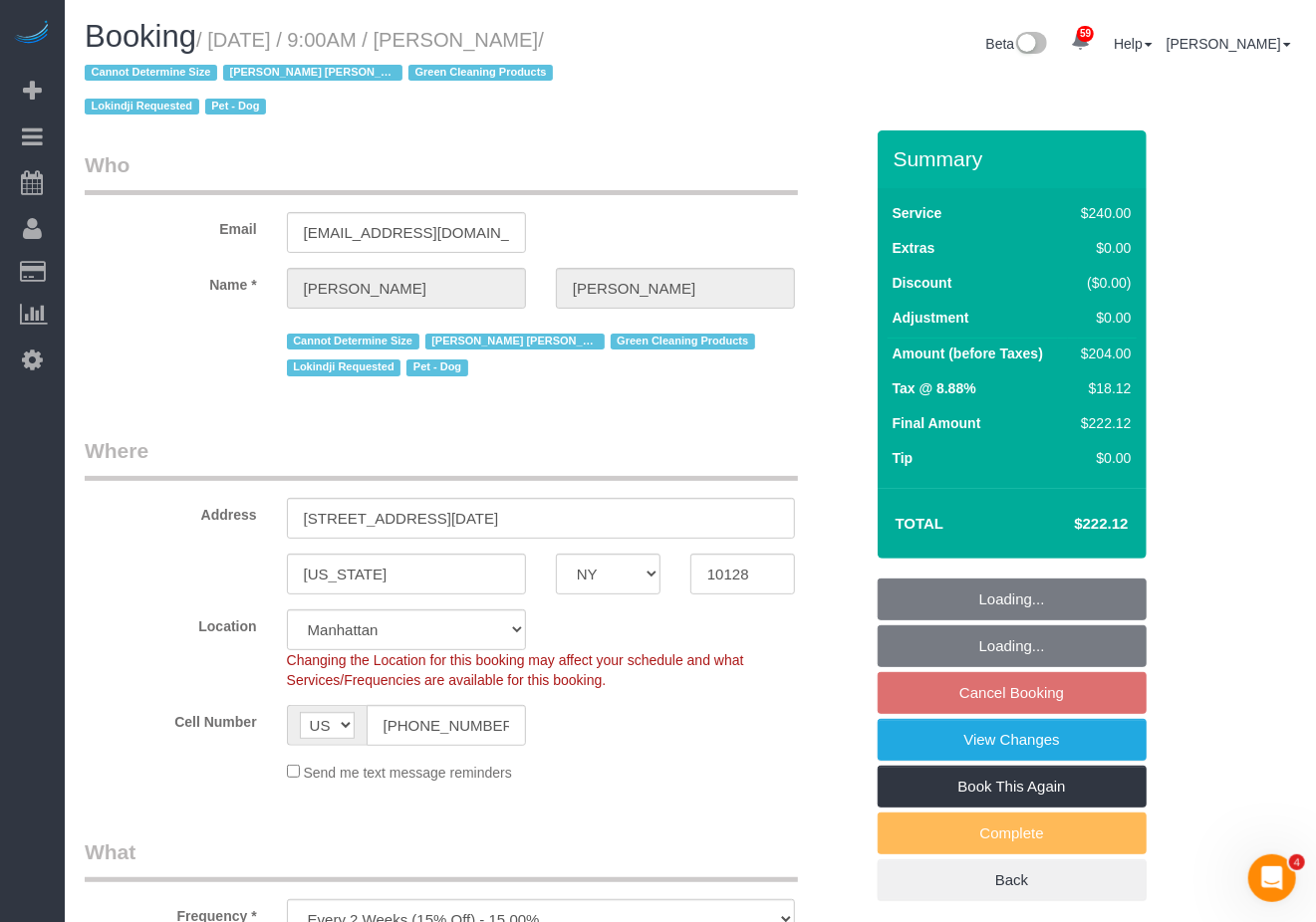 select on "string:stripe-pm_1RHEiV4VGloSiKo7LfsKSaxC" 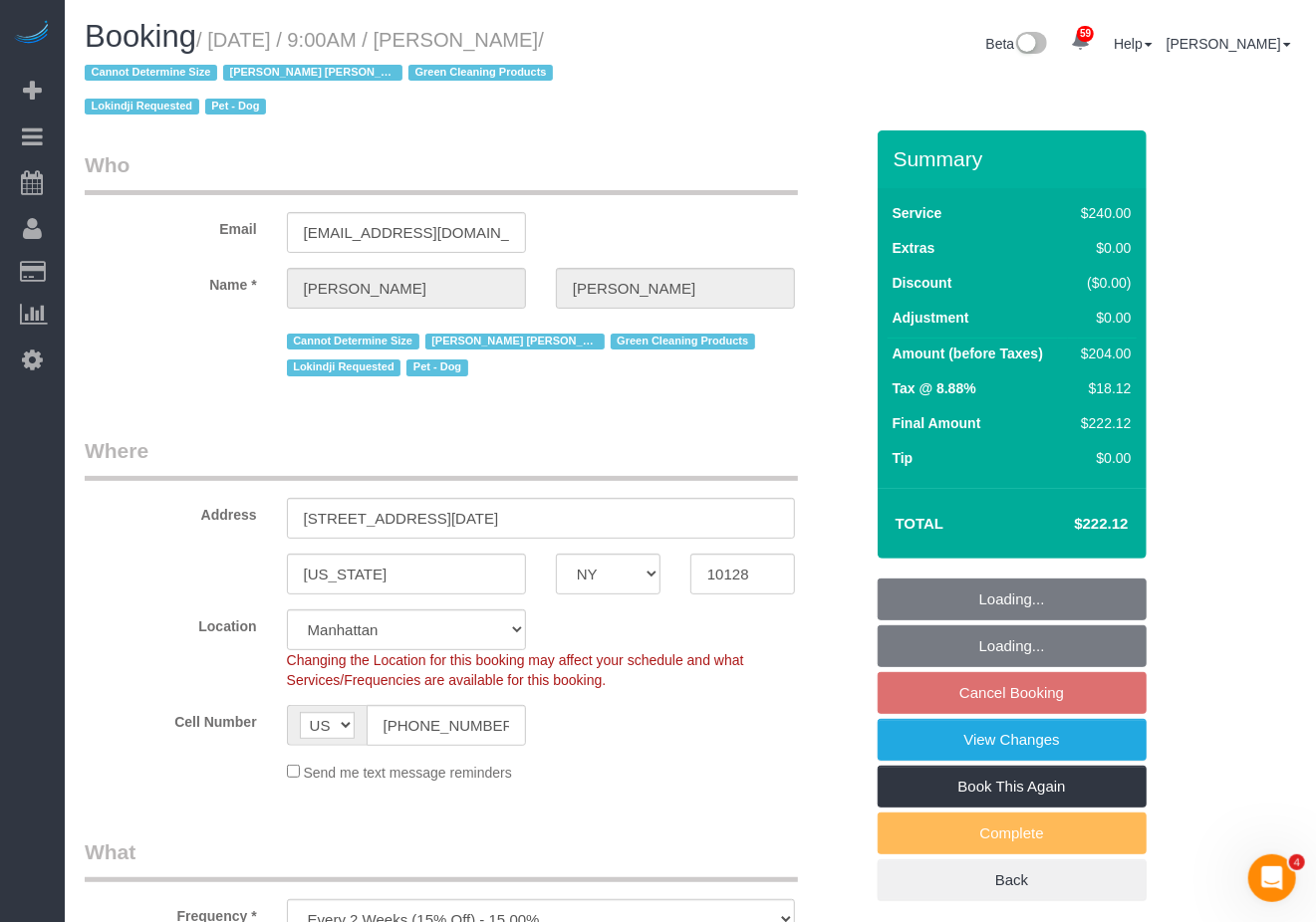 select on "spot2" 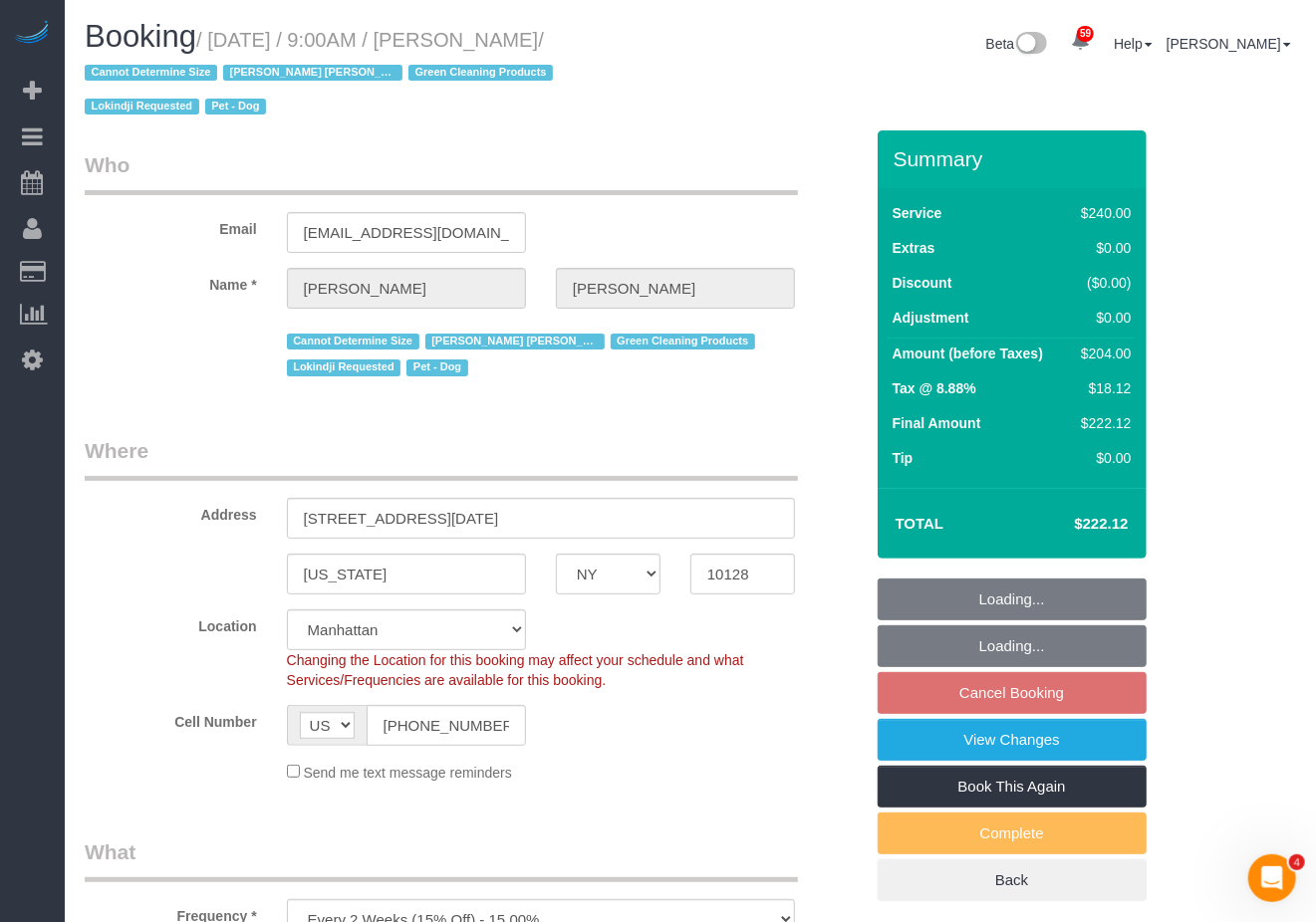 select on "number:57" 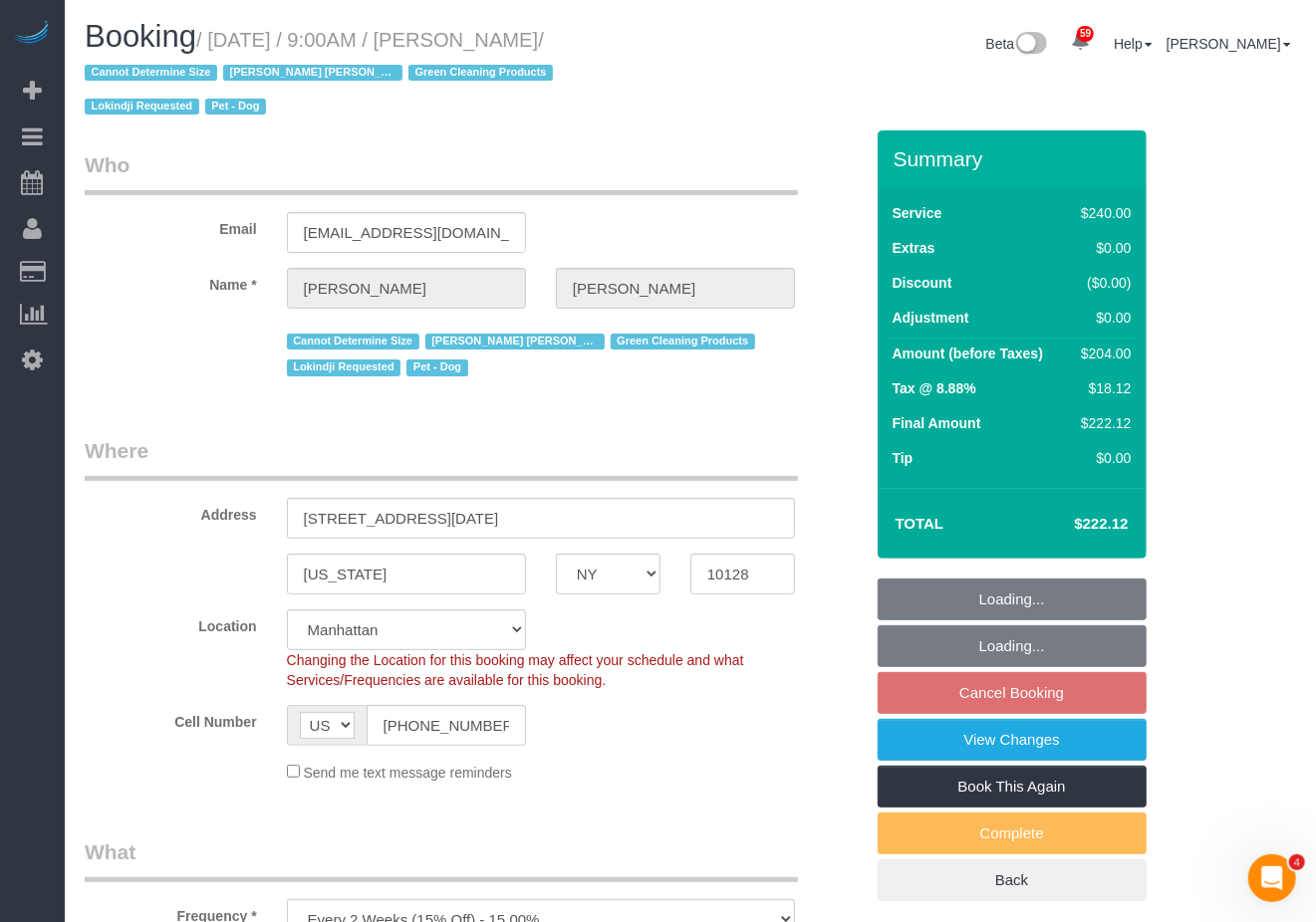 select on "180" 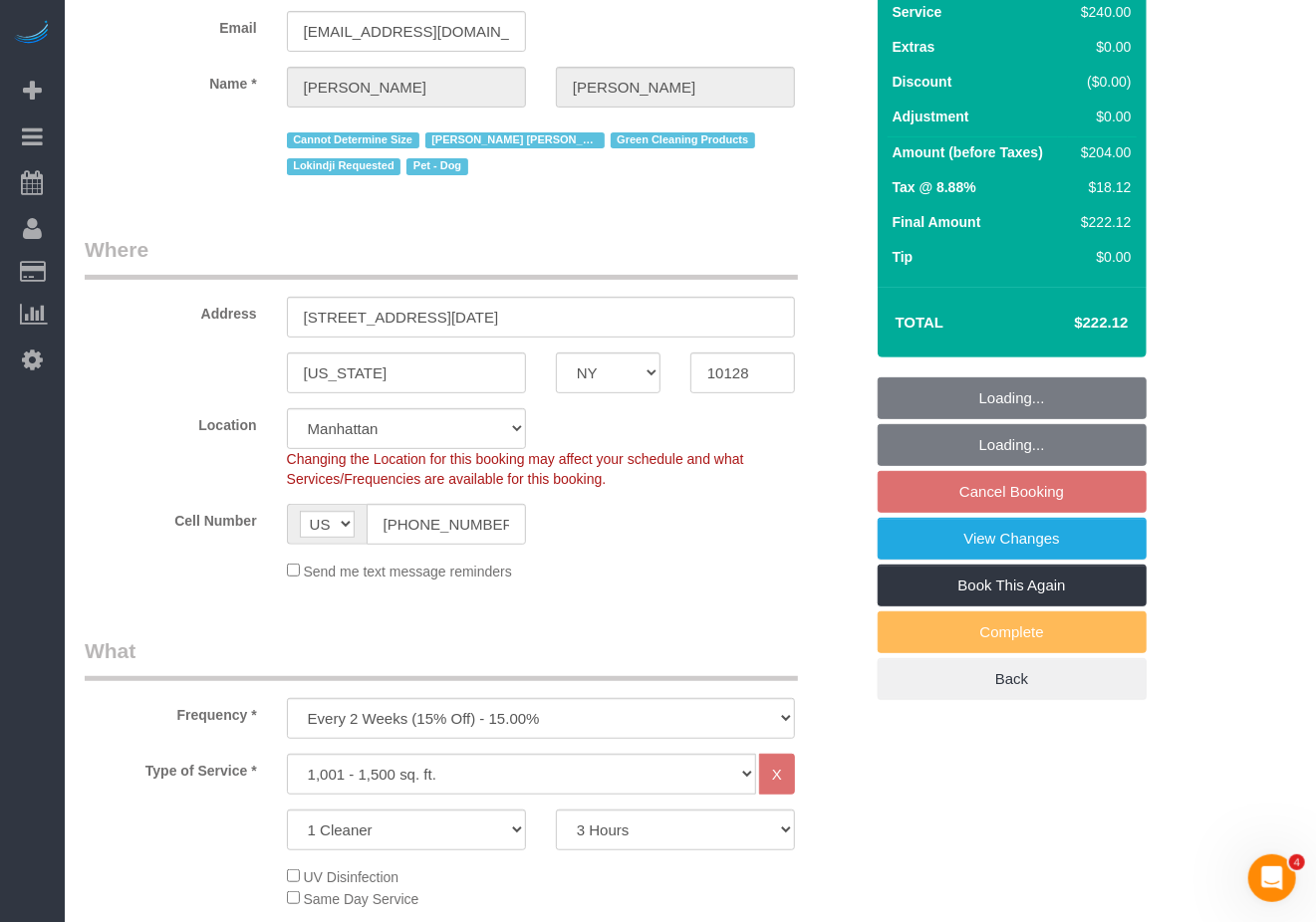 scroll, scrollTop: 265, scrollLeft: 0, axis: vertical 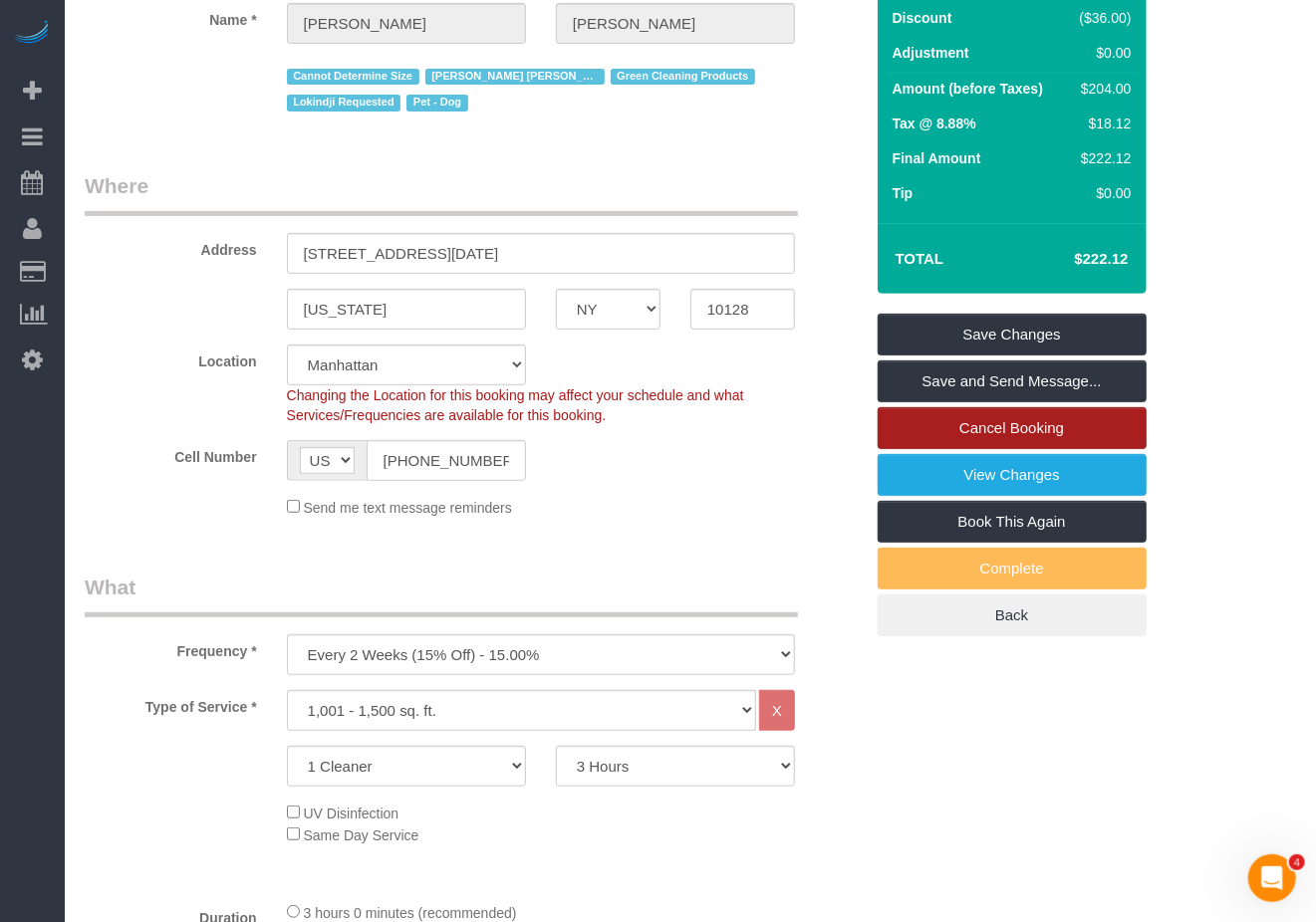 click on "Cancel Booking" at bounding box center [1012, 428] 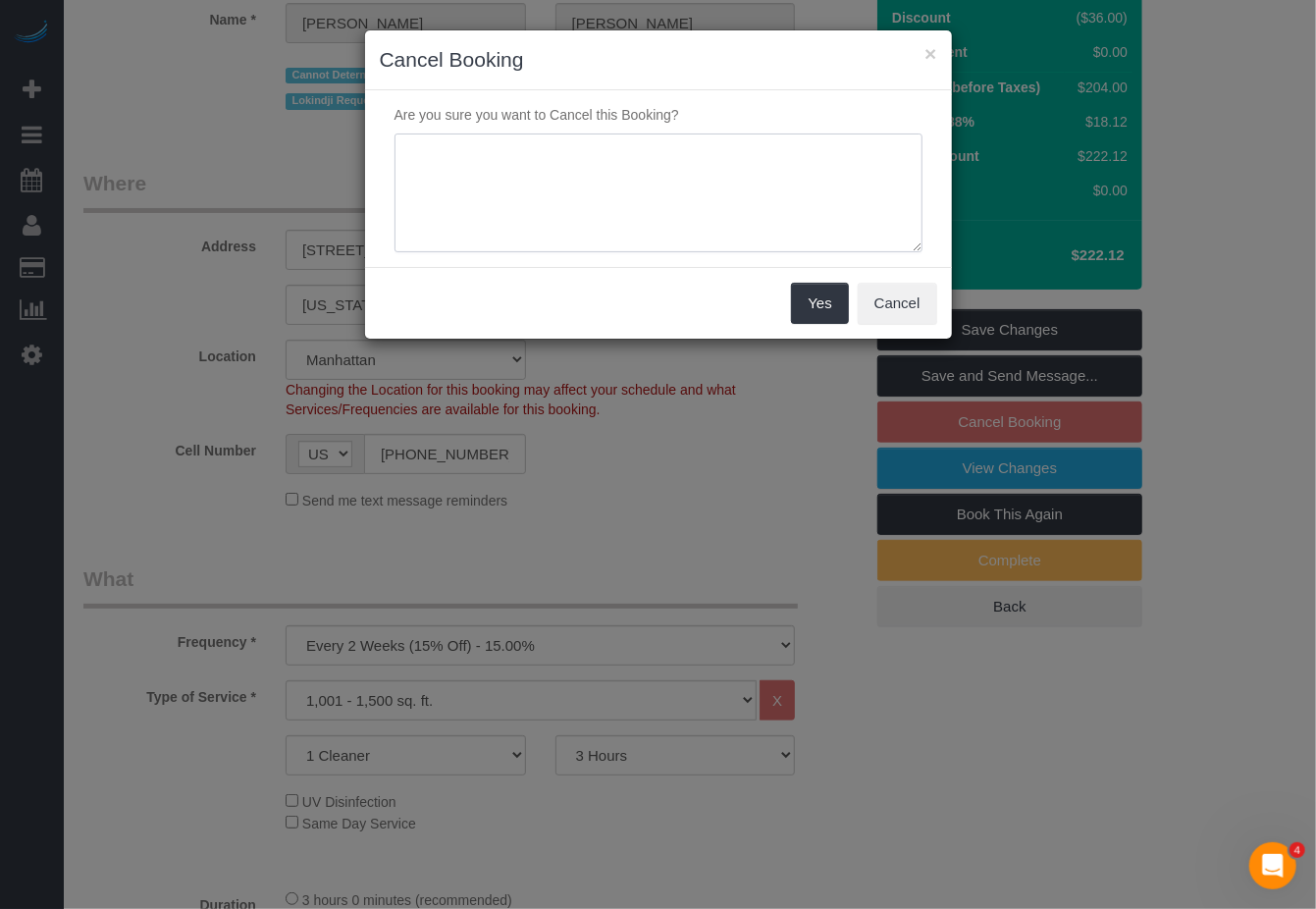 click at bounding box center [658, 193] 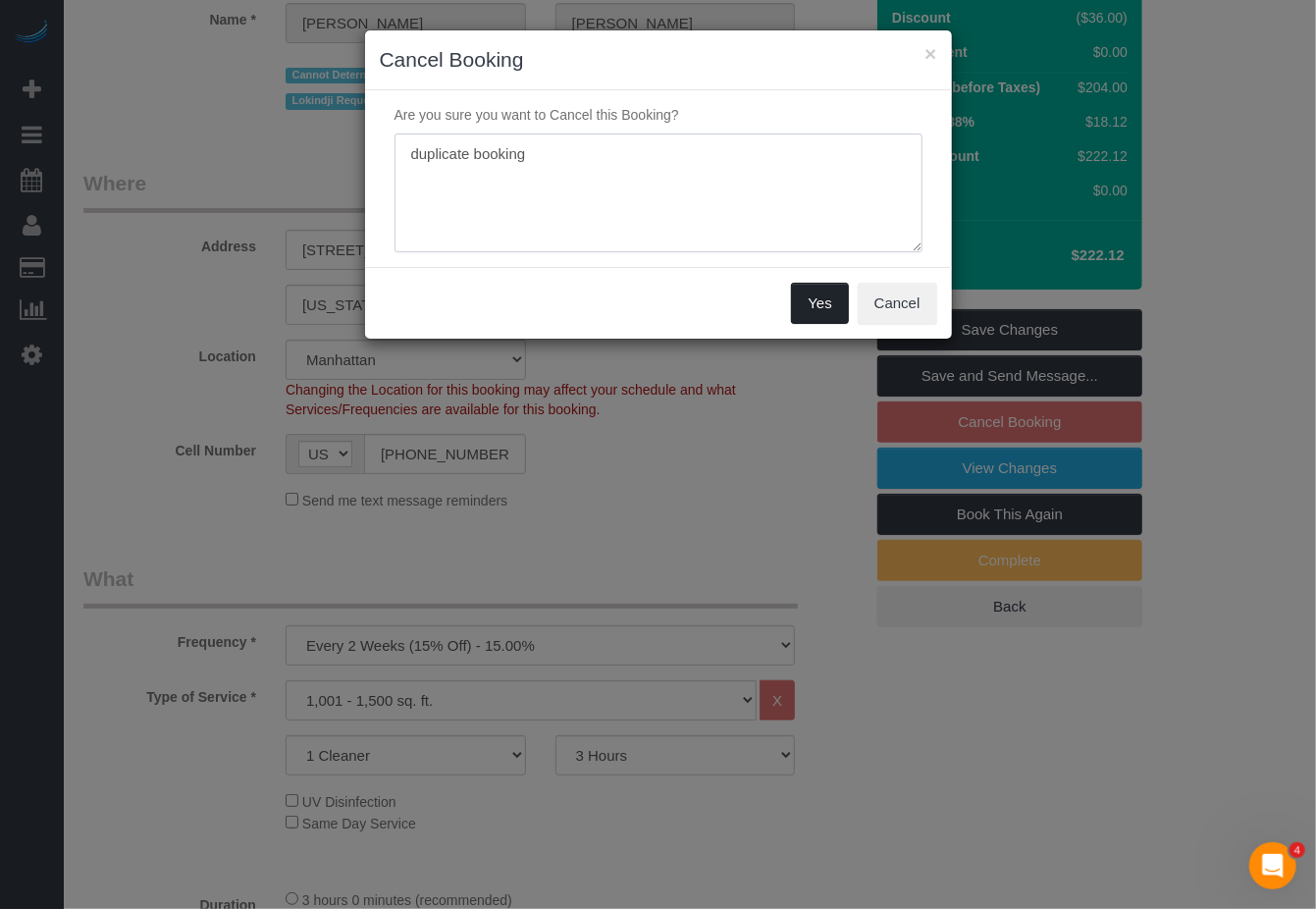 type on "duplicate booking" 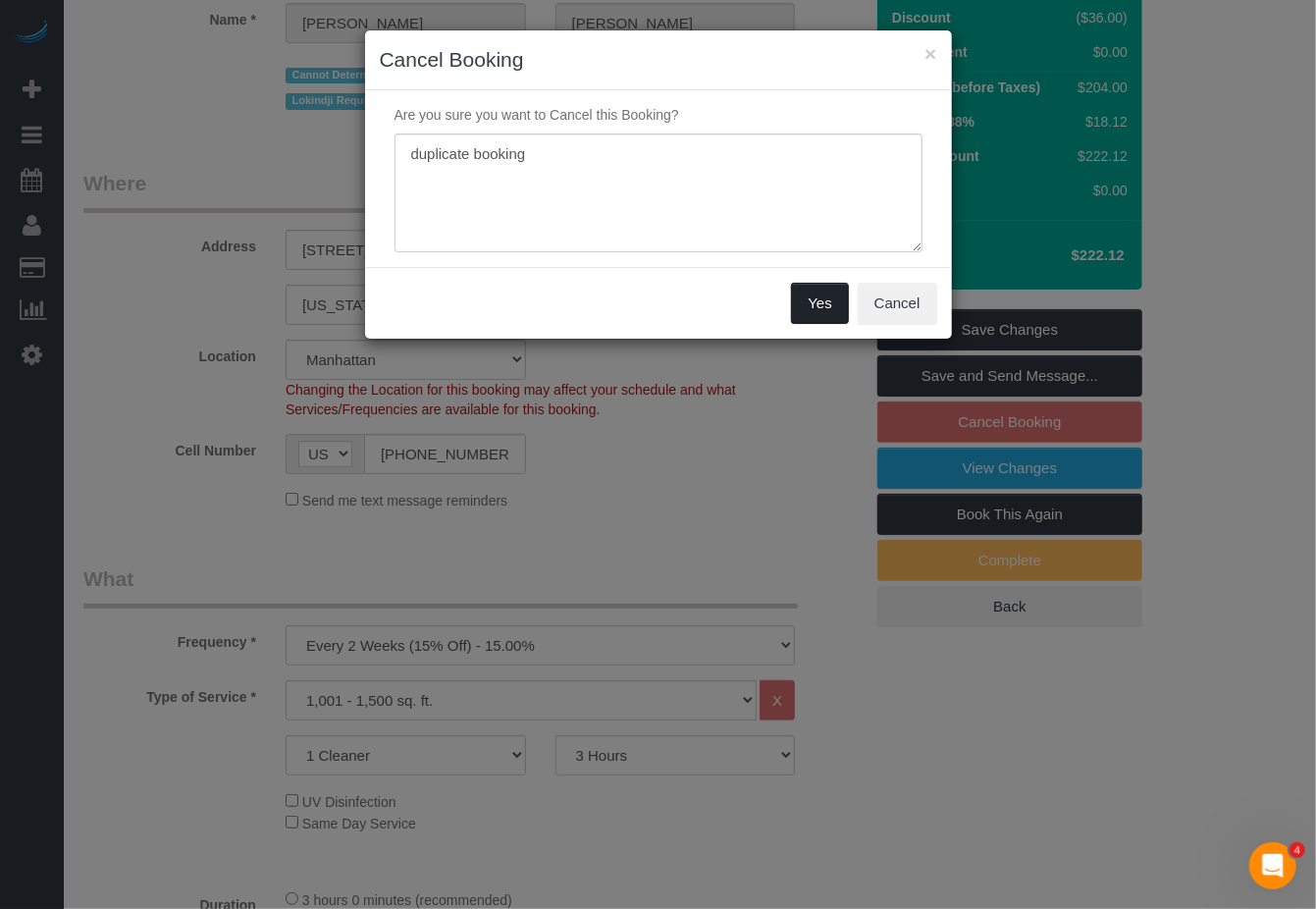 click on "Yes" at bounding box center (819, 303) 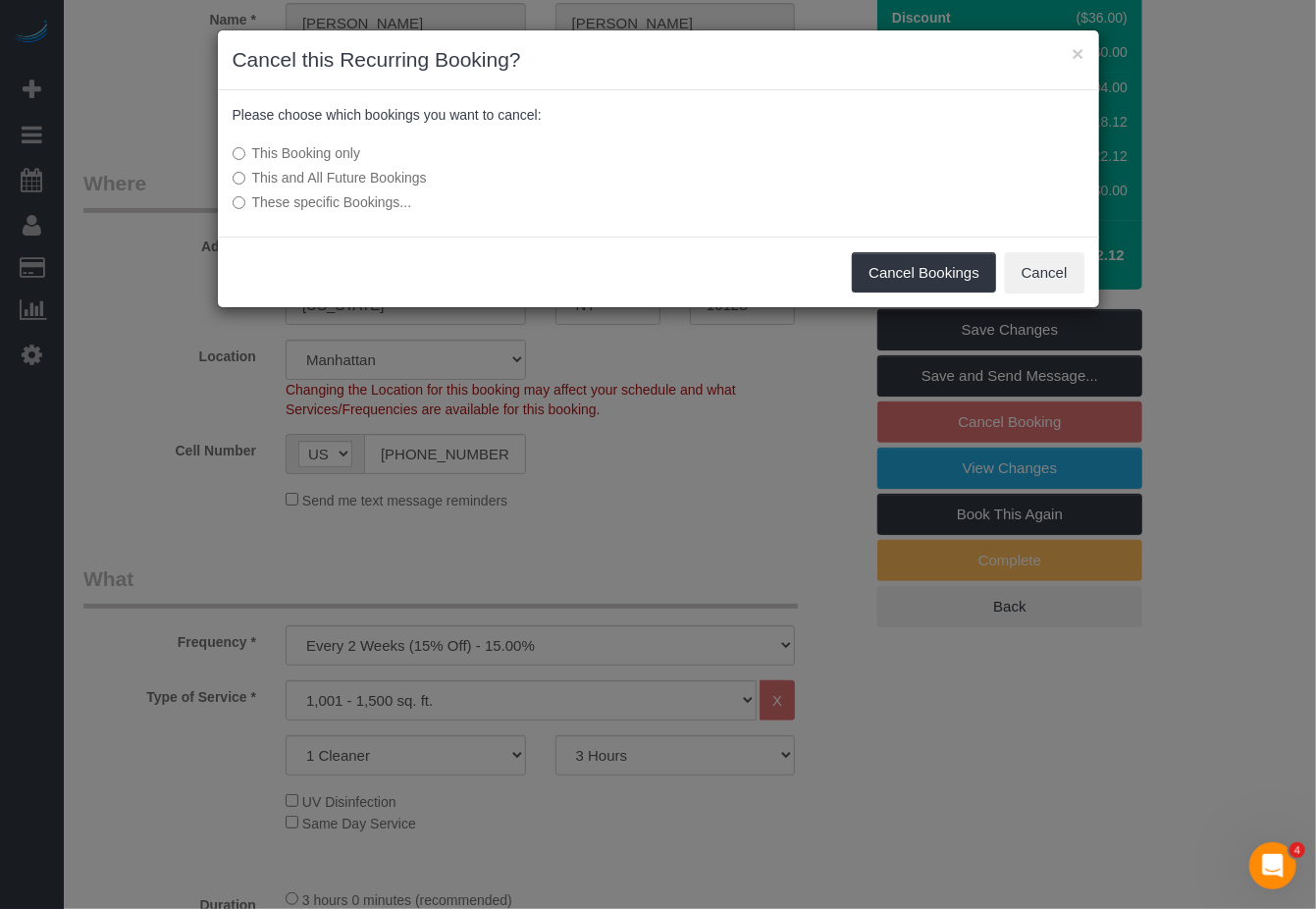 click on "This and All Future Bookings" at bounding box center (511, 178) 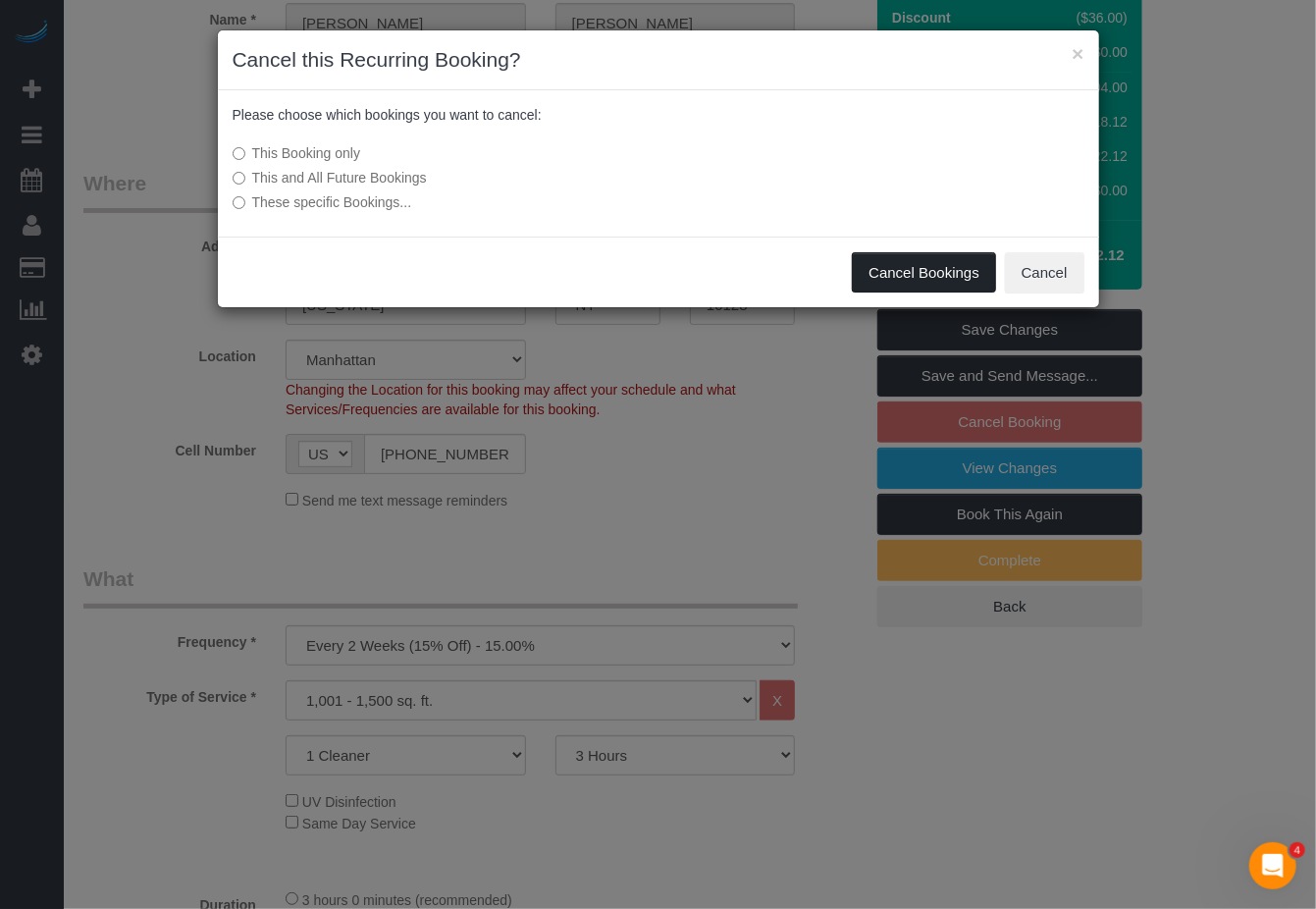 click on "Cancel Bookings" at bounding box center (923, 273) 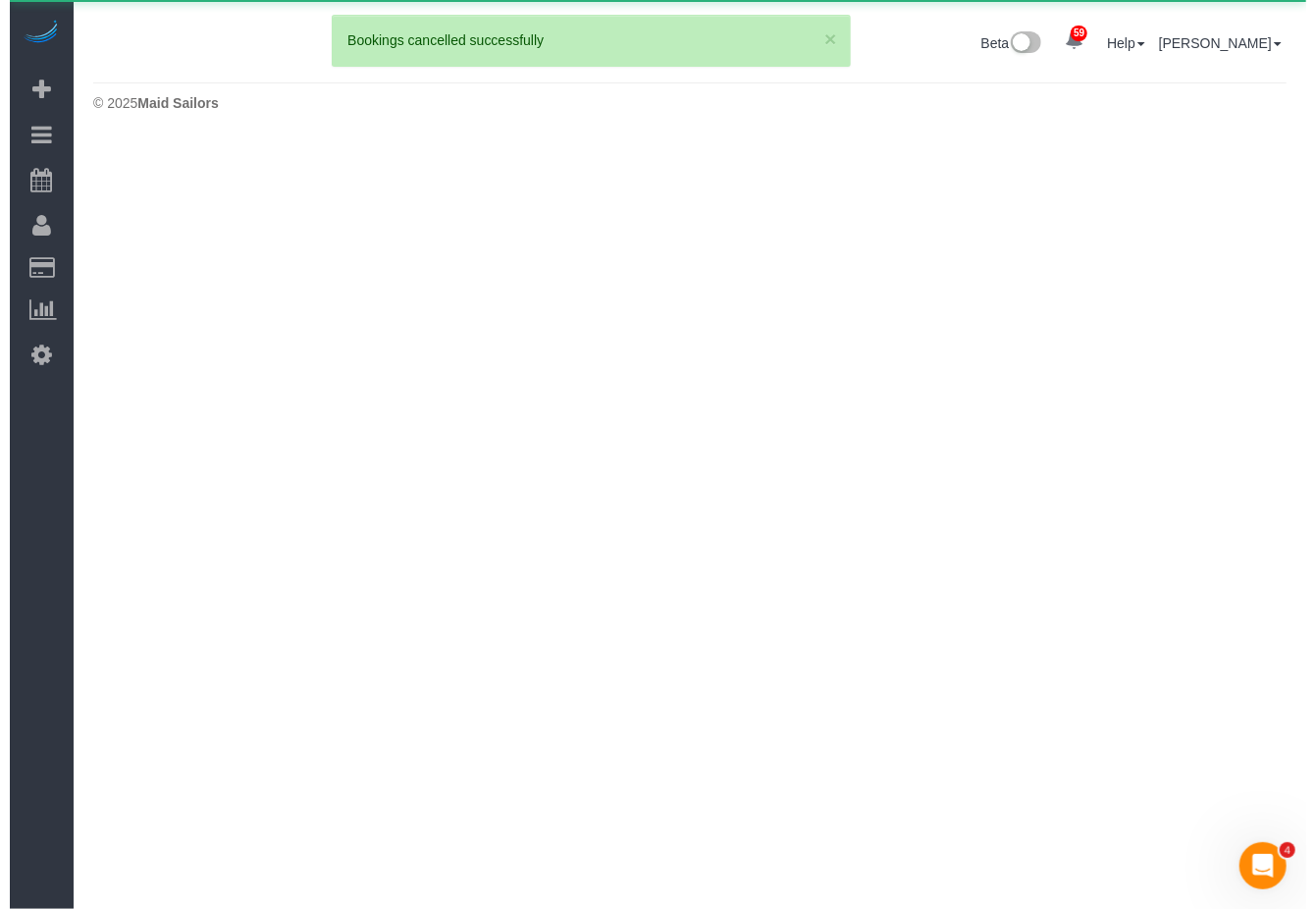 scroll, scrollTop: 0, scrollLeft: 0, axis: both 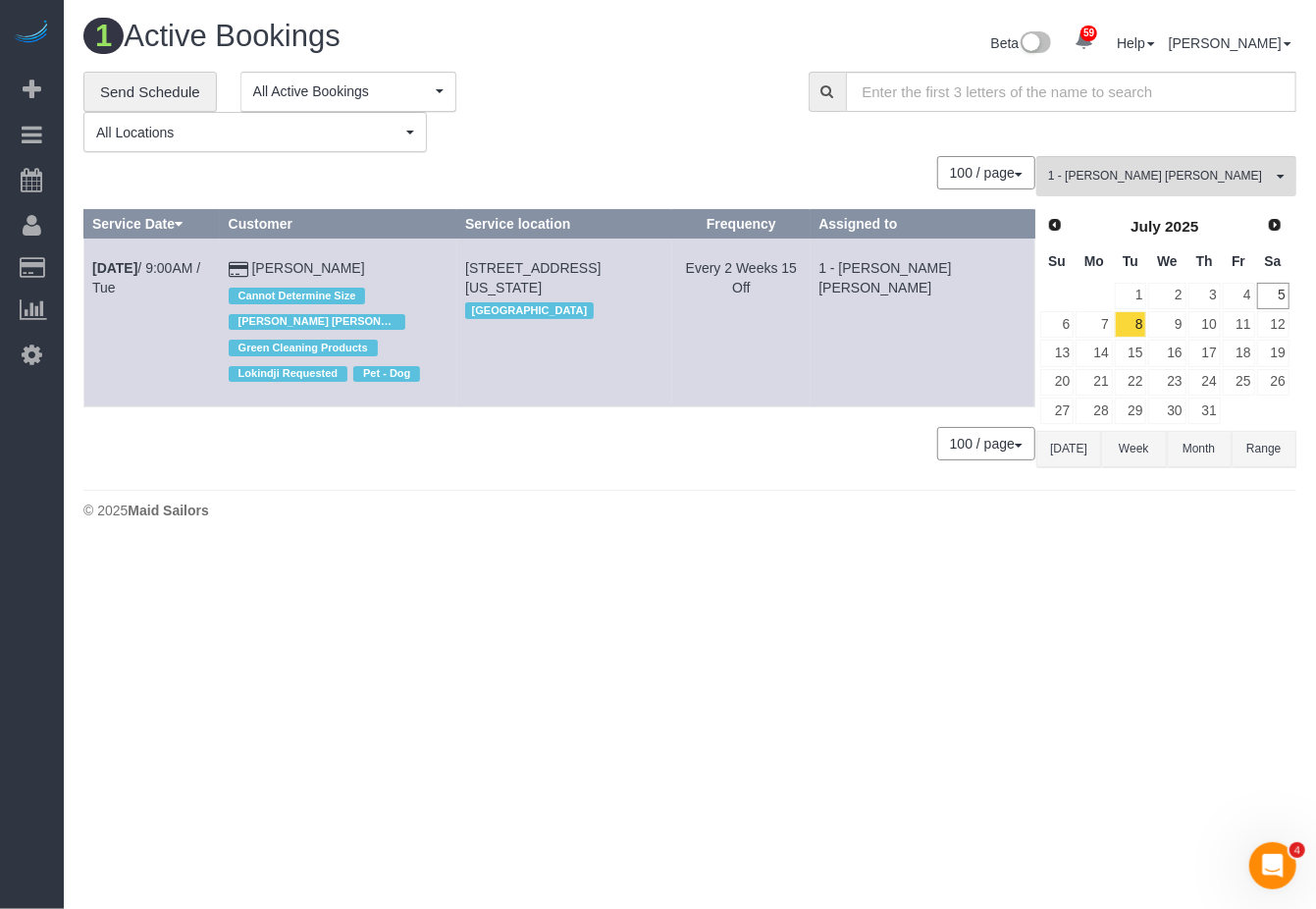click on "59
Beta
Your Notifications
You have 0 alerts
×
You have 2  to charge for [DATE]
×
You have 3  to charge for [DATE]
×
You have 5  to charge for [DATE]
×" at bounding box center (658, 454) 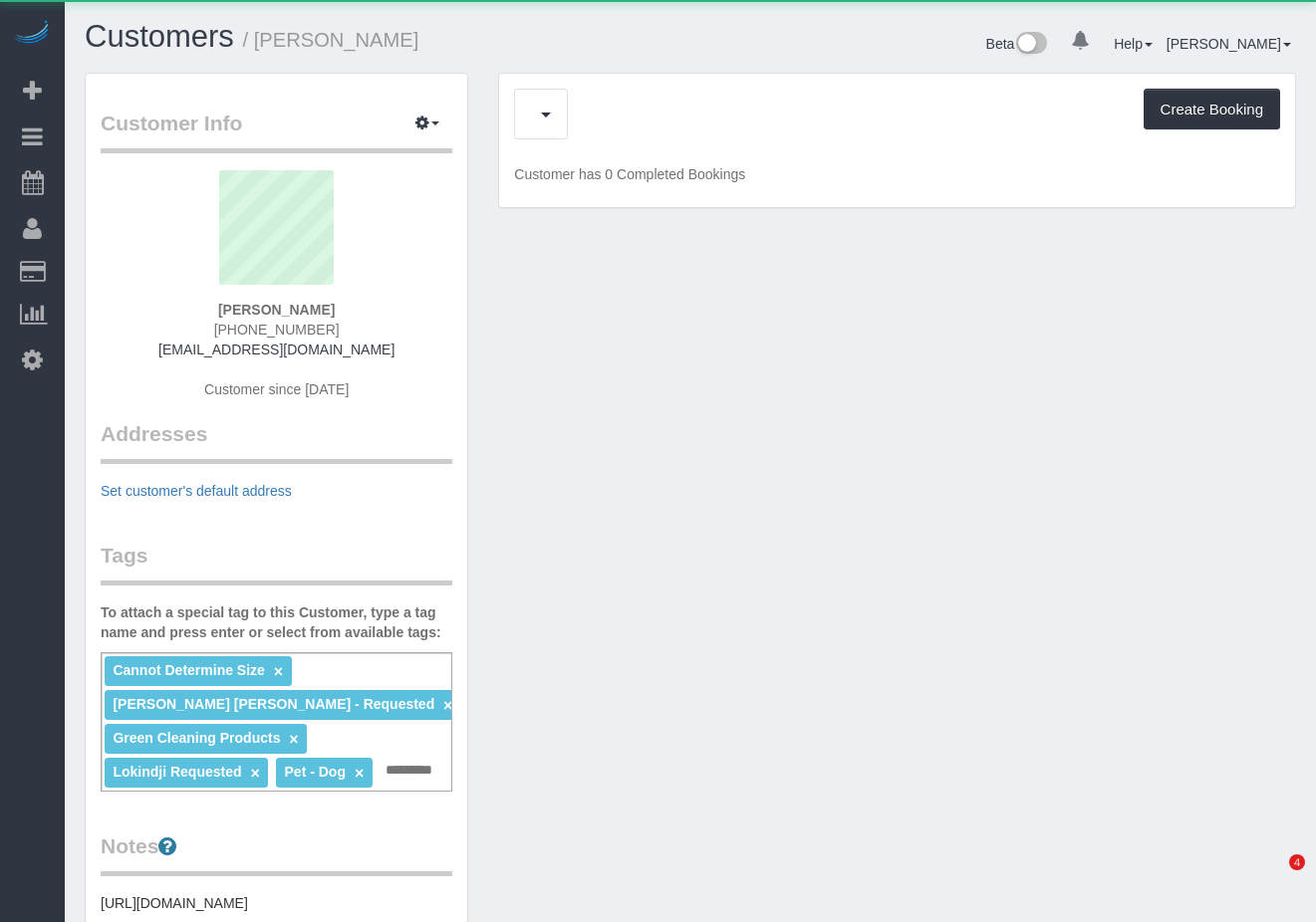 scroll, scrollTop: 0, scrollLeft: 0, axis: both 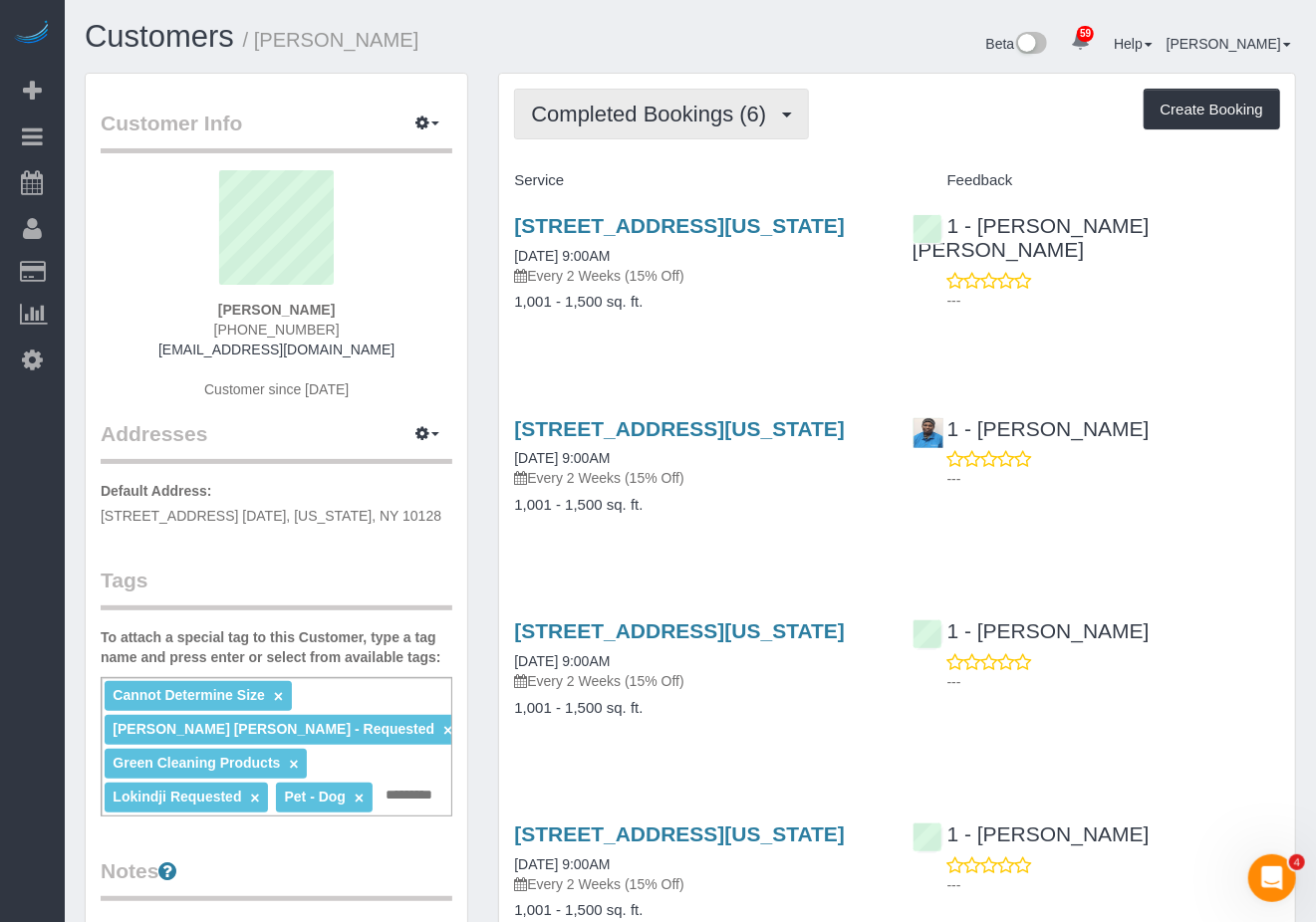 click on "Completed Bookings (6)" at bounding box center (661, 114) 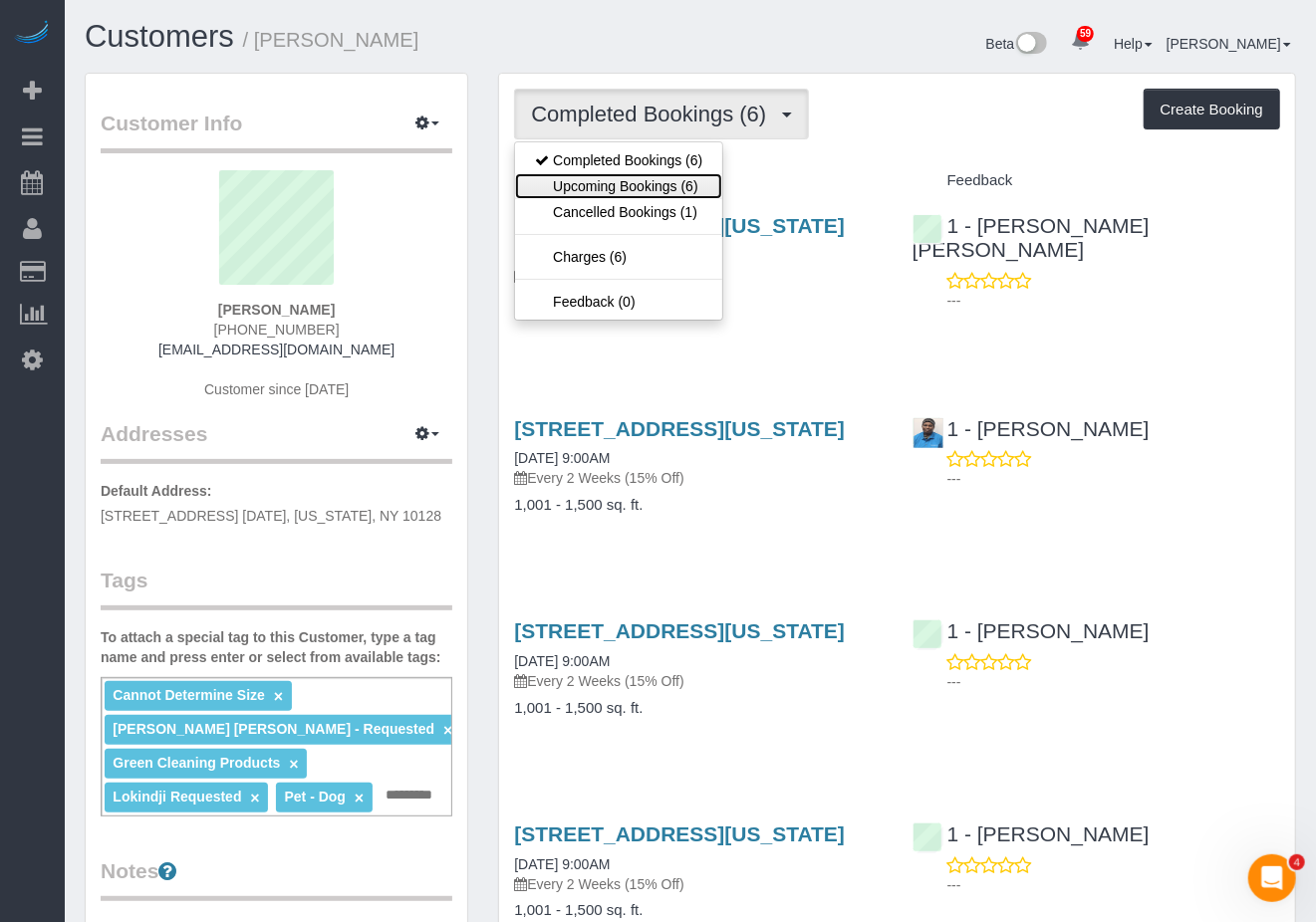 click on "Upcoming Bookings (6)" at bounding box center [619, 186] 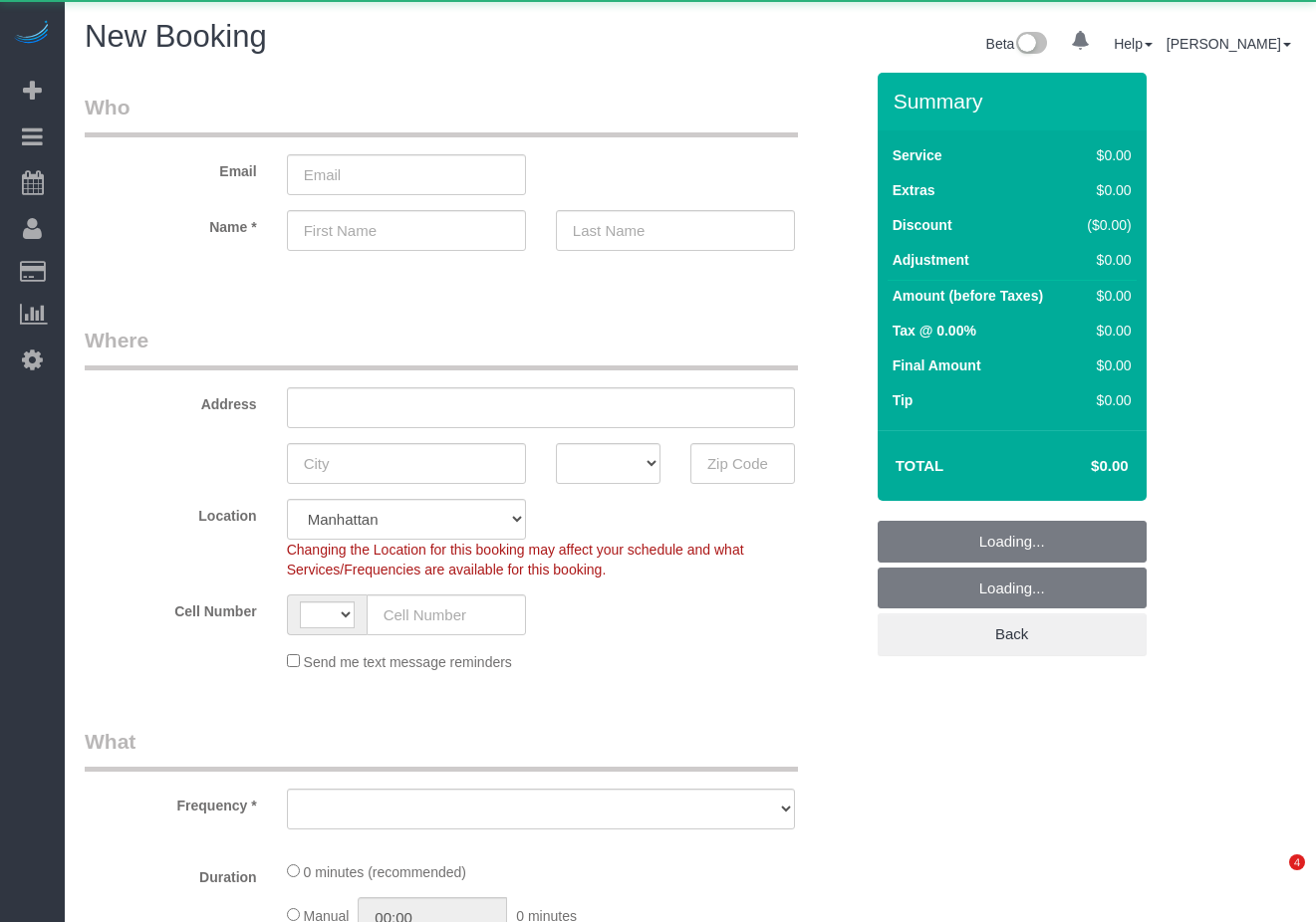 scroll, scrollTop: 0, scrollLeft: 0, axis: both 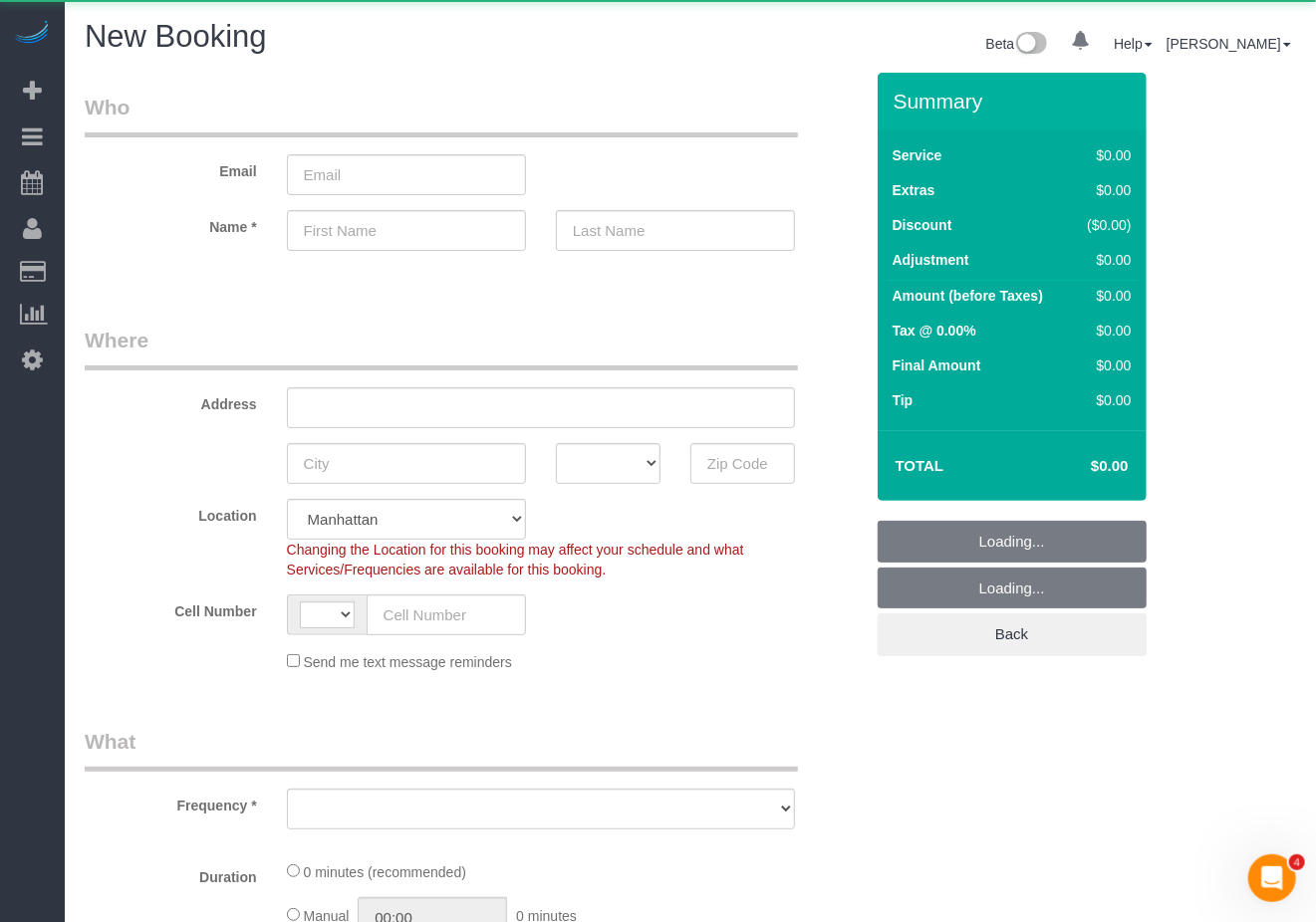 select on "string:[GEOGRAPHIC_DATA]" 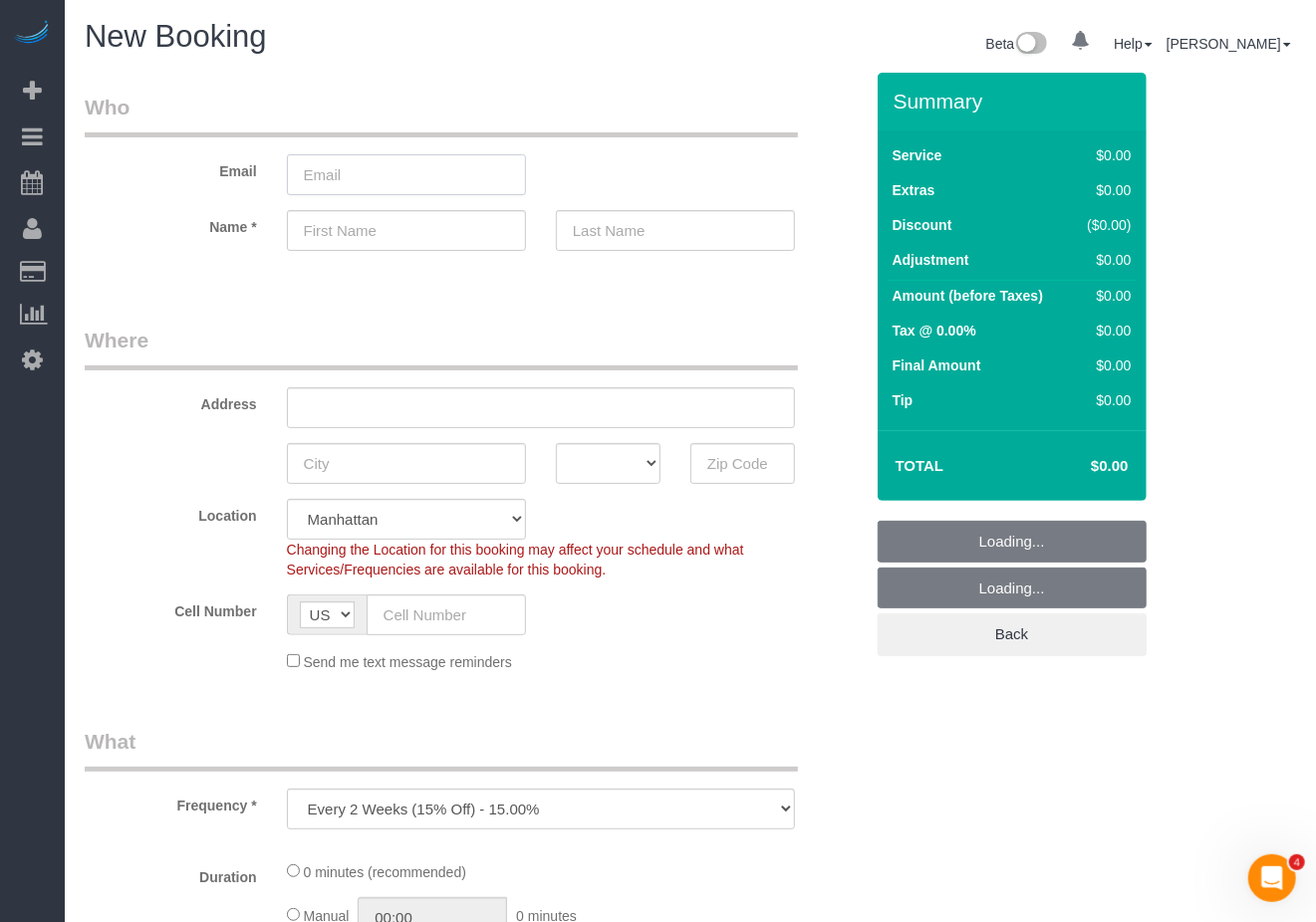 drag, startPoint x: 345, startPoint y: 163, endPoint x: 359, endPoint y: 165, distance: 14.142136 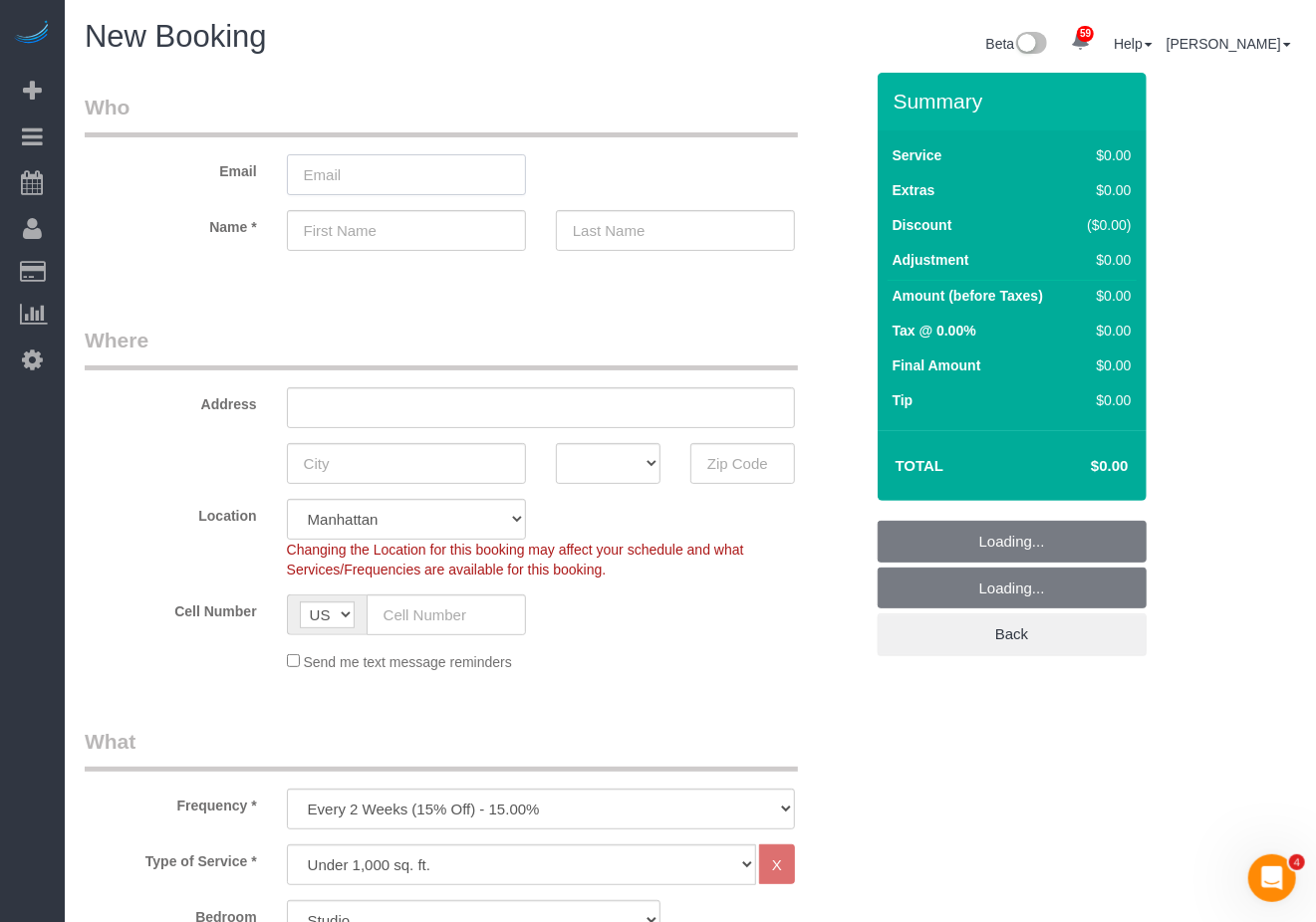 select on "object:1379" 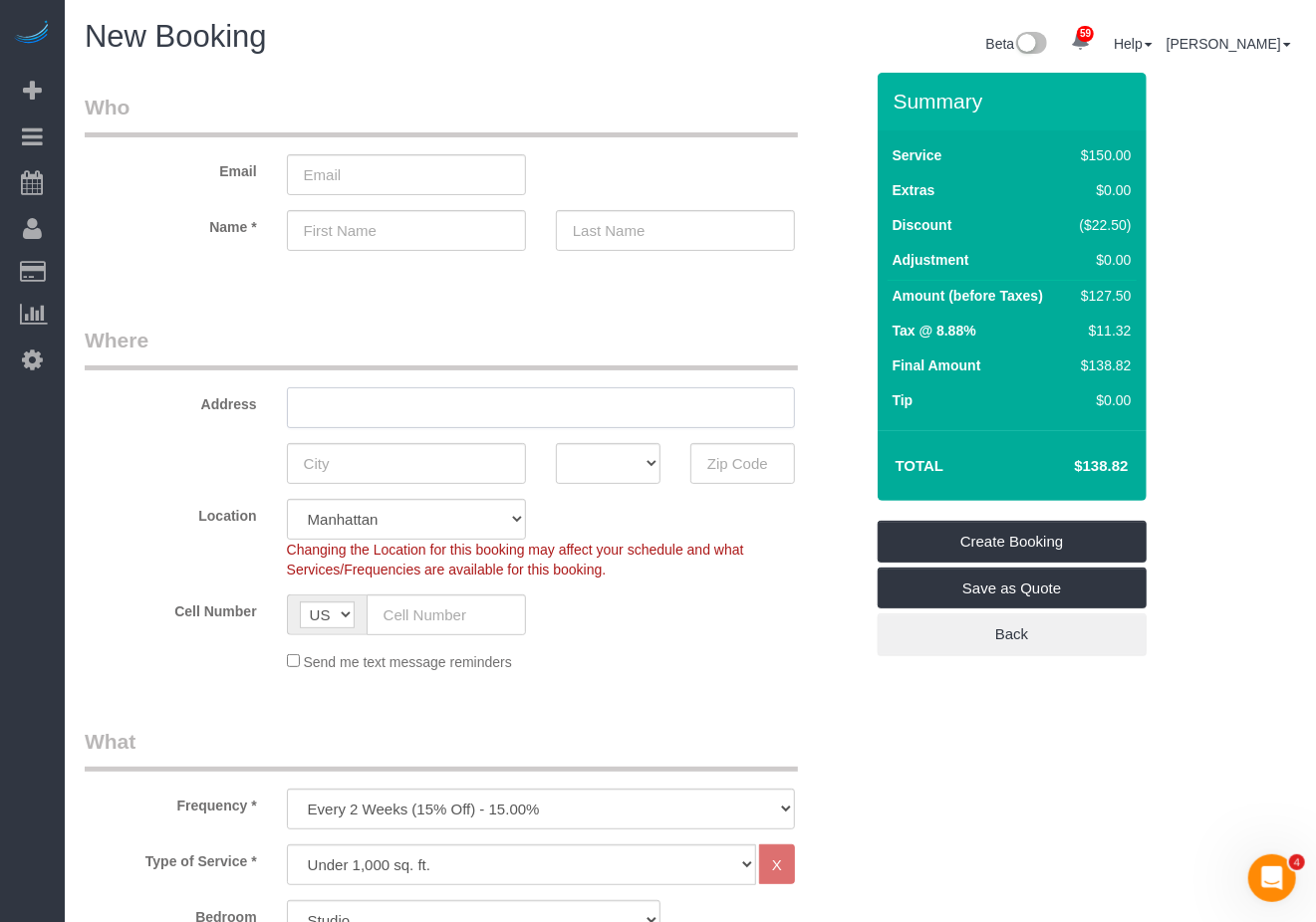 click at bounding box center [541, 407] 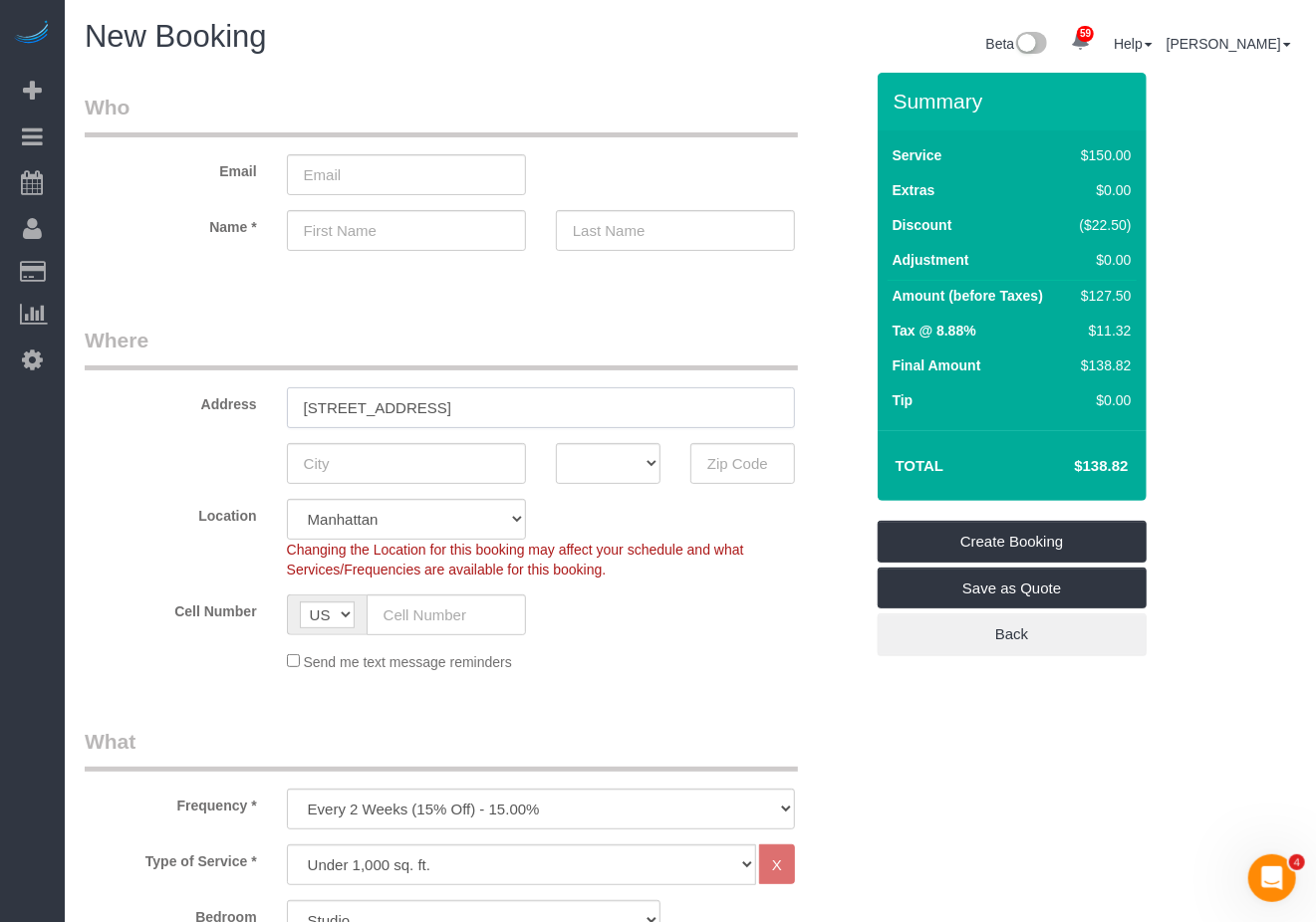 click on "400 E 64th St" at bounding box center [541, 407] 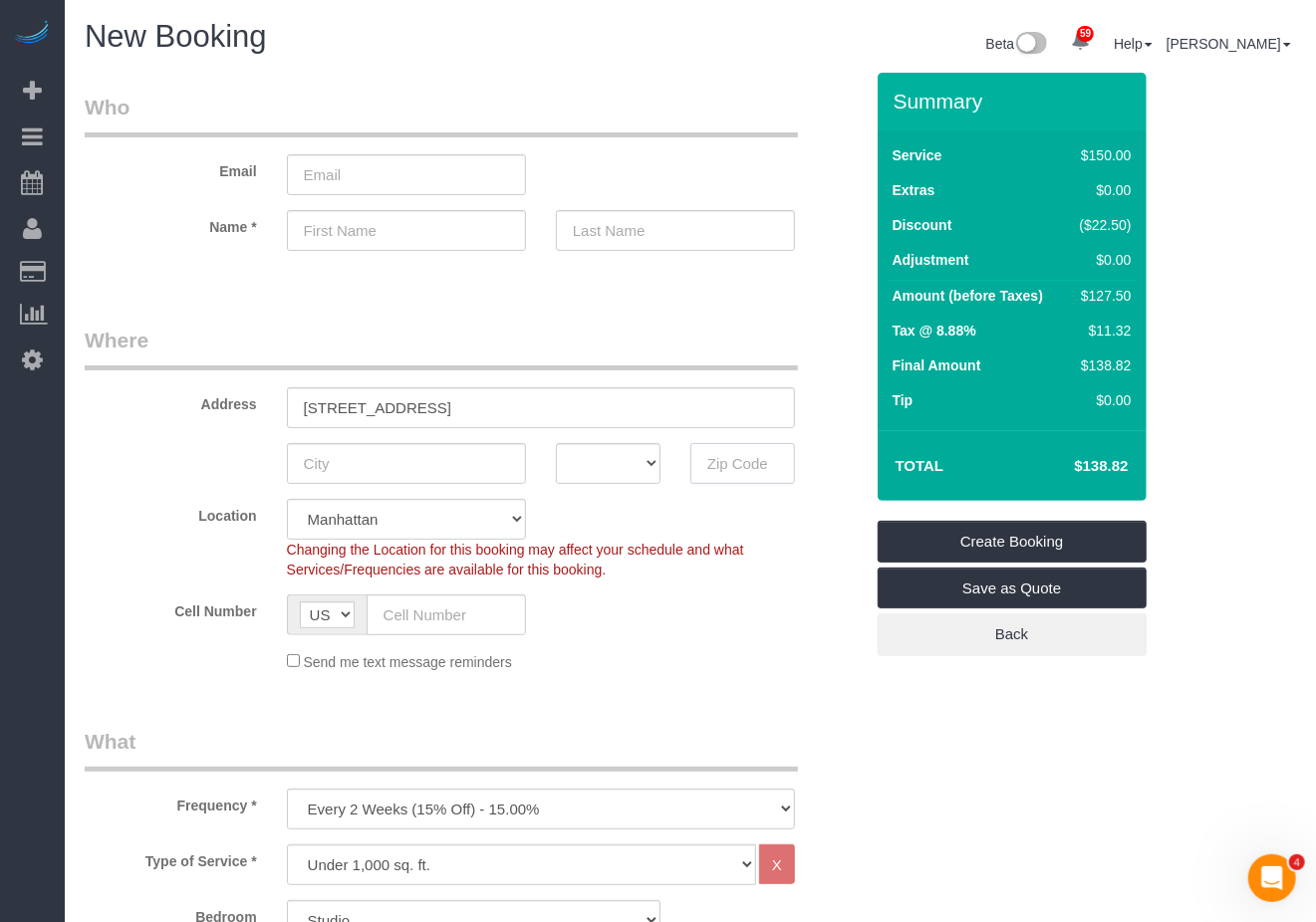 click at bounding box center (742, 463) 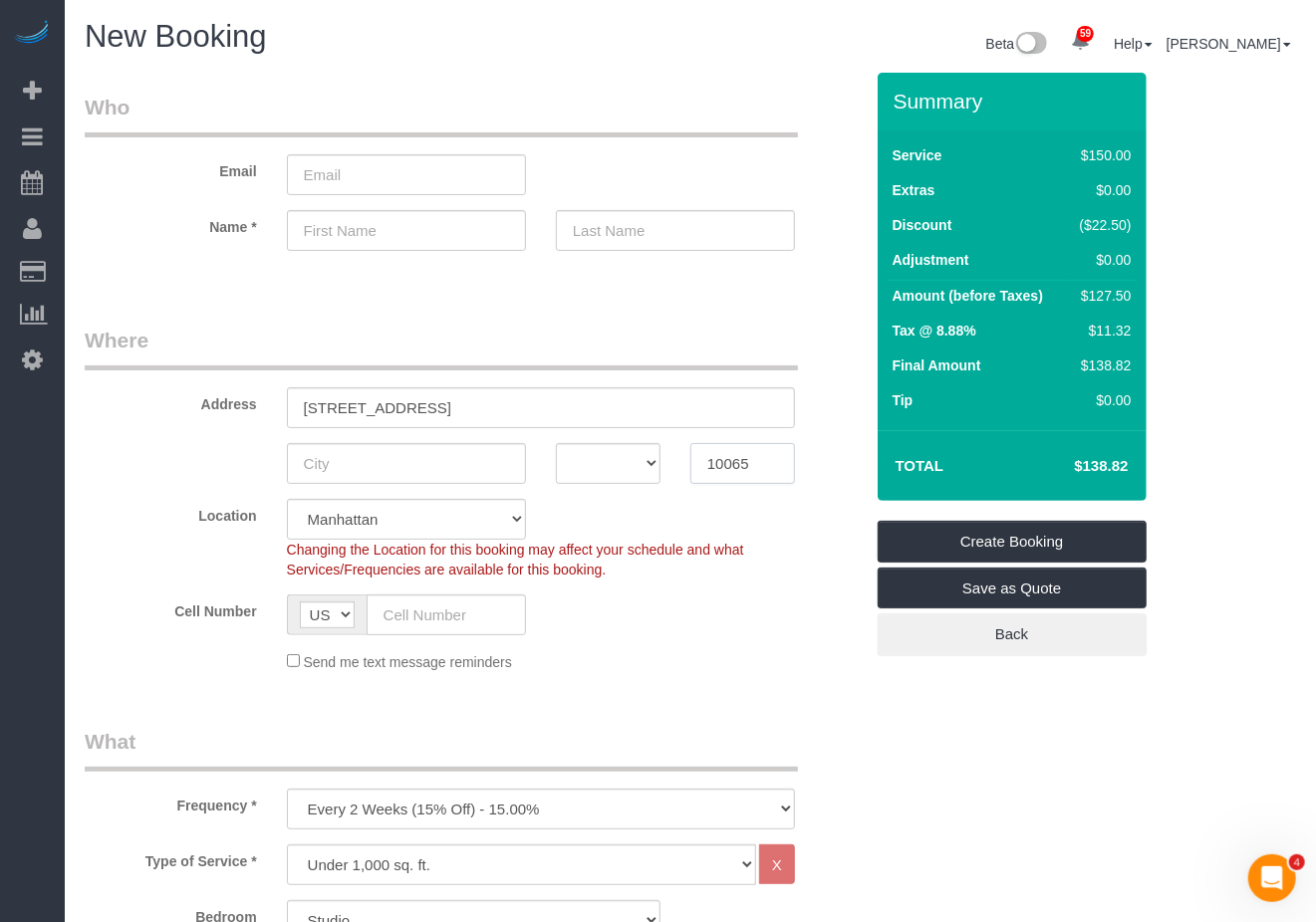 type on "10065" 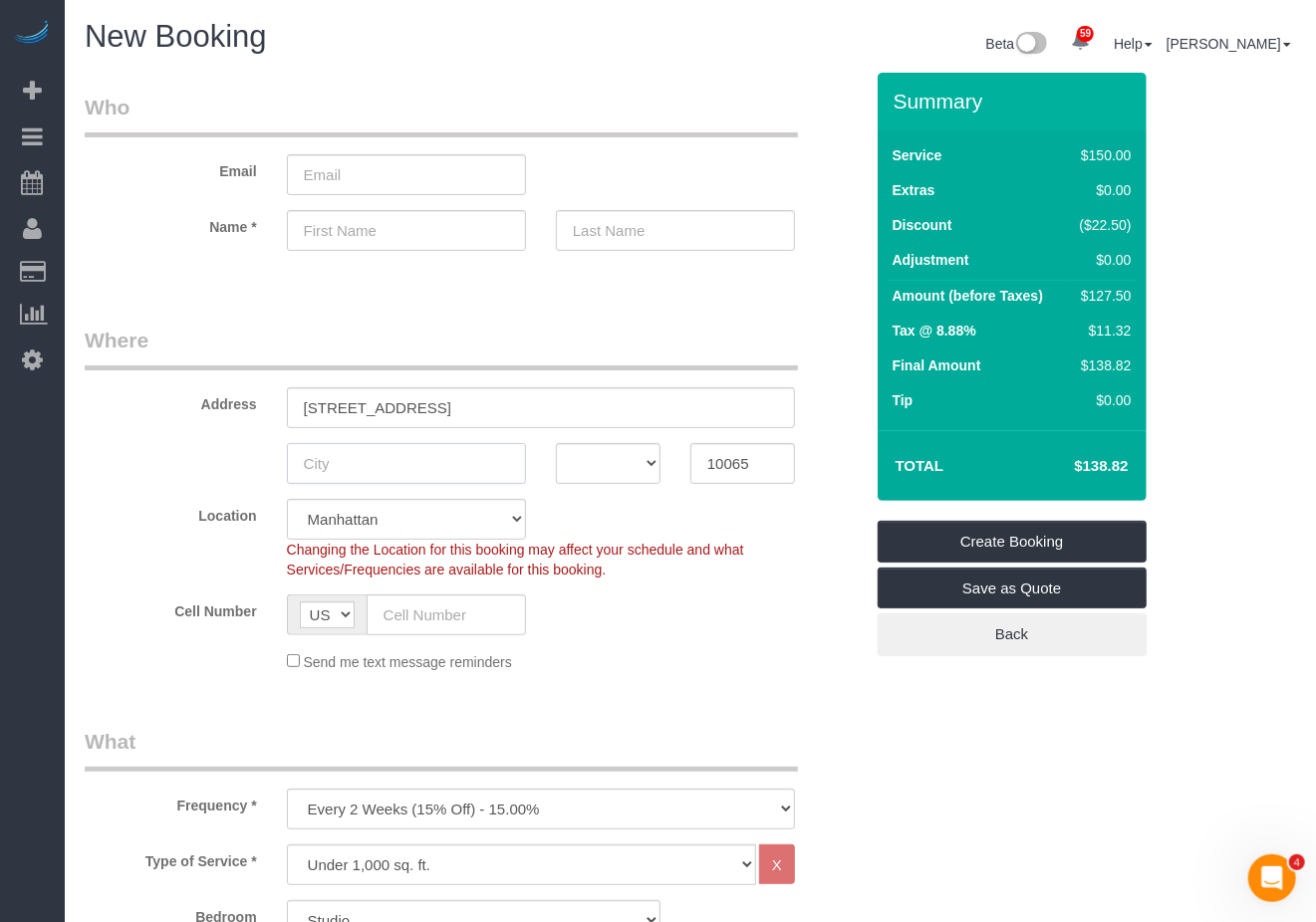 click at bounding box center [406, 463] 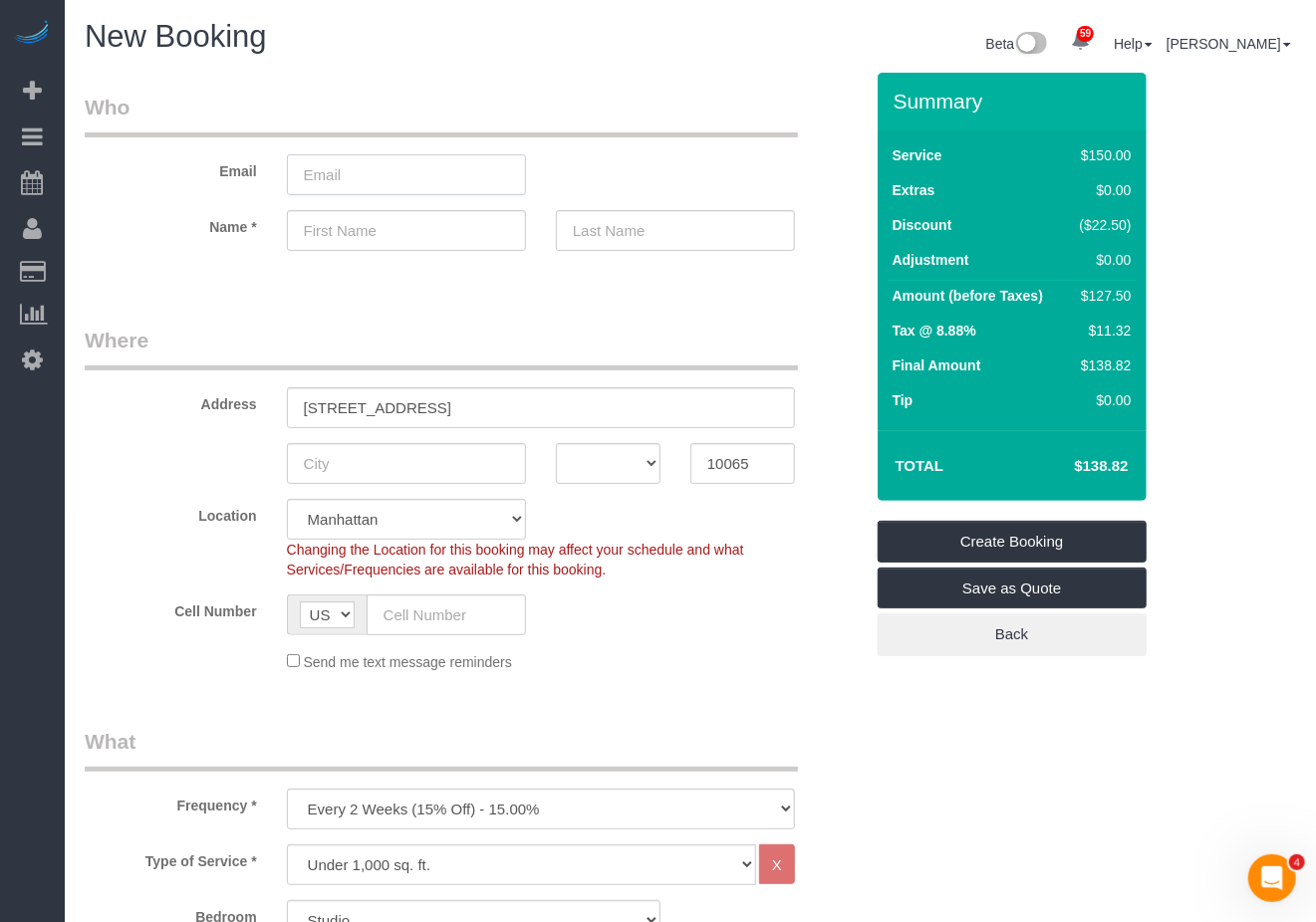 click at bounding box center (406, 174) 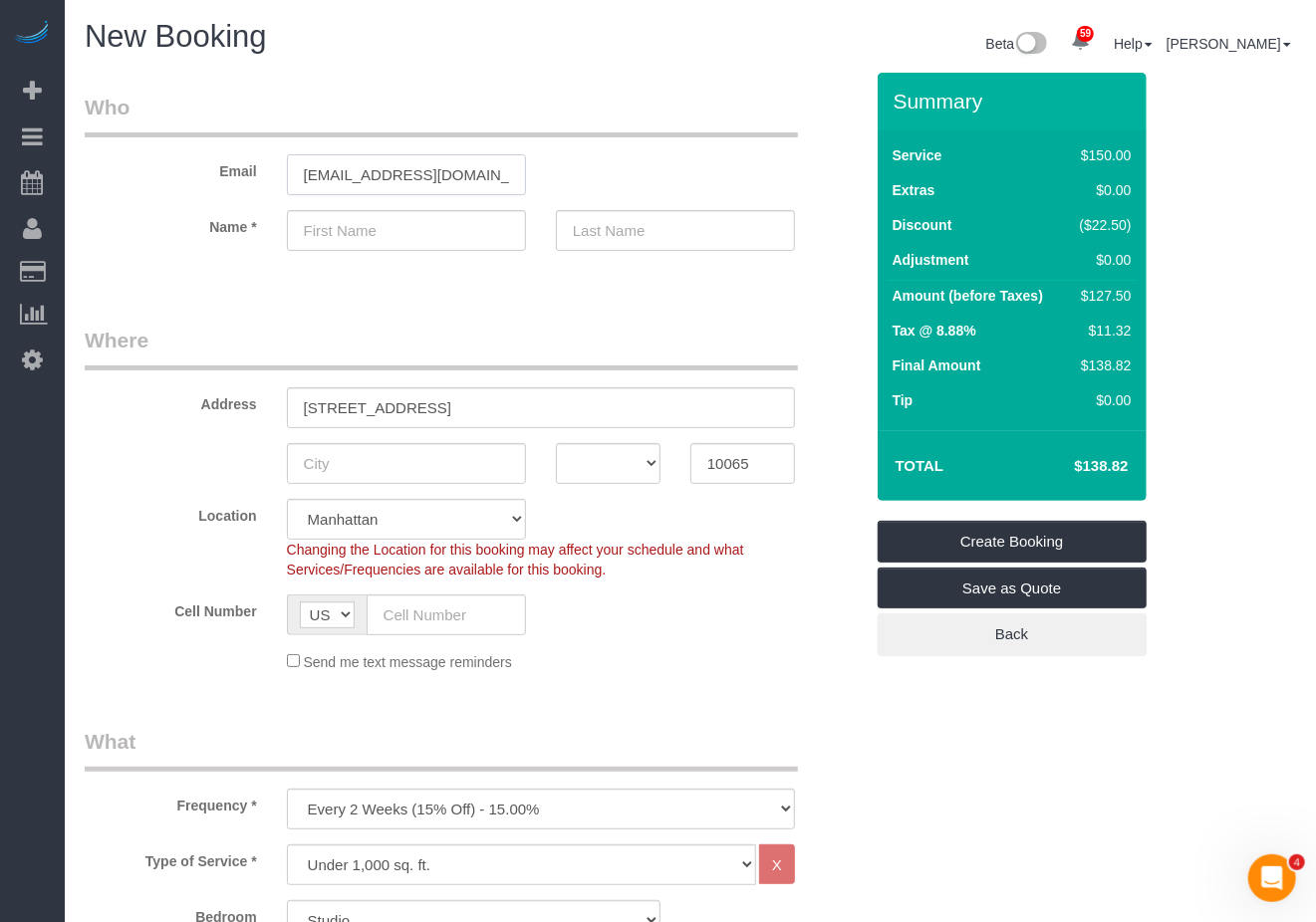 type on "[EMAIL_ADDRESS][DOMAIN_NAME]" 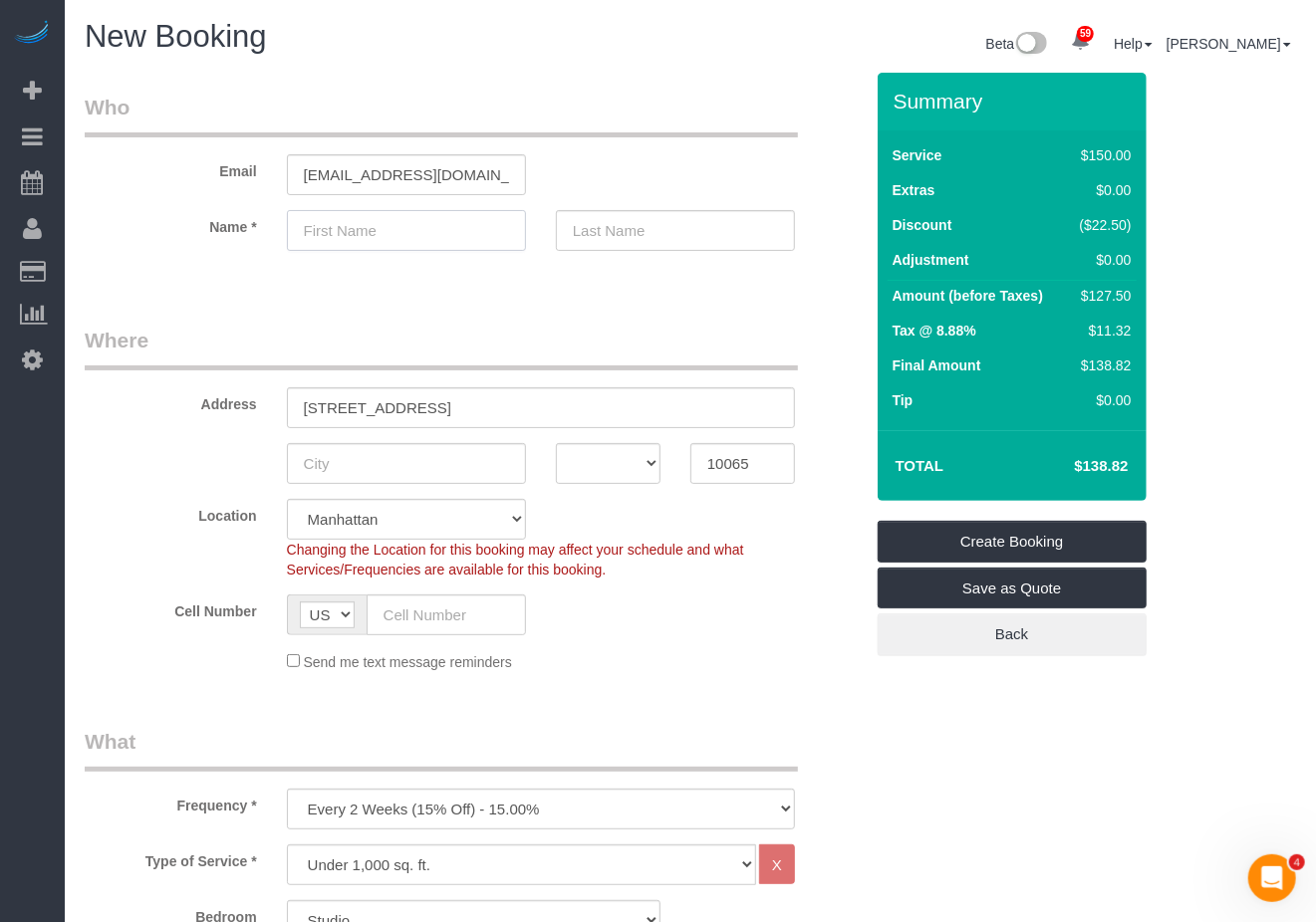 click at bounding box center (406, 230) 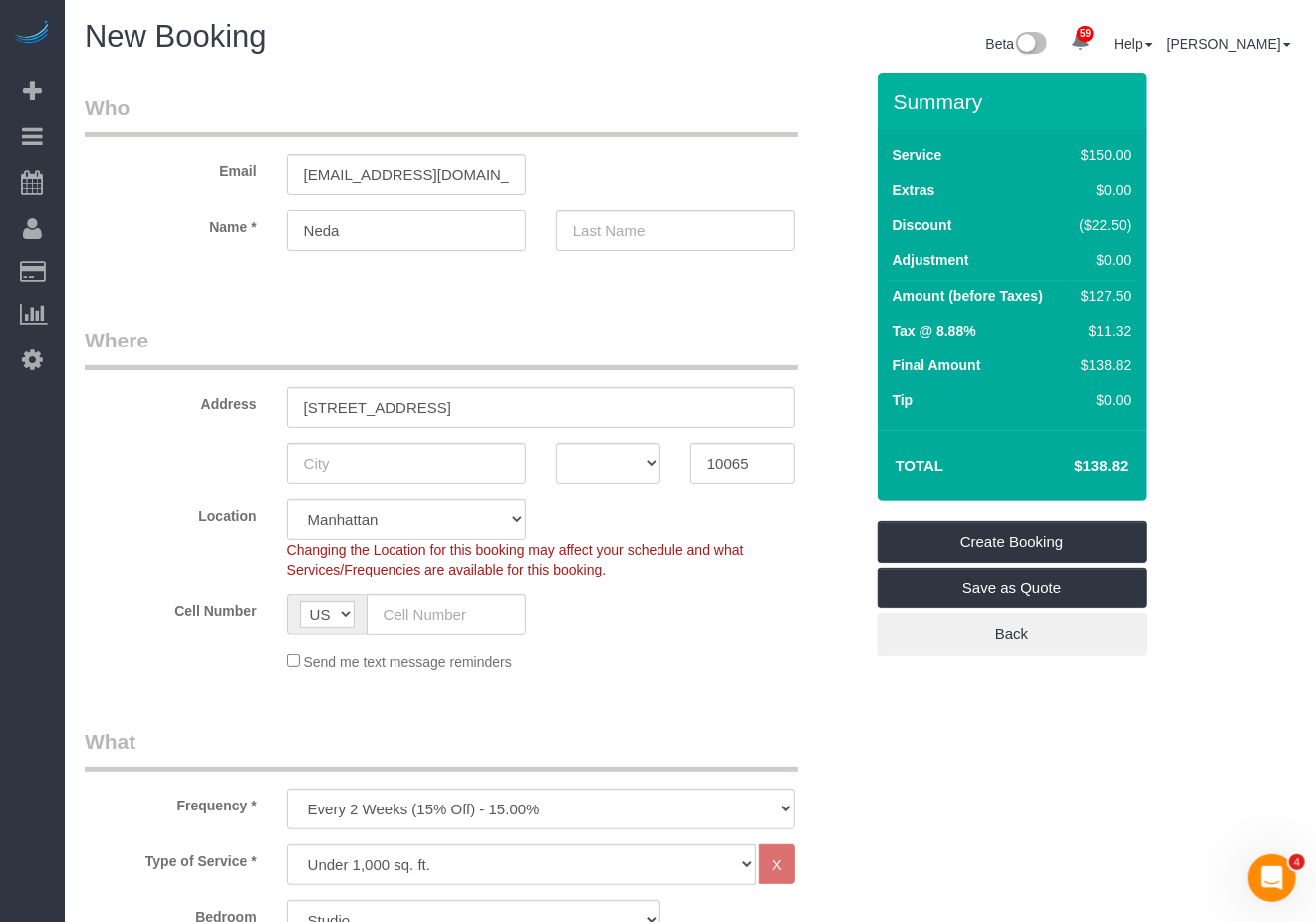 type on "Neda" 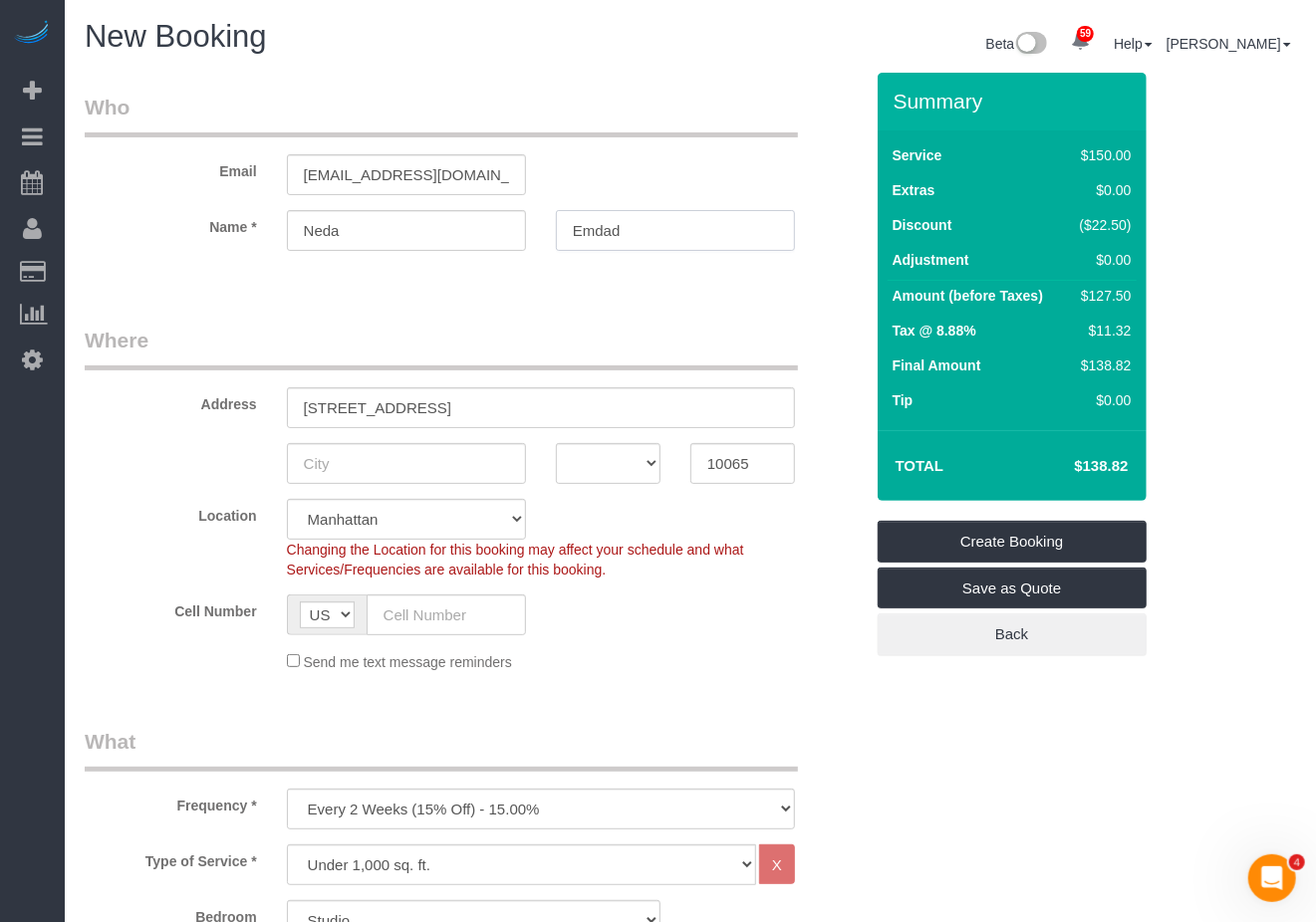 type on "Emdad" 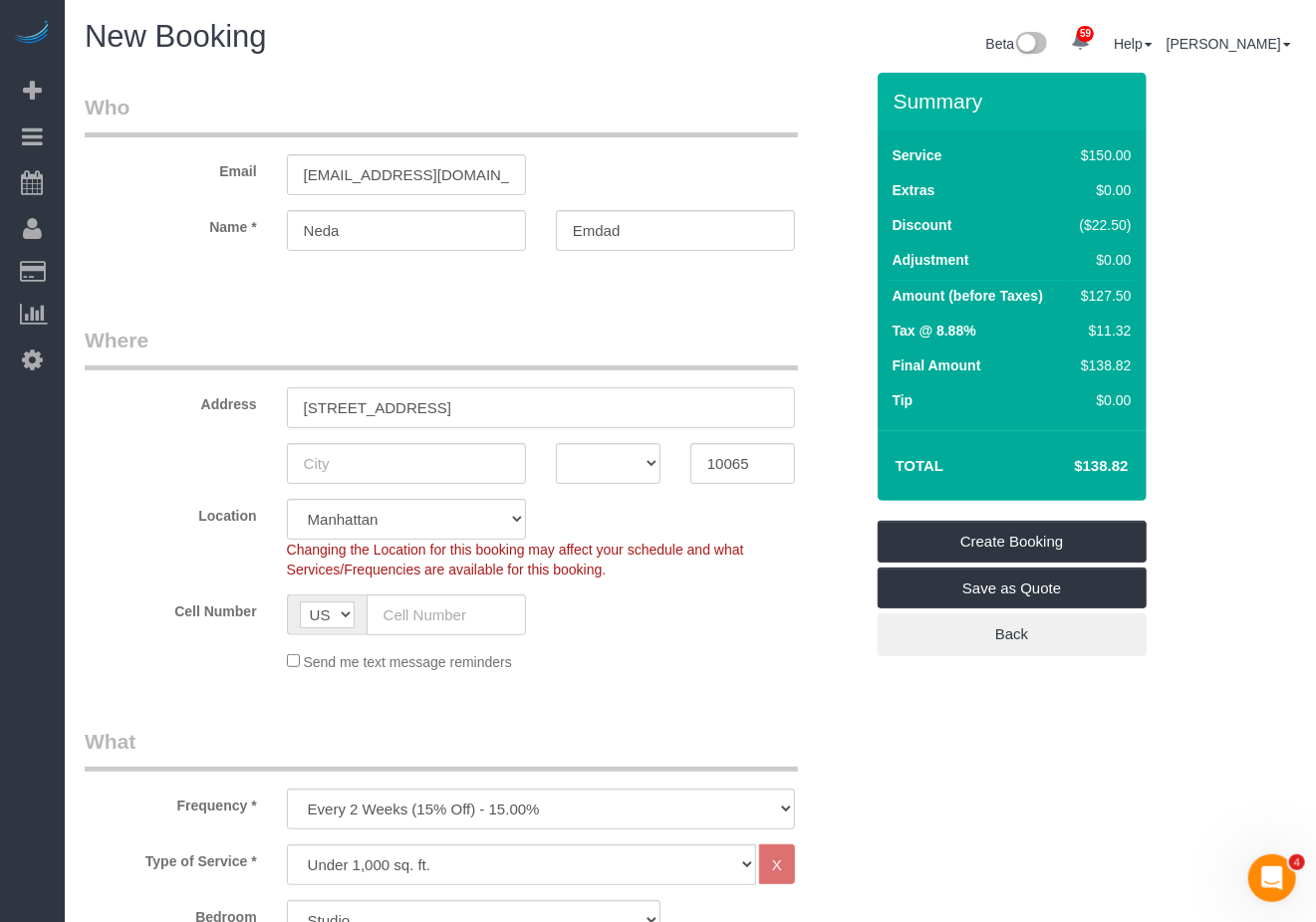 click on "400 East 64th Street" at bounding box center (541, 407) 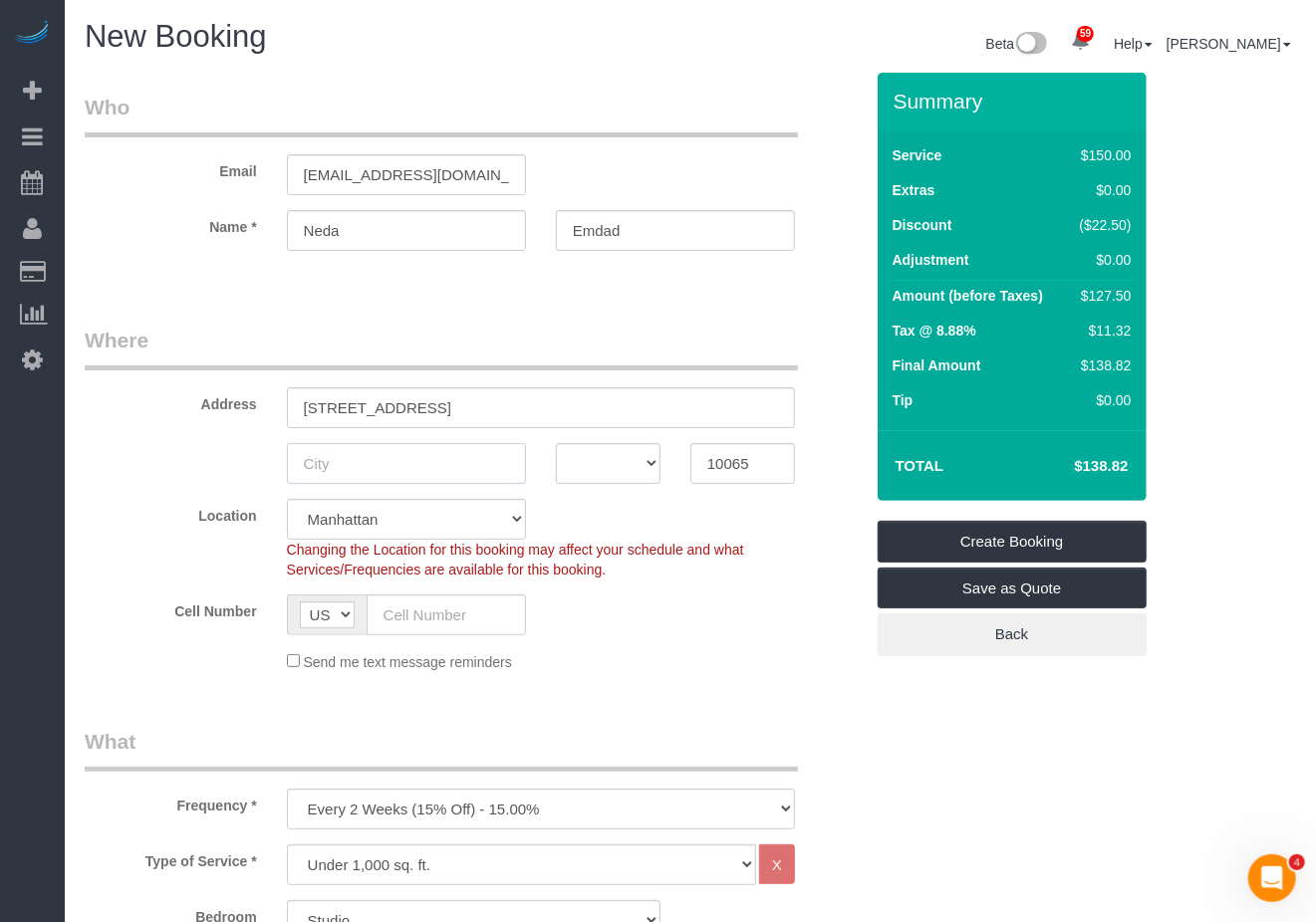 click at bounding box center (406, 463) 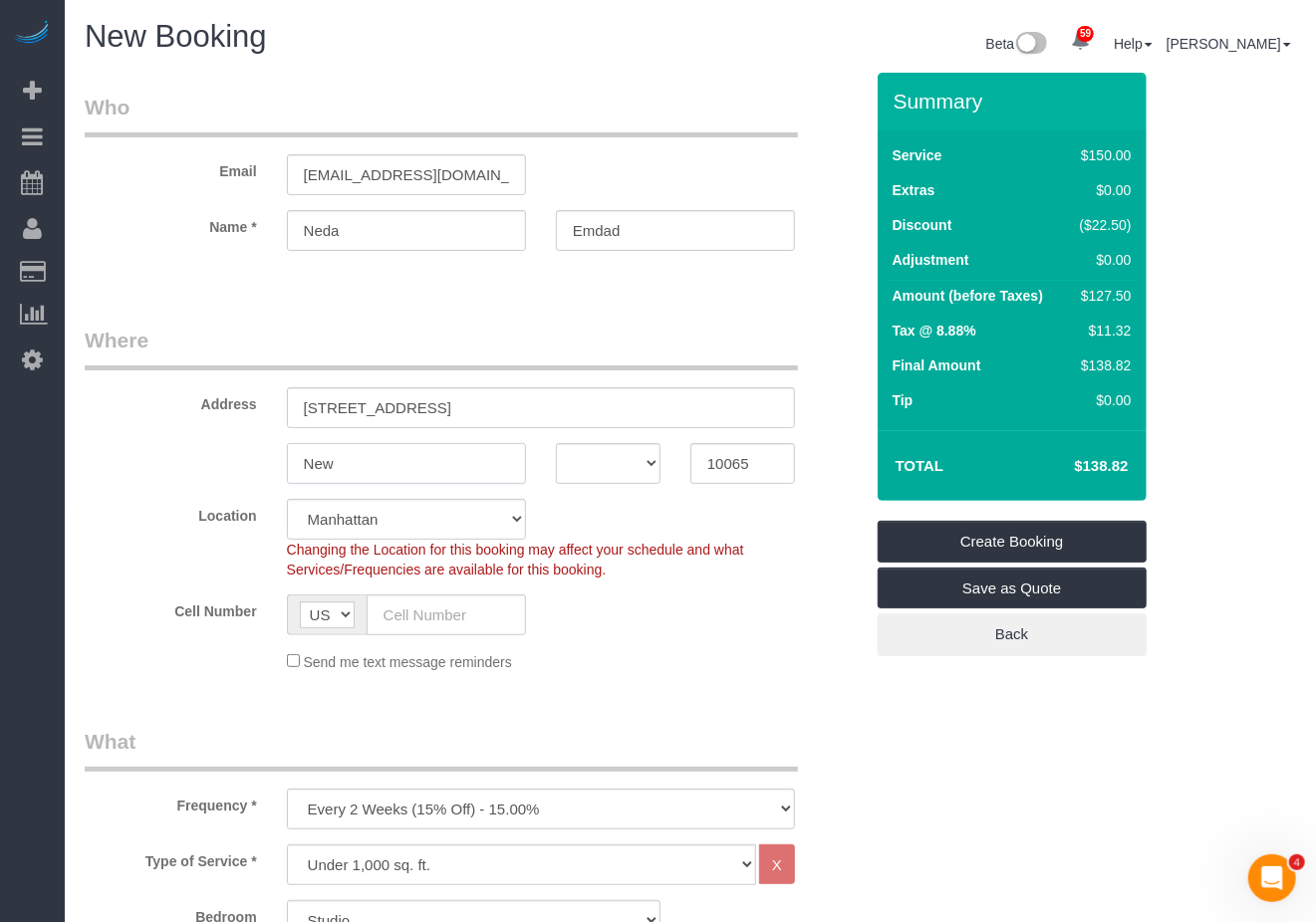 type on "New" 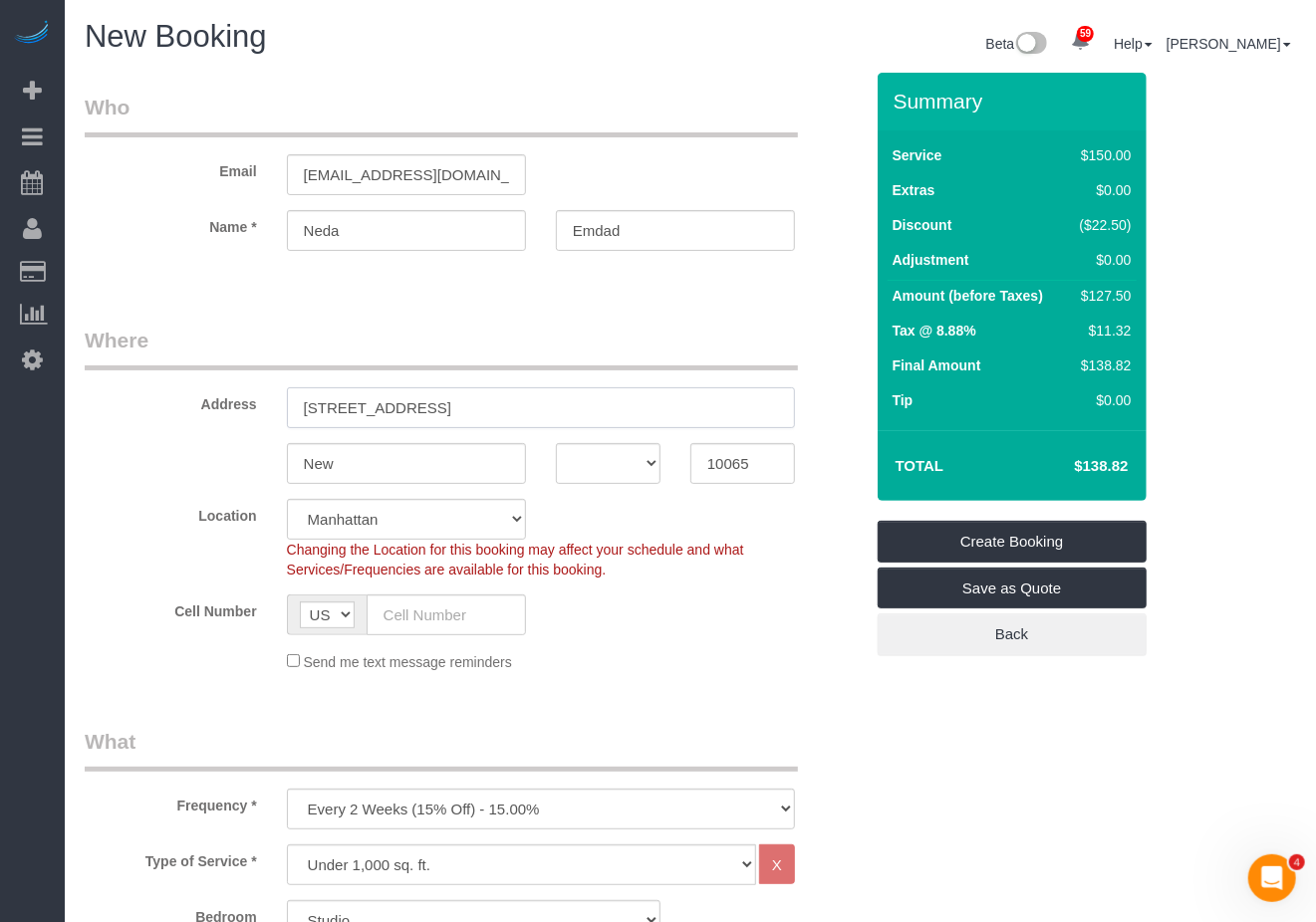 click on "400 East 64th Street" at bounding box center (541, 407) 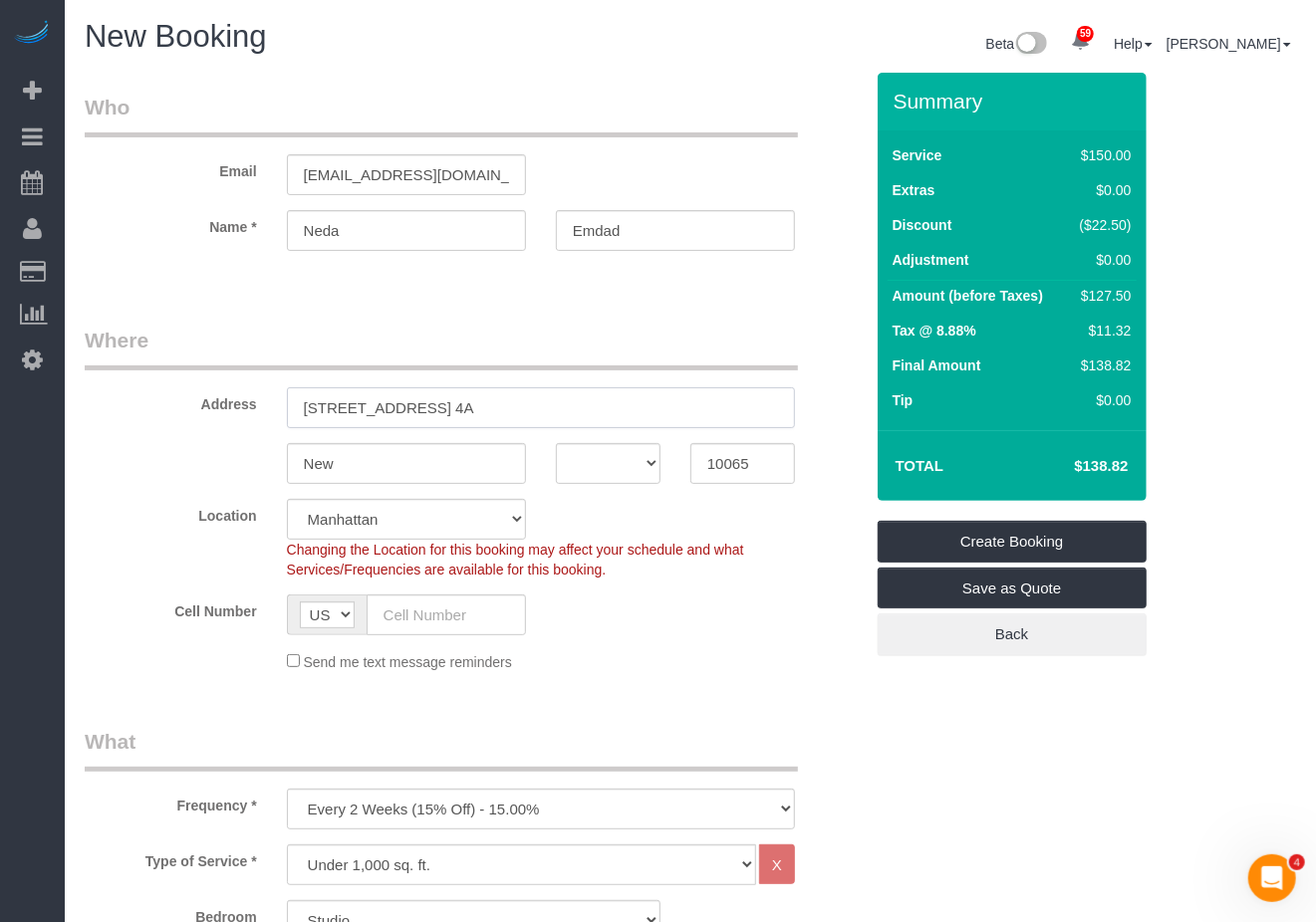 type on "400 East 64th Street Apt. 4A" 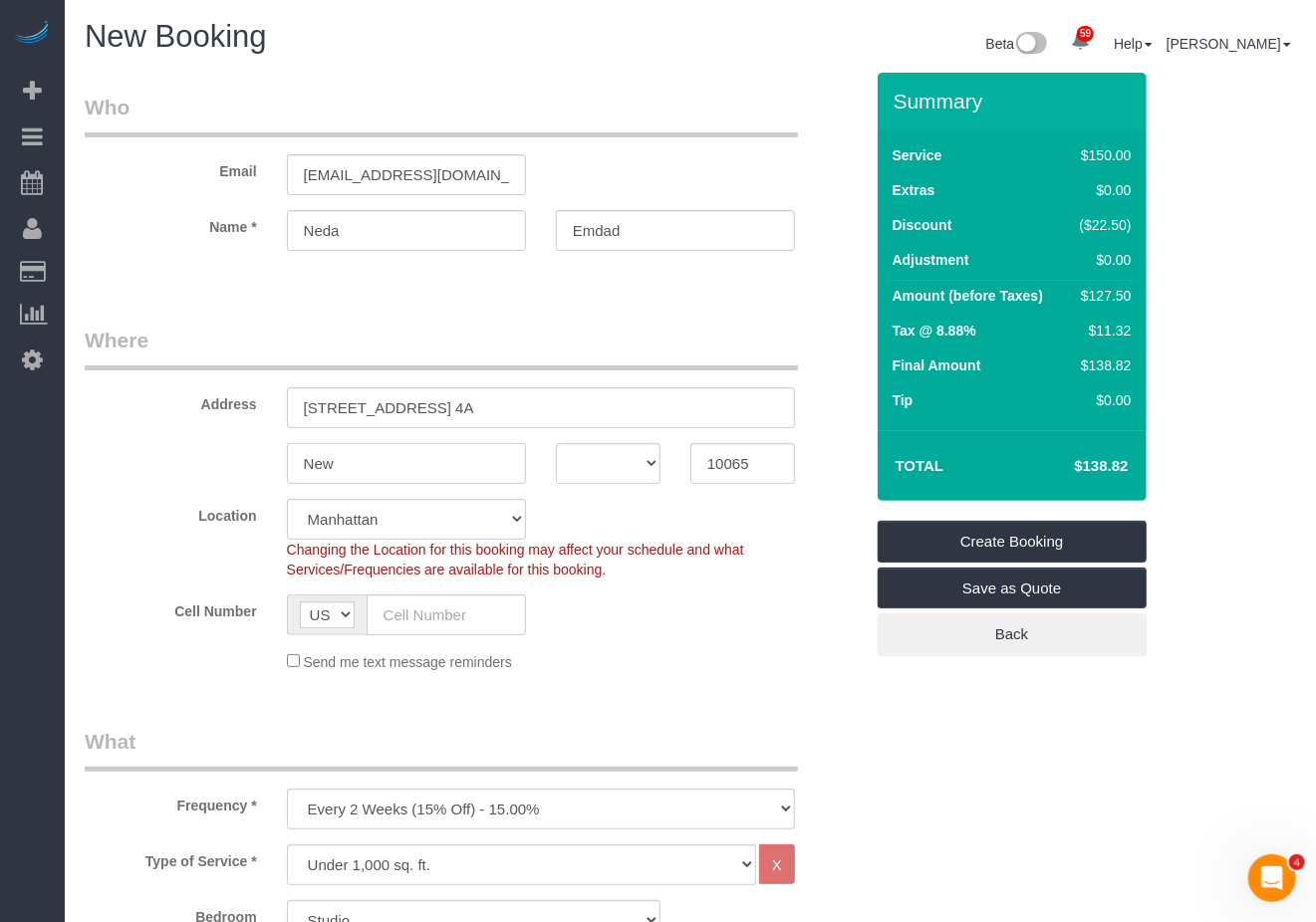 click on "New" at bounding box center (406, 463) 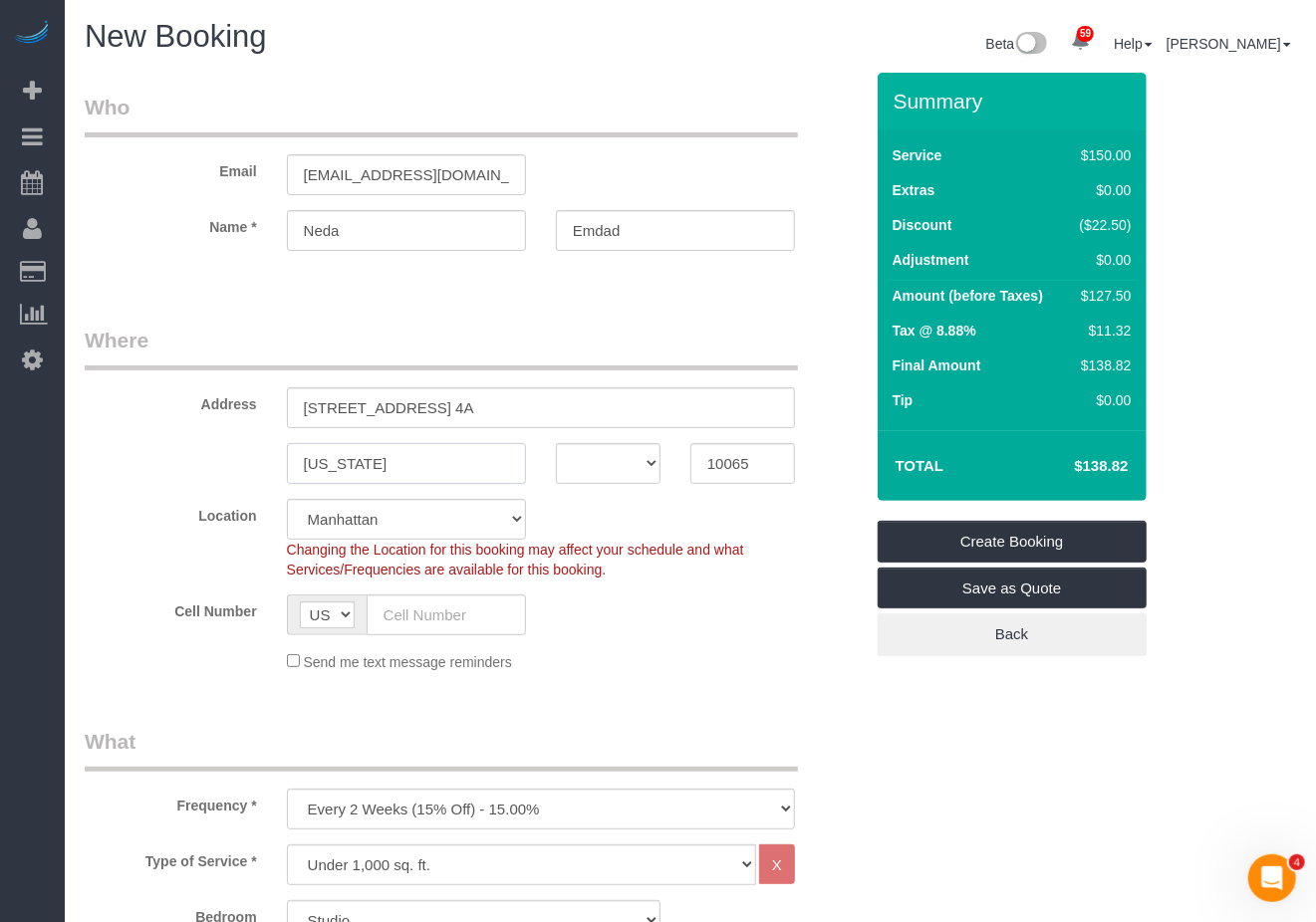 type on "New York" 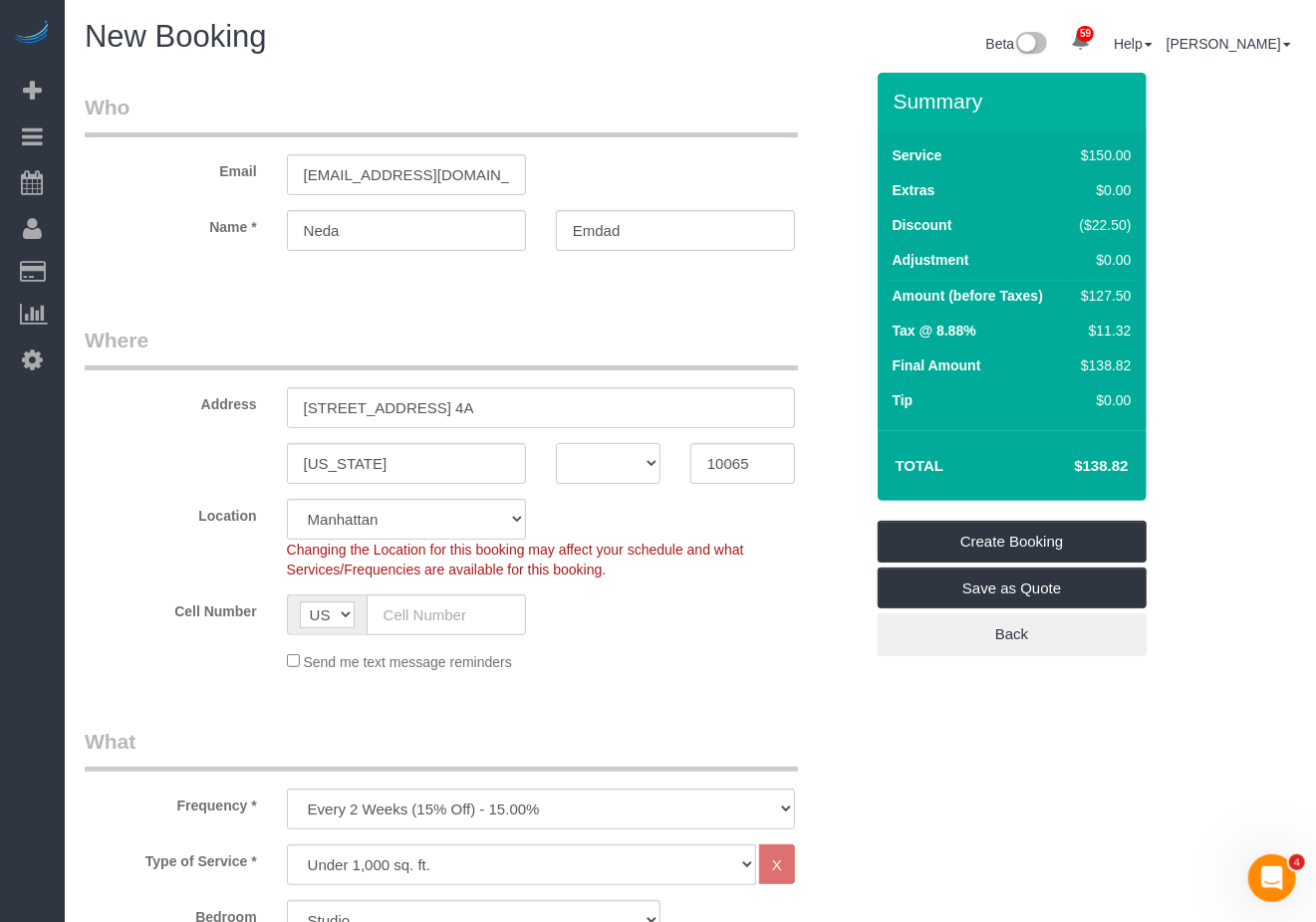 click on "AK
AL
AR
AZ
CA
CO
CT
DC
DE
FL
GA
HI
IA
ID
IL
IN
KS
KY
LA
MA
MD
ME
MI
MN
MO
MS
MT
NC
ND
NE
NH
NJ
NM
NV
NY
OH
OK
OR
PA
RI
SC
SD
TN
TX
UT
VA
VT
WA
WI
WV
WY" at bounding box center (608, 463) 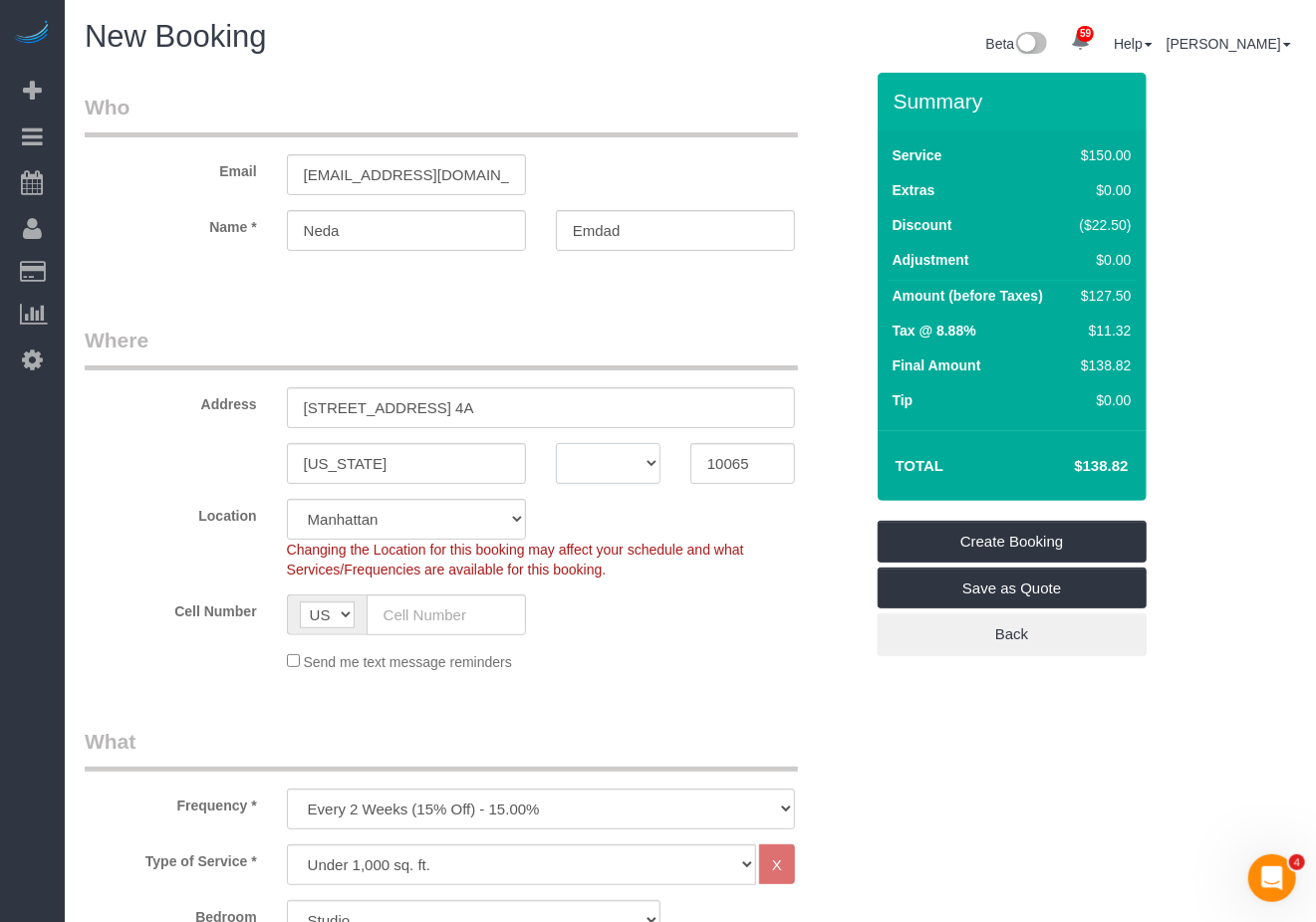 select on "NY" 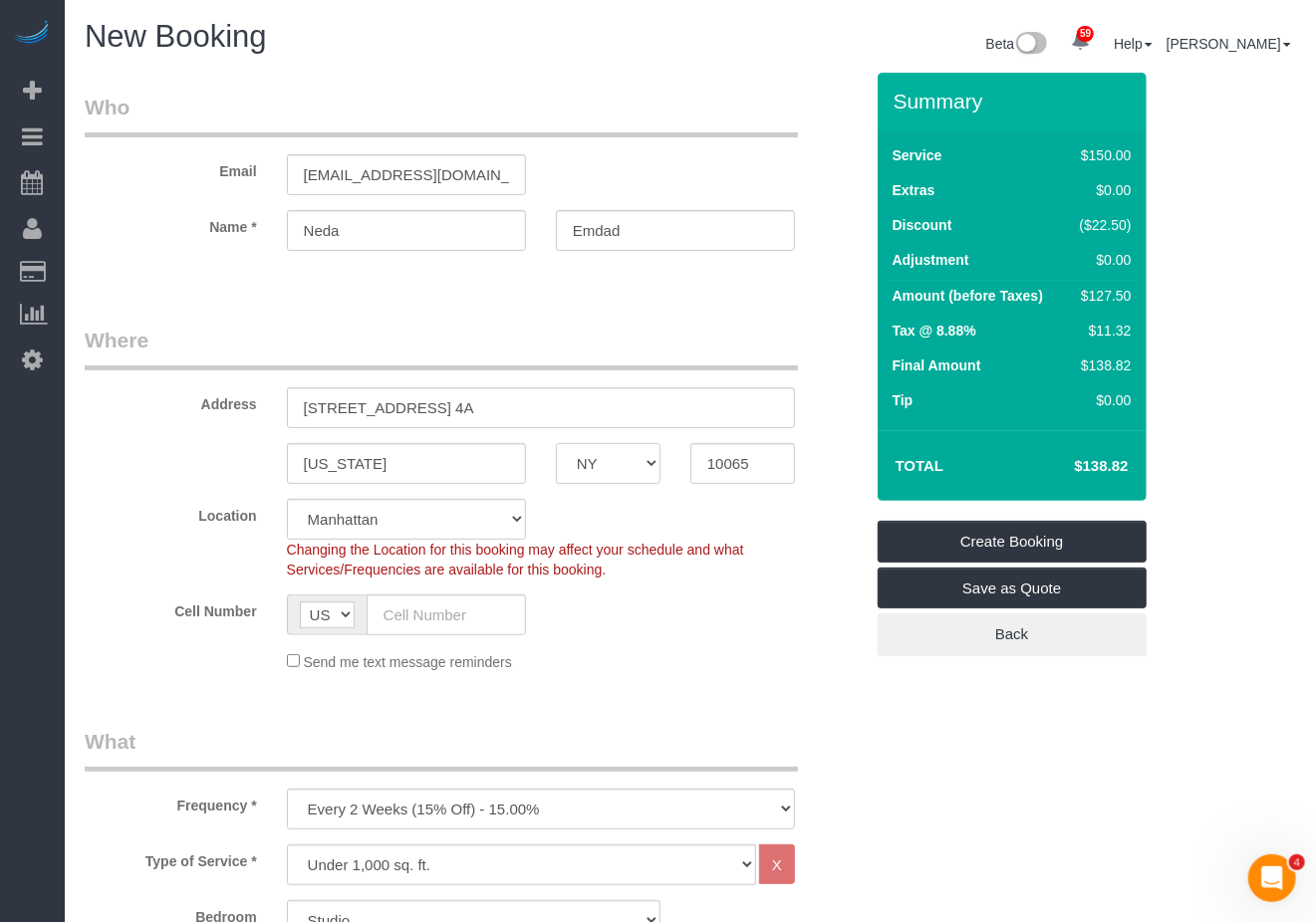 click on "AK
AL
AR
AZ
CA
CO
CT
DC
DE
FL
GA
HI
IA
ID
IL
IN
KS
KY
LA
MA
MD
ME
MI
MN
MO
MS
MT
NC
ND
NE
NH
NJ
NM
NV
NY
OH
OK
OR
PA
RI
SC
SD
TN
TX
UT
VA
VT
WA
WI
WV
WY" at bounding box center [608, 463] 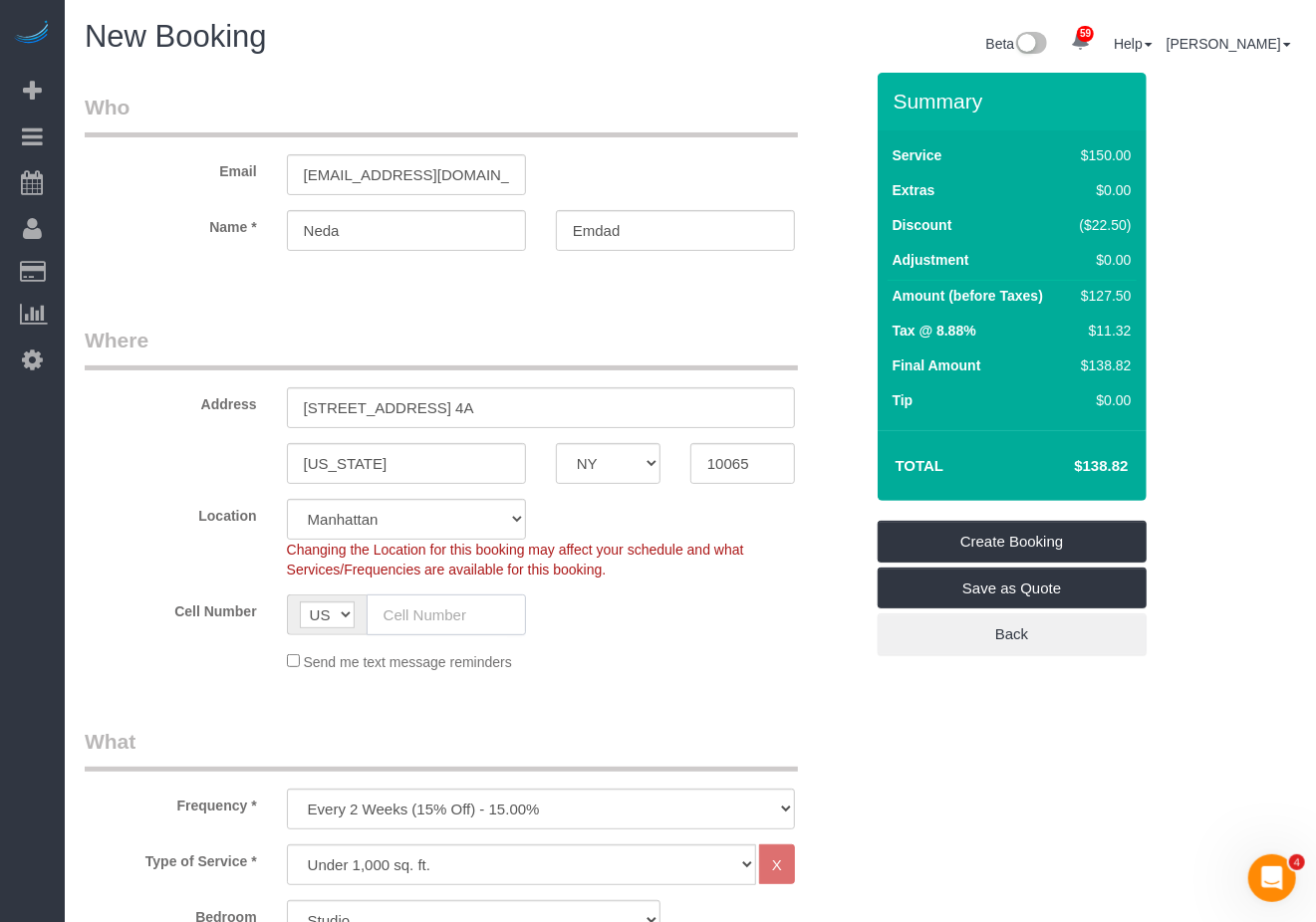 click 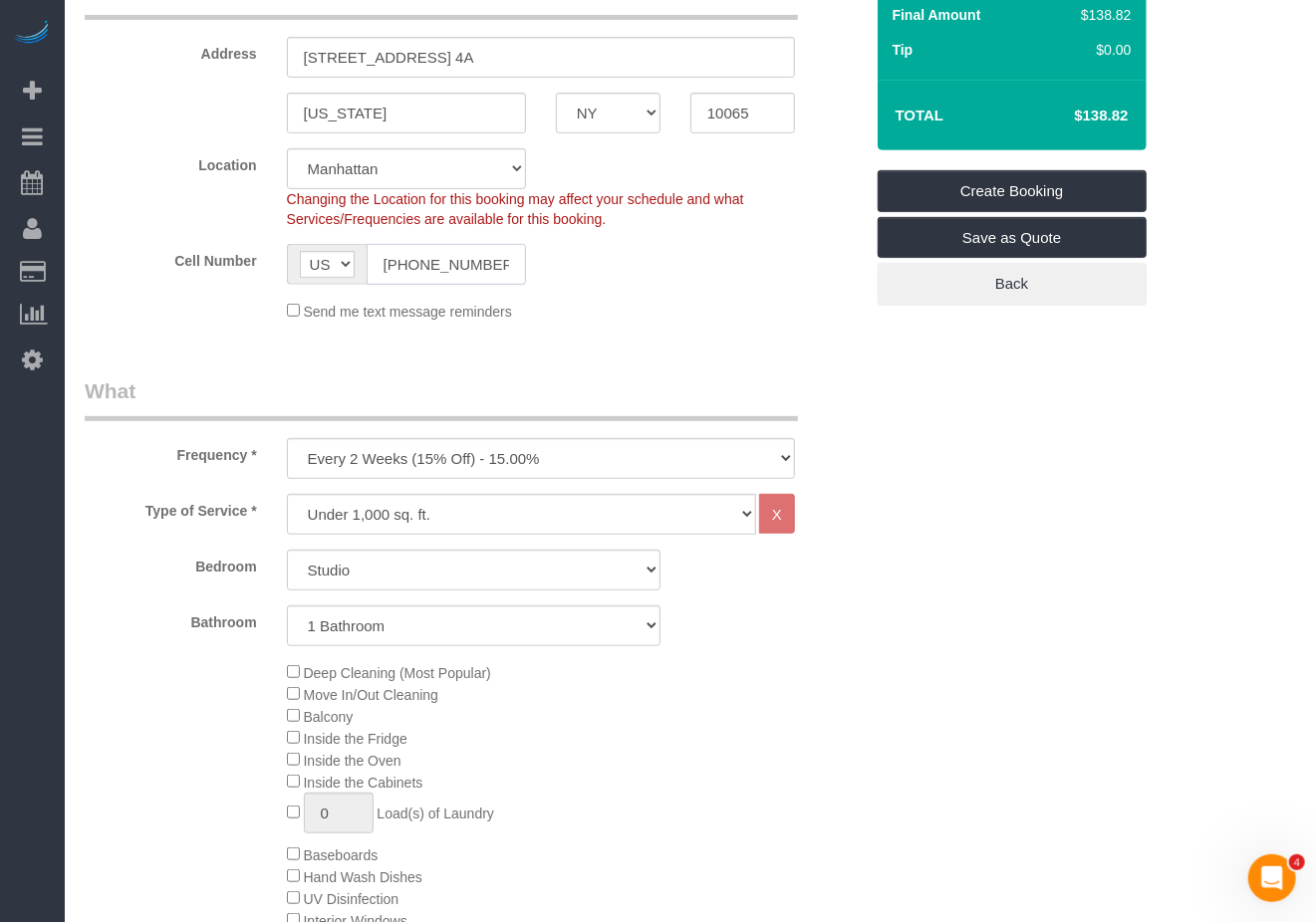 scroll, scrollTop: 398, scrollLeft: 0, axis: vertical 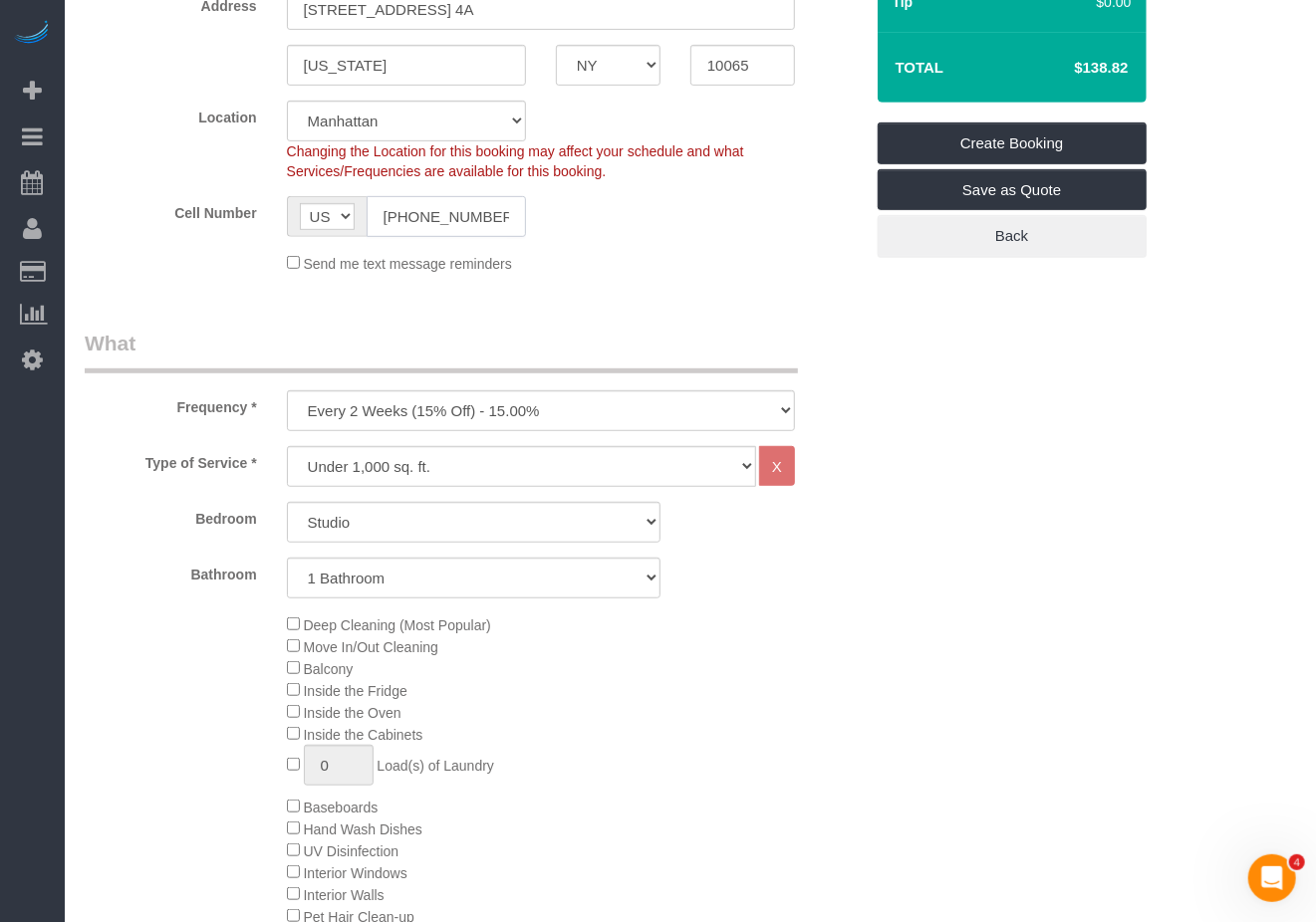 type on "(858) 900-4488" 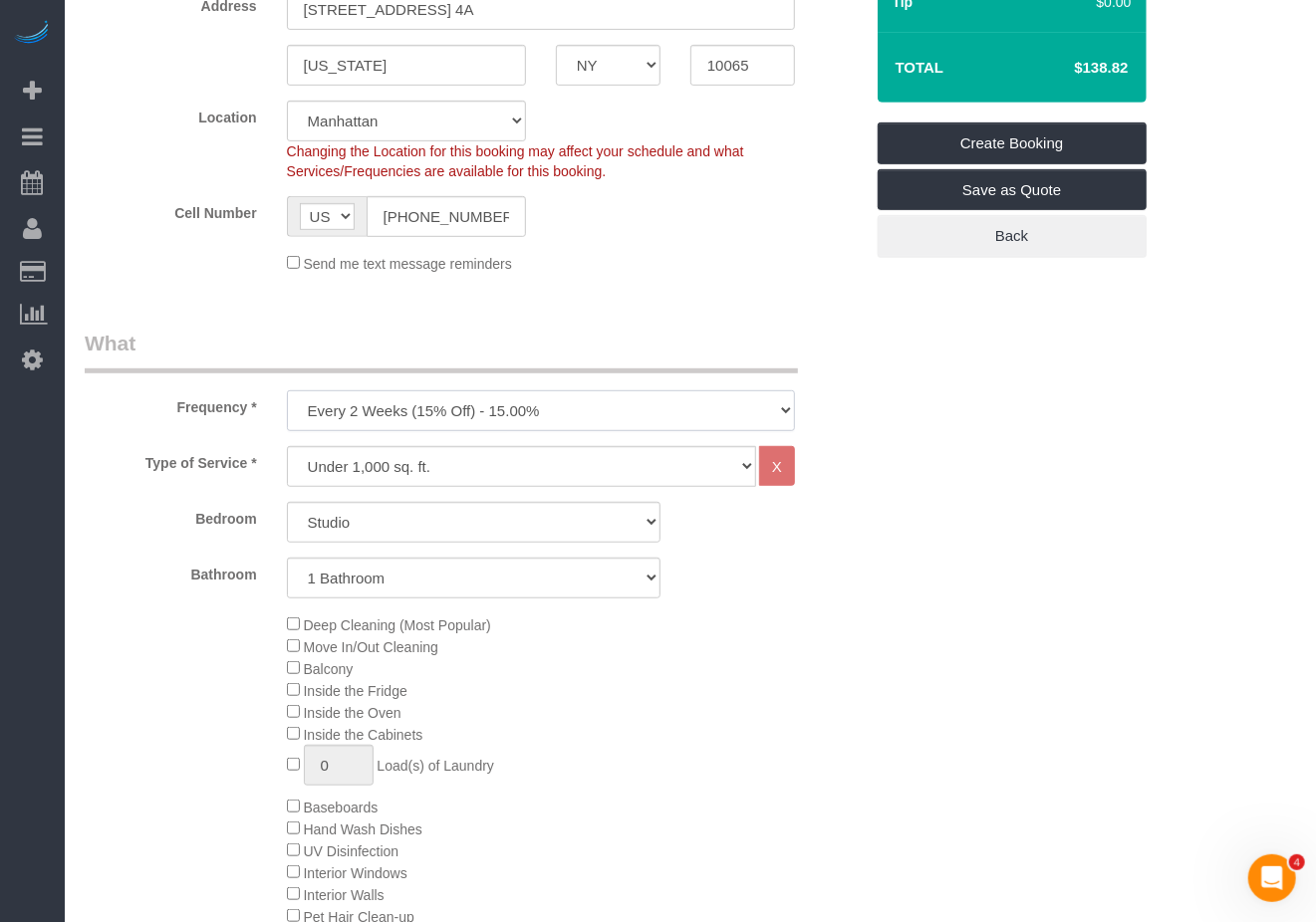 click on "One Time Weekly (20% Off) - 20.00% Every 2 Weeks (15% Off) - 15.00% Every 4 Weeks (10% Off) - 10.00%" at bounding box center (541, 410) 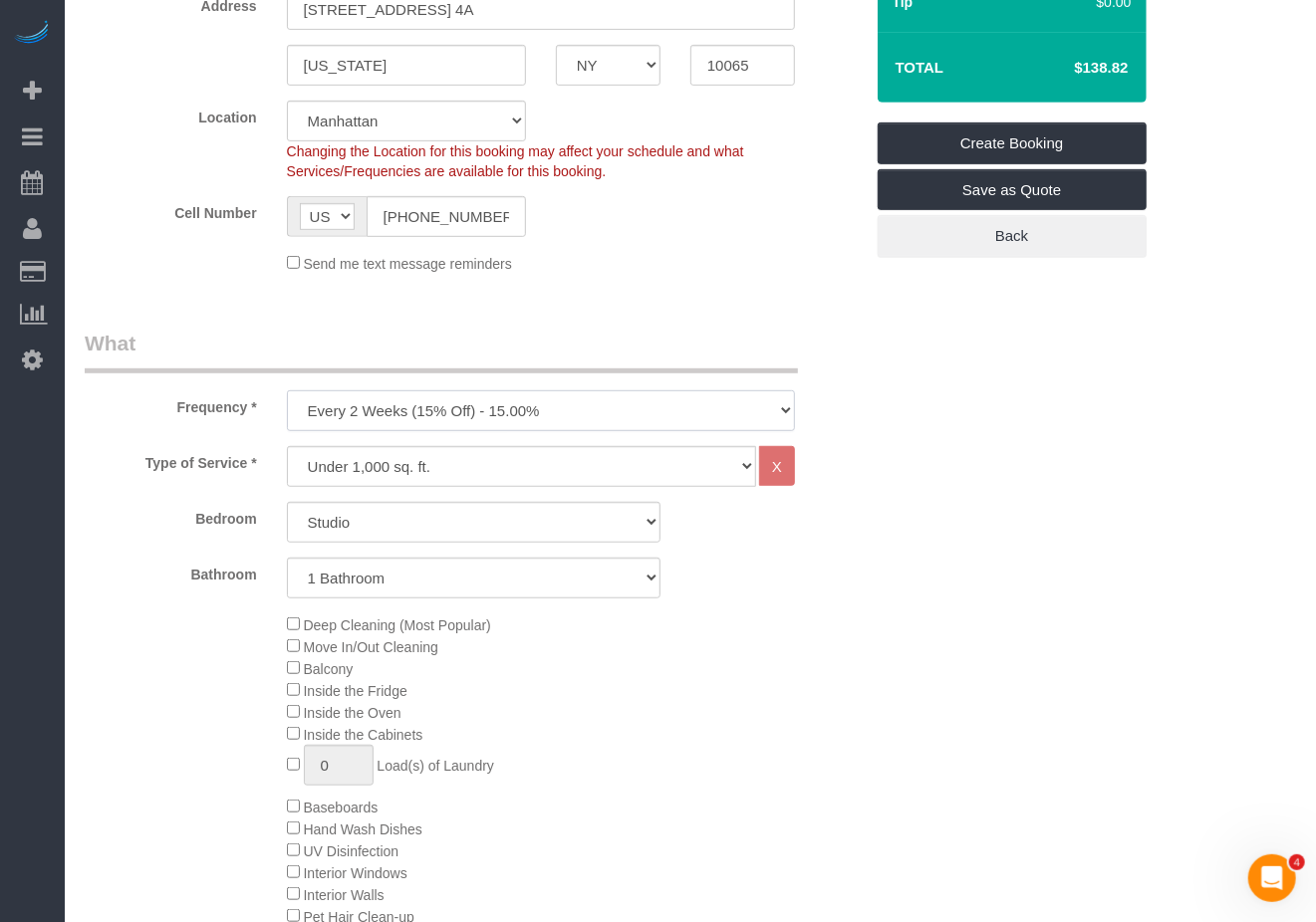 select on "object:1380" 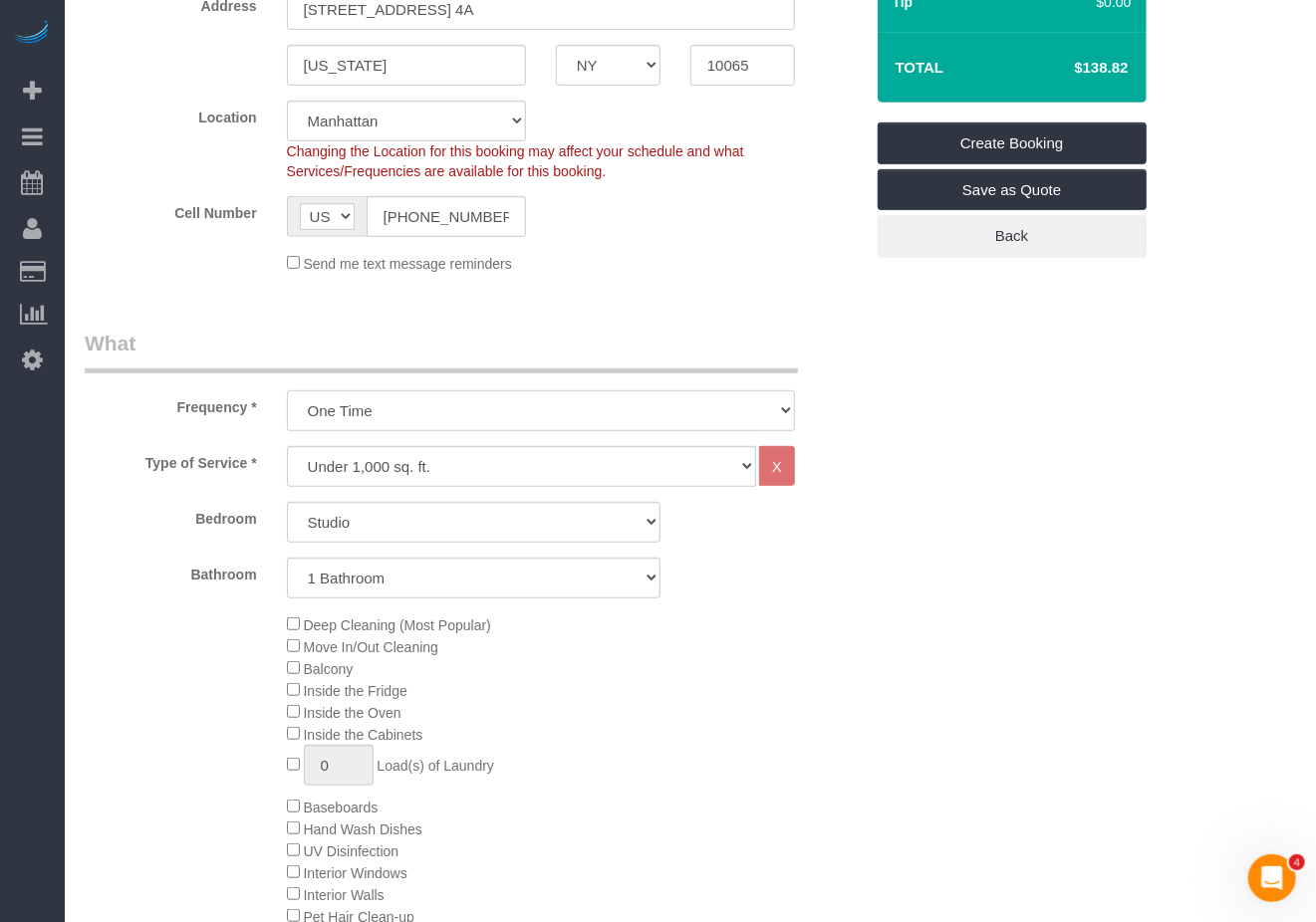 click on "One Time Weekly (20% Off) - 20.00% Every 2 Weeks (15% Off) - 15.00% Every 4 Weeks (10% Off) - 10.00%" at bounding box center [541, 410] 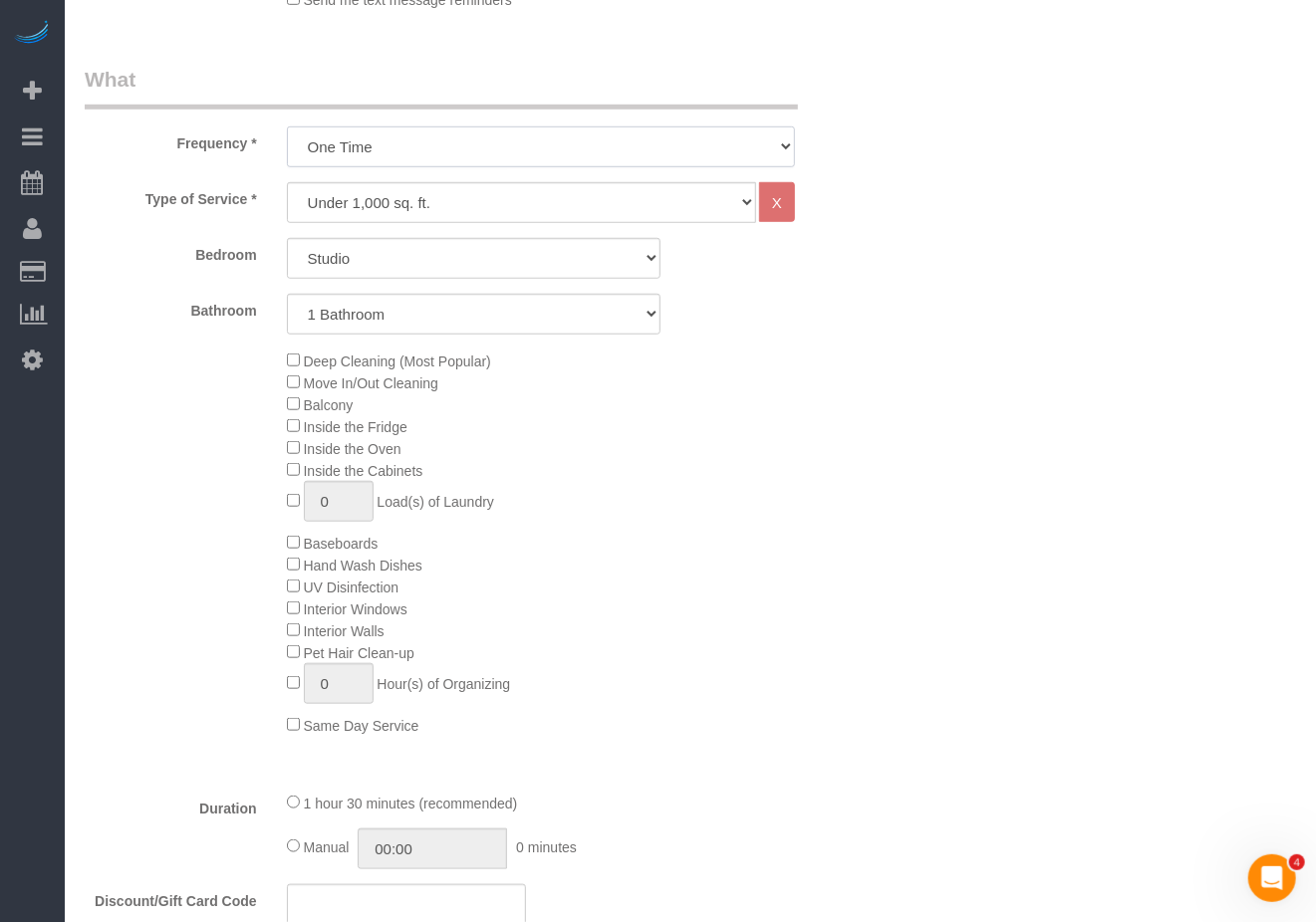 scroll, scrollTop: 663, scrollLeft: 0, axis: vertical 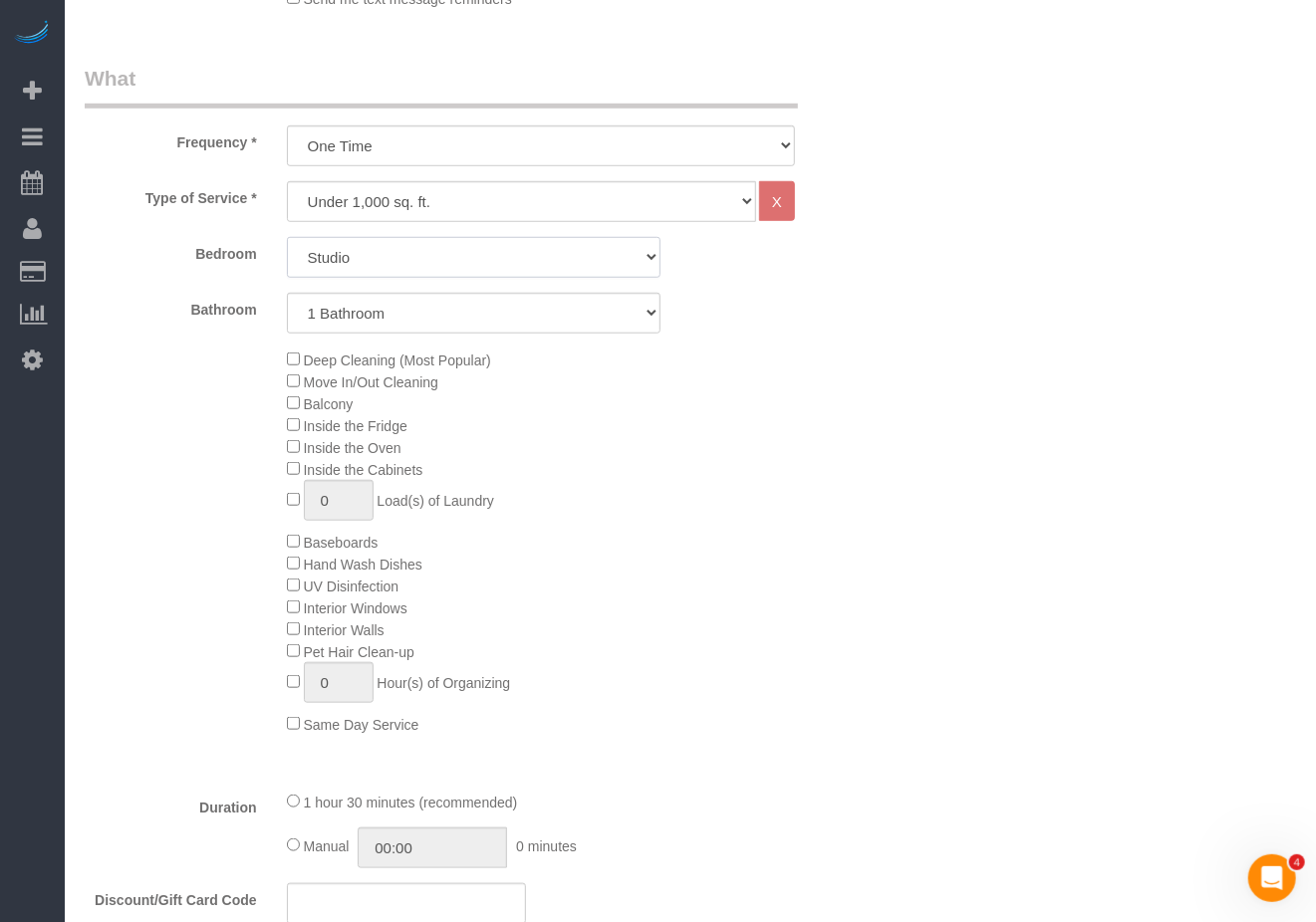 click on "Studio
1 Bedroom
2 Bedrooms
3 Bedrooms" 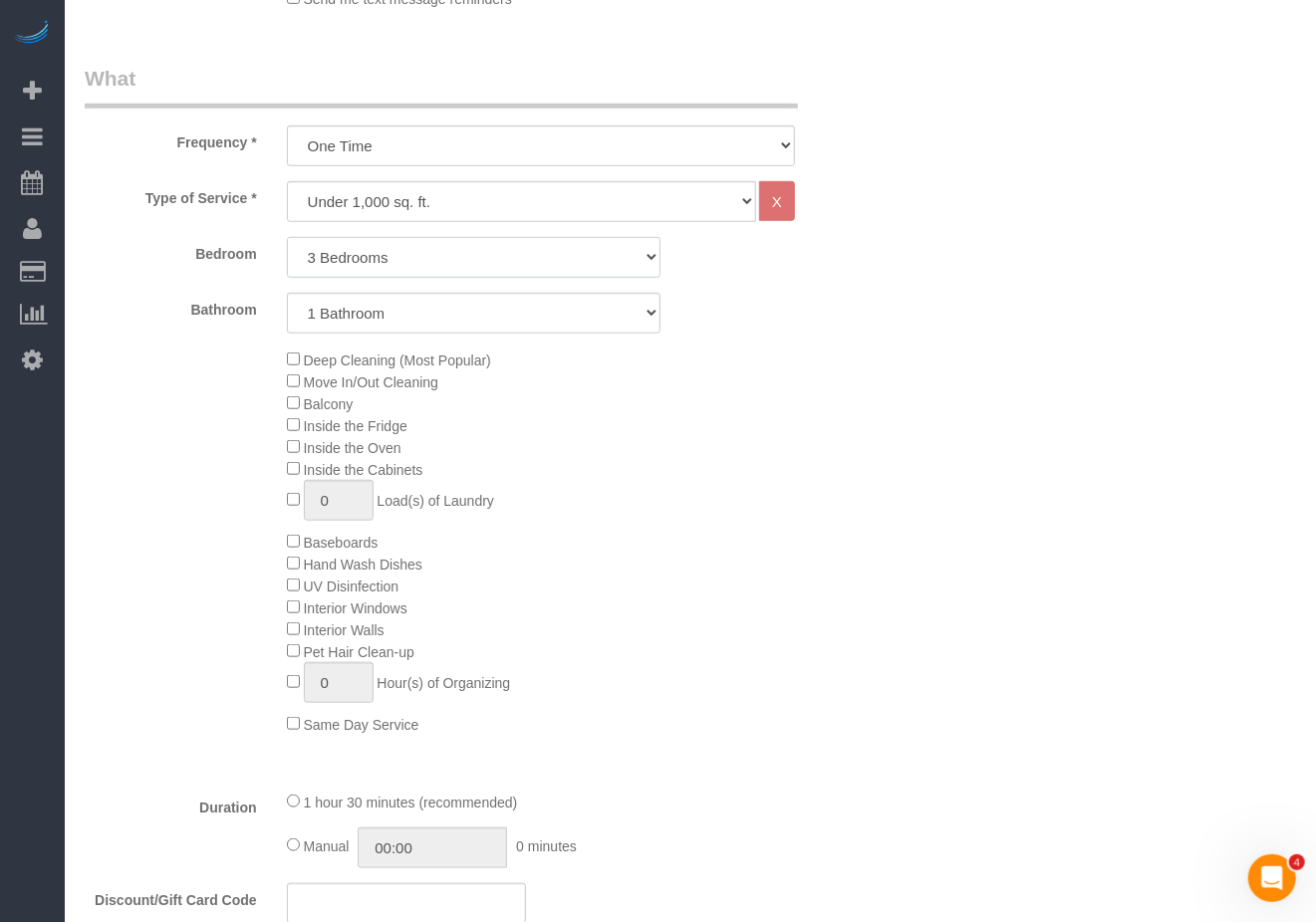 click on "Studio
1 Bedroom
2 Bedrooms
3 Bedrooms" 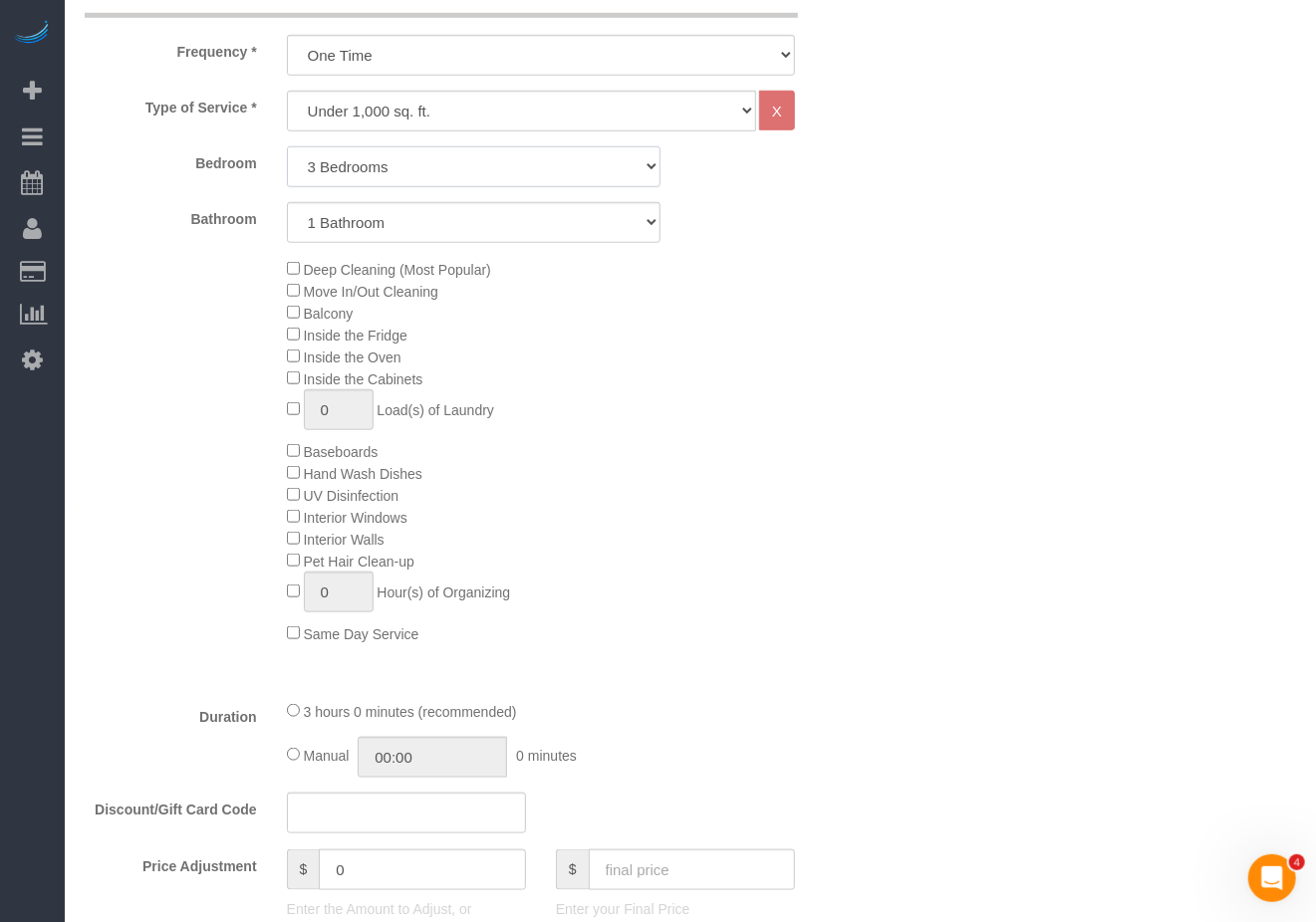 scroll, scrollTop: 797, scrollLeft: 0, axis: vertical 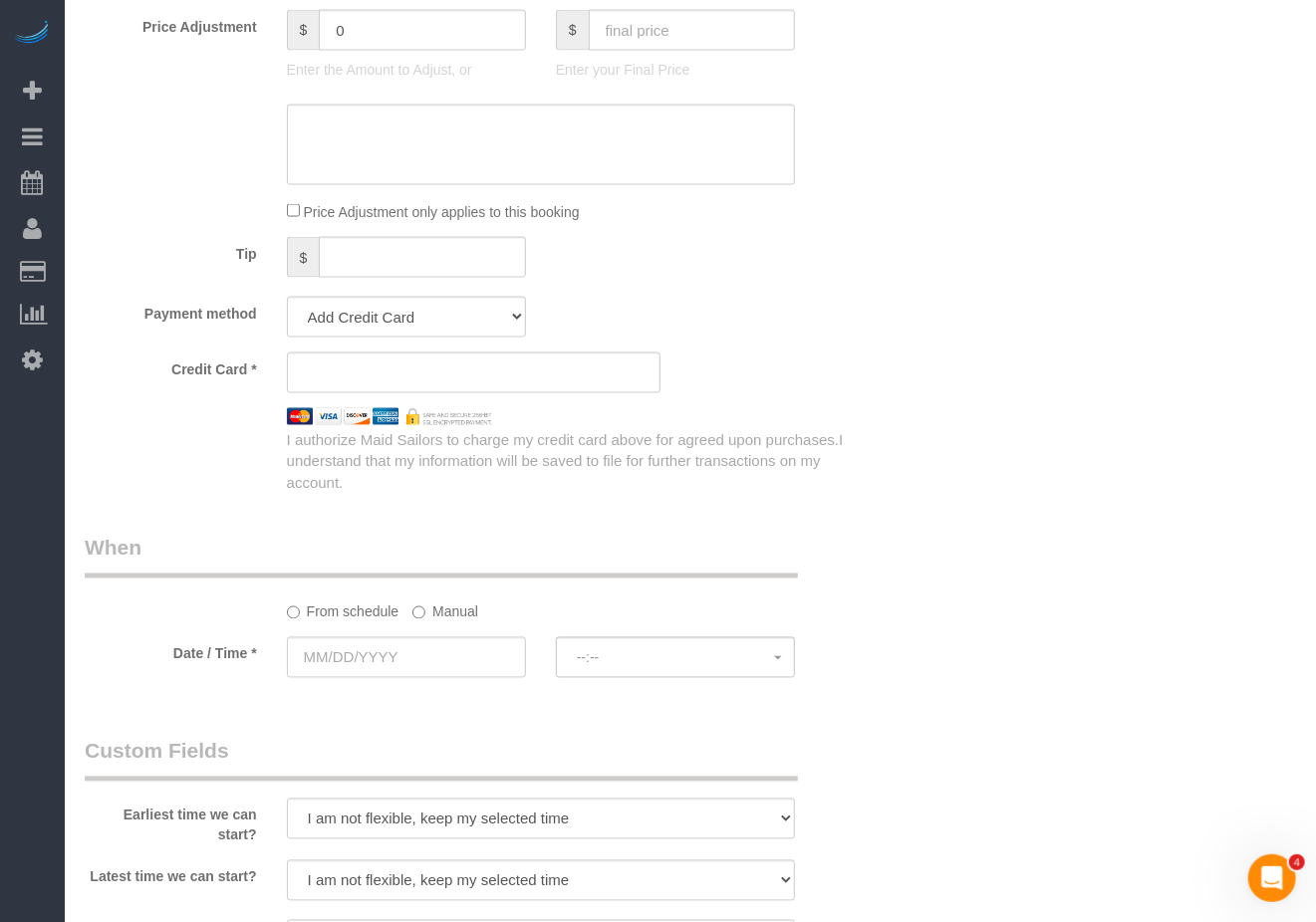 click on "Manual" 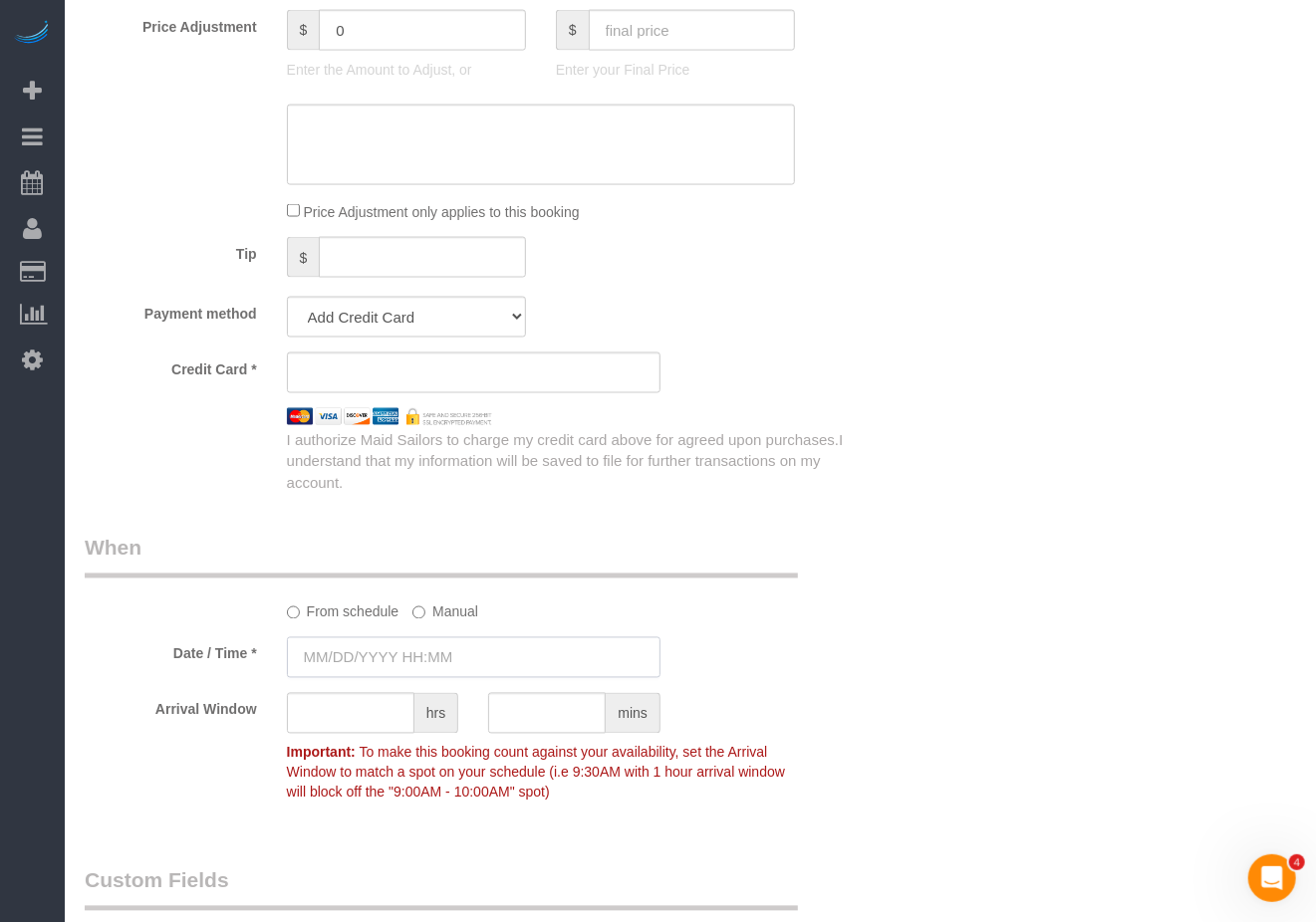 click at bounding box center [473, 657] 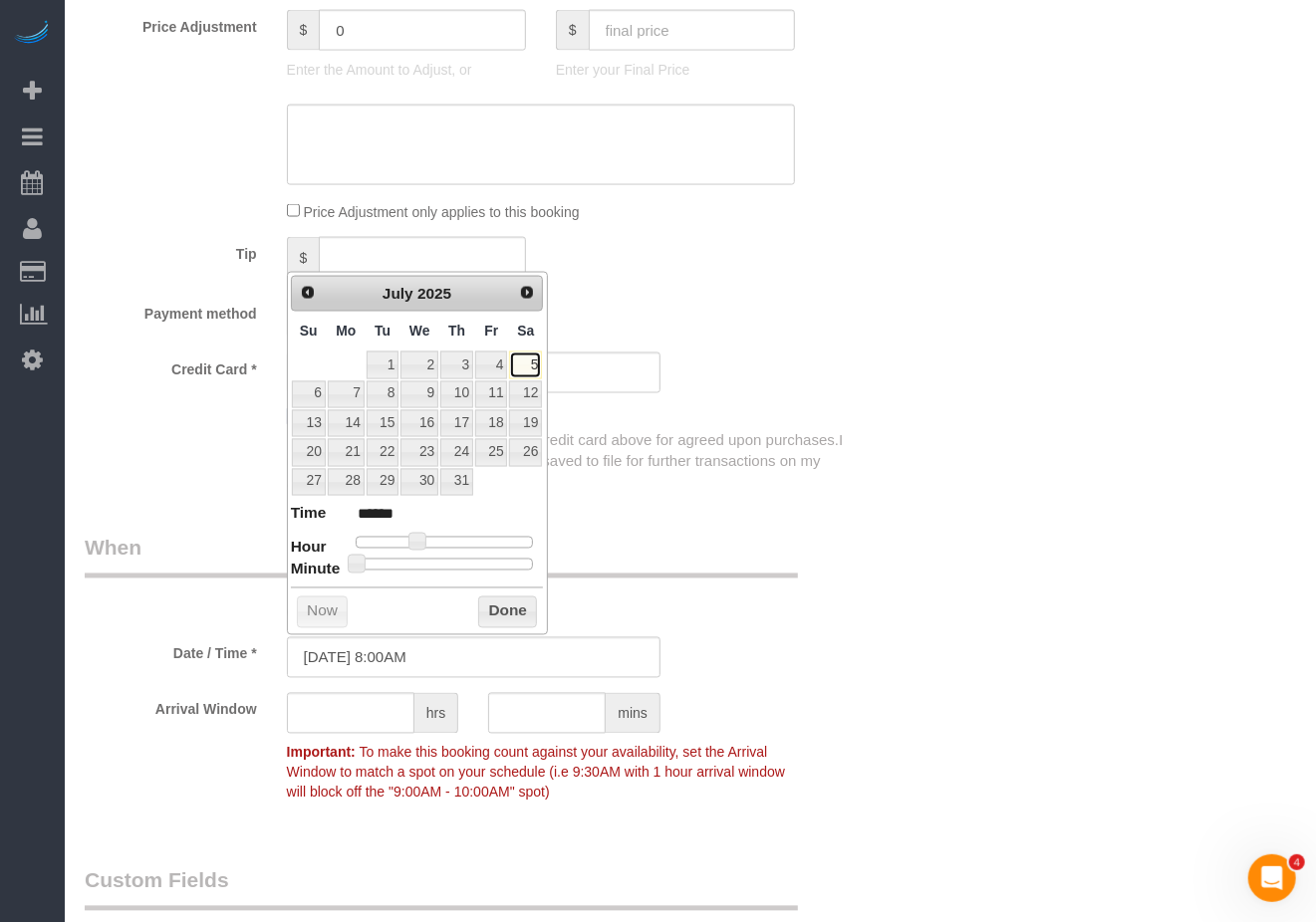 click on "5" at bounding box center (525, 364) 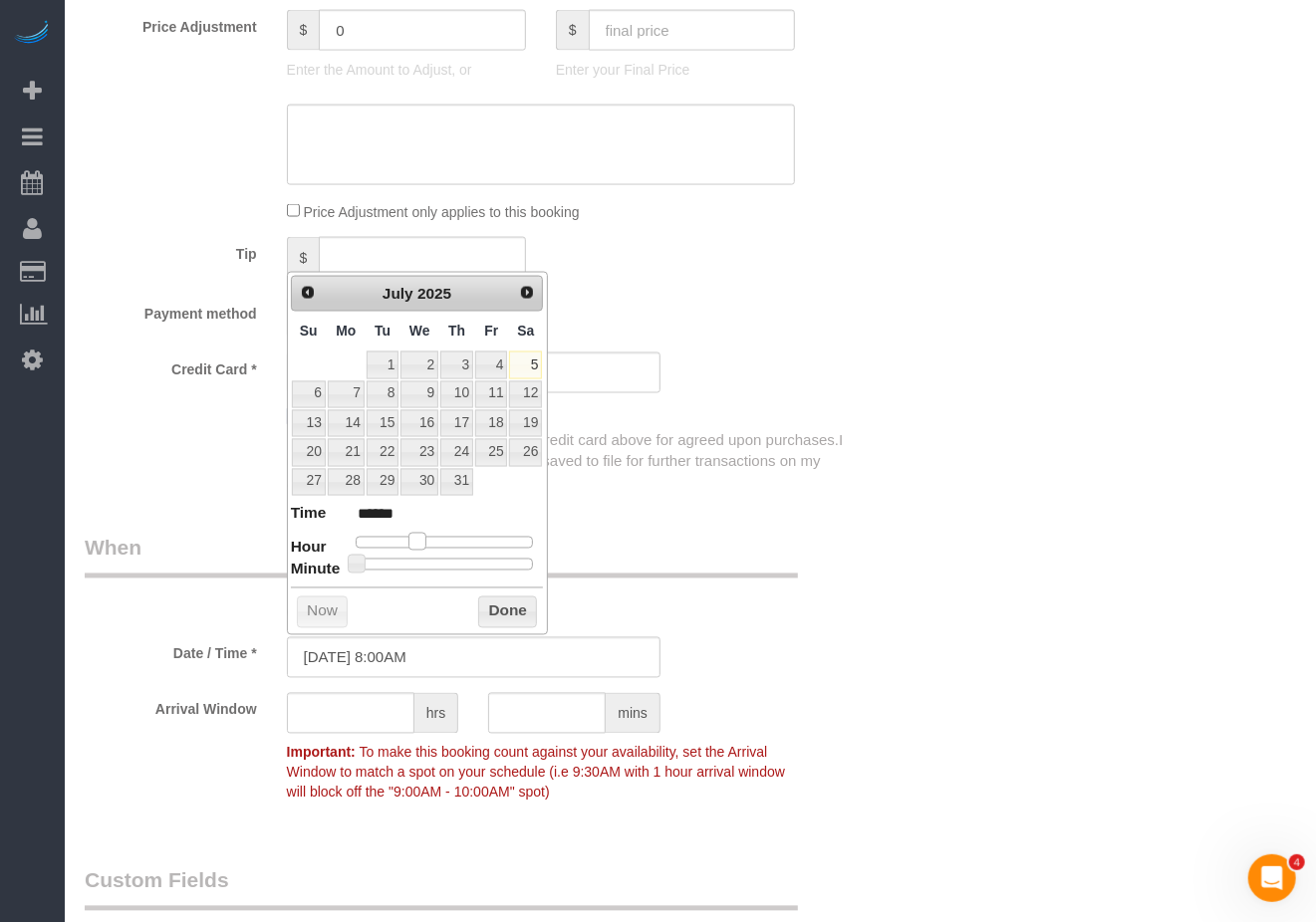 type on "07/05/2025 9:00AM" 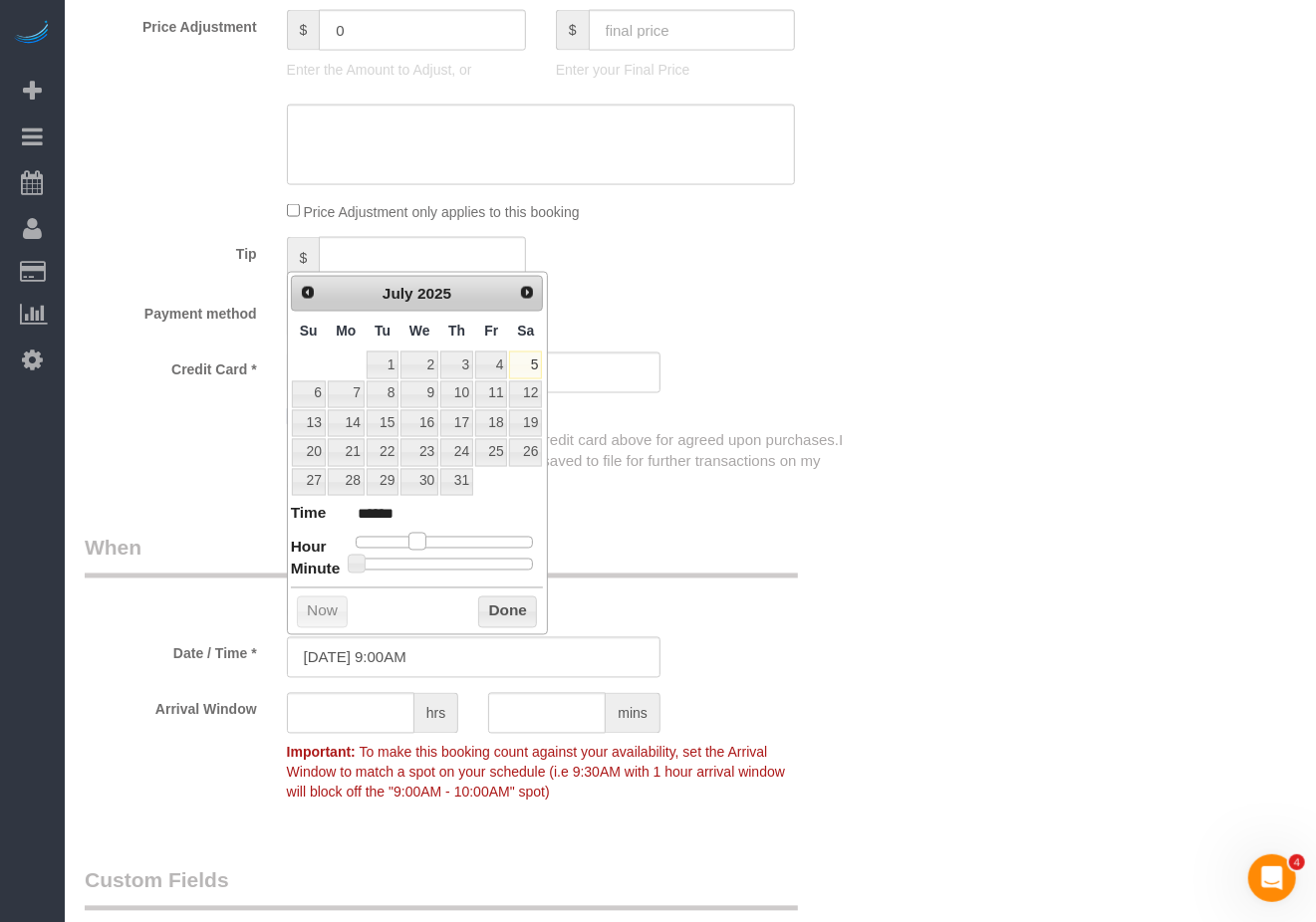 type on "07/05/2025 10:00AM" 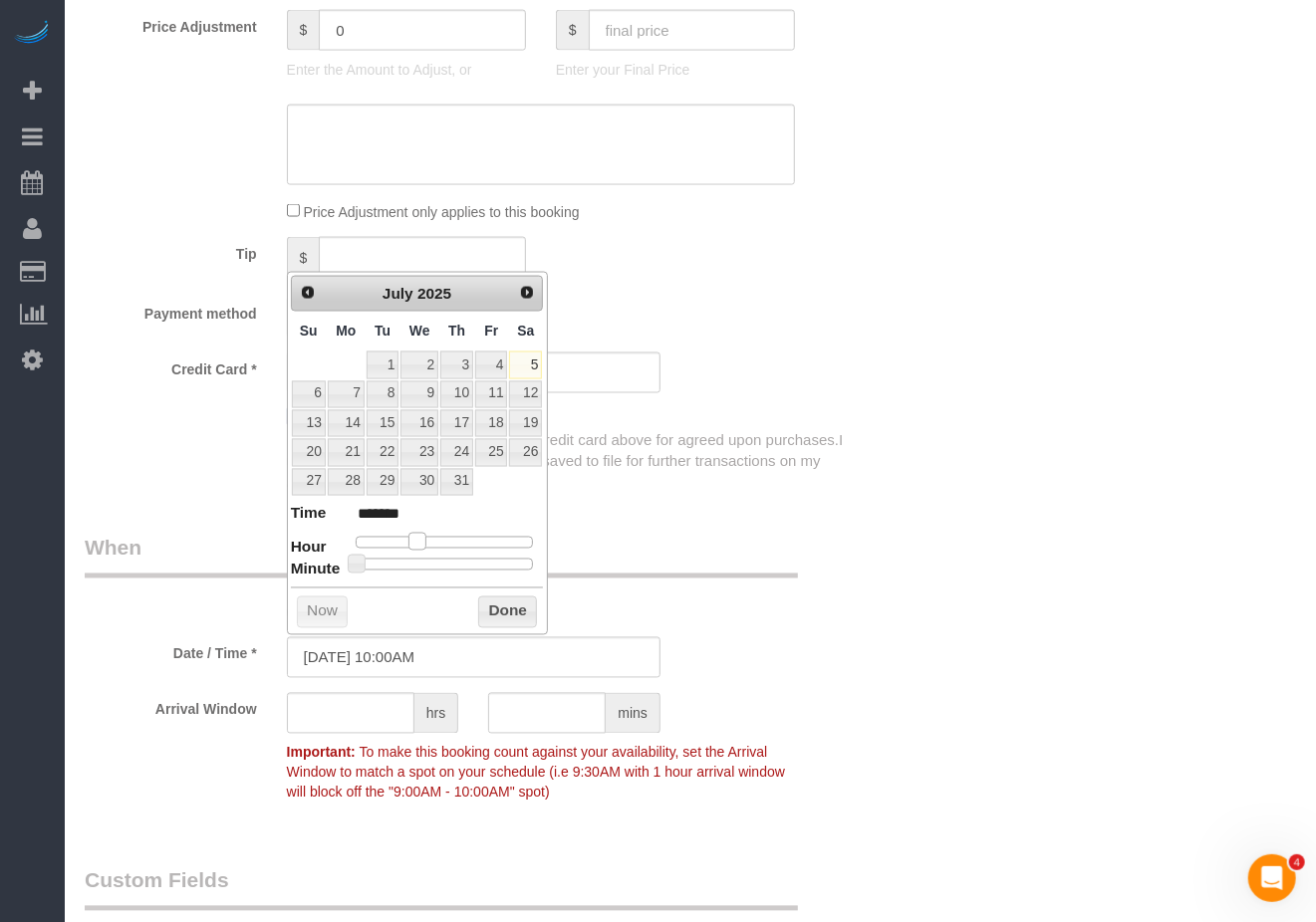 type on "07/05/2025 11:00AM" 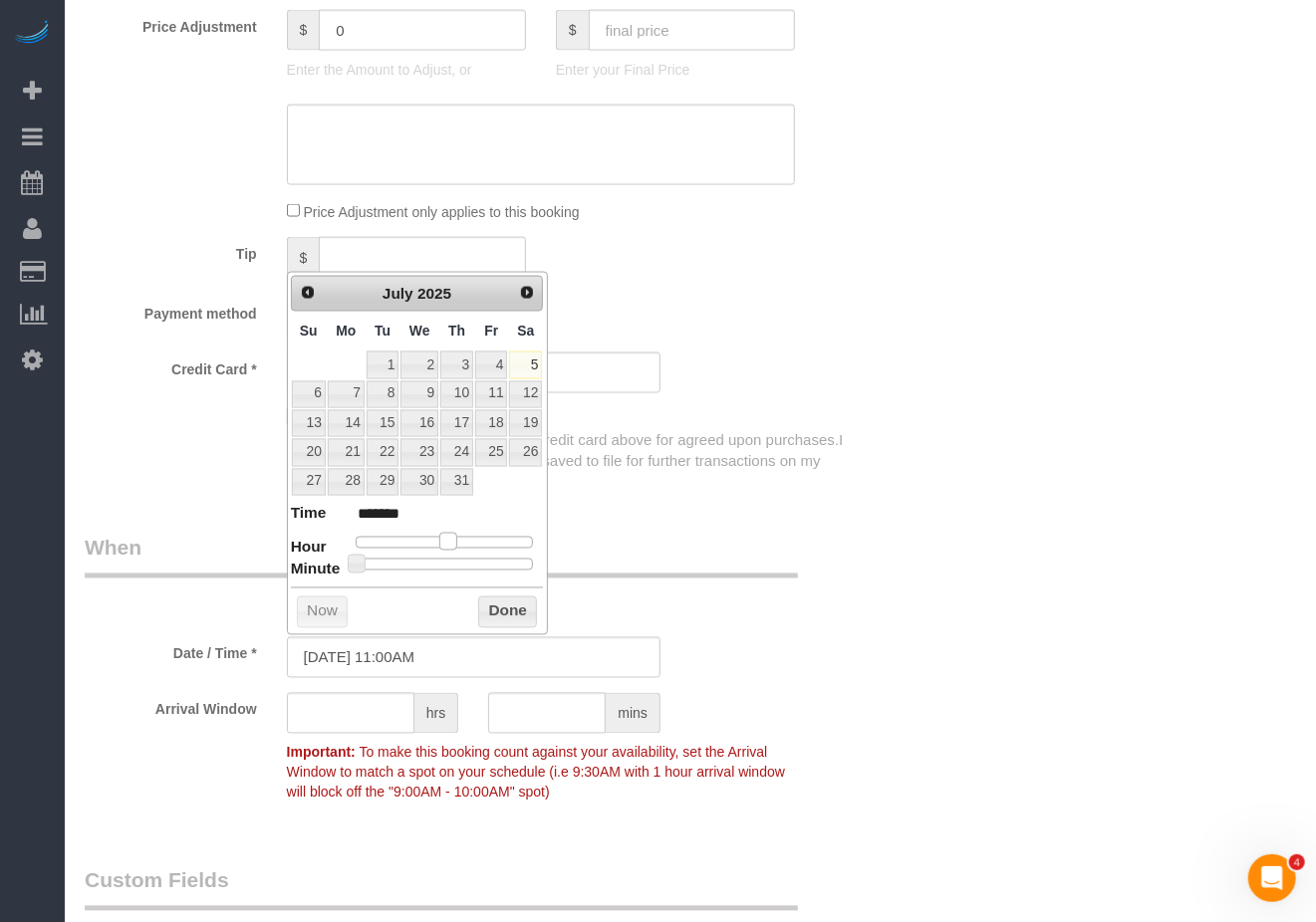 type on "07/05/2025 12:00PM" 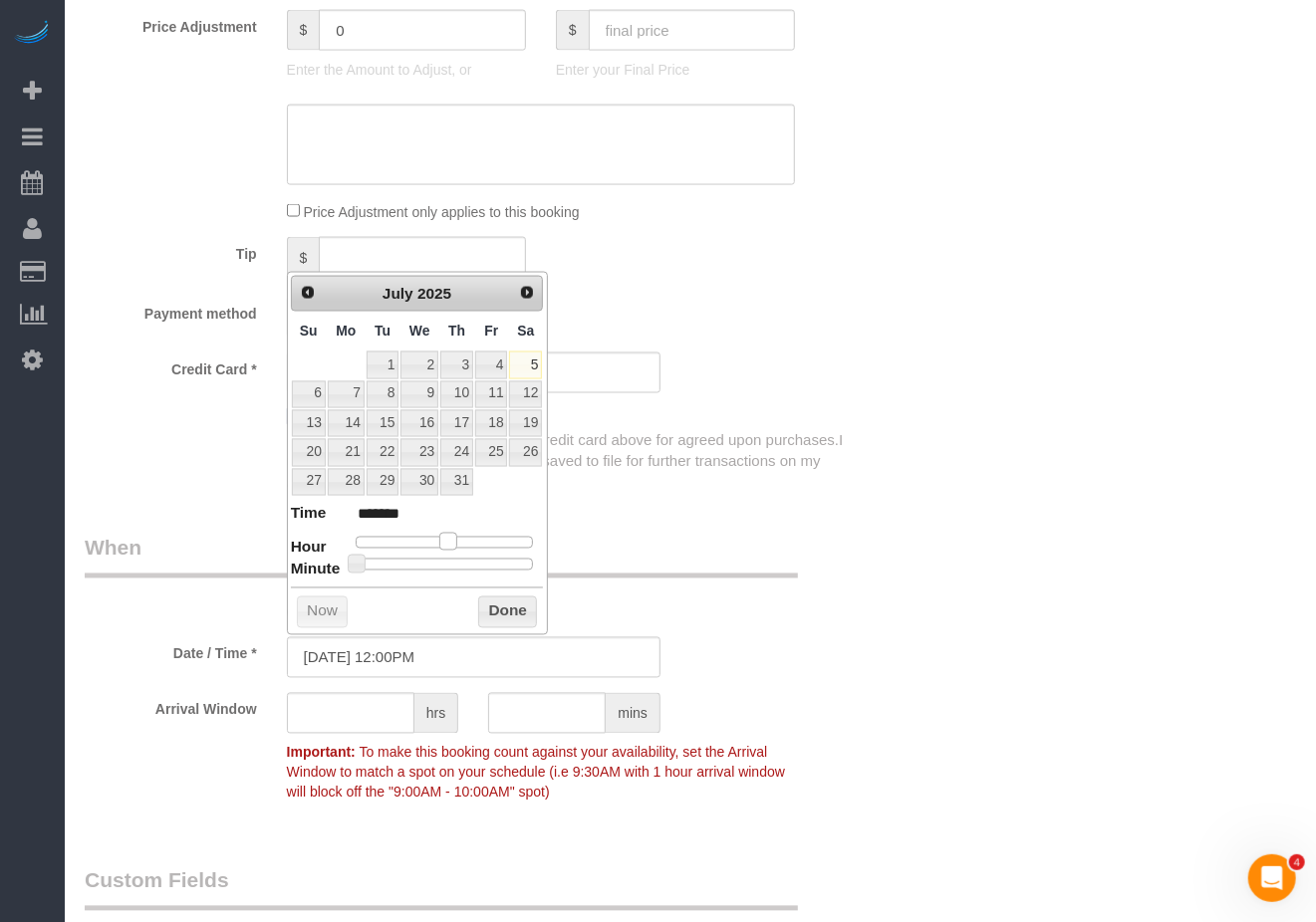 type on "07/05/2025 1:00PM" 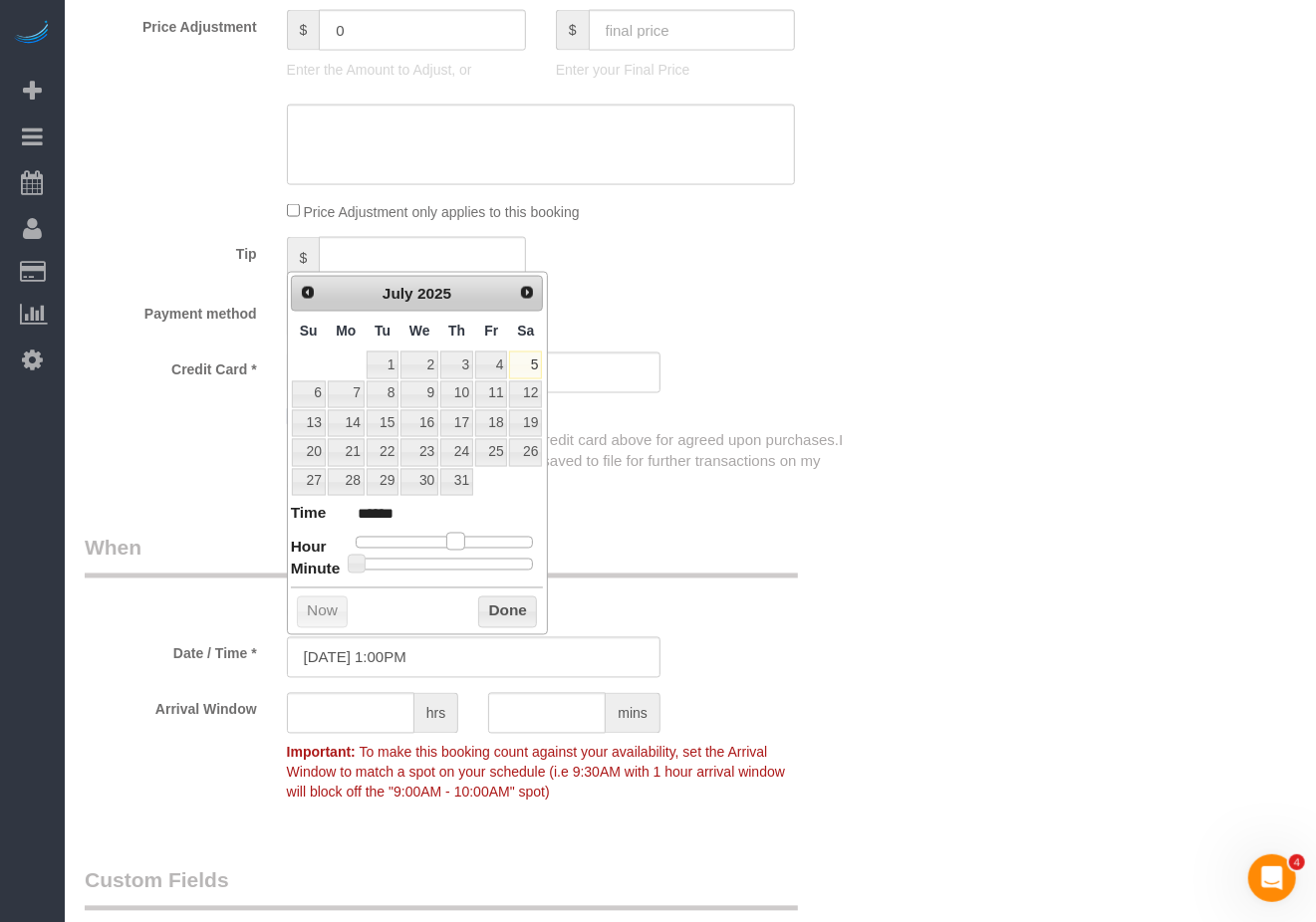 drag, startPoint x: 418, startPoint y: 547, endPoint x: 458, endPoint y: 550, distance: 40.112342 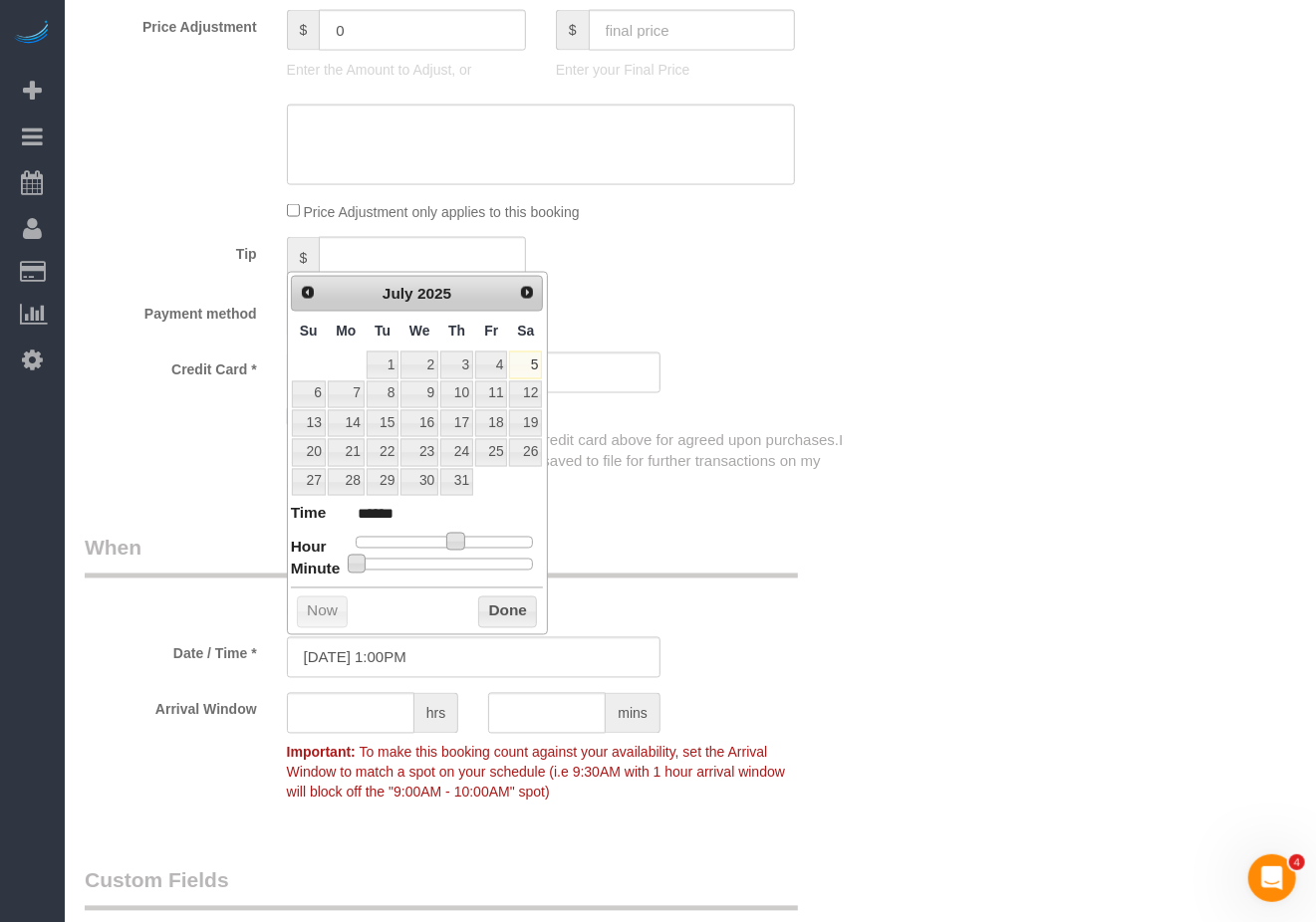type on "07/05/2025 1:05PM" 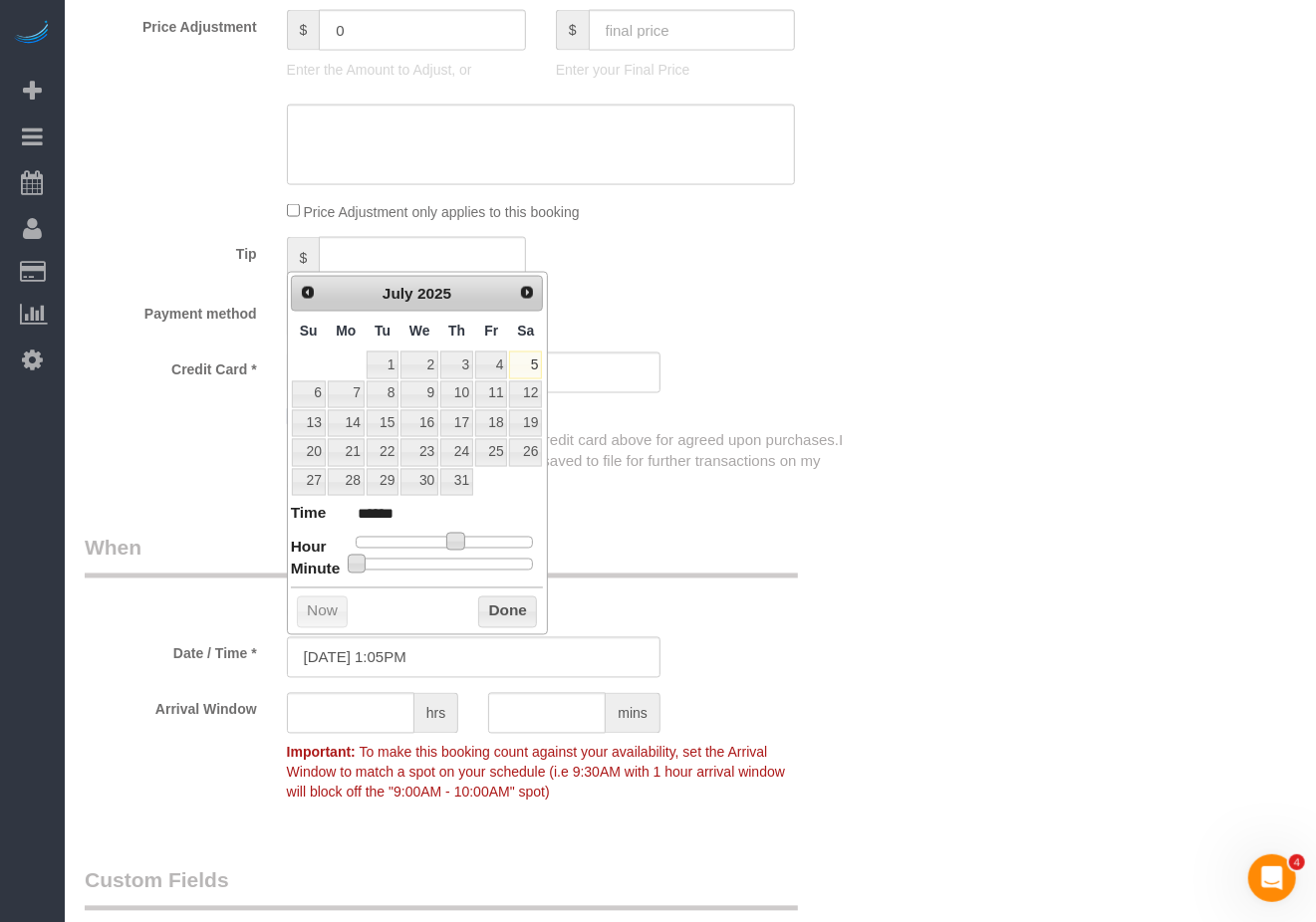 type on "07/05/2025 1:10PM" 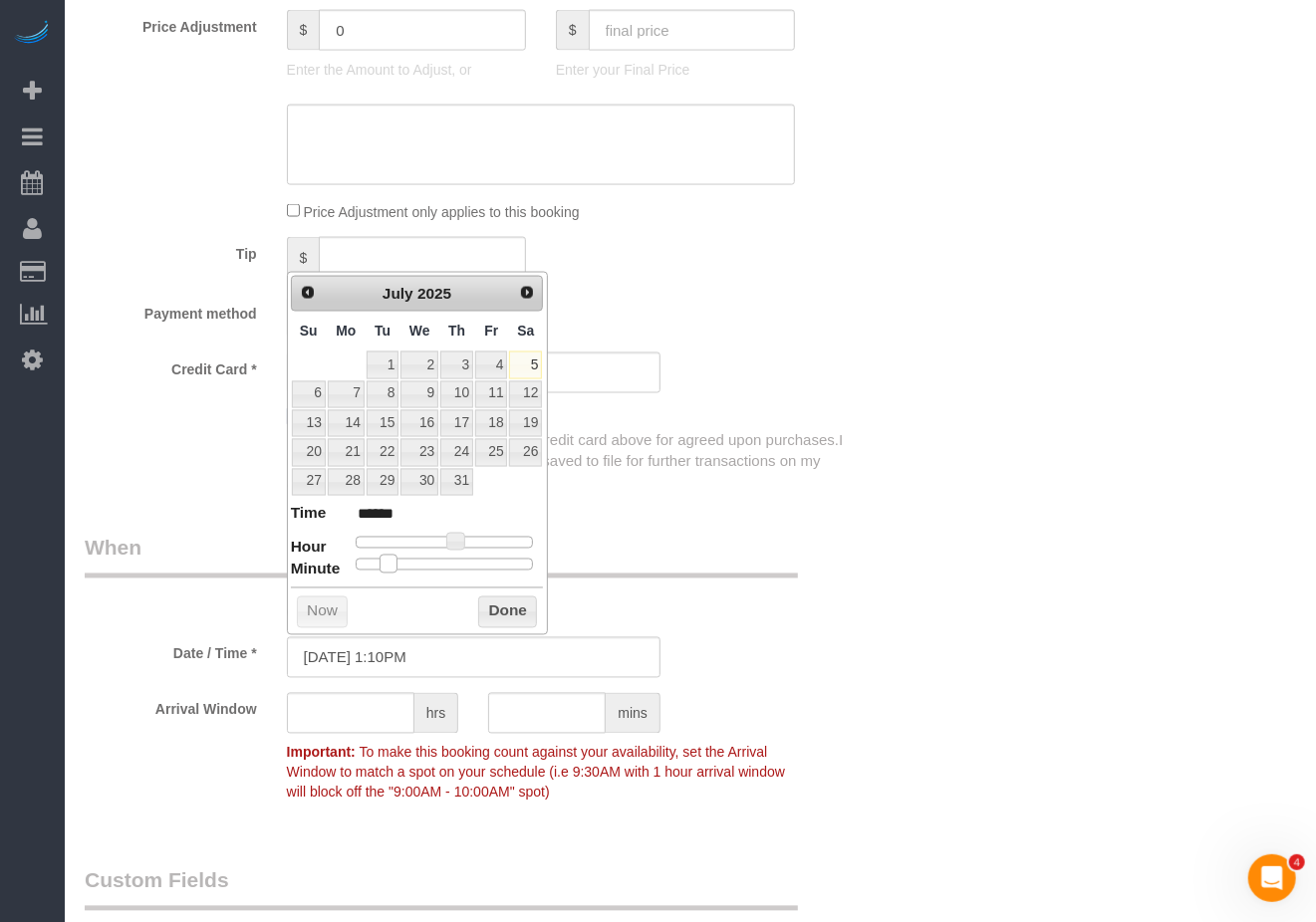 type on "07/05/2025 1:15PM" 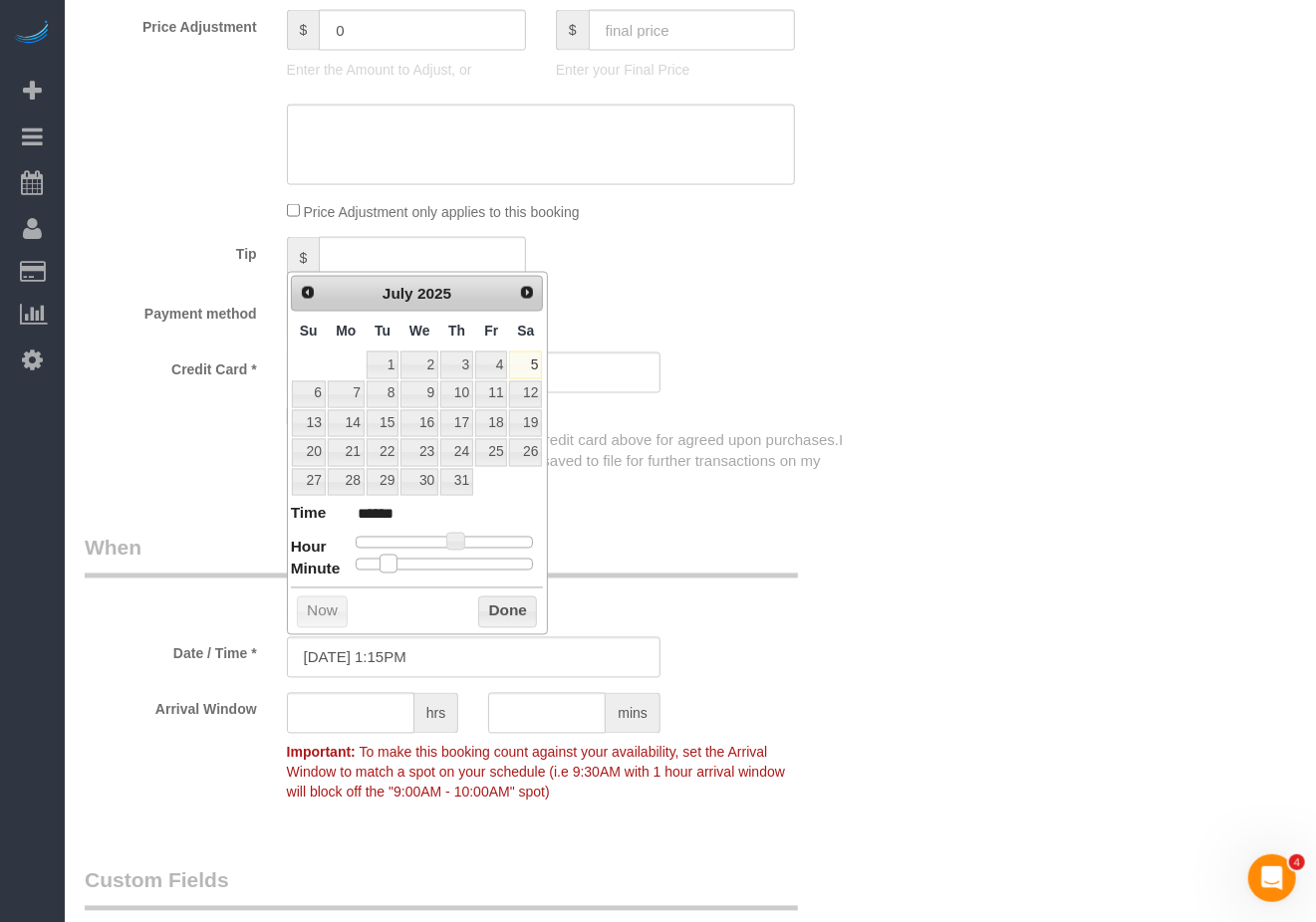 type on "07/05/2025 1:20PM" 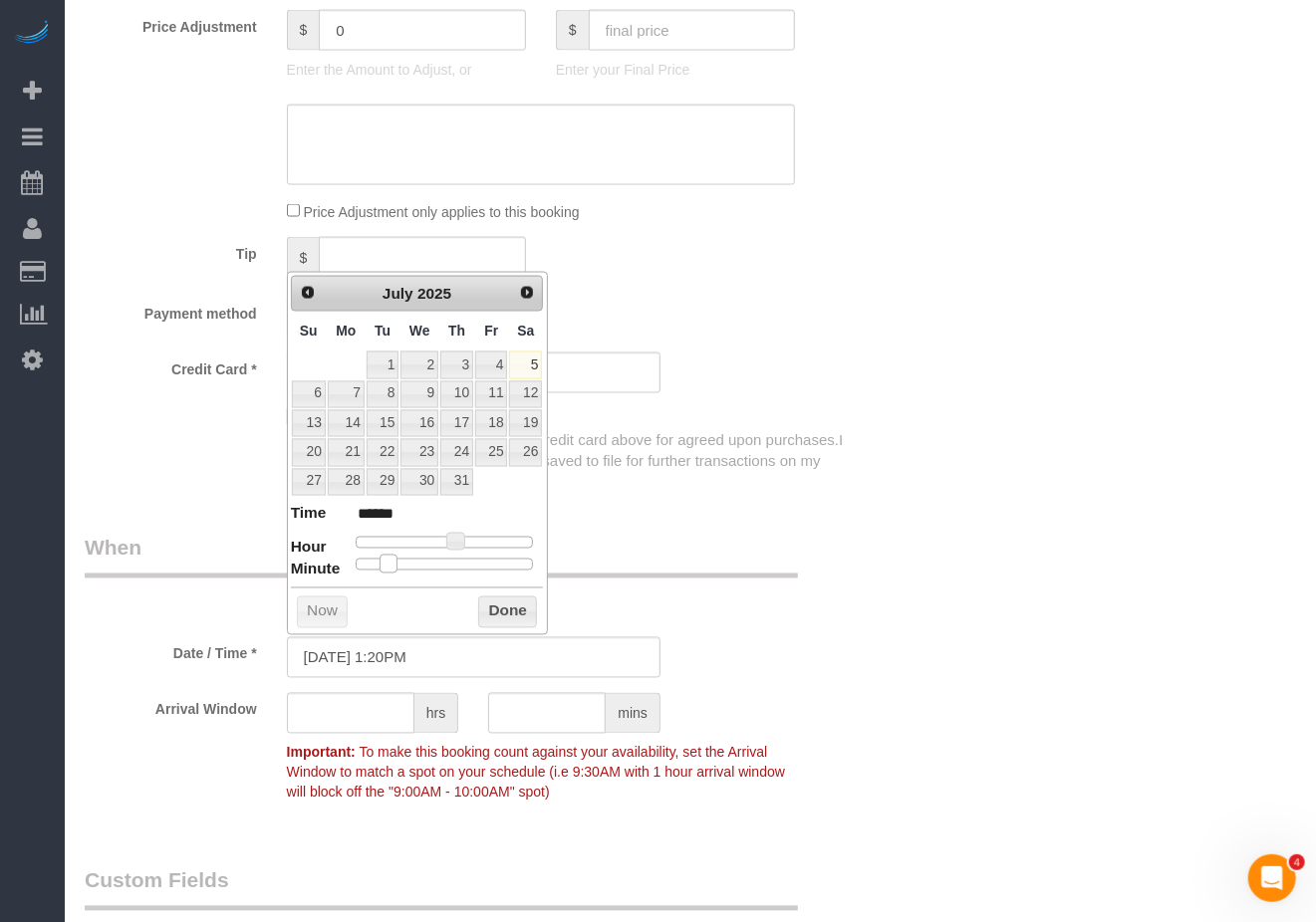 type on "07/05/2025 1:25PM" 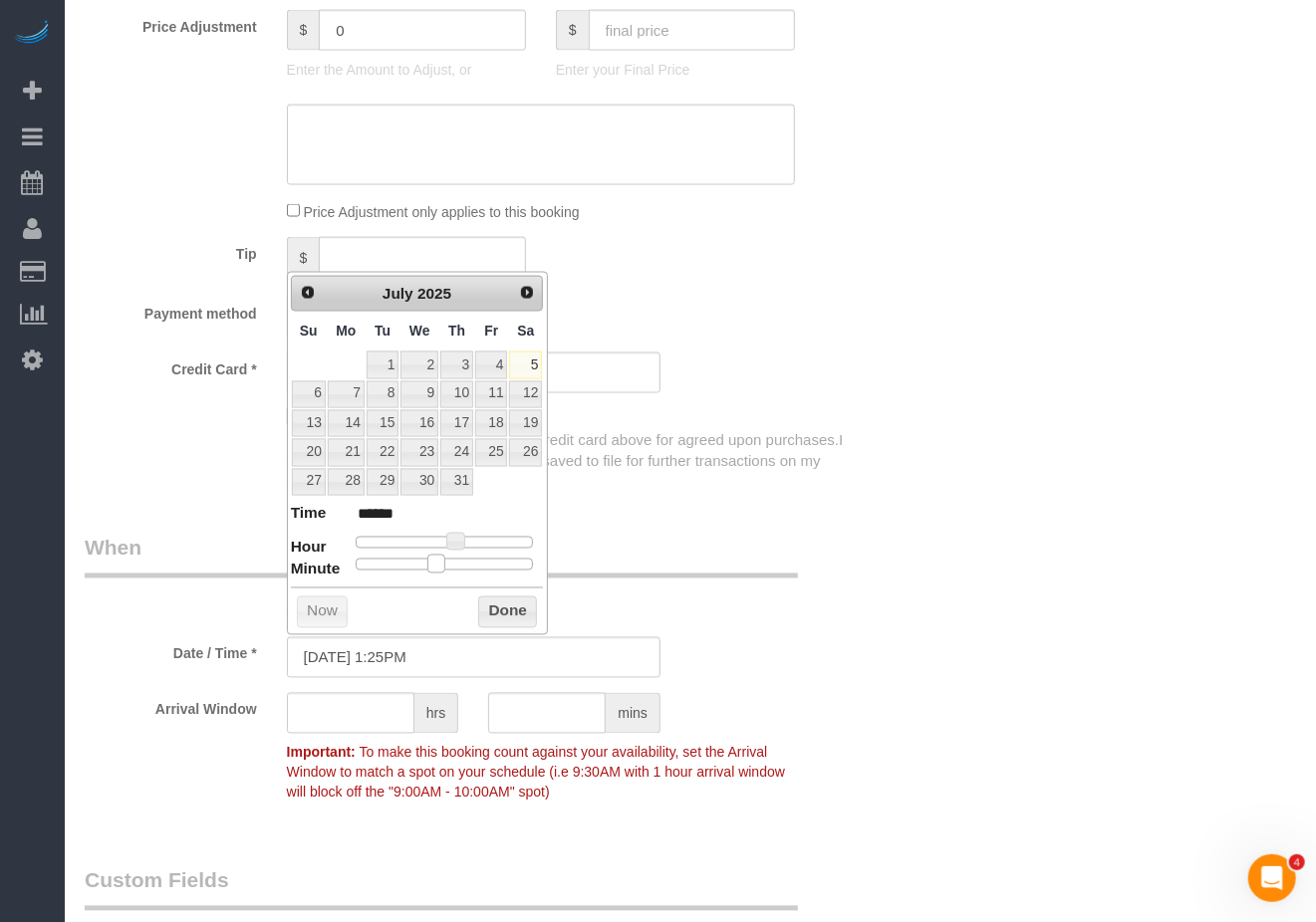 type on "07/05/2025 1:30PM" 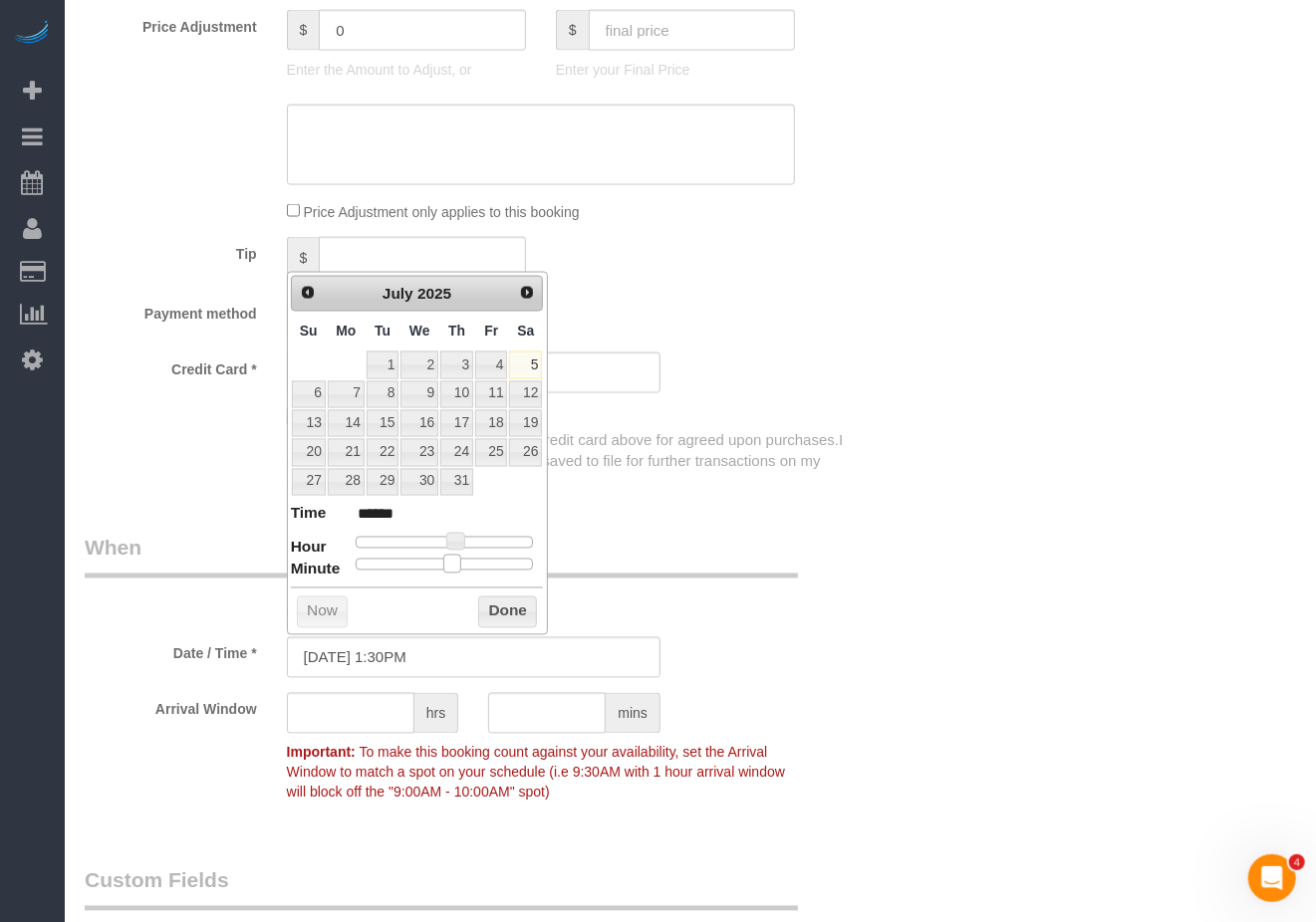 drag, startPoint x: 349, startPoint y: 570, endPoint x: 448, endPoint y: 562, distance: 99.32271 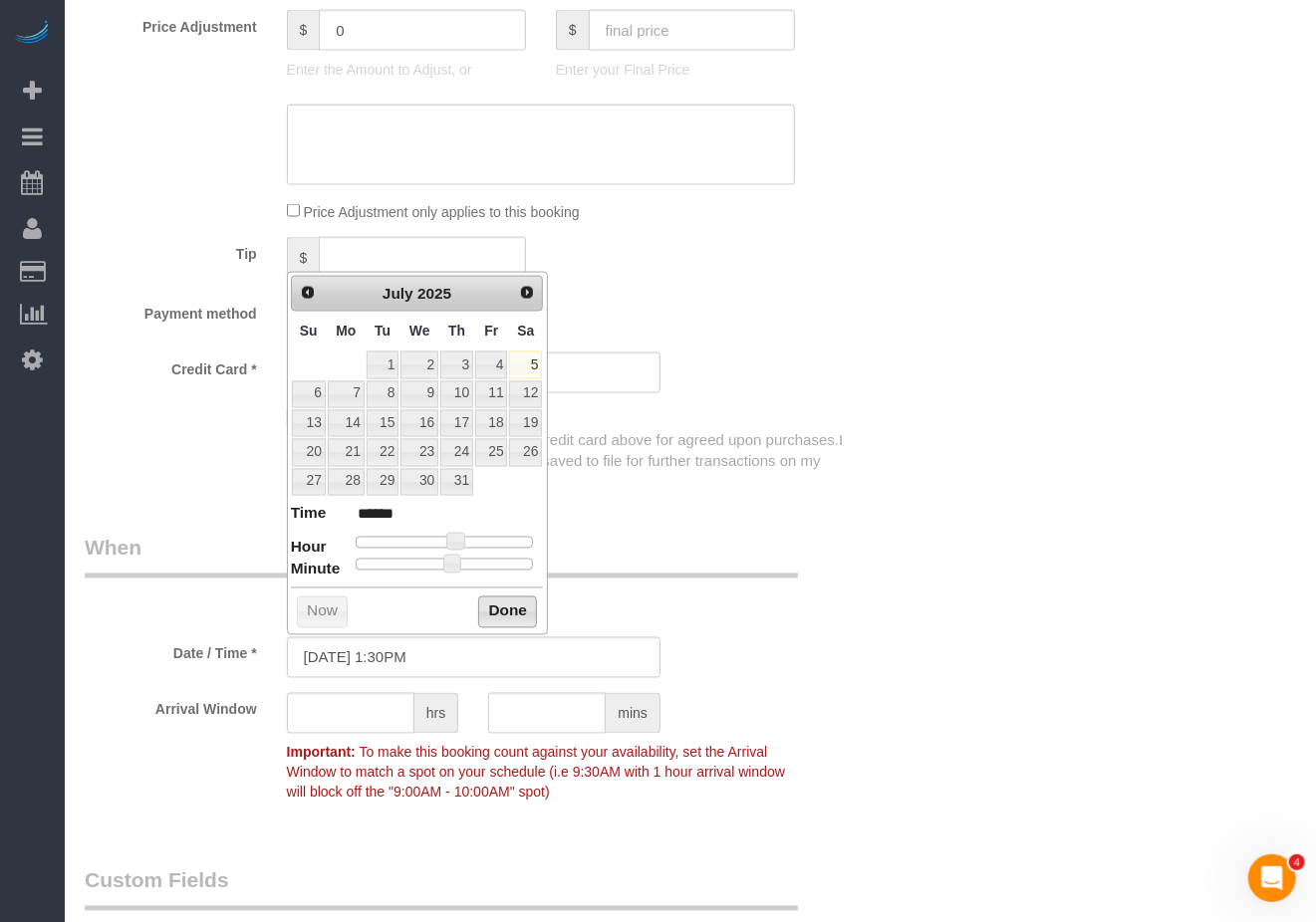 click on "Done" at bounding box center [507, 612] 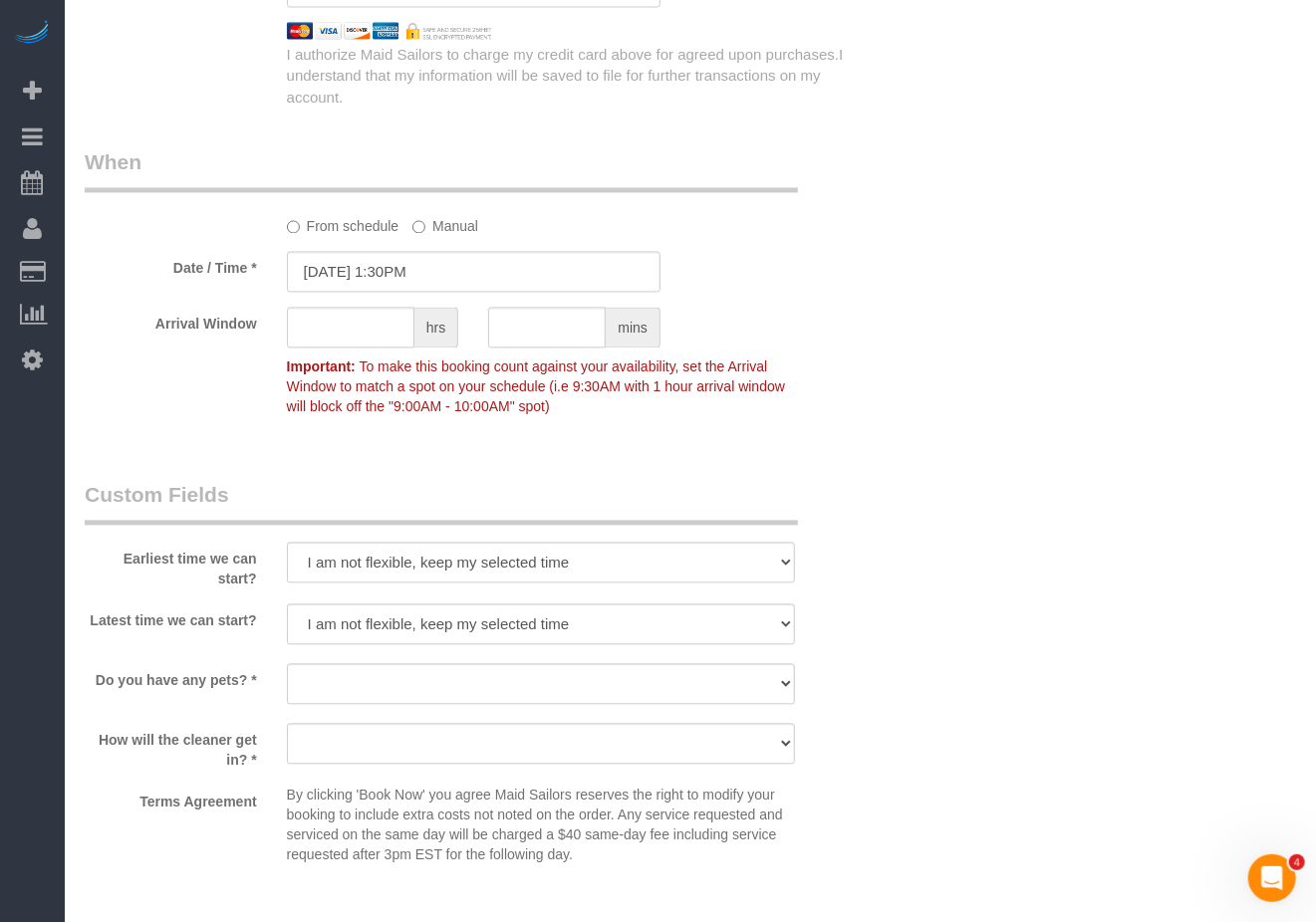 scroll, scrollTop: 1991, scrollLeft: 0, axis: vertical 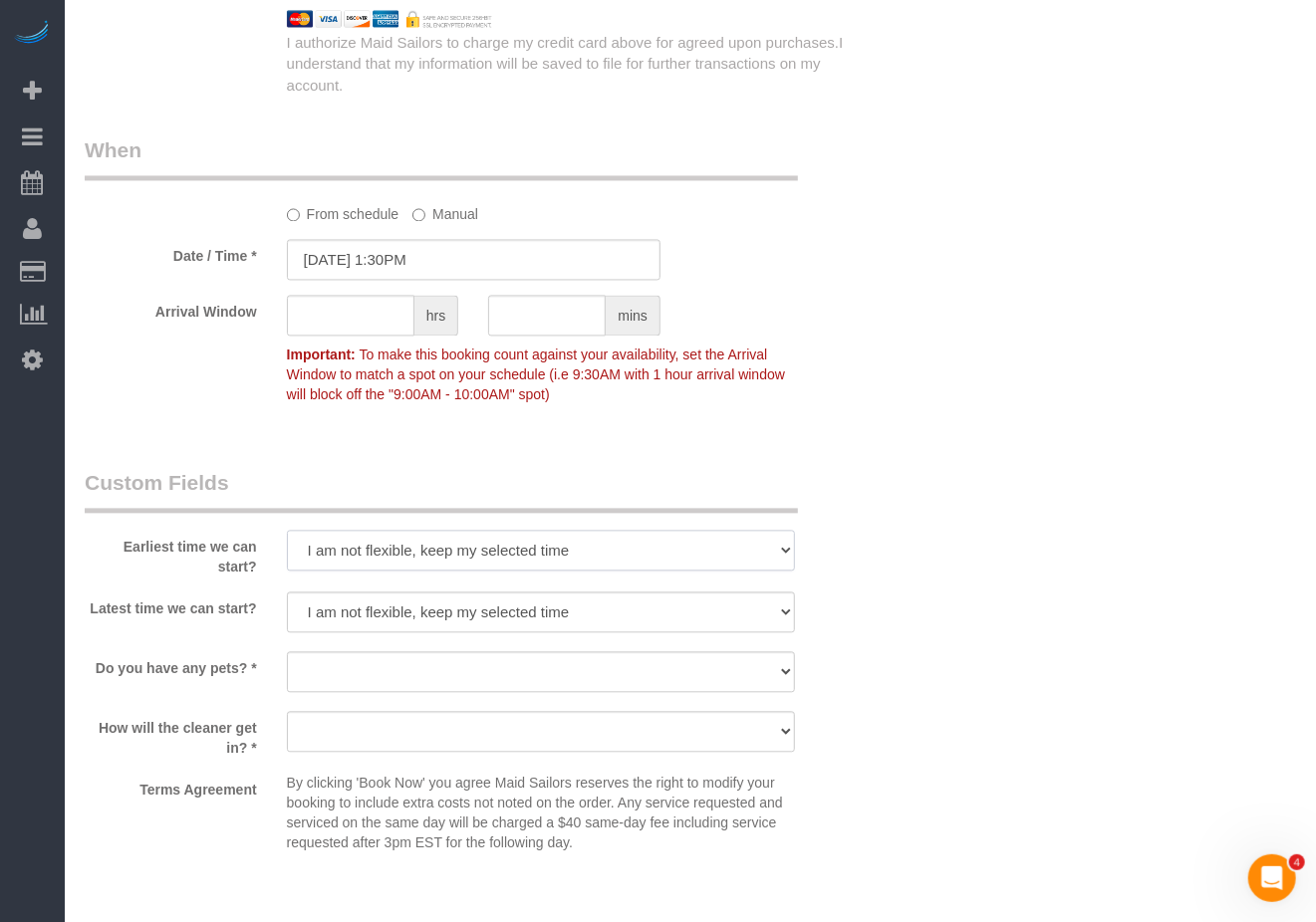 click on "I am not flexible, keep my selected time 8:00 AM 9:00 AM 10:00 AM 11:00 AM 12:00 PM 1:00 PM 2:00 PM 3:00 PM 4:00 PM 5:00 PM 6:00 PM 7:00 PM" at bounding box center [541, 550] 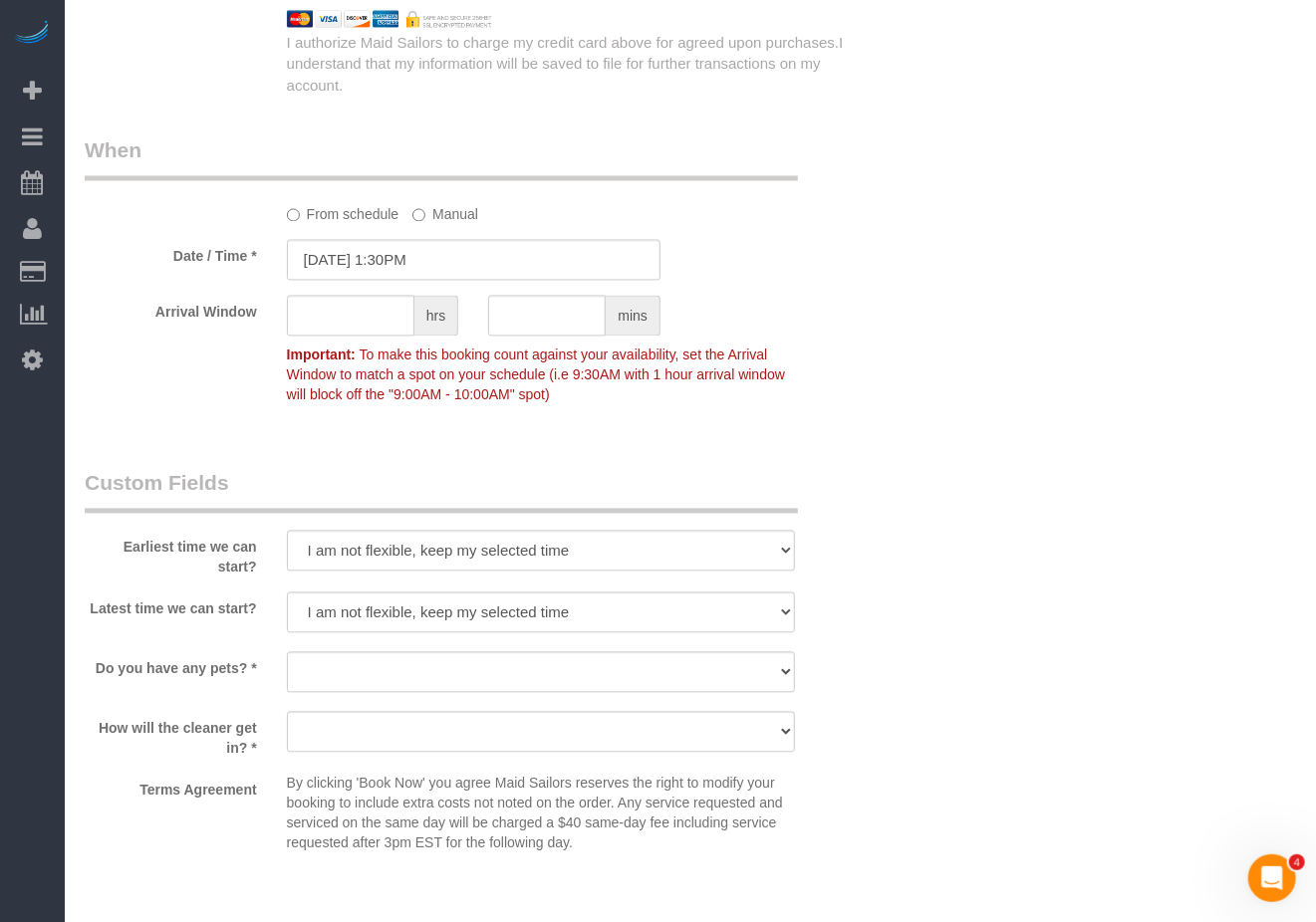 click on "Earliest time we can start?
I am not flexible, keep my selected time 8:00 AM 9:00 AM 10:00 AM 11:00 AM 12:00 PM 1:00 PM 2:00 PM 3:00 PM 4:00 PM 5:00 PM 6:00 PM 7:00 PM" at bounding box center (473, 522) 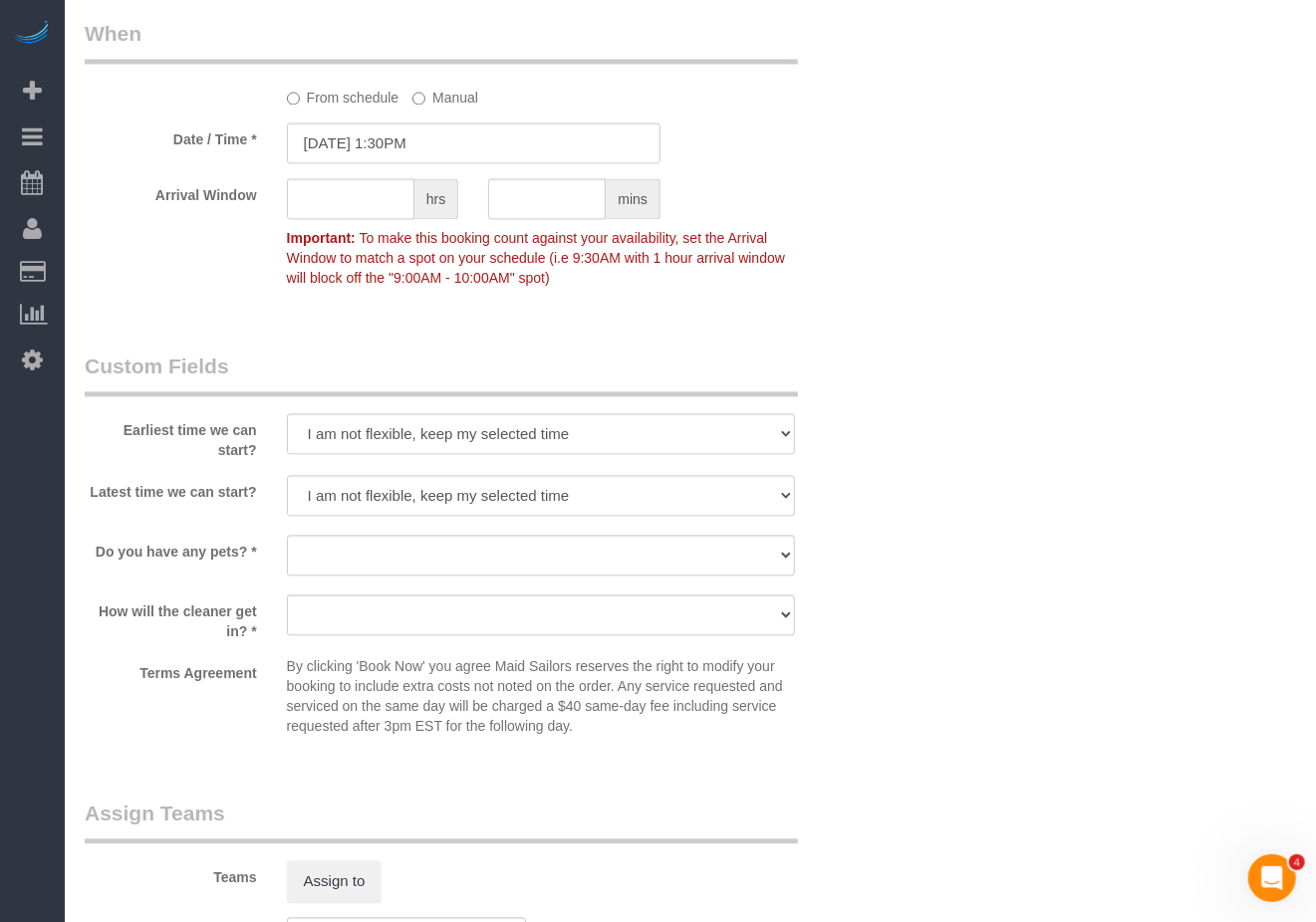 scroll, scrollTop: 1956, scrollLeft: 0, axis: vertical 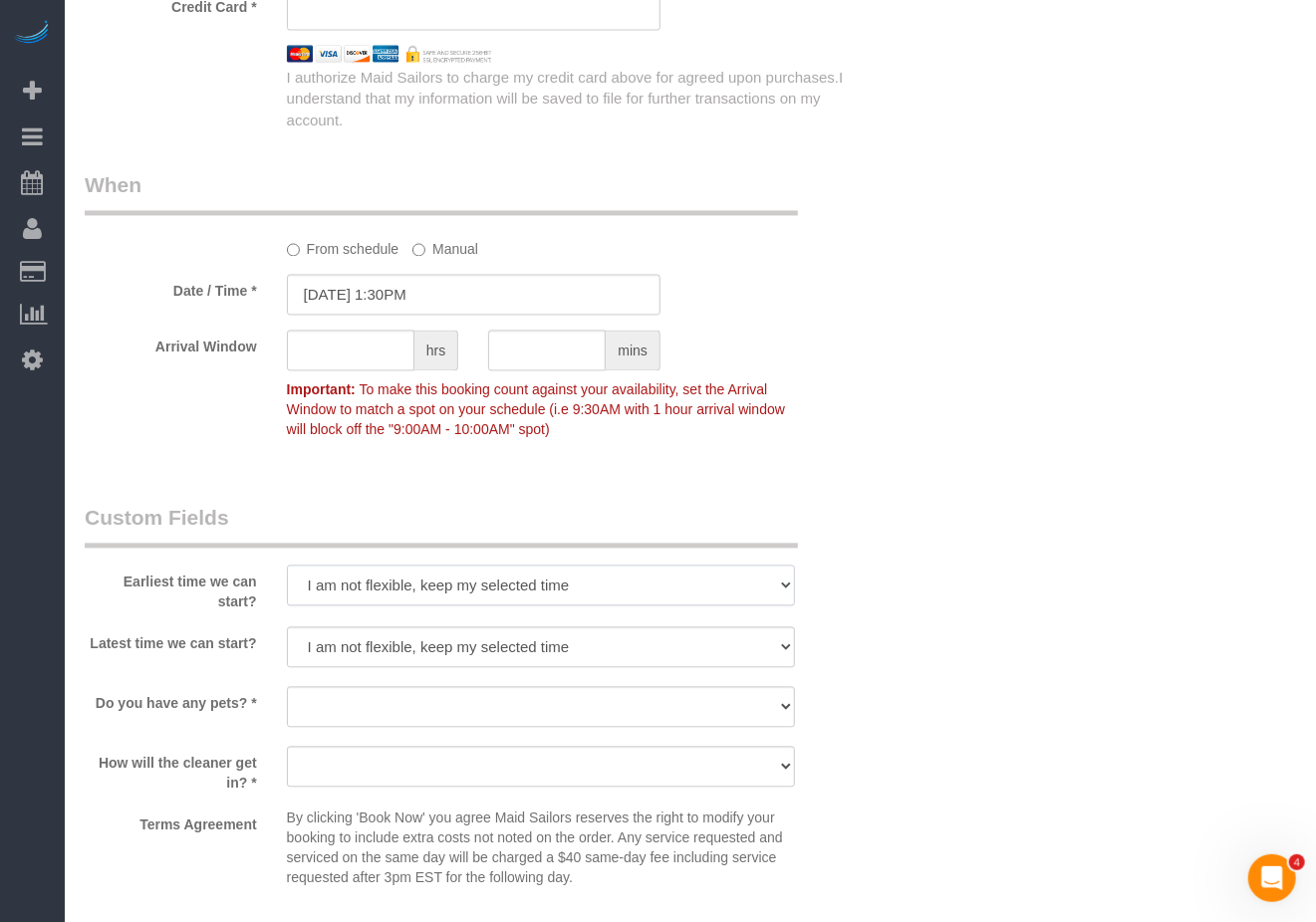 click on "I am not flexible, keep my selected time 8:00 AM 9:00 AM 10:00 AM 11:00 AM 12:00 PM 1:00 PM 2:00 PM 3:00 PM 4:00 PM 5:00 PM 6:00 PM 7:00 PM" at bounding box center [541, 585] 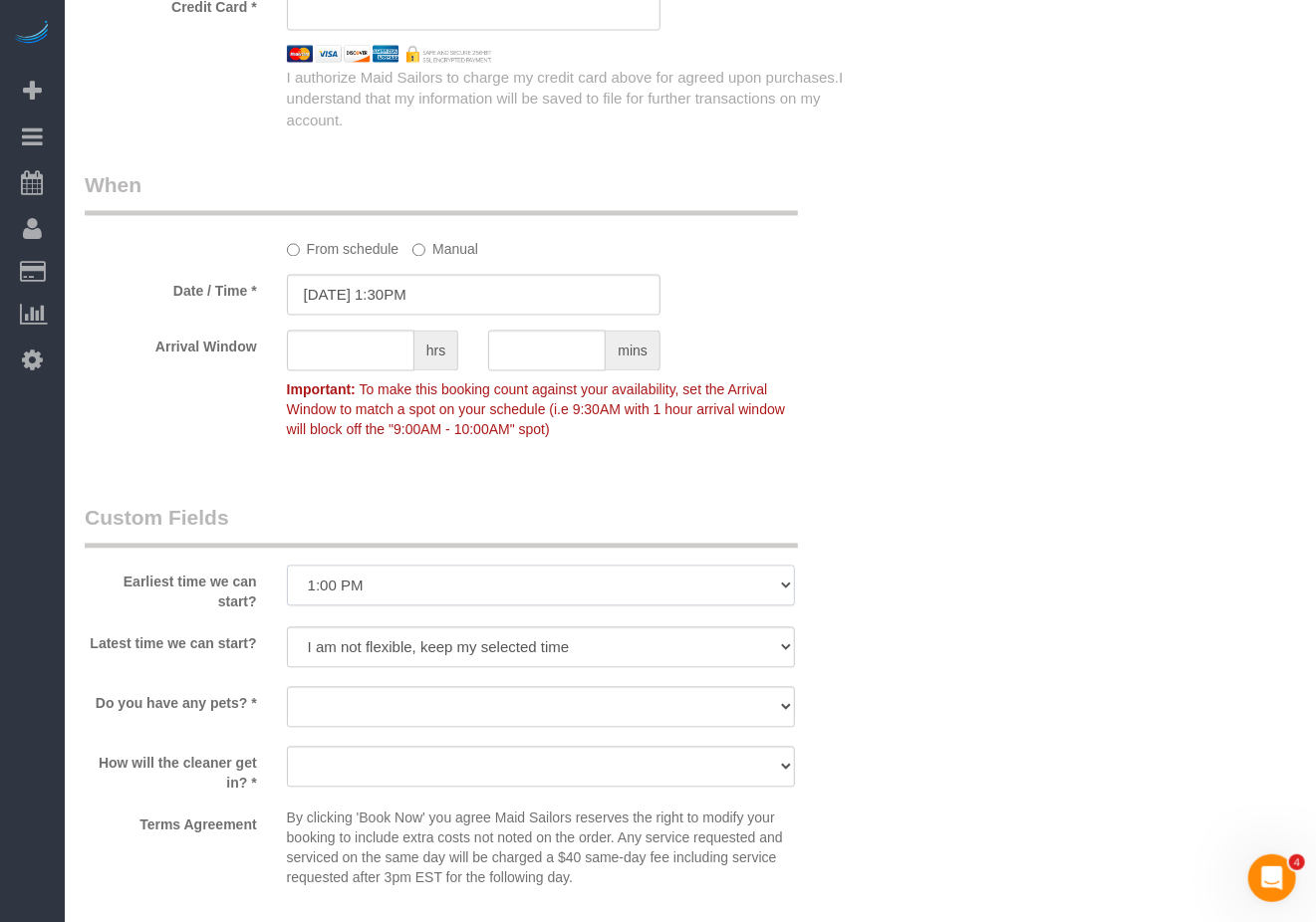 click on "I am not flexible, keep my selected time 8:00 AM 9:00 AM 10:00 AM 11:00 AM 12:00 PM 1:00 PM 2:00 PM 3:00 PM 4:00 PM 5:00 PM 6:00 PM 7:00 PM" at bounding box center [541, 585] 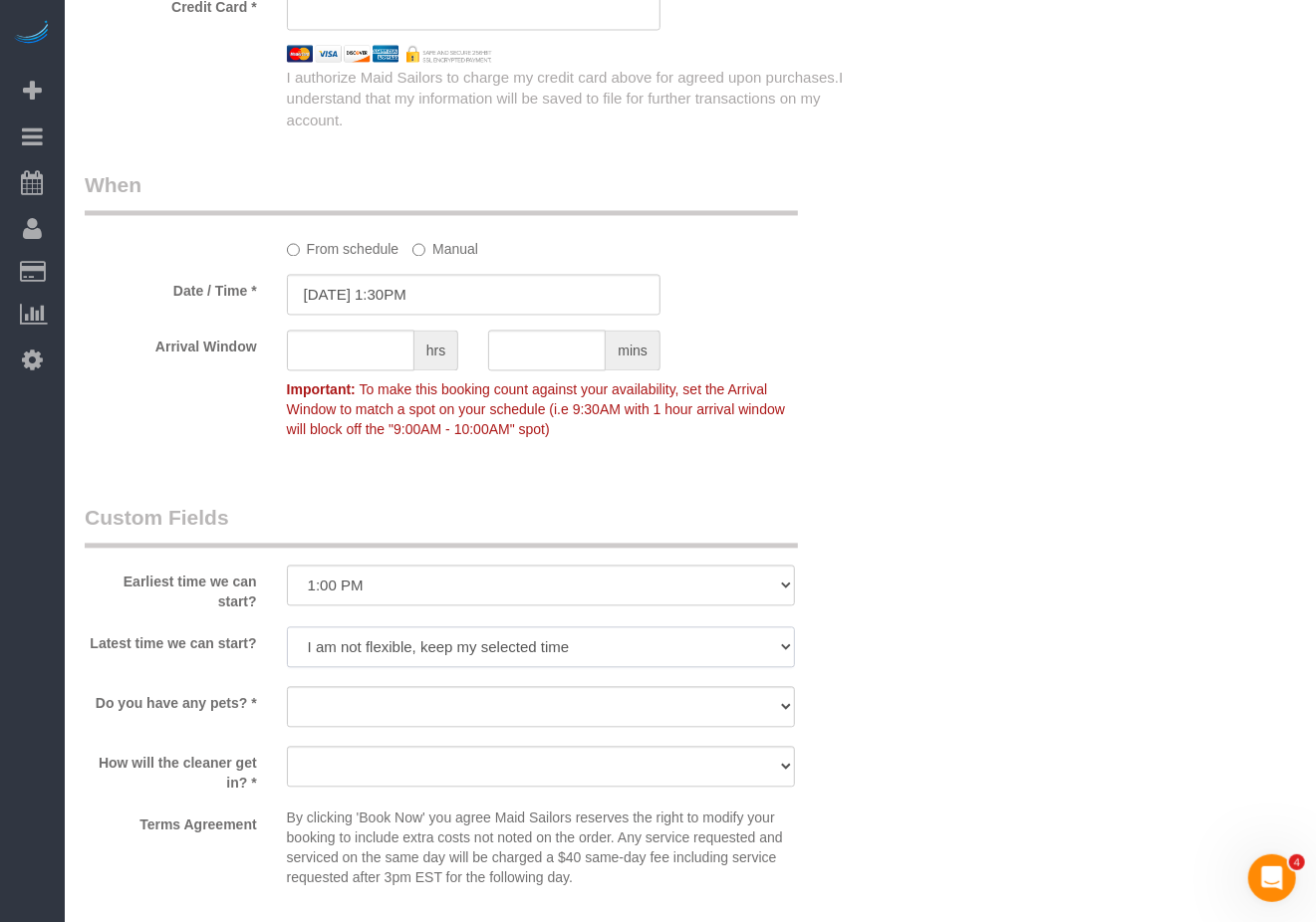 click on "I am not flexible, keep my selected time 8:00 AM 9:00 AM 10:00 AM 11:00 AM 12:00 PM 1:00 PM 2:00 PM 3:00 PM 4:00 PM 5:00 PM 6:00 PM 7:00 PM" at bounding box center [541, 647] 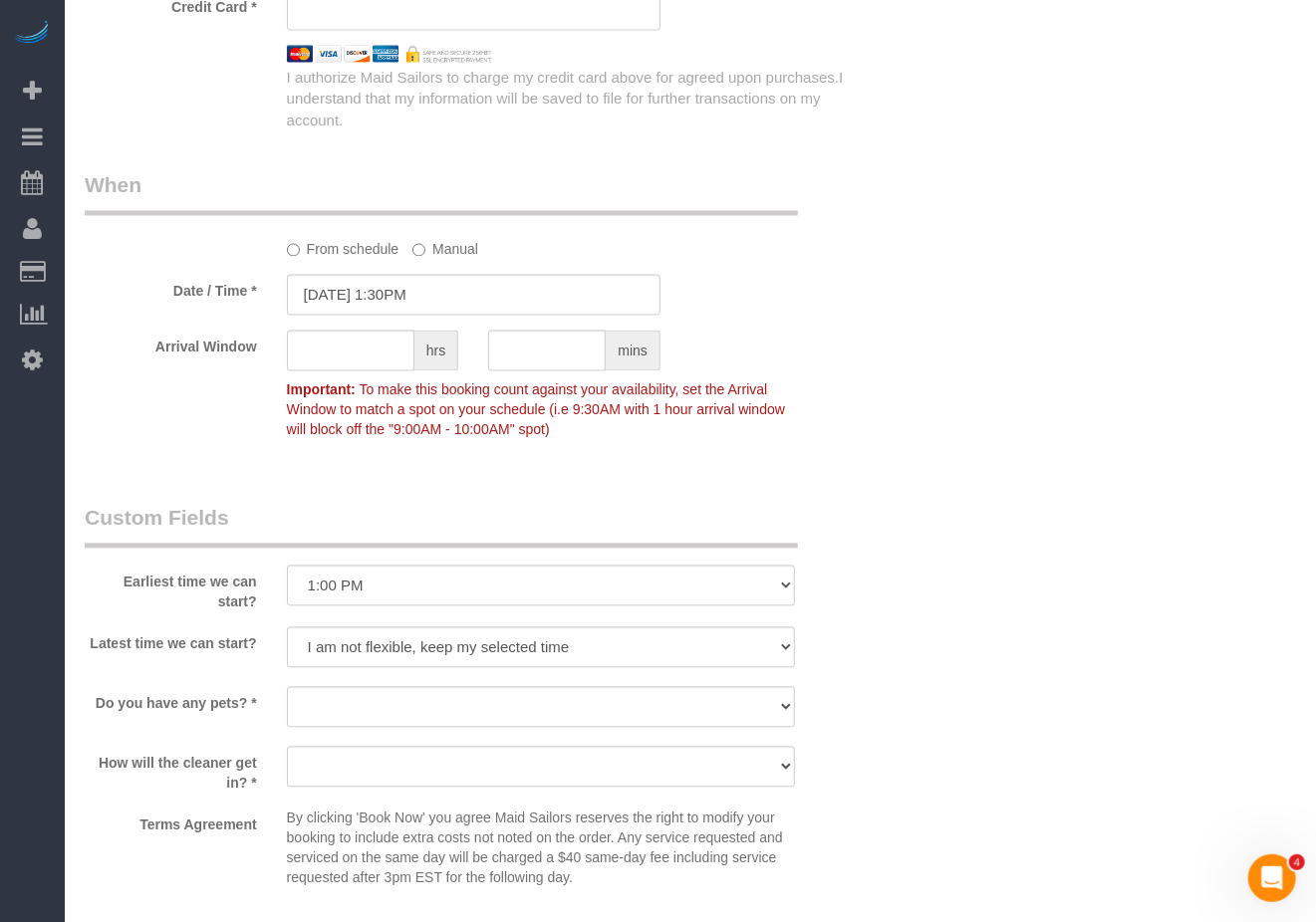 click on "Who
Email
neda.emdad@gmail.com
Name *
Neda
Emdad
Where
Address
400 East 64th Street Apt. 4A
New York
AK
AL
AR
AZ
CA
CO
CT
DC
DE
FL
GA
HI
IA
ID
IL
IN
KS
KY
LA
MA
MD
ME
MI
MN
MO
MS
MT
NC
ND
NE" at bounding box center [690, -184] 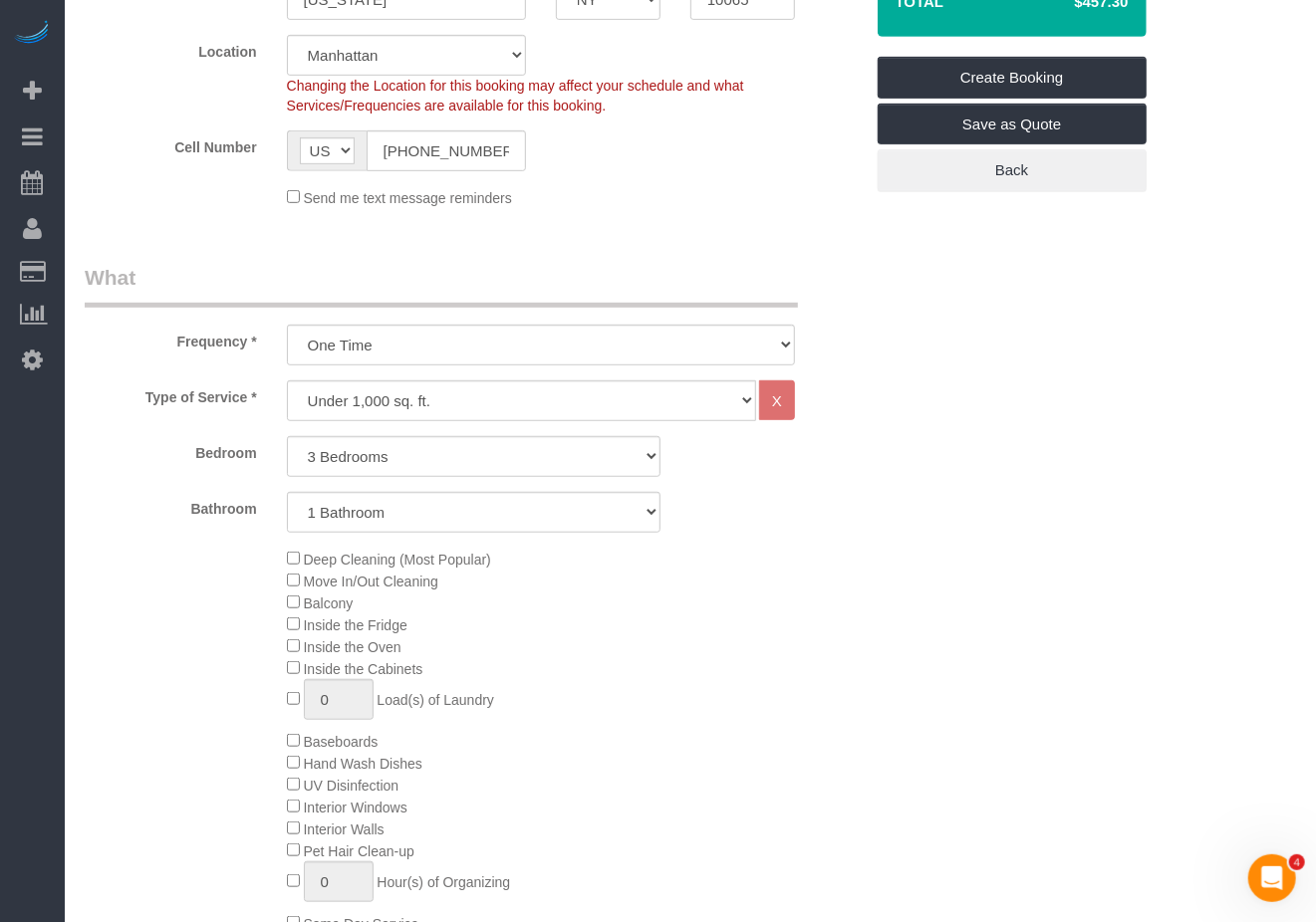 scroll, scrollTop: 531, scrollLeft: 0, axis: vertical 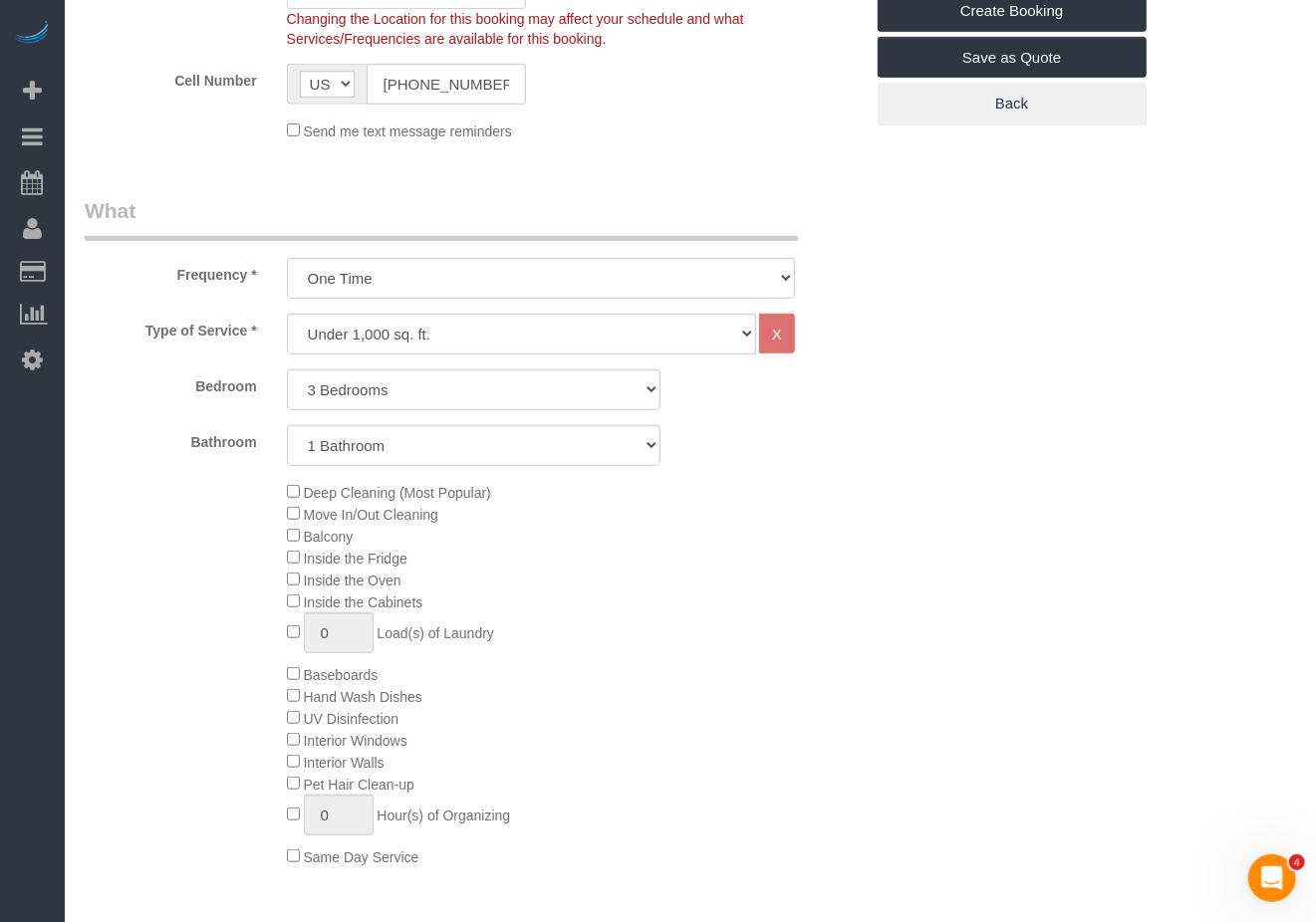 click on "Who
Email
neda.emdad@gmail.com
Name *
Neda
Emdad
Where
Address
400 East 64th Street Apt. 4A
New York
AK
AL
AR
AZ
CA
CO
CT
DC
DE
FL
GA
HI
IA
ID
IL
IN
KS
KY
LA
MA
MD
ME
MI
MN
MO
MS
MT
NC
ND
NE" at bounding box center [690, 1241] 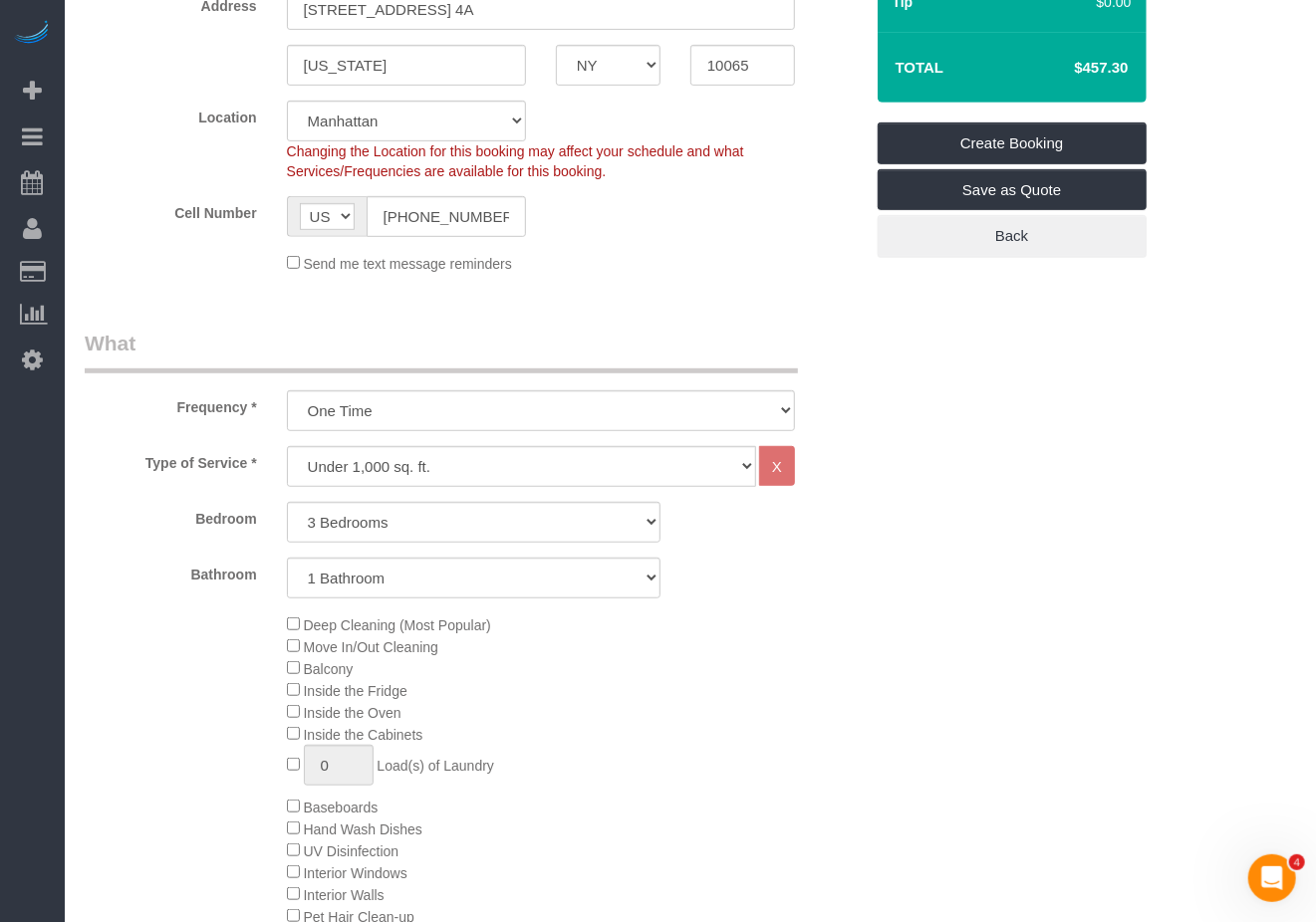 scroll, scrollTop: 265, scrollLeft: 0, axis: vertical 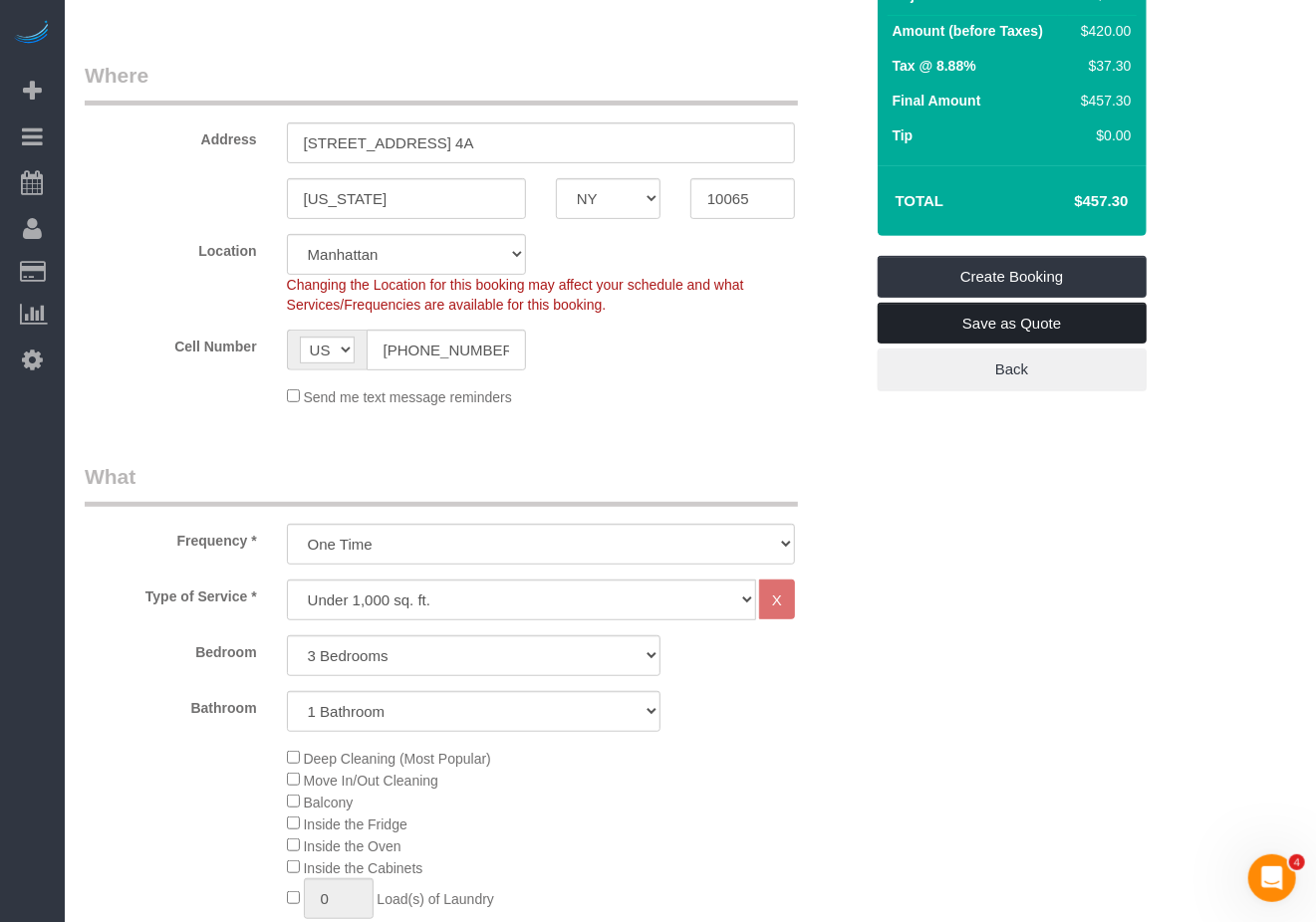 click on "Save as Quote" at bounding box center [1012, 324] 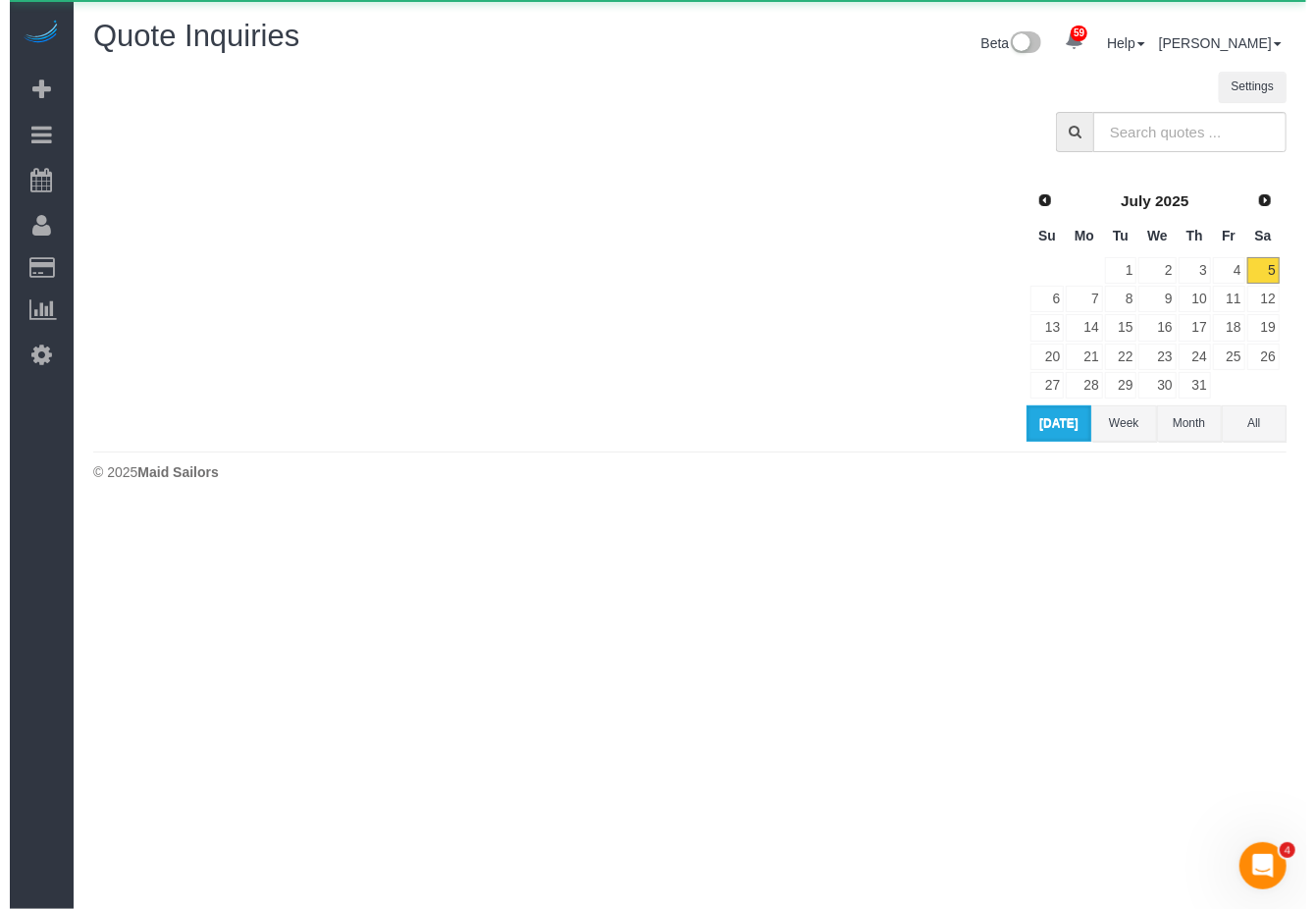 scroll, scrollTop: 0, scrollLeft: 0, axis: both 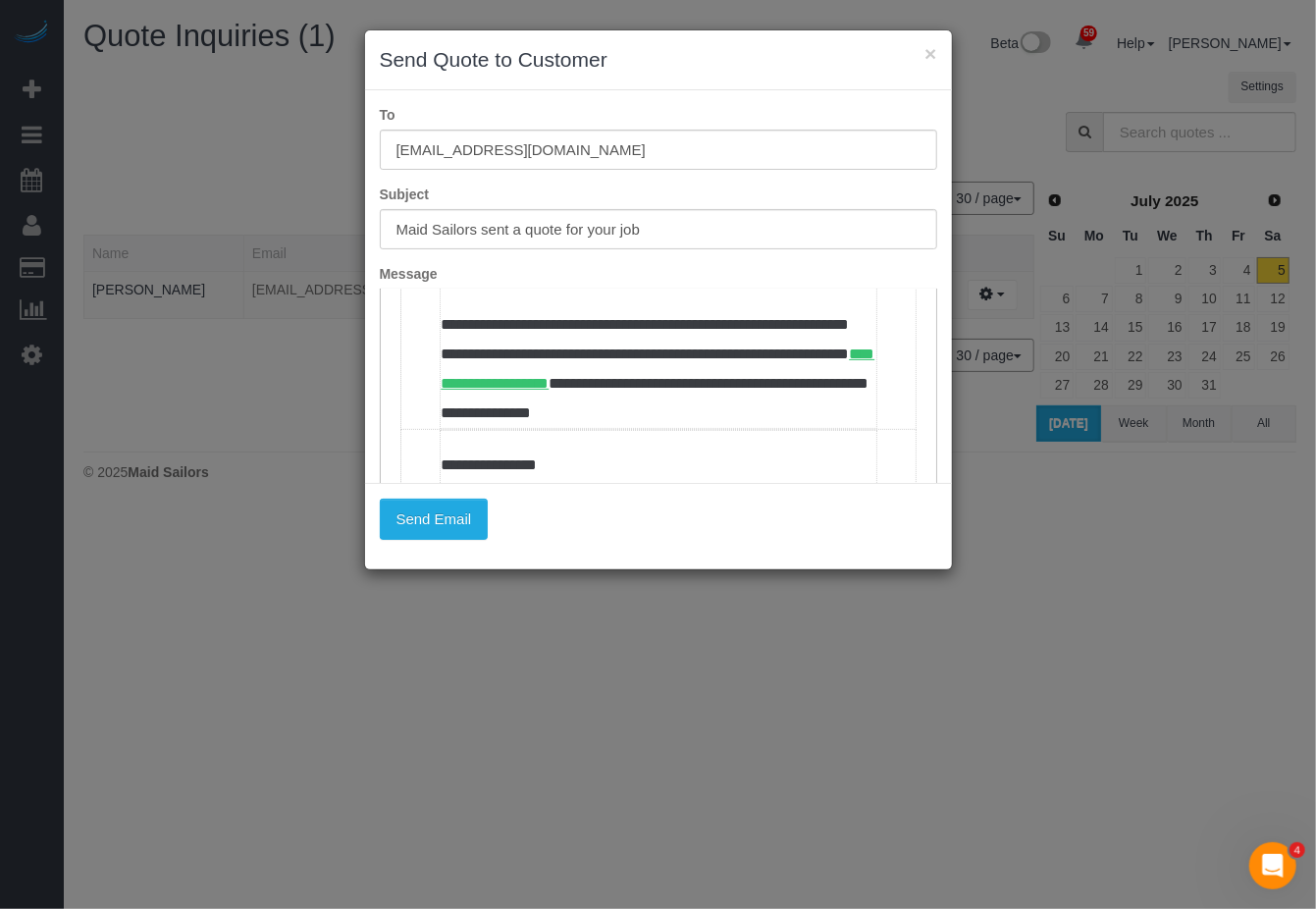 click on "***" at bounding box center [658, 240] 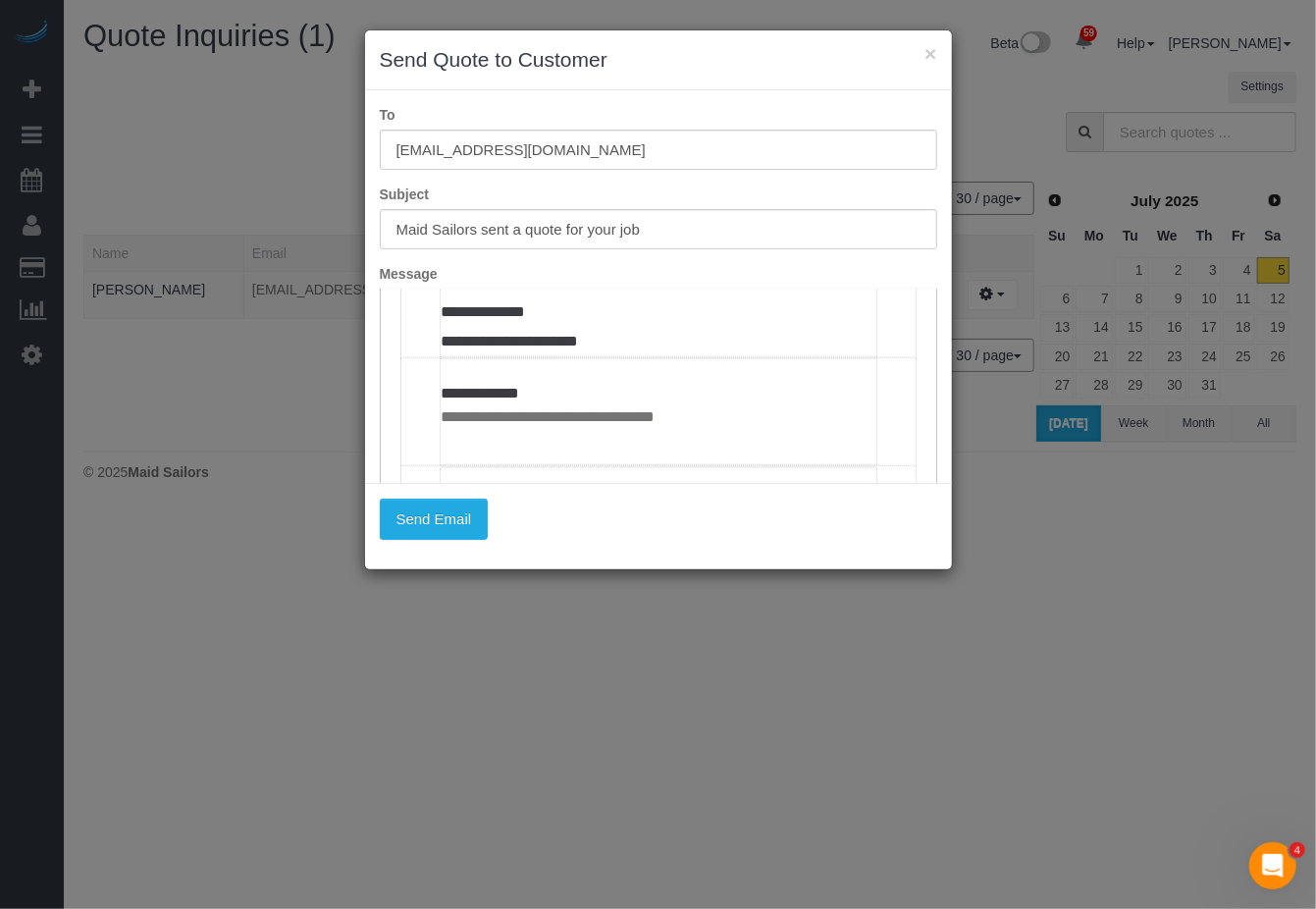 scroll, scrollTop: 1046, scrollLeft: 0, axis: vertical 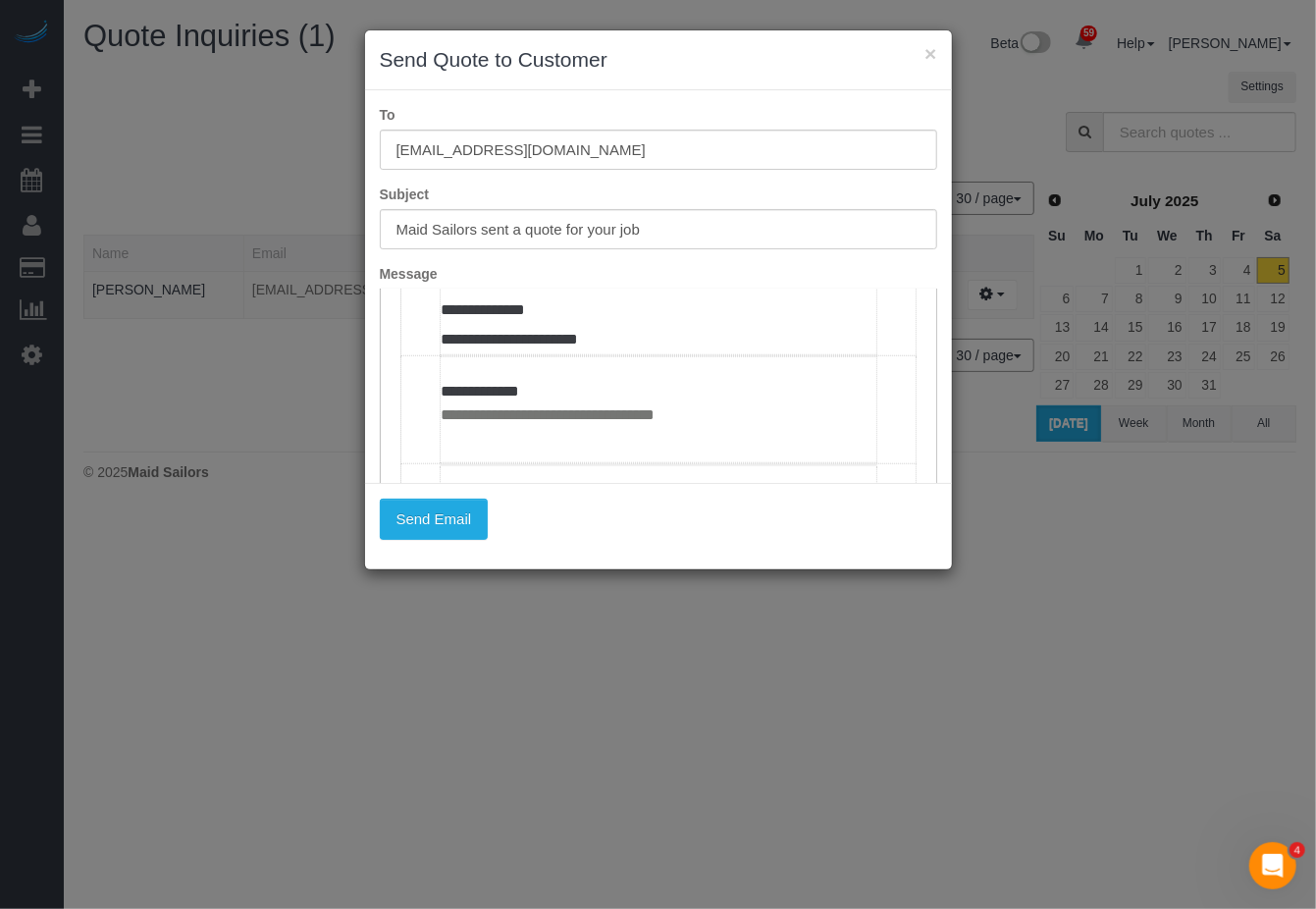 click on "**********" at bounding box center [658, 65] 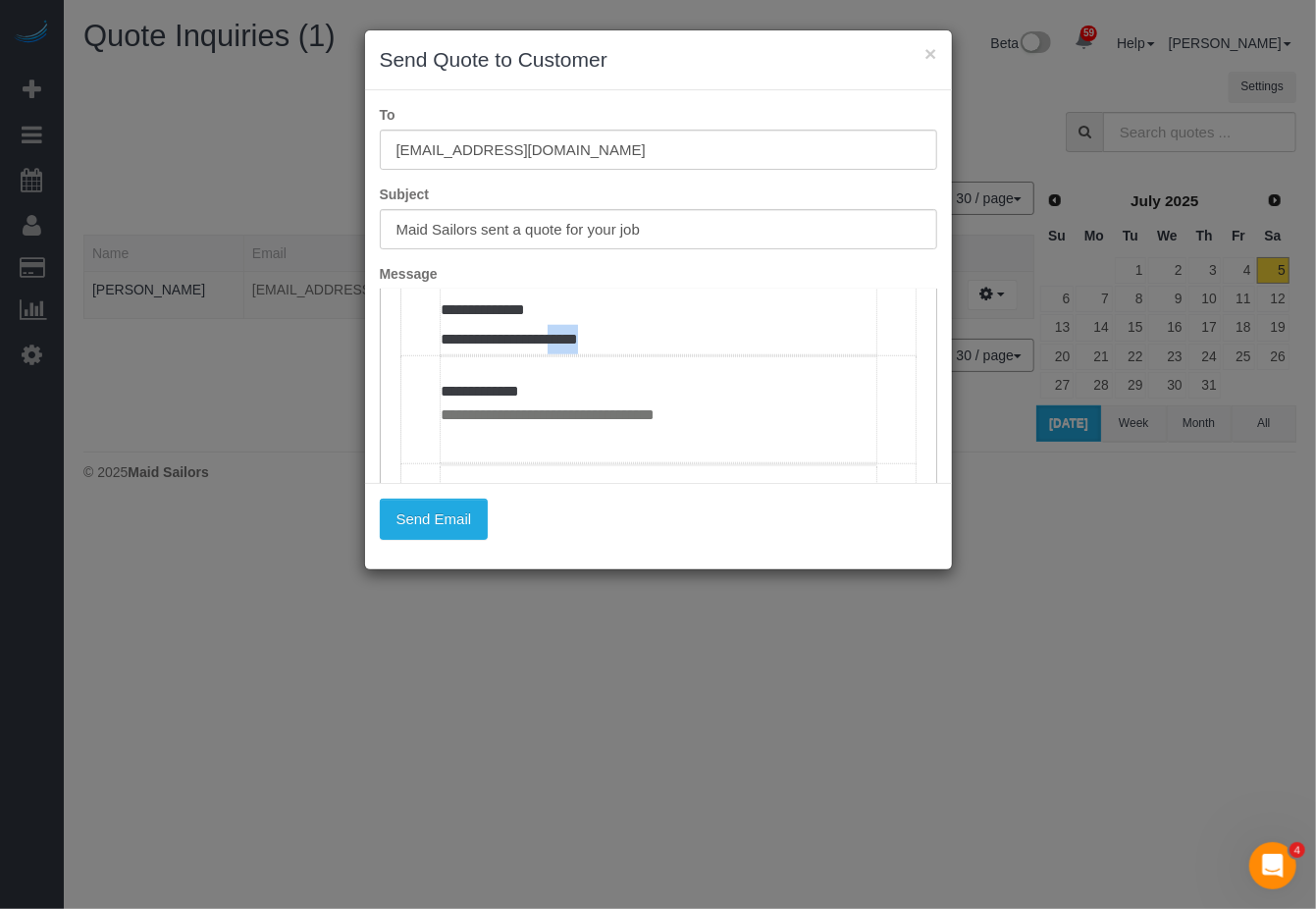 click on "**********" at bounding box center (658, 65) 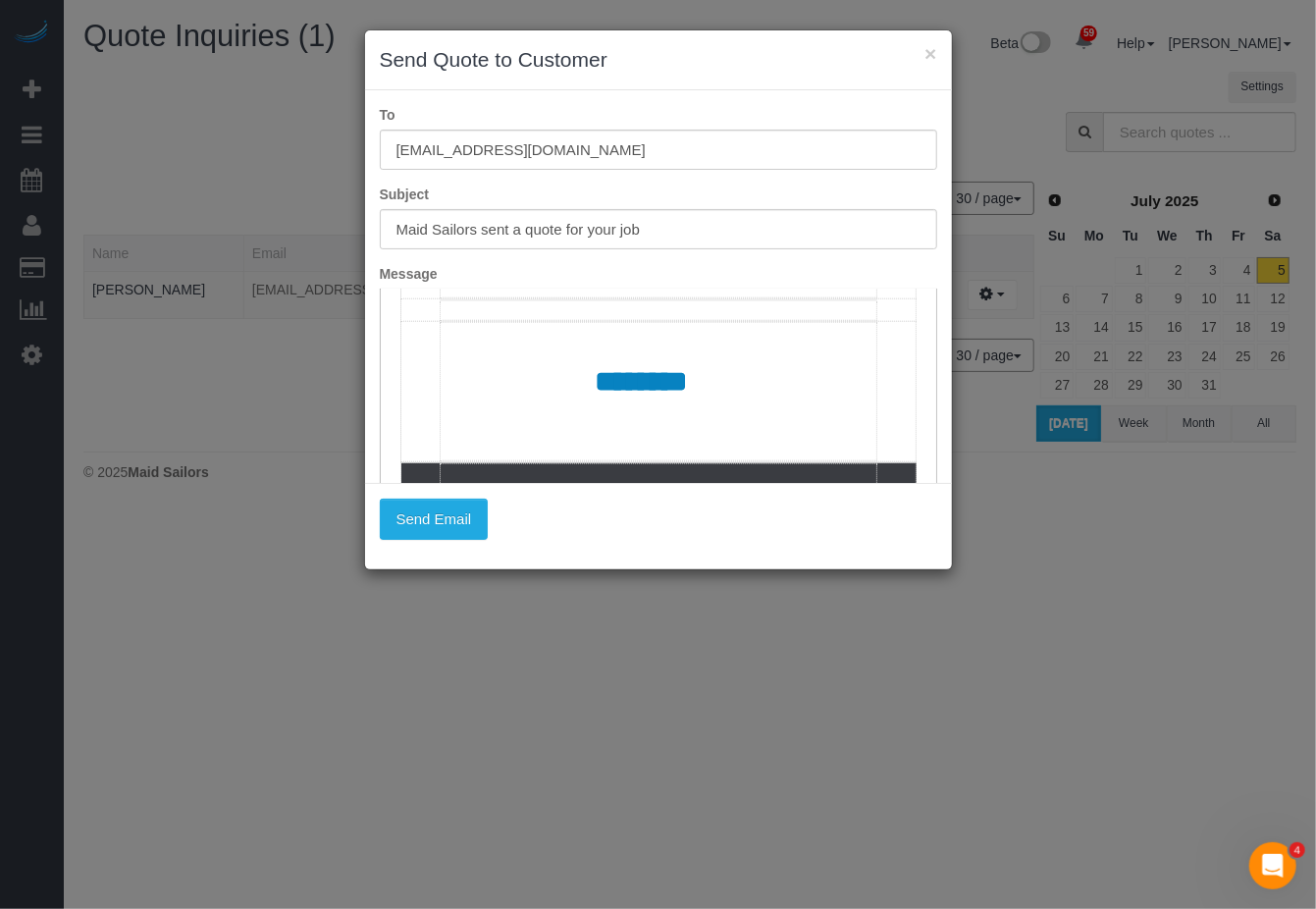 scroll, scrollTop: 1178, scrollLeft: 0, axis: vertical 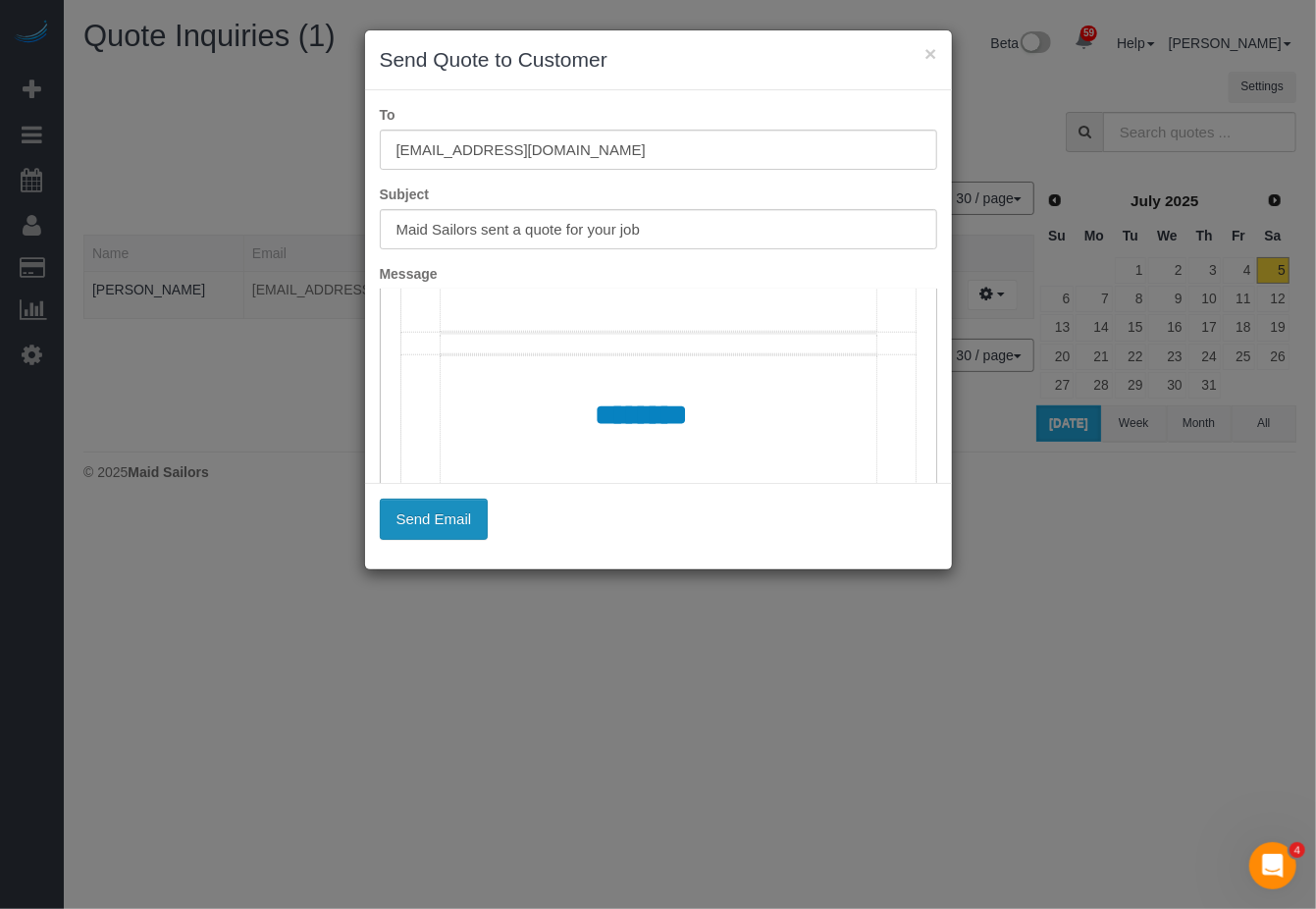 drag, startPoint x: 438, startPoint y: 523, endPoint x: 451, endPoint y: 523, distance: 13 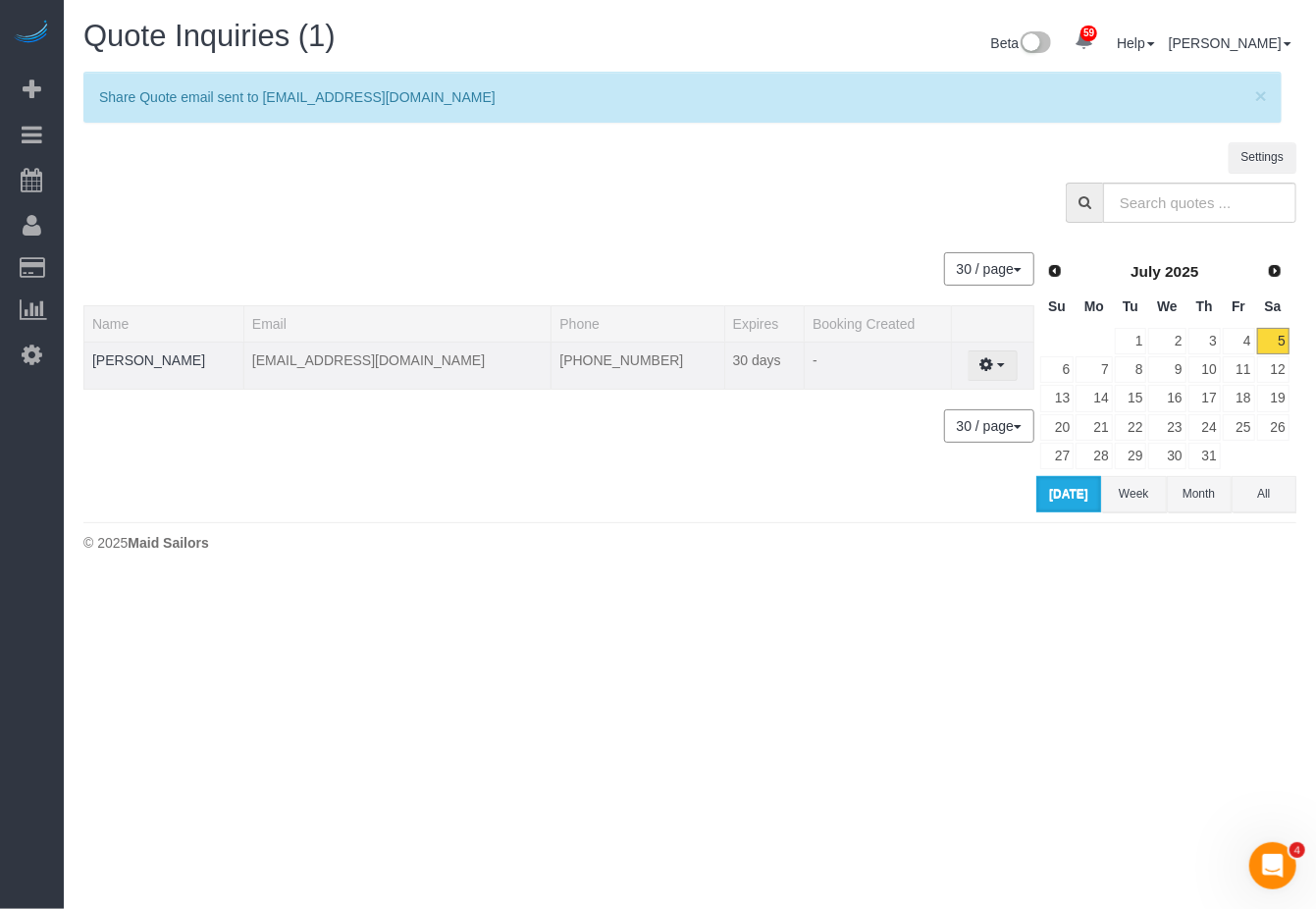 drag, startPoint x: 989, startPoint y: 375, endPoint x: 990, endPoint y: 385, distance: 10.049876 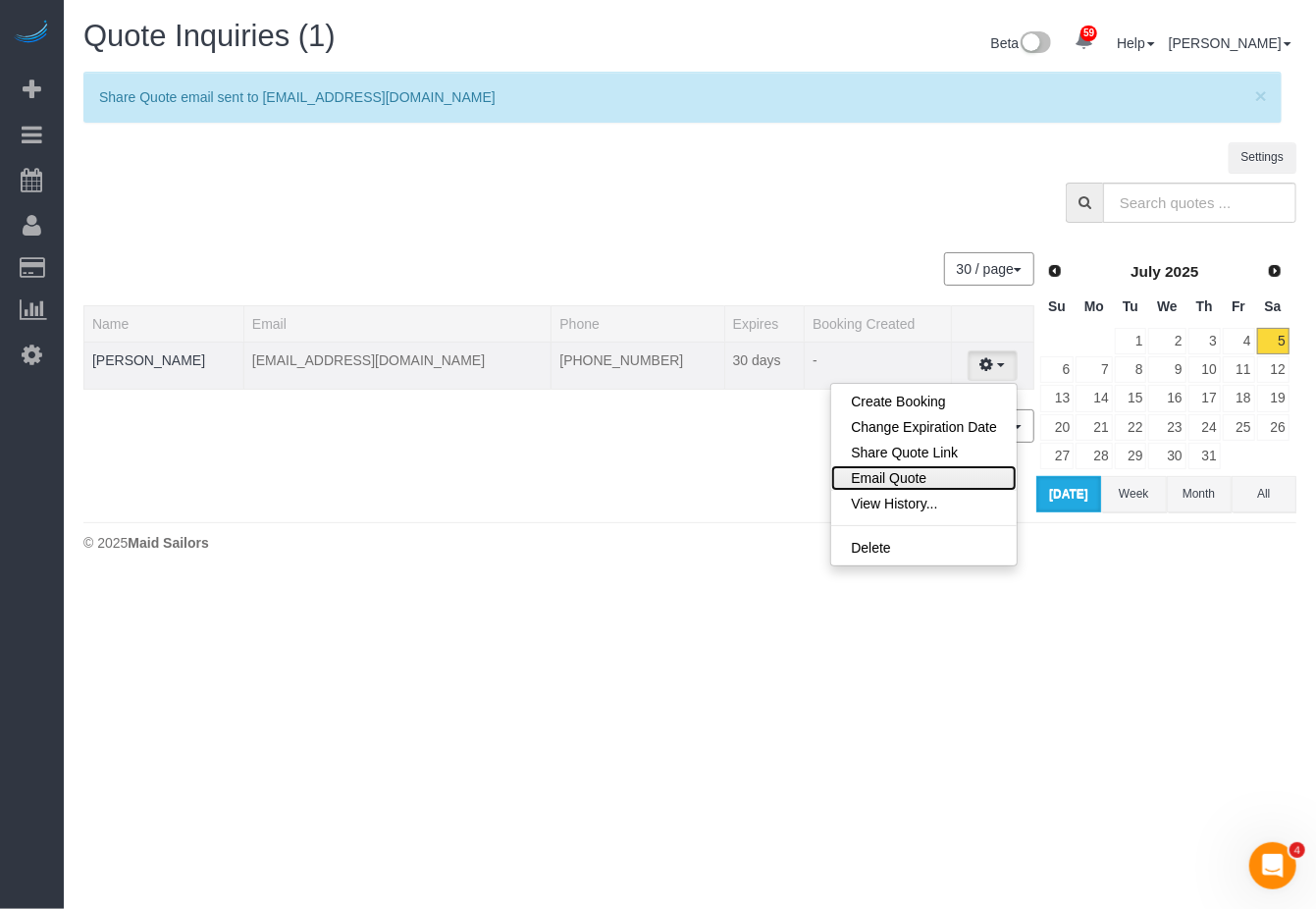 click on "Email Quote" at bounding box center [923, 478] 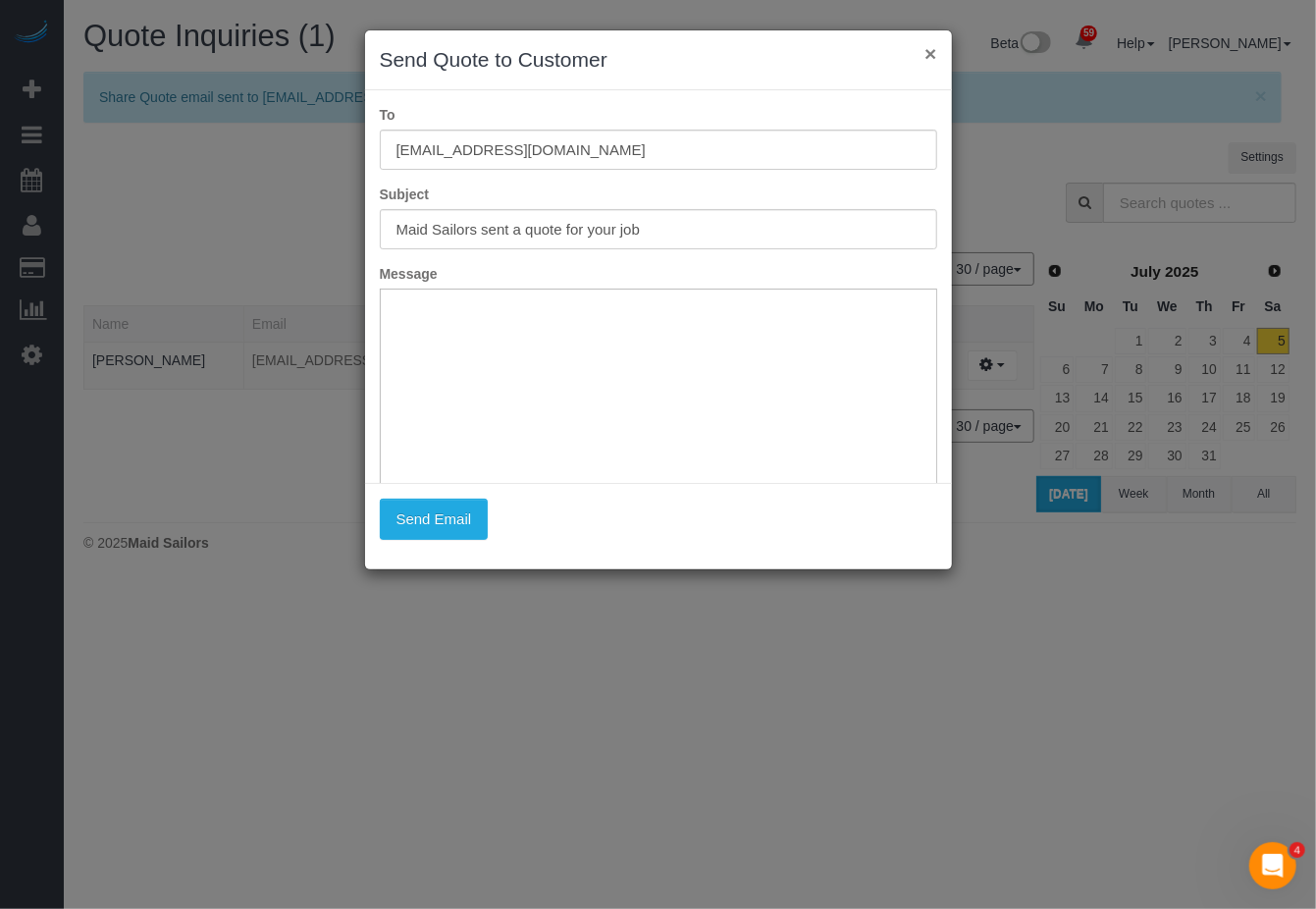 click on "×" at bounding box center (930, 53) 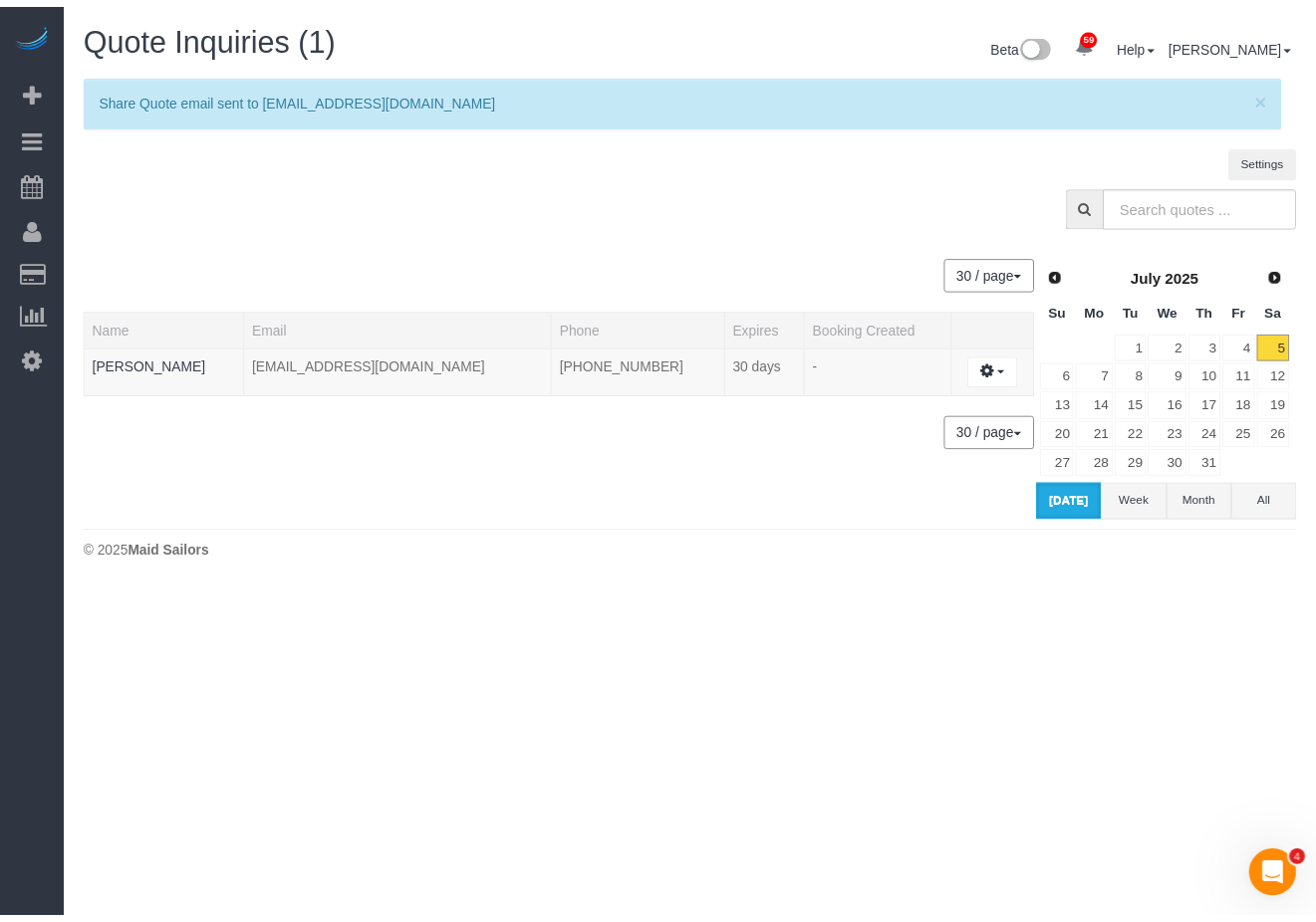 scroll, scrollTop: 0, scrollLeft: 0, axis: both 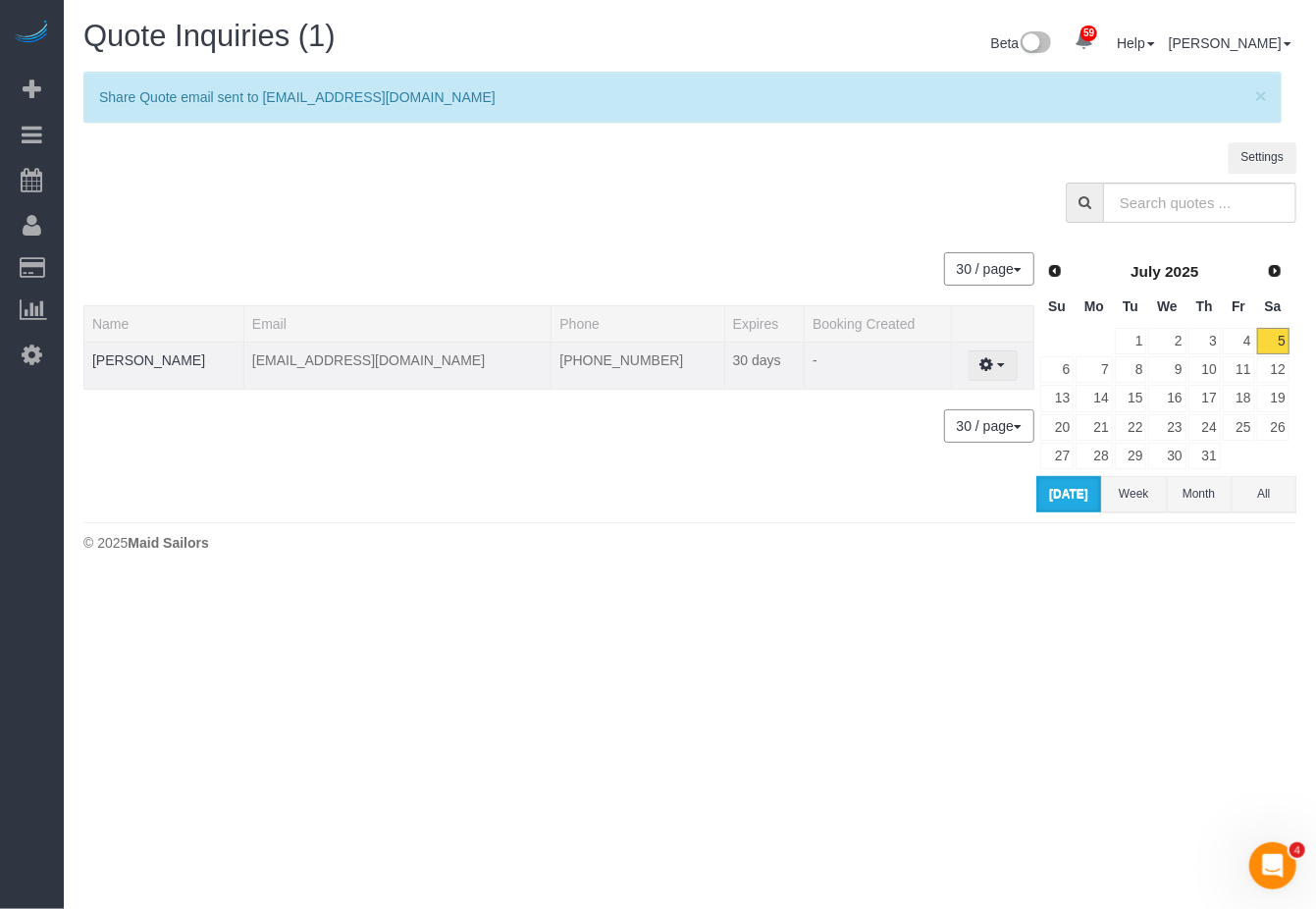click at bounding box center [992, 365] 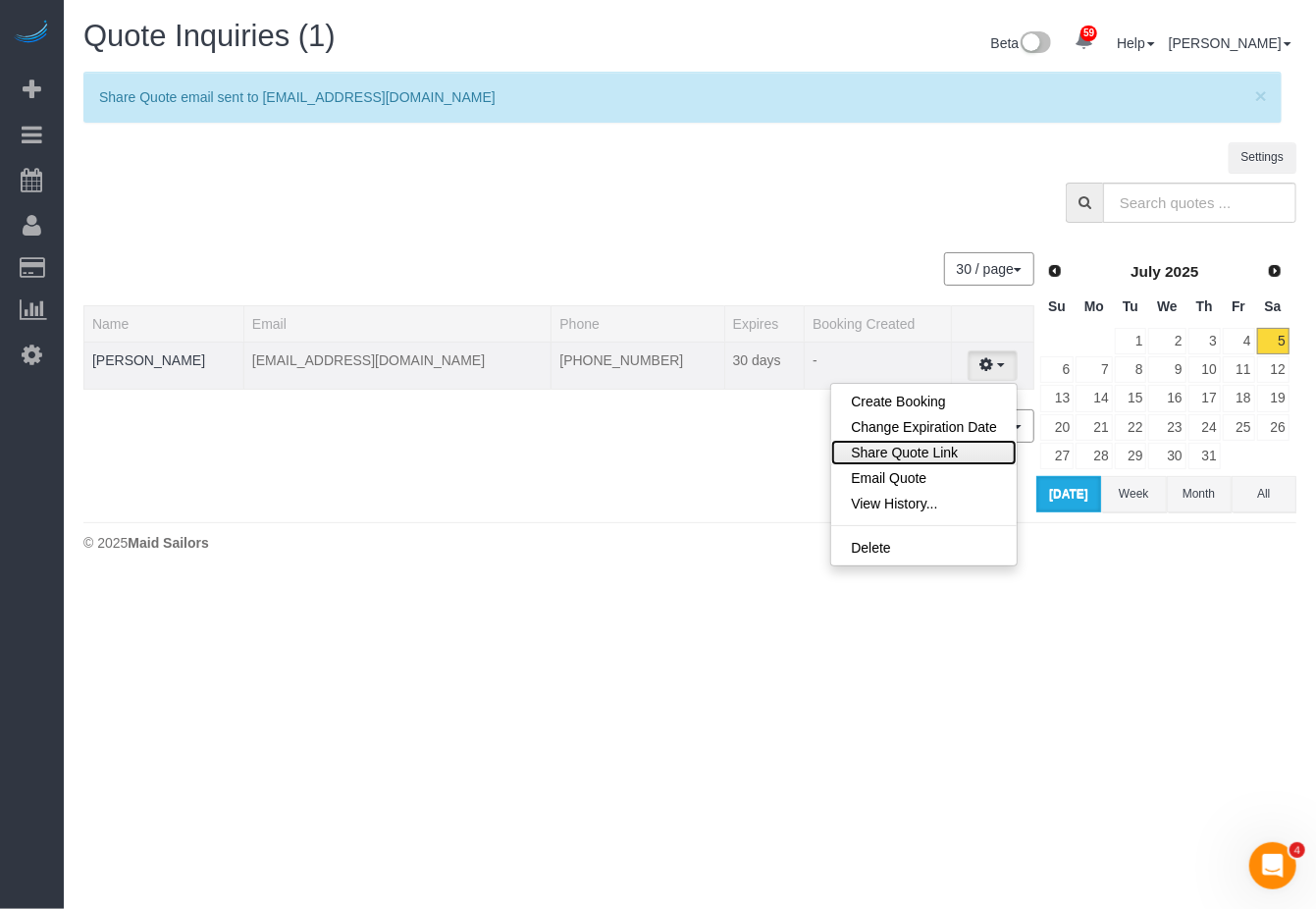 click on "Share Quote Link" at bounding box center (923, 453) 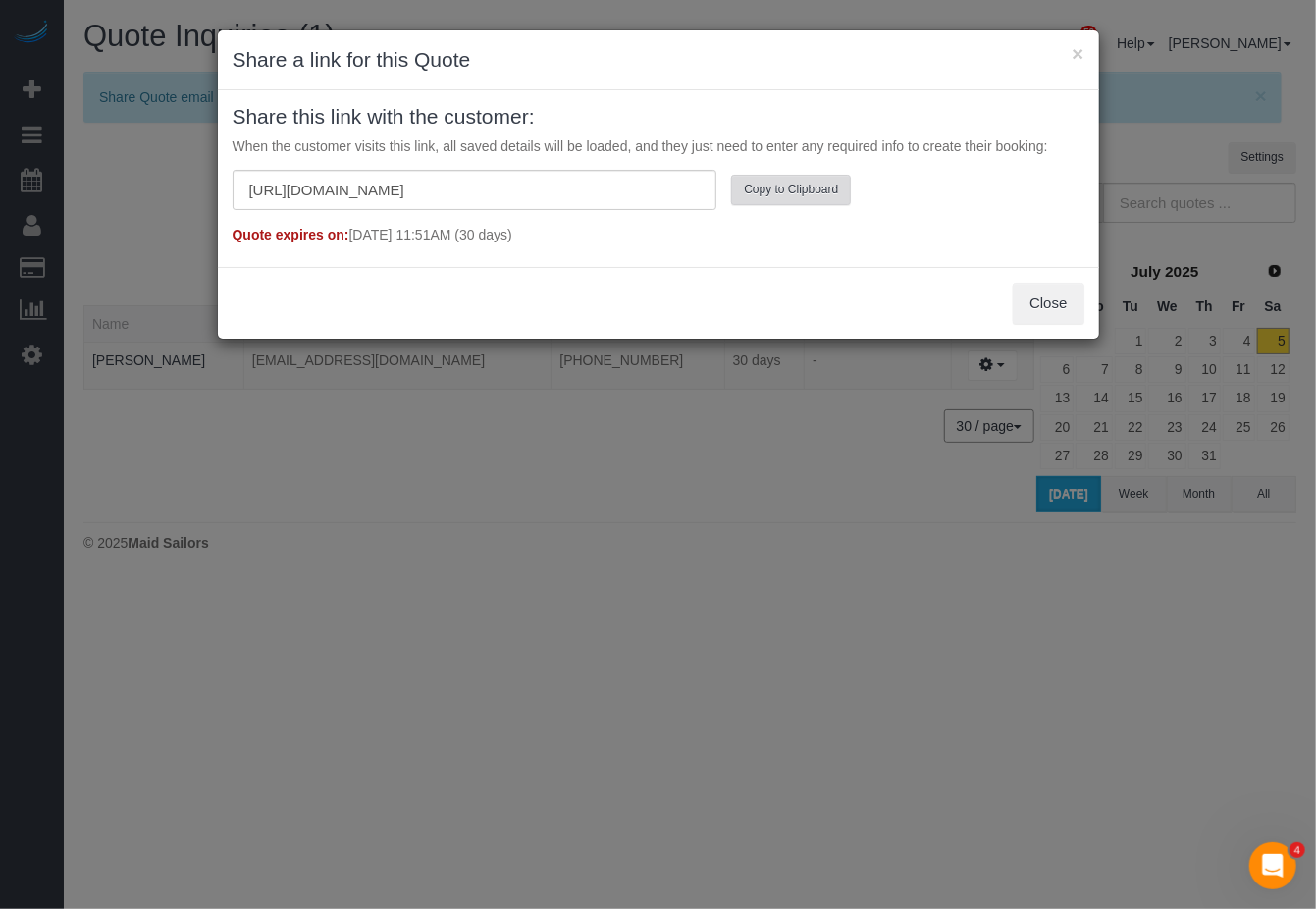 click on "Copy to Clipboard" at bounding box center [791, 189] 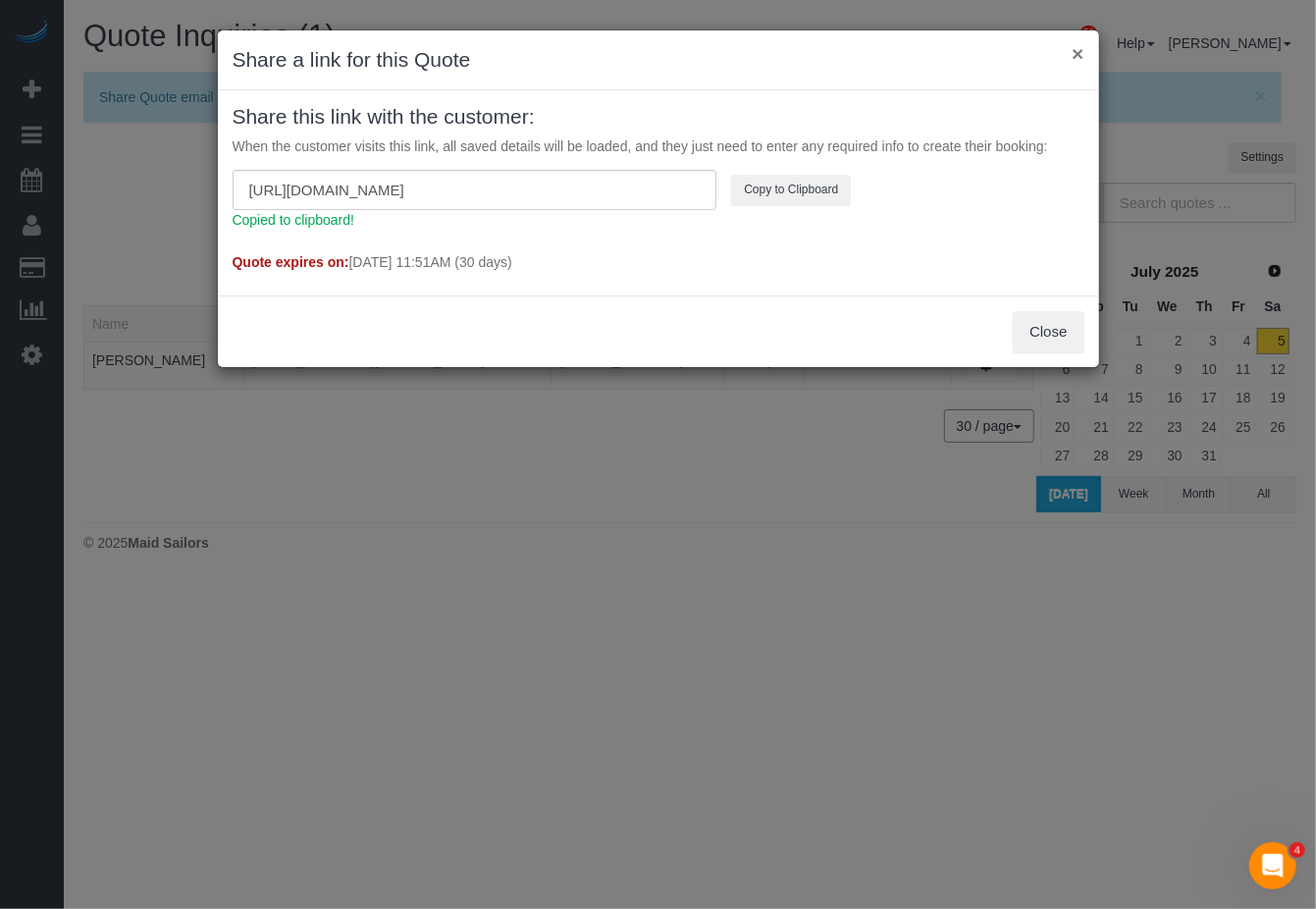 click on "×" at bounding box center [1078, 53] 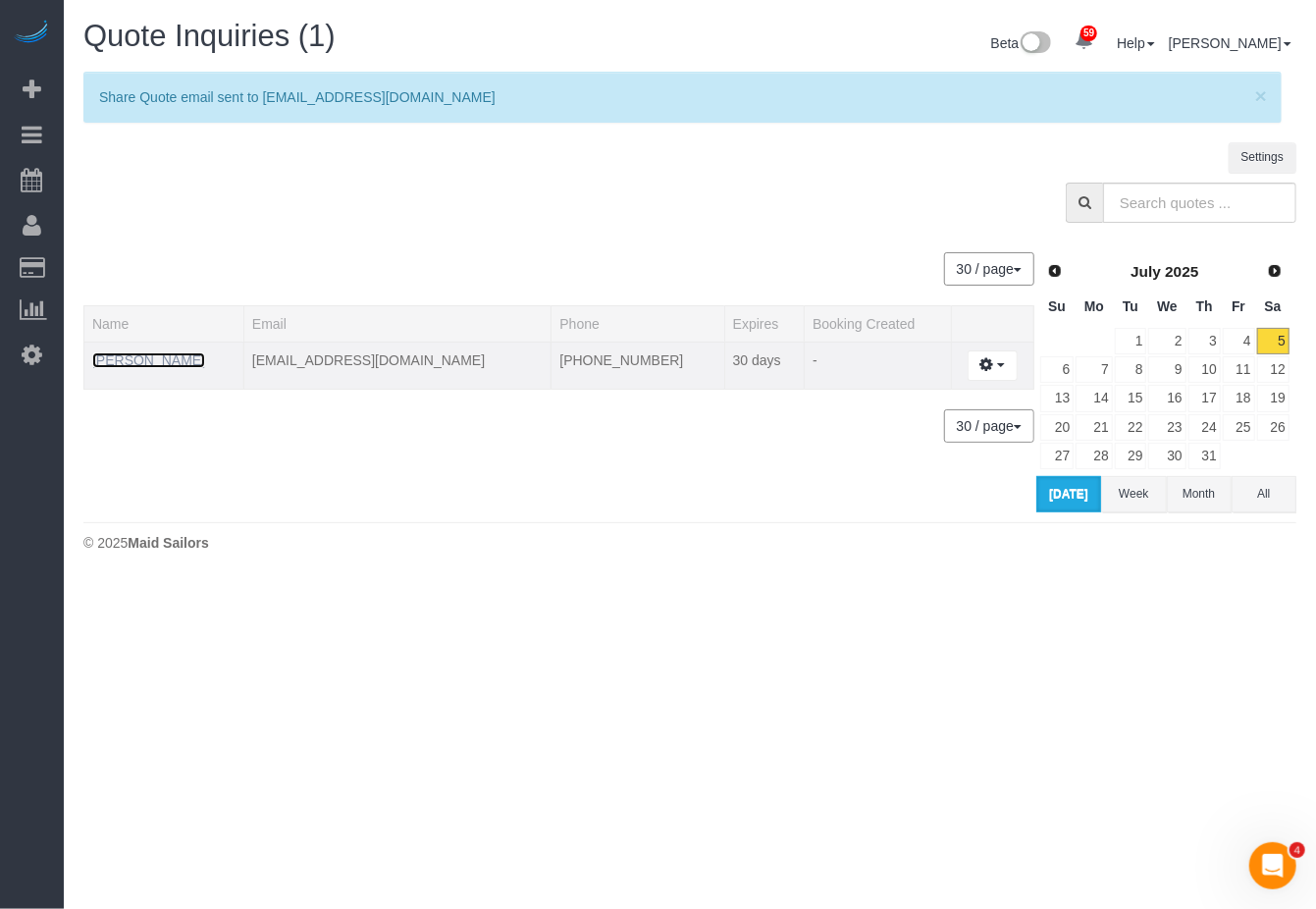 click on "Neda Emdad" at bounding box center [148, 360] 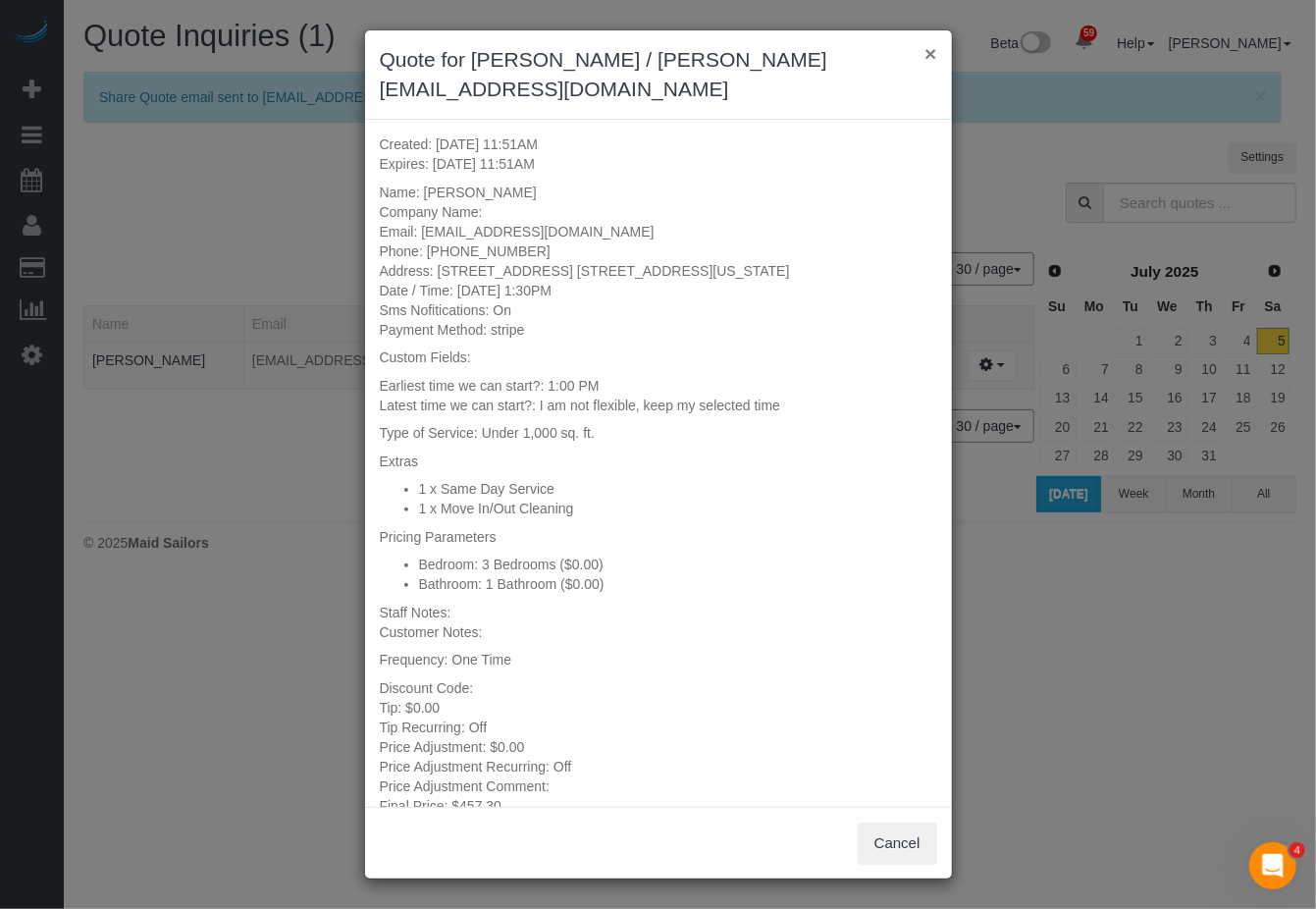click on "×" at bounding box center [930, 53] 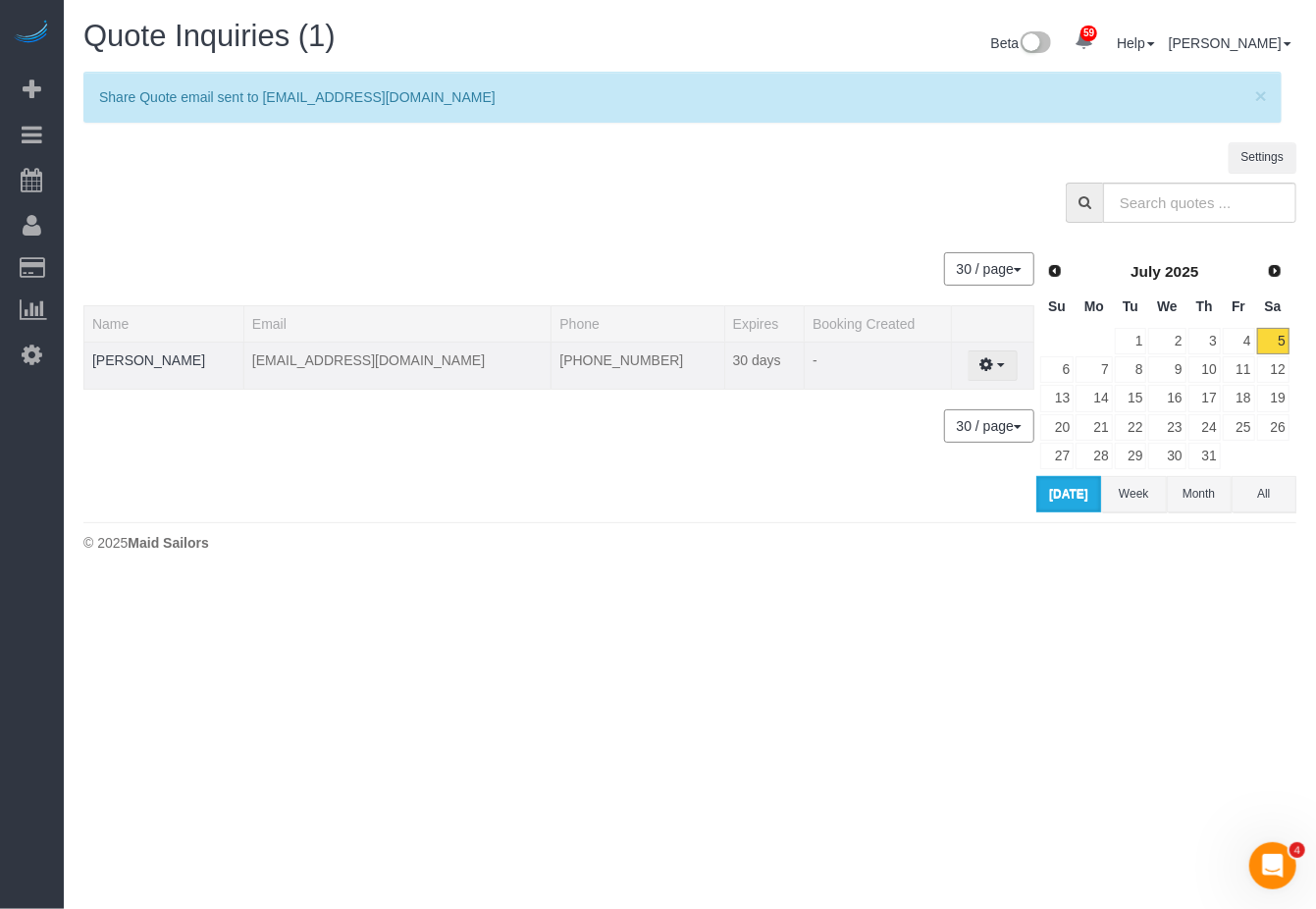 click at bounding box center [987, 364] 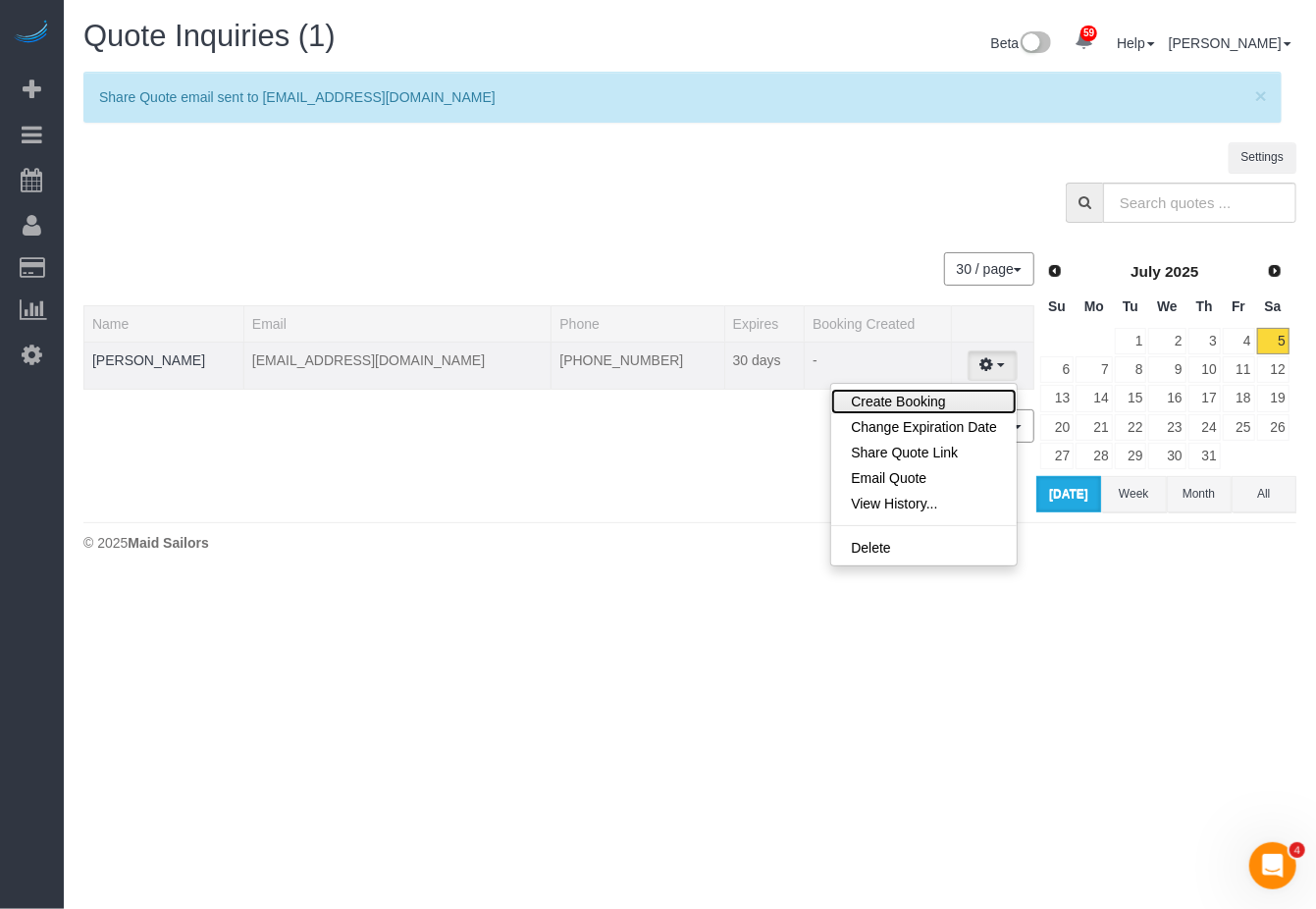 click on "Create Booking" at bounding box center (923, 401) 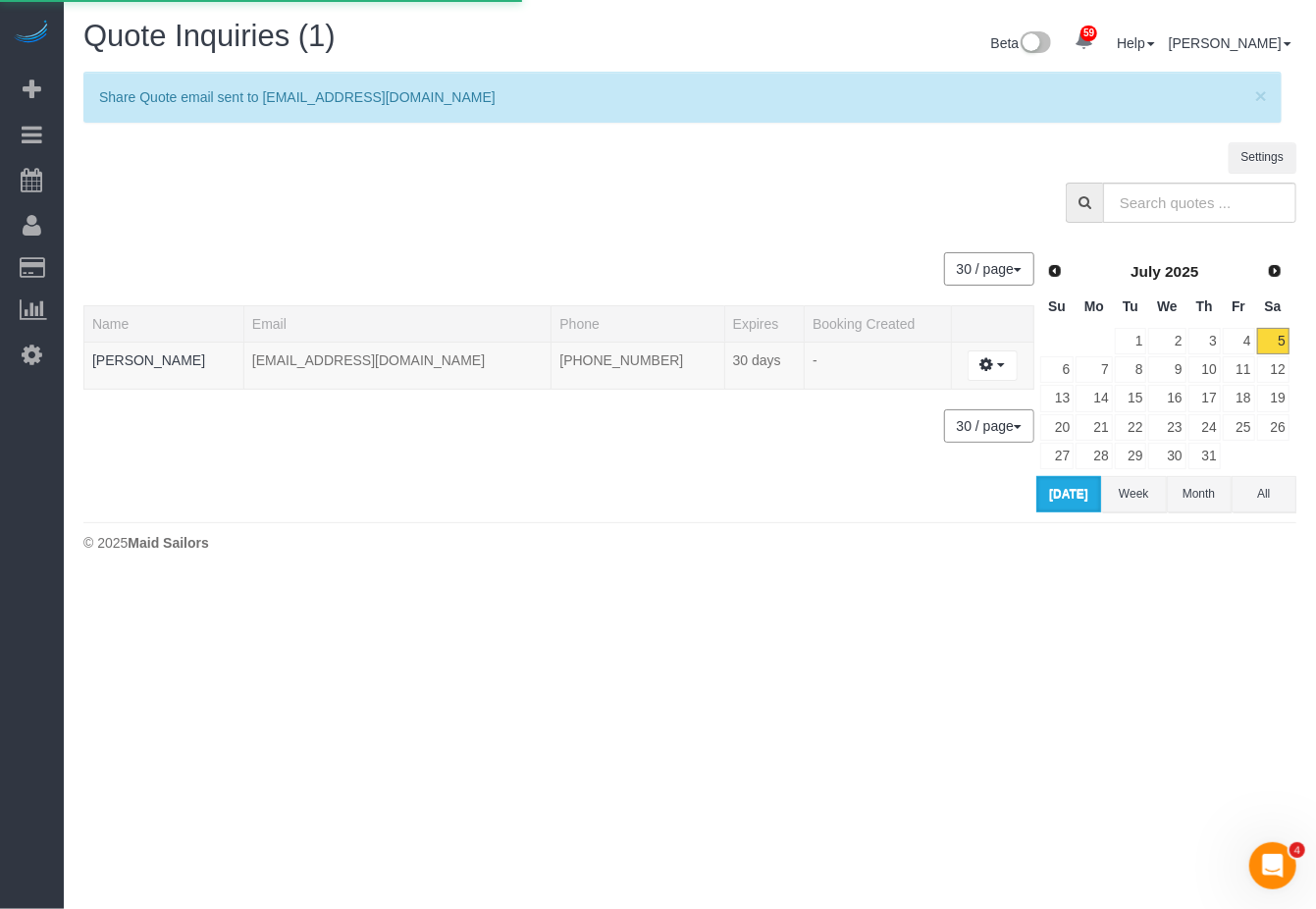 select on "NY" 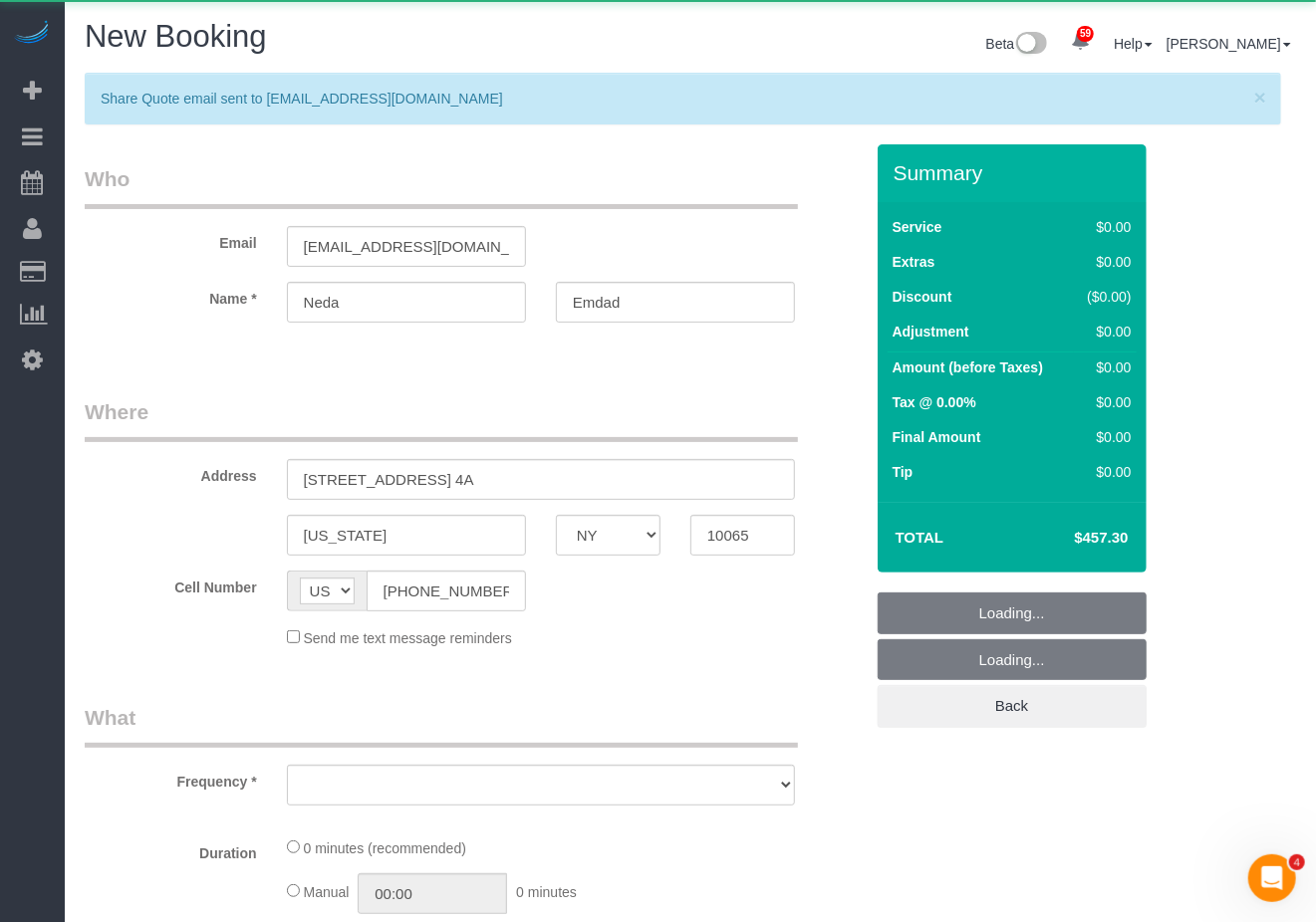 select on "object:3187" 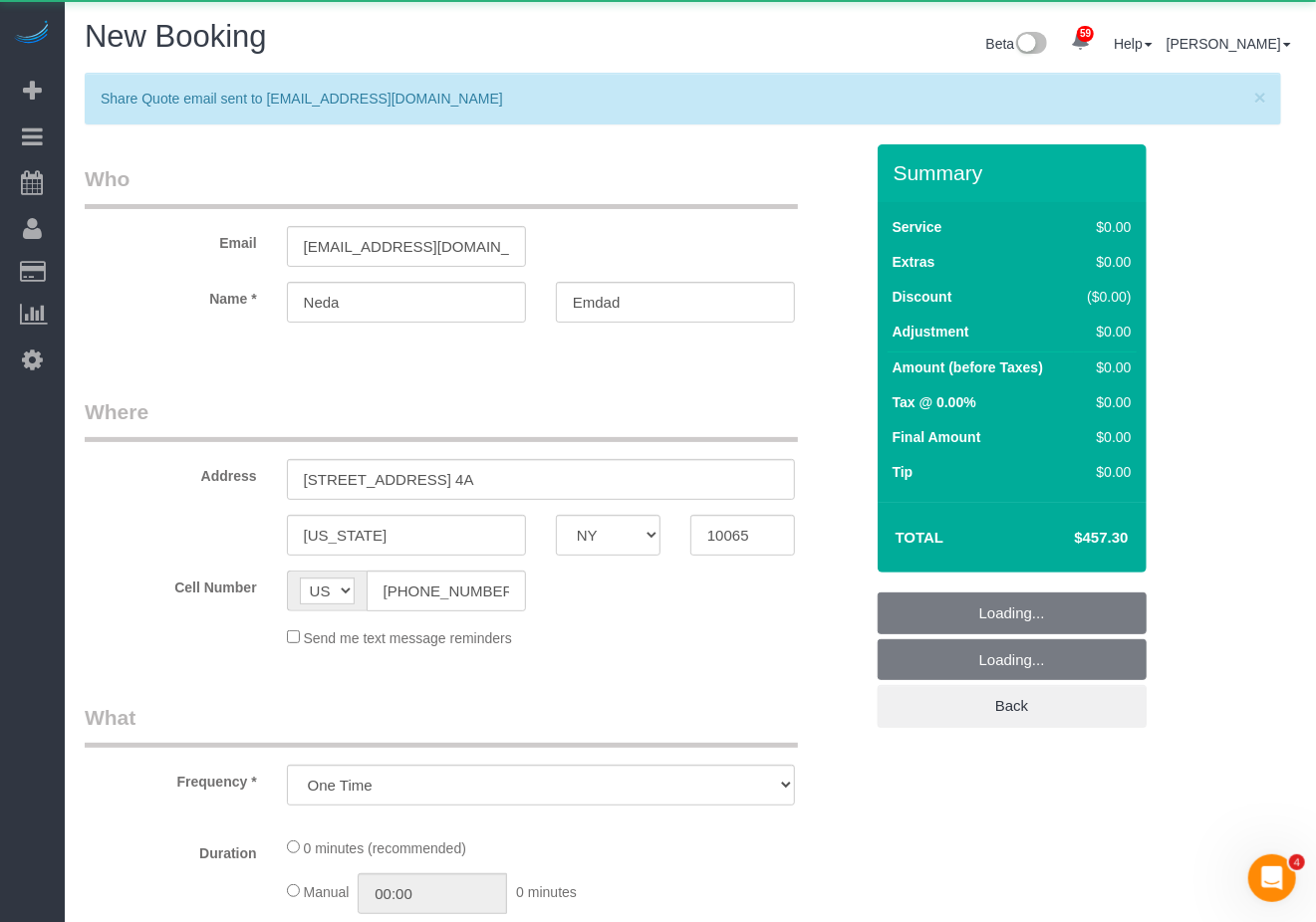select on "3" 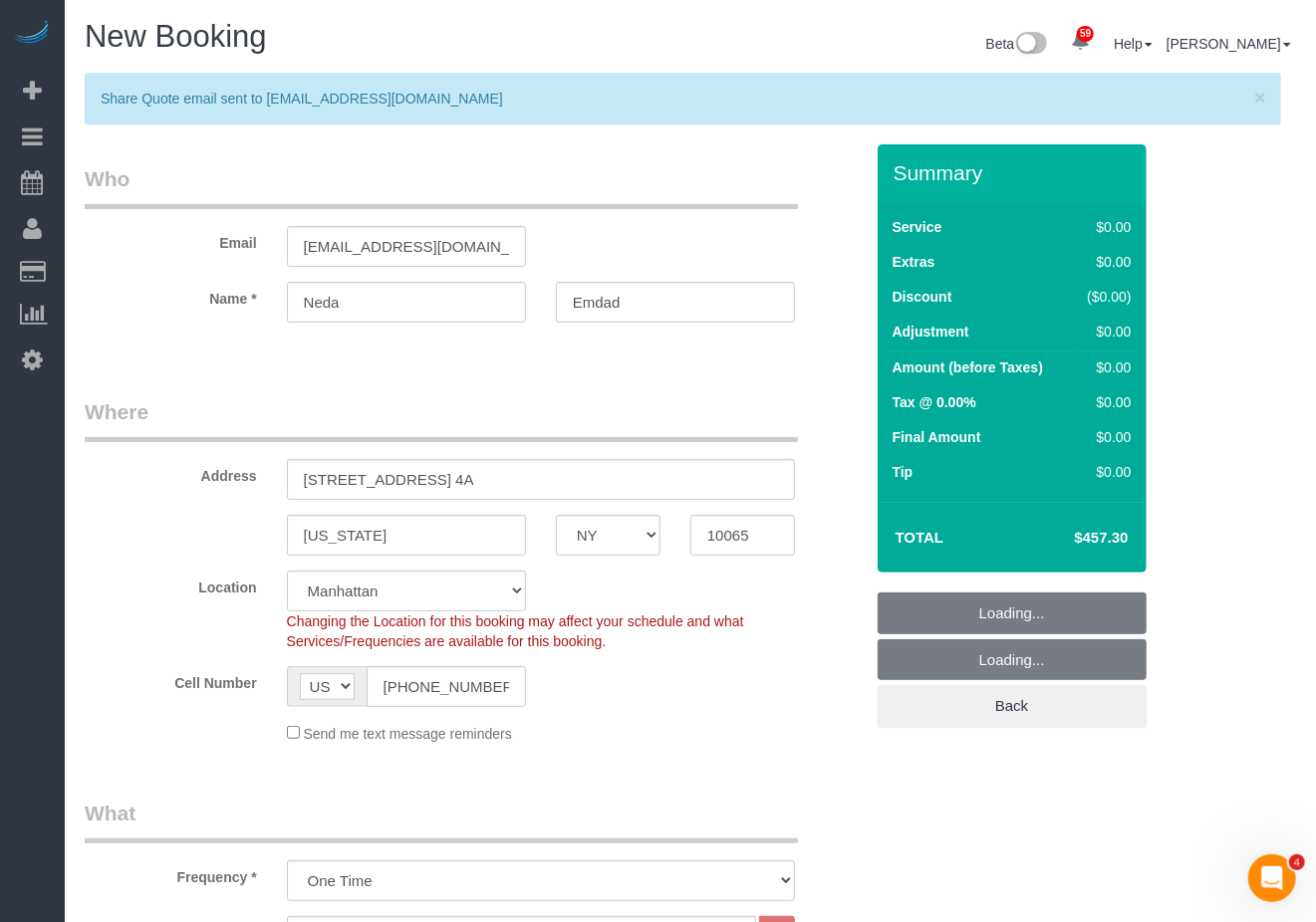 select on "object:3455" 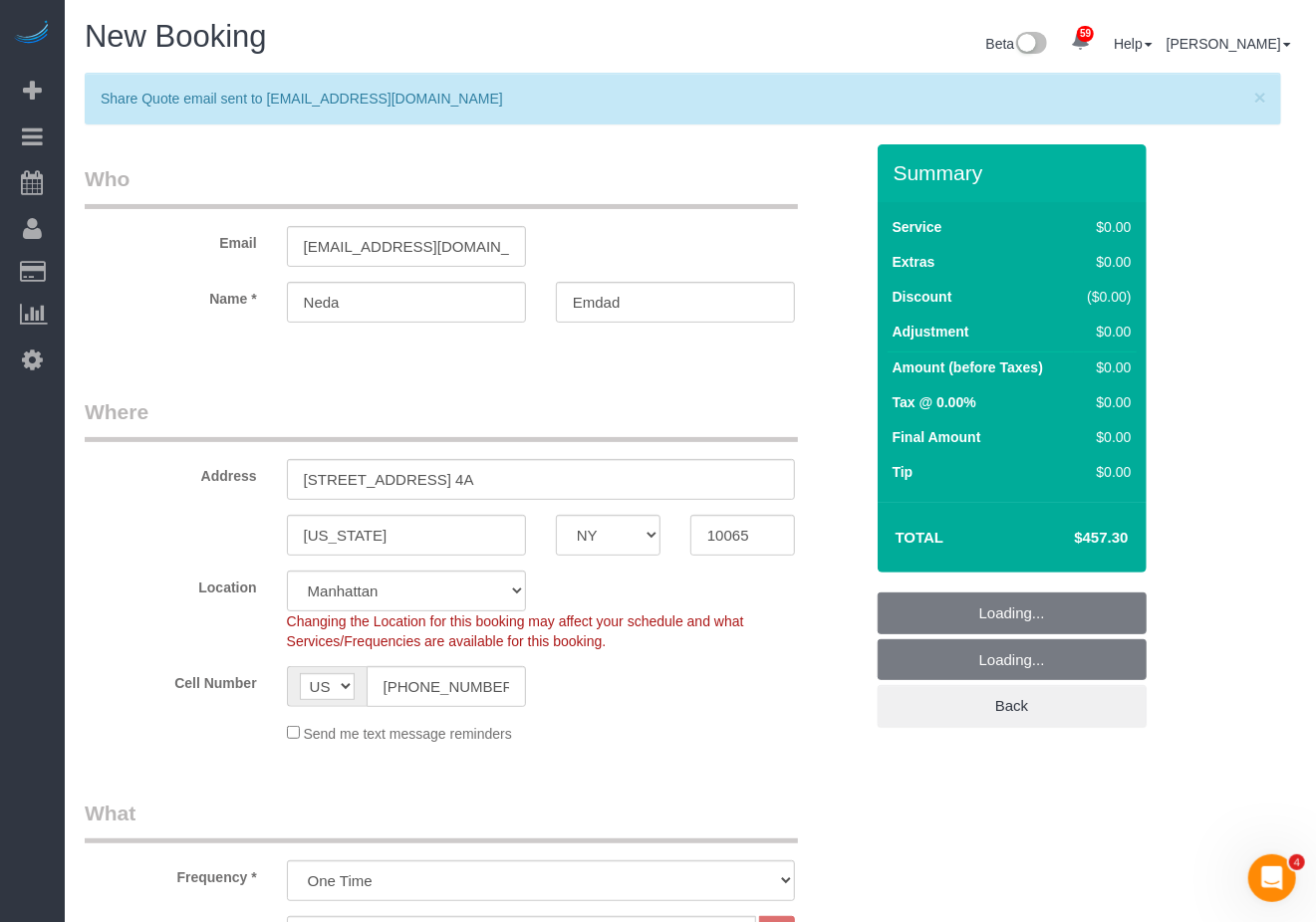 select on "3" 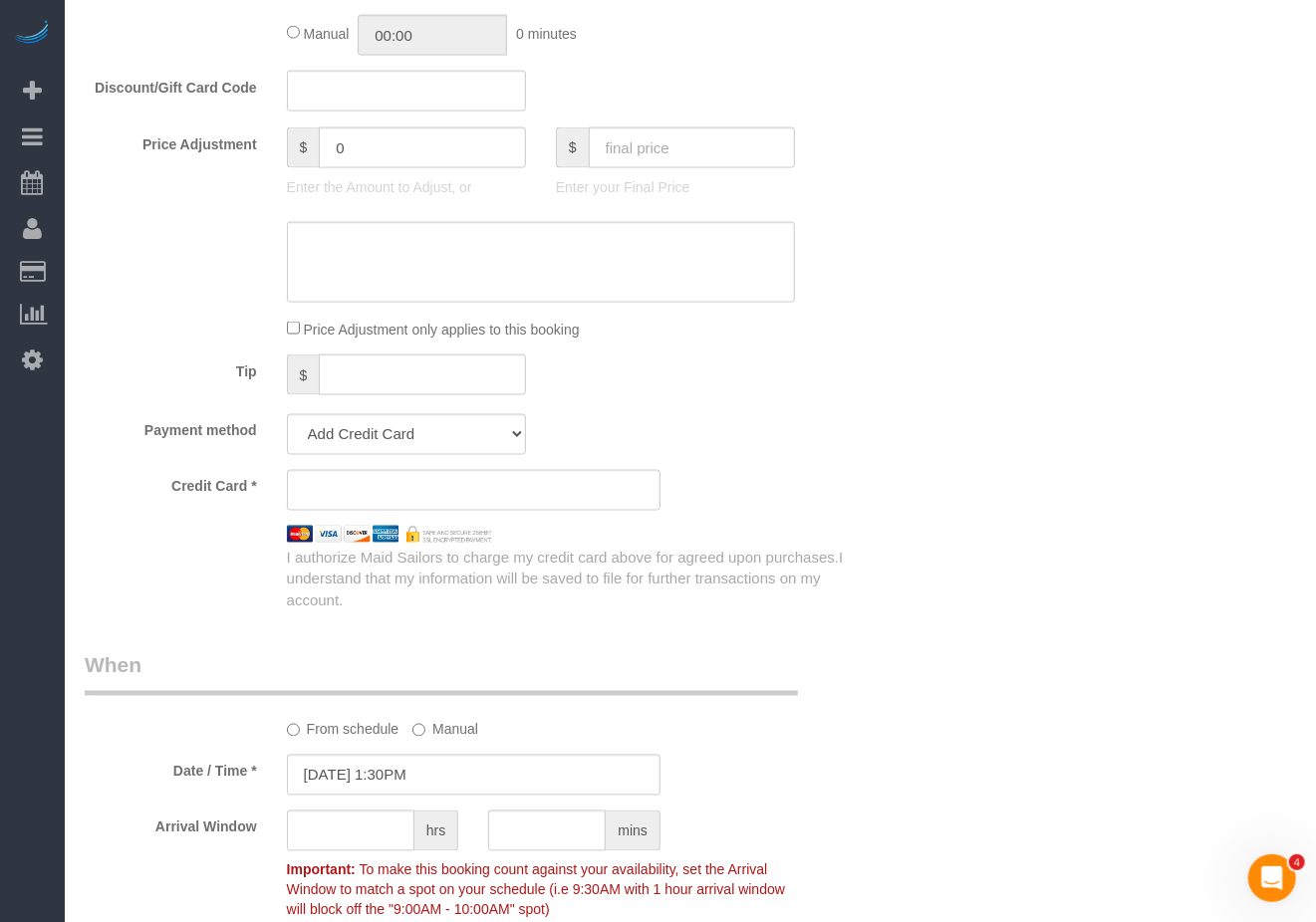 scroll, scrollTop: 1726, scrollLeft: 0, axis: vertical 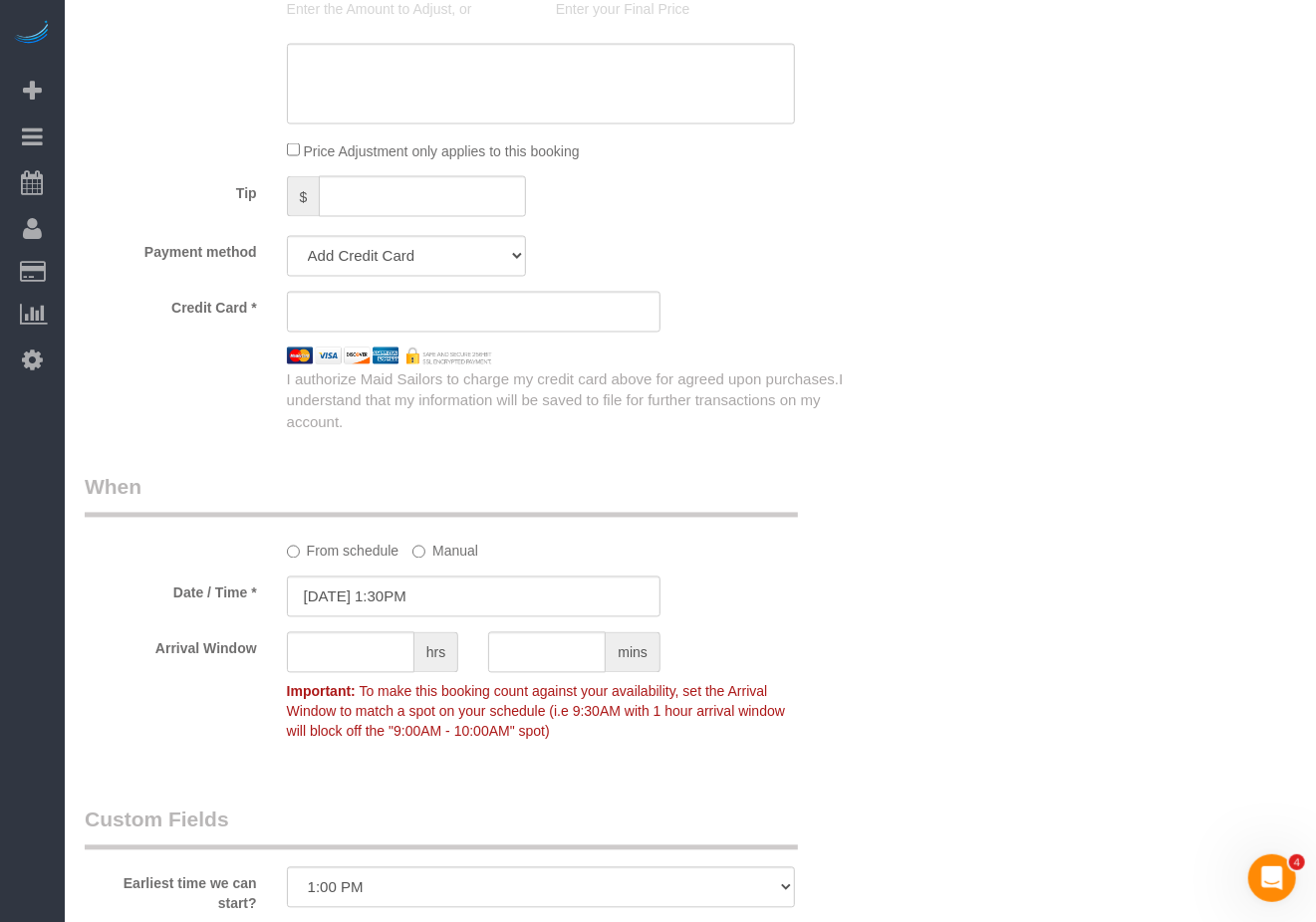 click at bounding box center [473, 312] 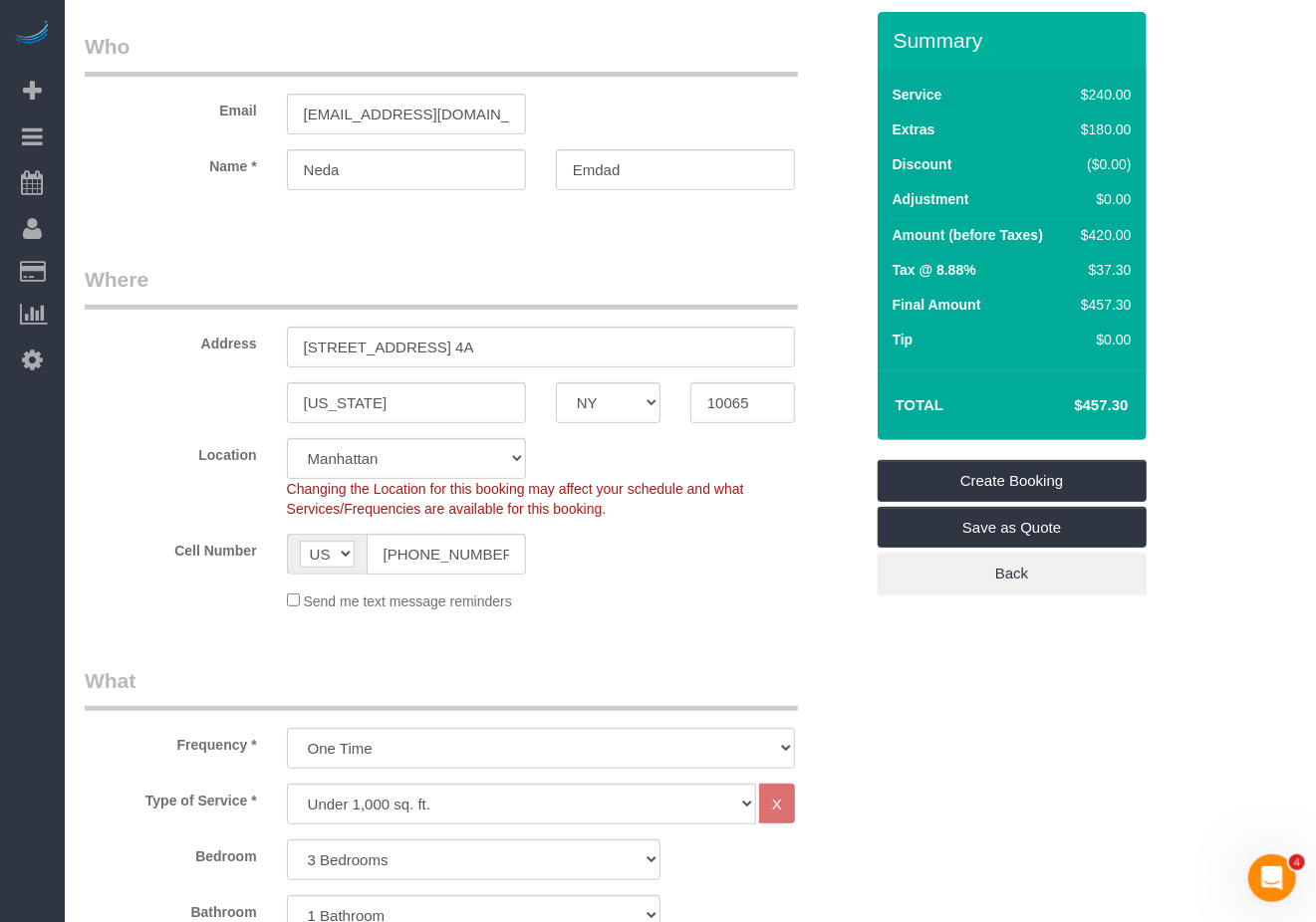 scroll, scrollTop: 0, scrollLeft: 0, axis: both 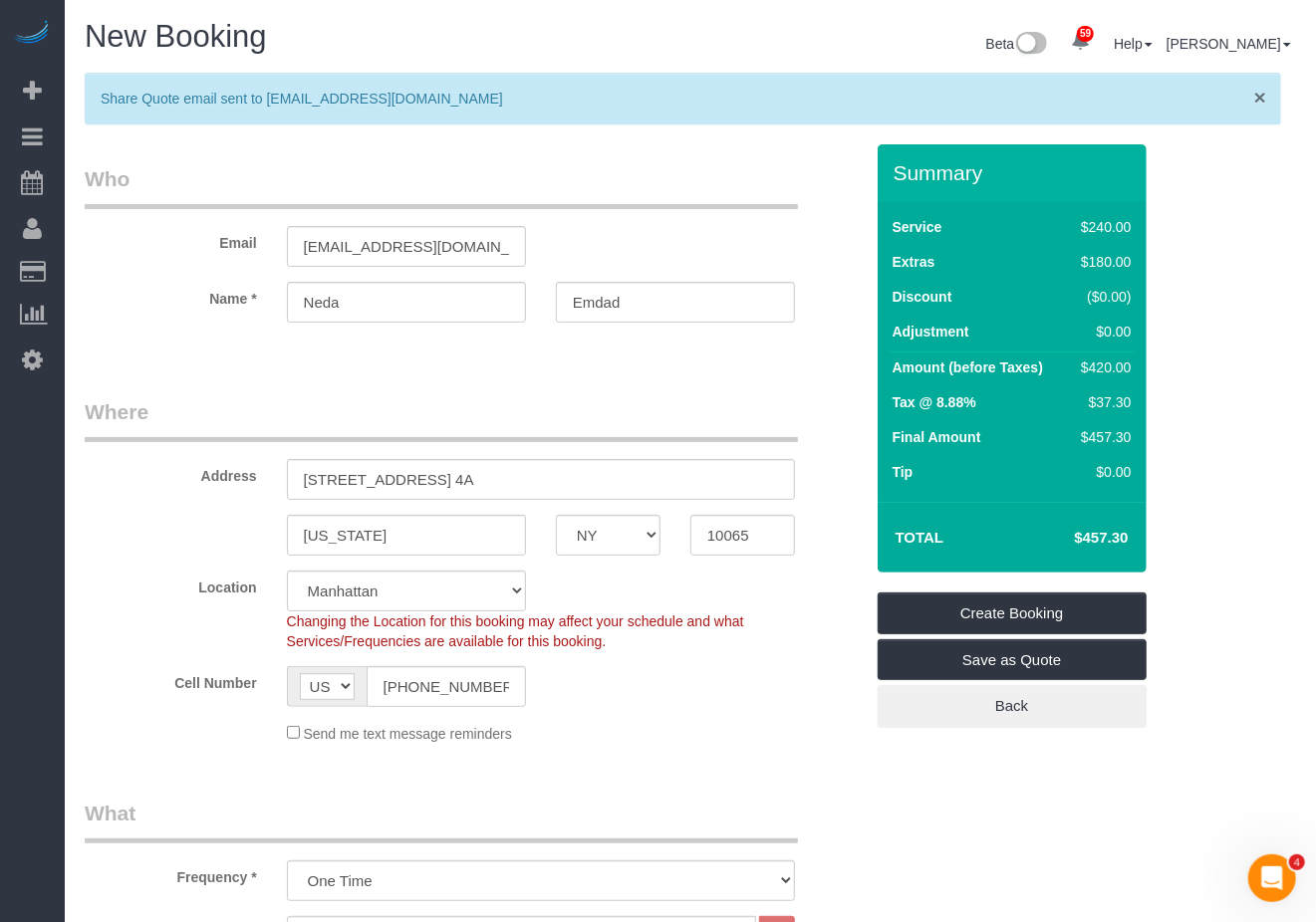 click on "×" at bounding box center (1260, 97) 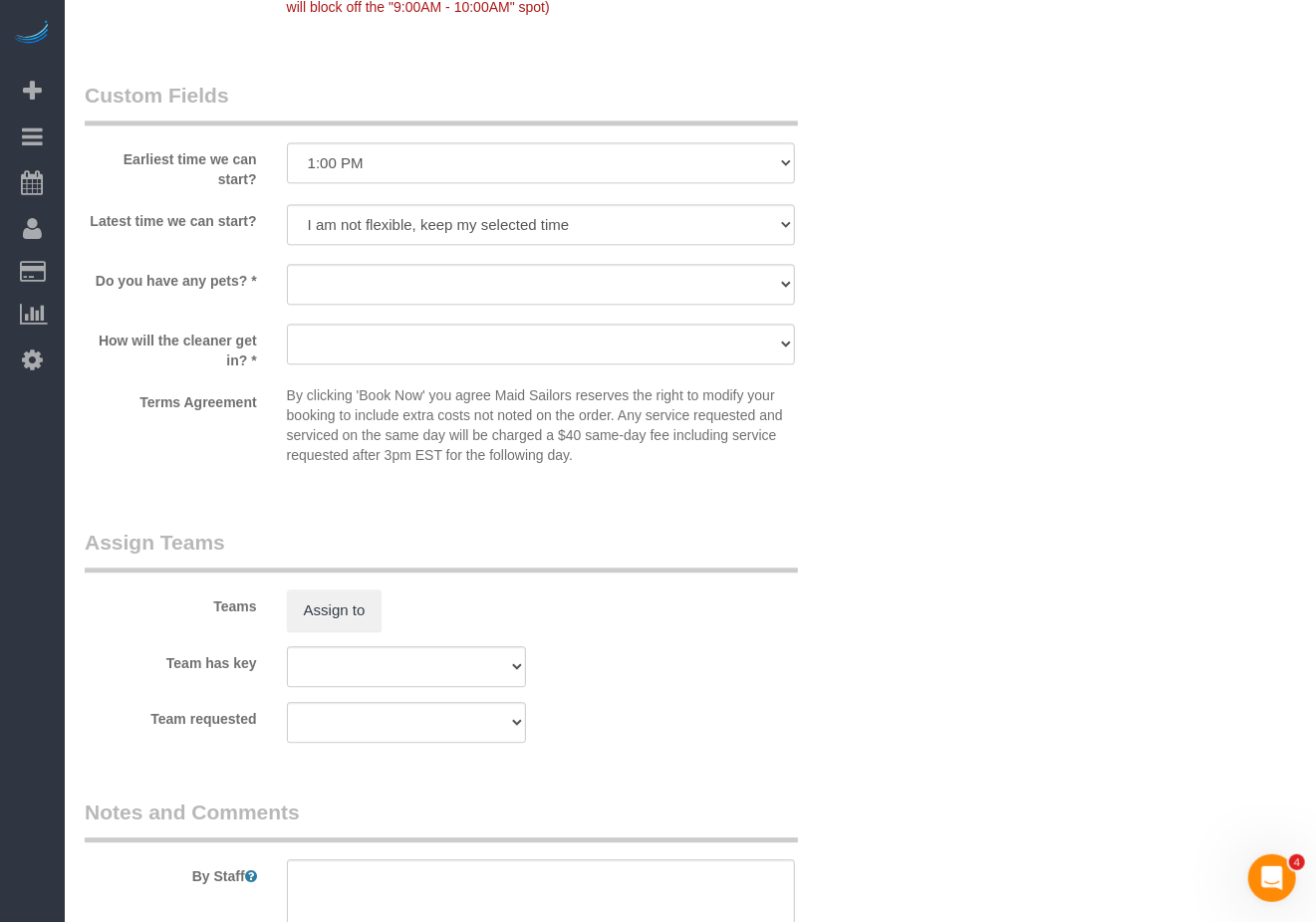 scroll, scrollTop: 2390, scrollLeft: 0, axis: vertical 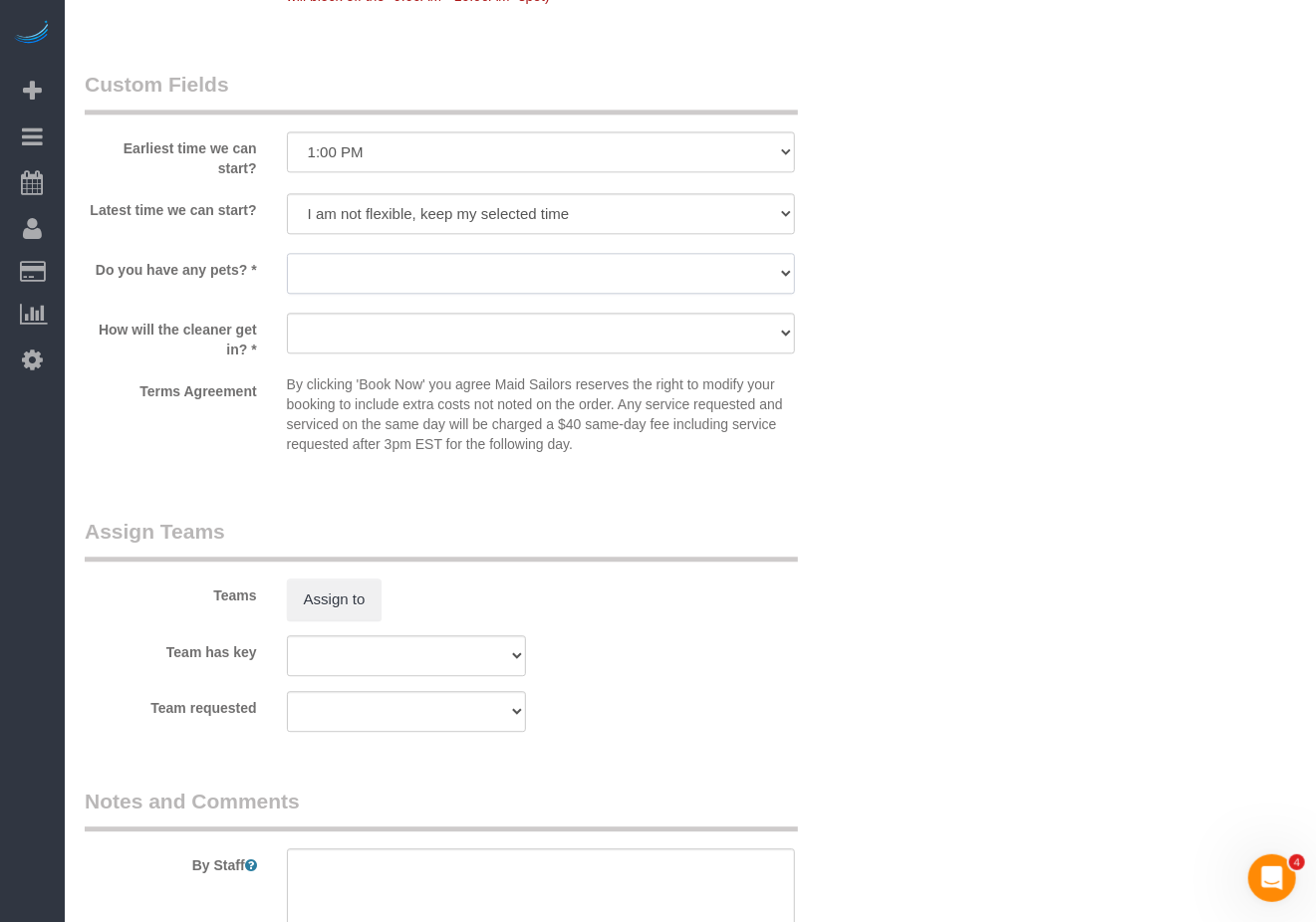 click on "Dog Cat None" at bounding box center (541, 273) 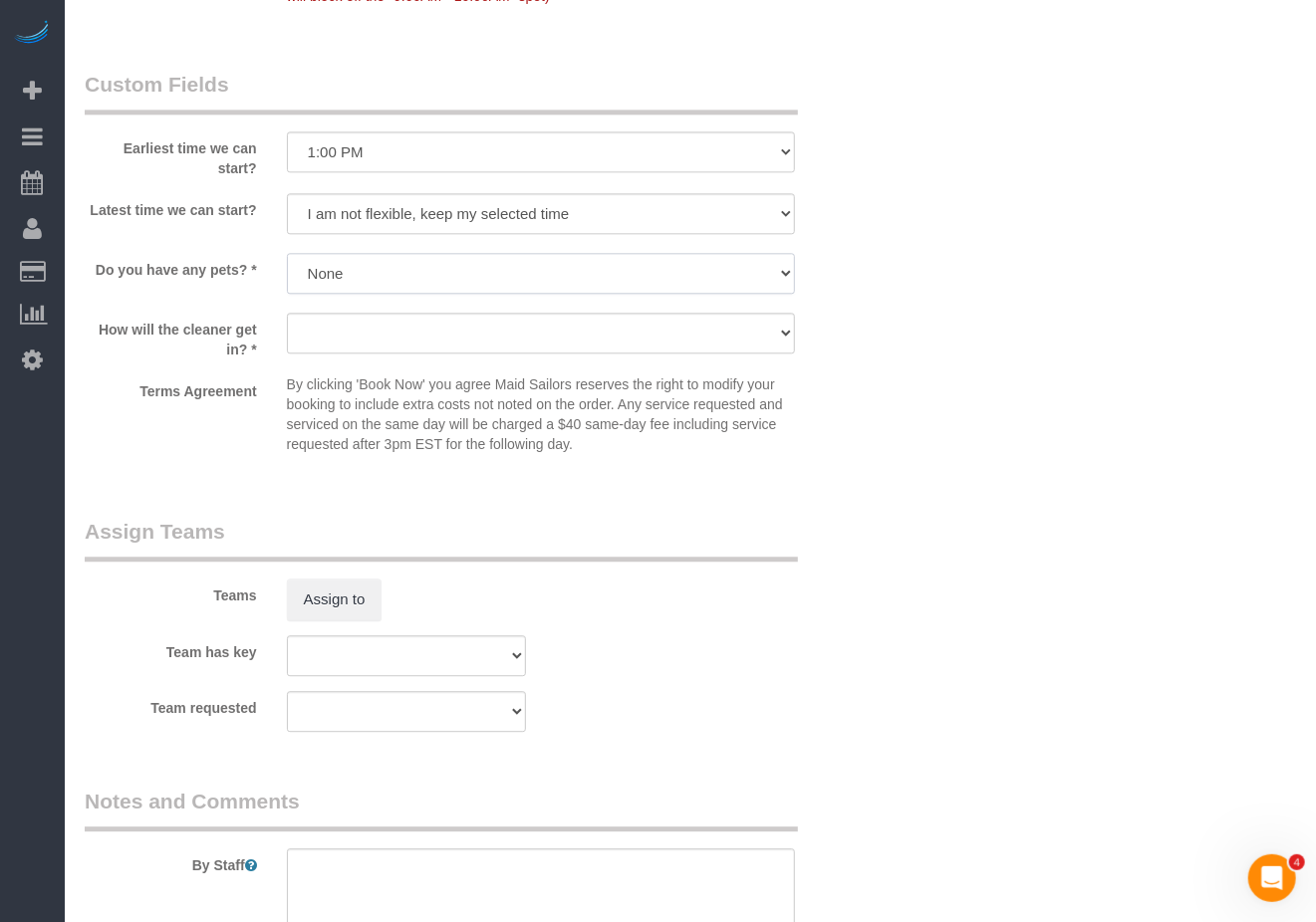 click on "Dog Cat None" at bounding box center [541, 273] 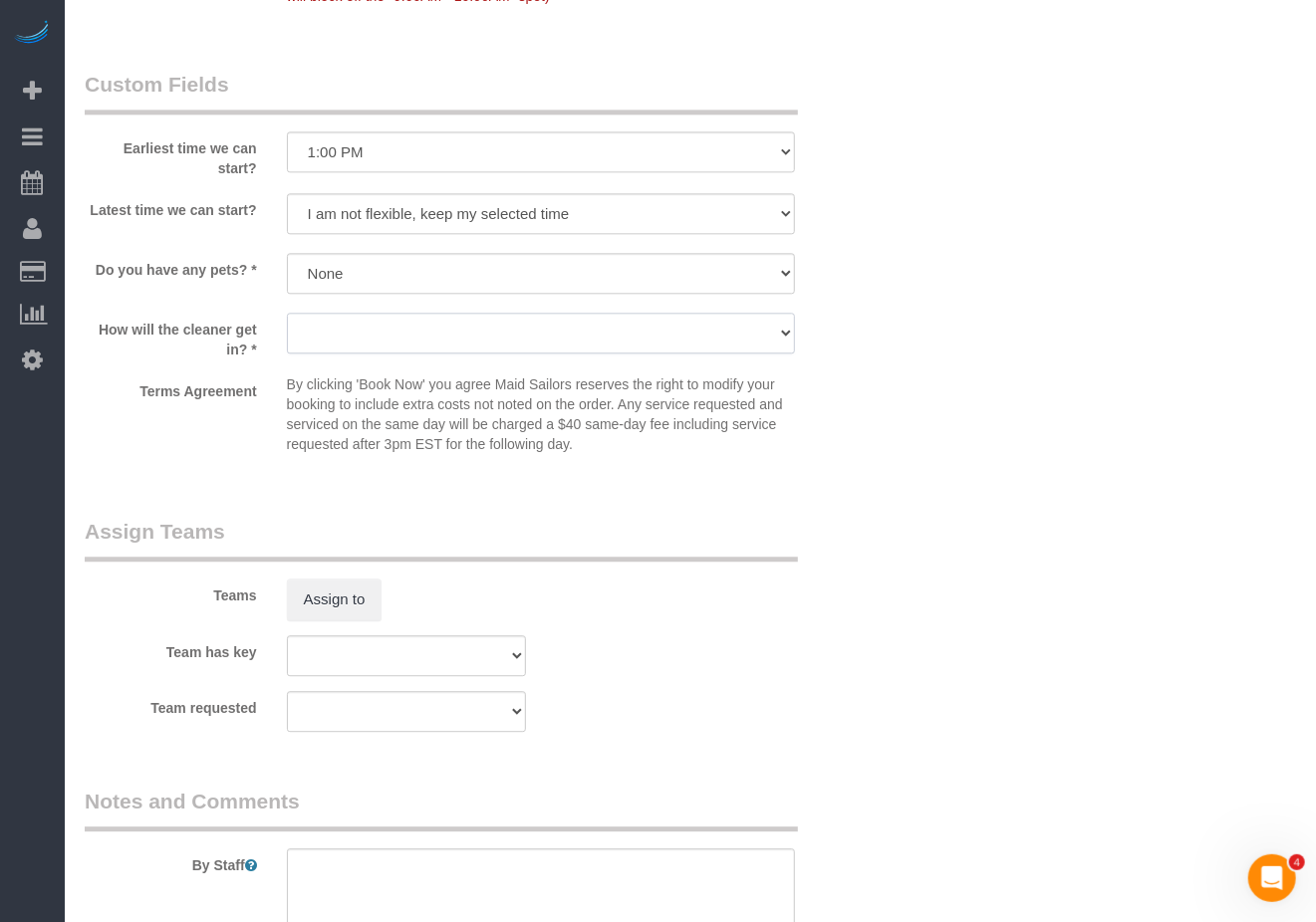click on "We'll let you in. Doorman/Front Desk has the key. Other (Provide details)" at bounding box center (541, 333) 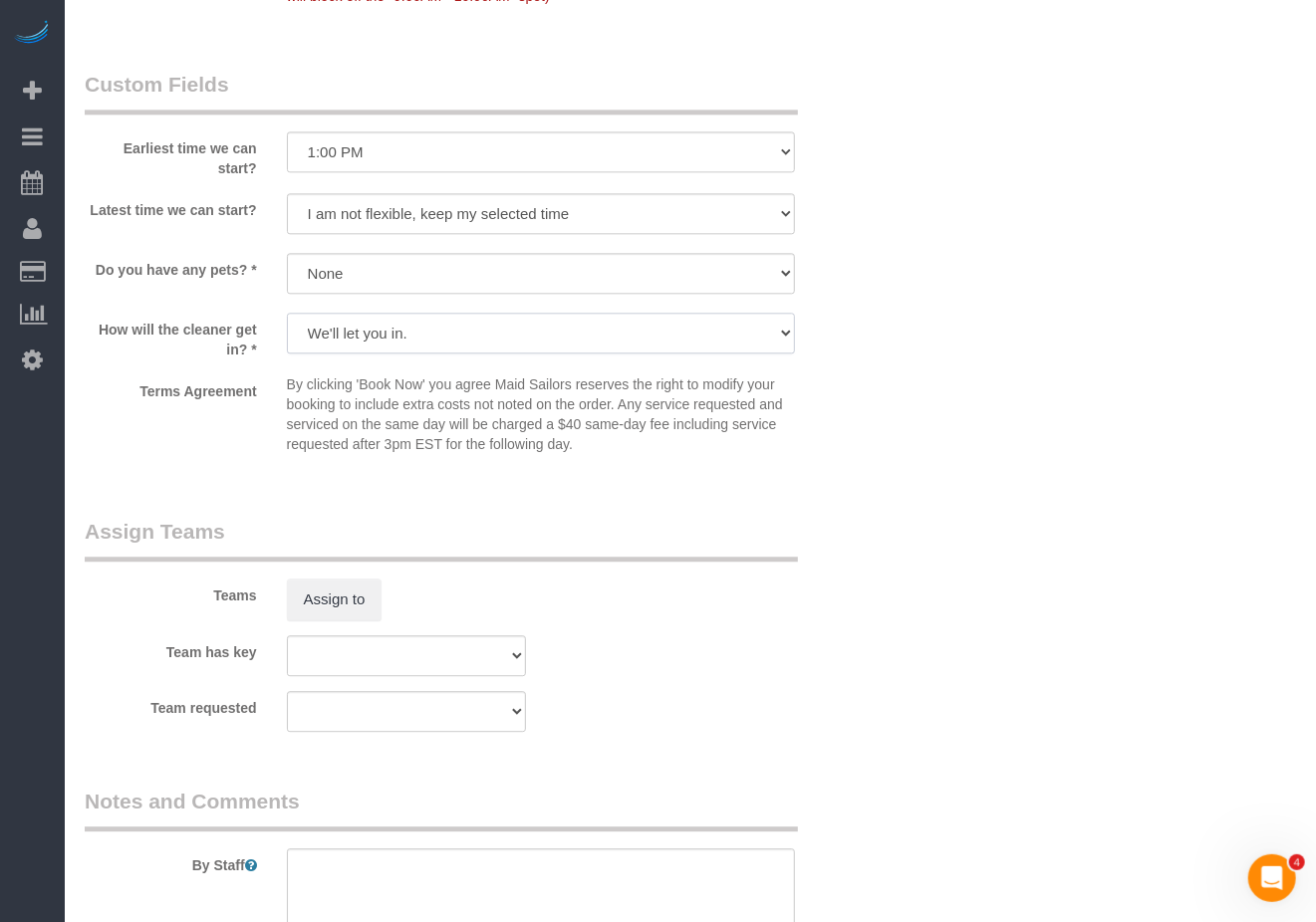 click on "We'll let you in. Doorman/Front Desk has the key. Other (Provide details)" at bounding box center (541, 333) 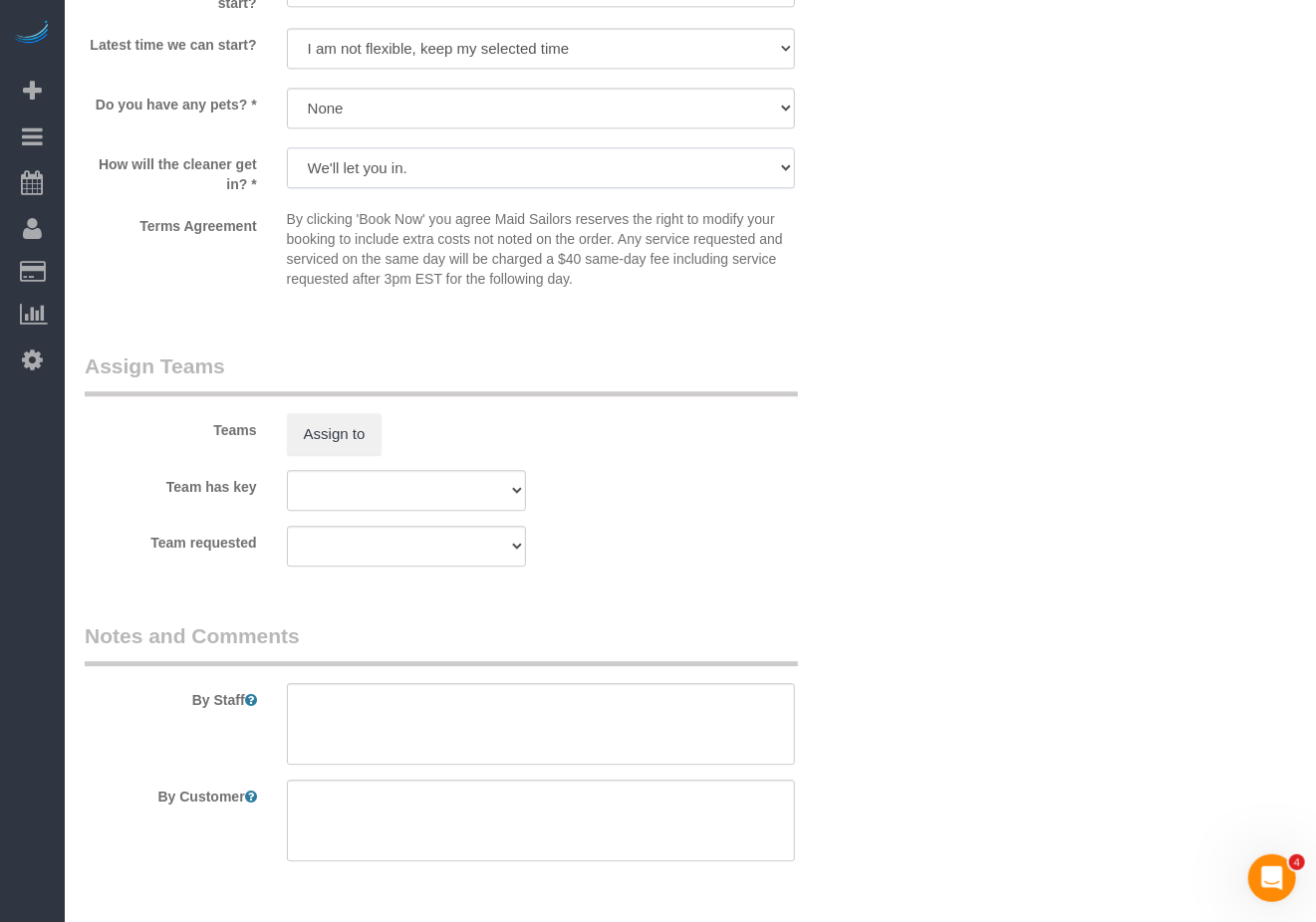 scroll, scrollTop: 2619, scrollLeft: 0, axis: vertical 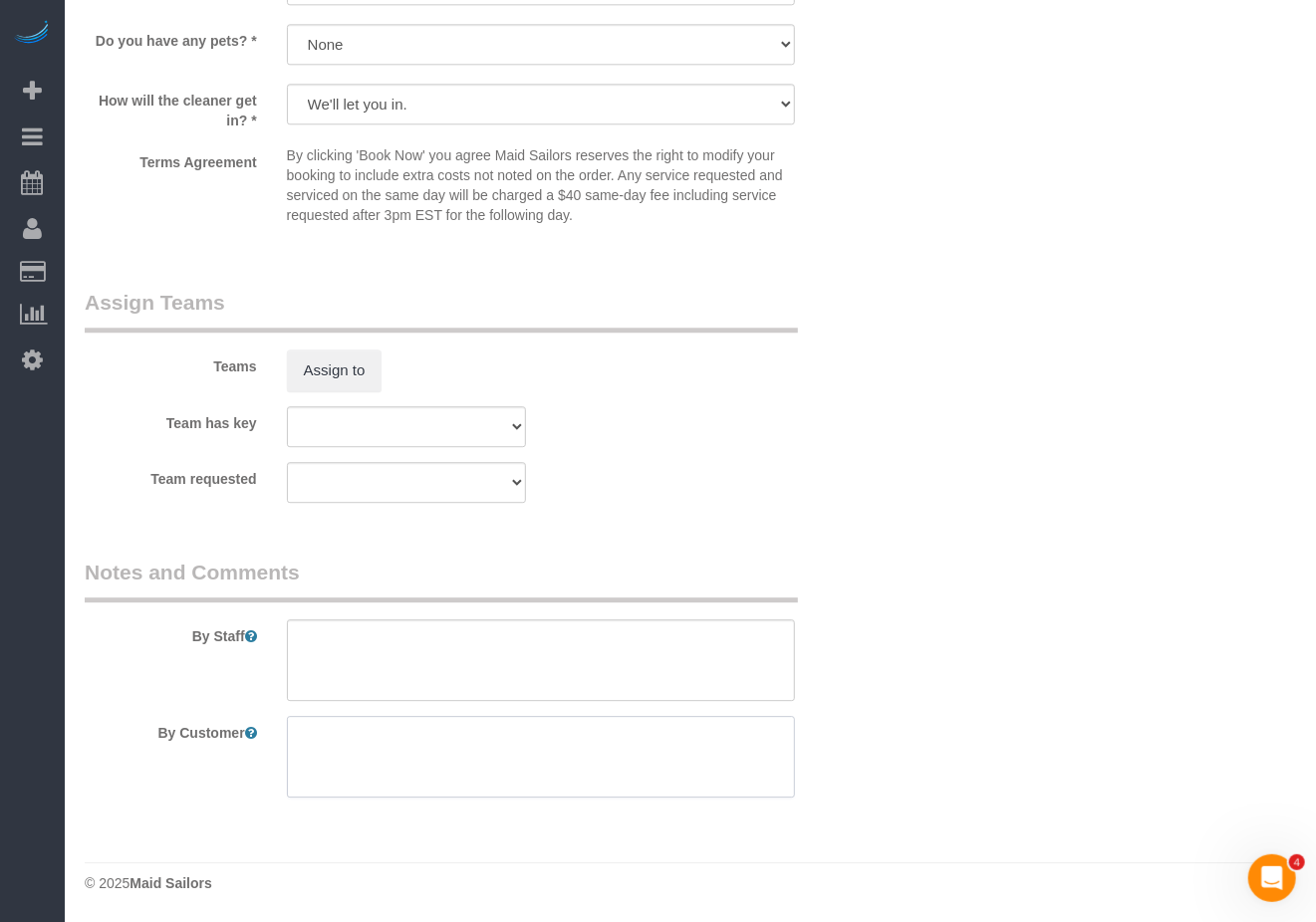 drag, startPoint x: 619, startPoint y: 743, endPoint x: 646, endPoint y: 725, distance: 32.449961 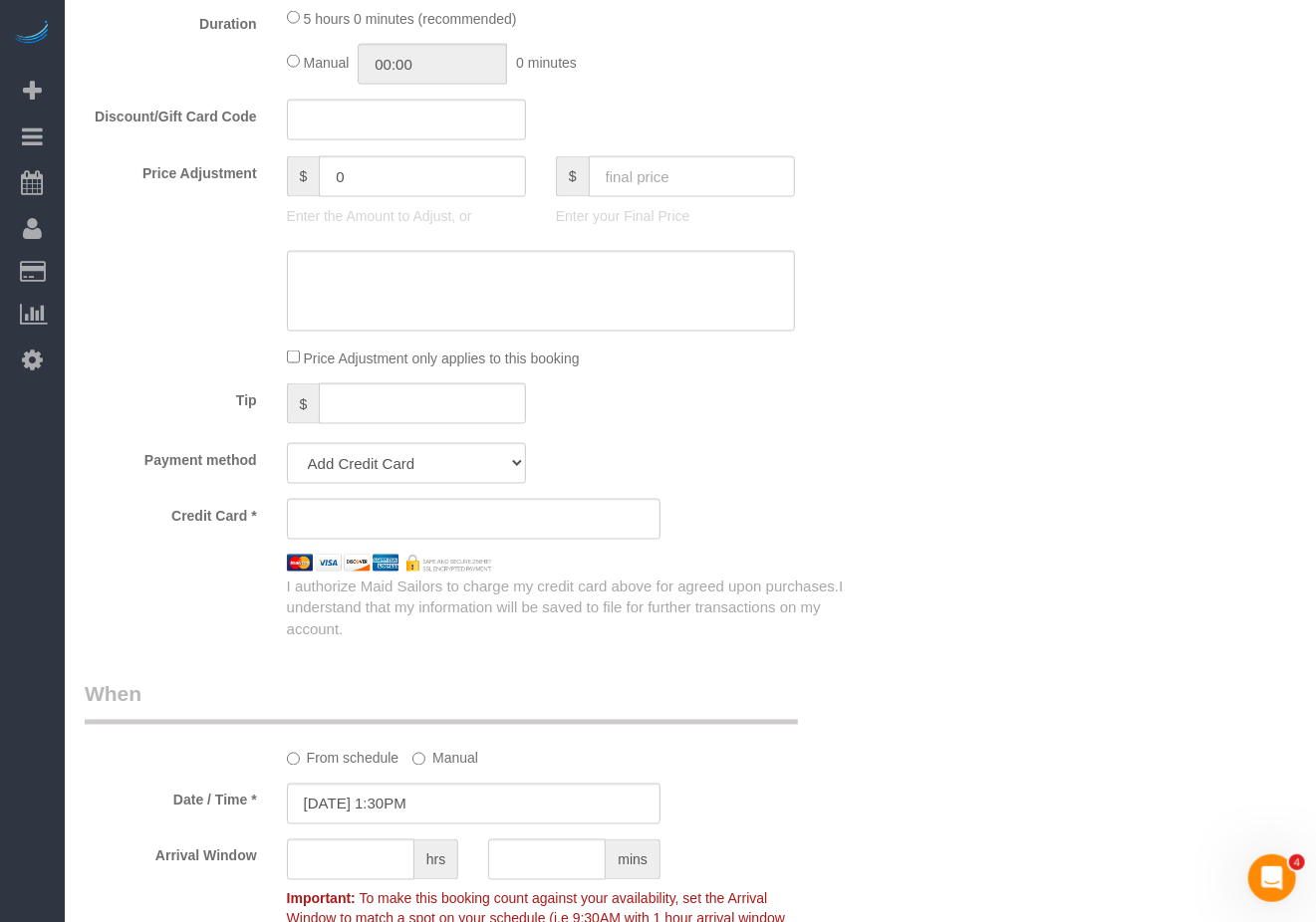 scroll, scrollTop: 1424, scrollLeft: 0, axis: vertical 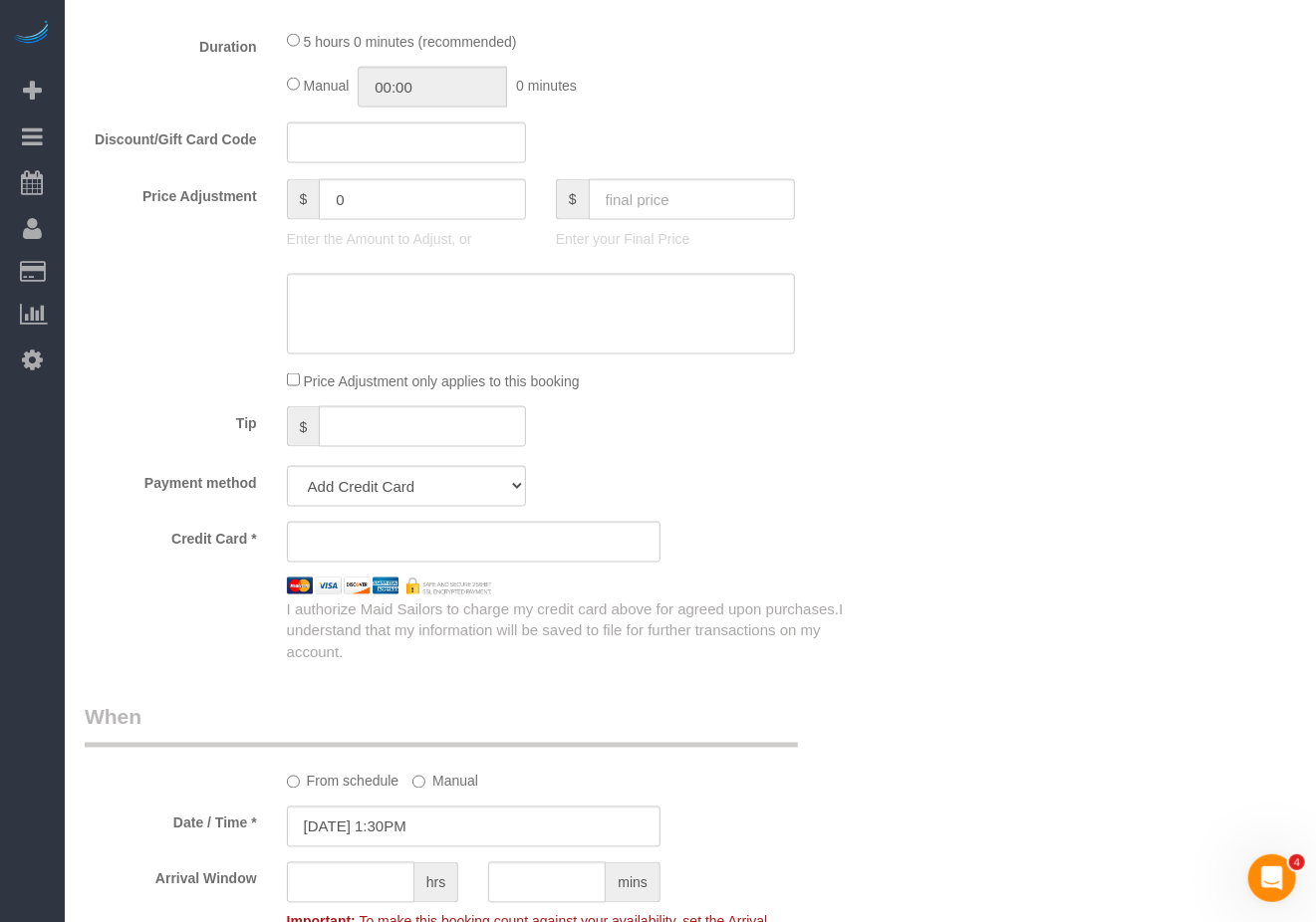 type on "Please mop the floor before vacuuming" 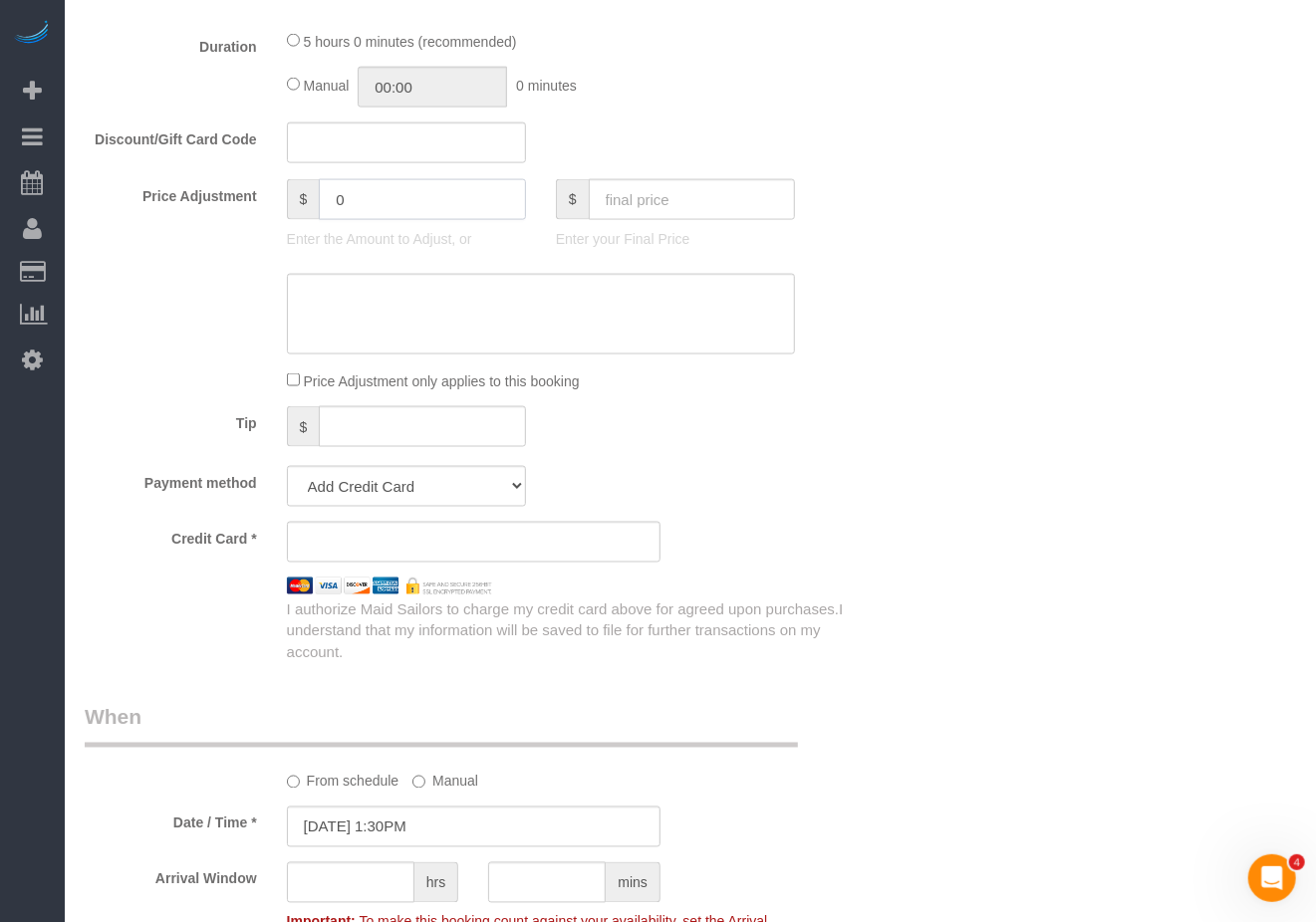drag, startPoint x: 379, startPoint y: 205, endPoint x: 241, endPoint y: 203, distance: 138.0145 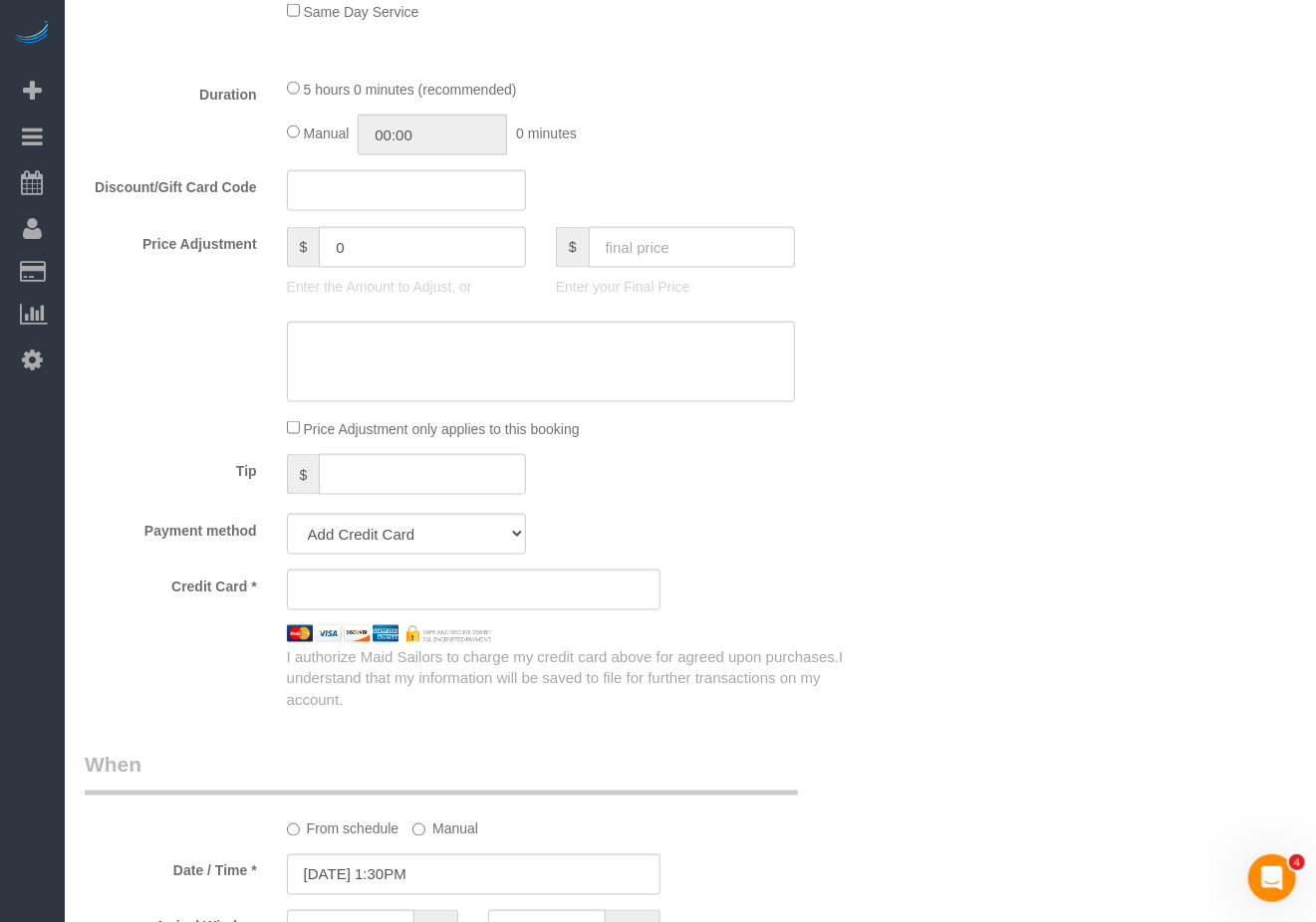 scroll, scrollTop: 1291, scrollLeft: 0, axis: vertical 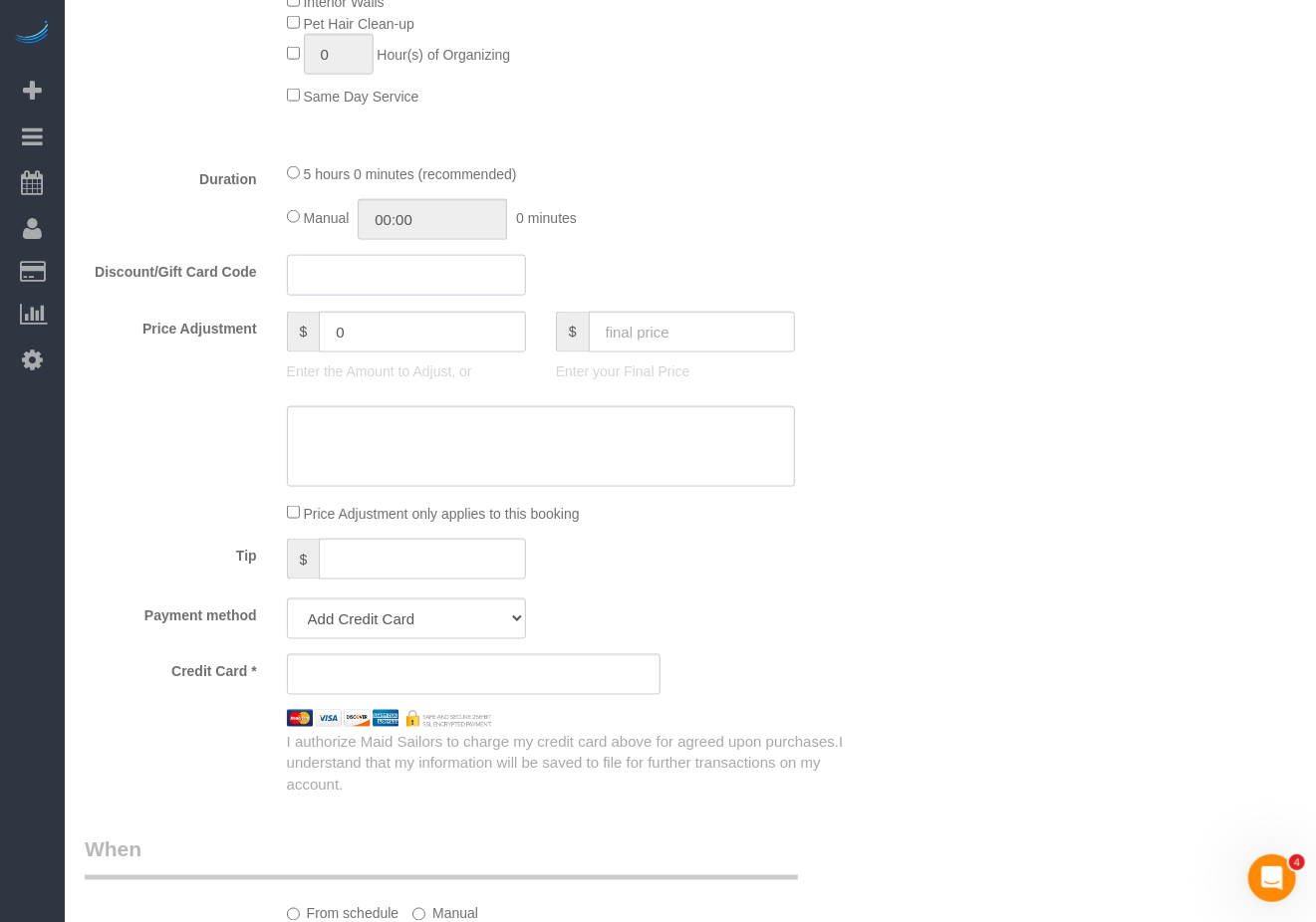 click 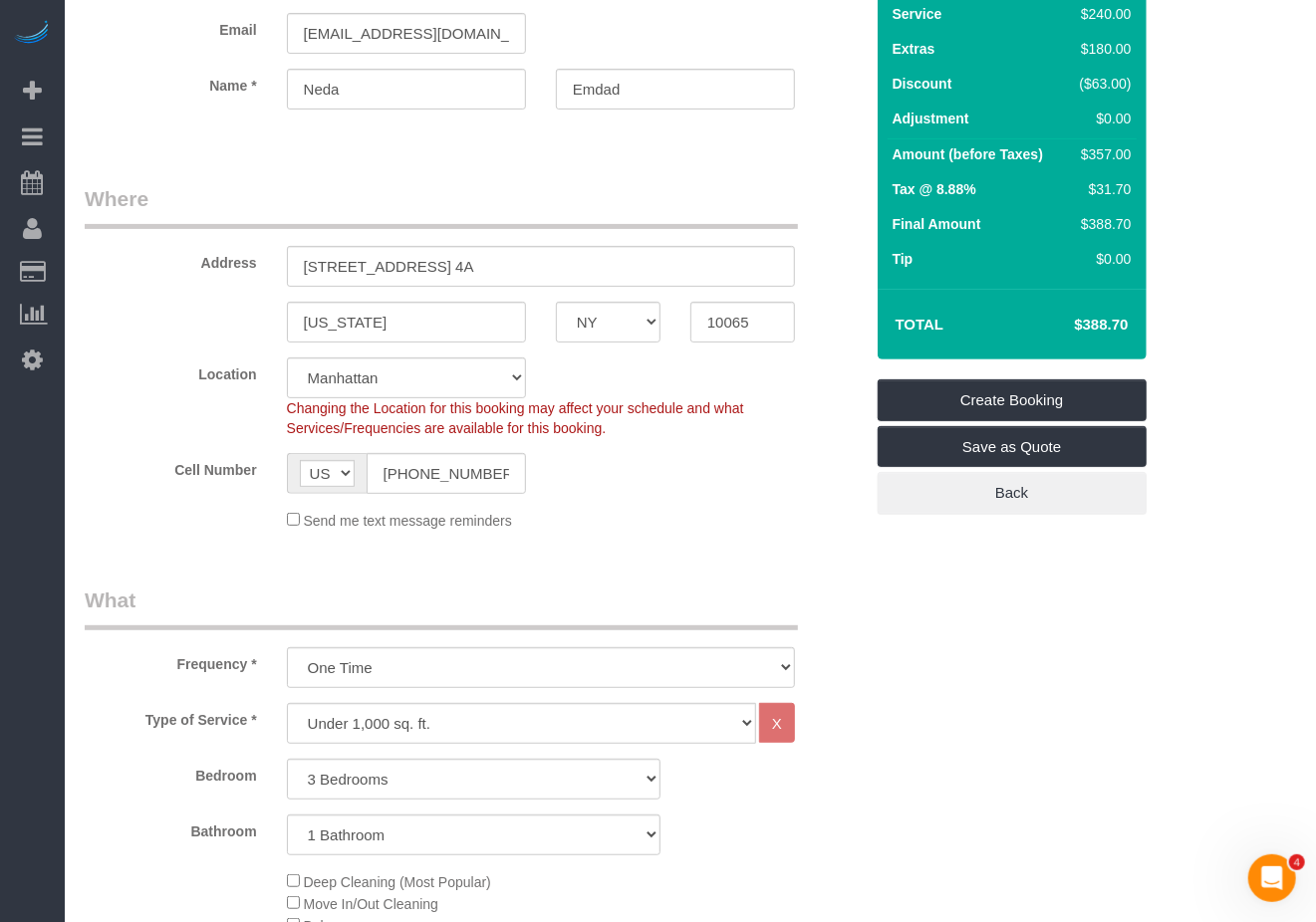 scroll, scrollTop: 0, scrollLeft: 0, axis: both 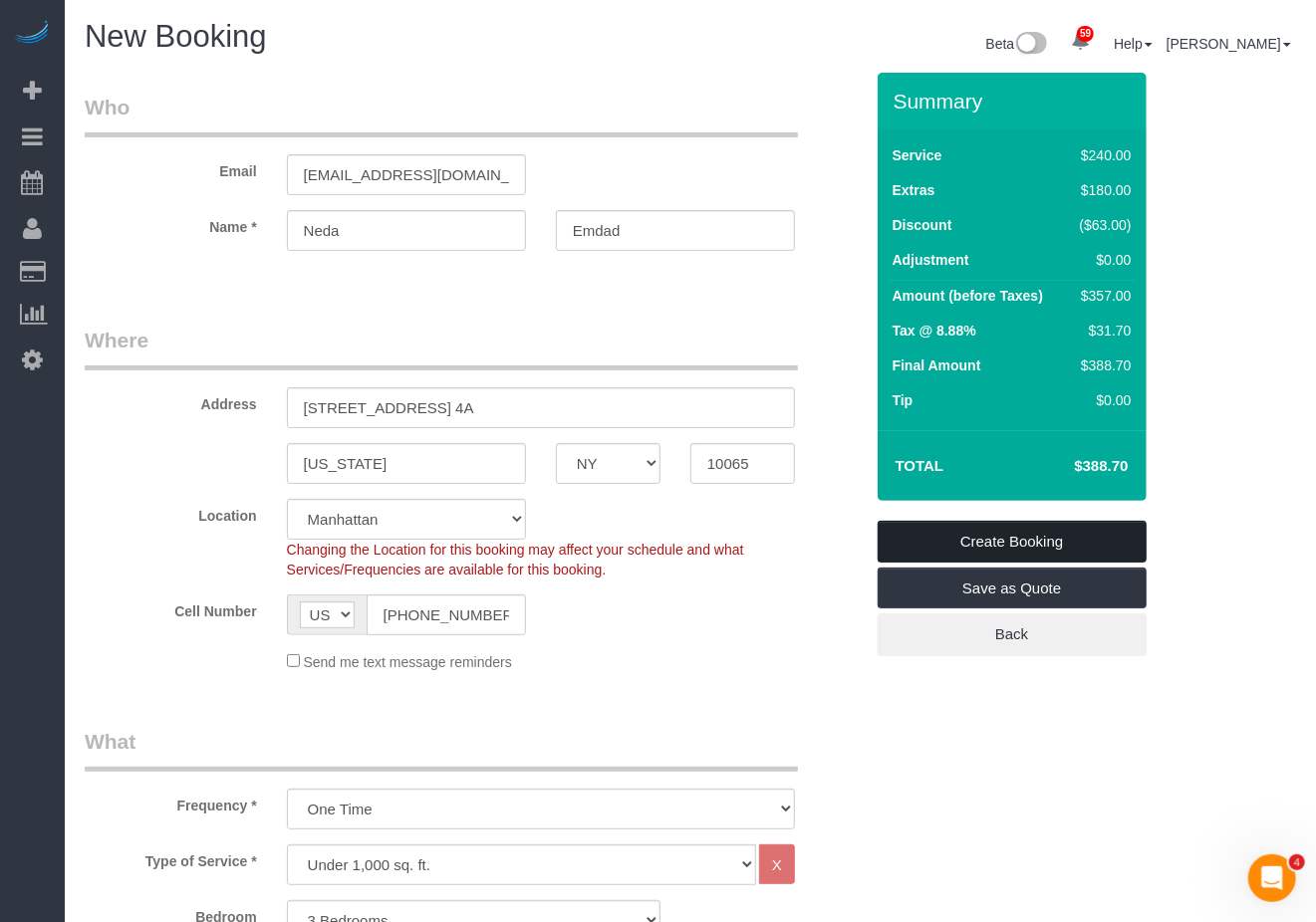 type on "LSA15" 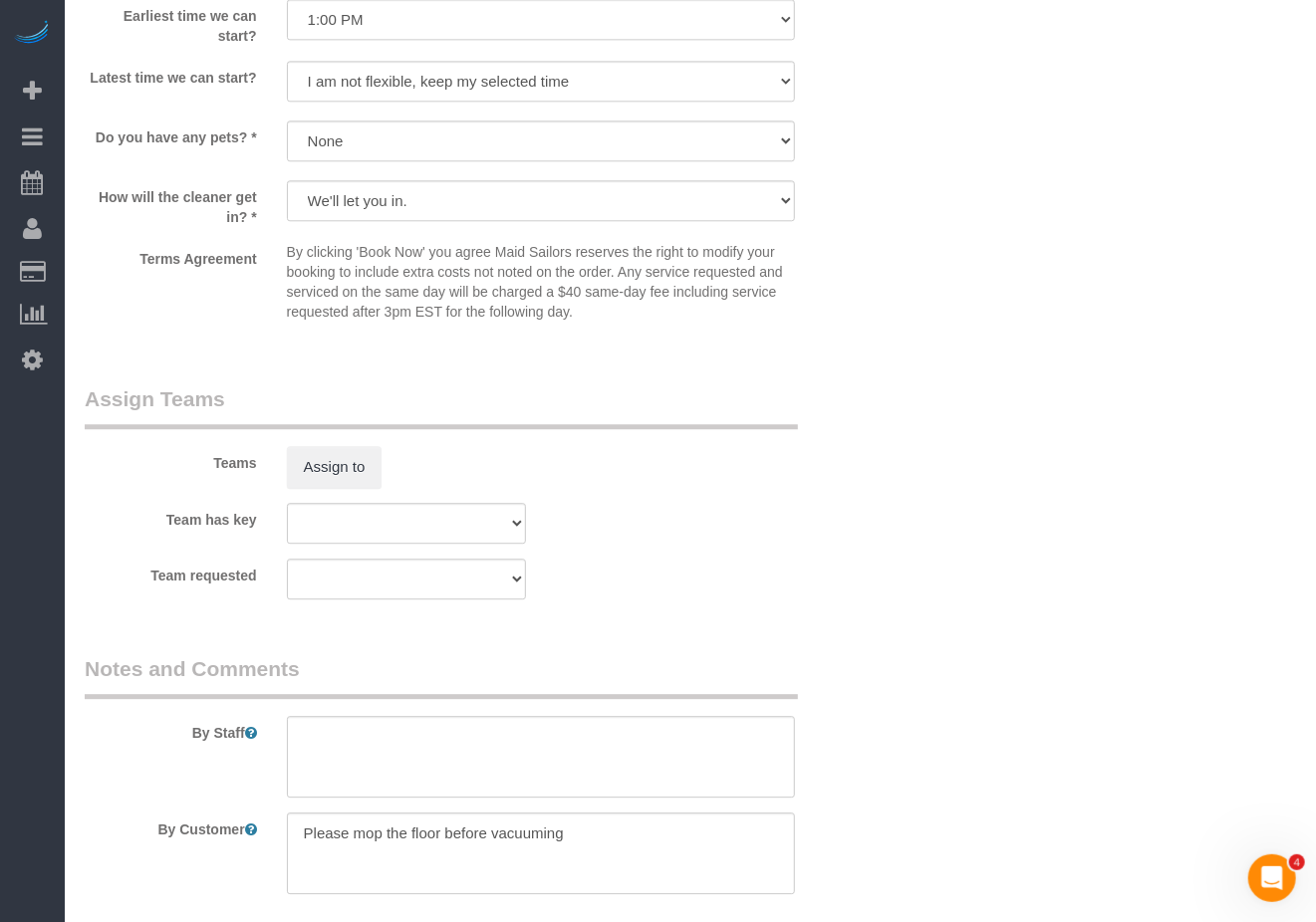 scroll, scrollTop: 2619, scrollLeft: 0, axis: vertical 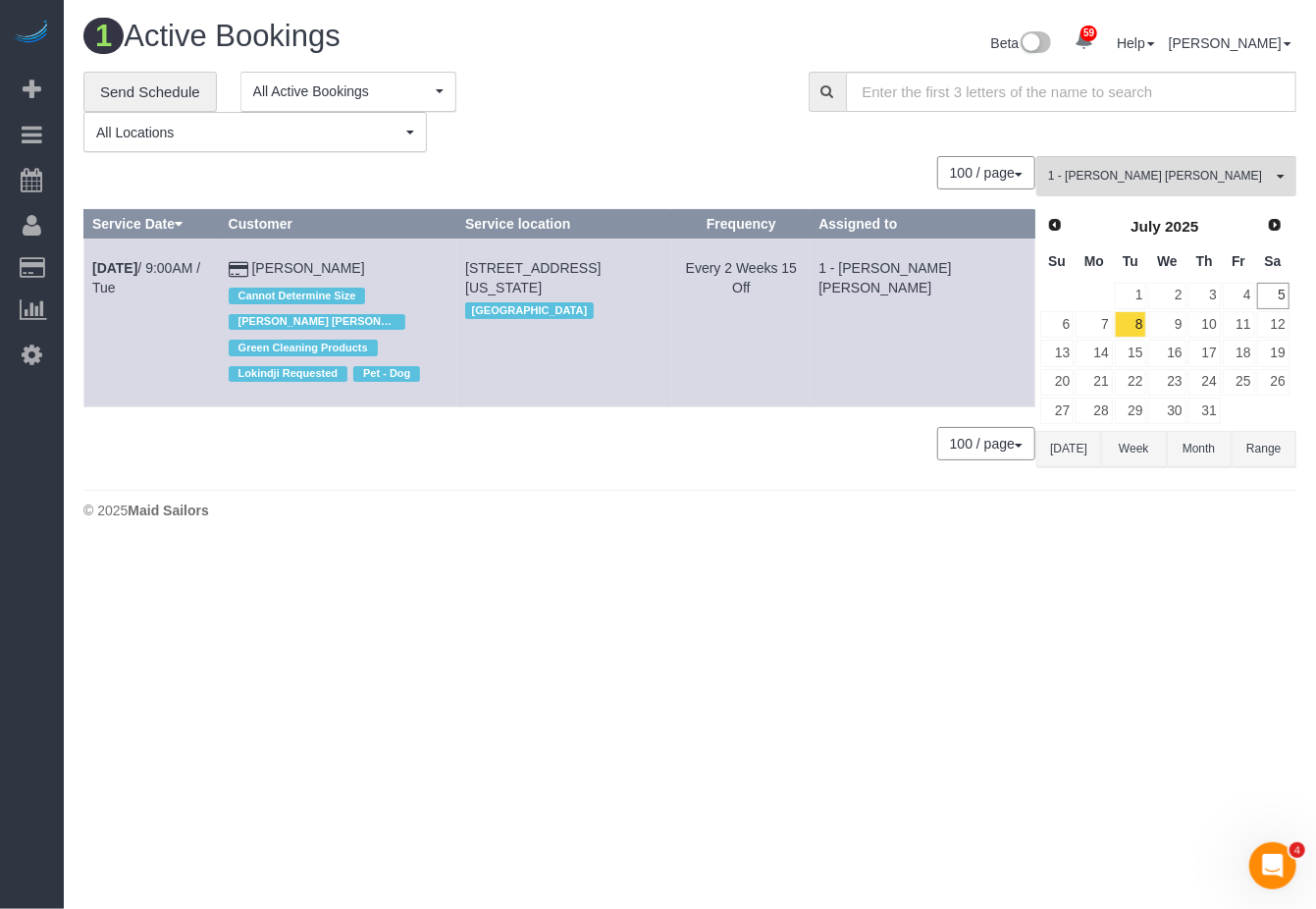 click on "59
Beta
Your Notifications
You have 0 alerts
×
You have 2  to charge for 07/03/2025
×
You have 3  to charge for 07/02/2025
×
You have 5  to charge for 07/01/2025
×" at bounding box center [658, 454] 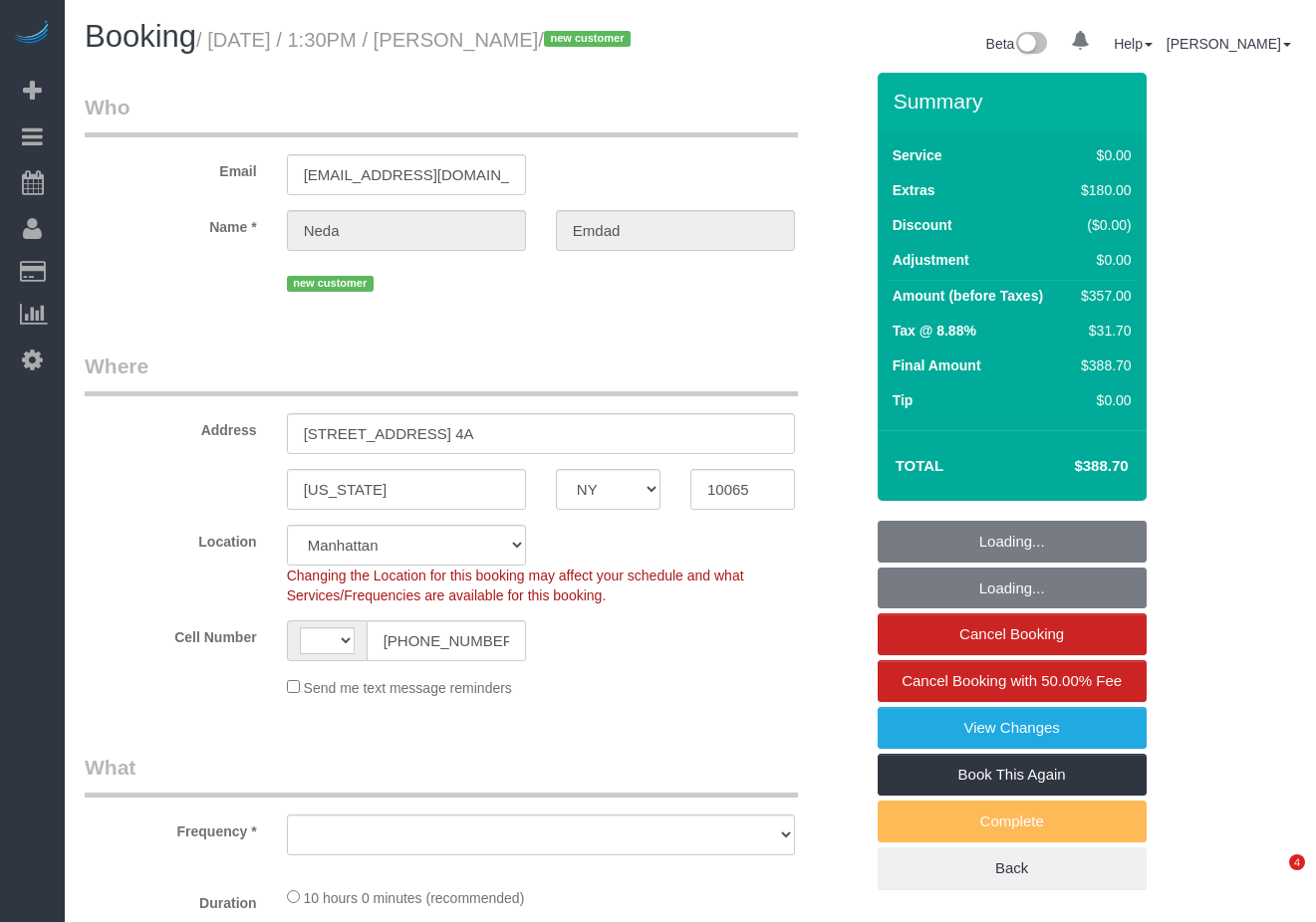 select on "NY" 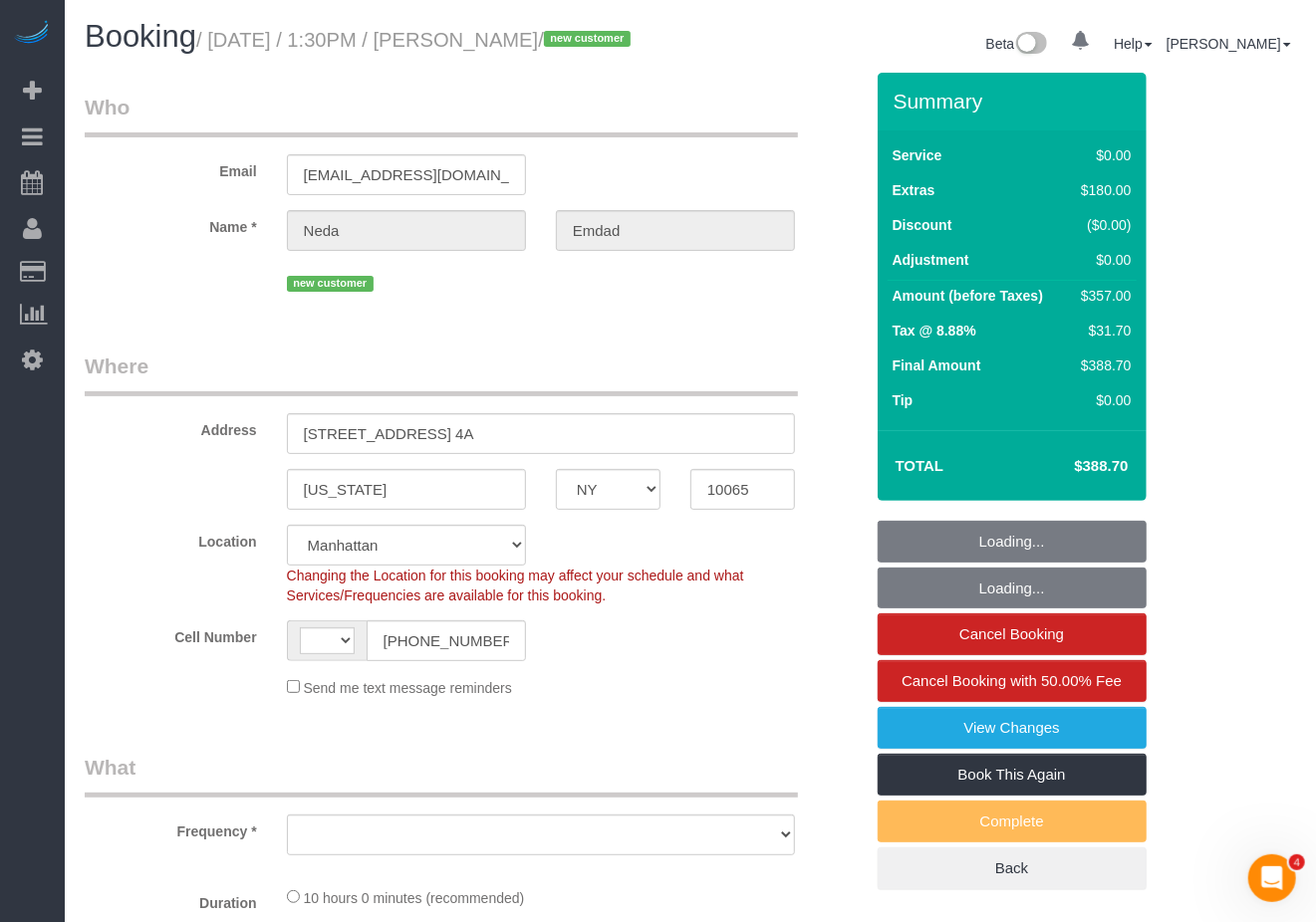 scroll, scrollTop: 0, scrollLeft: 0, axis: both 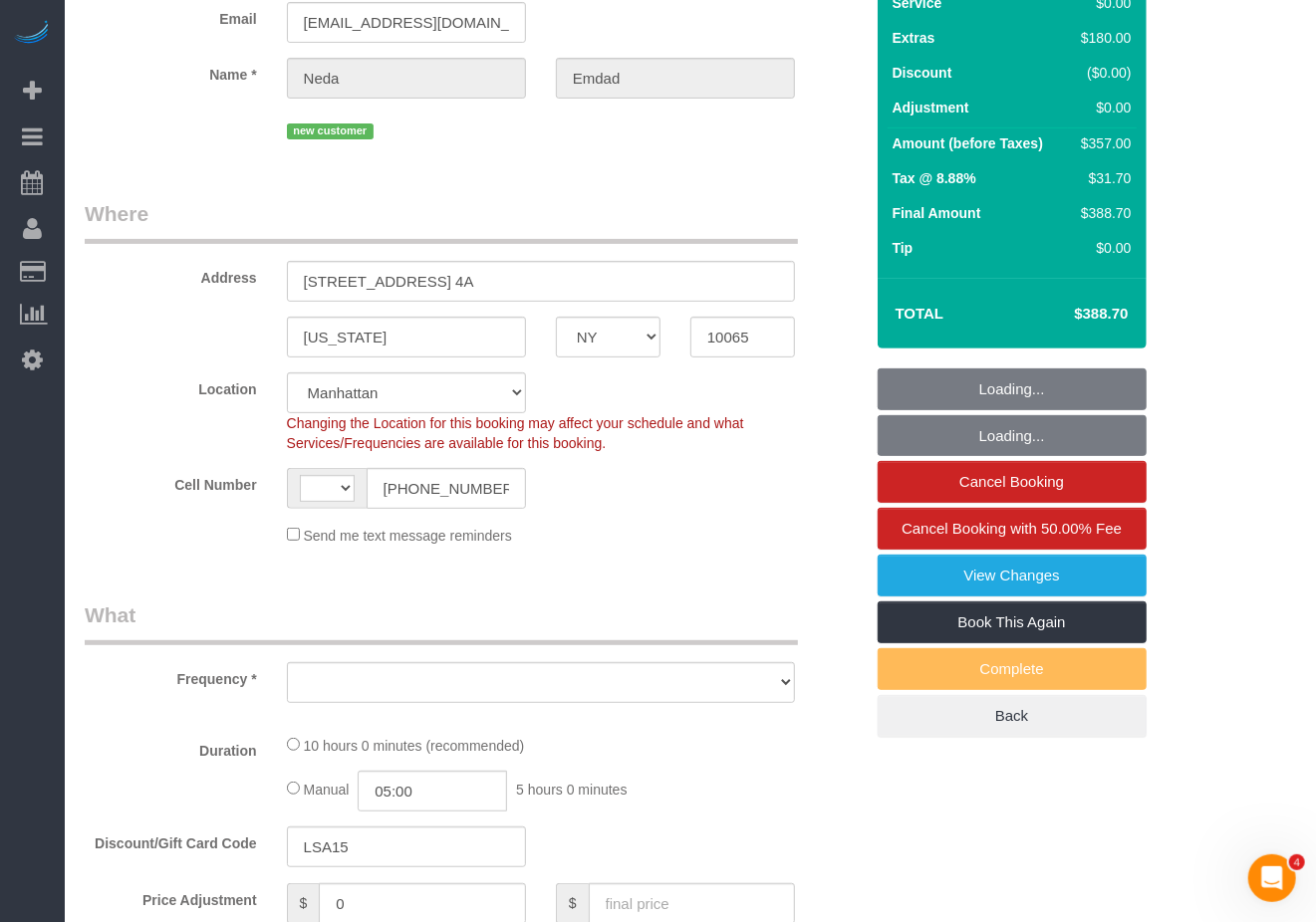 select on "3" 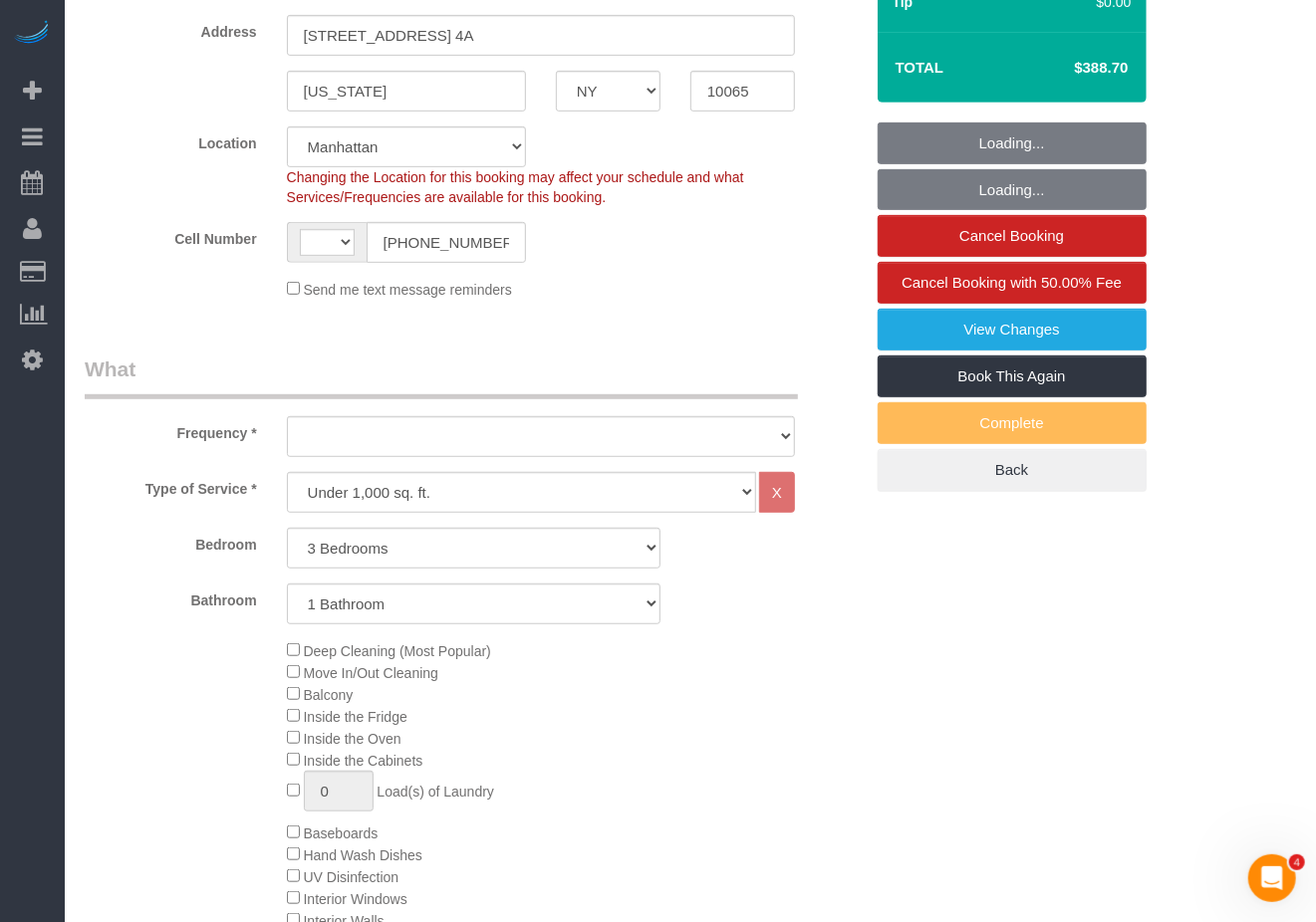 select on "string:[GEOGRAPHIC_DATA]" 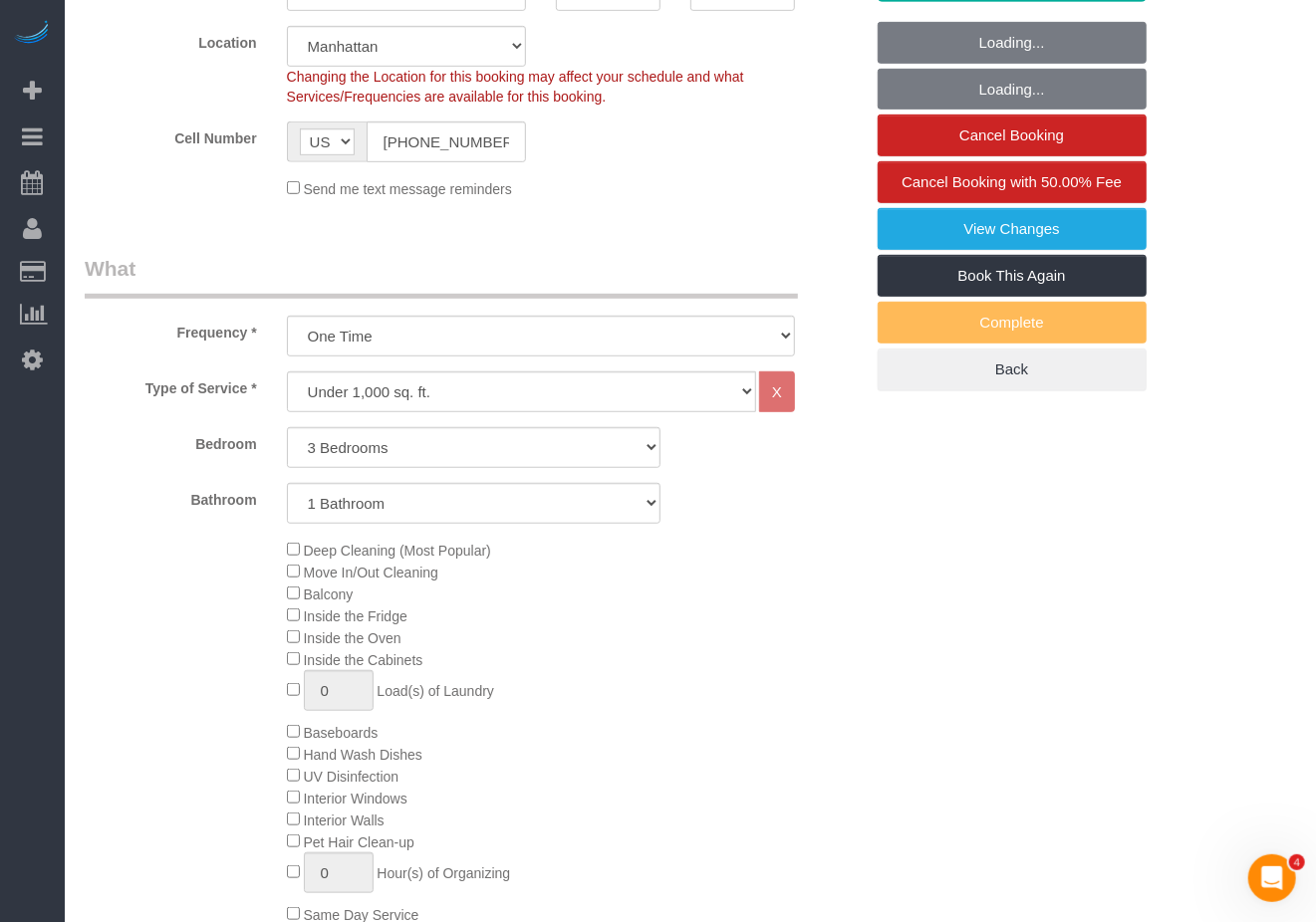 select on "string:stripe-pm_1RhYUO4VGloSiKo78IEwLdWY" 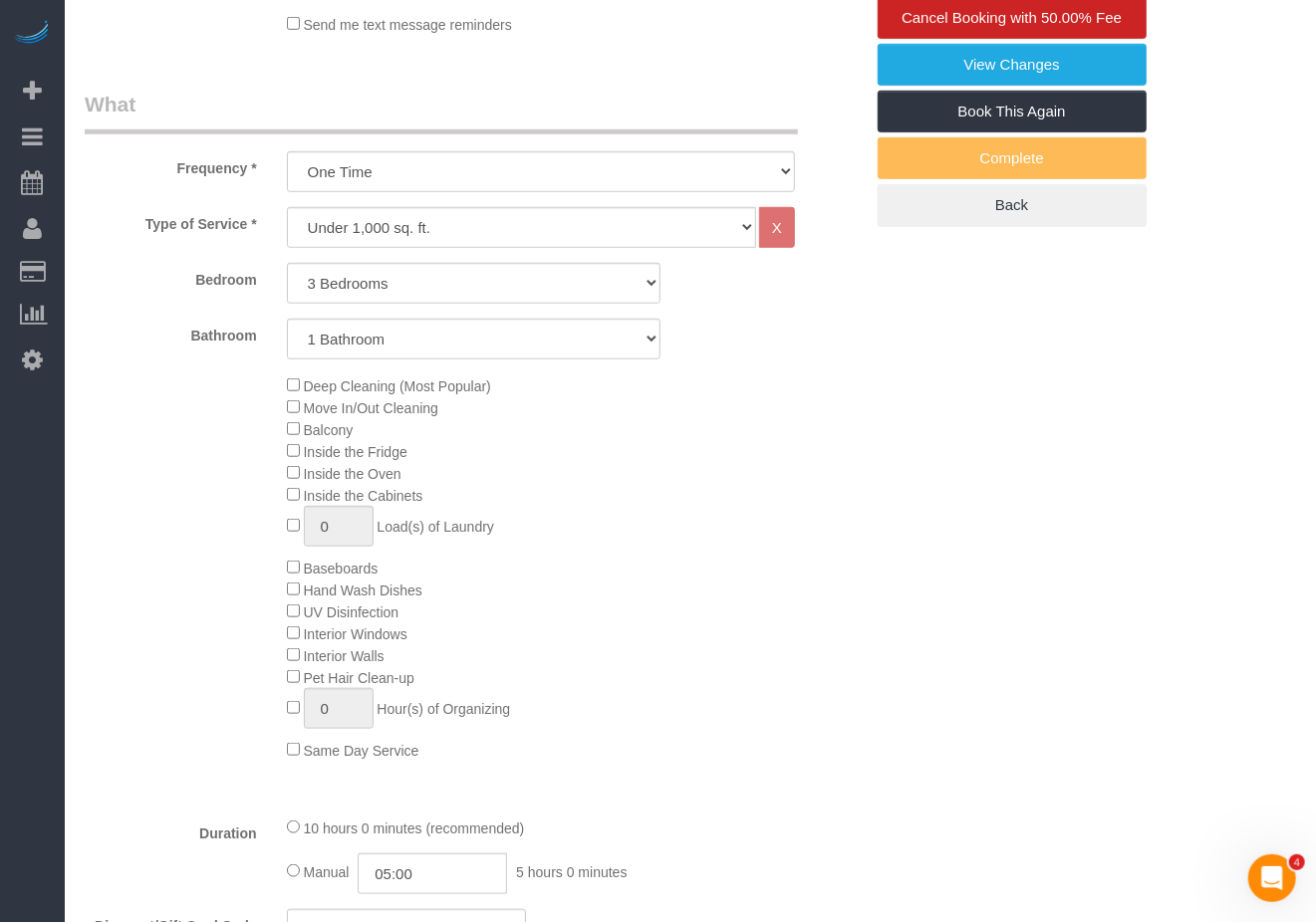 select on "object:1468" 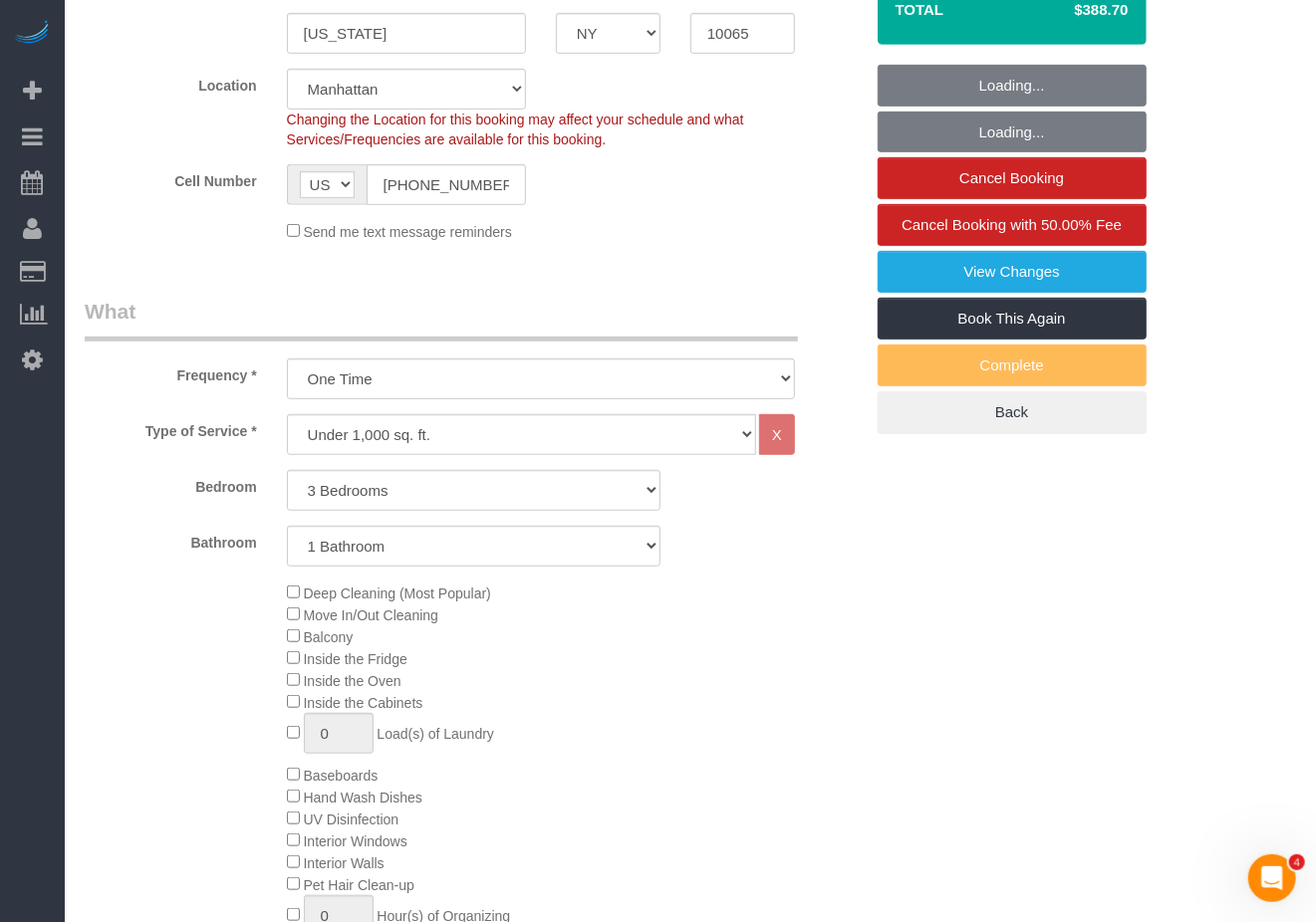 scroll, scrollTop: 398, scrollLeft: 0, axis: vertical 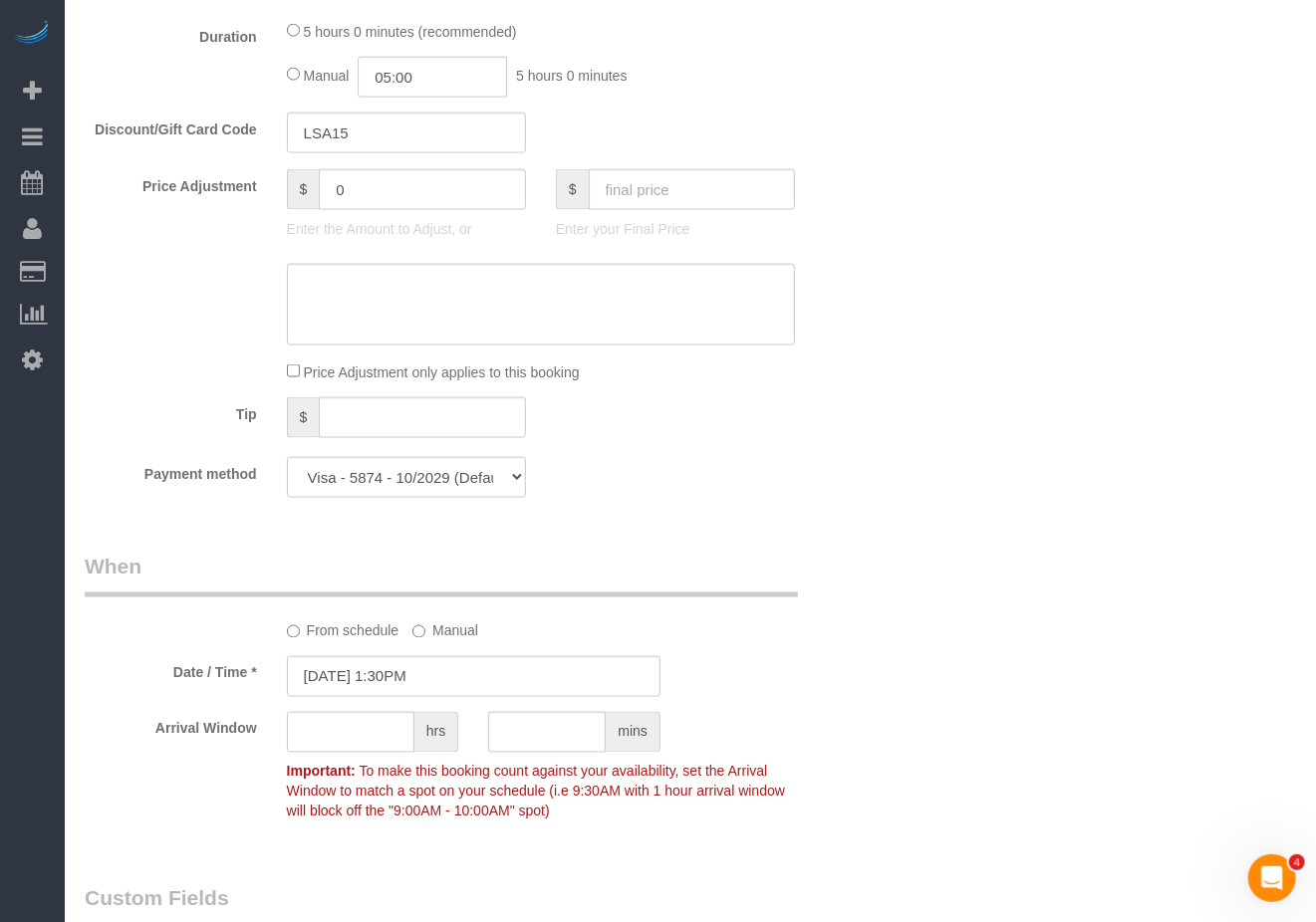 click on "Payment method
Visa - 5874 - 10/2029 (Default) Add Credit Card ─────────────── Cash Check Paypal" 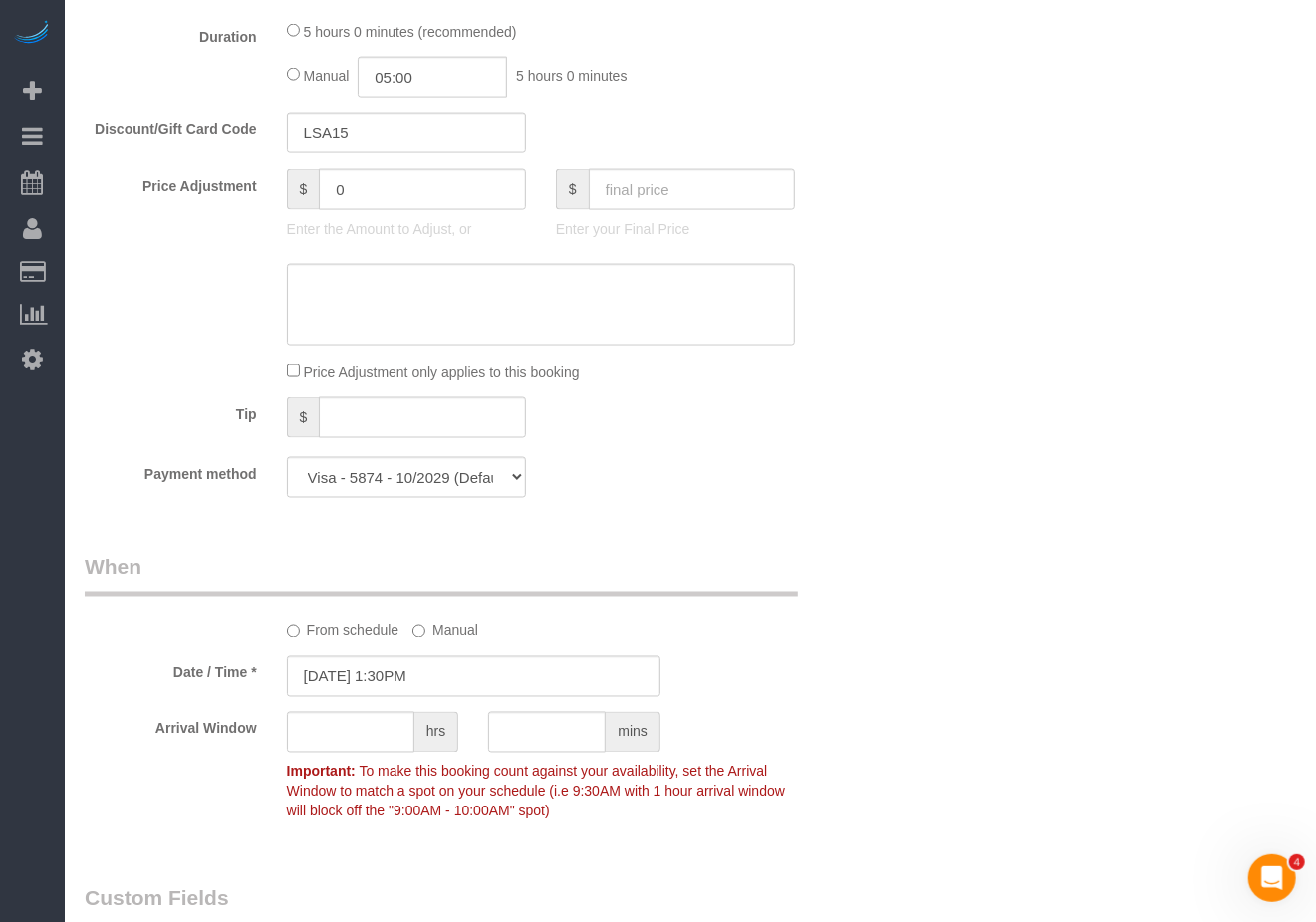 click on "Who
Email
neda.emdad@gmail.com
Name *
Neda
Emdad
new customer
Where
Address
400 East 64th Street Apt. 4A
New York
AK
AL
AR
AZ
CA
CO
CT
DC
DE
FL
GA
HI
IA
ID
IL
IN
KS
KY
LA
MA
MD
ME
MI
MN
MO" at bounding box center (690, 341) 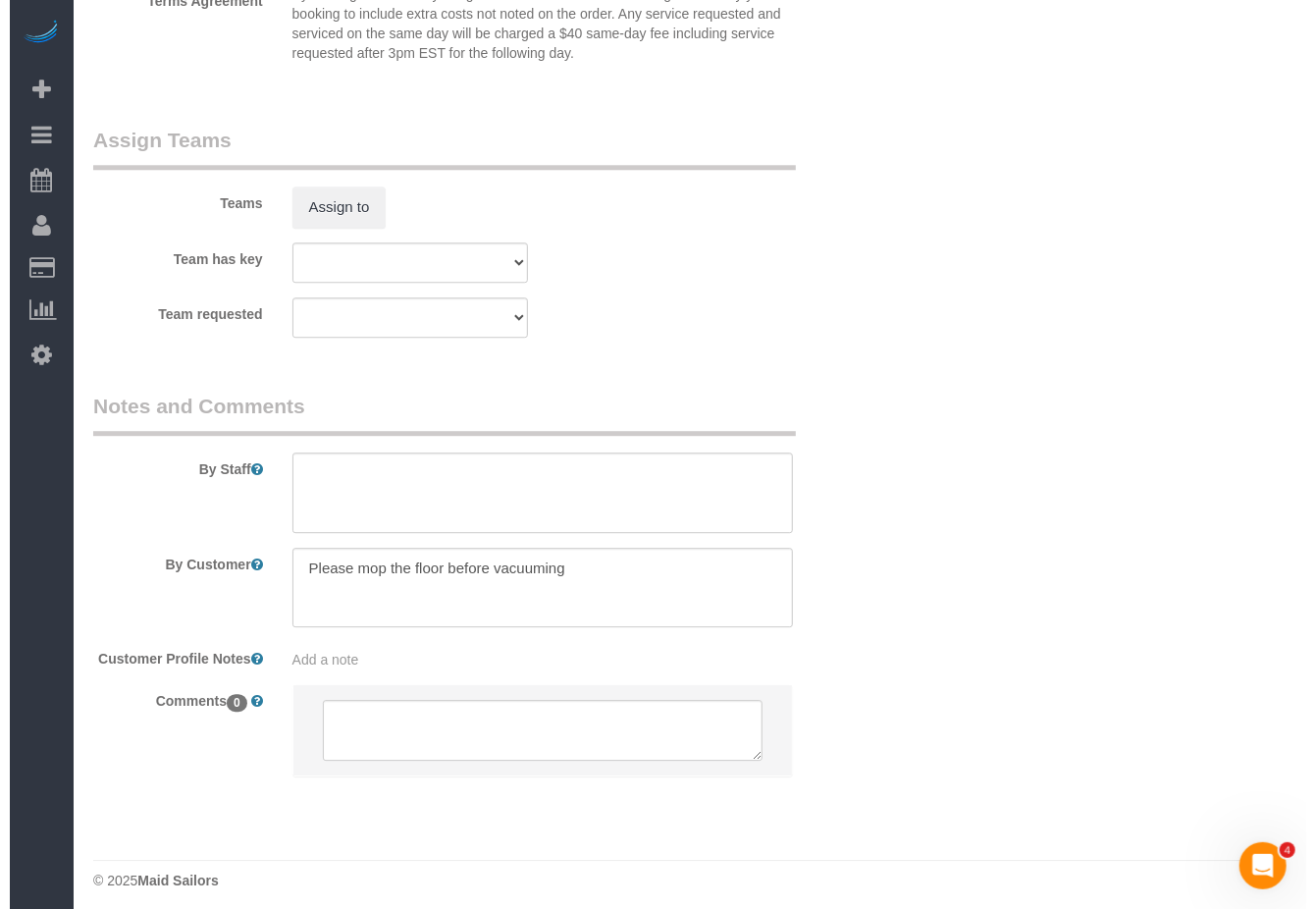scroll, scrollTop: 2640, scrollLeft: 0, axis: vertical 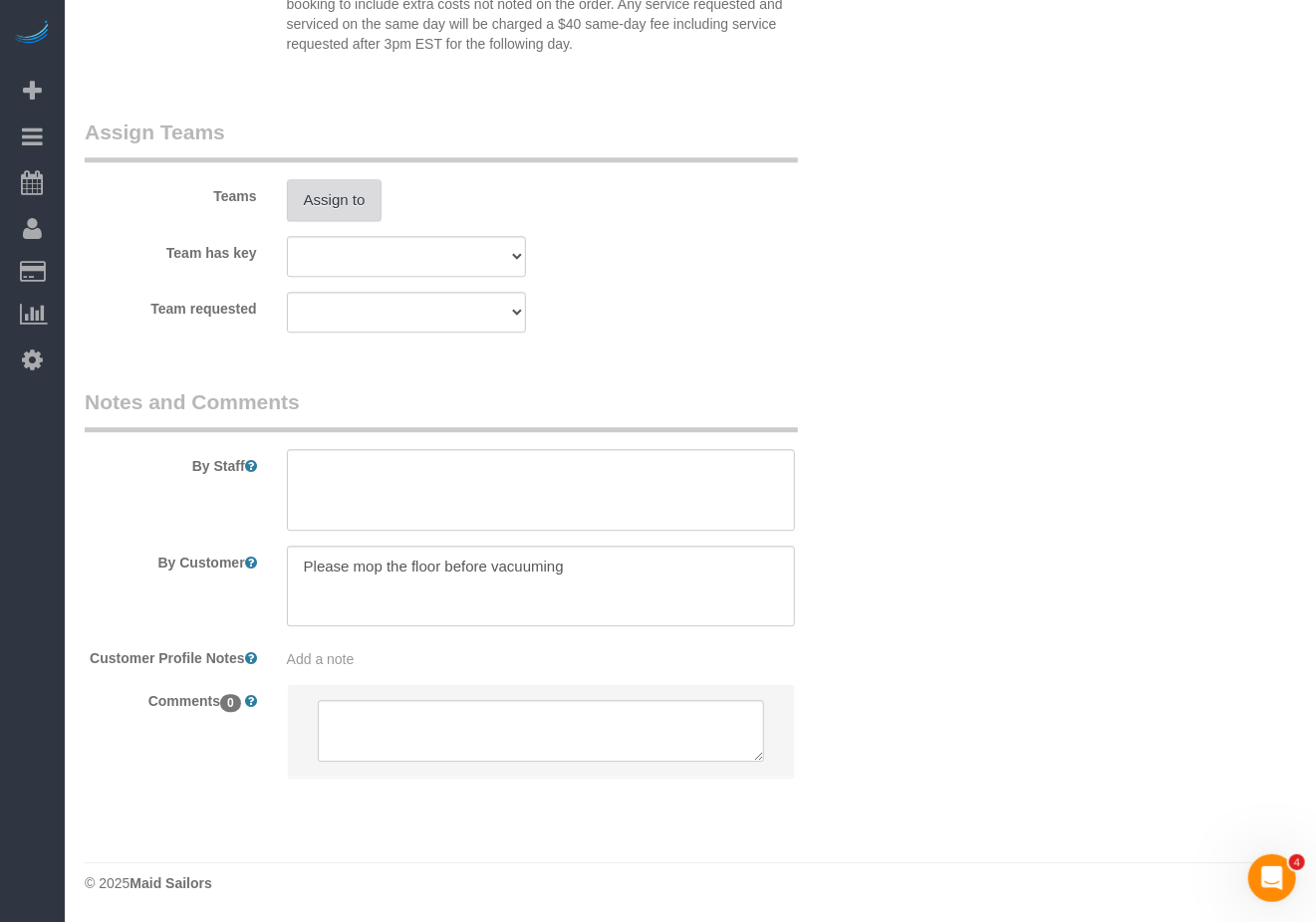 click on "Assign to" at bounding box center (335, 200) 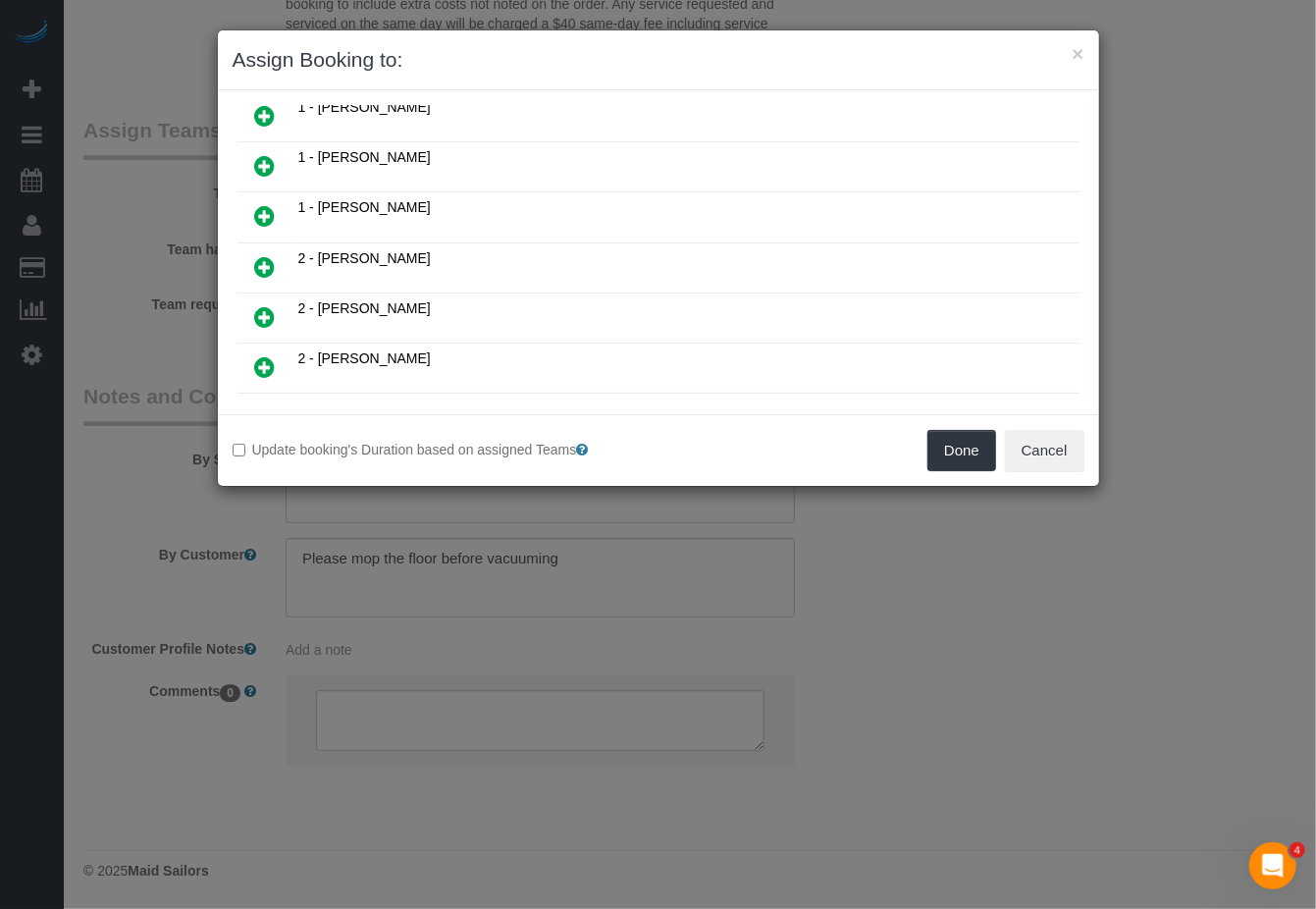 click at bounding box center (265, 216) 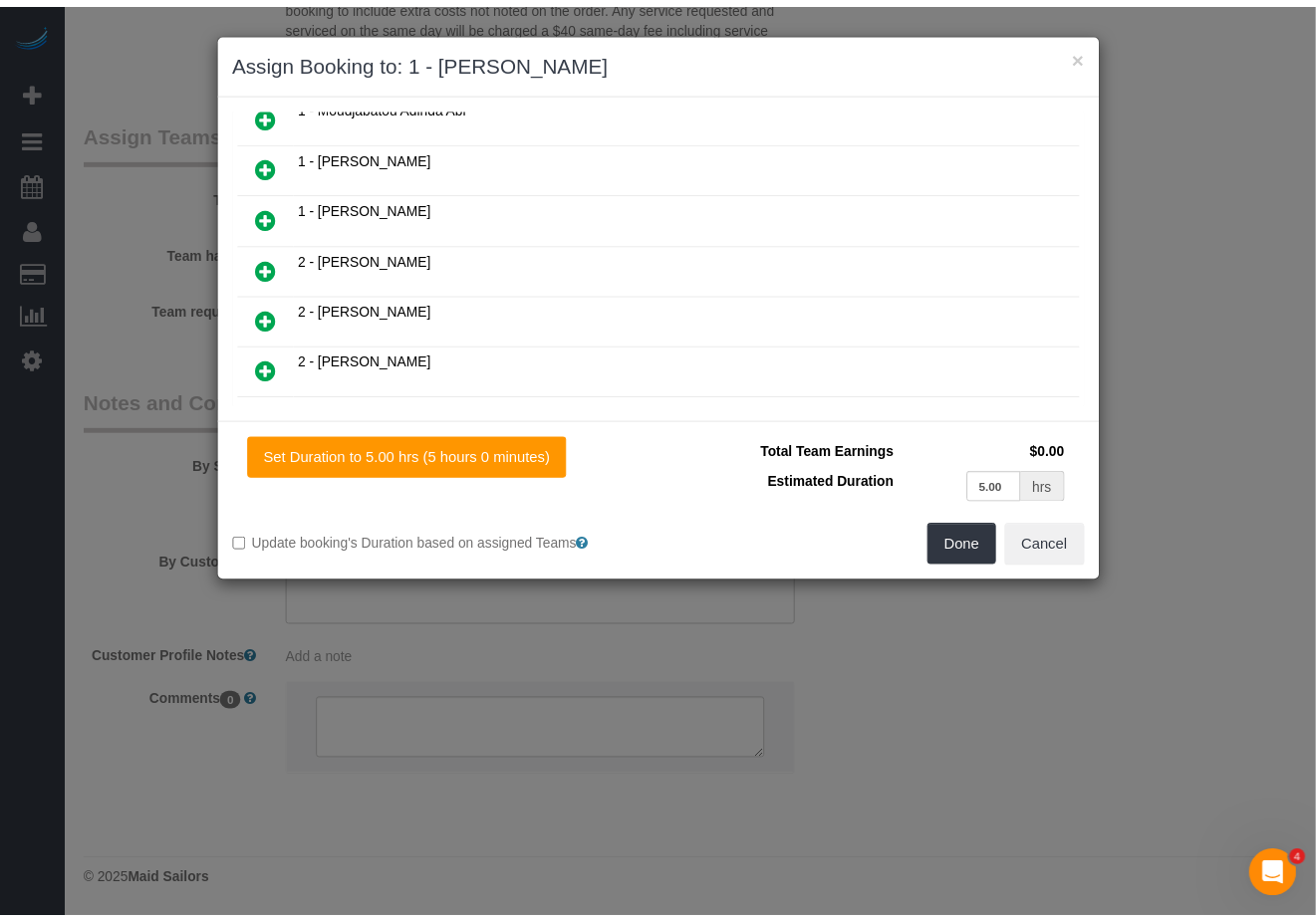 scroll, scrollTop: 578, scrollLeft: 0, axis: vertical 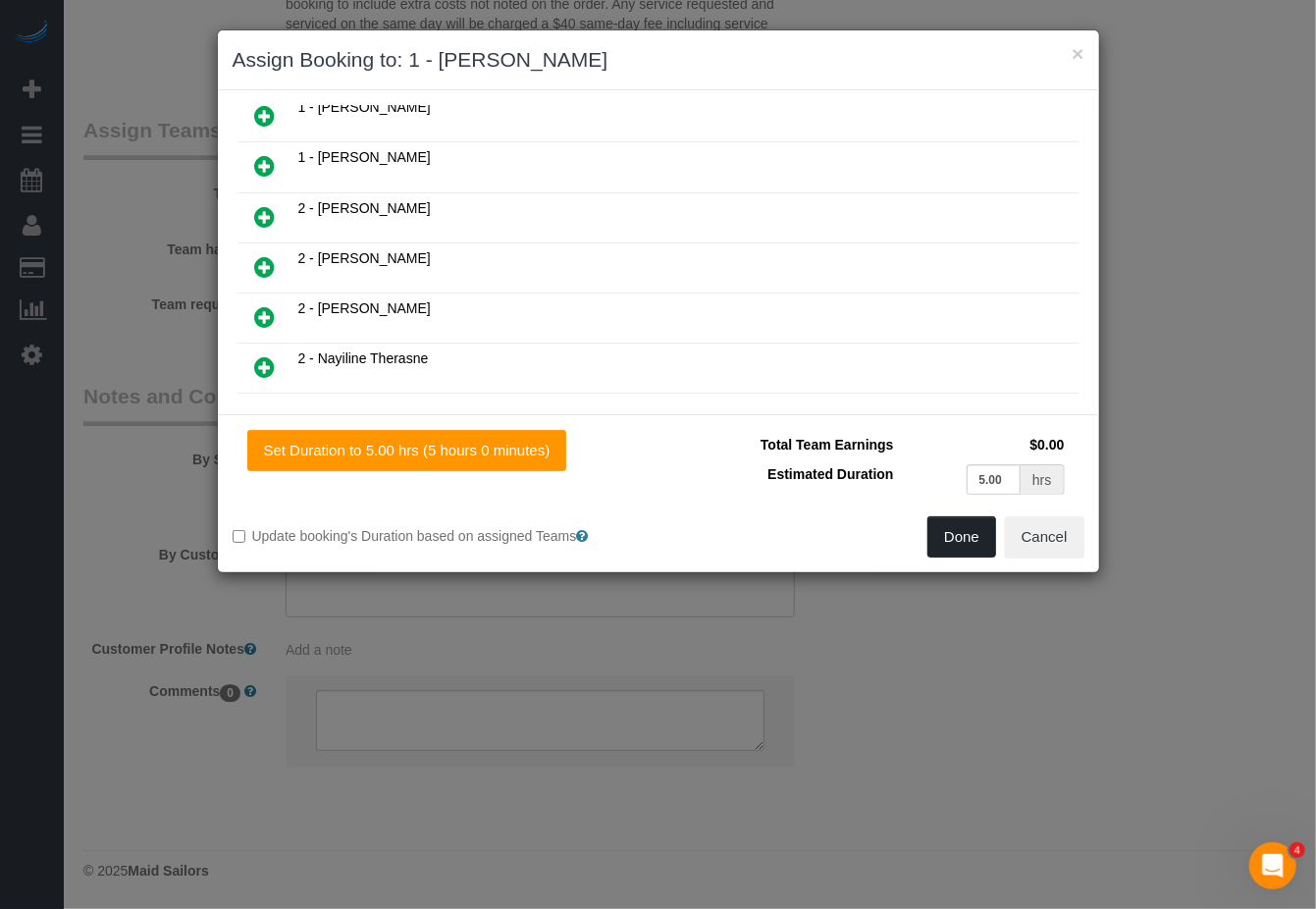 click on "Done" at bounding box center (962, 537) 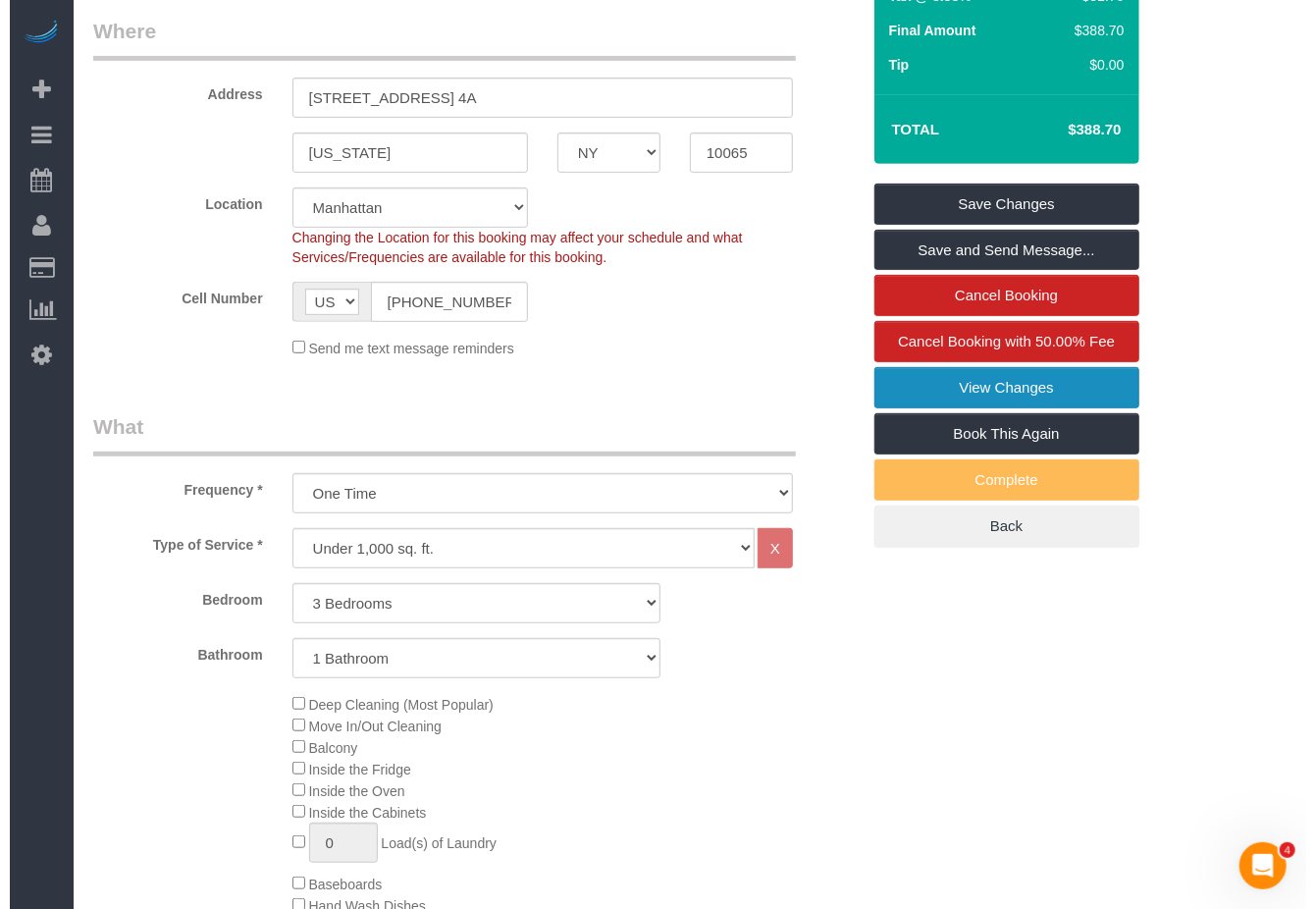 scroll, scrollTop: 284, scrollLeft: 0, axis: vertical 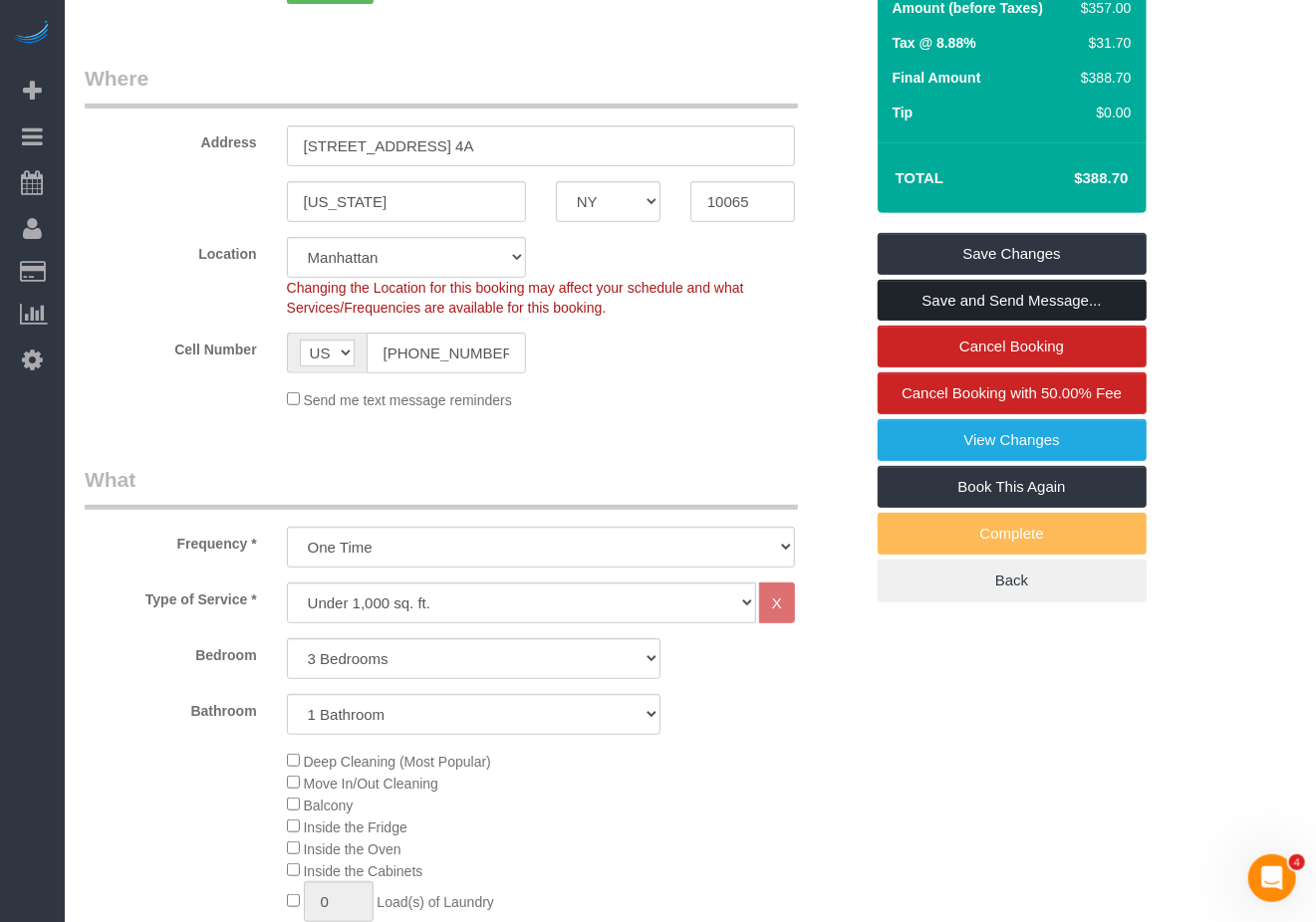 click on "Save and Send Message..." at bounding box center (1012, 301) 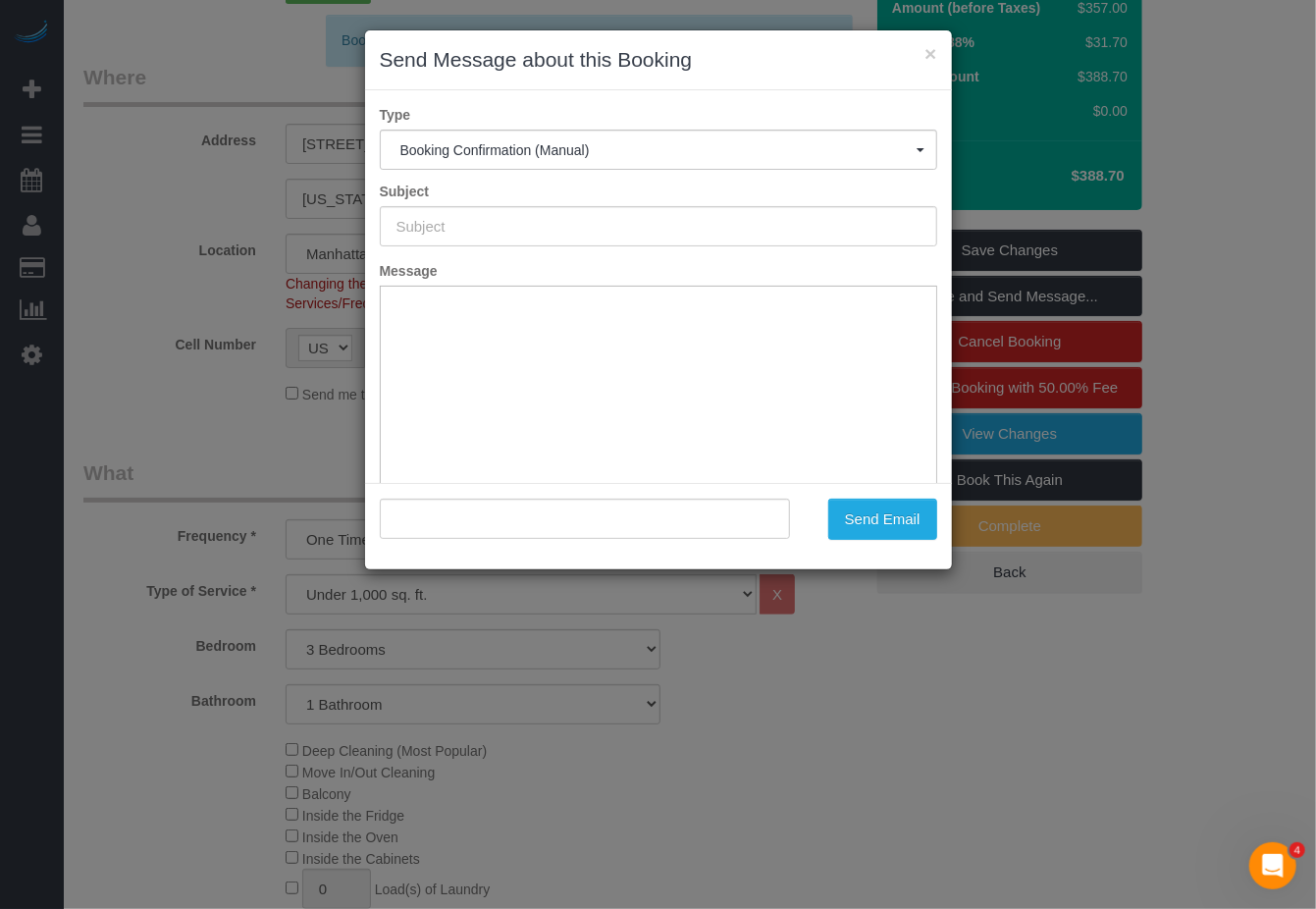 type on "Cleaning Confirmed for 07/05/2025 at 1:30pm" 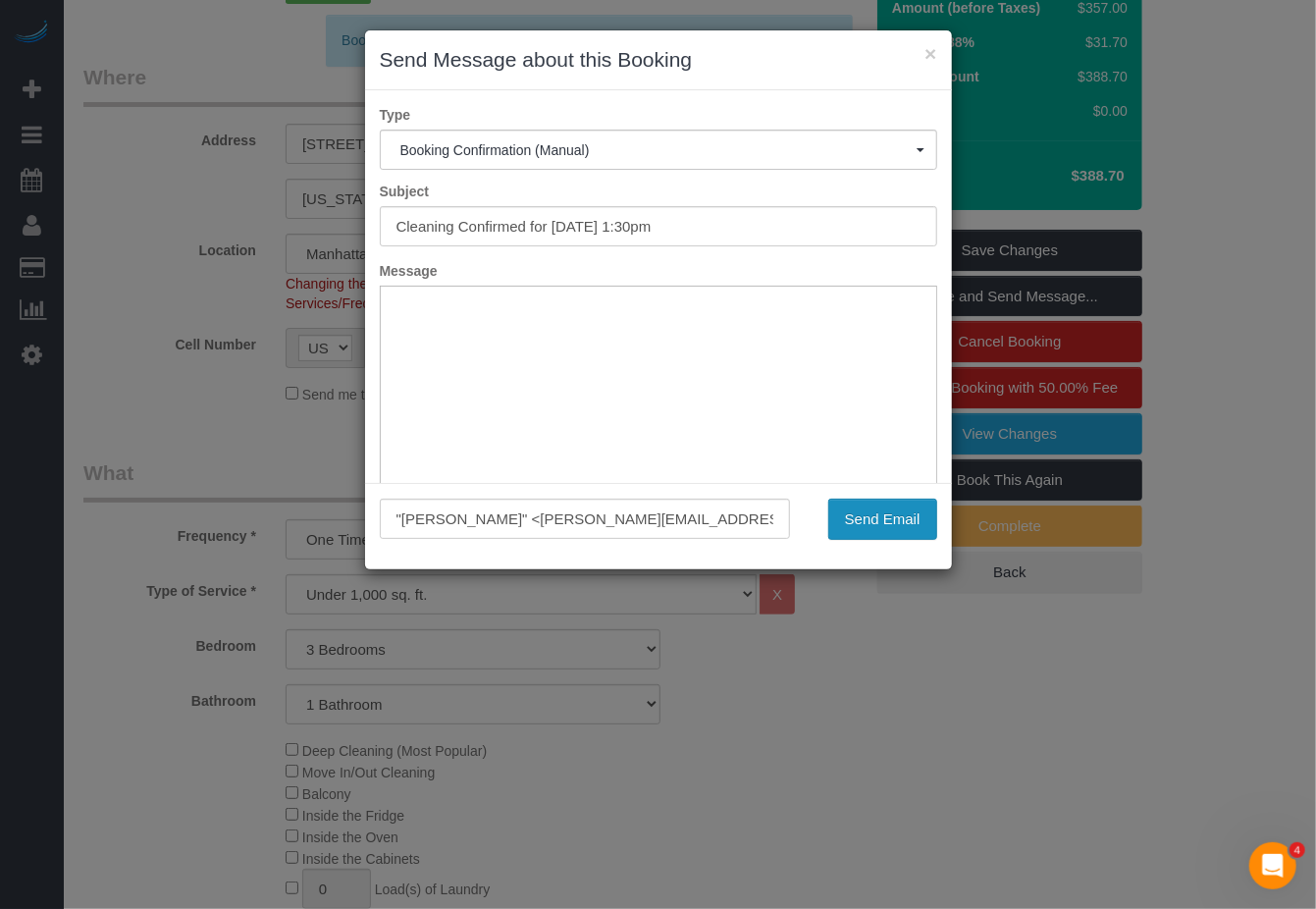 scroll, scrollTop: 0, scrollLeft: 0, axis: both 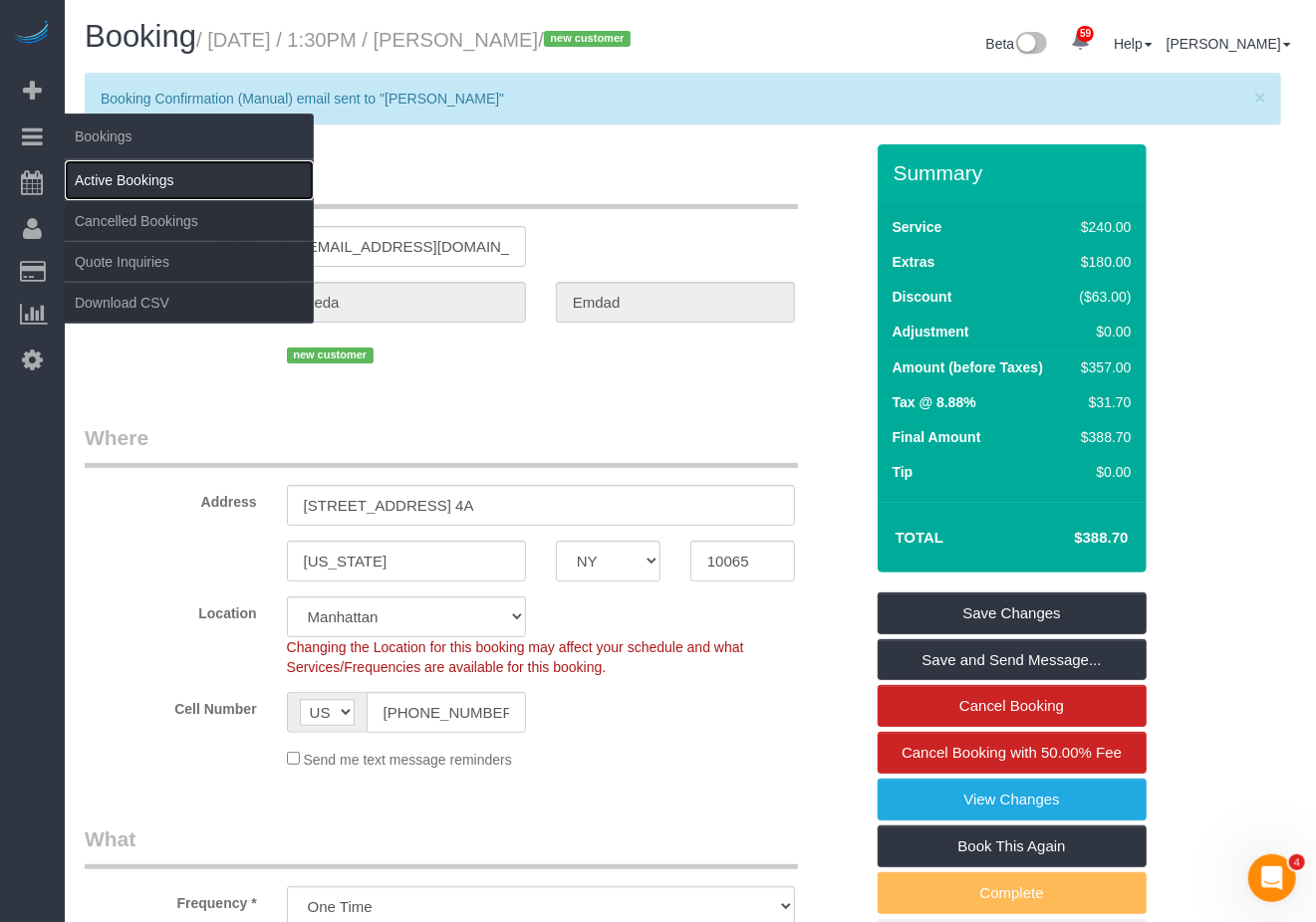 click on "Active Bookings" at bounding box center (189, 180) 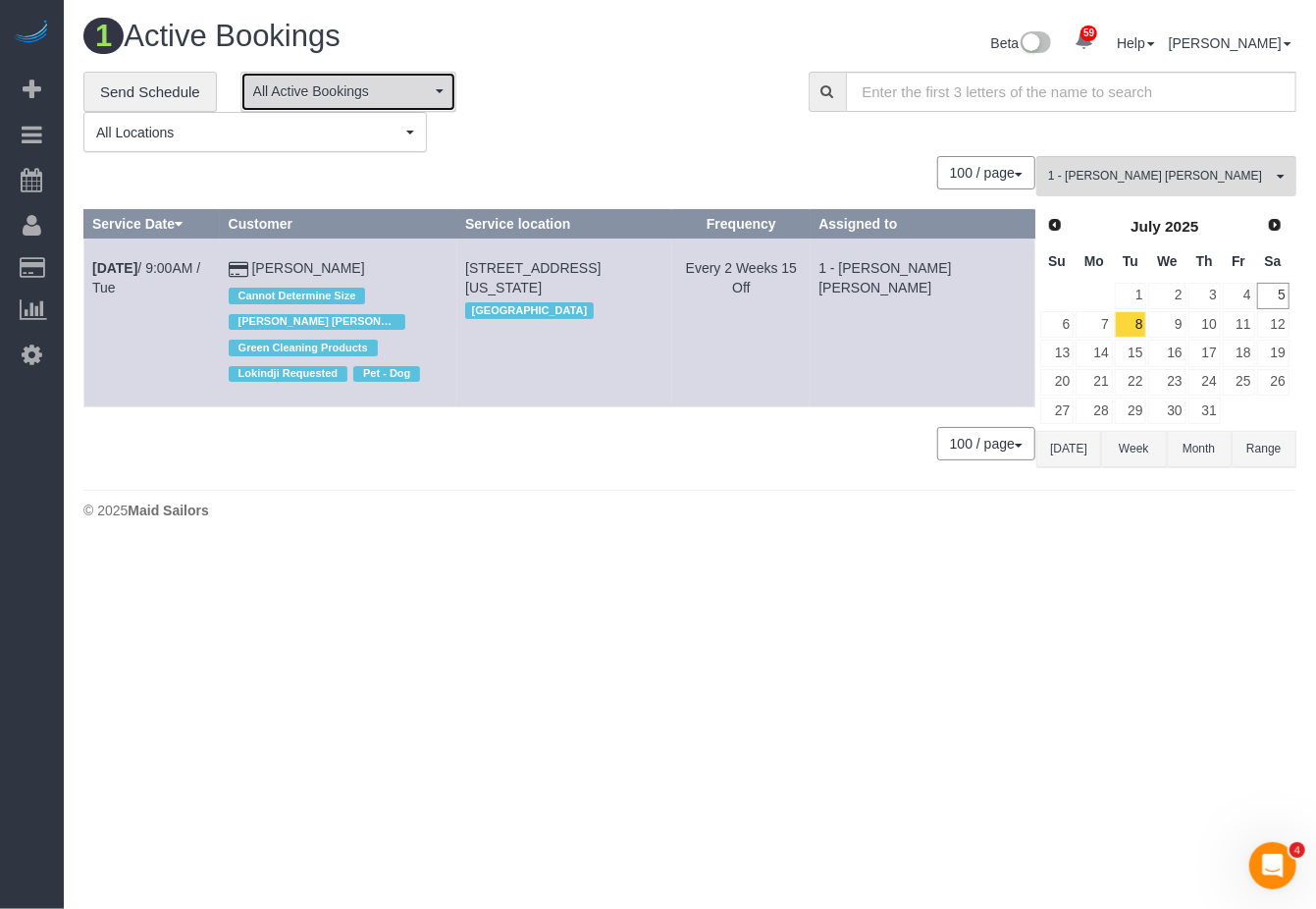 click on "All Active Bookings" at bounding box center (342, 91) 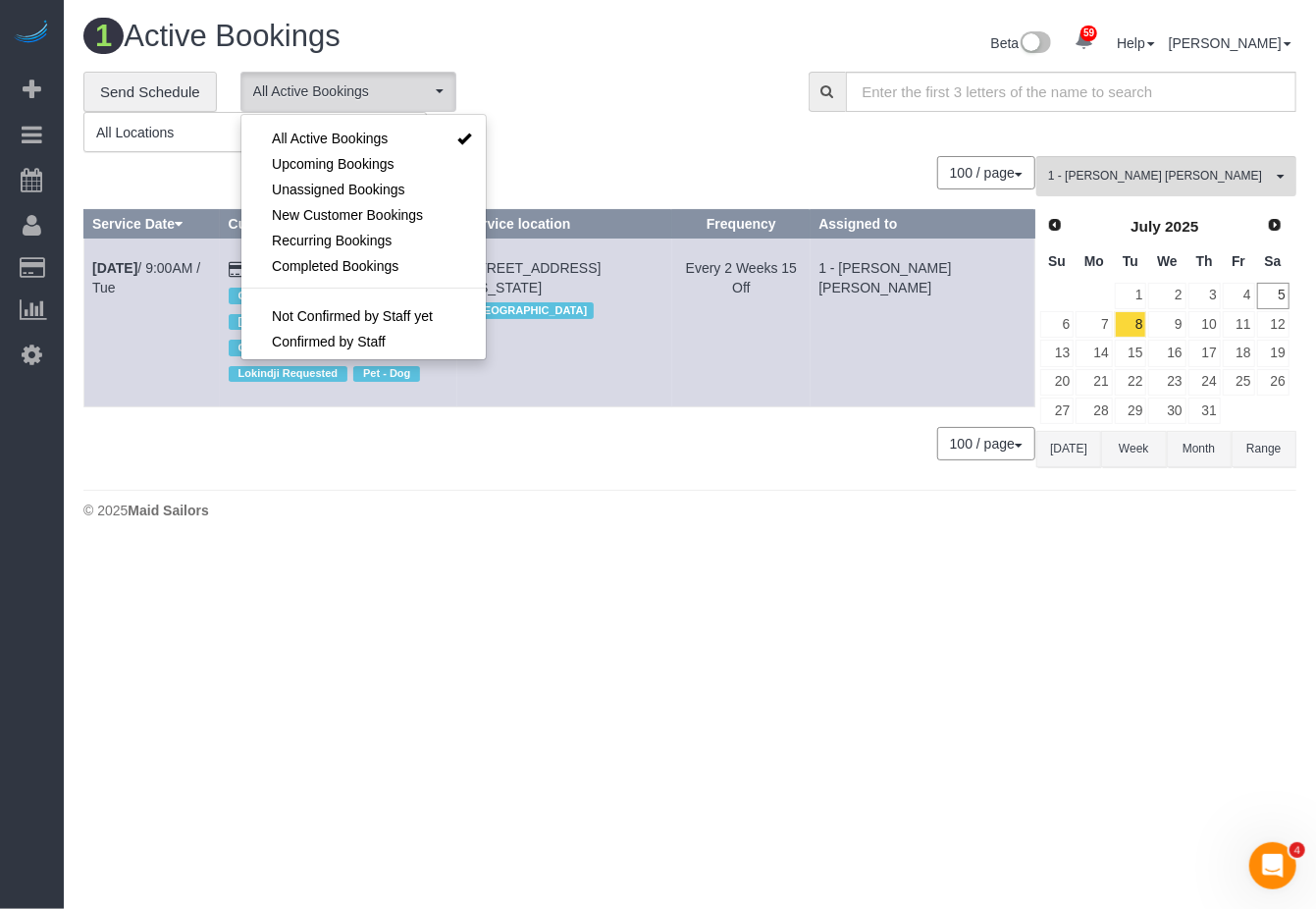 click on "**********" at bounding box center [431, 112] 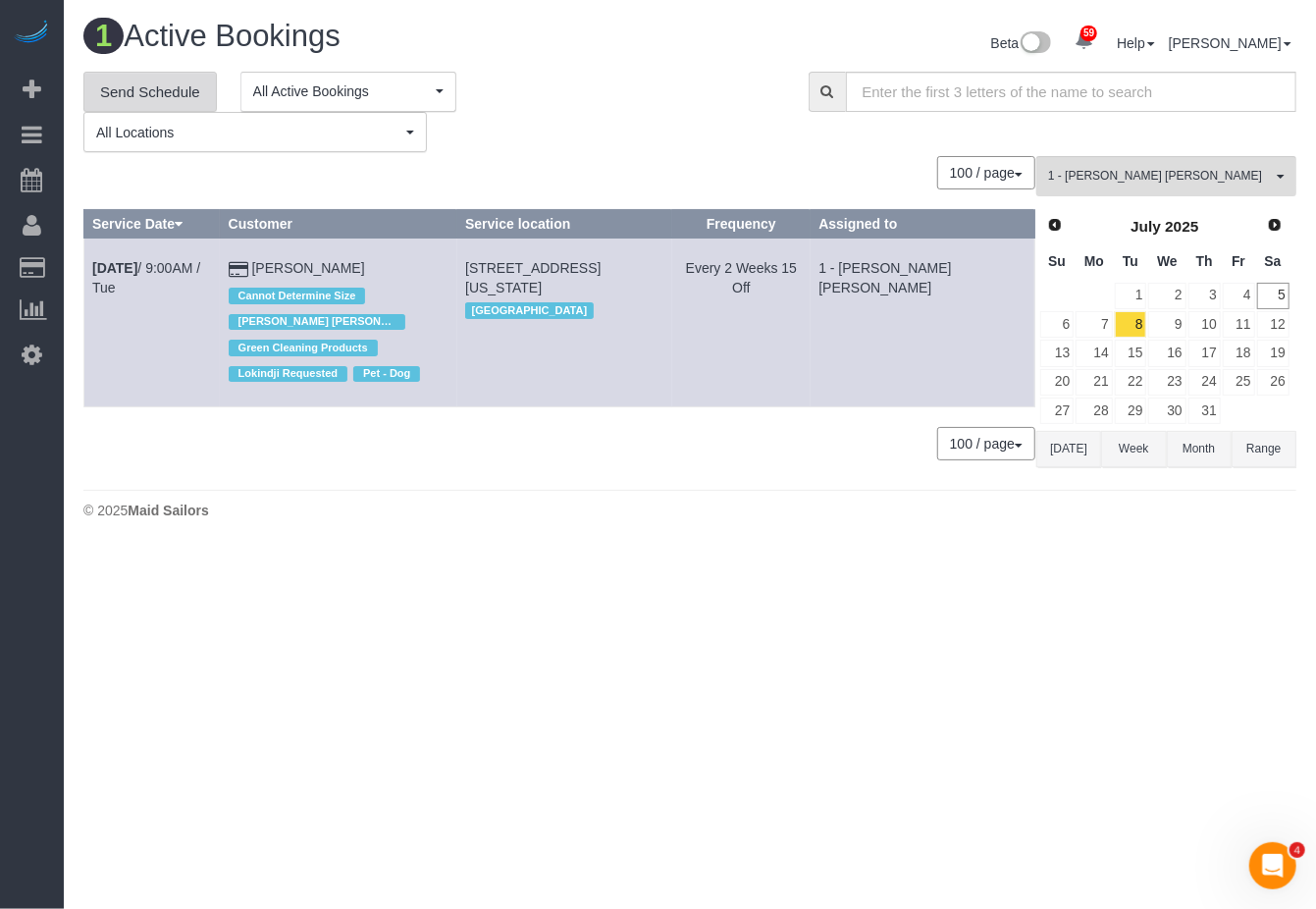 click on "Send Schedule" at bounding box center (150, 92) 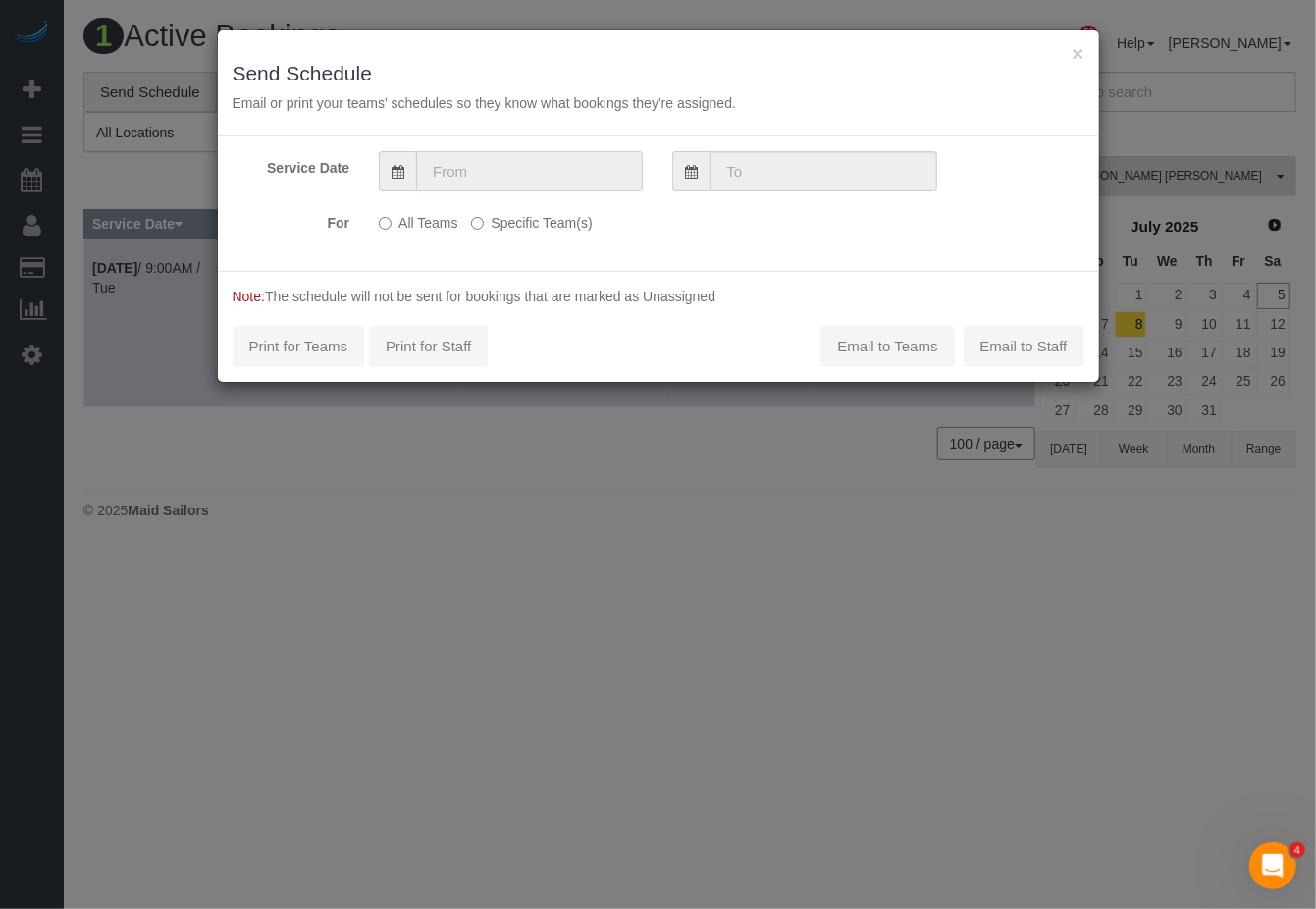 click at bounding box center (529, 171) 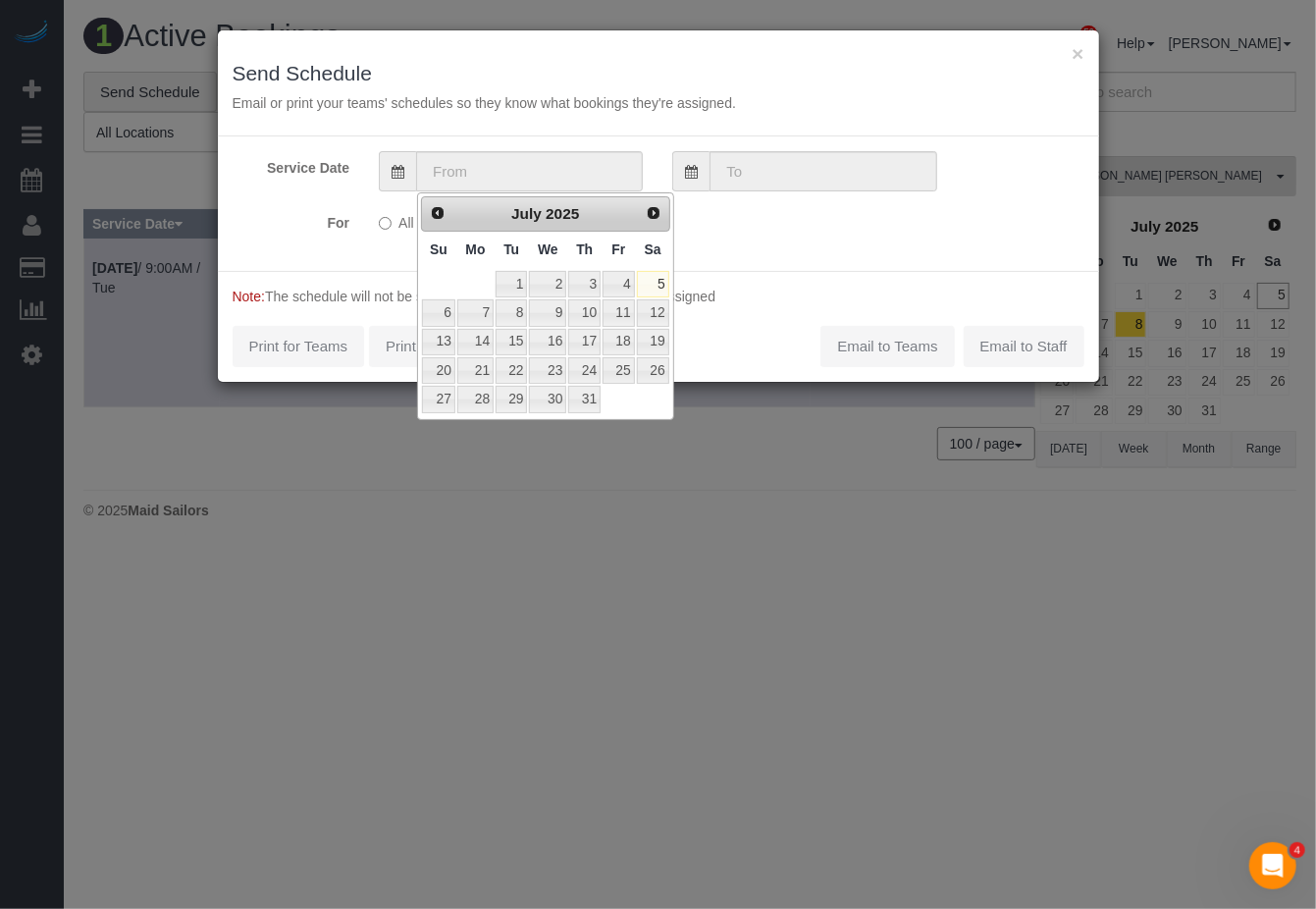 drag, startPoint x: 503, startPoint y: 83, endPoint x: 508, endPoint y: 108, distance: 25.495098 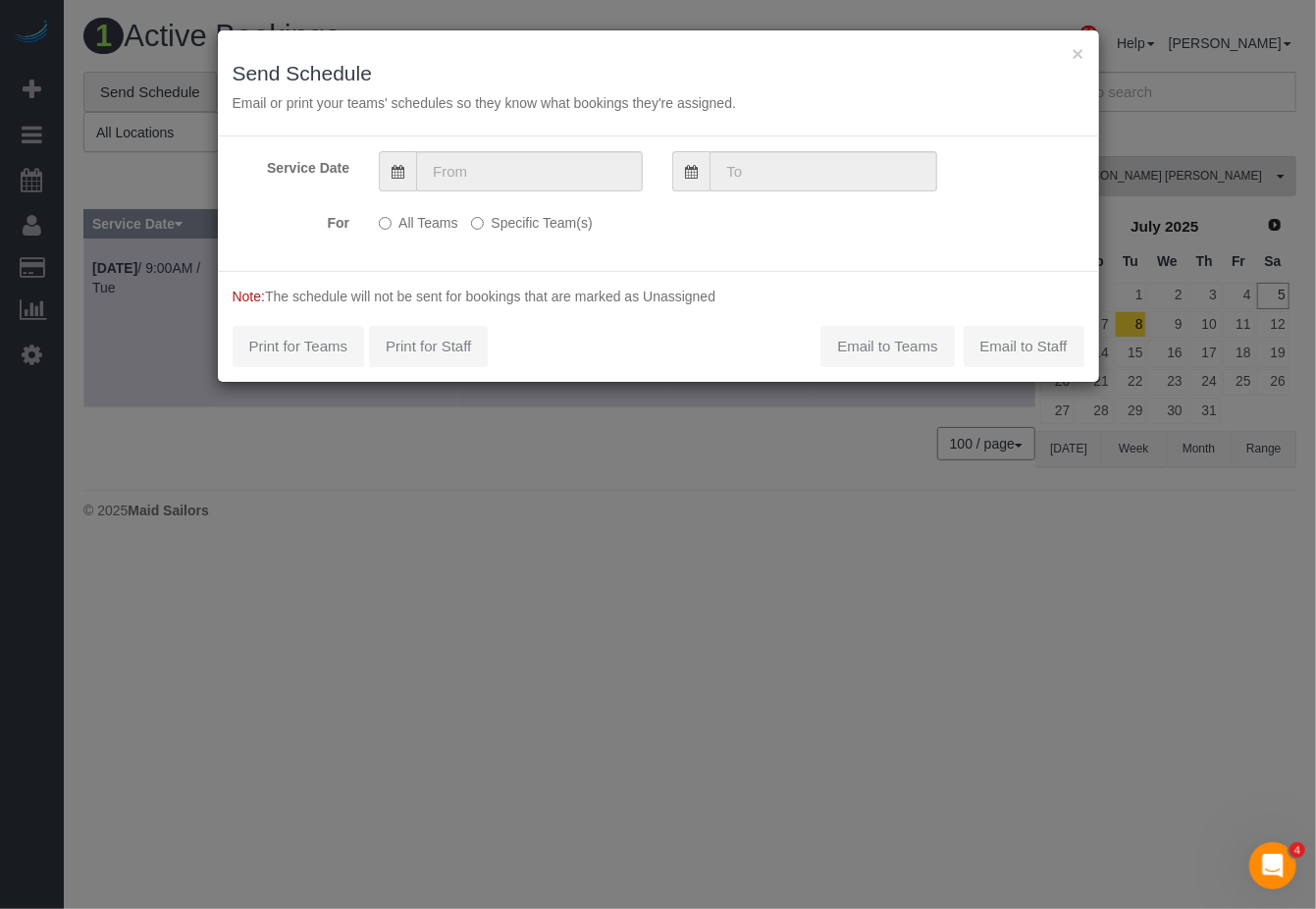 click on "Specific Team(s)" at bounding box center [531, 219] 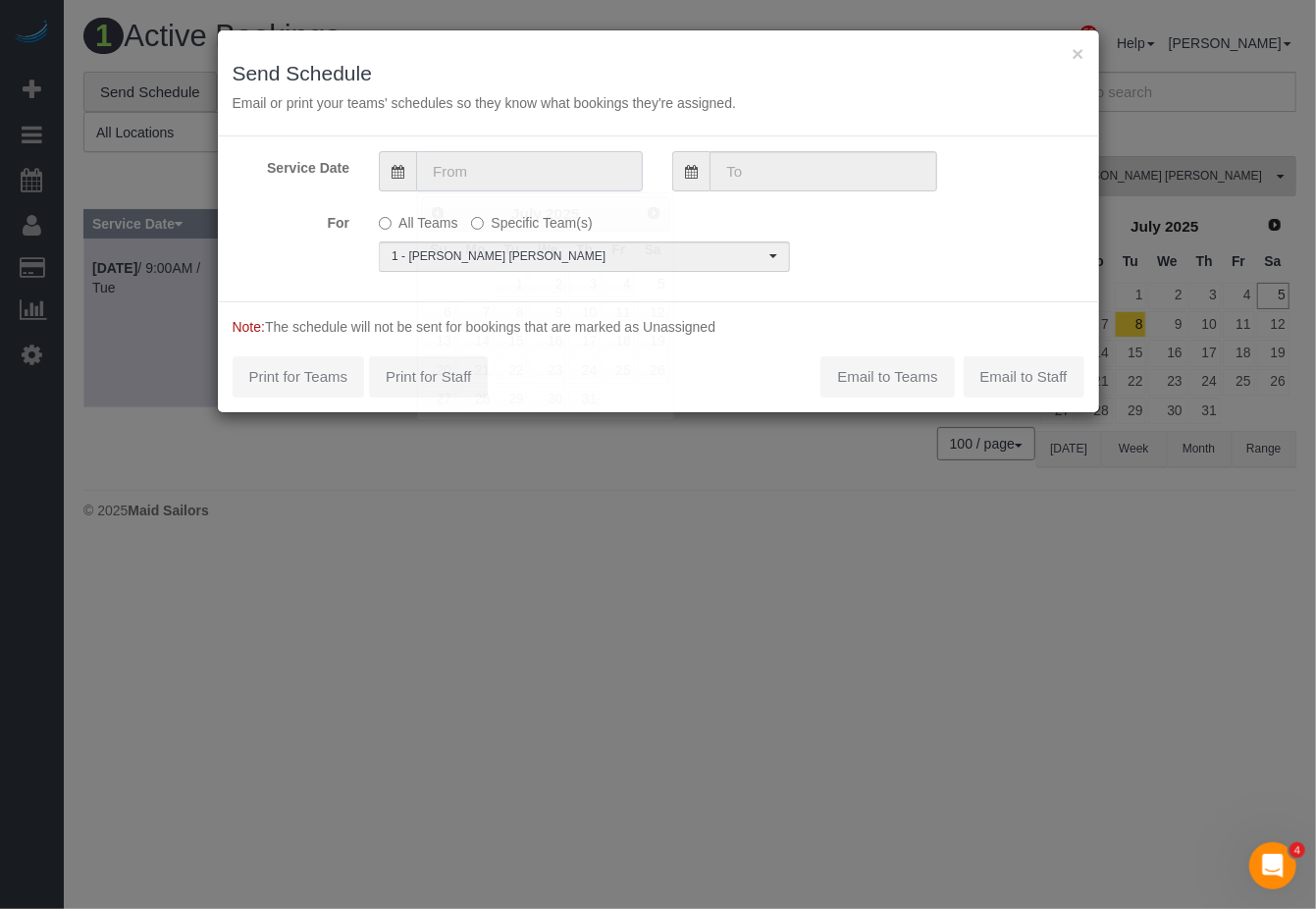 click at bounding box center (529, 171) 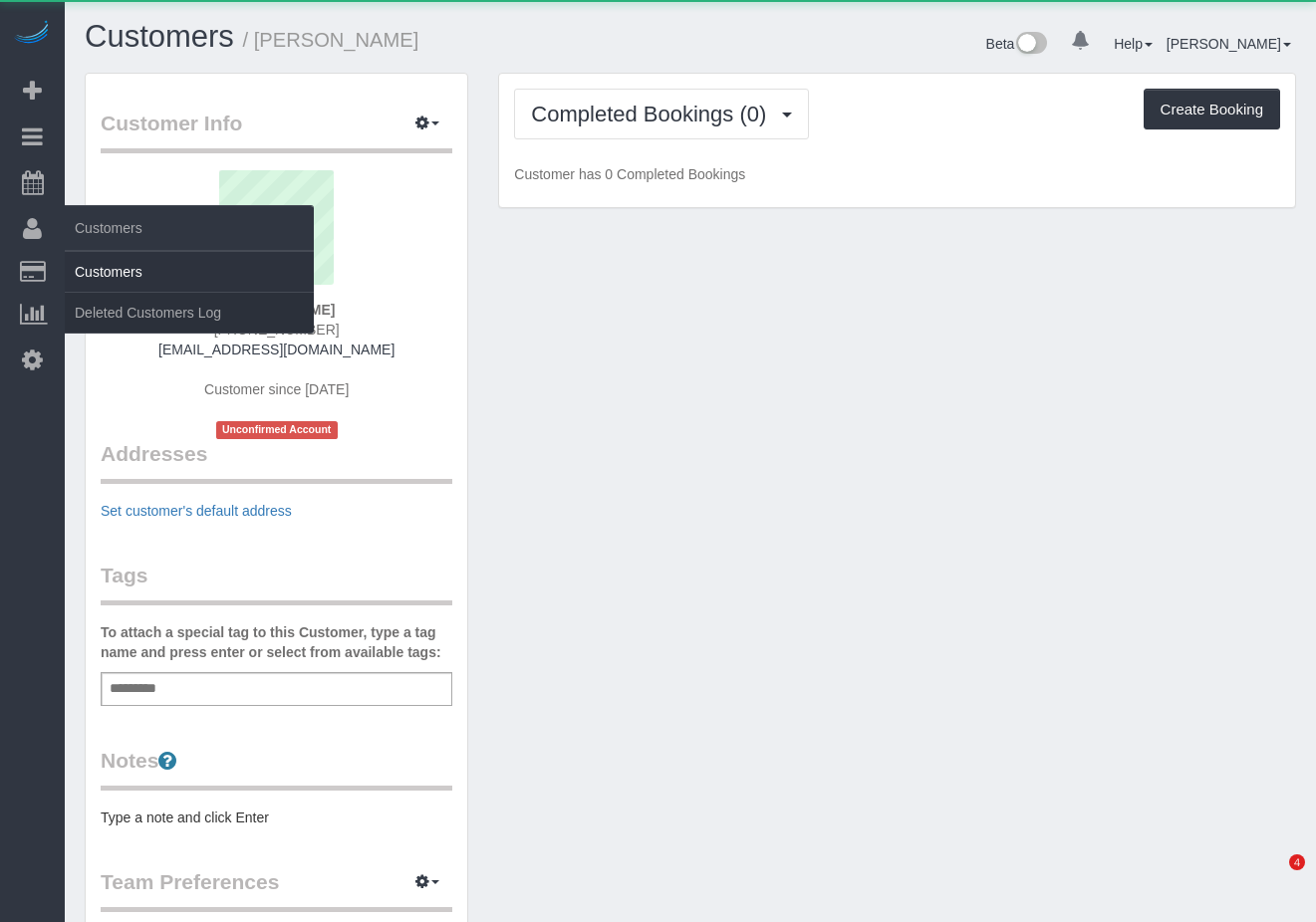 scroll, scrollTop: 0, scrollLeft: 0, axis: both 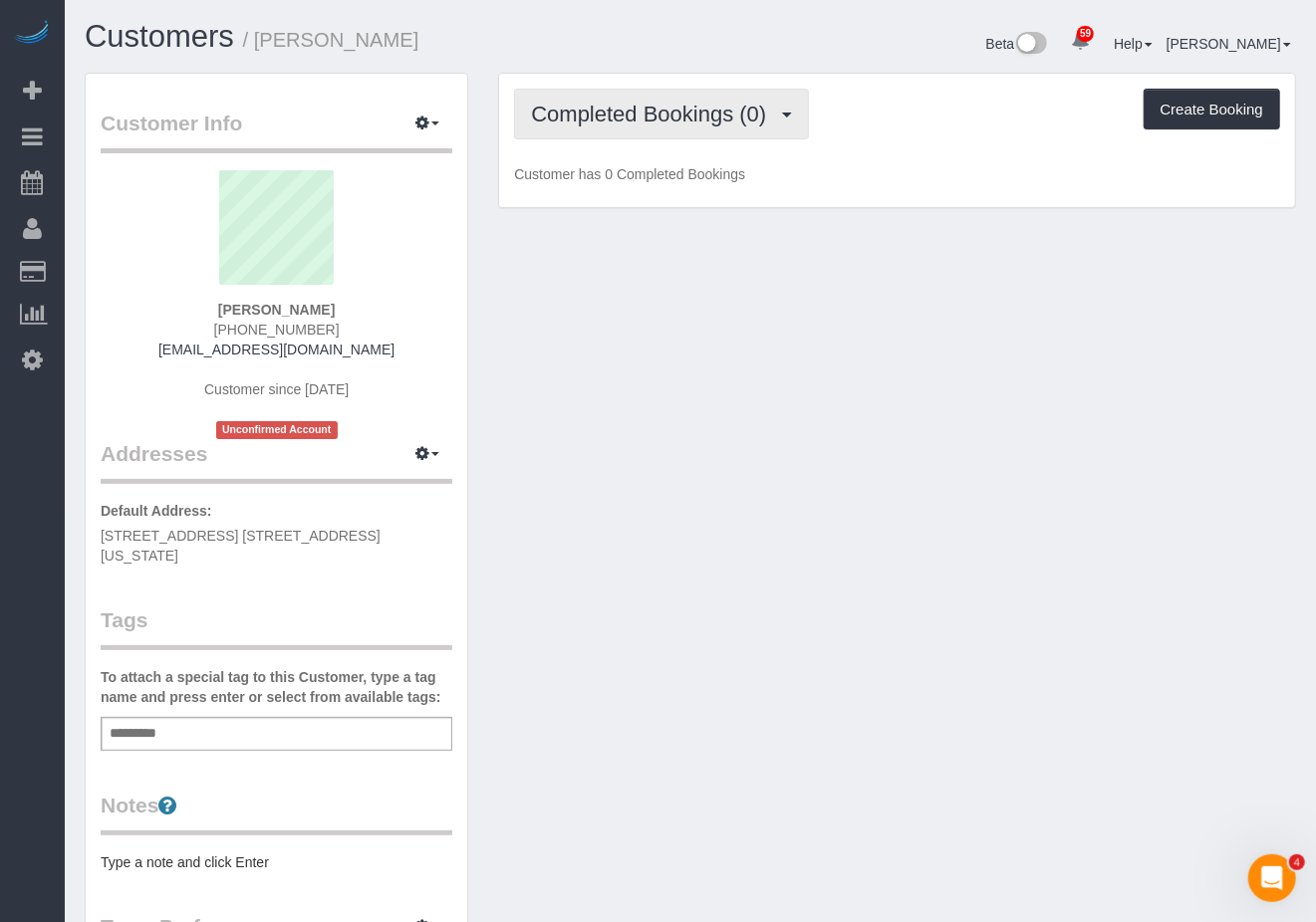 click on "Completed Bookings (0)" at bounding box center (654, 114) 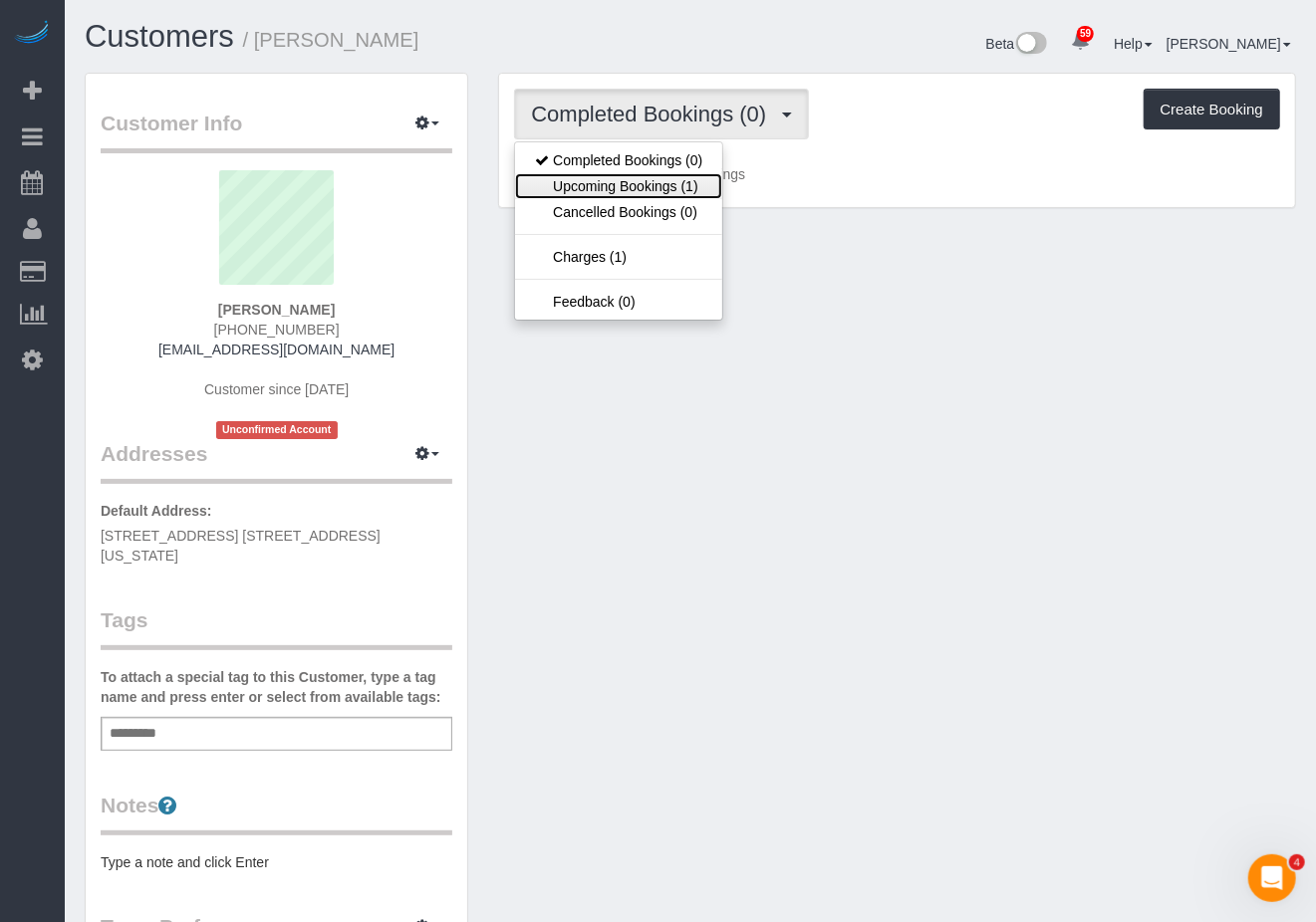 click on "Upcoming Bookings (1)" at bounding box center [619, 186] 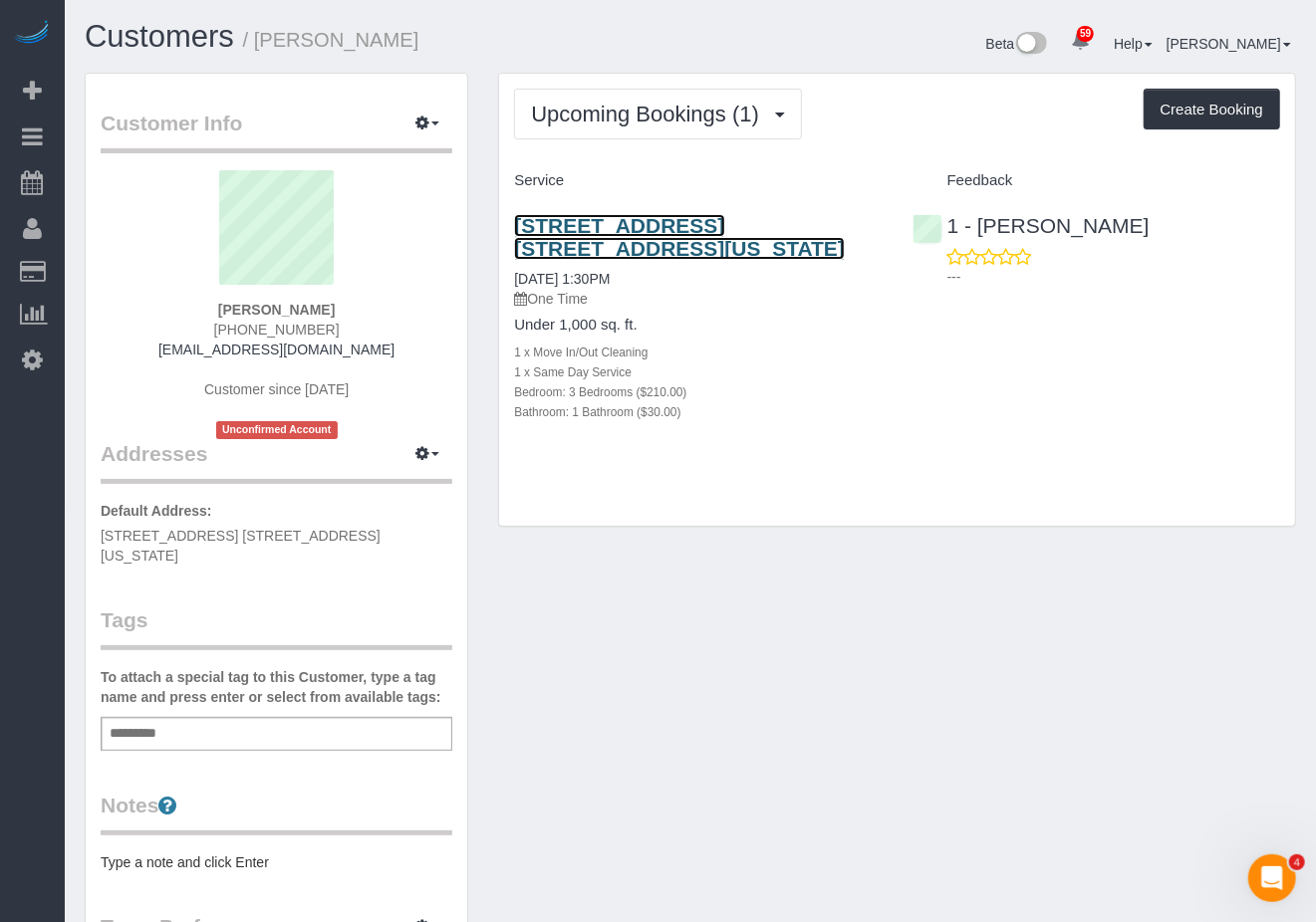 click on "[STREET_ADDRESS] [STREET_ADDRESS][US_STATE]" at bounding box center [679, 237] 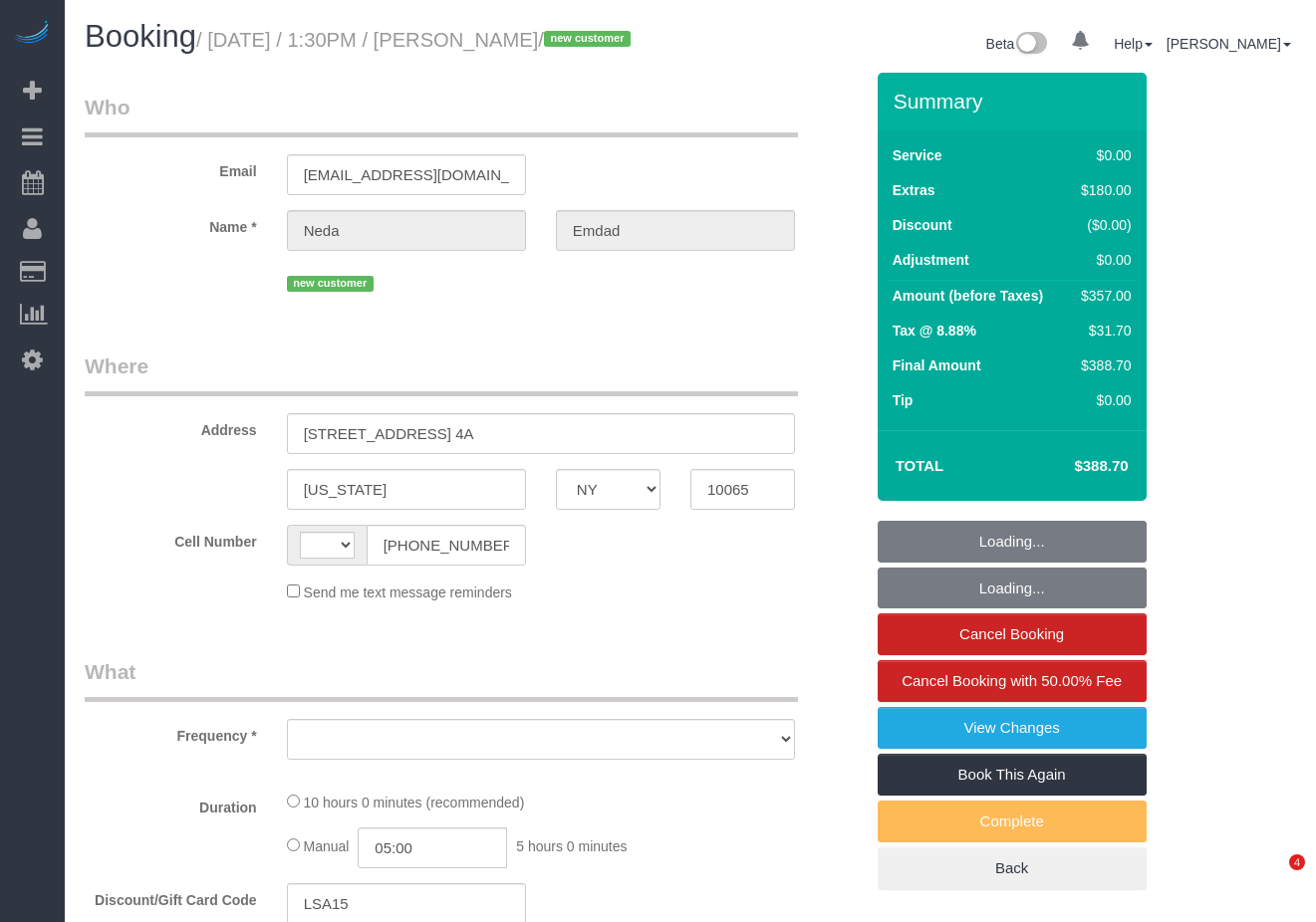 select on "NY" 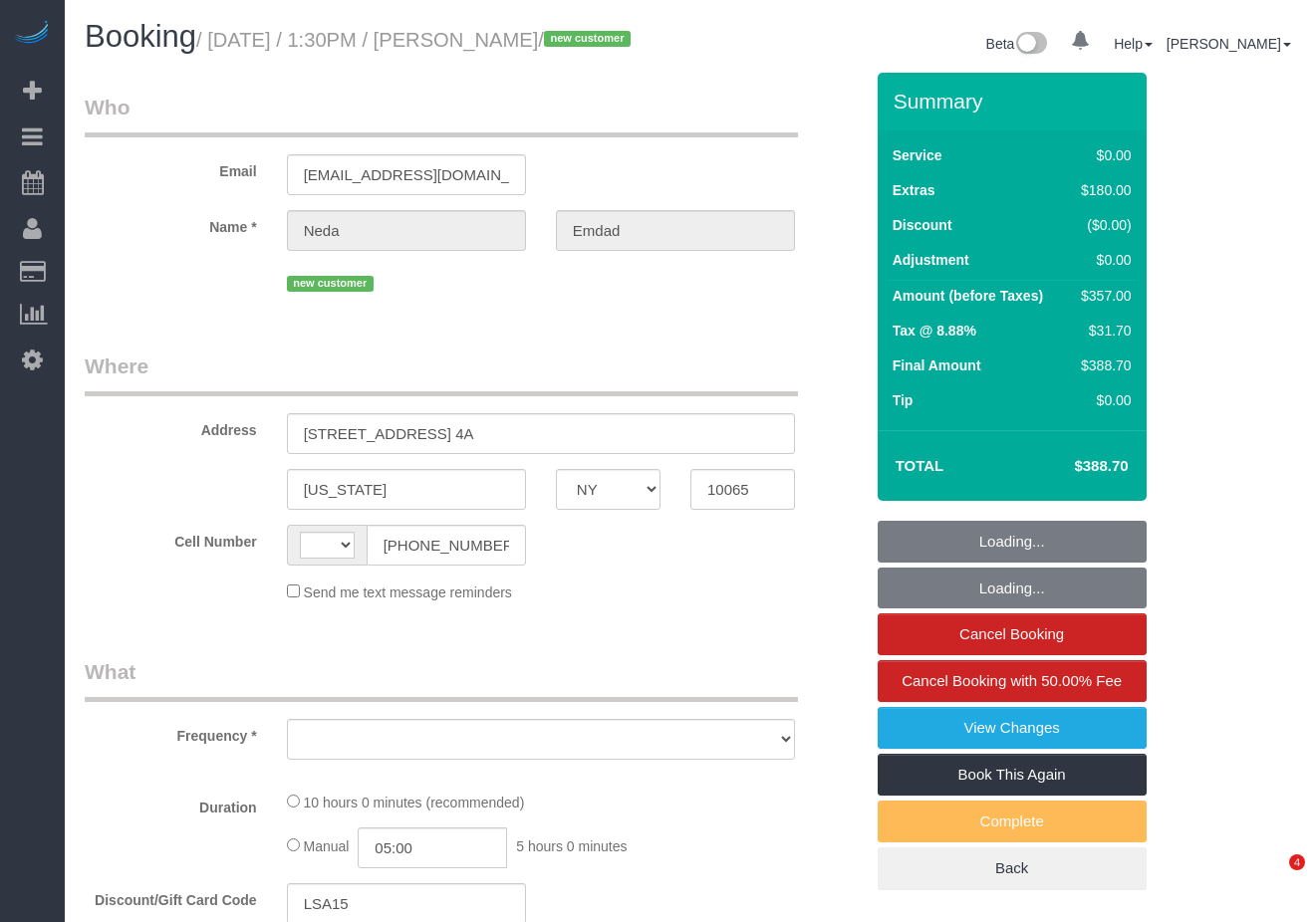 scroll, scrollTop: 0, scrollLeft: 0, axis: both 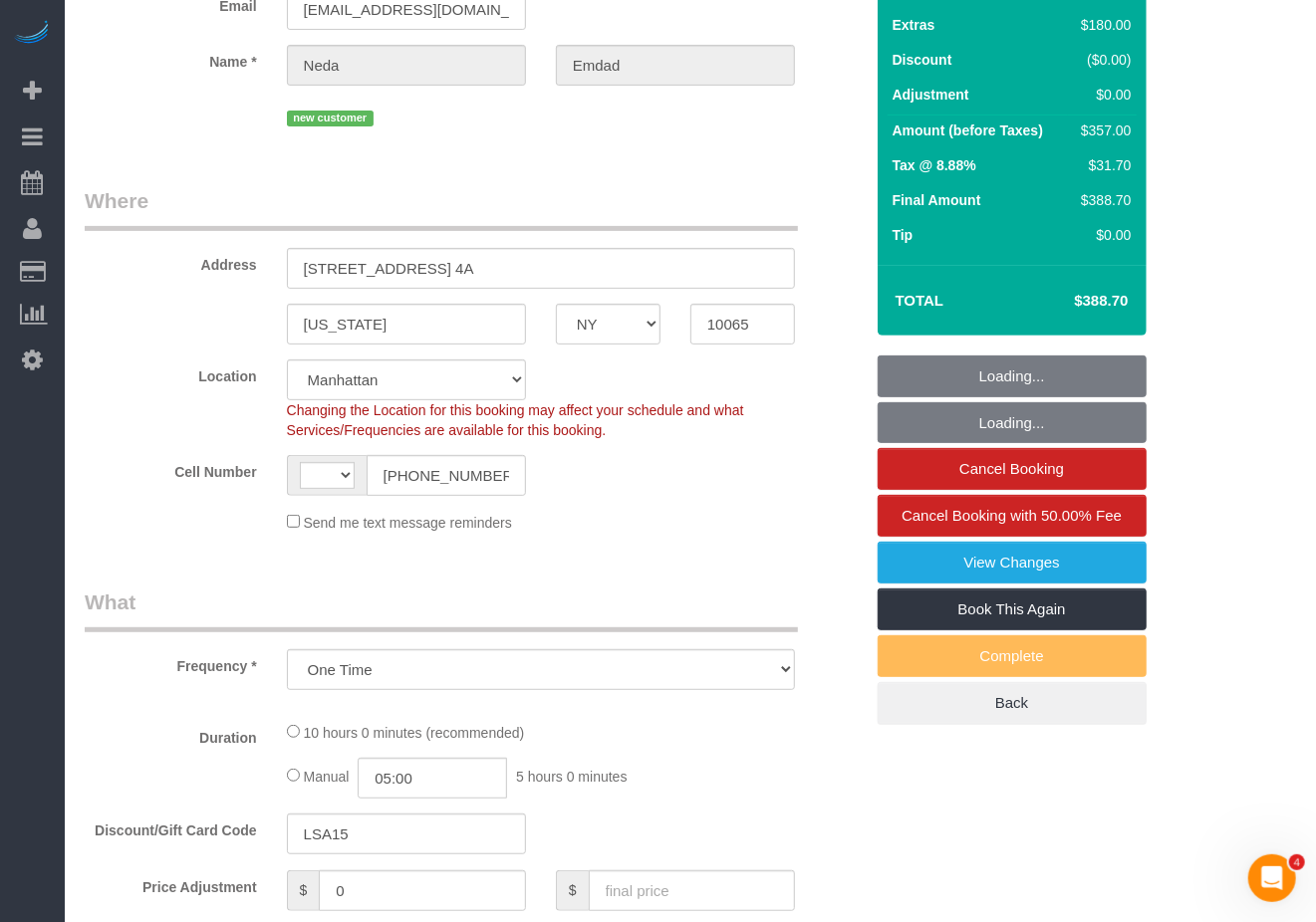 select on "object:578" 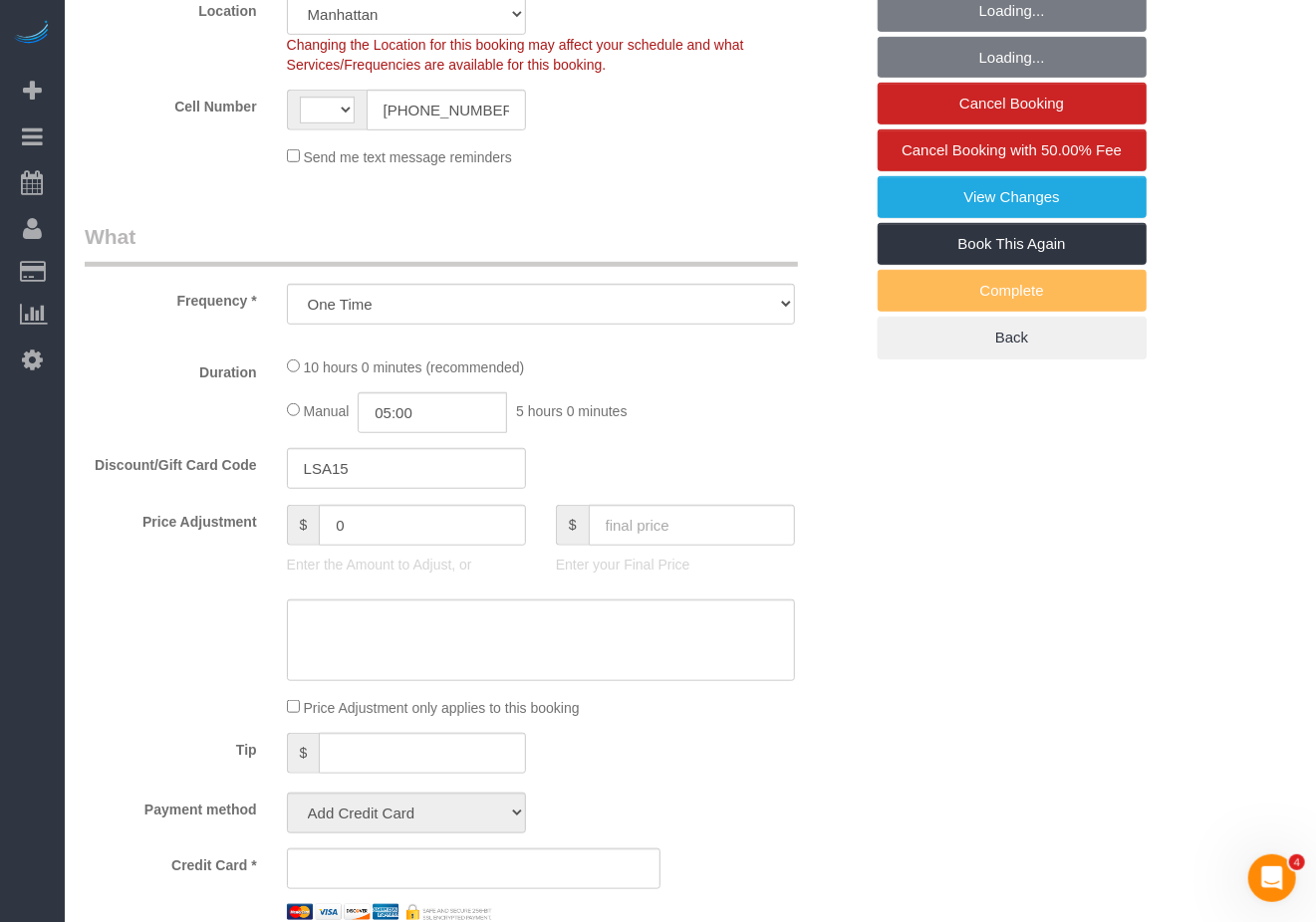 select on "string:[GEOGRAPHIC_DATA]" 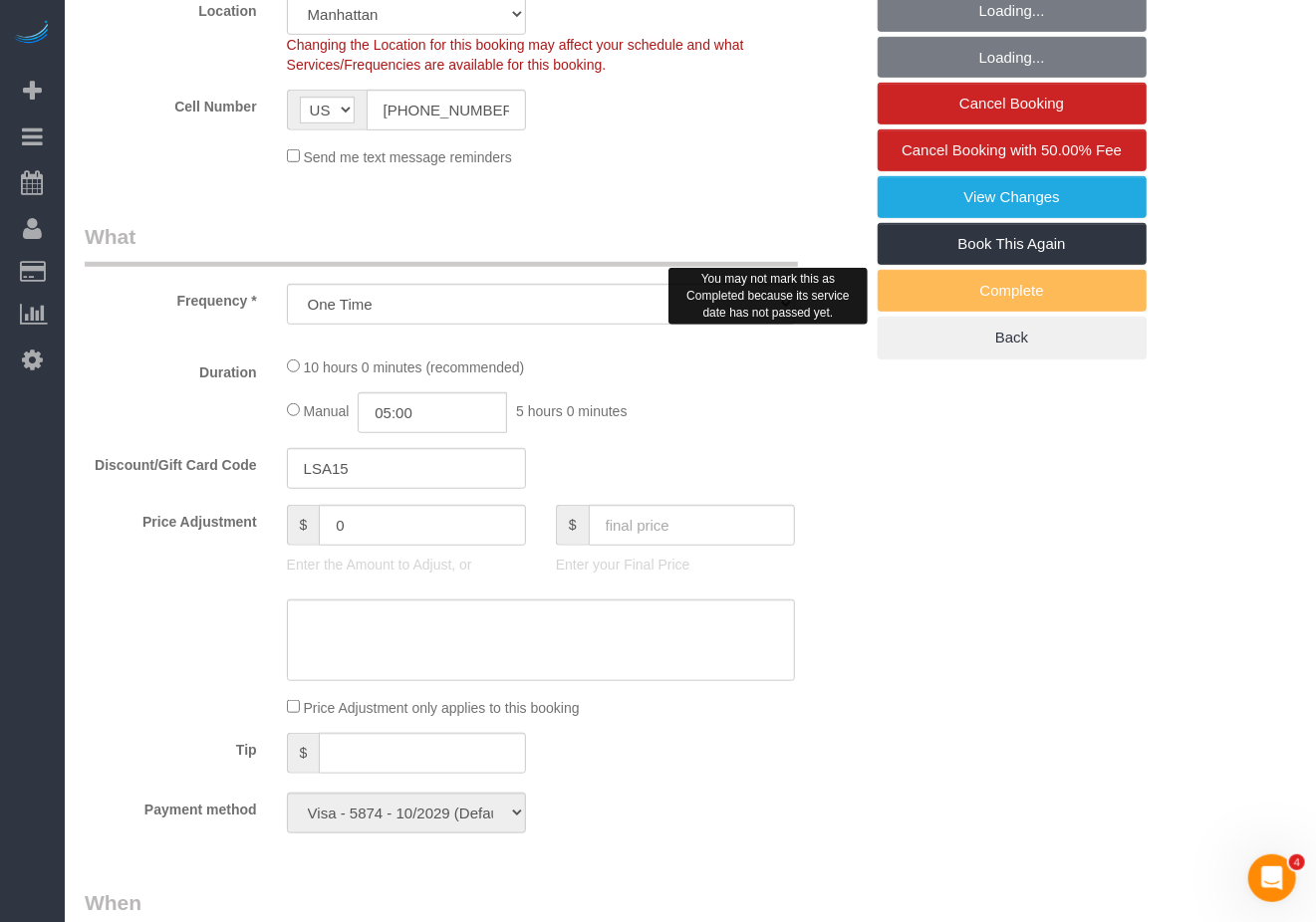 select on "number:61" 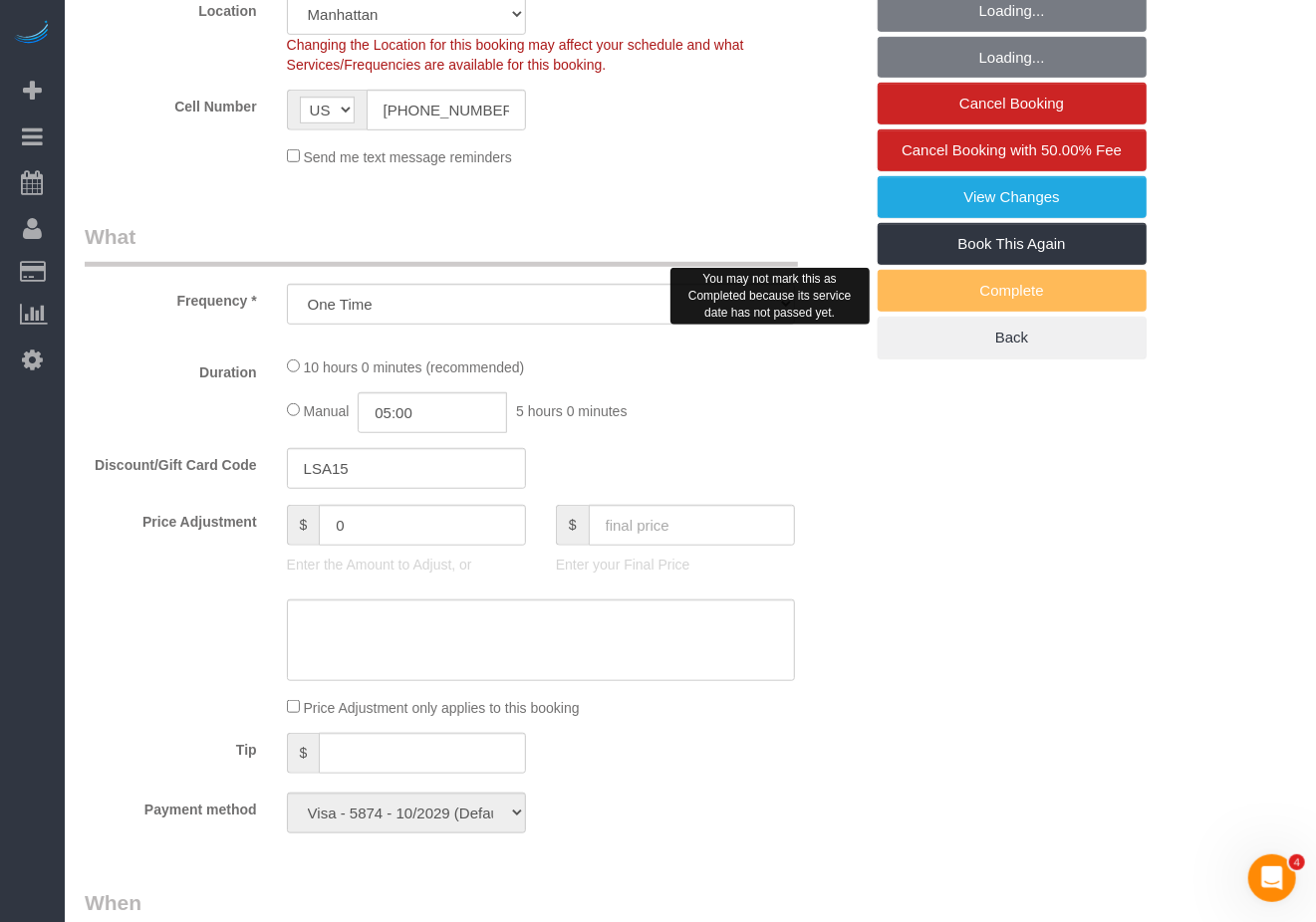 select on "3" 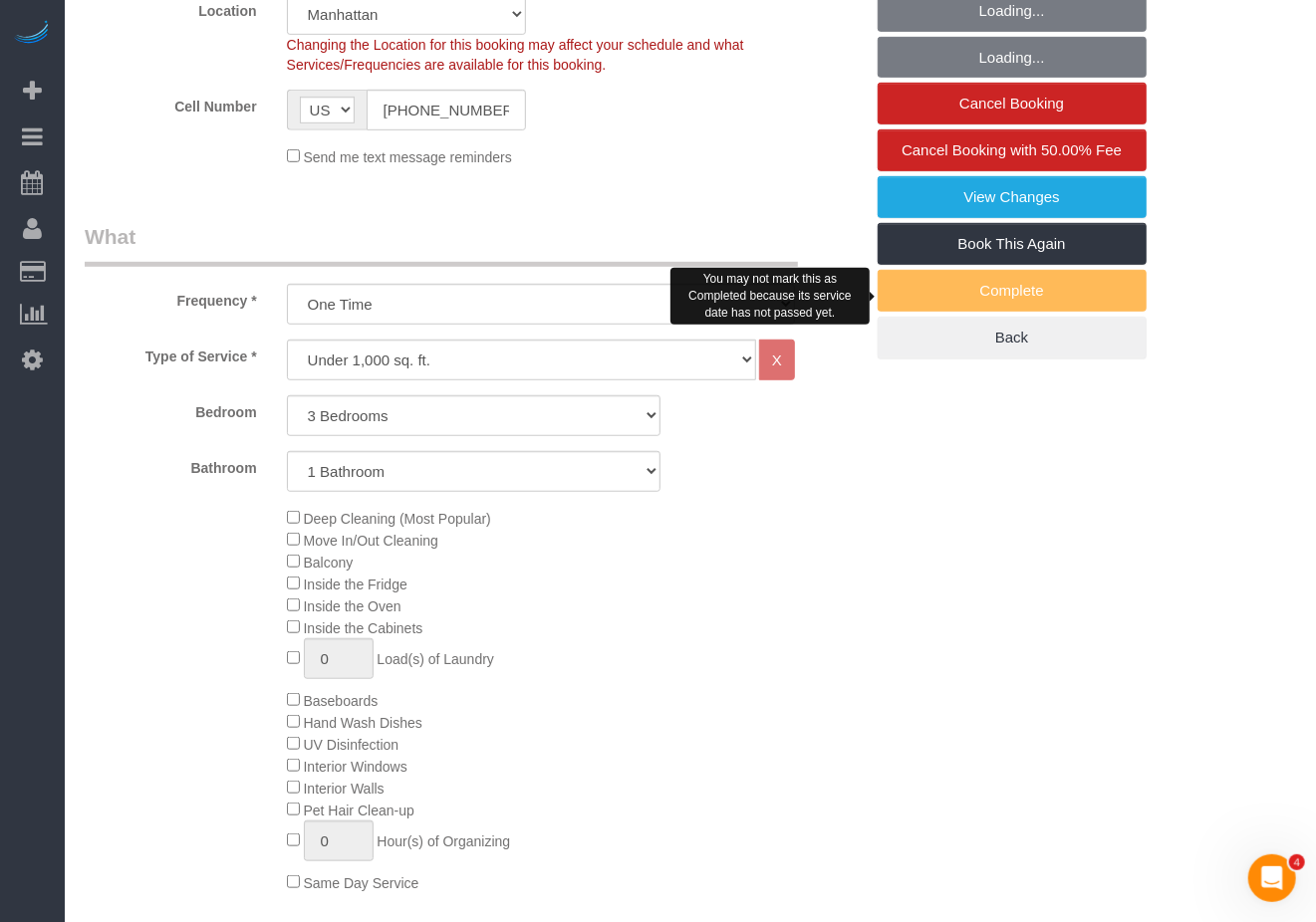 select on "3" 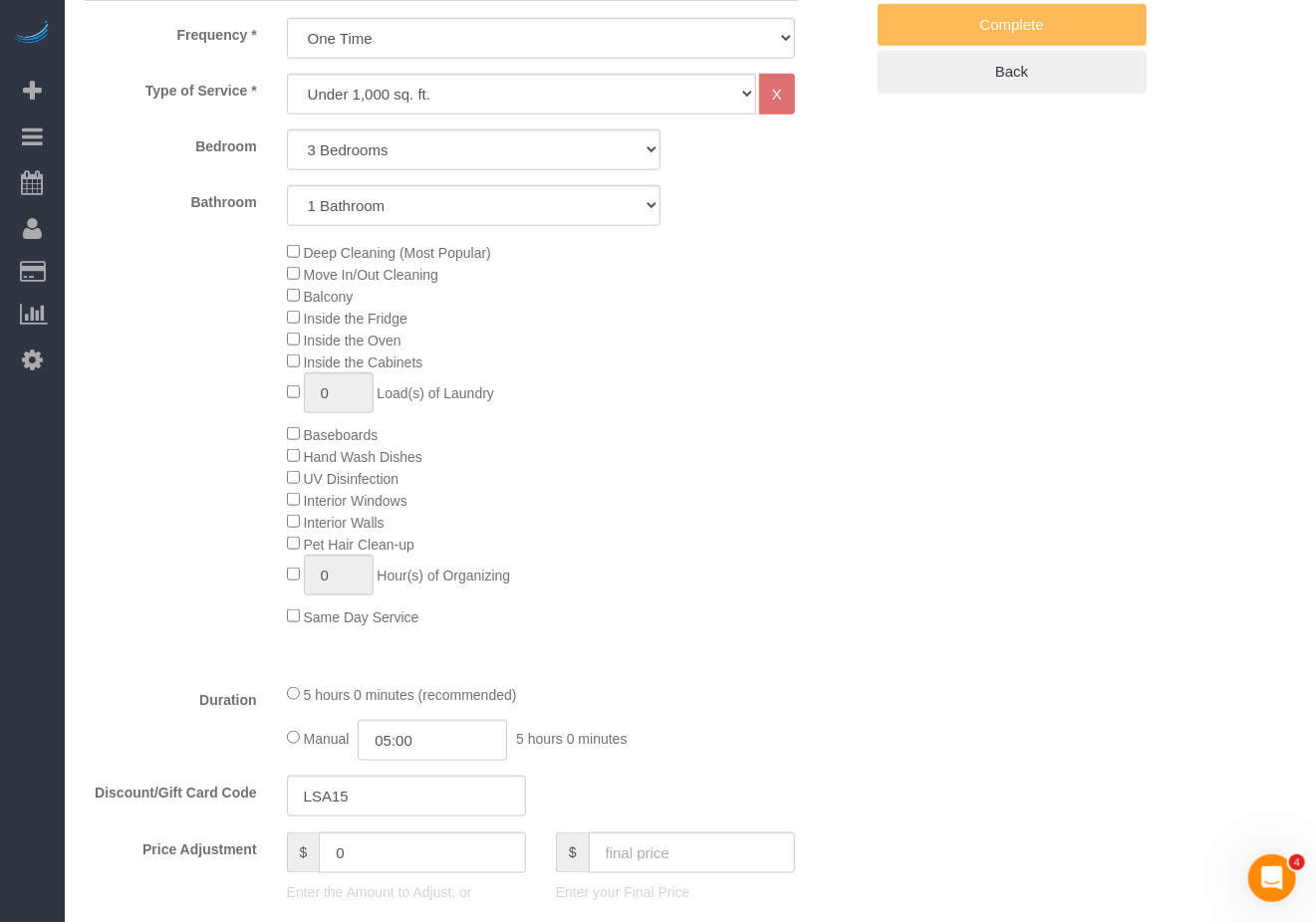 scroll, scrollTop: 531, scrollLeft: 0, axis: vertical 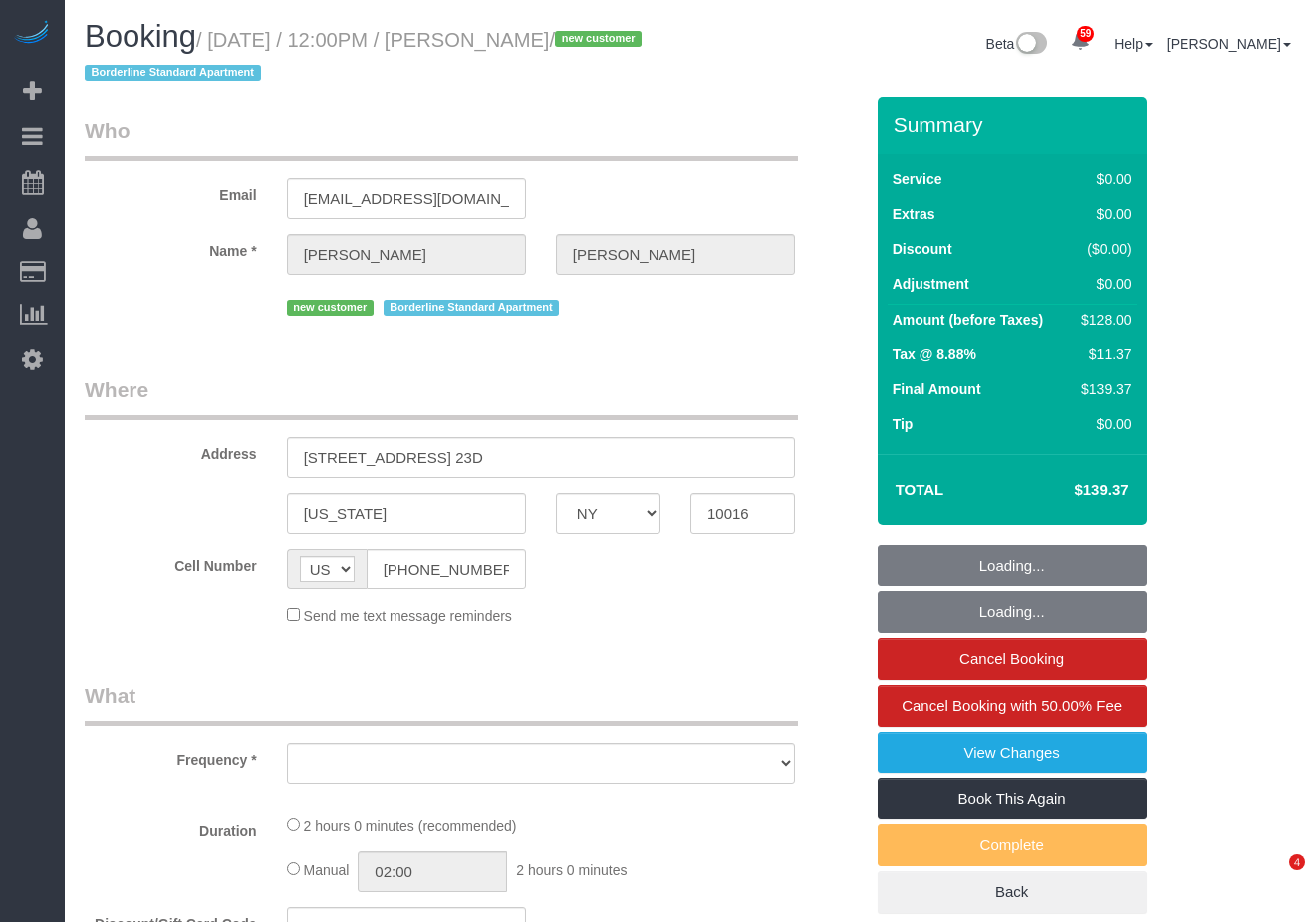 select on "NY" 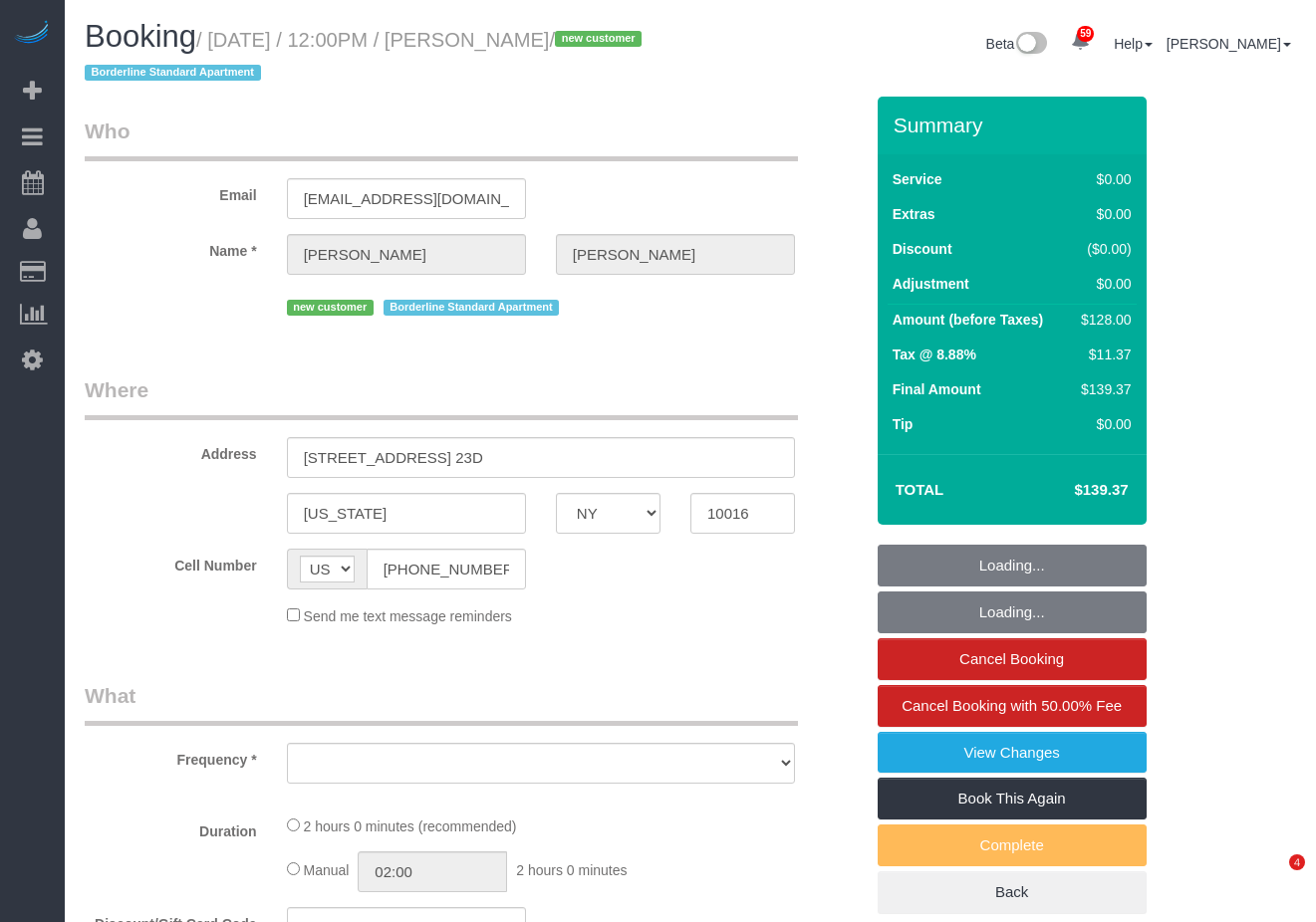 scroll, scrollTop: 0, scrollLeft: 0, axis: both 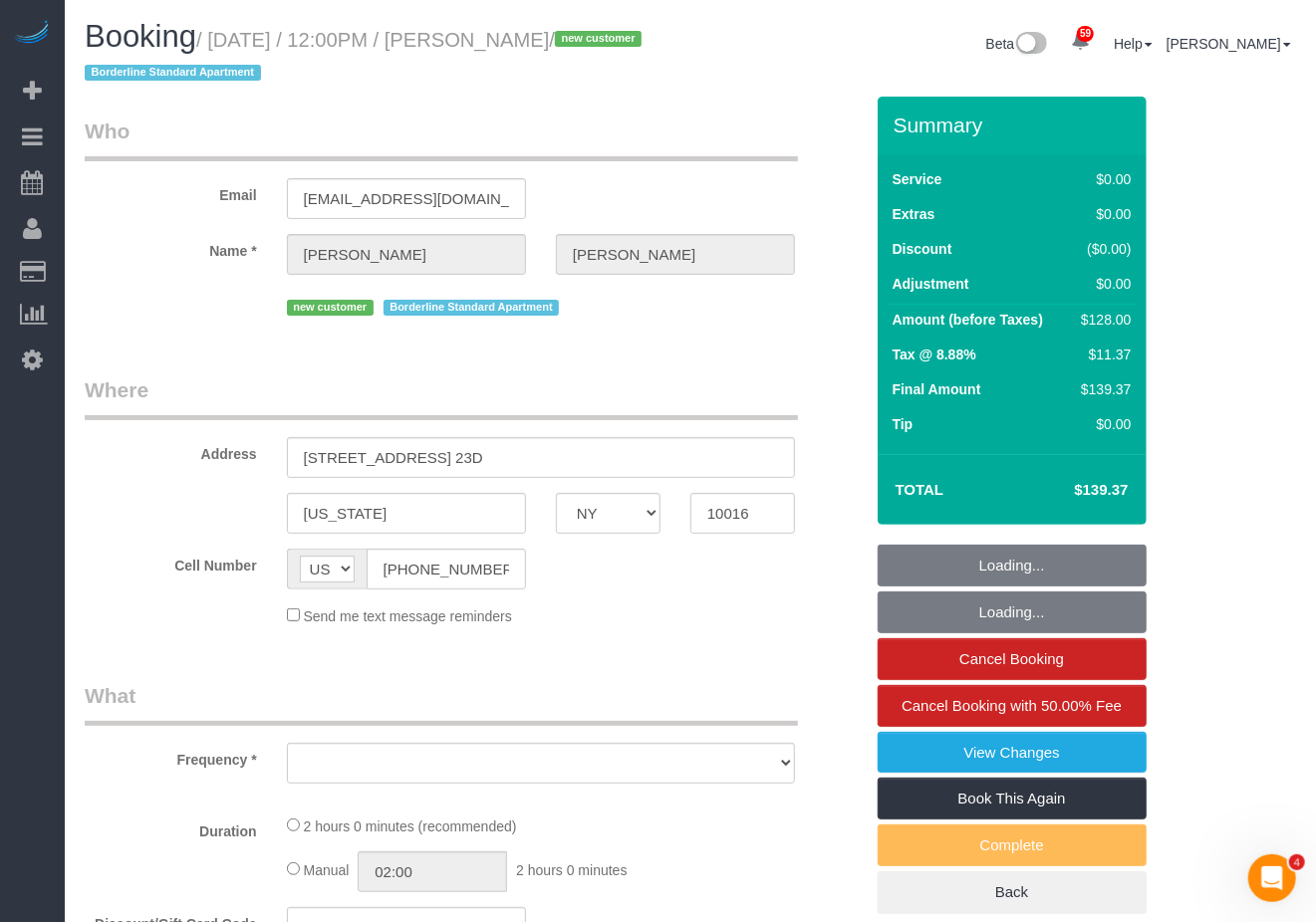 select on "number:89" 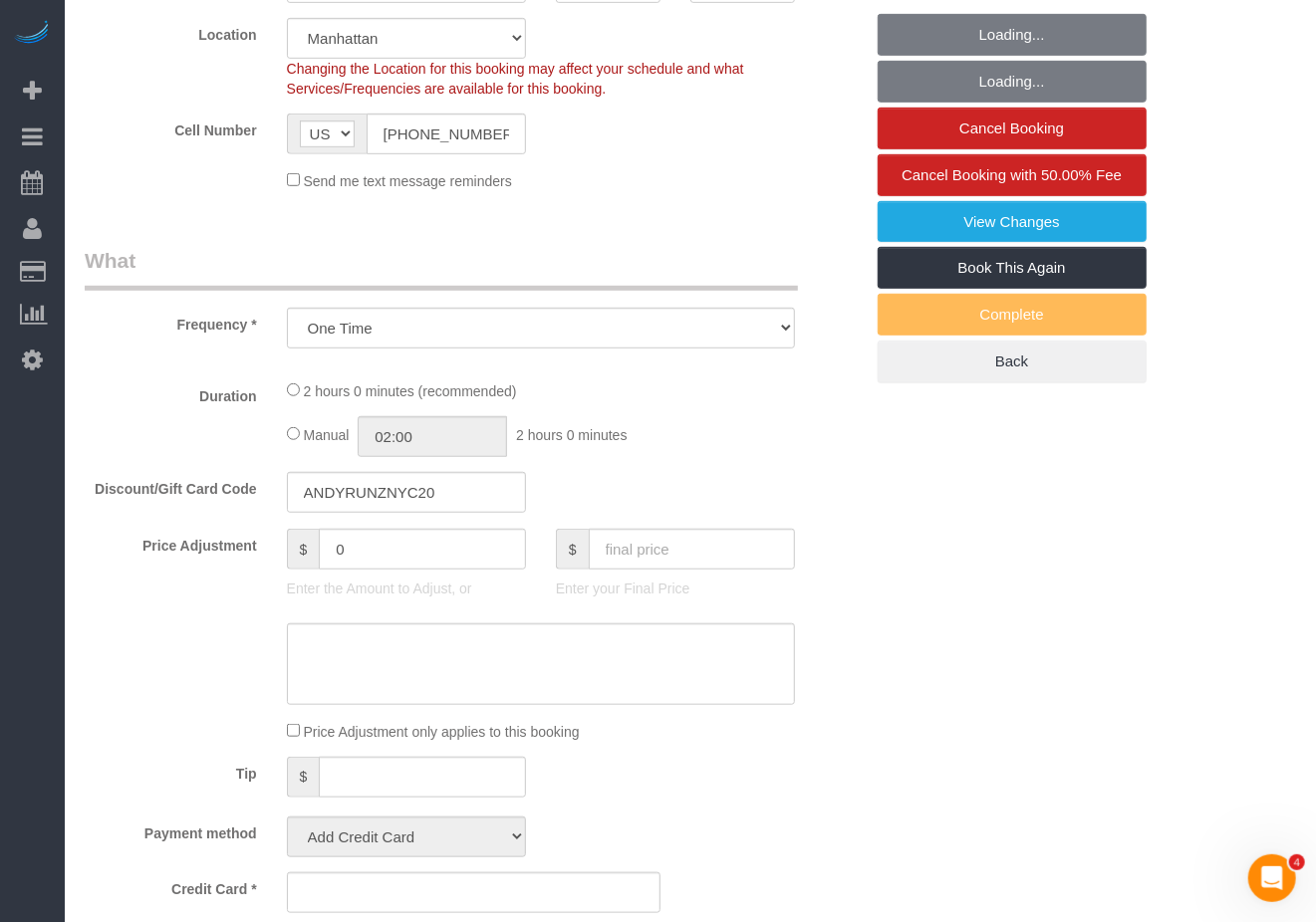 select on "object:1082" 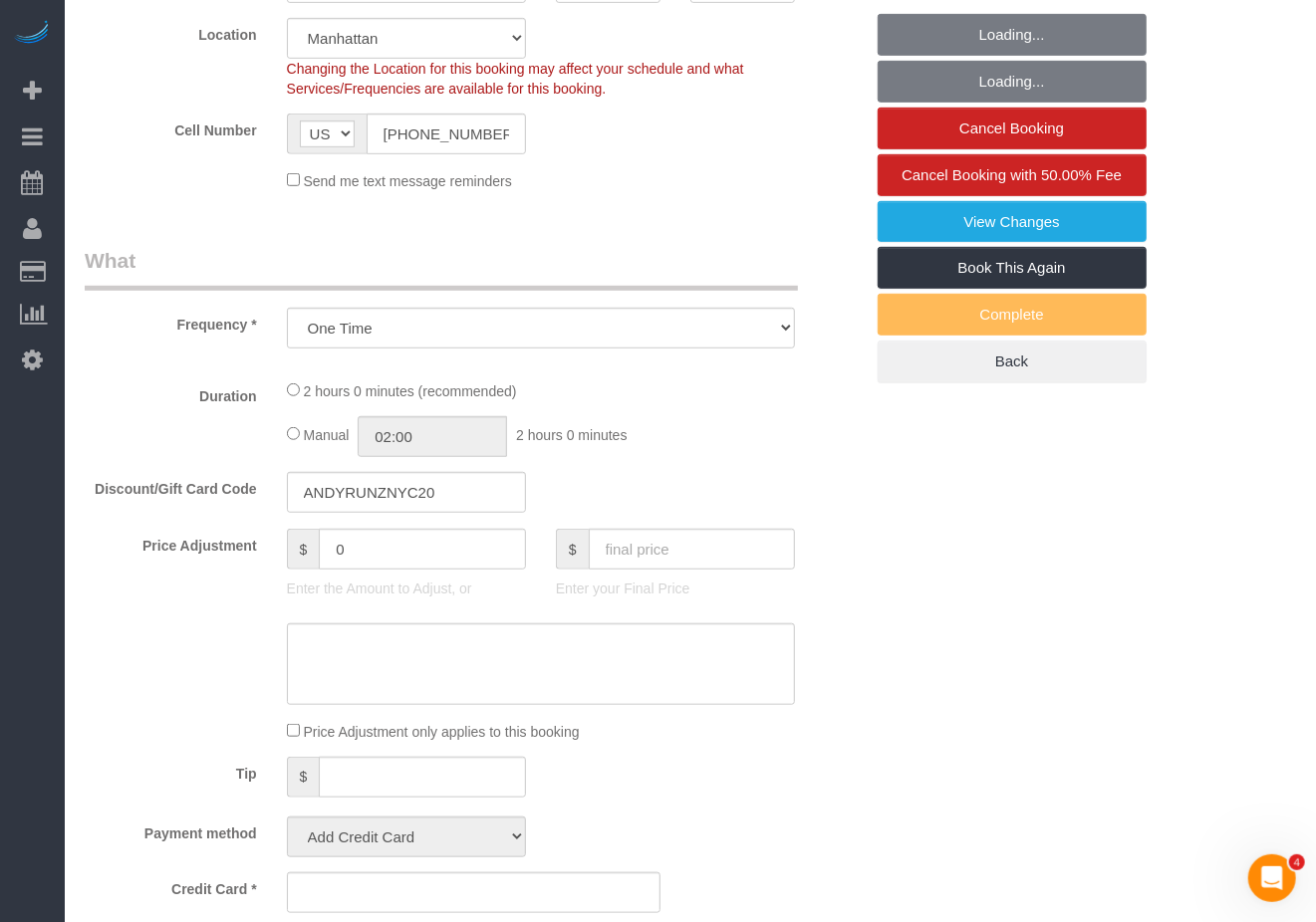 select on "string:stripe-pm_1RhFiN4VGloSiKo7rPWzQbs5" 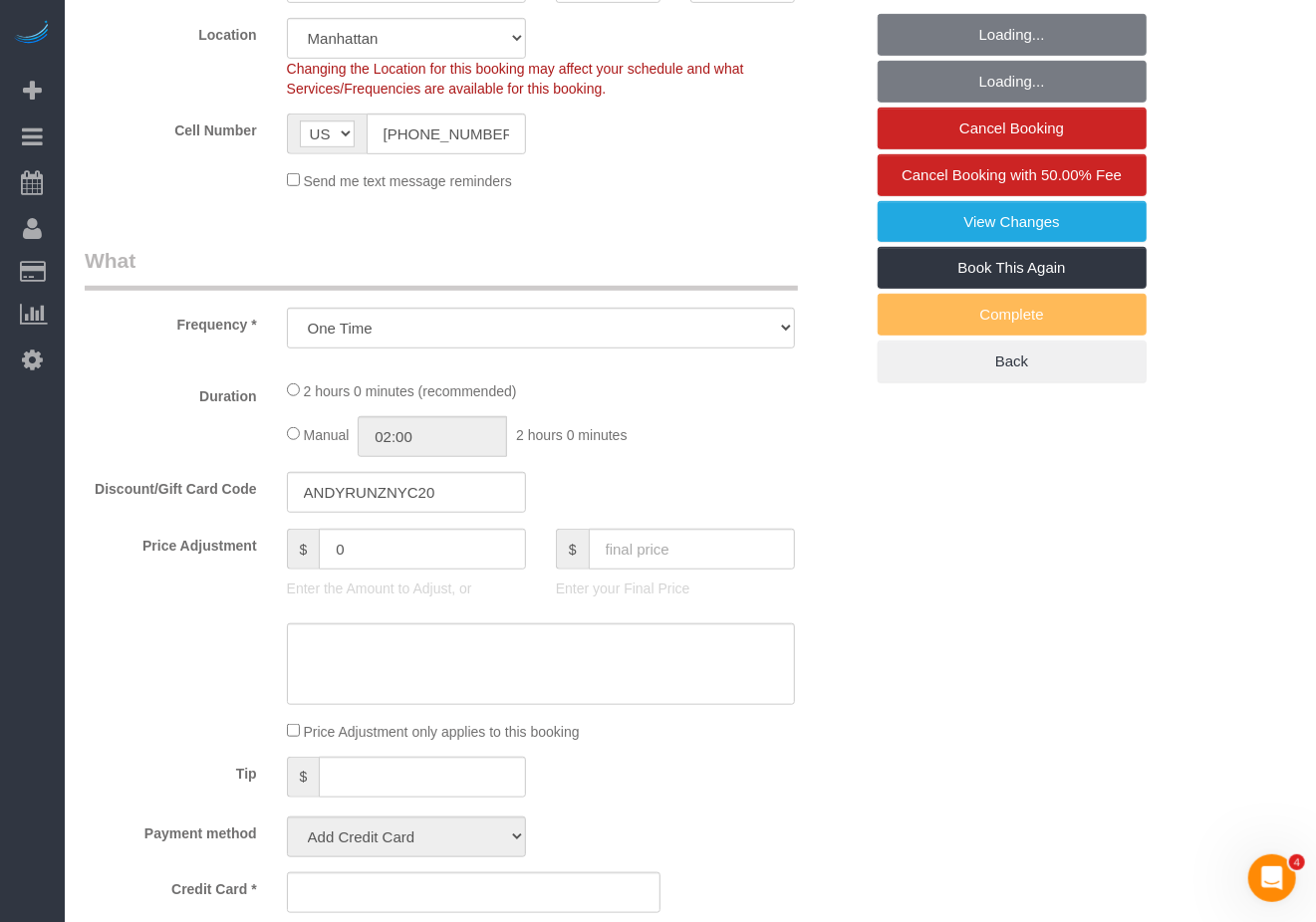 select on "1" 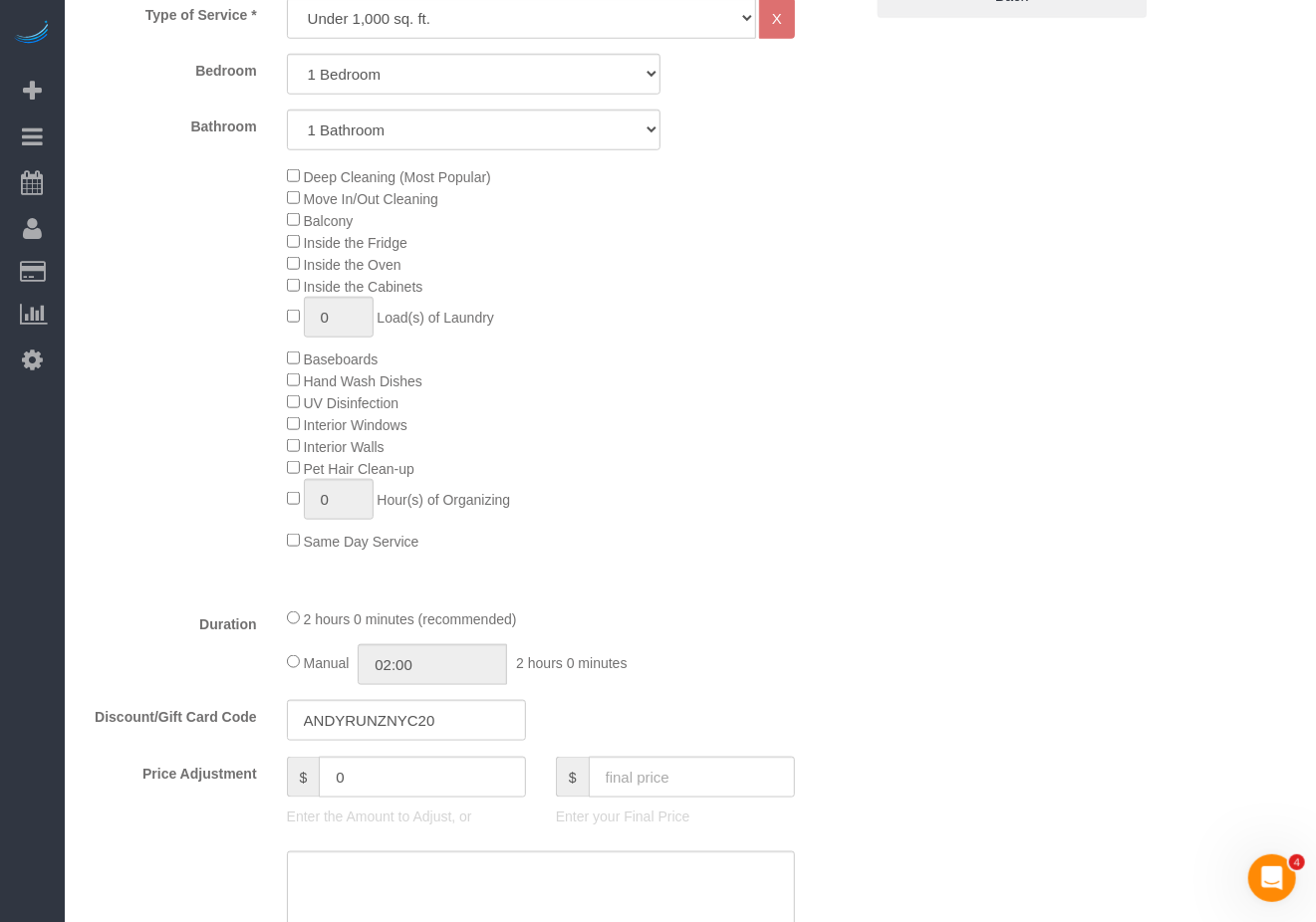 scroll, scrollTop: 929, scrollLeft: 0, axis: vertical 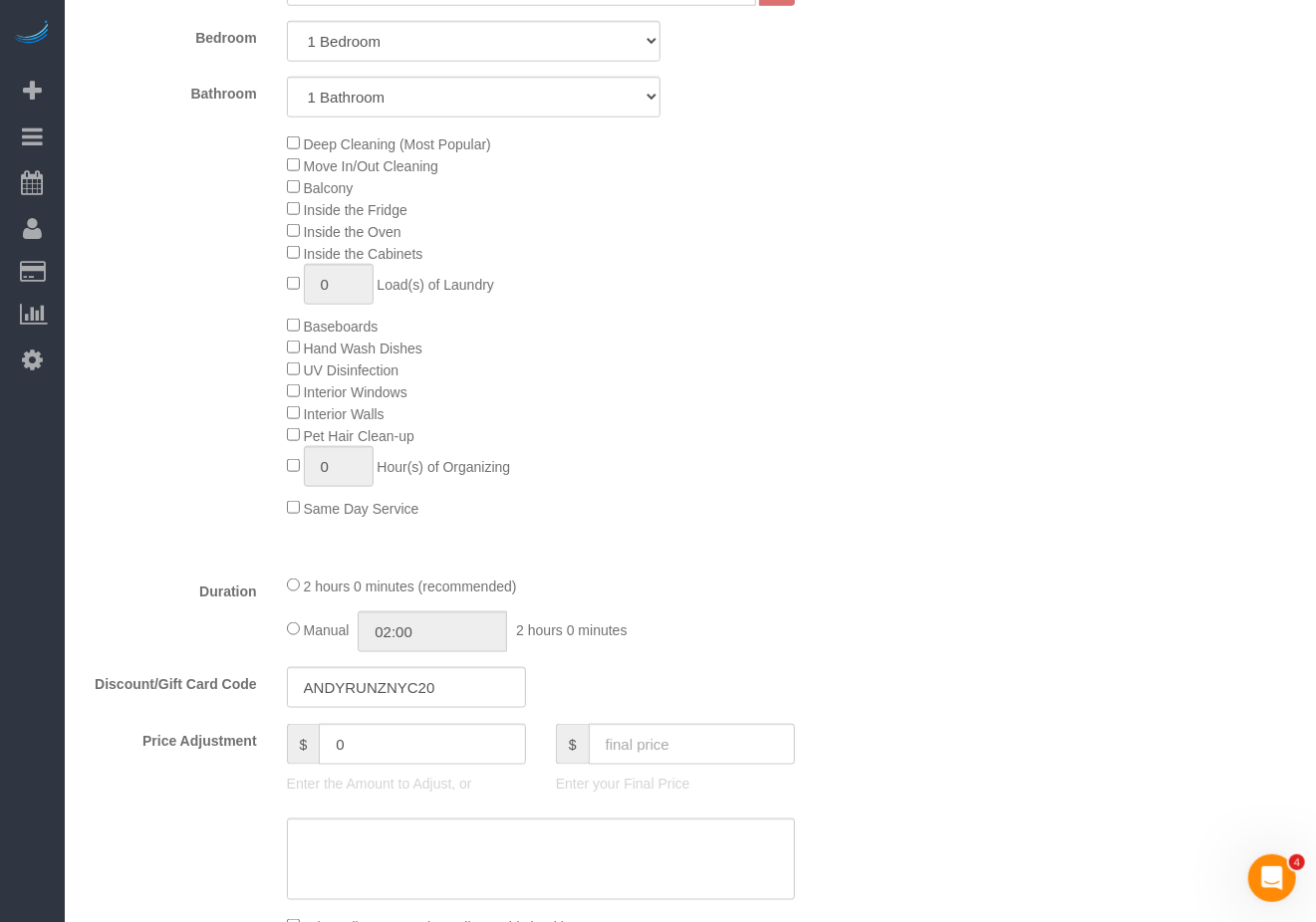 select on "1" 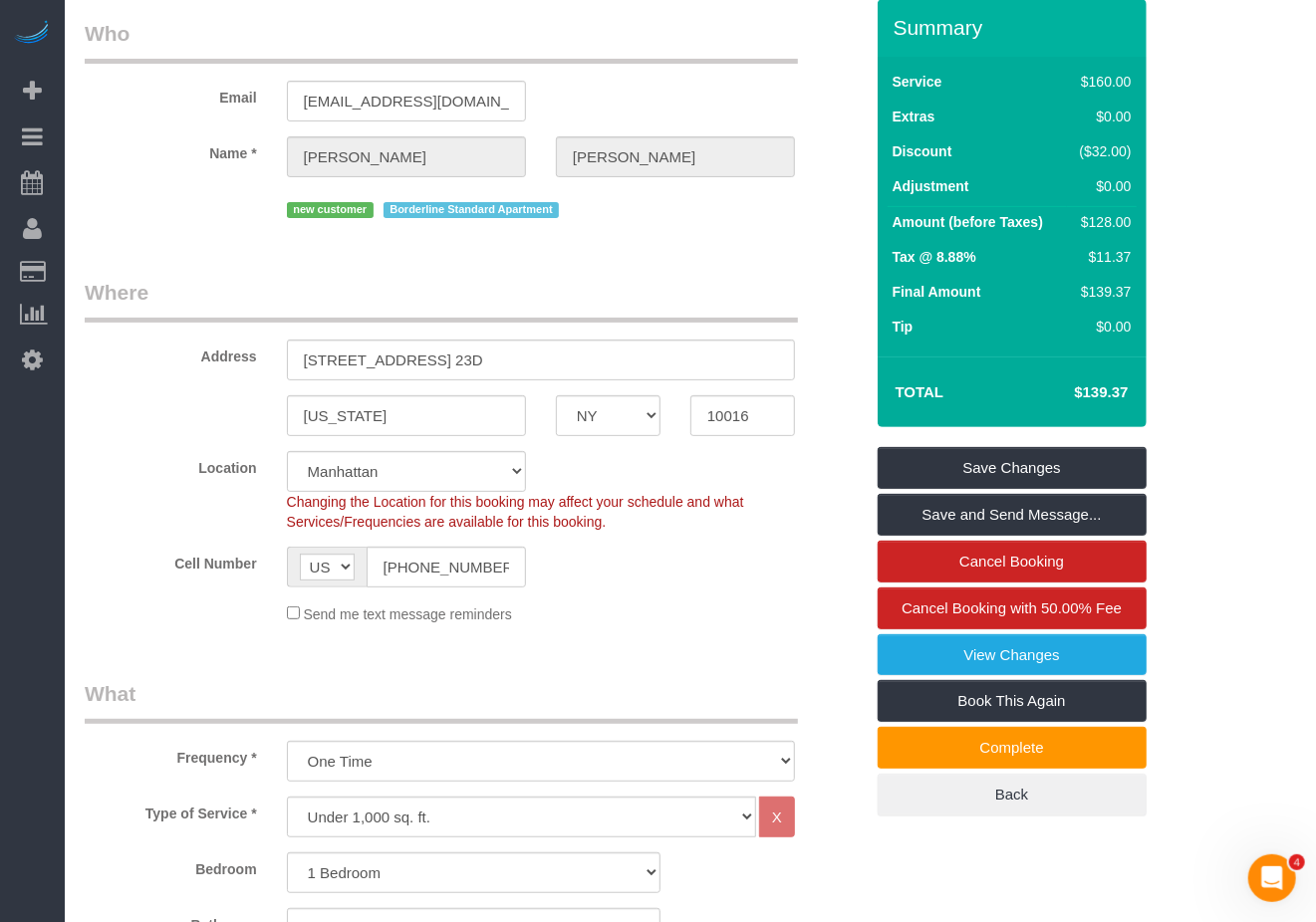 scroll, scrollTop: 0, scrollLeft: 0, axis: both 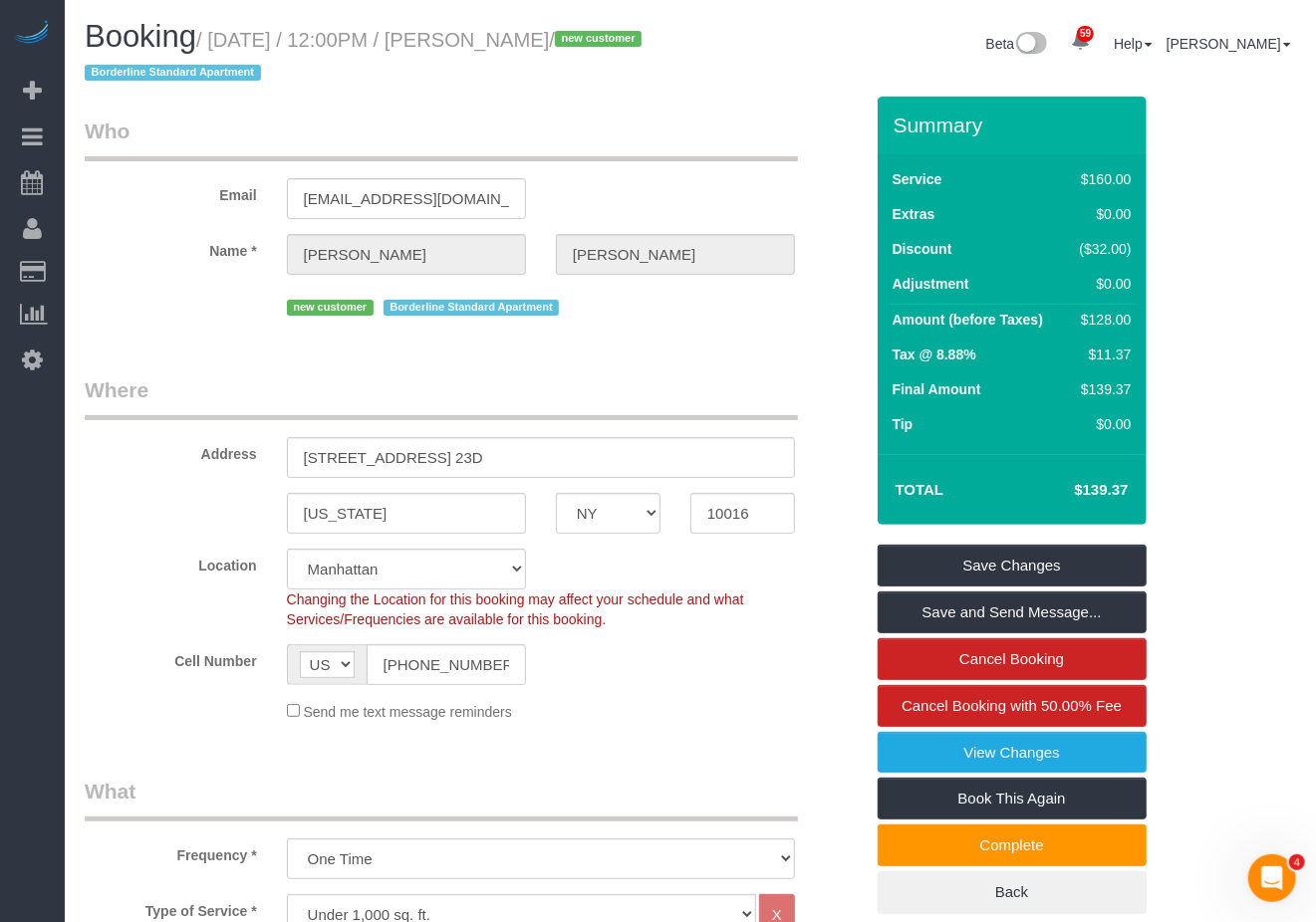 drag, startPoint x: 447, startPoint y: 36, endPoint x: 567, endPoint y: 49, distance: 120.70211 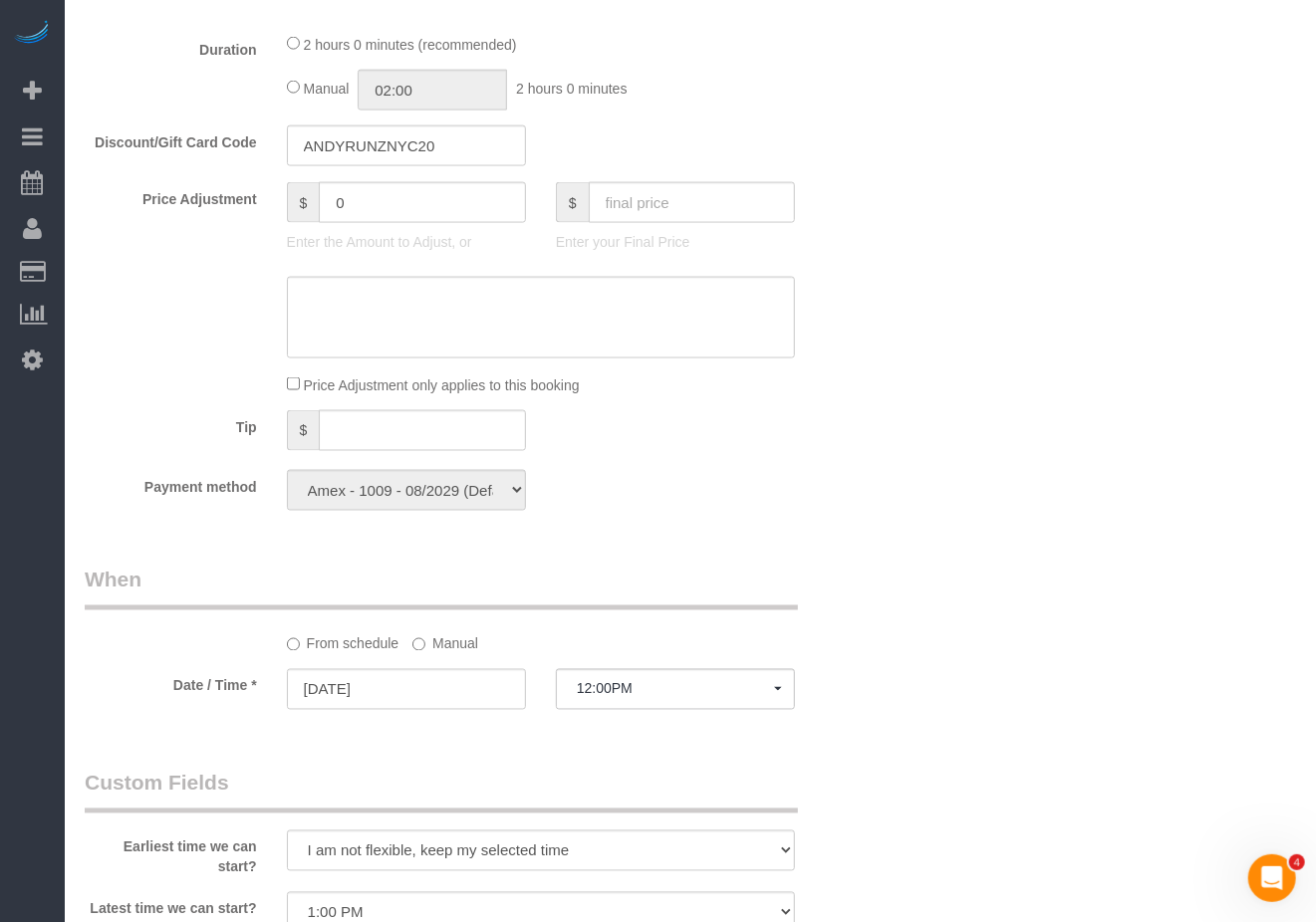 scroll, scrollTop: 1460, scrollLeft: 0, axis: vertical 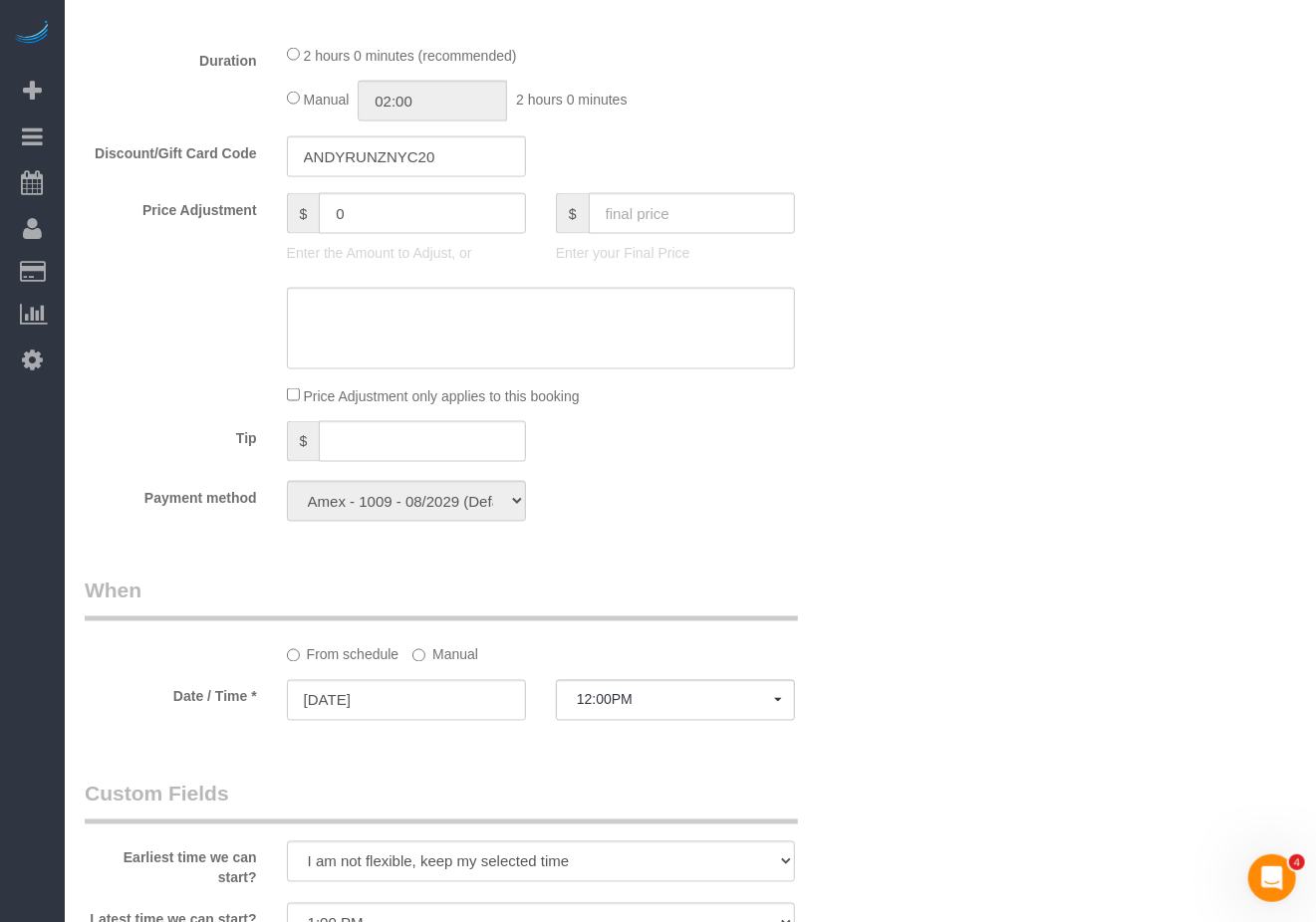 click on "Who
Email
alishahuang99@gmail.com
Name *
Alisha
Huang
new customer
Borderline Standard Apartment
Where
Address
30 East 29th Street, Apt. 23D
New York
AK
AL
AR
AZ
CA
CO
CT
DC
DE
FL
GA
HI
IA
ID
IL
IN
KS
KY
LA
MA
MD
ME
MI
MN
MO
MS" at bounding box center [690, 305] 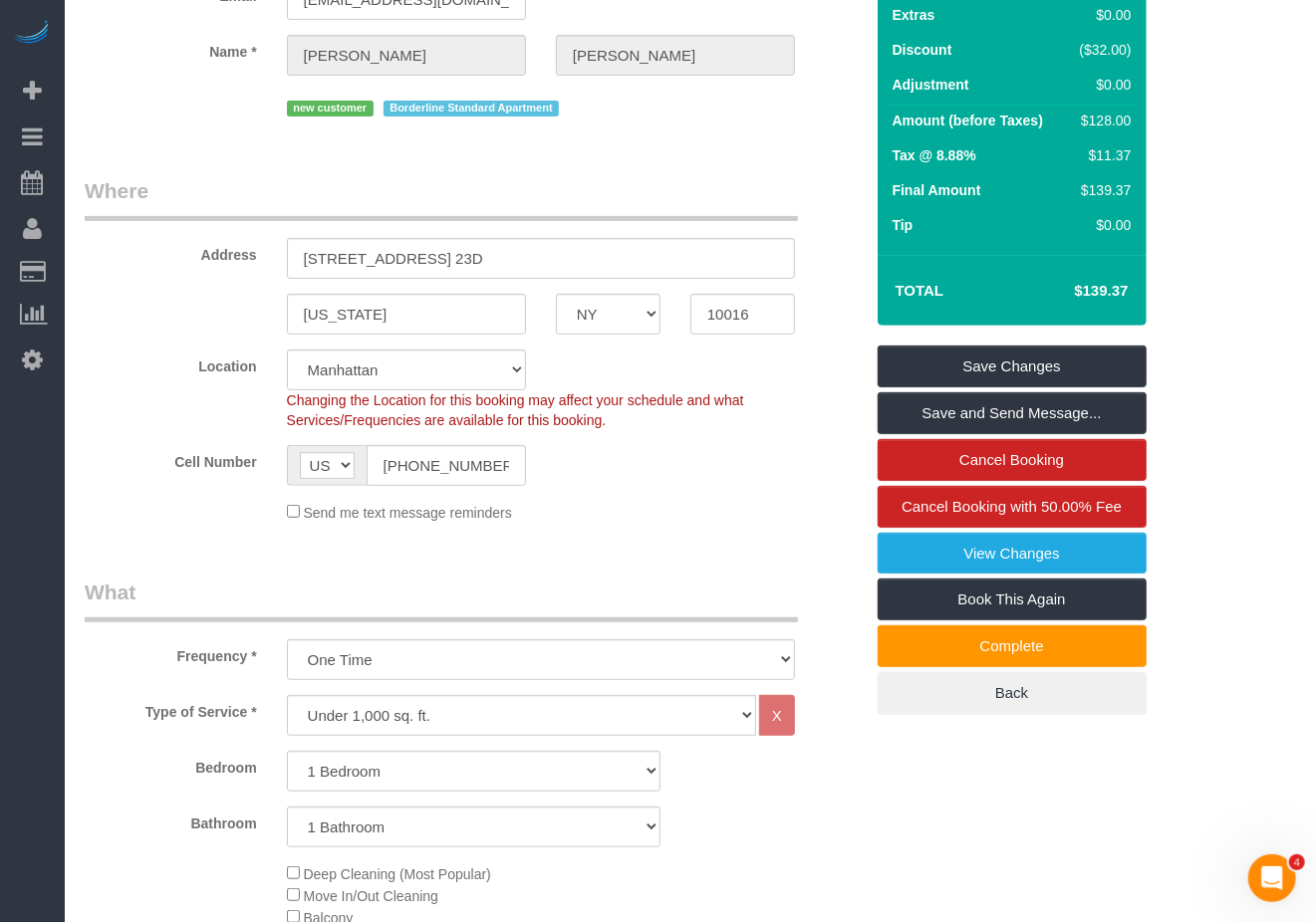 scroll, scrollTop: 0, scrollLeft: 0, axis: both 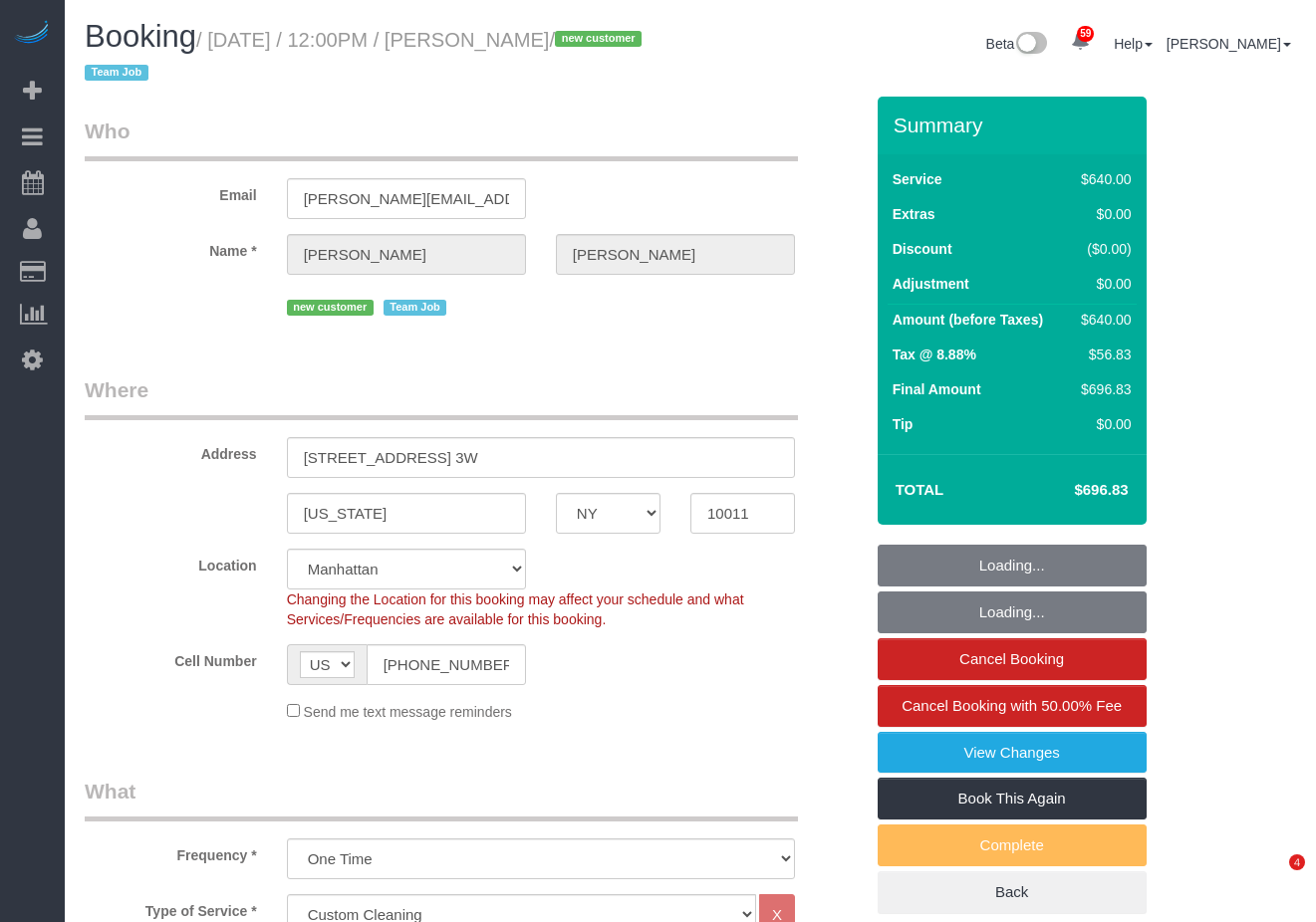 select on "NY" 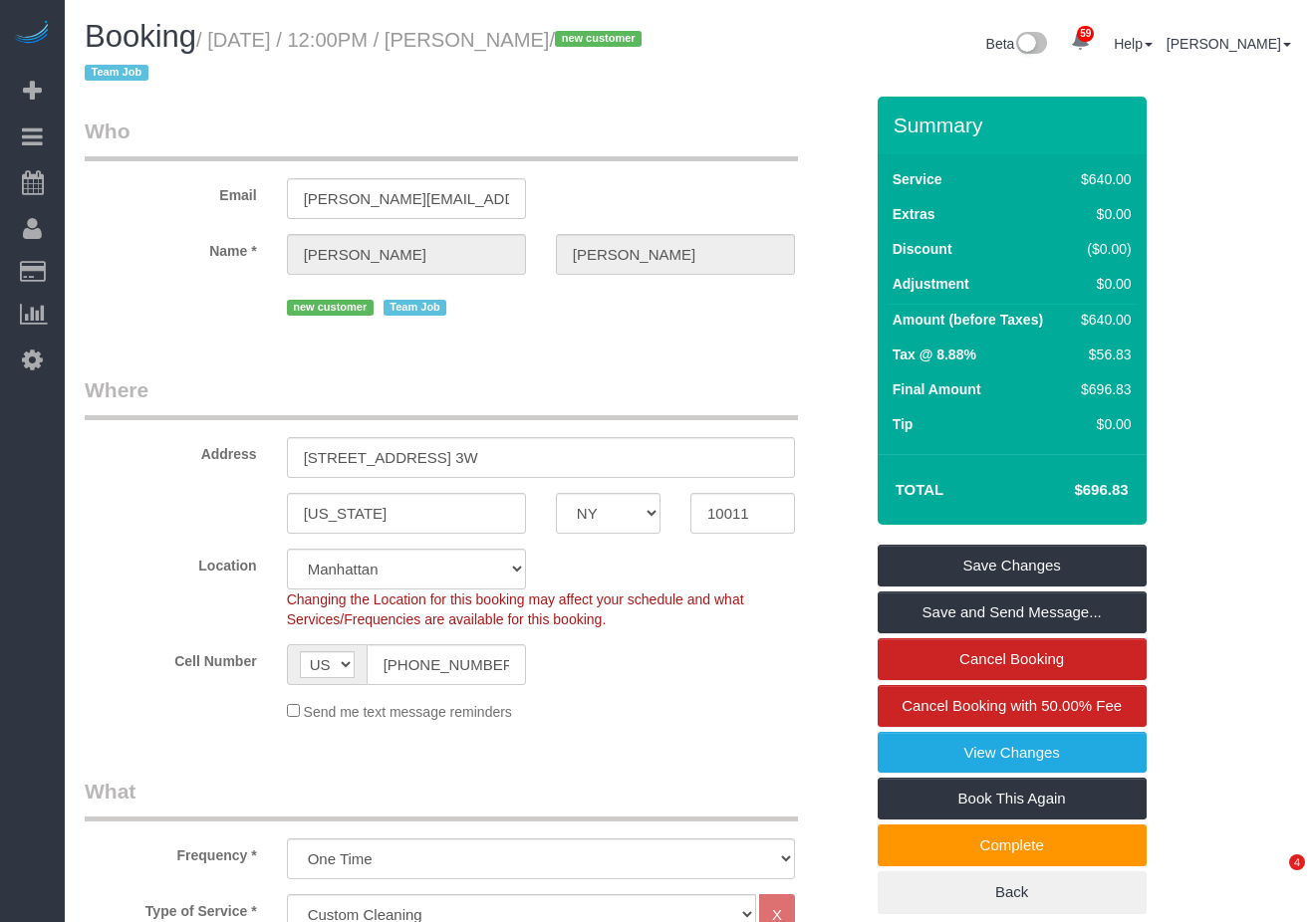 scroll, scrollTop: 0, scrollLeft: 0, axis: both 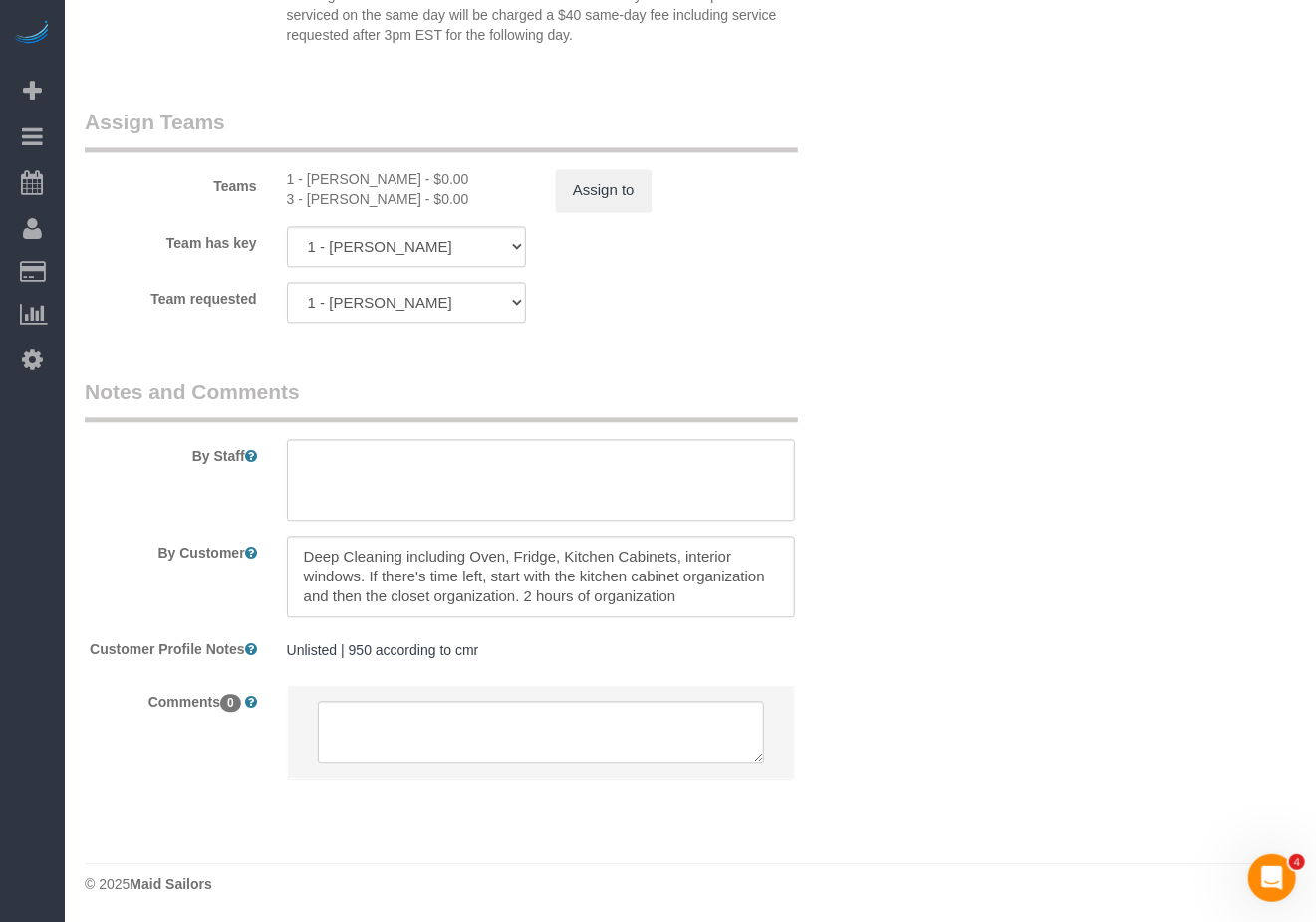 drag, startPoint x: 1281, startPoint y: 440, endPoint x: 1259, endPoint y: 440, distance: 22 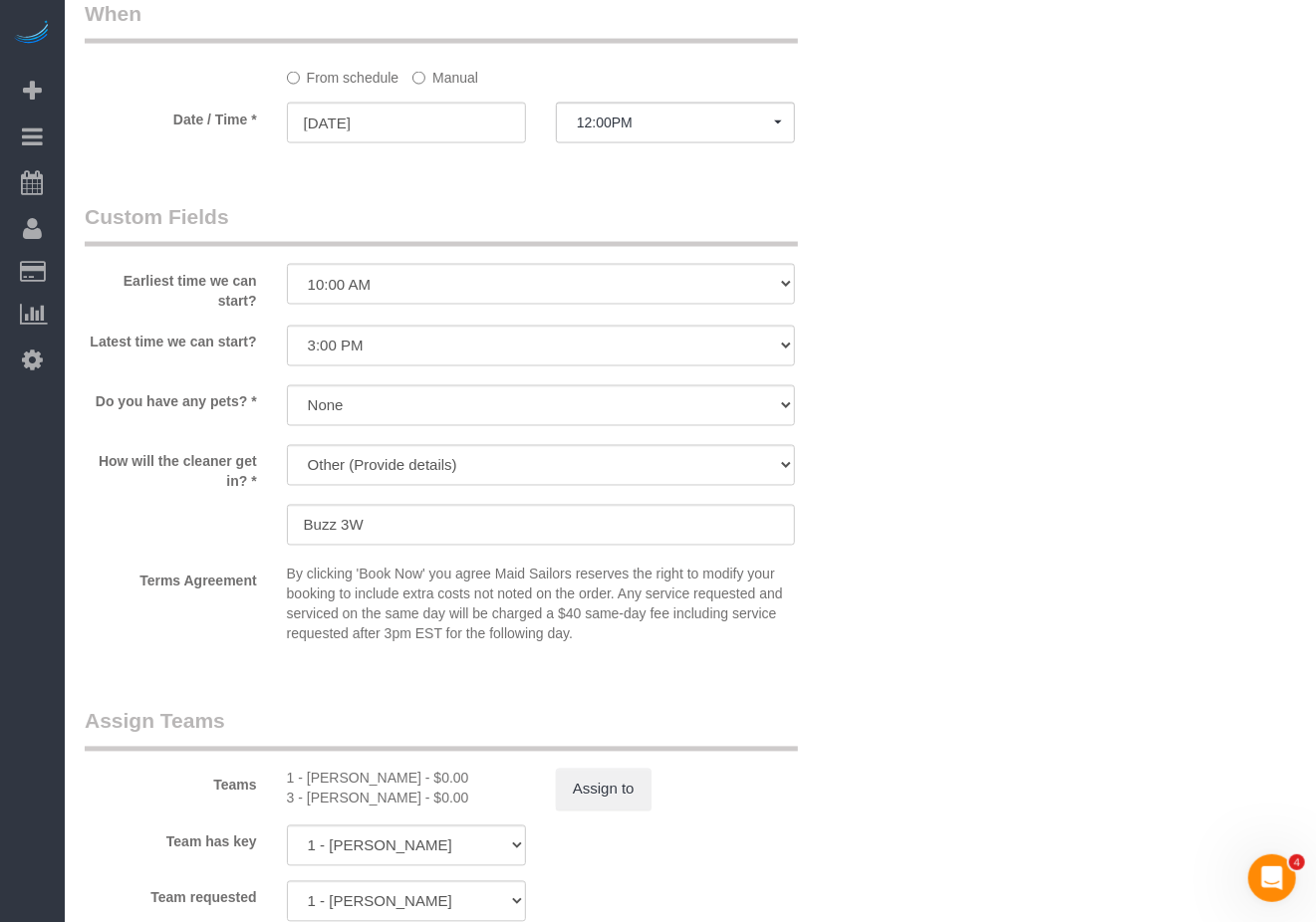 scroll, scrollTop: 1574, scrollLeft: 0, axis: vertical 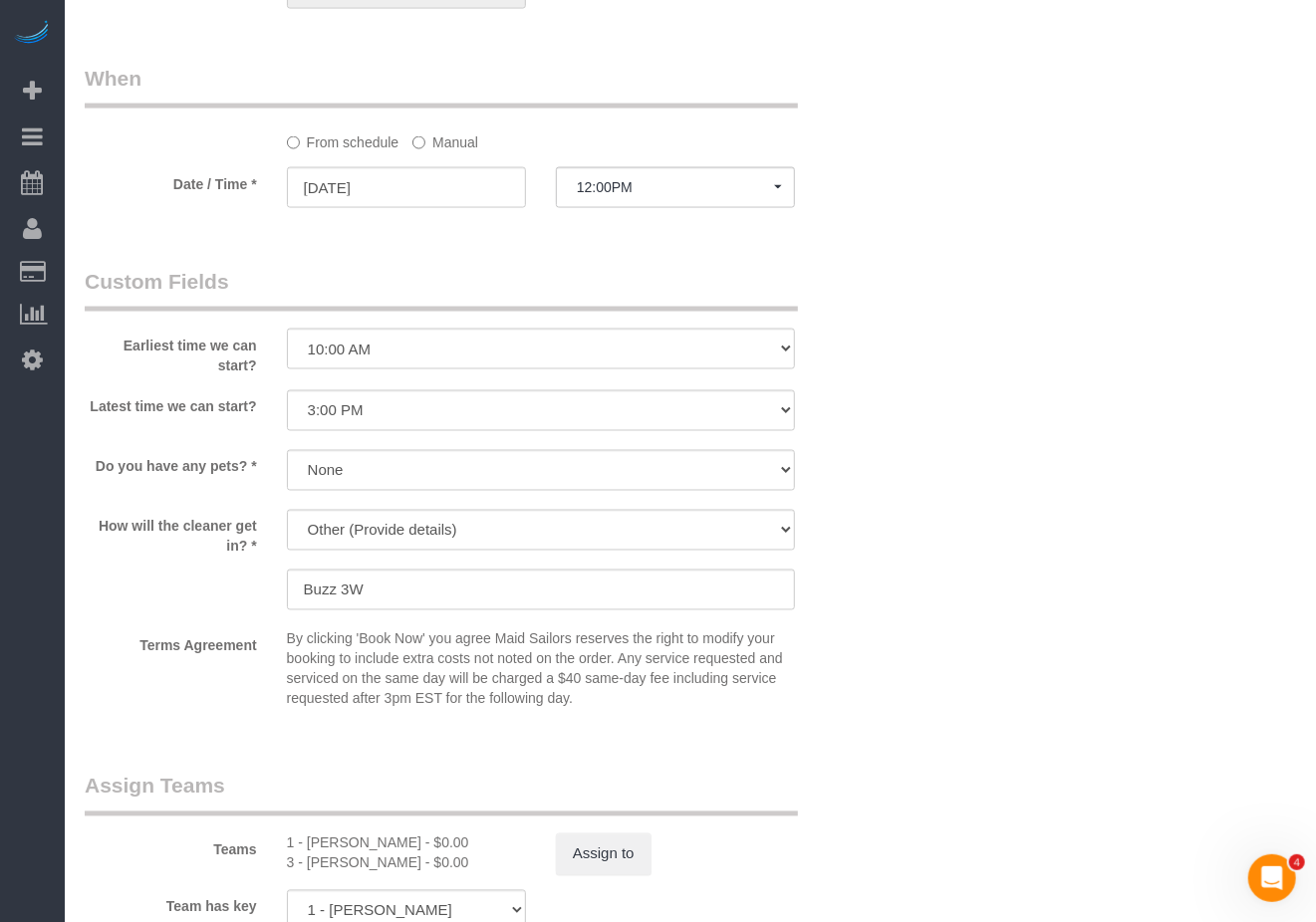 click on "Who
Email
mike.hueentertainment@gmail.com
Name *
Mike
Killmon
new customer
Team Job
Where
Address
261 West 19th Street, Apt. 3W
New York
AK
AL
AR
AZ
CA
CO
CT
DC
DE
FL
GA
HI
IA
ID
IL
IN
KS
KY
LA
MA
MD
ME
MI
MN
MO
MS
MT" at bounding box center [690, 20] 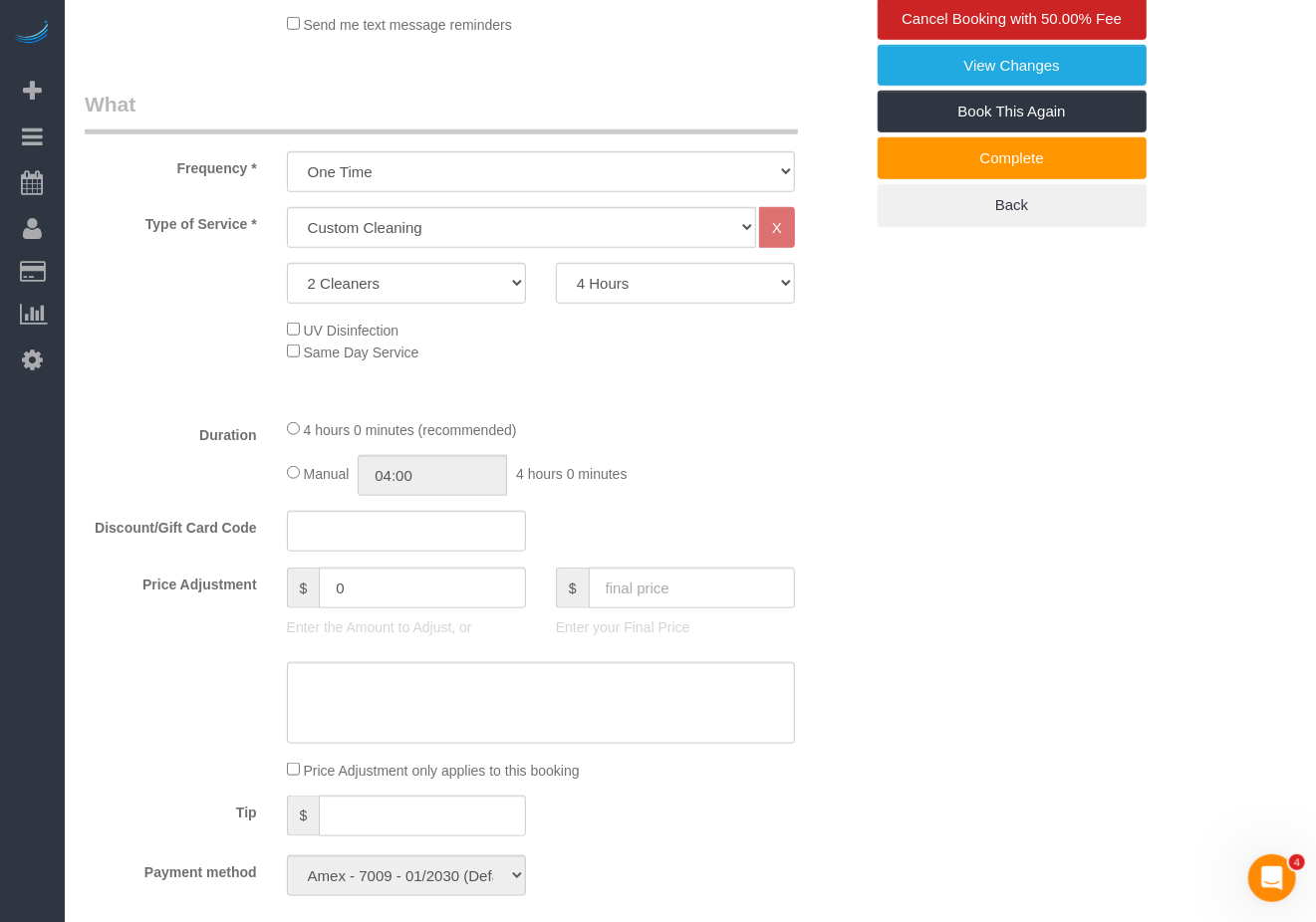 scroll, scrollTop: 0, scrollLeft: 0, axis: both 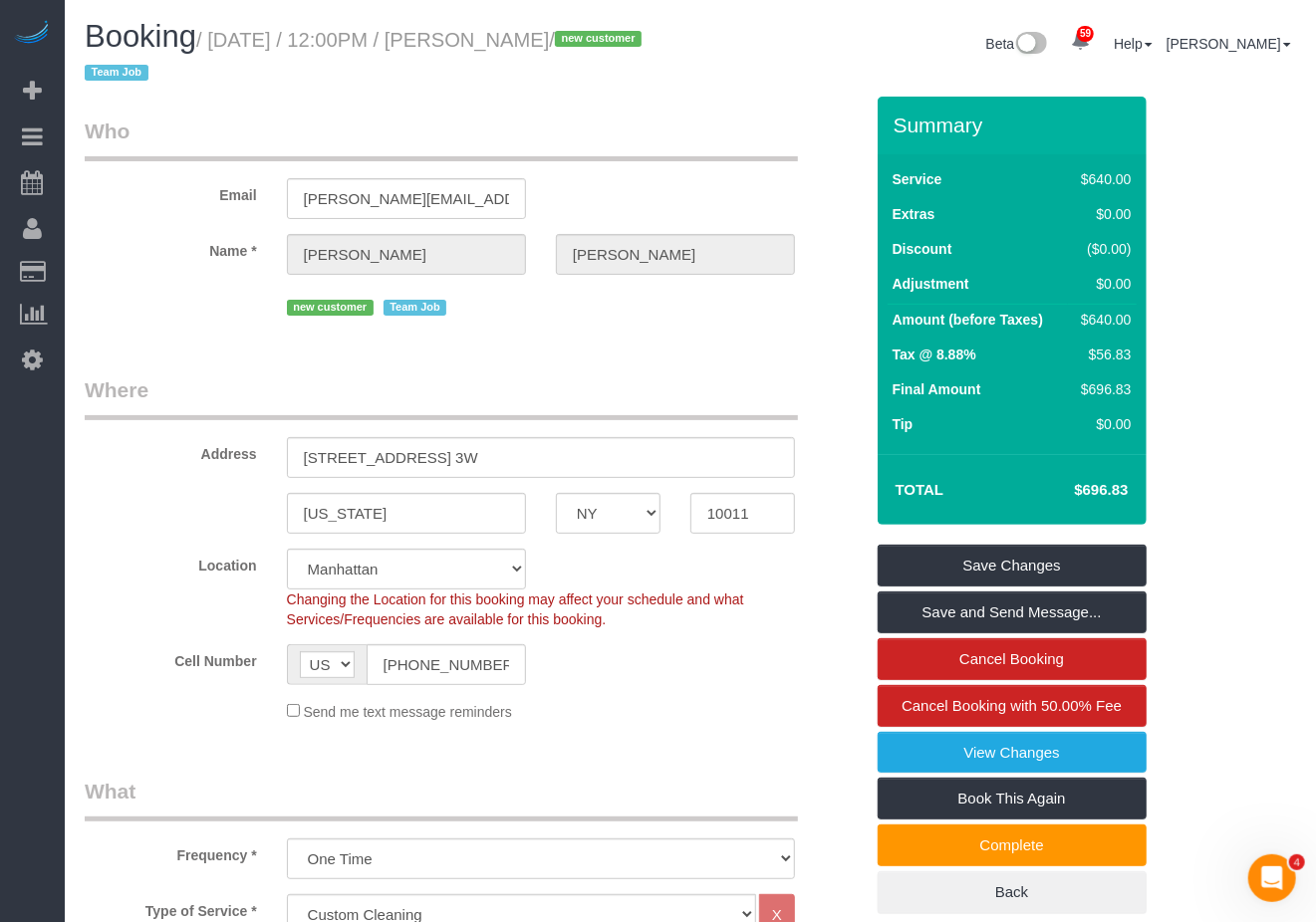 drag, startPoint x: 213, startPoint y: 40, endPoint x: 560, endPoint y: 44, distance: 347.02305 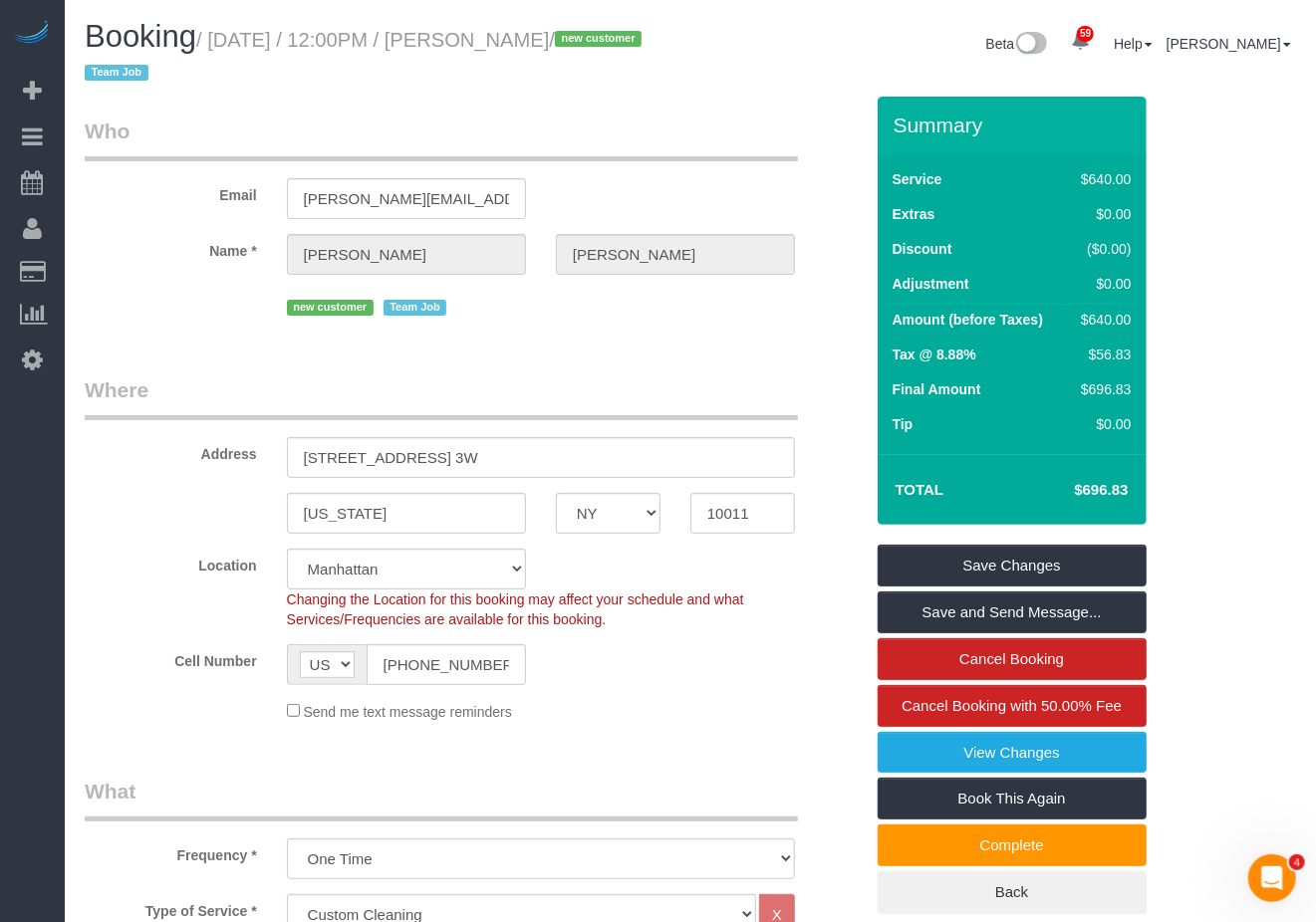 click on "/ July 05, 2025 / 12:00PM / Mike Killmon
/
new customer
Team Job" at bounding box center (366, 57) 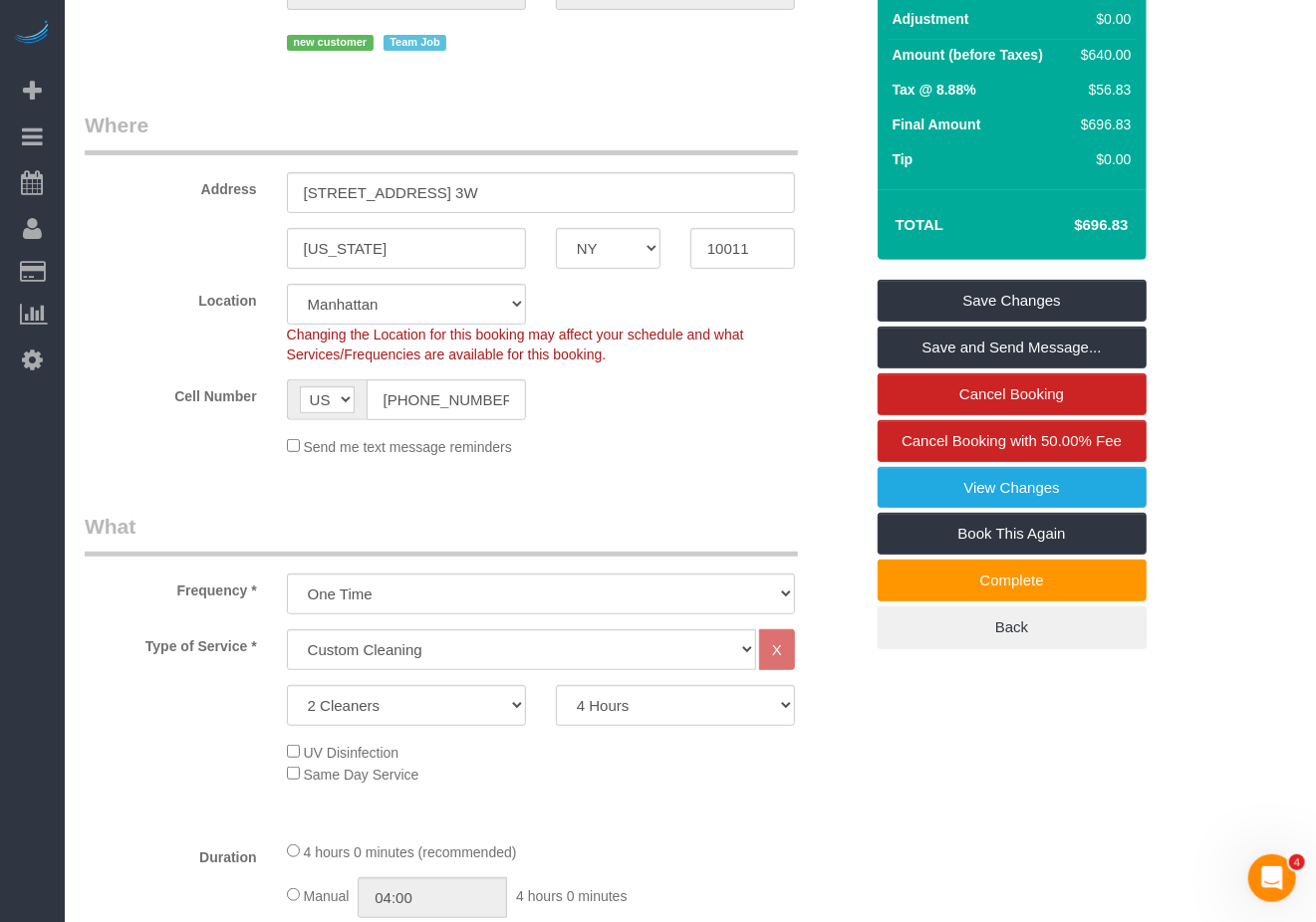 scroll, scrollTop: 398, scrollLeft: 0, axis: vertical 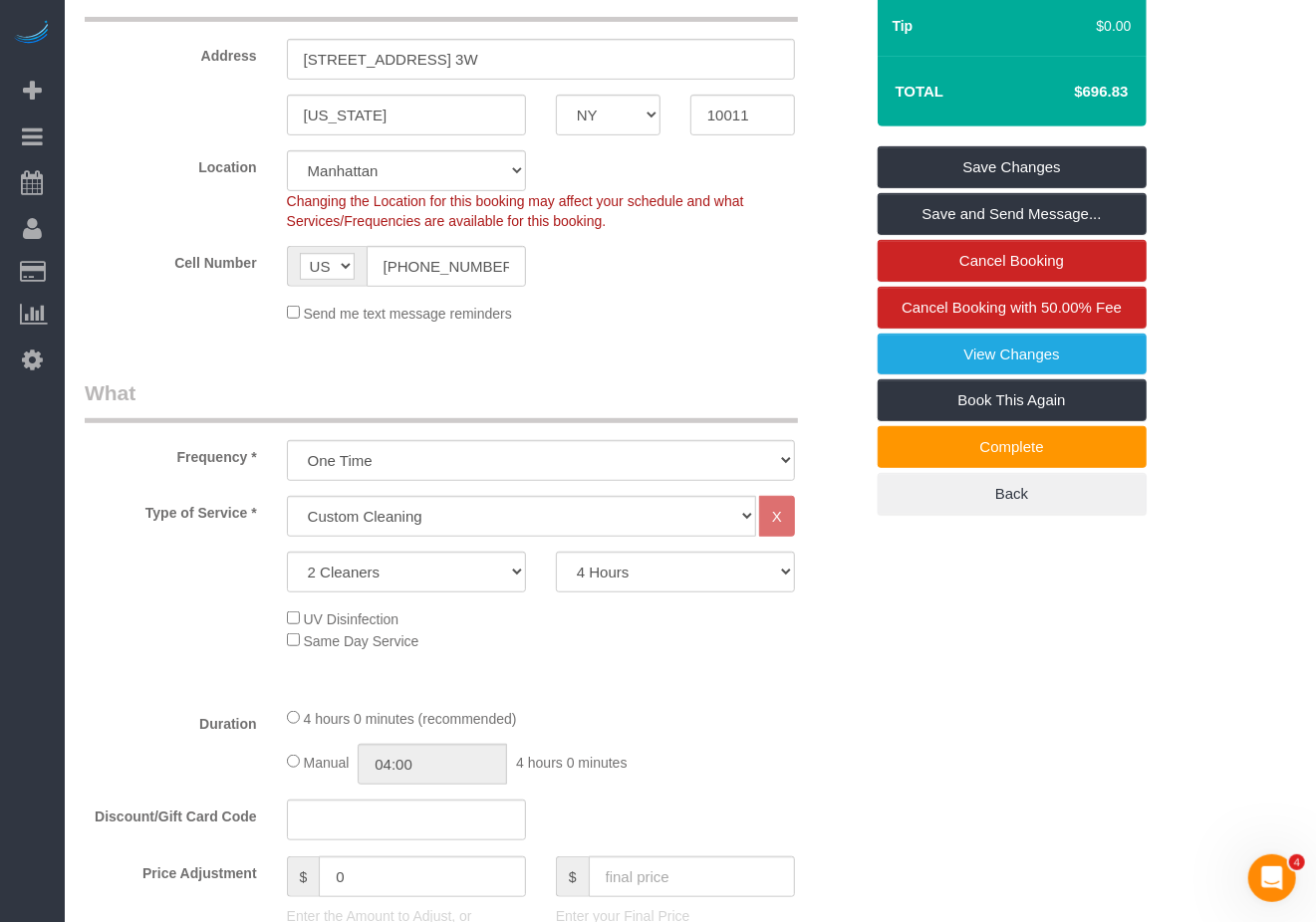 click on "Who
Email
mike.hueentertainment@gmail.com
Name *
Mike
Killmon
new customer
Team Job
Where
Address
261 West 19th Street, Apt. 3W
New York
AK
AL
AR
AZ
CA
CO
CT
DC
DE
FL
GA
HI
IA
ID
IL
IN
KS
KY
LA
MA
MD
ME
MI
MN
MO
MS
MT" at bounding box center [690, 1196] 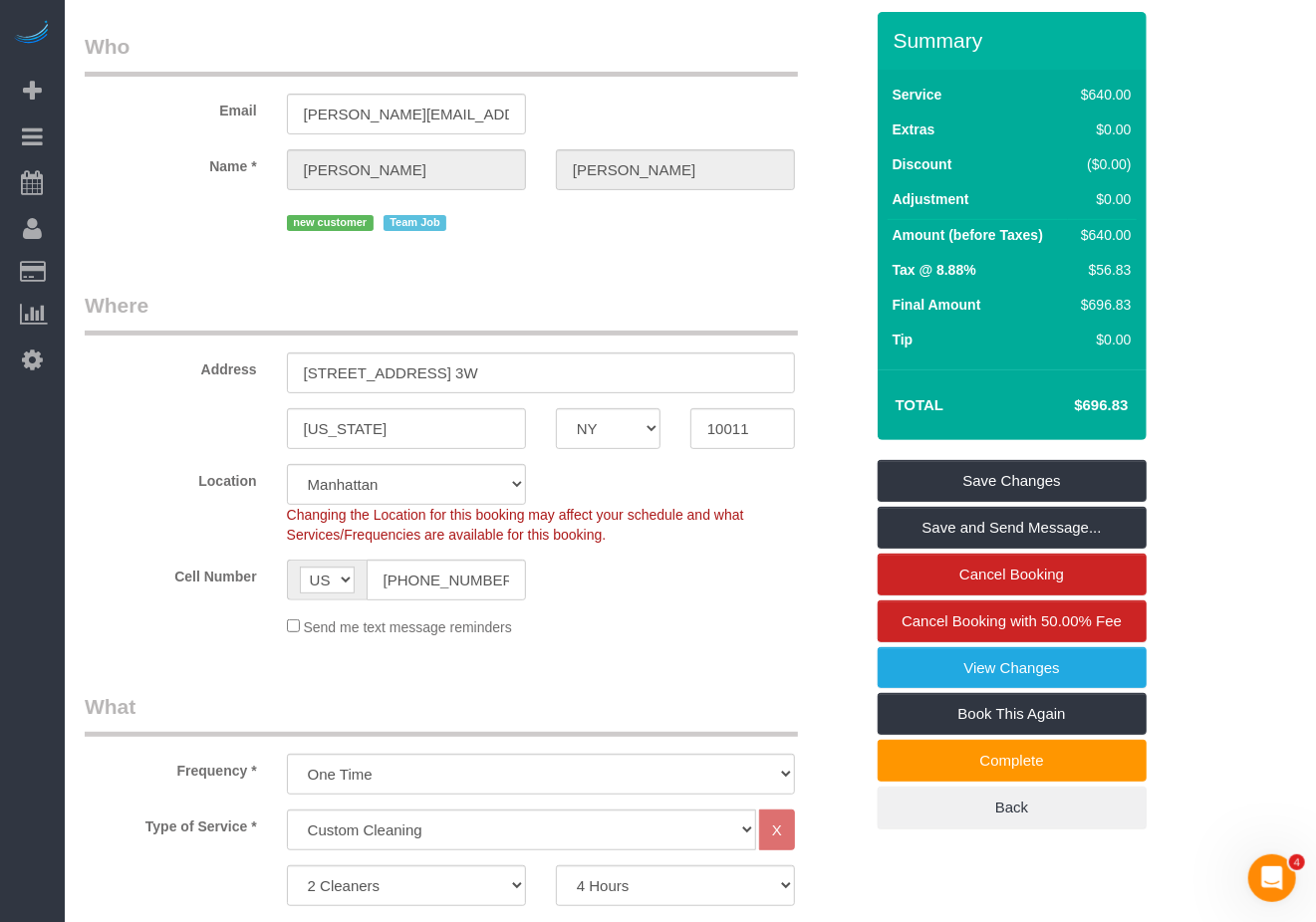 scroll, scrollTop: 0, scrollLeft: 0, axis: both 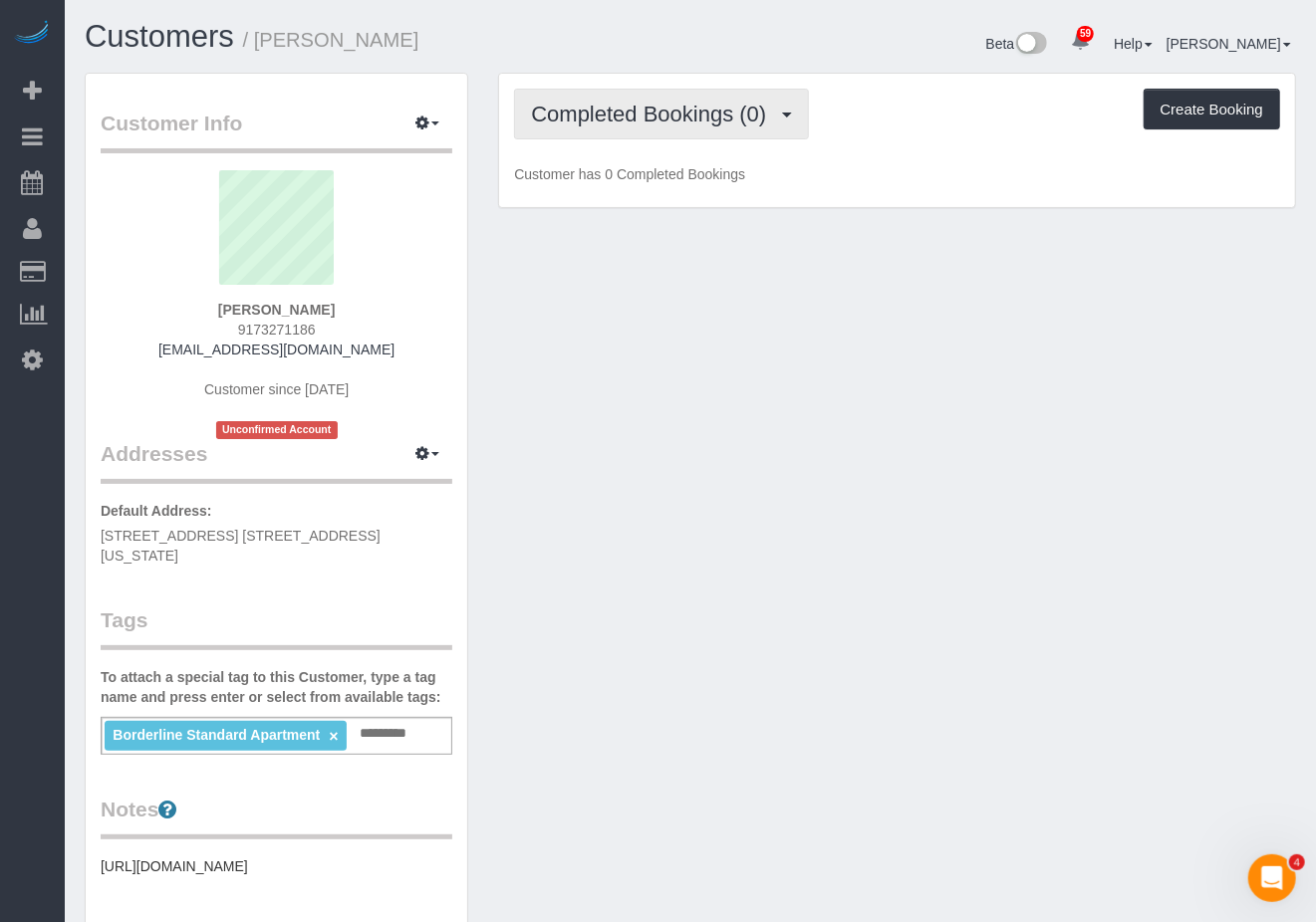 click on "Completed Bookings (0)" at bounding box center [654, 114] 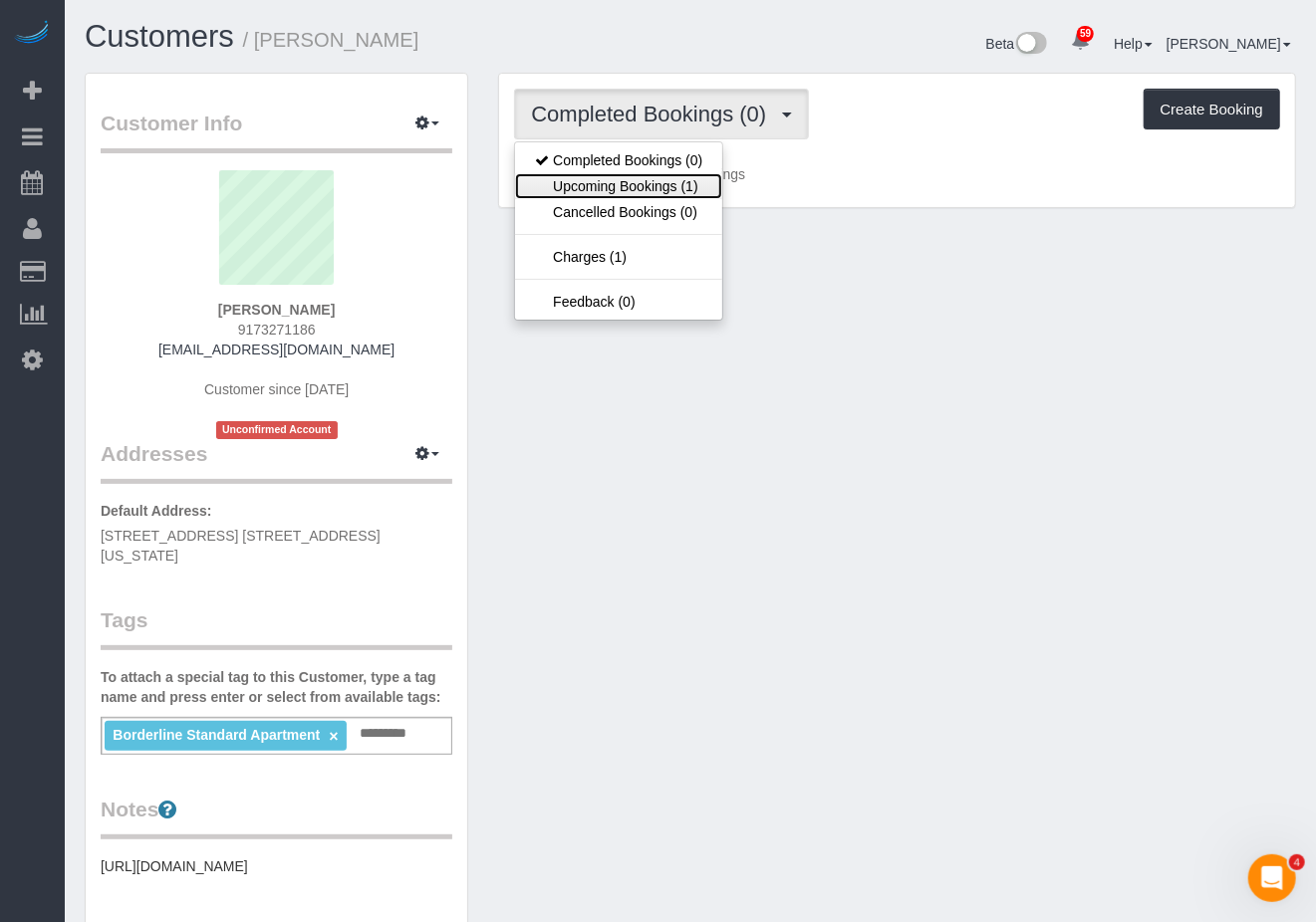 click on "Upcoming Bookings (1)" at bounding box center [619, 186] 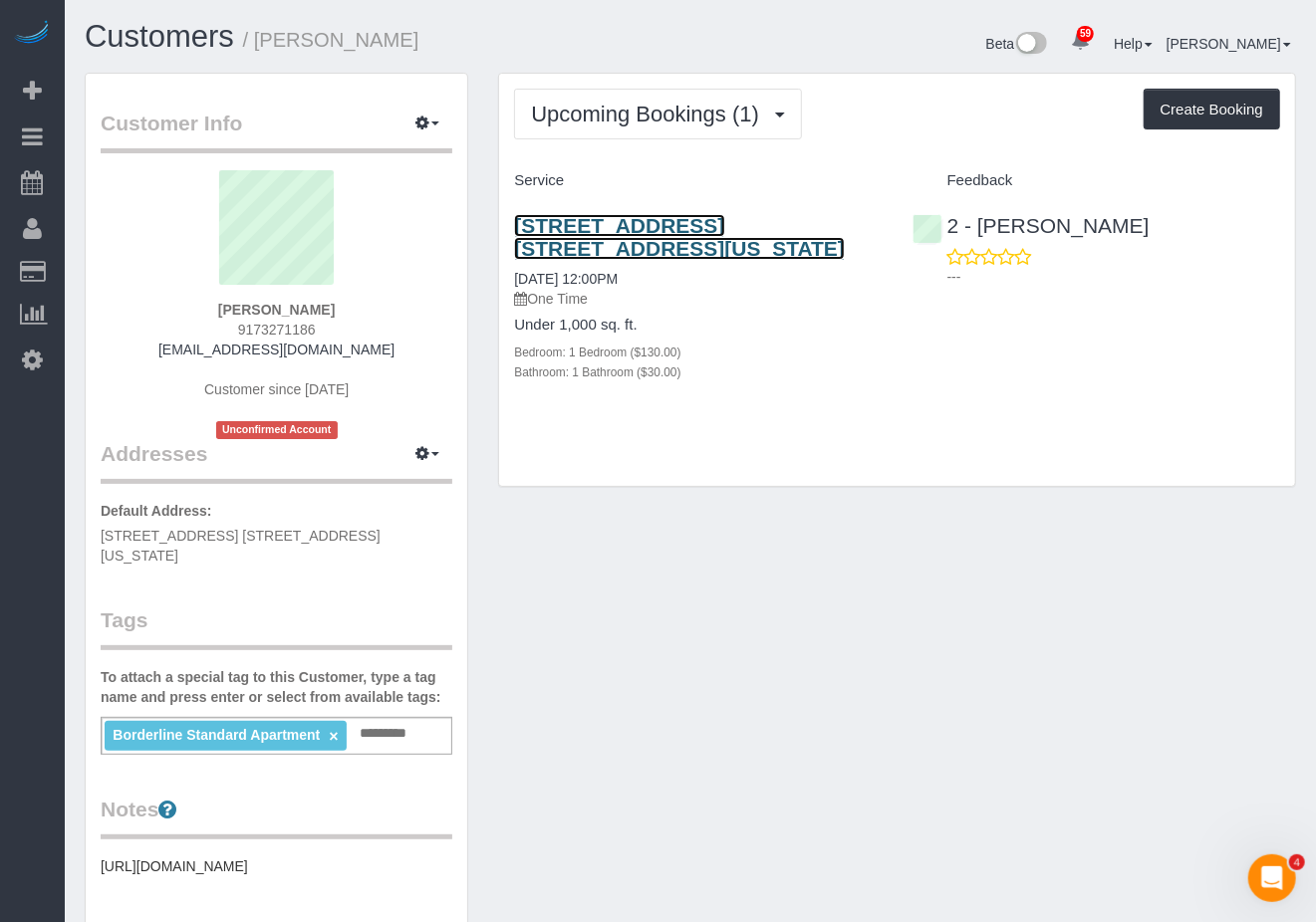 click on "30 East 29th Street, Apt. 23d, New York, NY 10016" at bounding box center [679, 237] 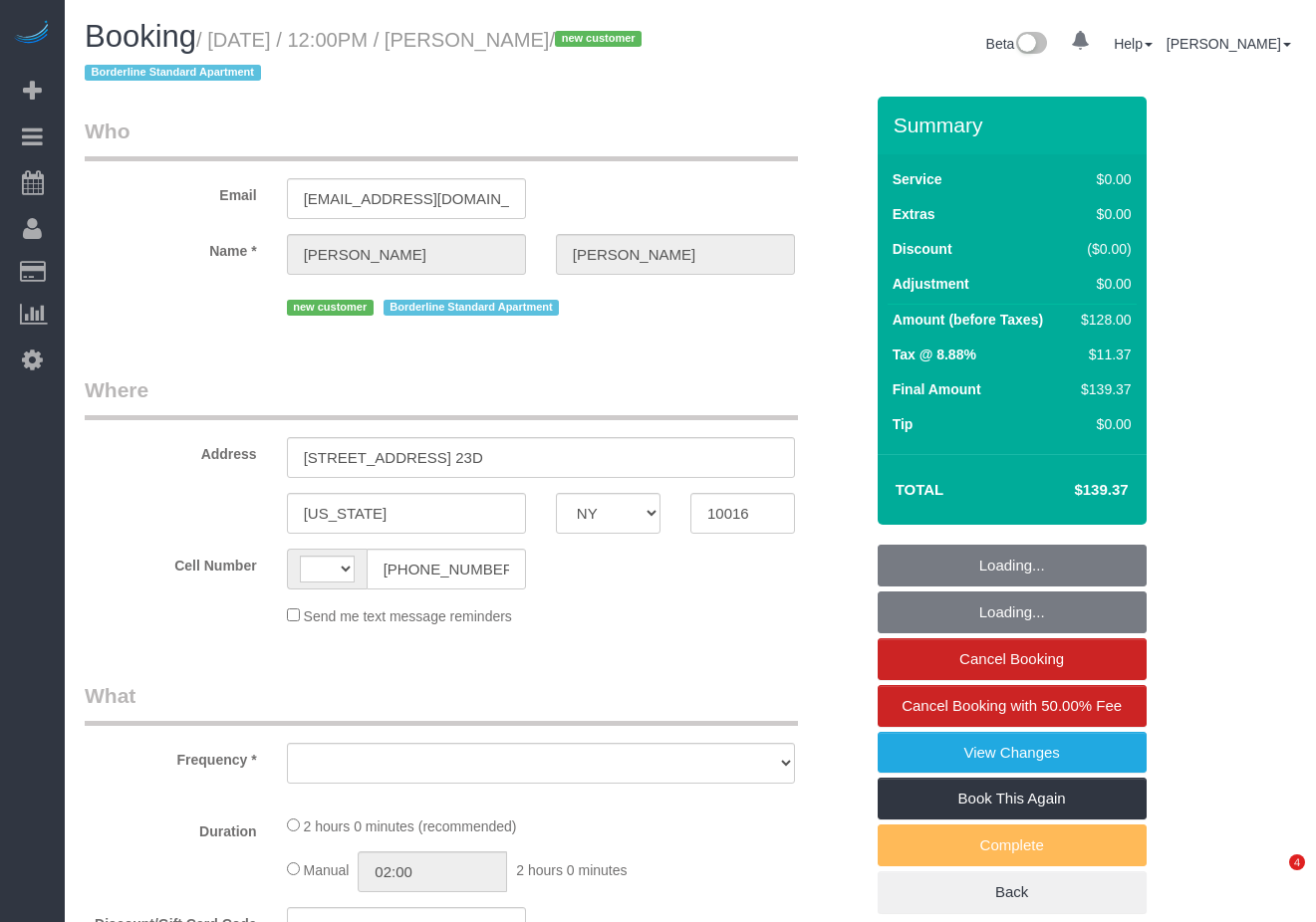 select on "NY" 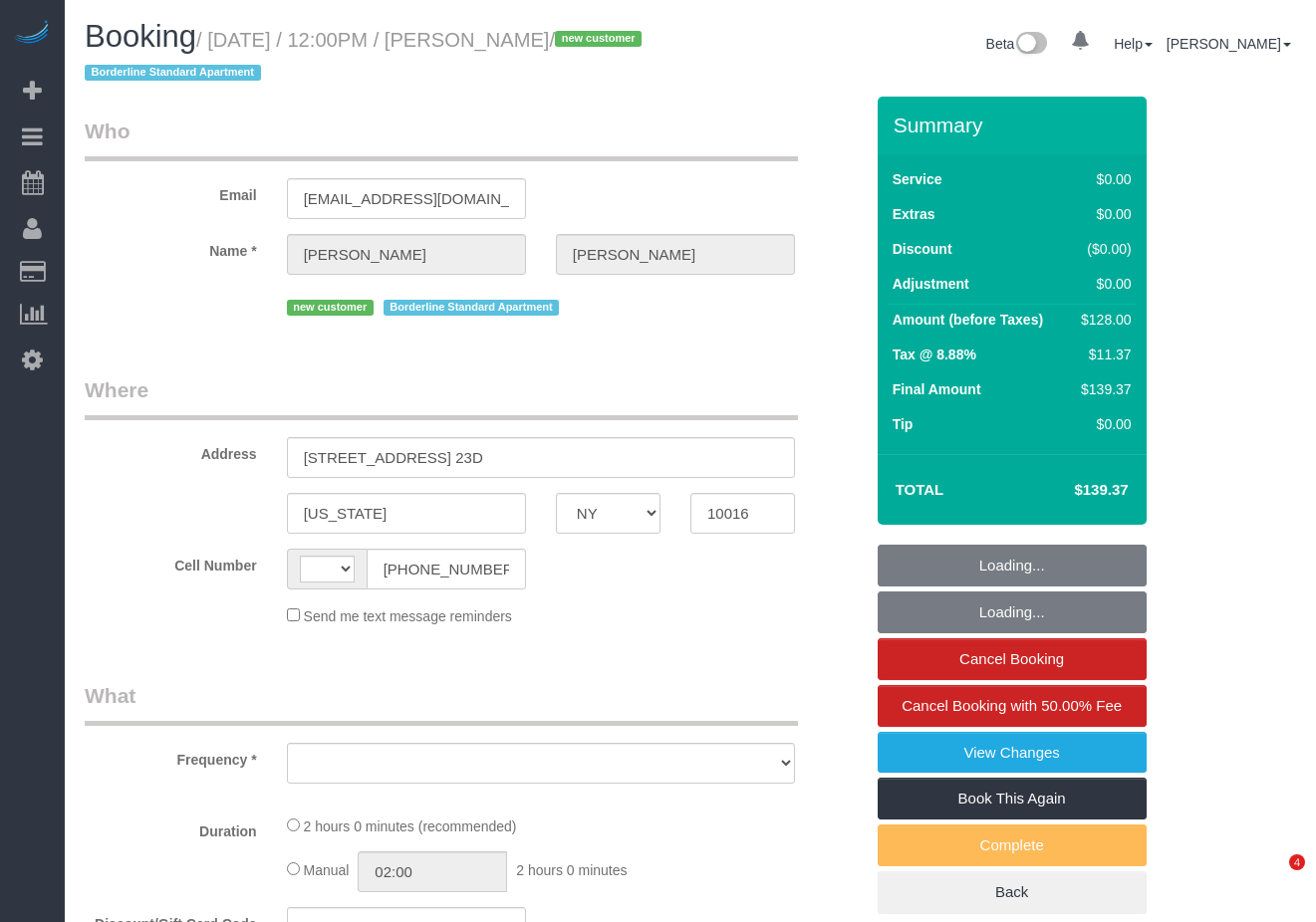 scroll, scrollTop: 0, scrollLeft: 0, axis: both 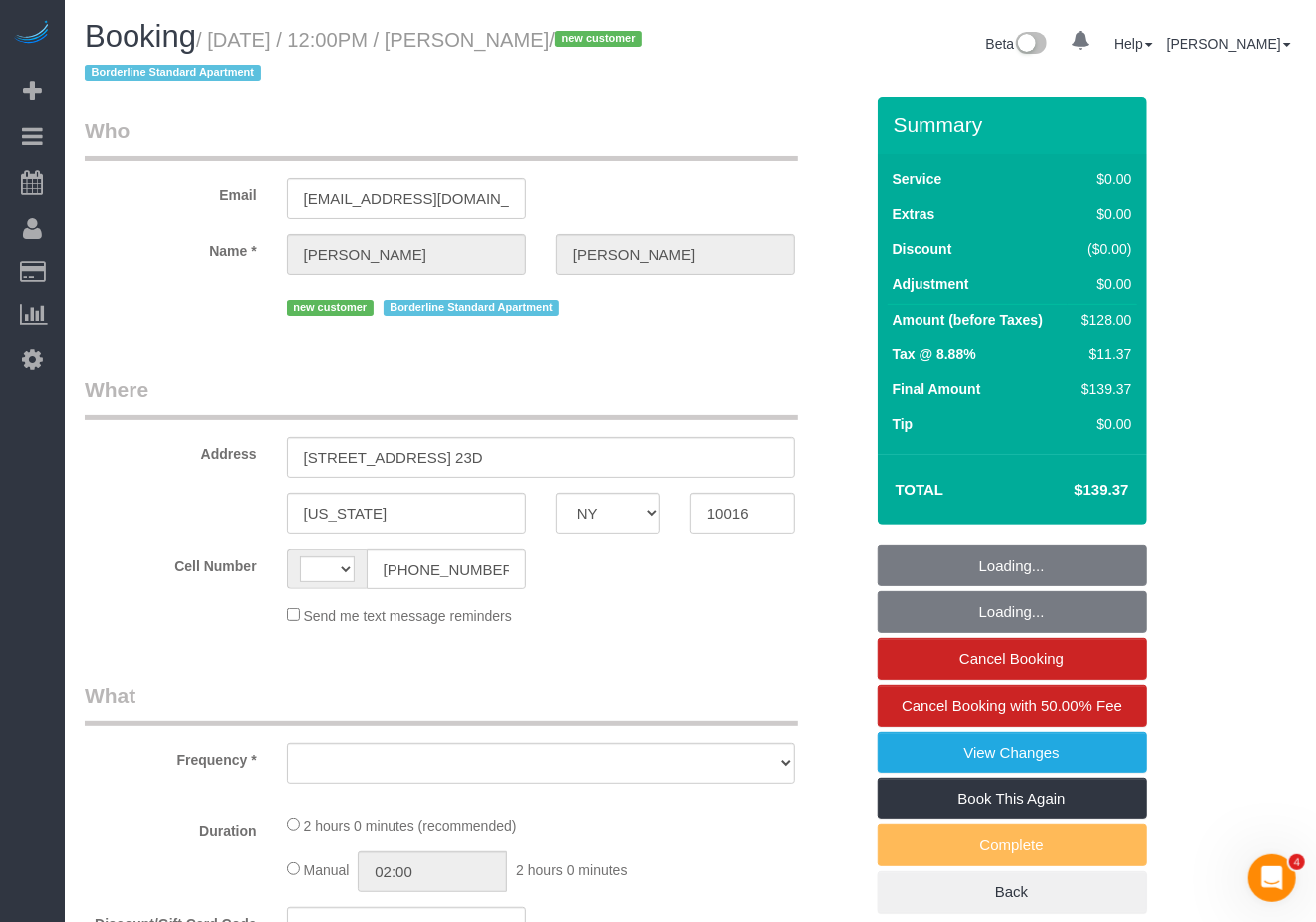 select on "string:[GEOGRAPHIC_DATA]" 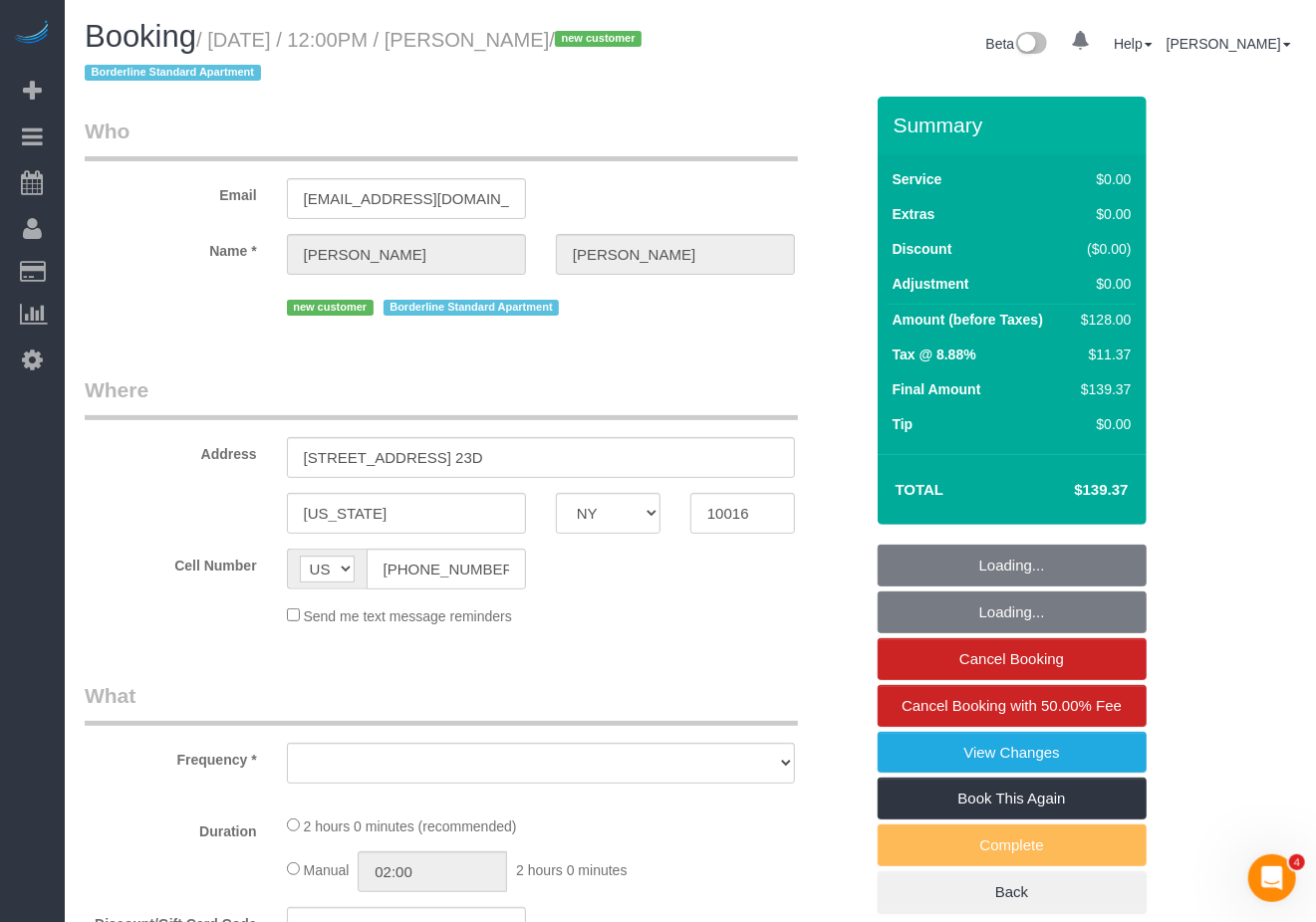 select on "string:stripe-pm_1RhFiN4VGloSiKo7rPWzQbs5" 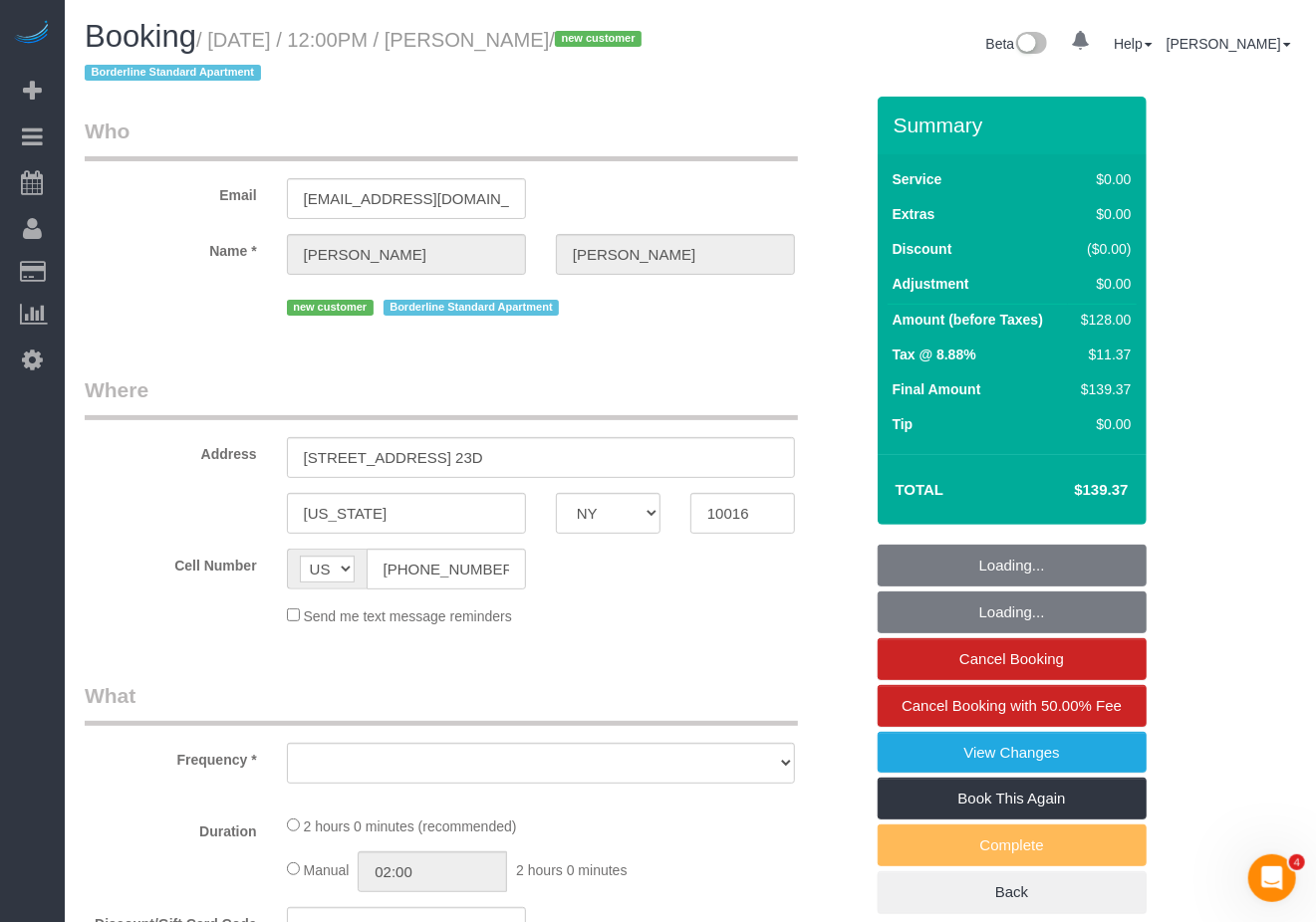 select on "object:926" 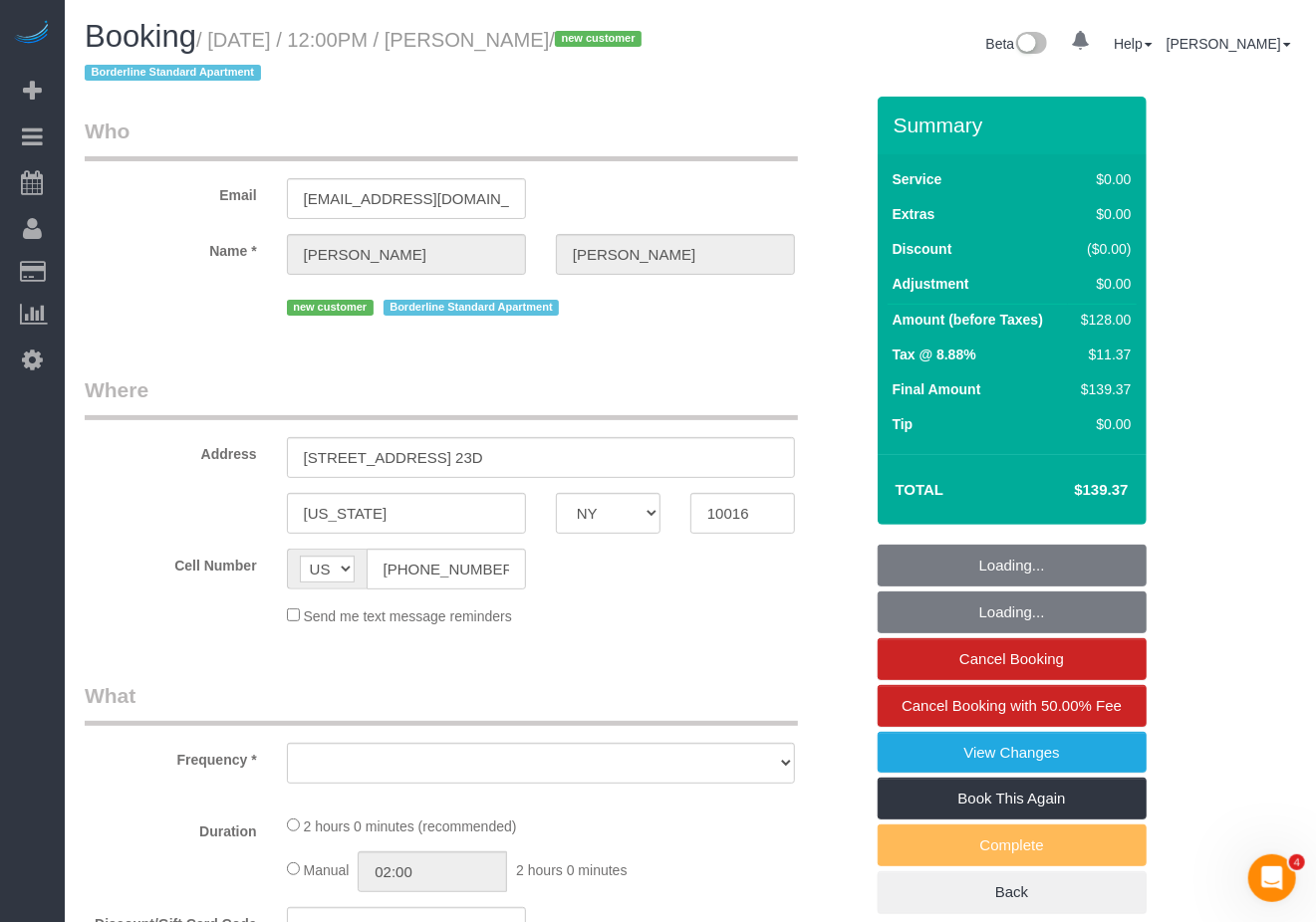 select on "1" 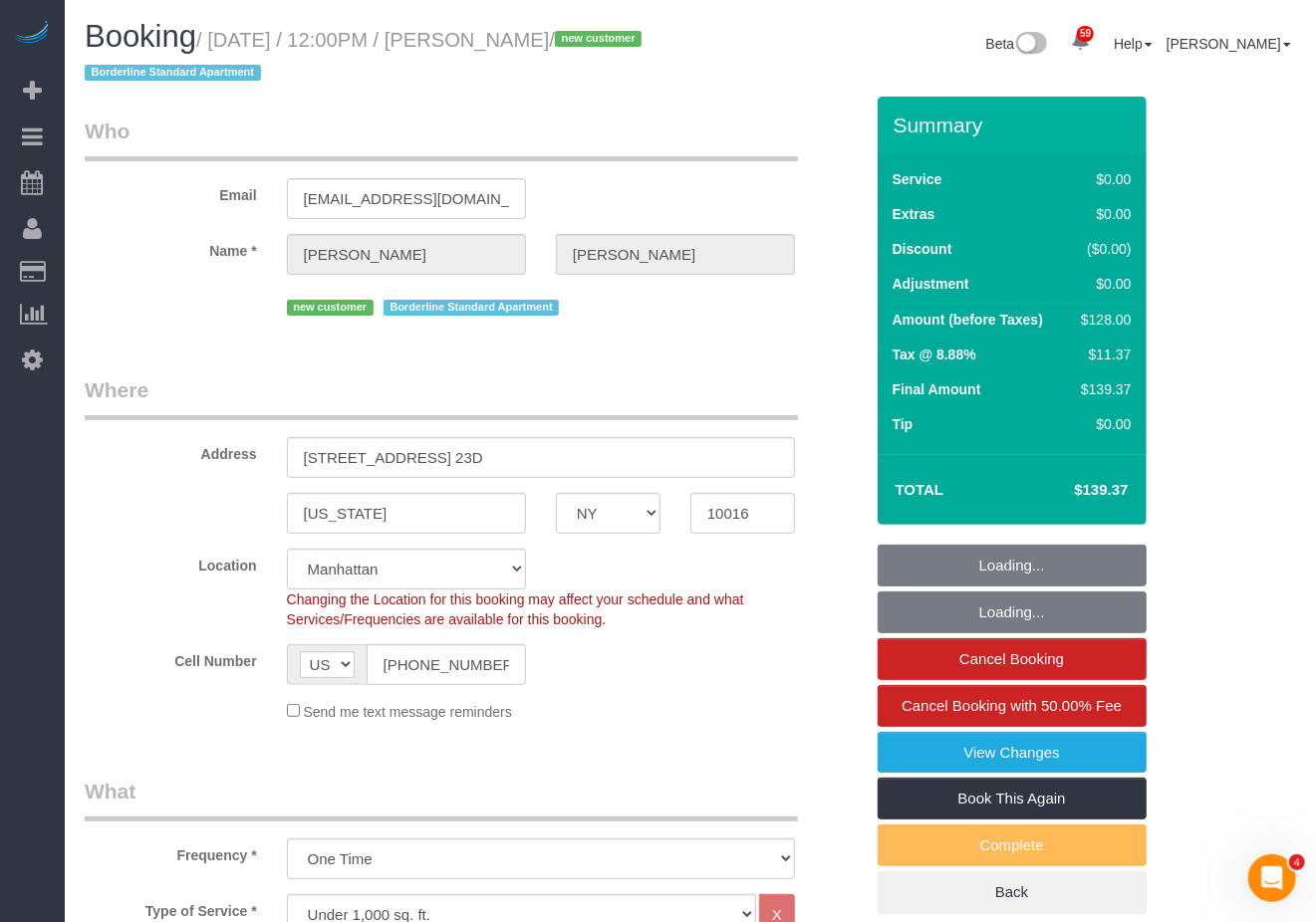 select on "object:968" 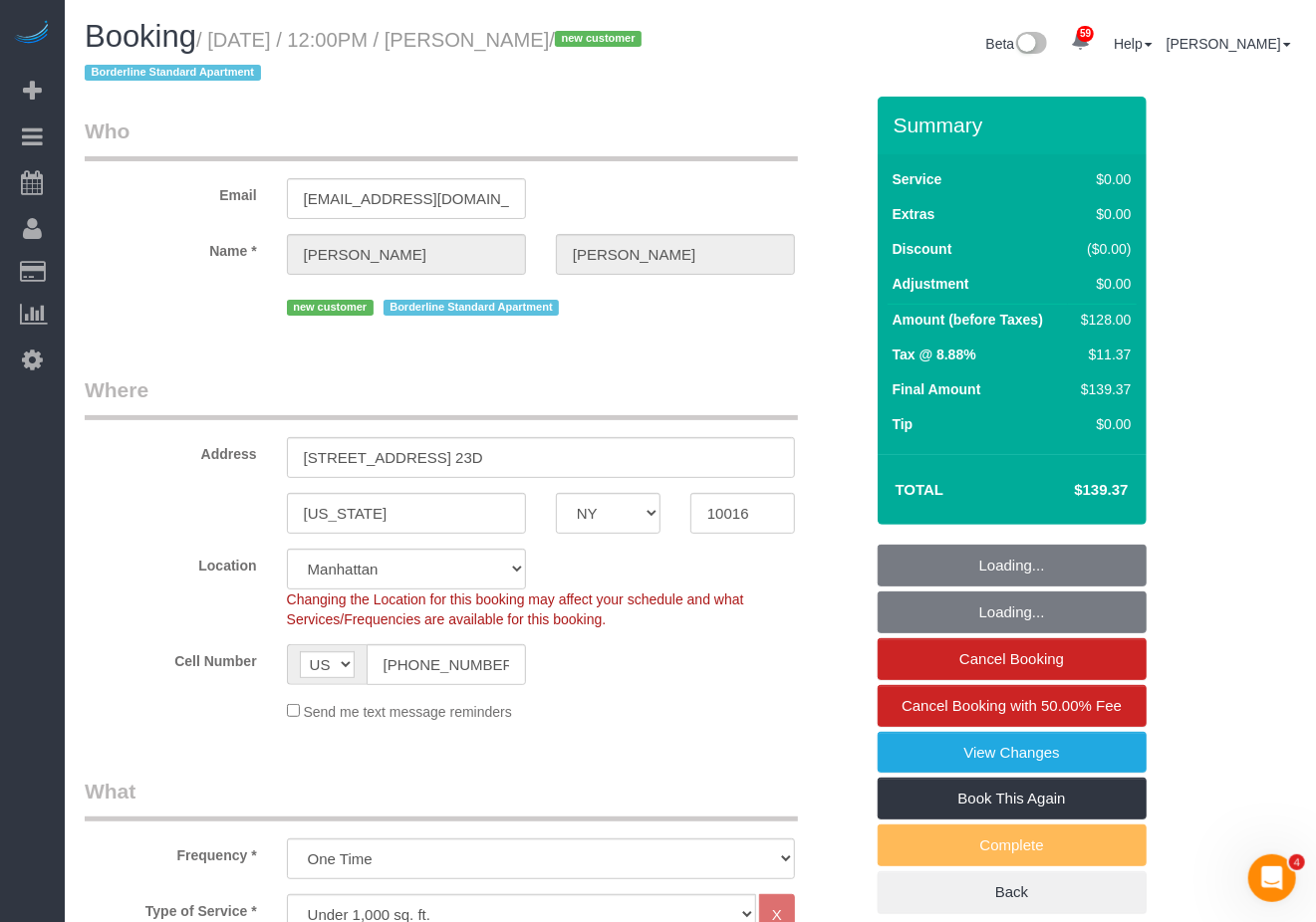select on "spot1" 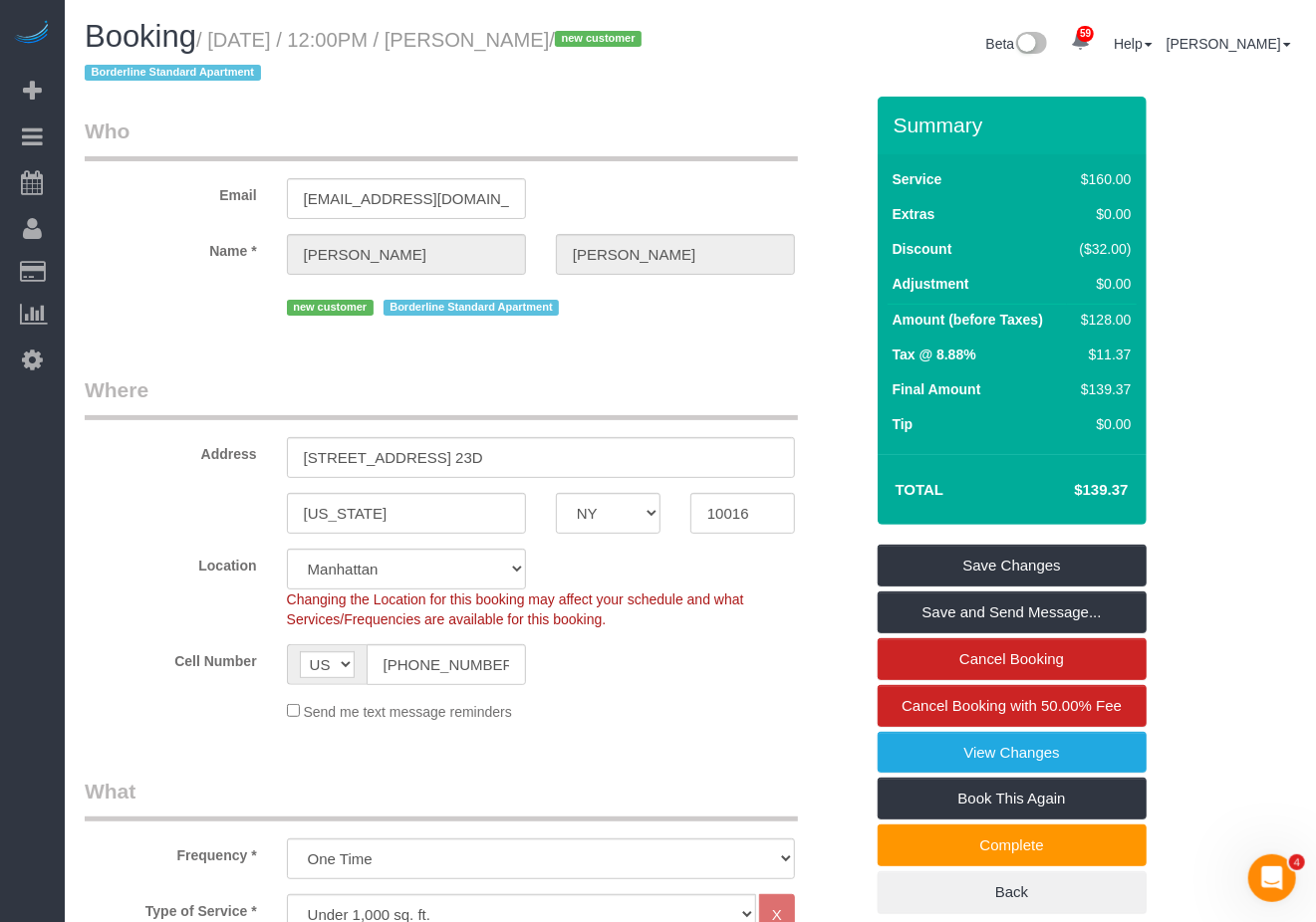 drag, startPoint x: 215, startPoint y: 41, endPoint x: 568, endPoint y: 30, distance: 353.17135 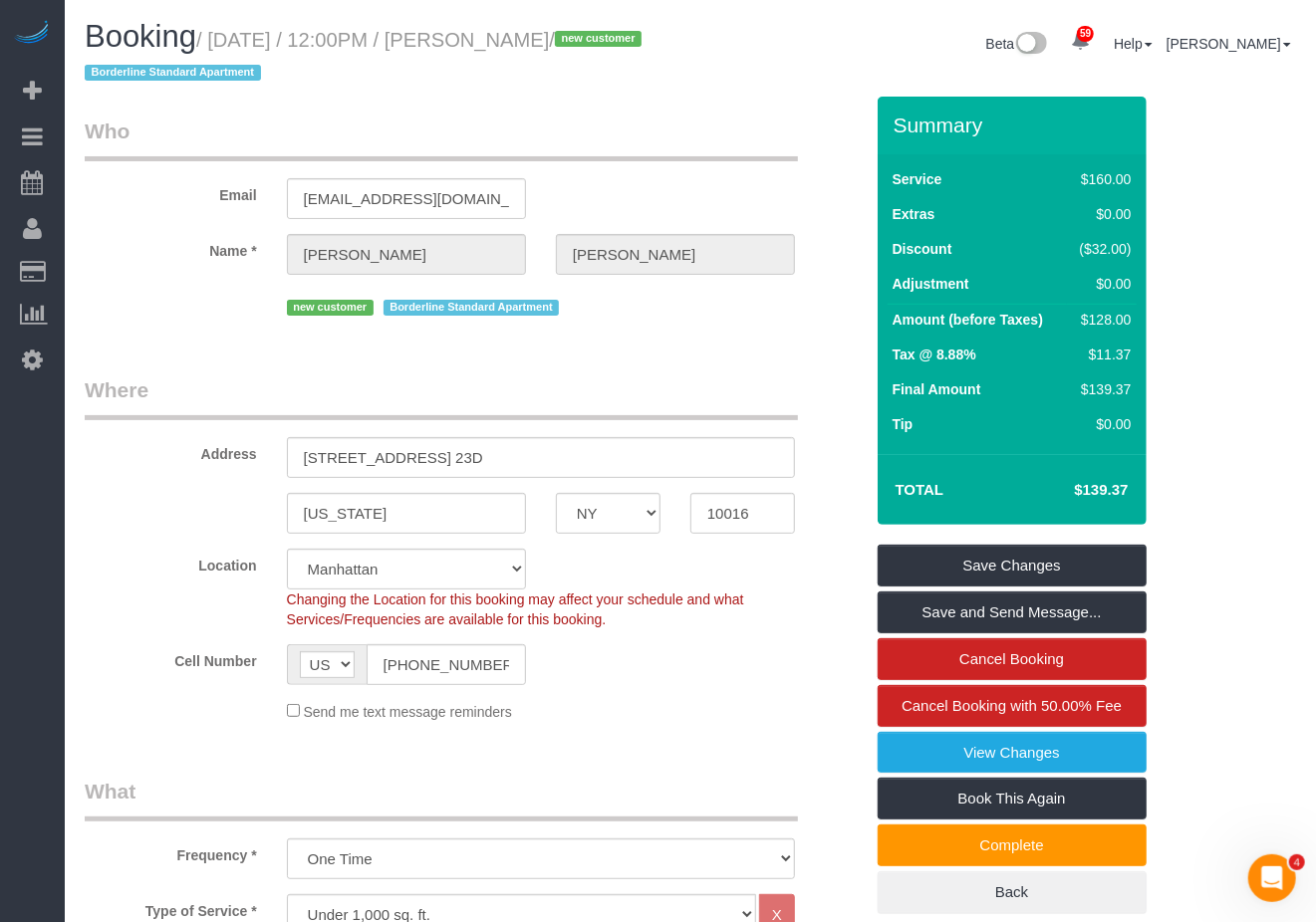 click on "/ [DATE] / 12:00PM / [PERSON_NAME]
/
new customer
Borderline Standard Apartment" at bounding box center [366, 57] 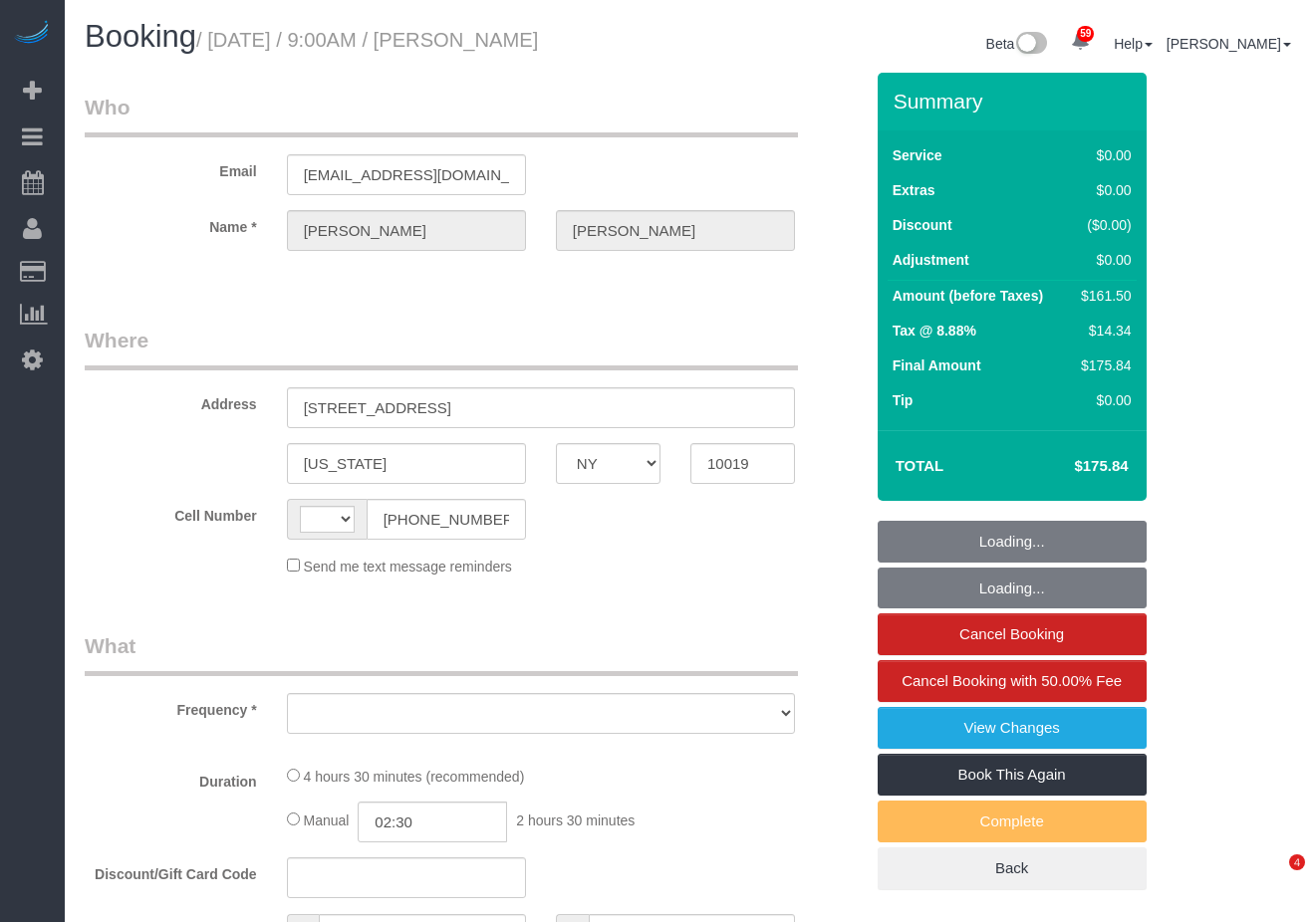 select on "NY" 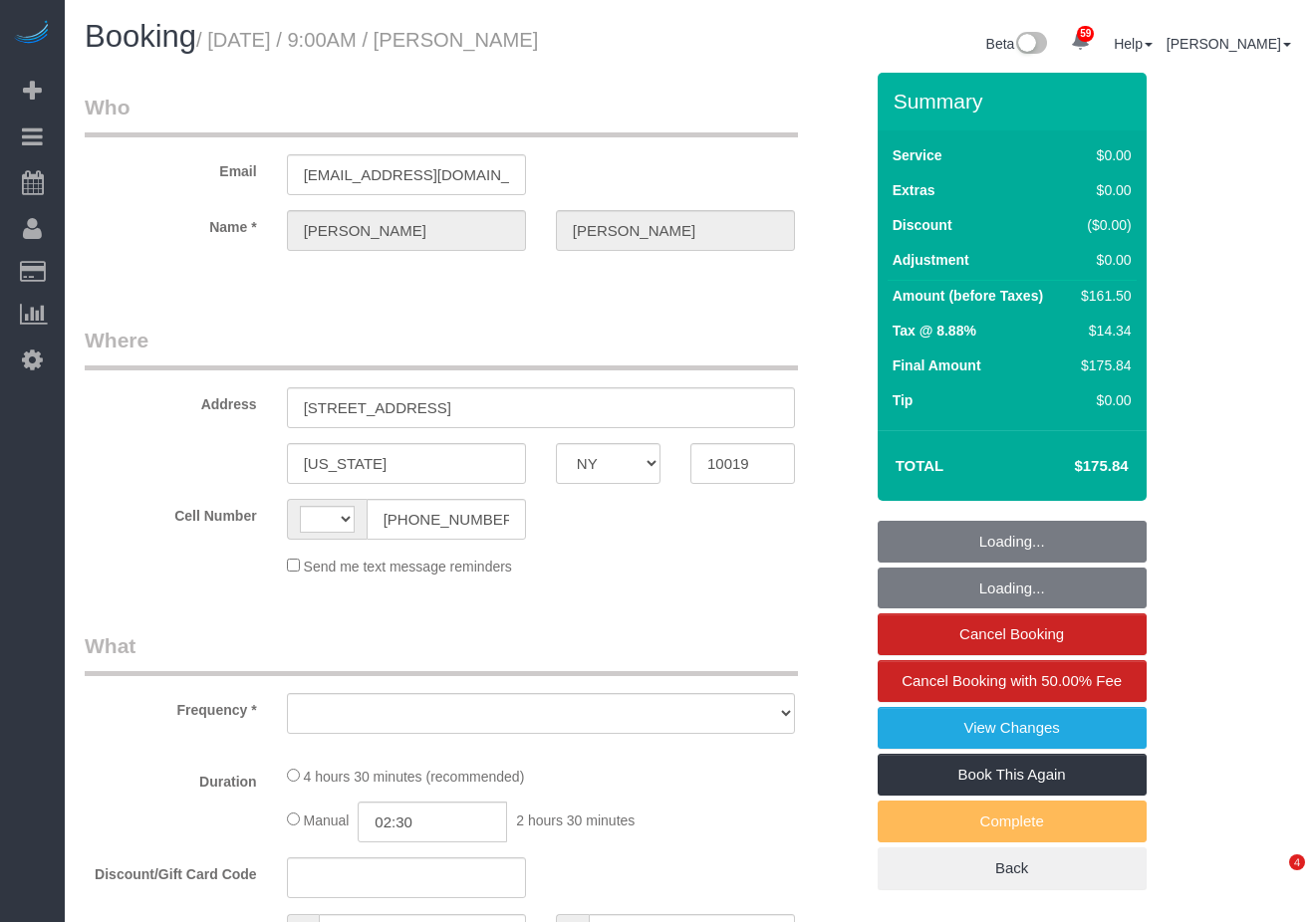 scroll, scrollTop: 0, scrollLeft: 0, axis: both 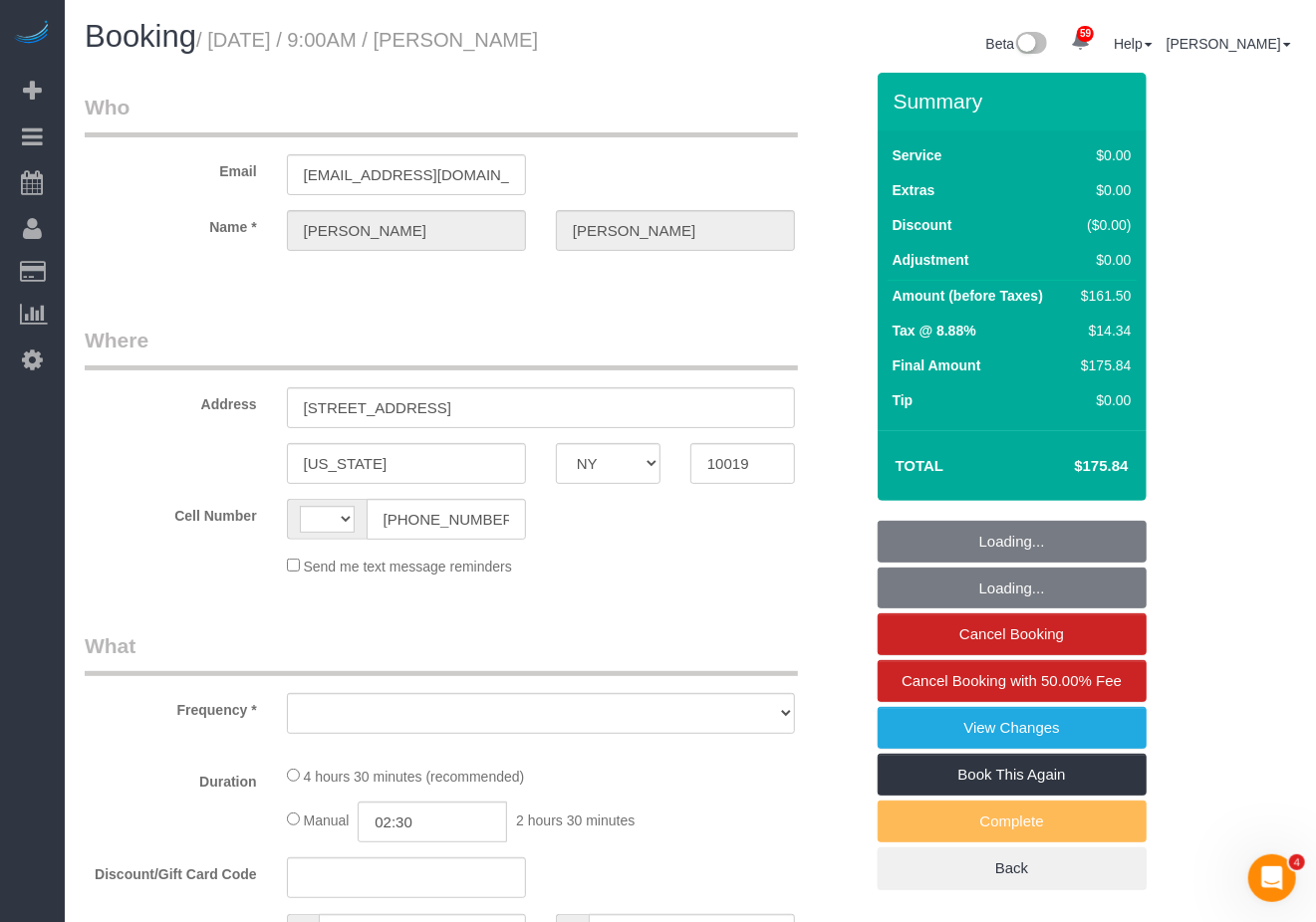 select on "string:stripe-pm_1RK0mp4VGloSiKo7cFIrzZQh" 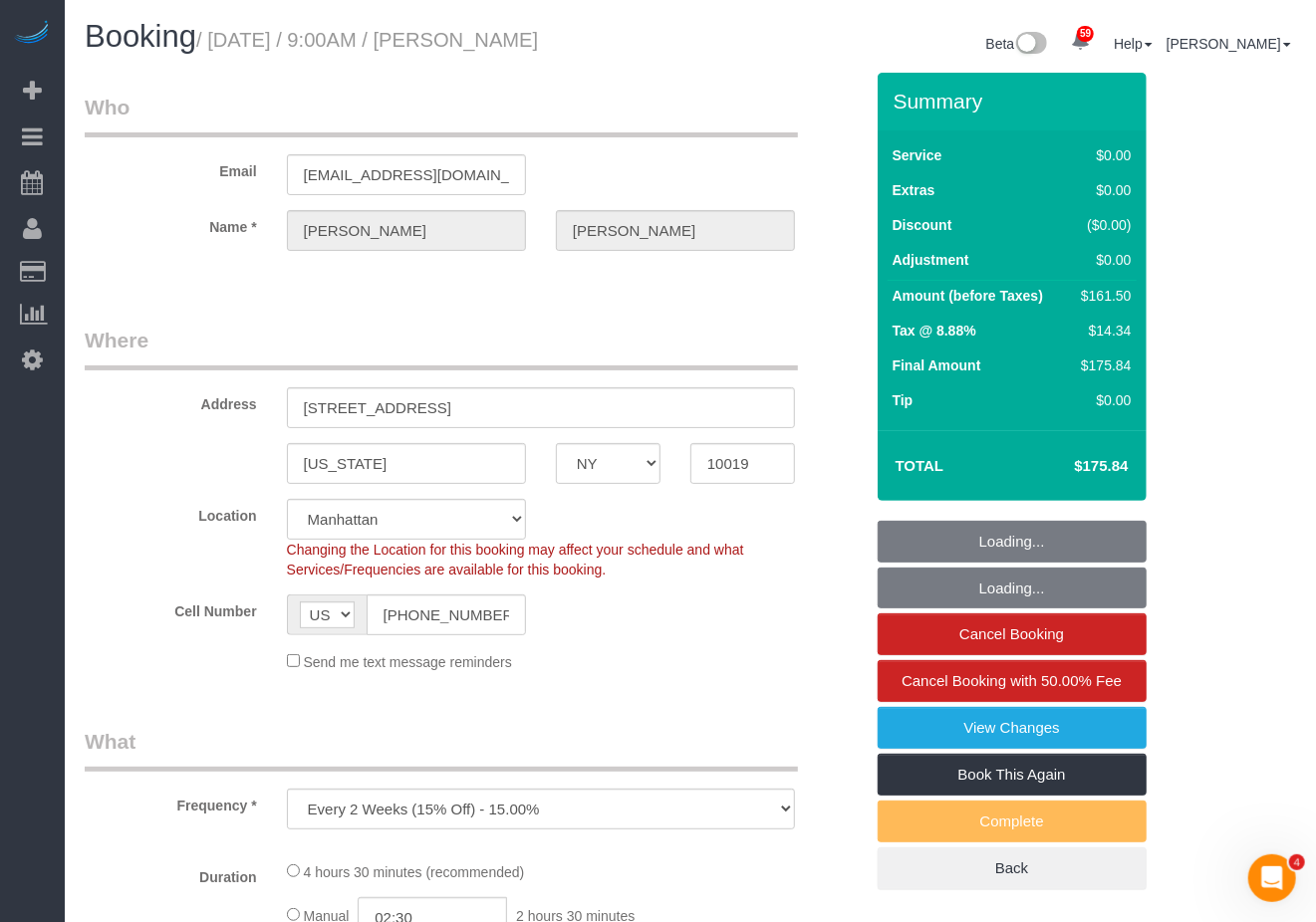 select on "spot1" 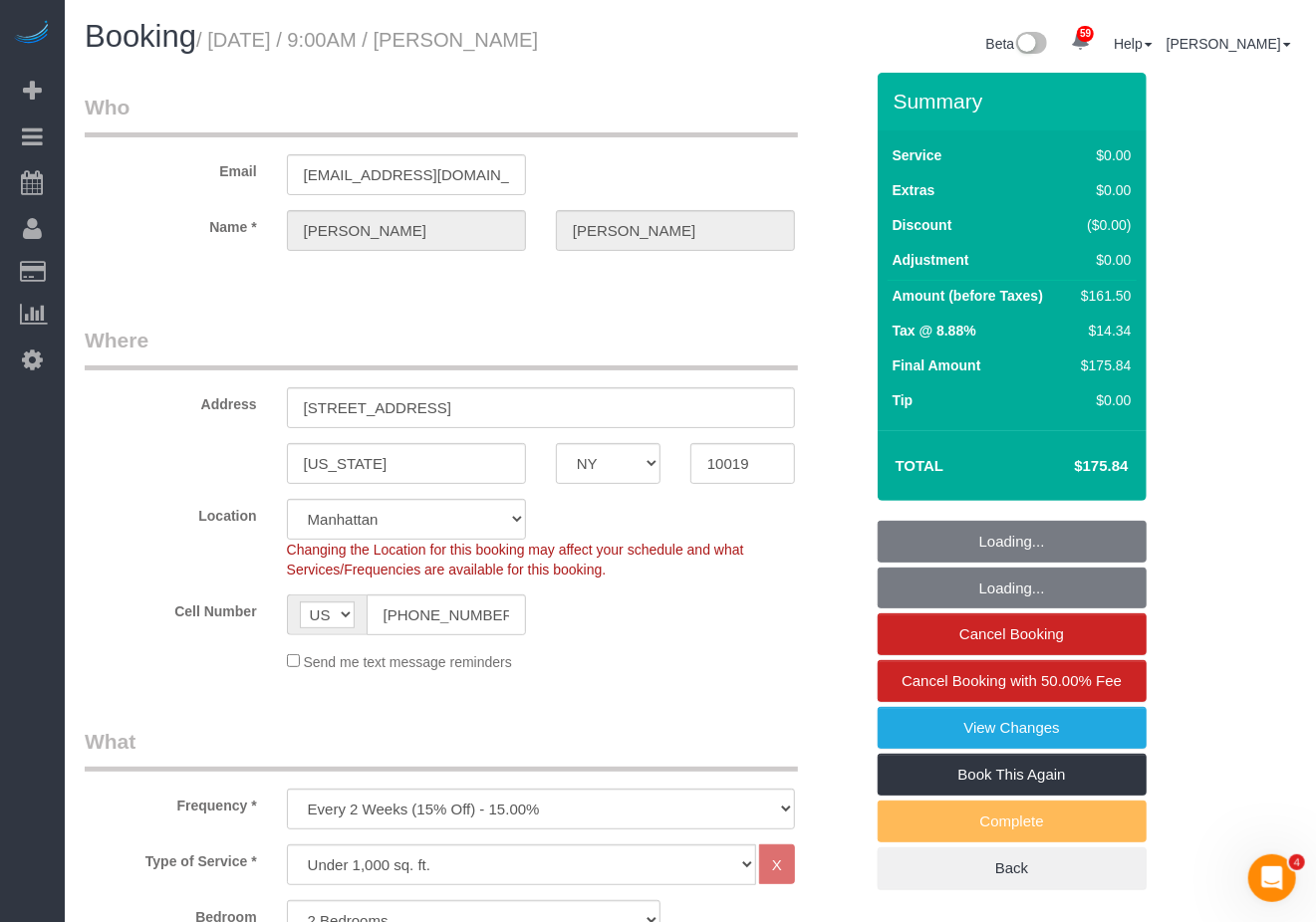 select on "2" 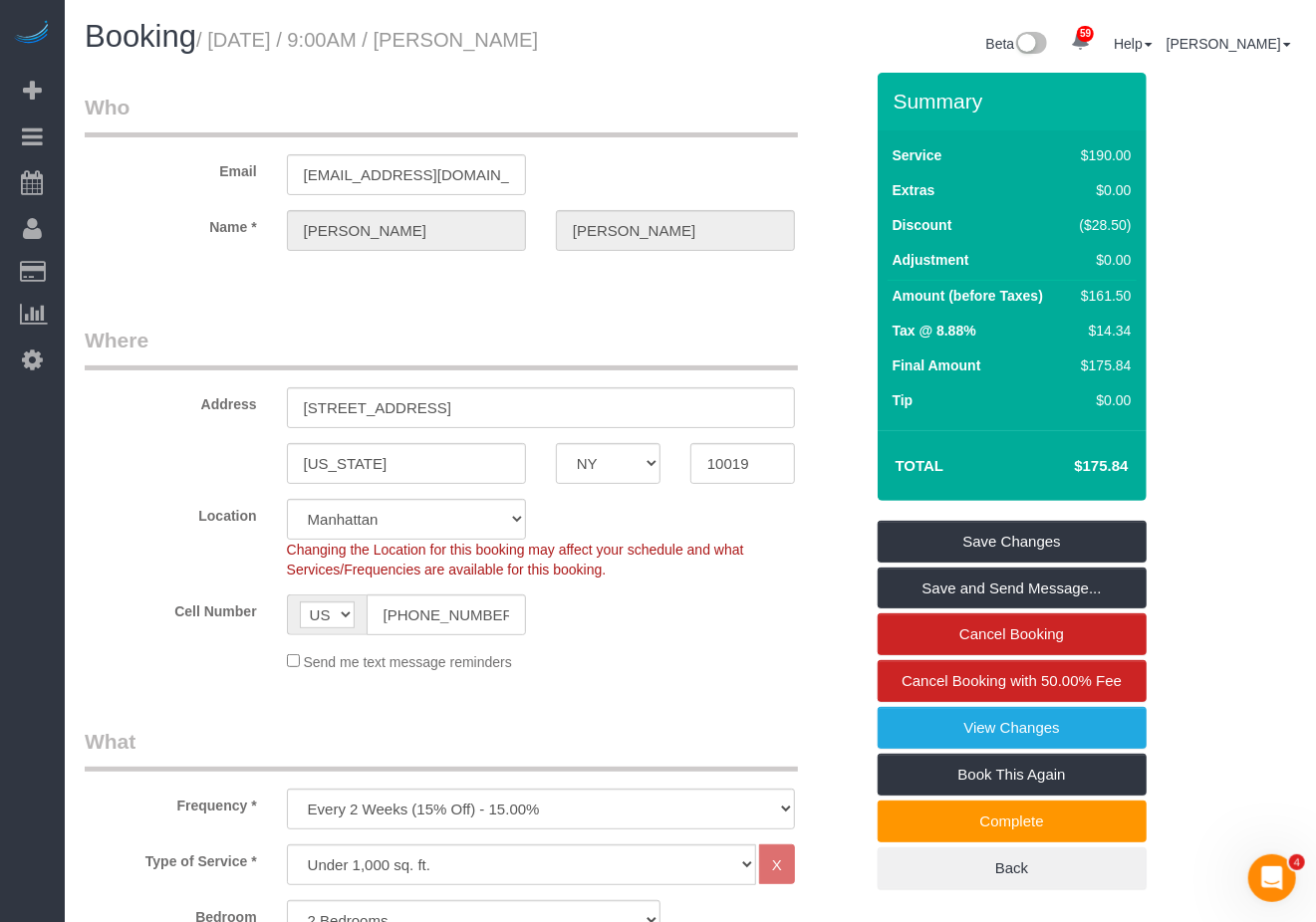 click on "Who
Email
[EMAIL_ADDRESS][DOMAIN_NAME]
Name *
[PERSON_NAME]
Where
Address
[STREET_ADDRESS]
[US_STATE]
AK
AL
AR
AZ
CA
CO
CT
DC
DE
[GEOGRAPHIC_DATA]
[GEOGRAPHIC_DATA]
HI
IA
ID
IL
IN
KS
[GEOGRAPHIC_DATA]
LA
MA
MD
ME
MI
[GEOGRAPHIC_DATA]
[GEOGRAPHIC_DATA]
MS
MT
[GEOGRAPHIC_DATA]
ND
NE" at bounding box center [690, 1839] 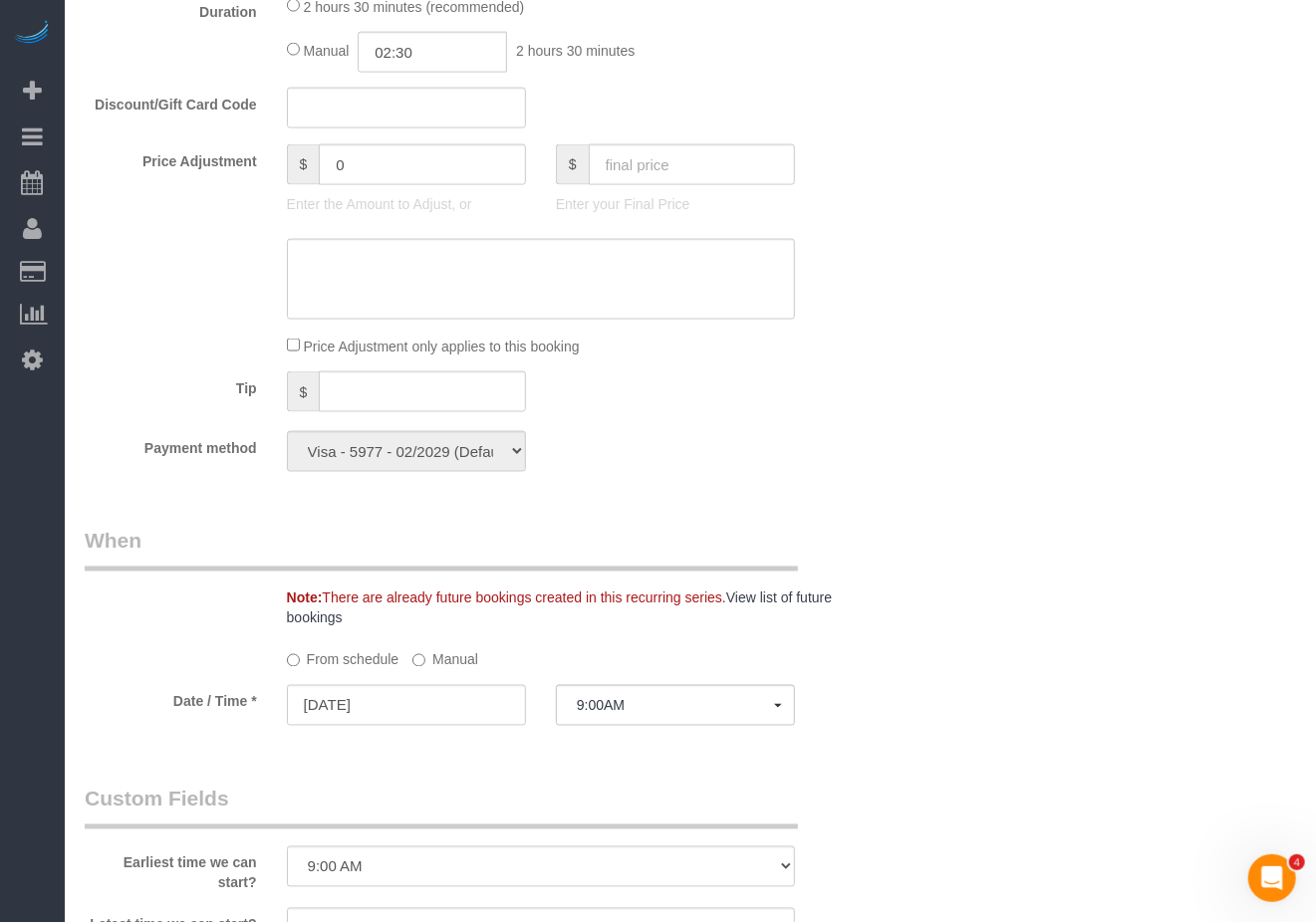 scroll, scrollTop: 1460, scrollLeft: 0, axis: vertical 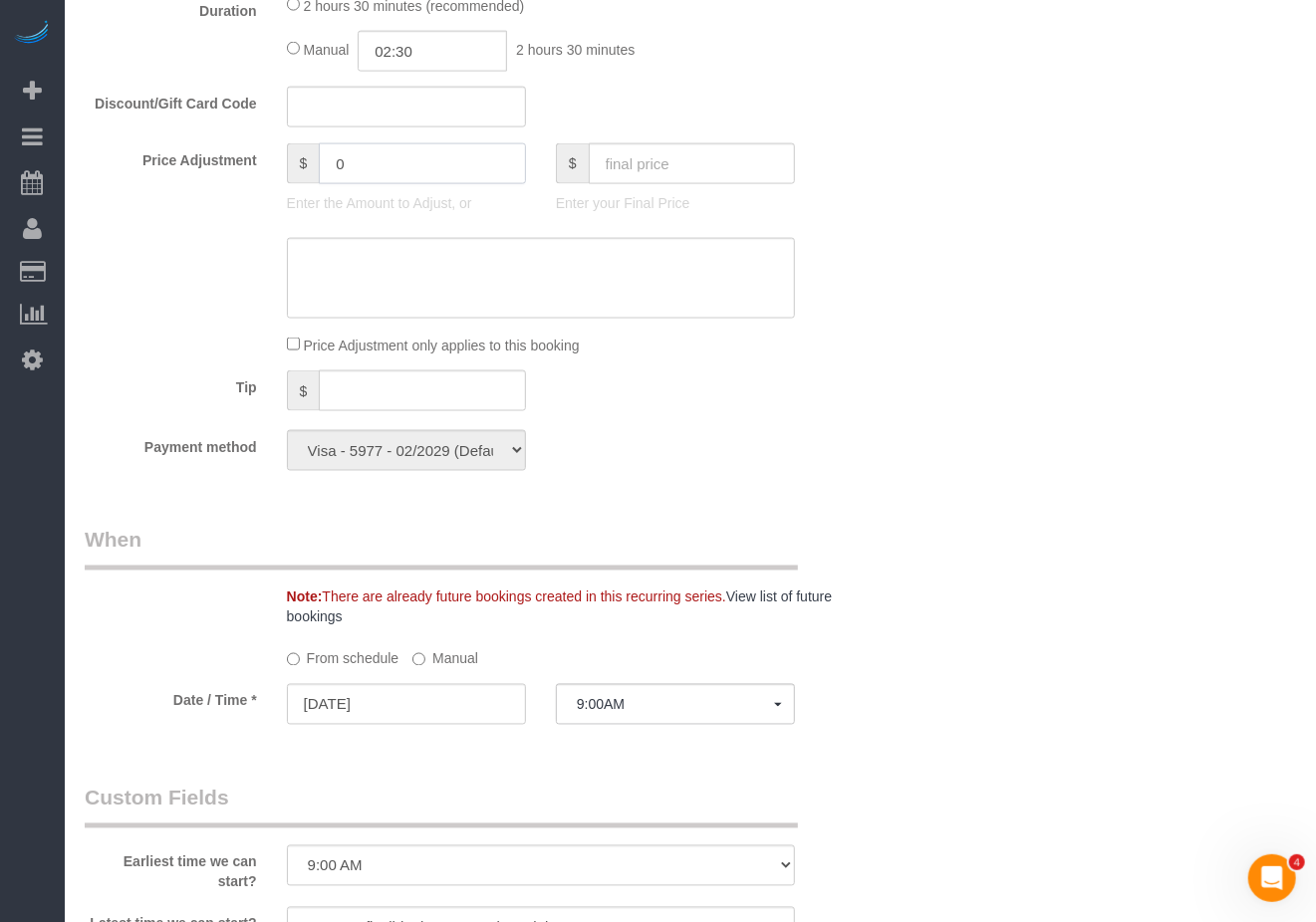 drag, startPoint x: 396, startPoint y: 164, endPoint x: 215, endPoint y: 167, distance: 181.02486 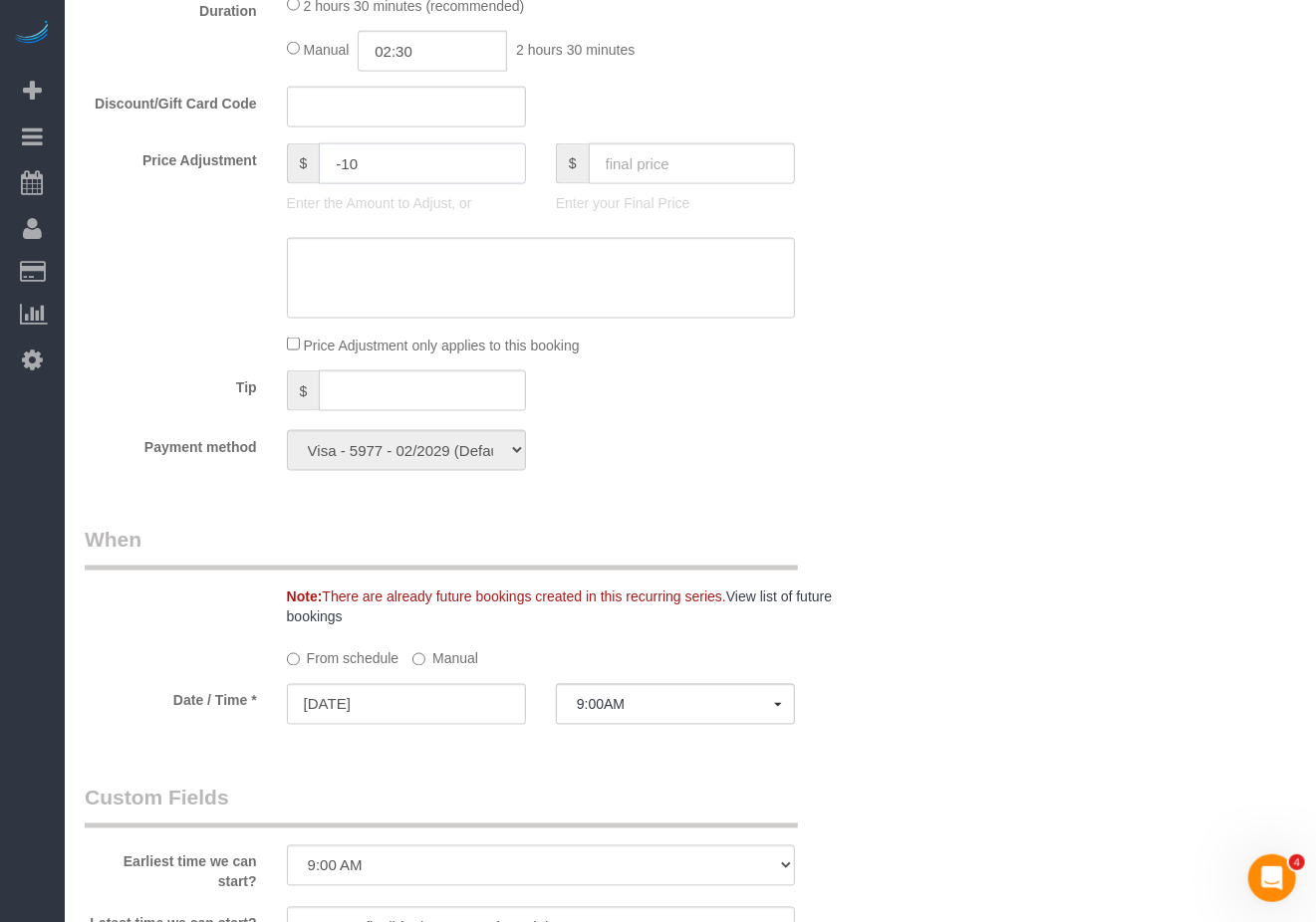 type on "-10" 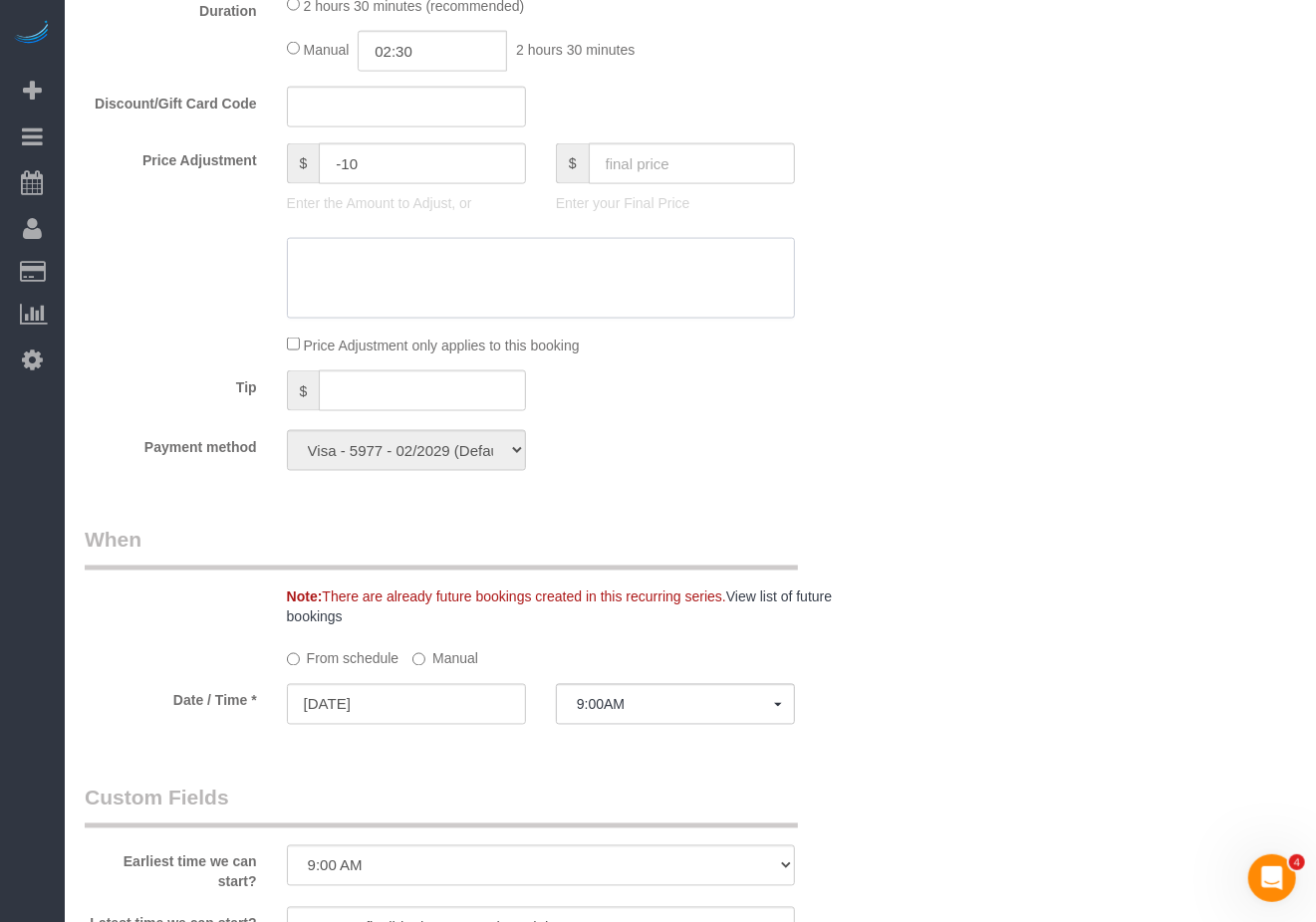 click 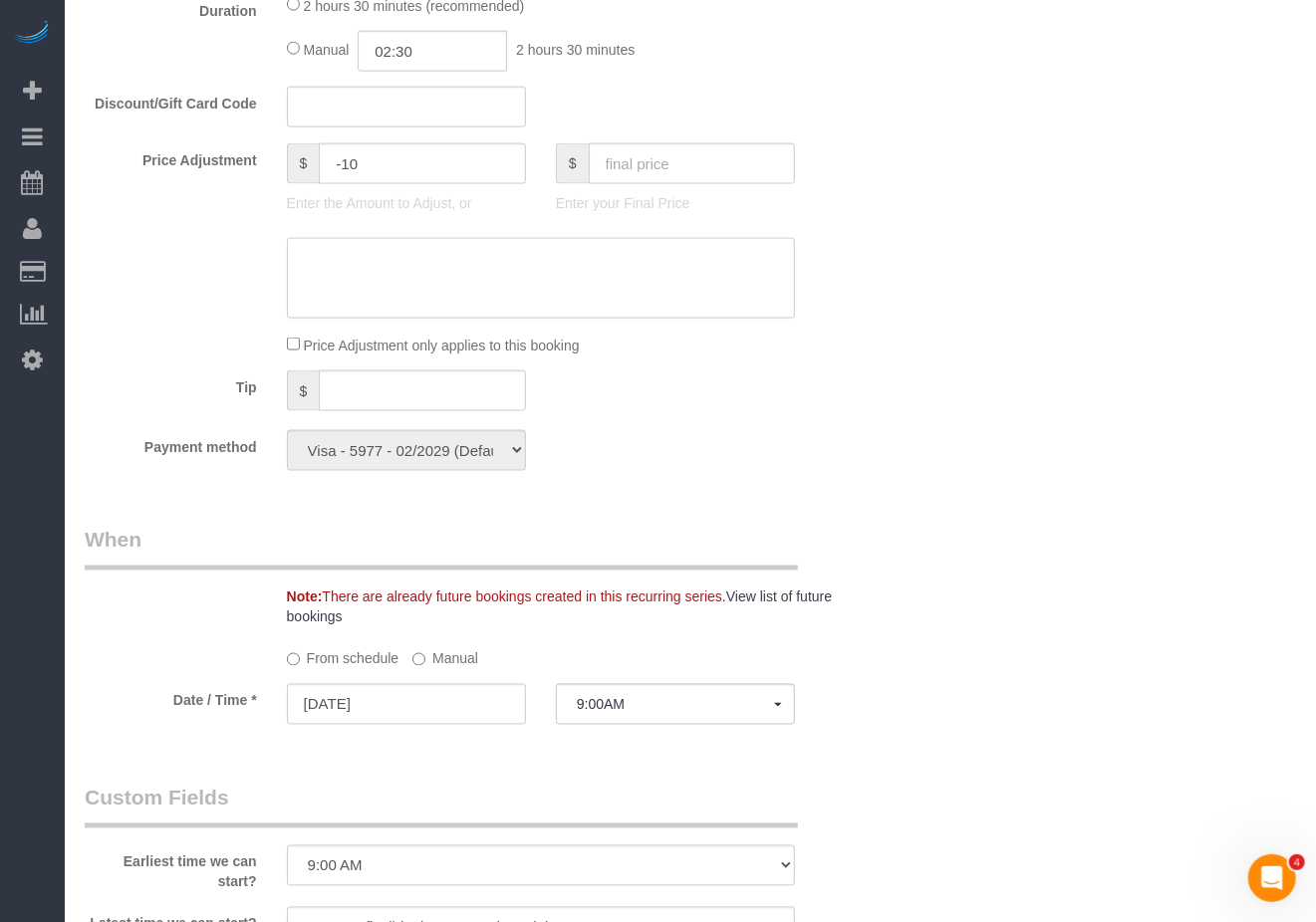 type on "-" 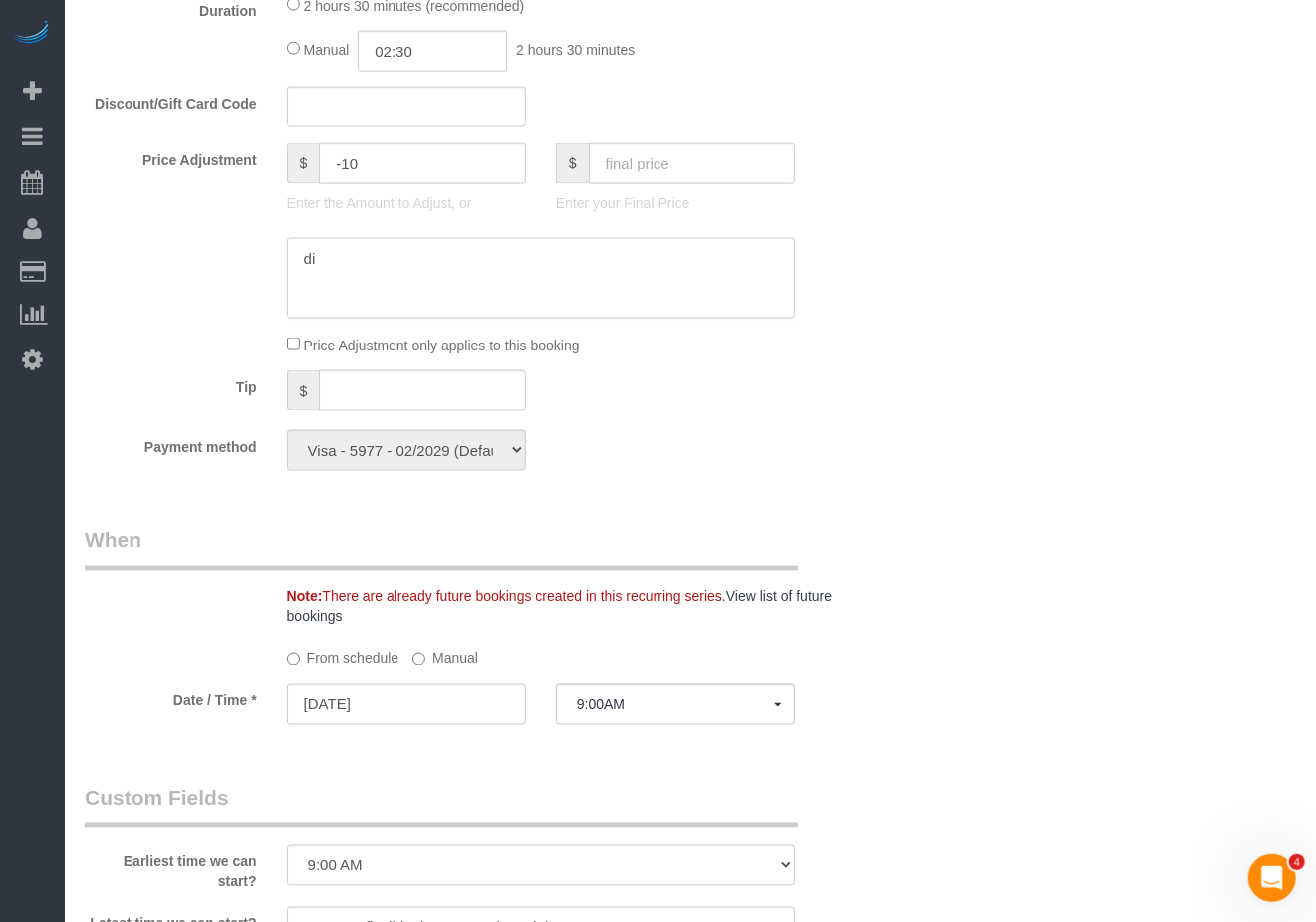 type on "d" 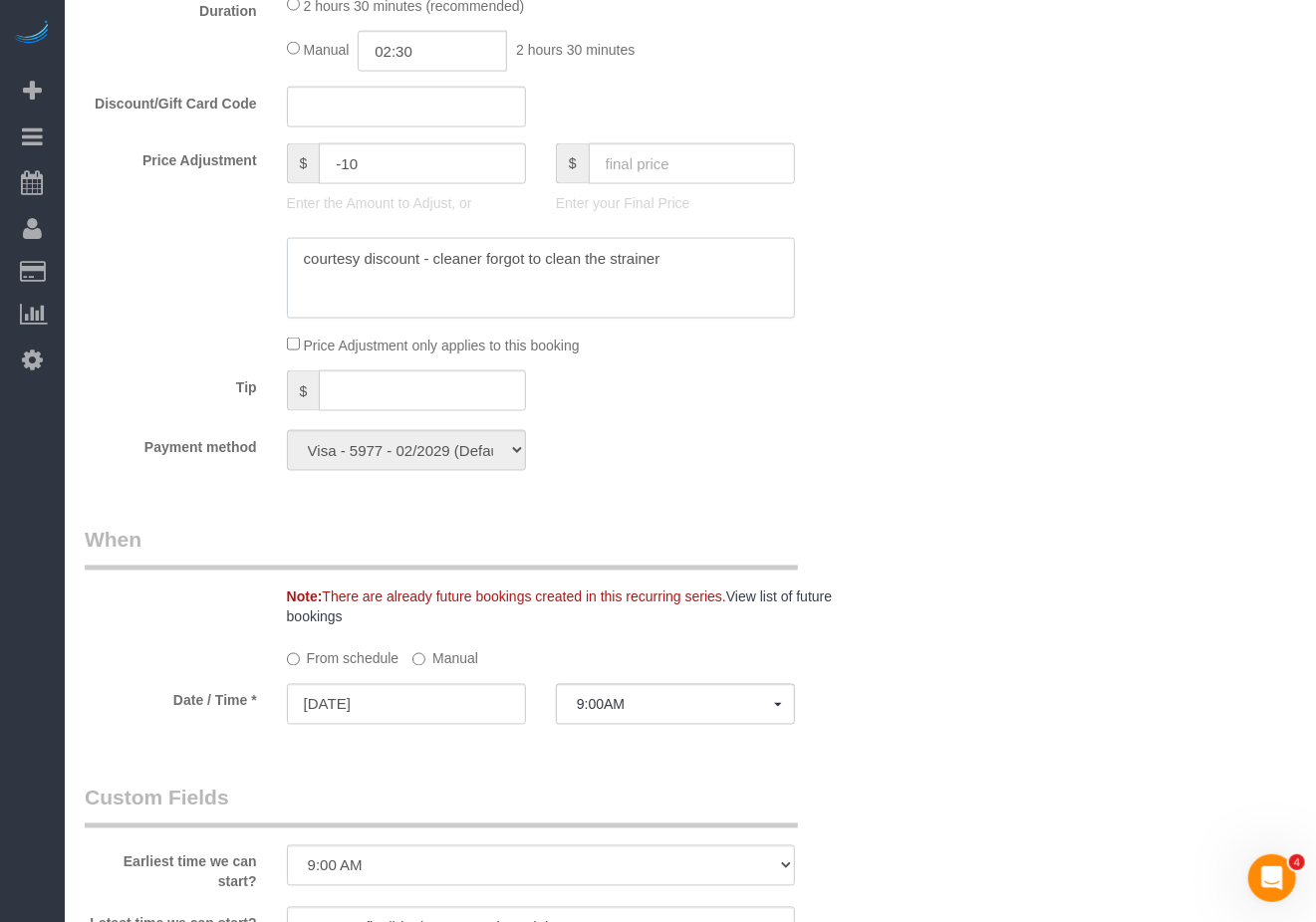 type on "courtesy discount - cleaner forgot to clean the strainer" 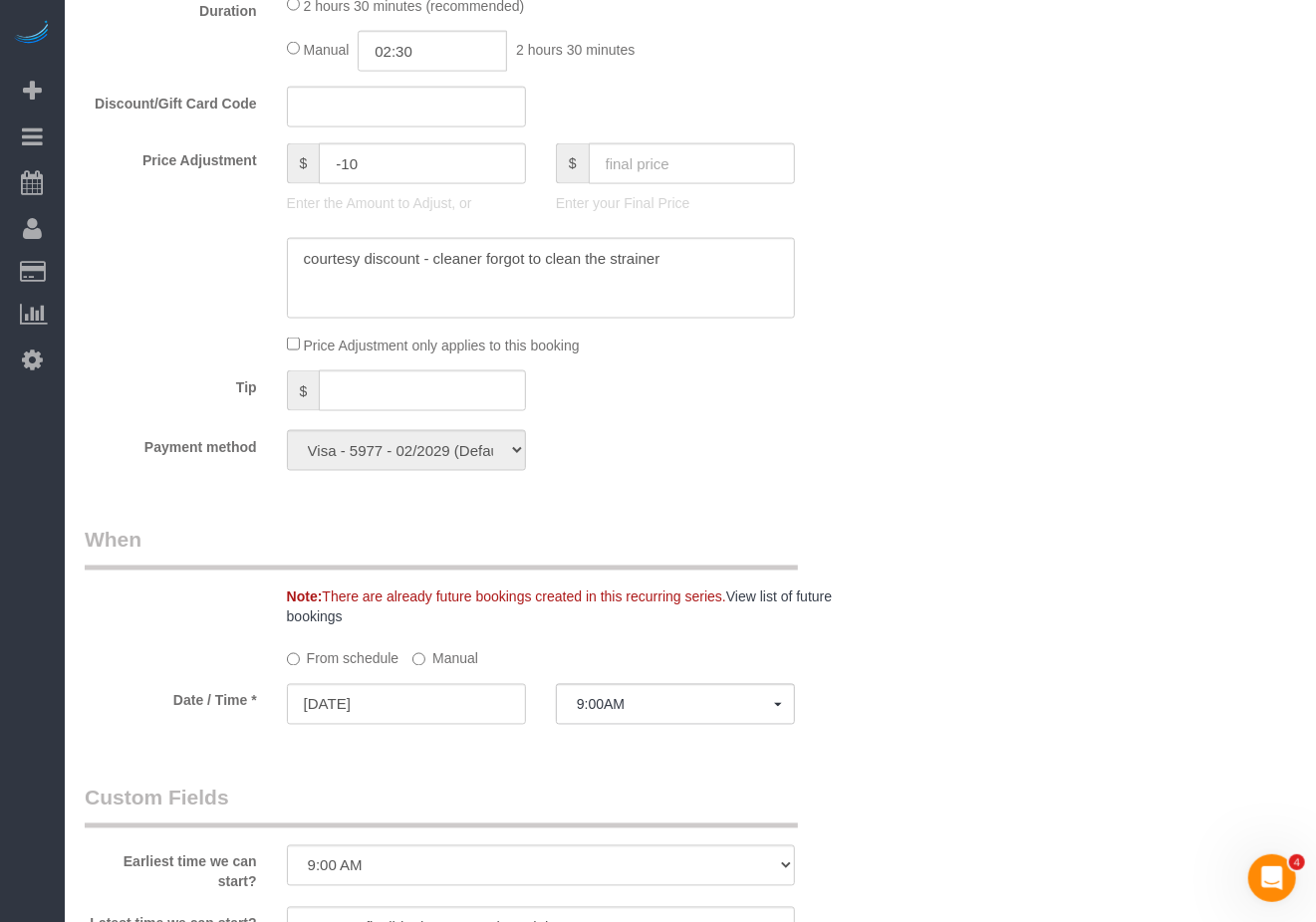 drag, startPoint x: 915, startPoint y: 374, endPoint x: 919, endPoint y: 386, distance: 12.649111 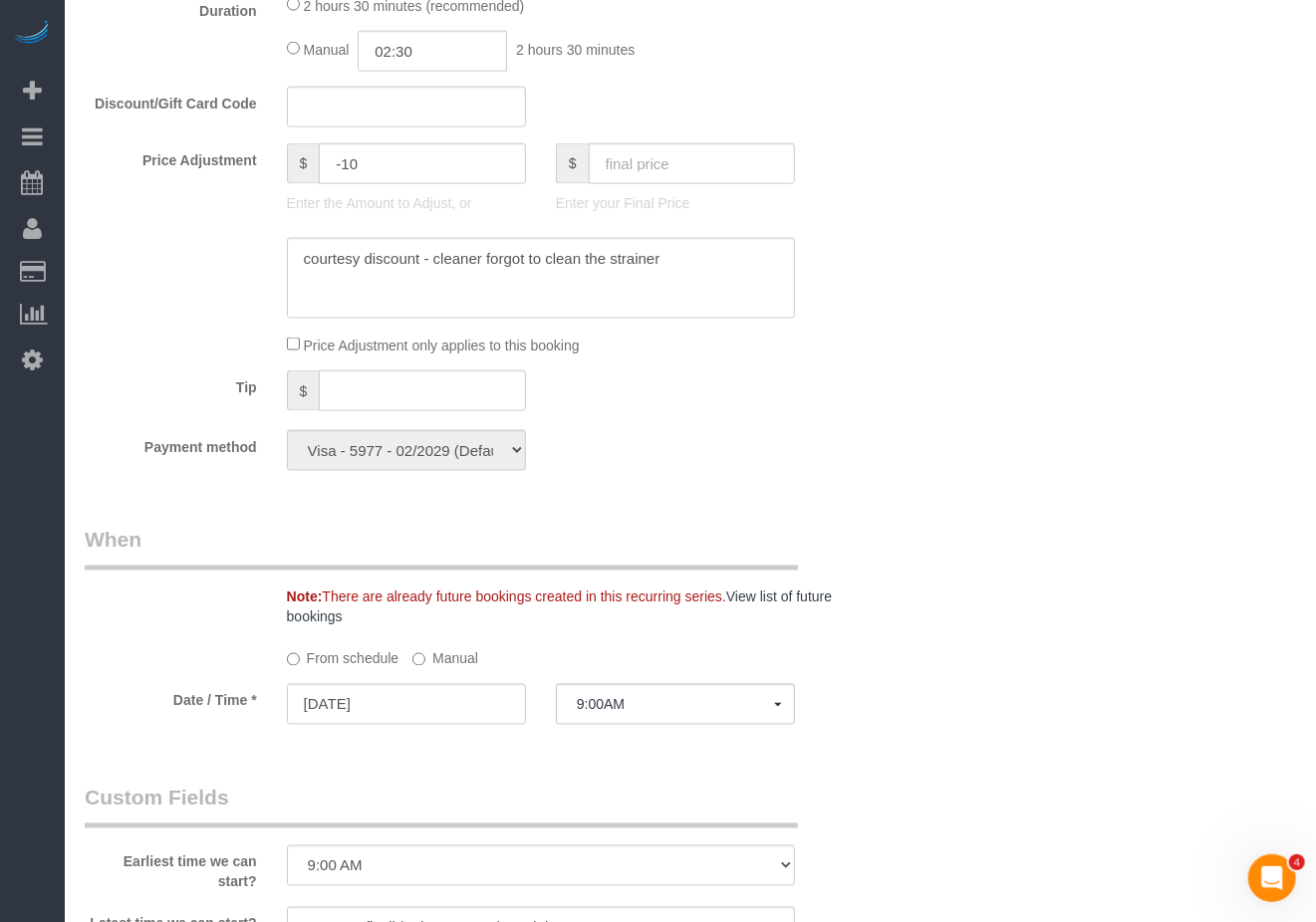 click on "Who
Email
[EMAIL_ADDRESS][DOMAIN_NAME]
Name *
[PERSON_NAME]
Where
Address
[STREET_ADDRESS]
[US_STATE]
AK
AL
AR
AZ
CA
CO
CT
DC
DE
[GEOGRAPHIC_DATA]
[GEOGRAPHIC_DATA]
HI
IA
ID
IL
IN
KS
[GEOGRAPHIC_DATA]
LA
MA
MD
ME
MI
[GEOGRAPHIC_DATA]
[GEOGRAPHIC_DATA]
MS
MT
[GEOGRAPHIC_DATA]
ND
NE" at bounding box center (690, 379) 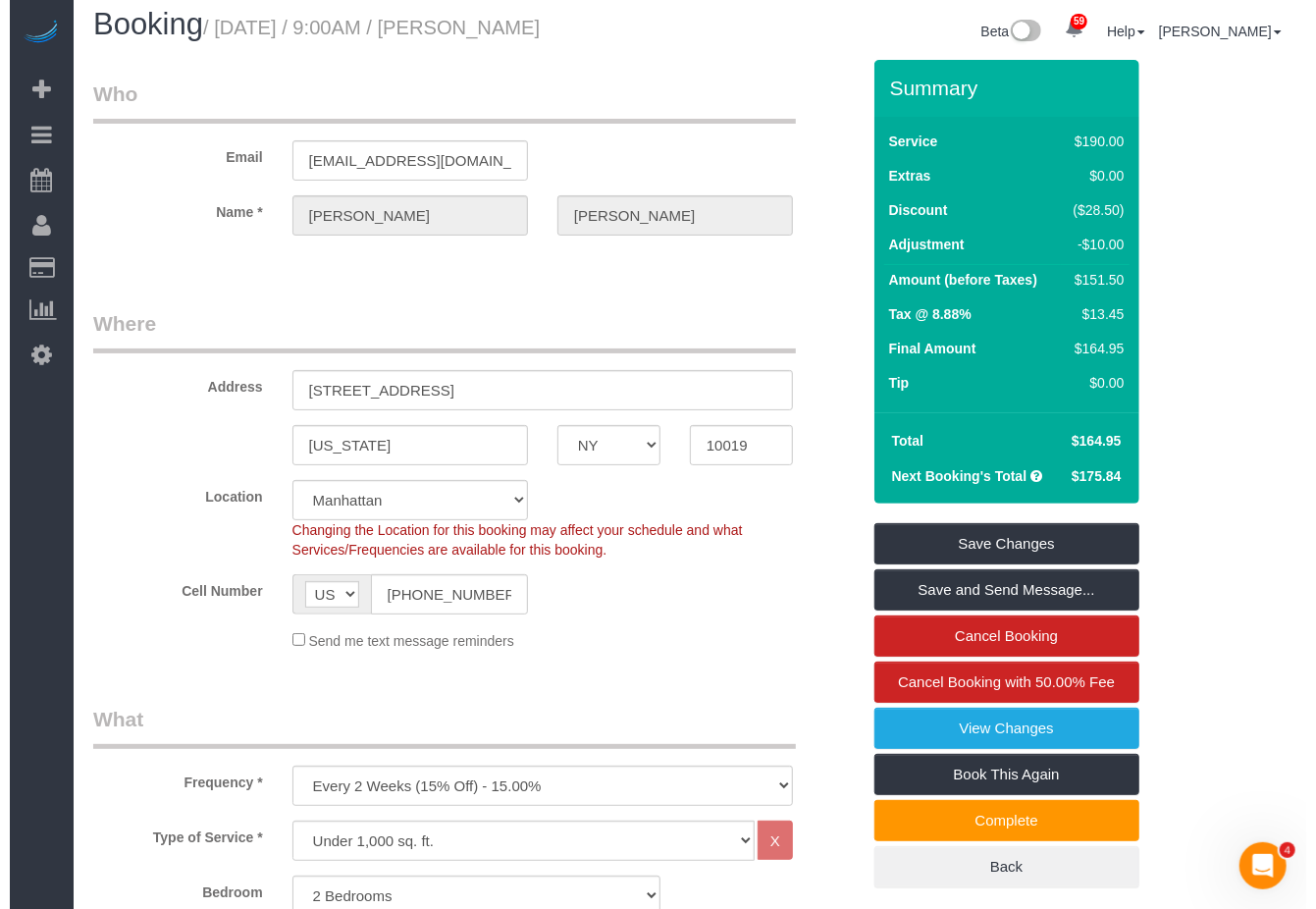 scroll, scrollTop: 0, scrollLeft: 0, axis: both 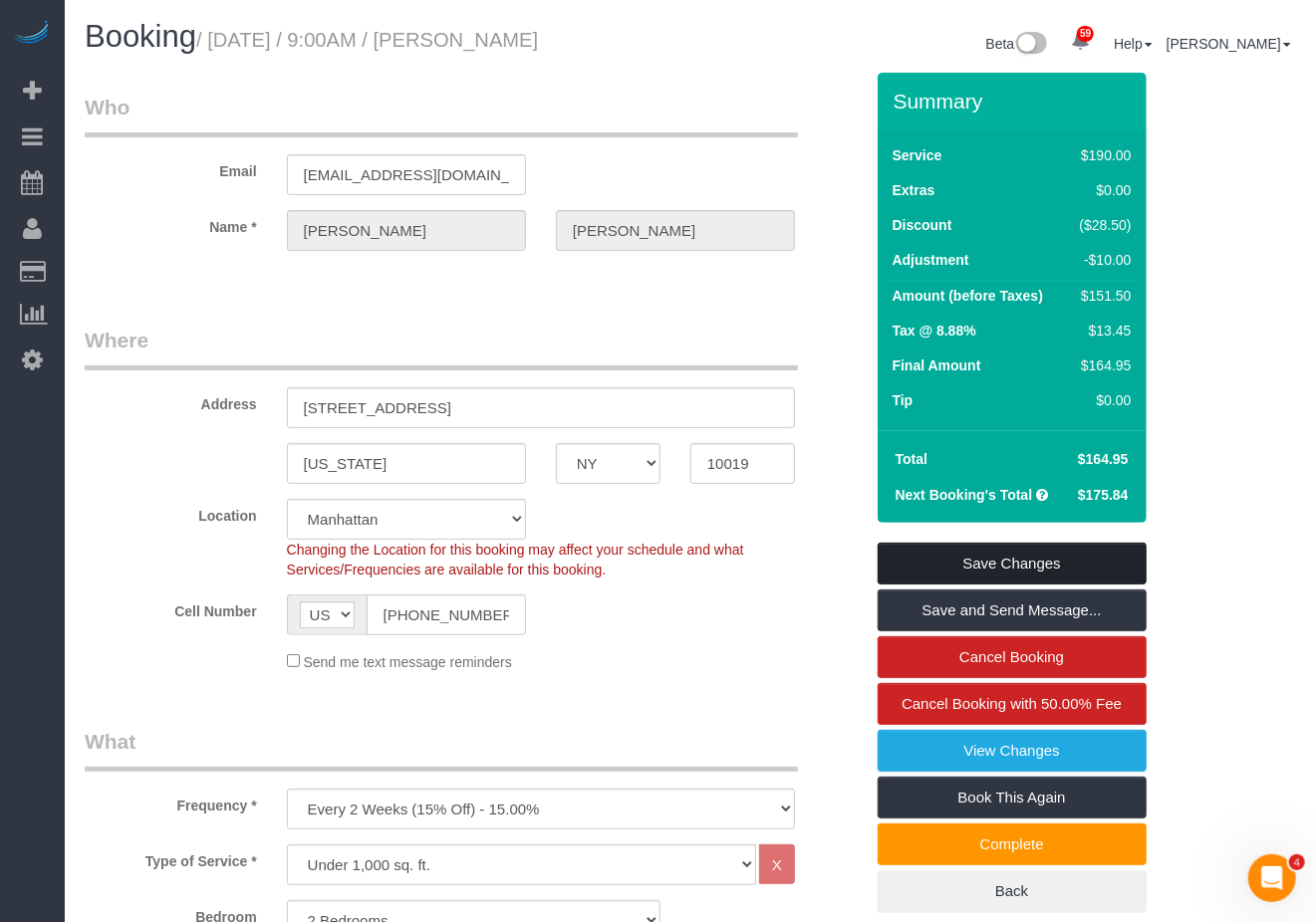 click on "Save Changes" at bounding box center (1012, 564) 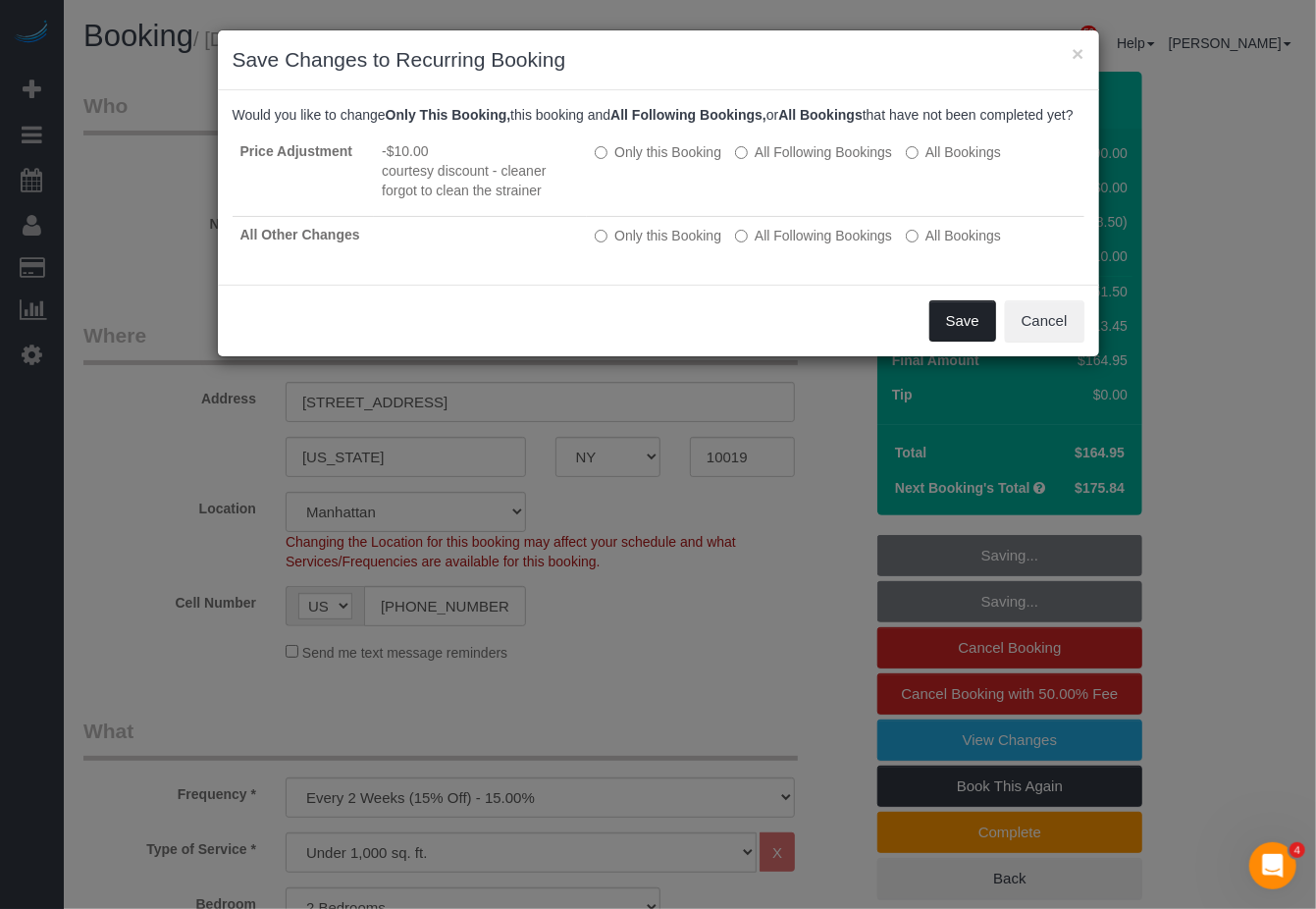 click on "Save" at bounding box center (963, 321) 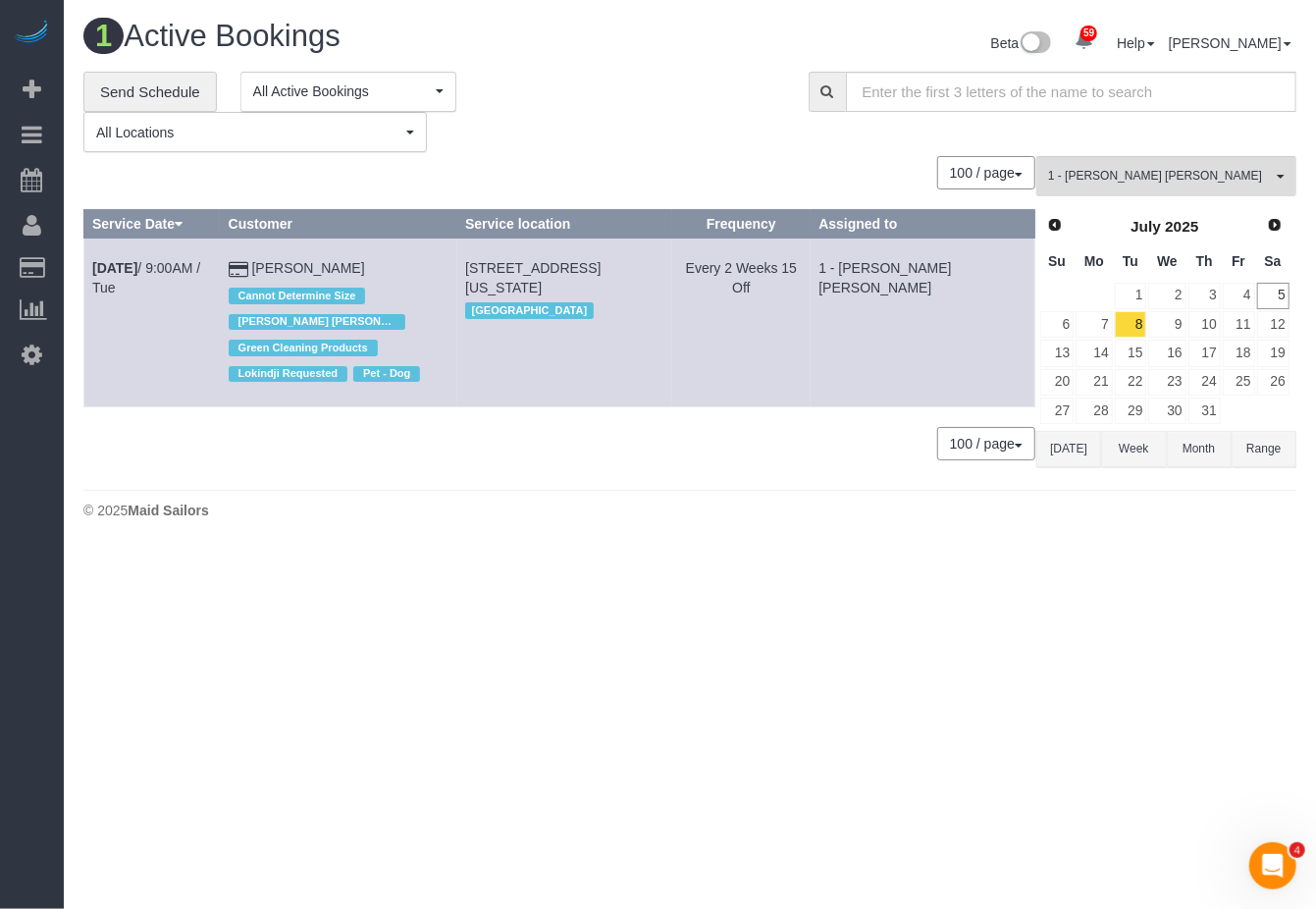 click on "1  Active Bookings
Beta
59
Your Notifications
You have 0 alerts
×
You have 2  to charge for [DATE]
×
You have 3  to charge for [DATE]
×
You have 5  to charge for [DATE]
×
×" at bounding box center [690, 274] 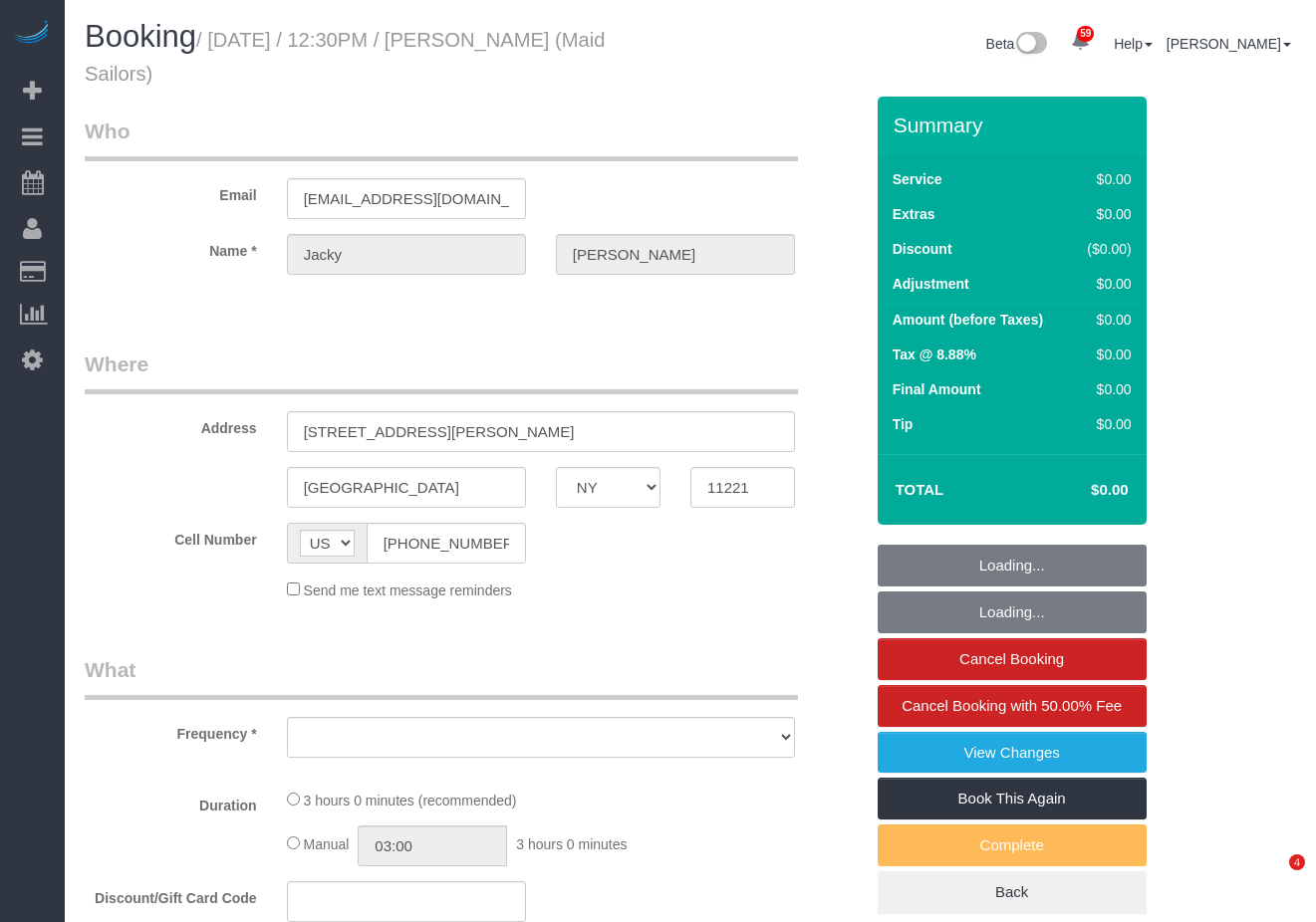 select on "NY" 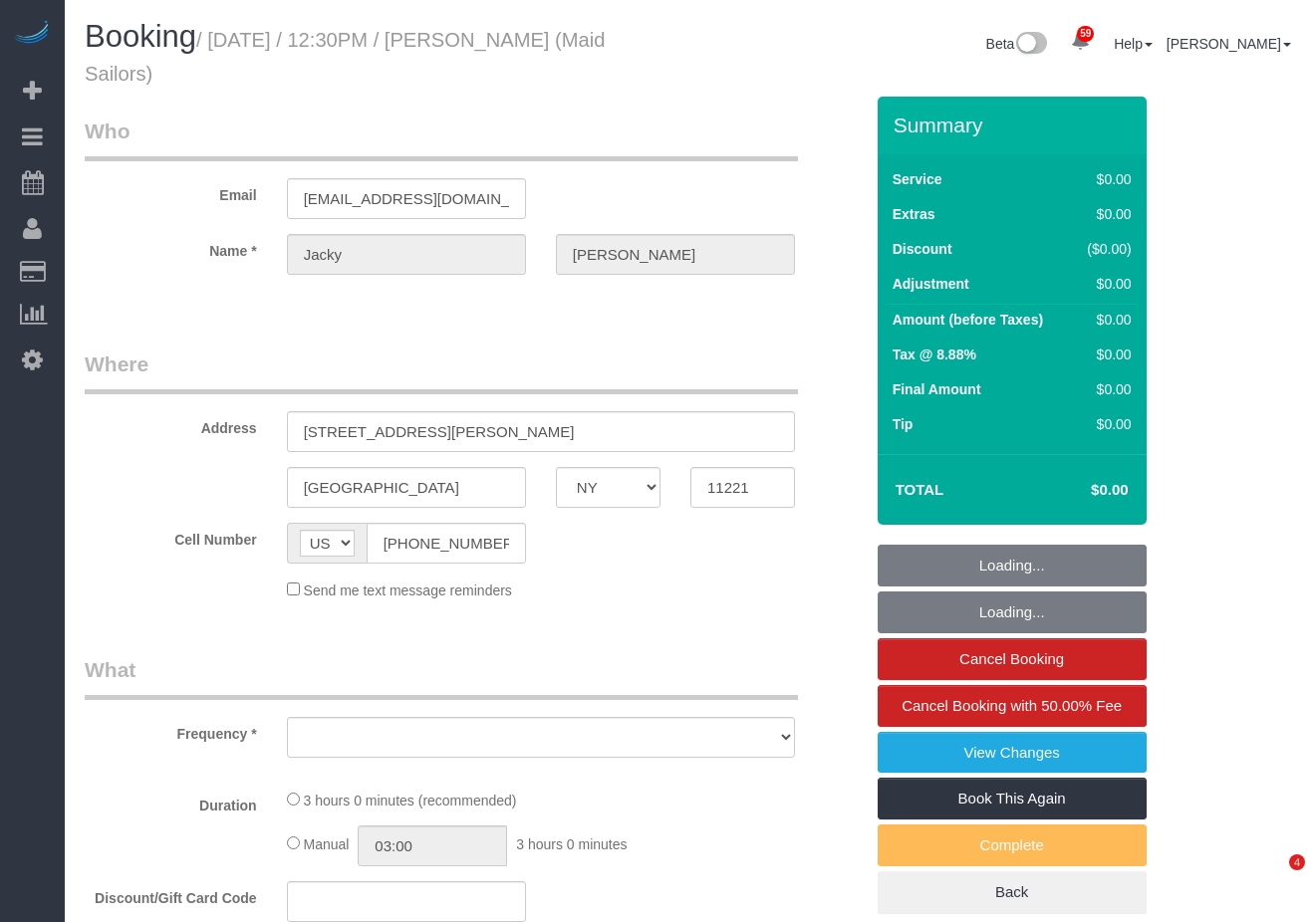 scroll, scrollTop: 0, scrollLeft: 0, axis: both 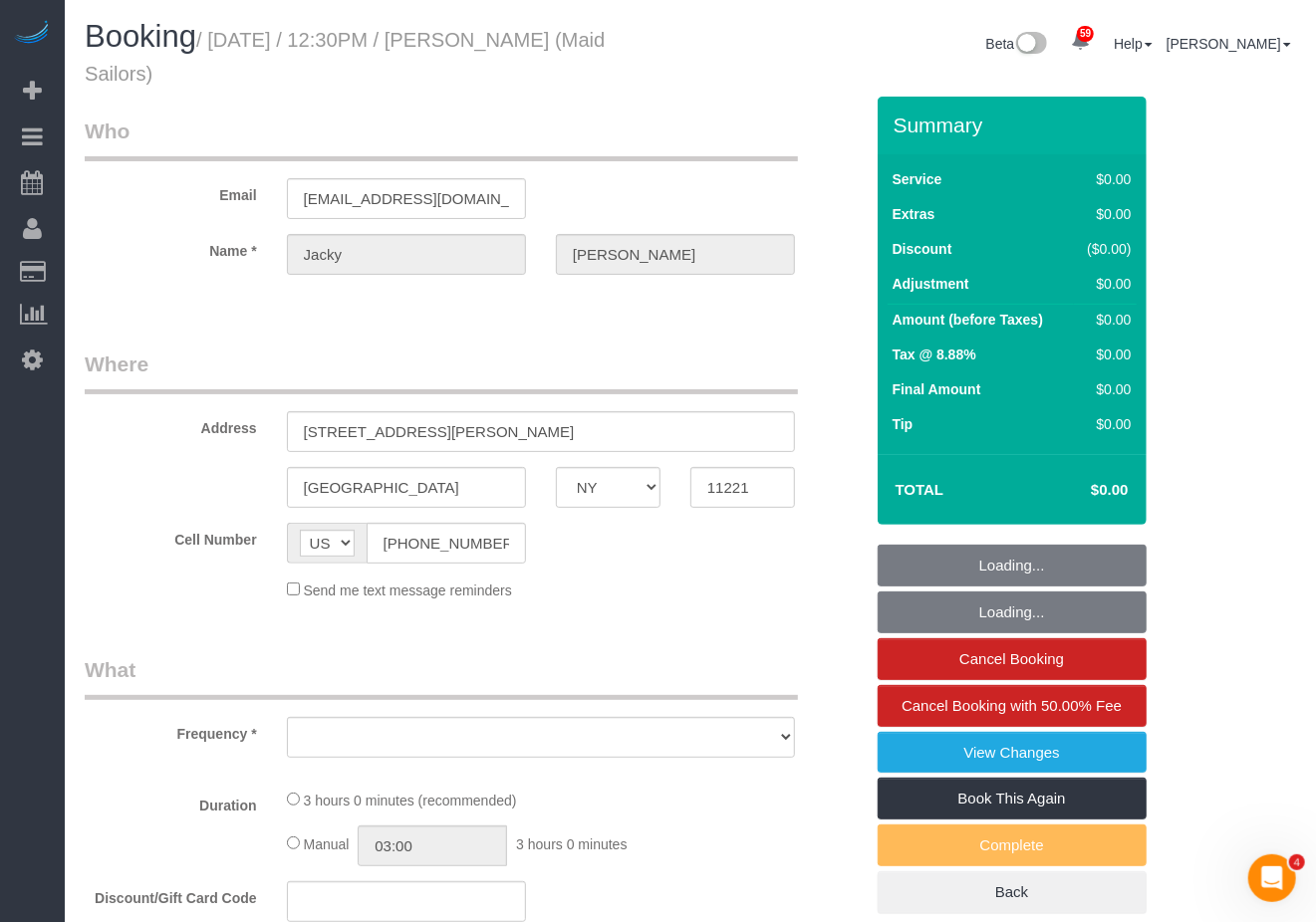 select on "object:794" 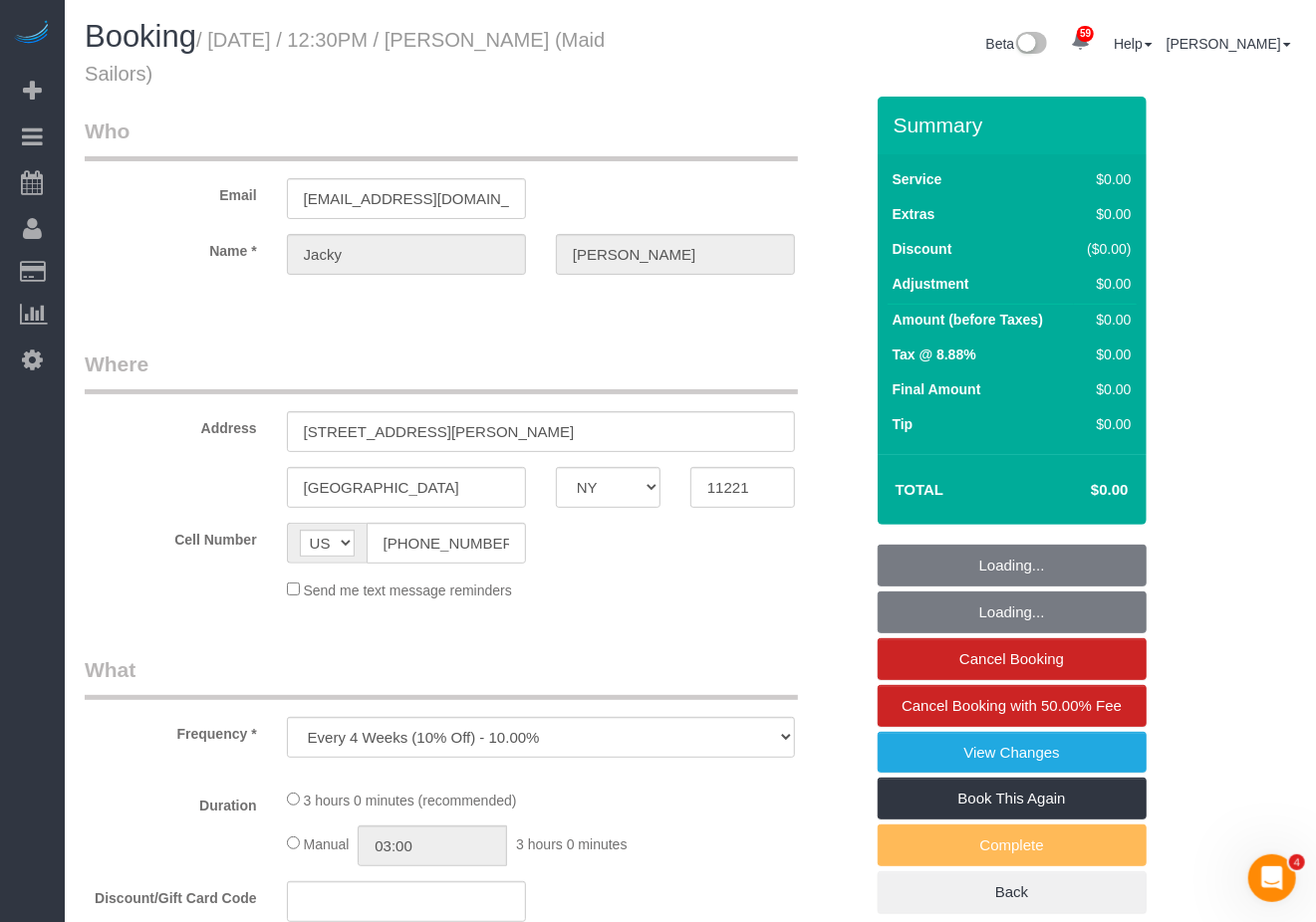 select on "180" 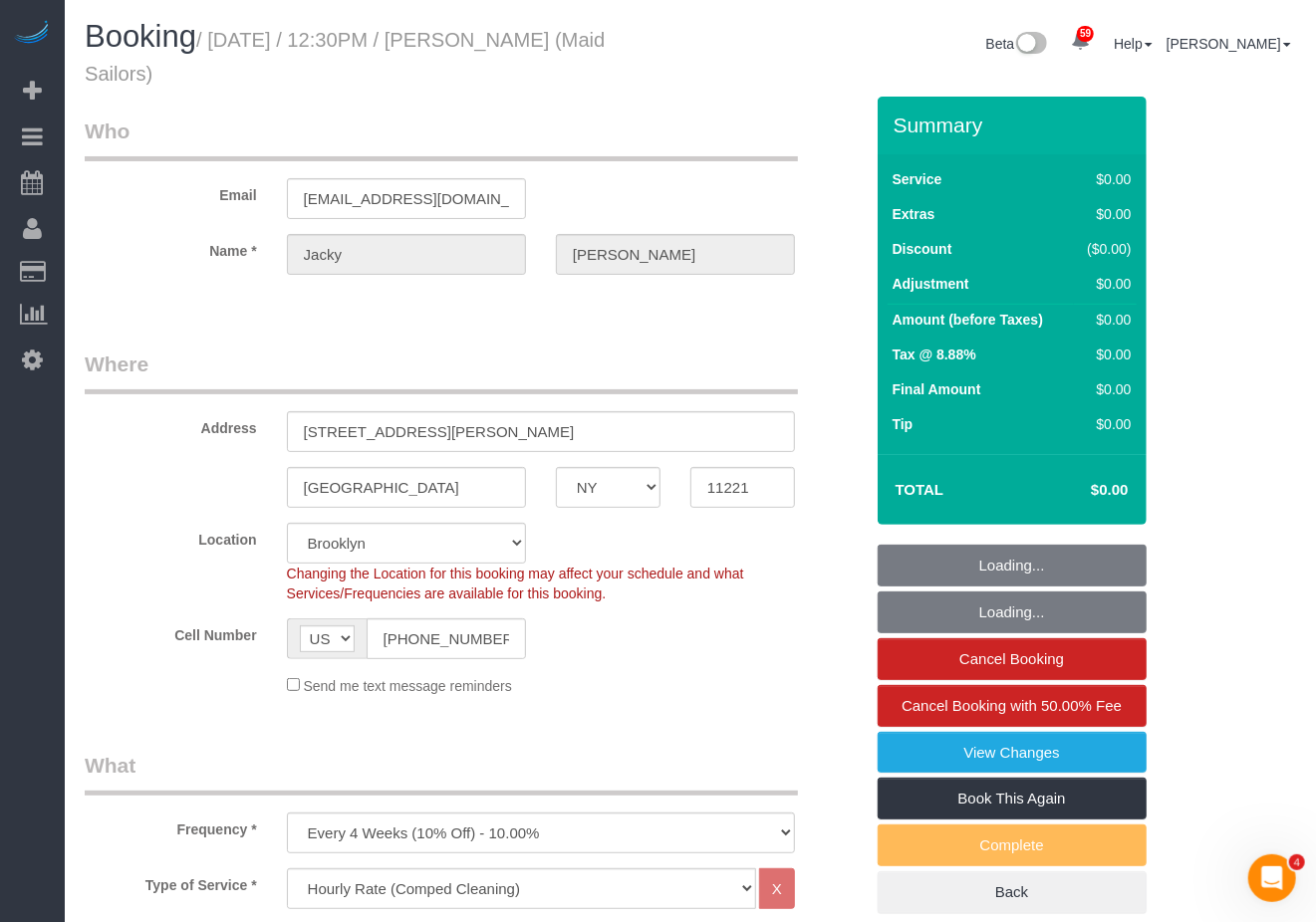 select on "object:1445" 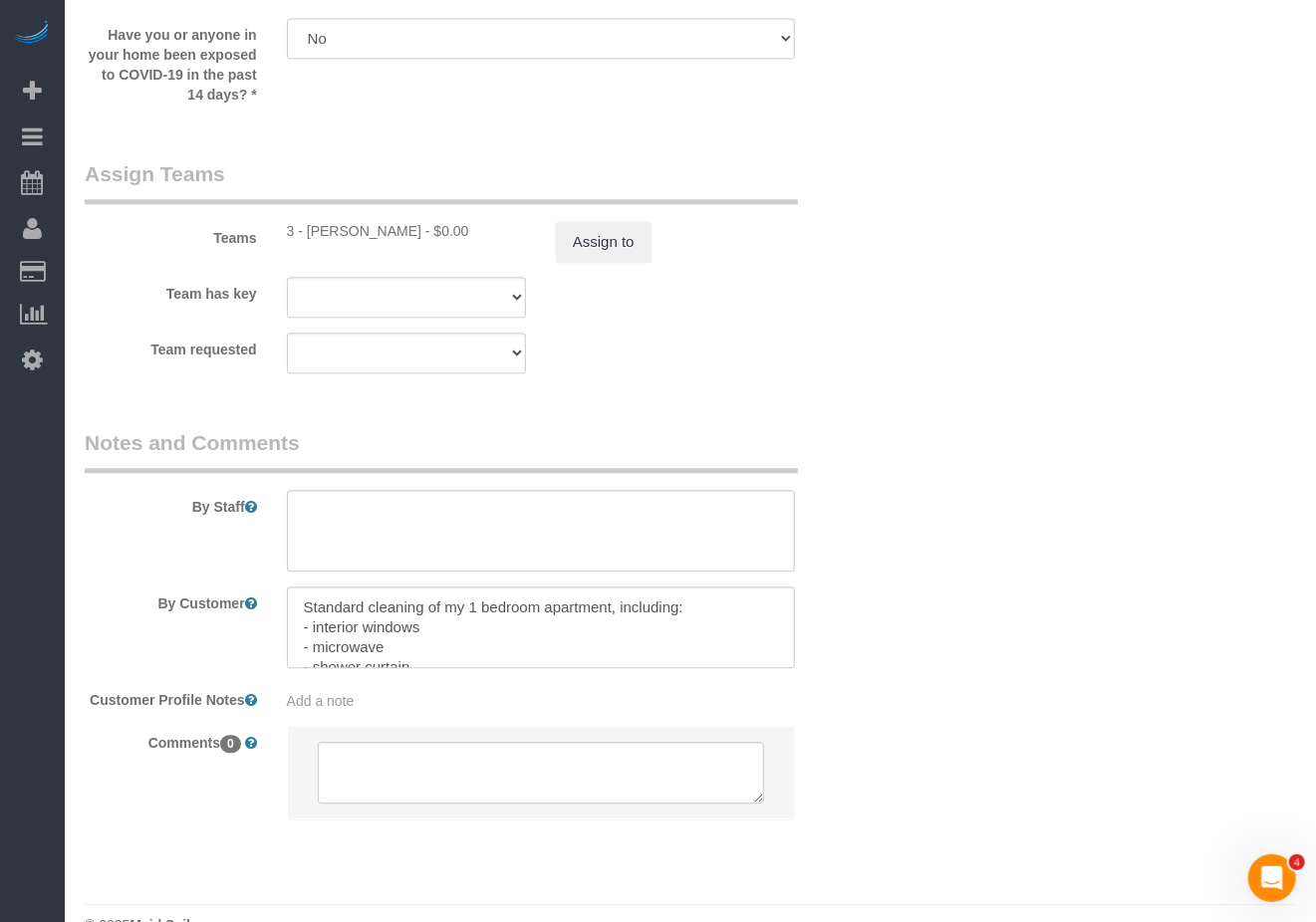 scroll, scrollTop: 2362, scrollLeft: 0, axis: vertical 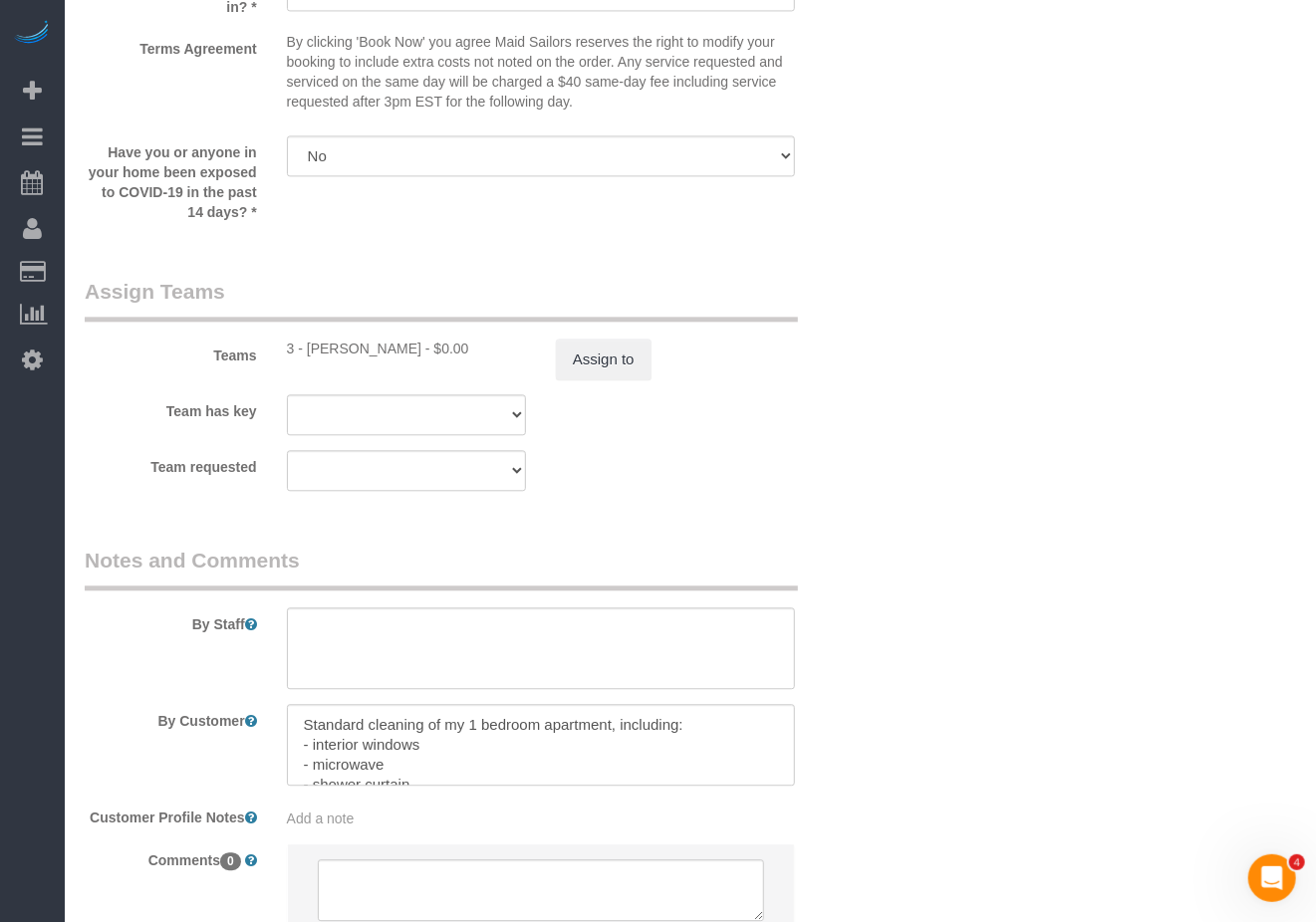 click on "Who
Email
[EMAIL_ADDRESS][DOMAIN_NAME]
Name *
[PERSON_NAME]
Where
Address
[STREET_ADDRESS][PERSON_NAME]
[GEOGRAPHIC_DATA]
AK
AL
AR
AZ
CA
CO
CT
DC
DE
[GEOGRAPHIC_DATA]
[GEOGRAPHIC_DATA]
HI
IA
ID
IL
IN
KS
[GEOGRAPHIC_DATA]
LA
MA
MD
ME
MI
[GEOGRAPHIC_DATA]
[GEOGRAPHIC_DATA]
MS
MT
[GEOGRAPHIC_DATA]
ND
NE" at bounding box center (690, -561) 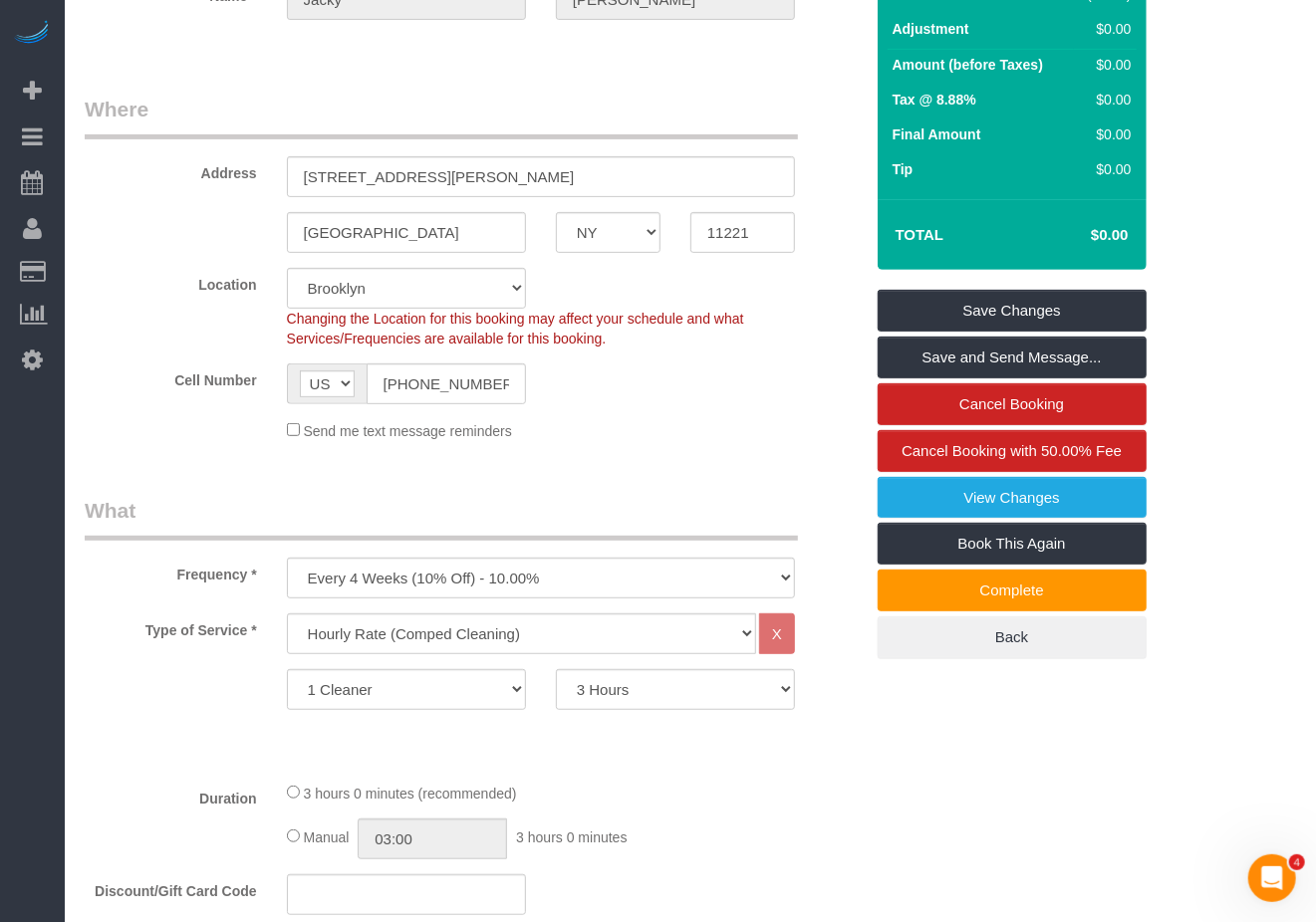 scroll, scrollTop: 265, scrollLeft: 0, axis: vertical 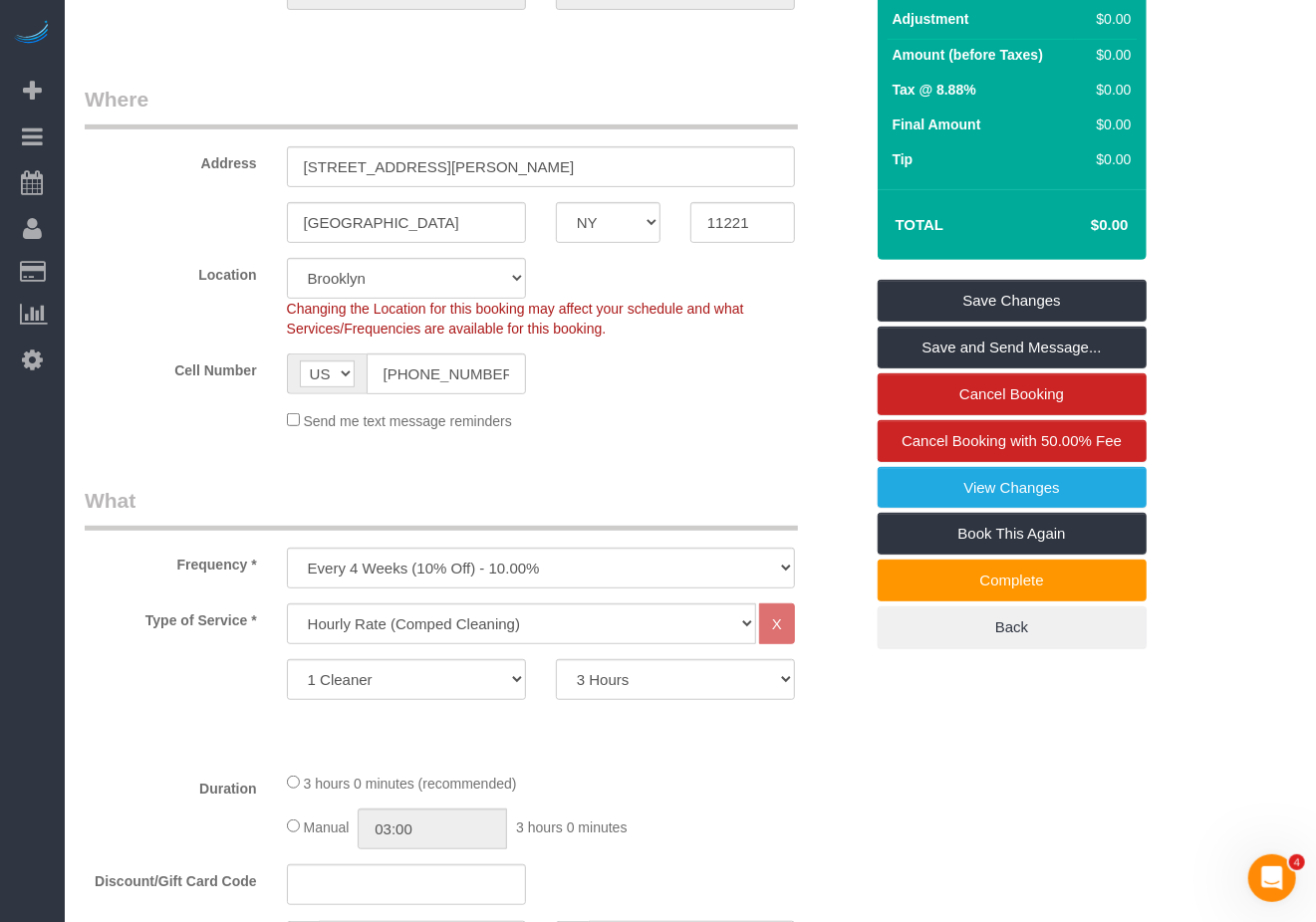 click on "Who
Email
[EMAIL_ADDRESS][DOMAIN_NAME]
Name *
[PERSON_NAME]
Where
Address
[STREET_ADDRESS][PERSON_NAME]
[GEOGRAPHIC_DATA]
AK
AL
AR
AZ
CA
CO
CT
DC
DE
[GEOGRAPHIC_DATA]
[GEOGRAPHIC_DATA]
HI
IA
ID
IL
IN
KS
[GEOGRAPHIC_DATA]
LA
MA
MD
ME
MI
[GEOGRAPHIC_DATA]
[GEOGRAPHIC_DATA]
MS
MT
[GEOGRAPHIC_DATA]
ND
NE" at bounding box center [690, 1403] 